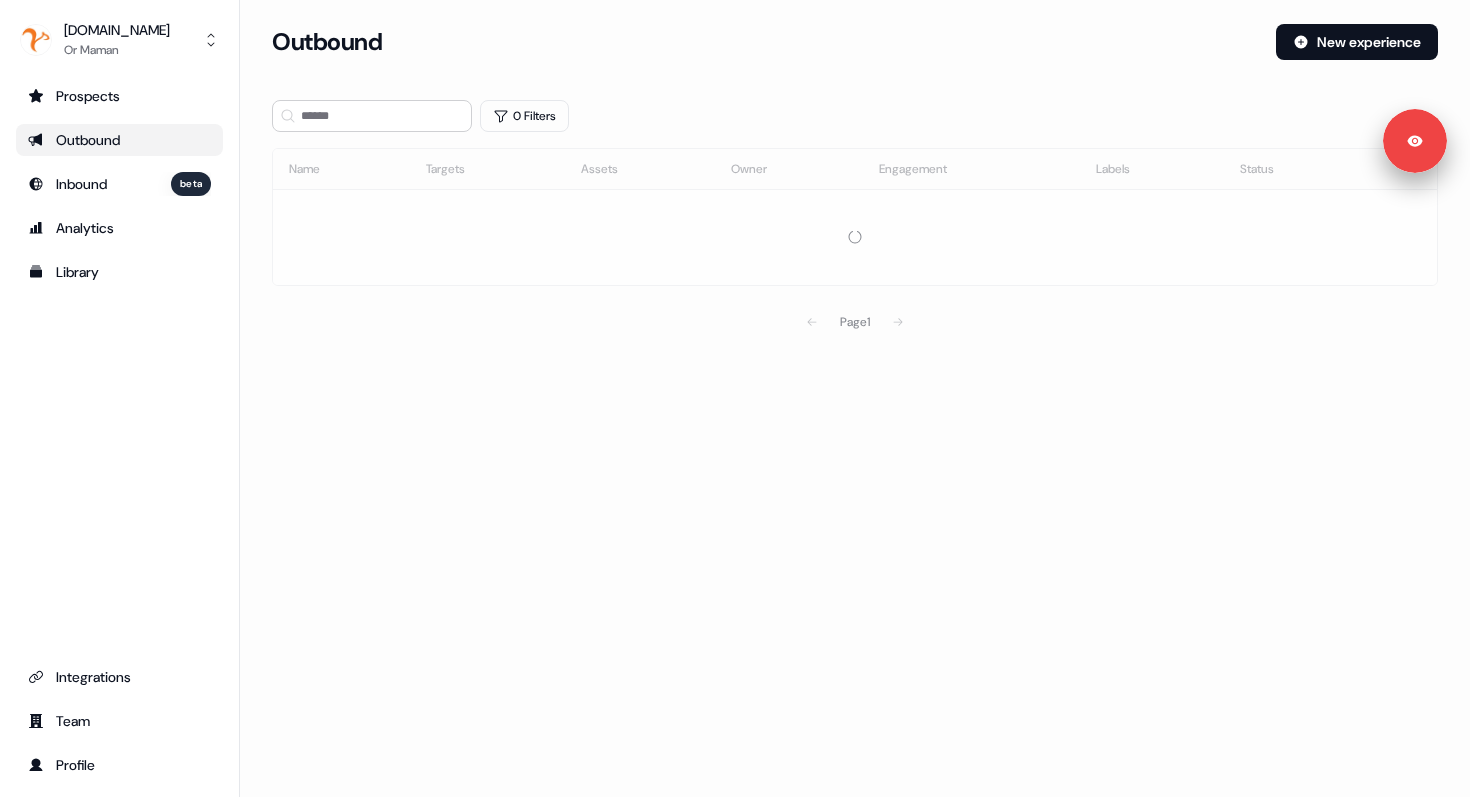 scroll, scrollTop: 0, scrollLeft: 0, axis: both 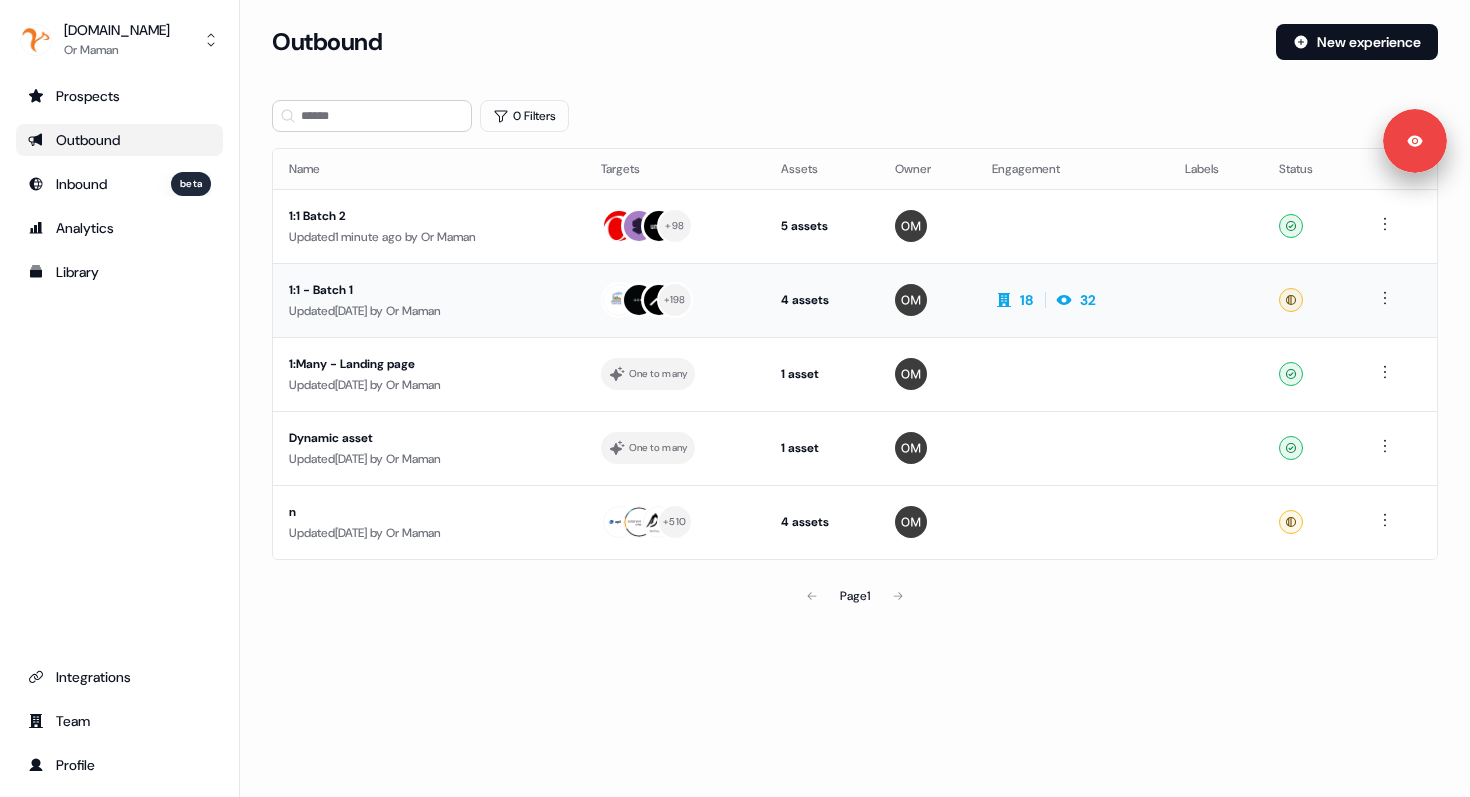 click on "1:1 - Batch 1" at bounding box center [429, 290] 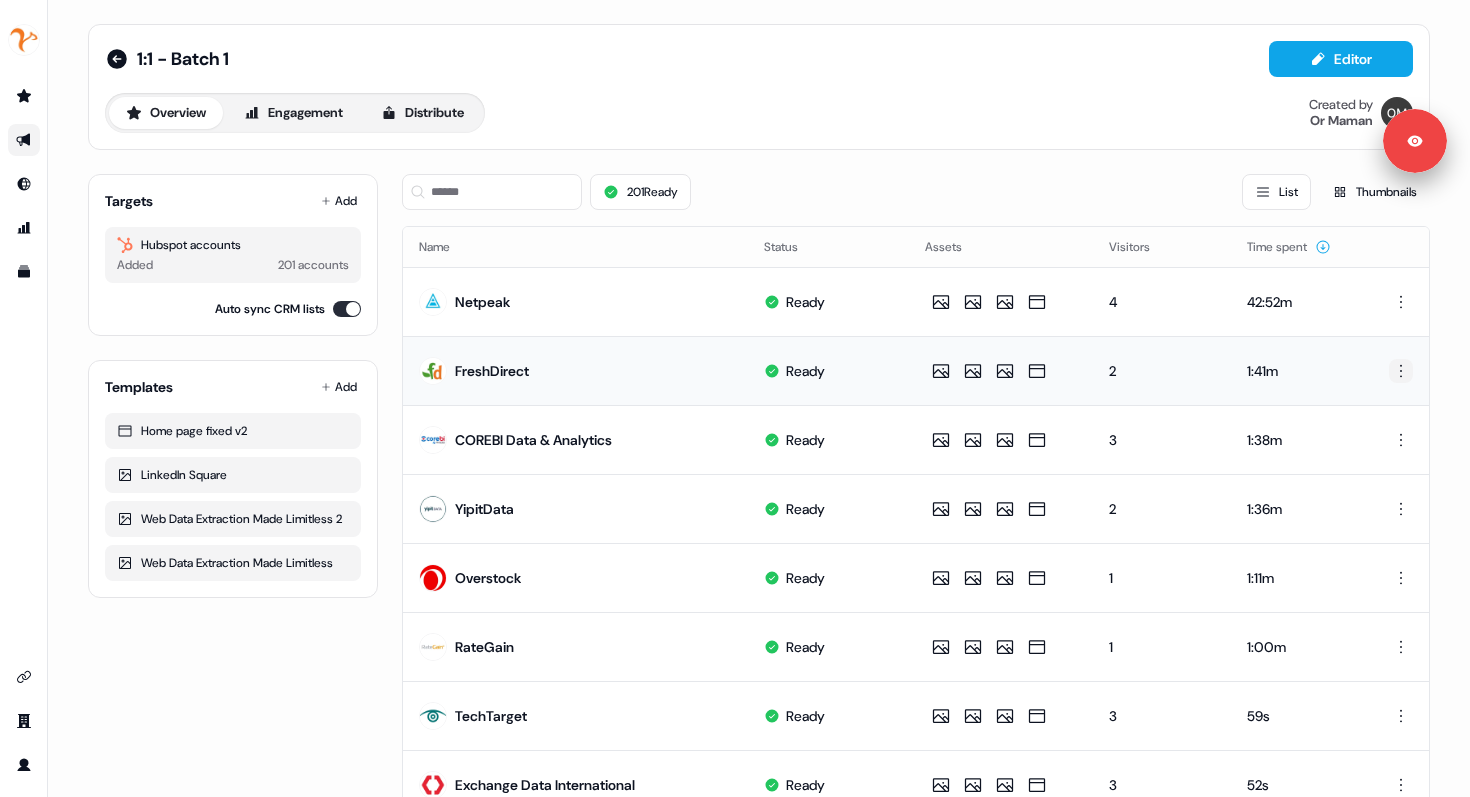 click on "Signed in as Or Maman Sign out For the best experience switch devices to a bigger screen. Go to Userled.io   1:1 - Batch 1 Editor Overview Engagement Distribute Created by Or   Maman Targets Add Hubspot   accounts Added 201   accounts Auto sync CRM lists Templates Add Home page fixed v2 LinkedIn Square Web Data Extraction Made Limitless 2 Web Data Extraction Made Limitless 201  Ready List Thumbnails Name Status Assets Visitors Time spent Netpeak Ready 4 42:52m FreshDirect Ready 2 1:41m COREBI Data & Analytics Ready 3 1:38m YipitData Ready 2 1:36m Overstock Ready 1 1:11m RateGain Ready 1 1:00m TechTarget Ready 3 59s Exchange Data International Ready 3 52s Immobiliare.it S.p.A. Ready 3 40s RateHawk Ready 1 35s Creditreform Ready 2 28s Umbra Ready 1 26s Recorded Future Ready 1 26s Auto Europe, LLC. Ready 1 24s YOTPO Ready 1 10s Backcountry Ready 1 8s BUREAU Ready Mothercare UK Ltd. Ready AirDNA Ready Competera Ready Page  1  of 11" at bounding box center (735, 398) 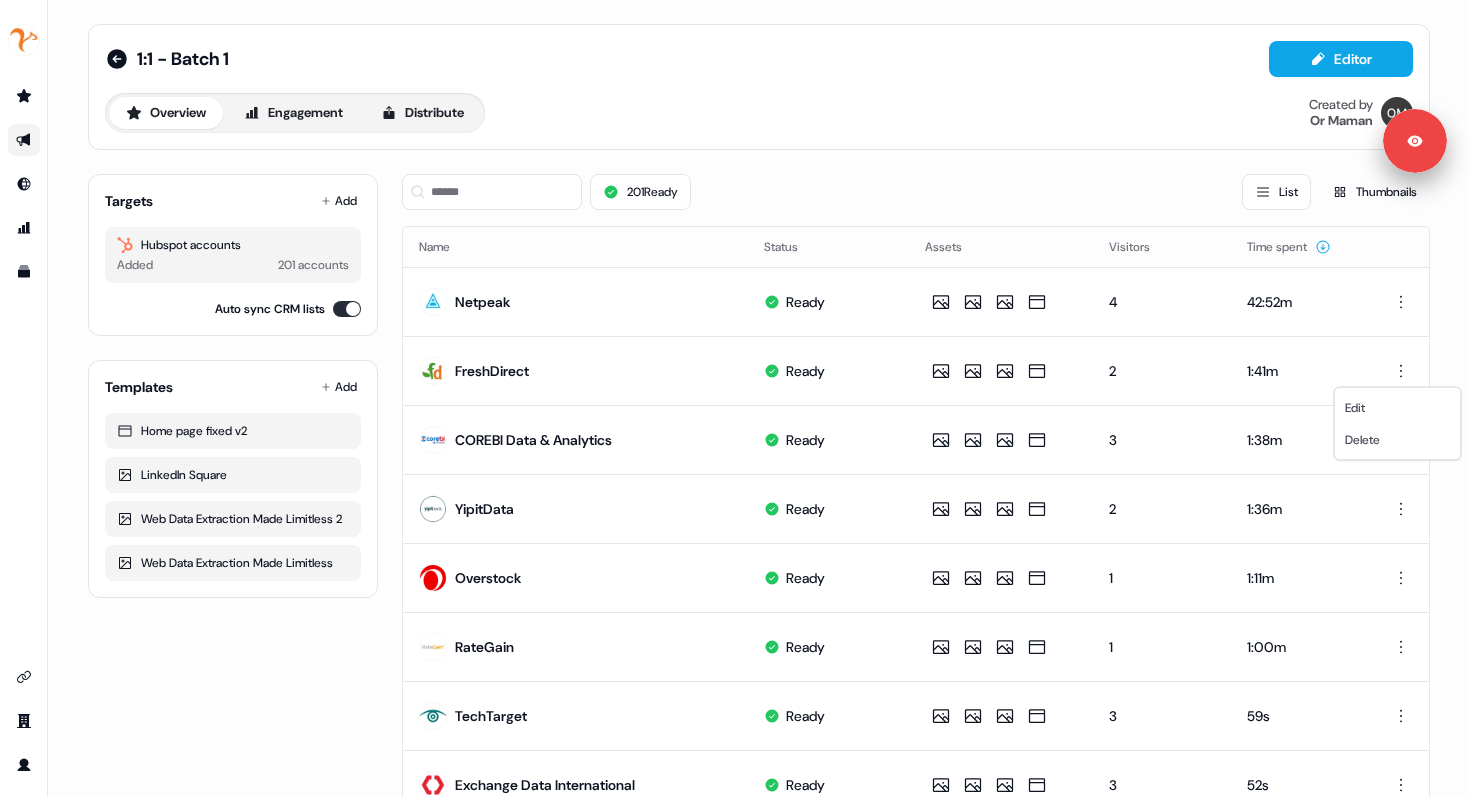 click on "Signed in as Or Maman Sign out For the best experience switch devices to a bigger screen. Go to Userled.io   1:1 - Batch 1 Editor Overview Engagement Distribute Created by Or   Maman Targets Add Hubspot   accounts Added 201   accounts Auto sync CRM lists Templates Add Home page fixed v2 LinkedIn Square Web Data Extraction Made Limitless 2 Web Data Extraction Made Limitless 201  Ready List Thumbnails Name Status Assets Visitors Time spent Netpeak Ready 4 42:52m FreshDirect Ready 2 1:41m COREBI Data & Analytics Ready 3 1:38m YipitData Ready 2 1:36m Overstock Ready 1 1:11m RateGain Ready 1 1:00m TechTarget Ready 3 59s Exchange Data International Ready 3 52s Immobiliare.it S.p.A. Ready 3 40s RateHawk Ready 1 35s Creditreform Ready 2 28s Umbra Ready 1 26s Recorded Future Ready 1 26s Auto Europe, LLC. Ready 1 24s YOTPO Ready 1 10s Backcountry Ready 1 8s BUREAU Ready Mothercare UK Ltd. Ready AirDNA Ready Competera Ready Page  1  of 11 Edit Delete" at bounding box center (735, 398) 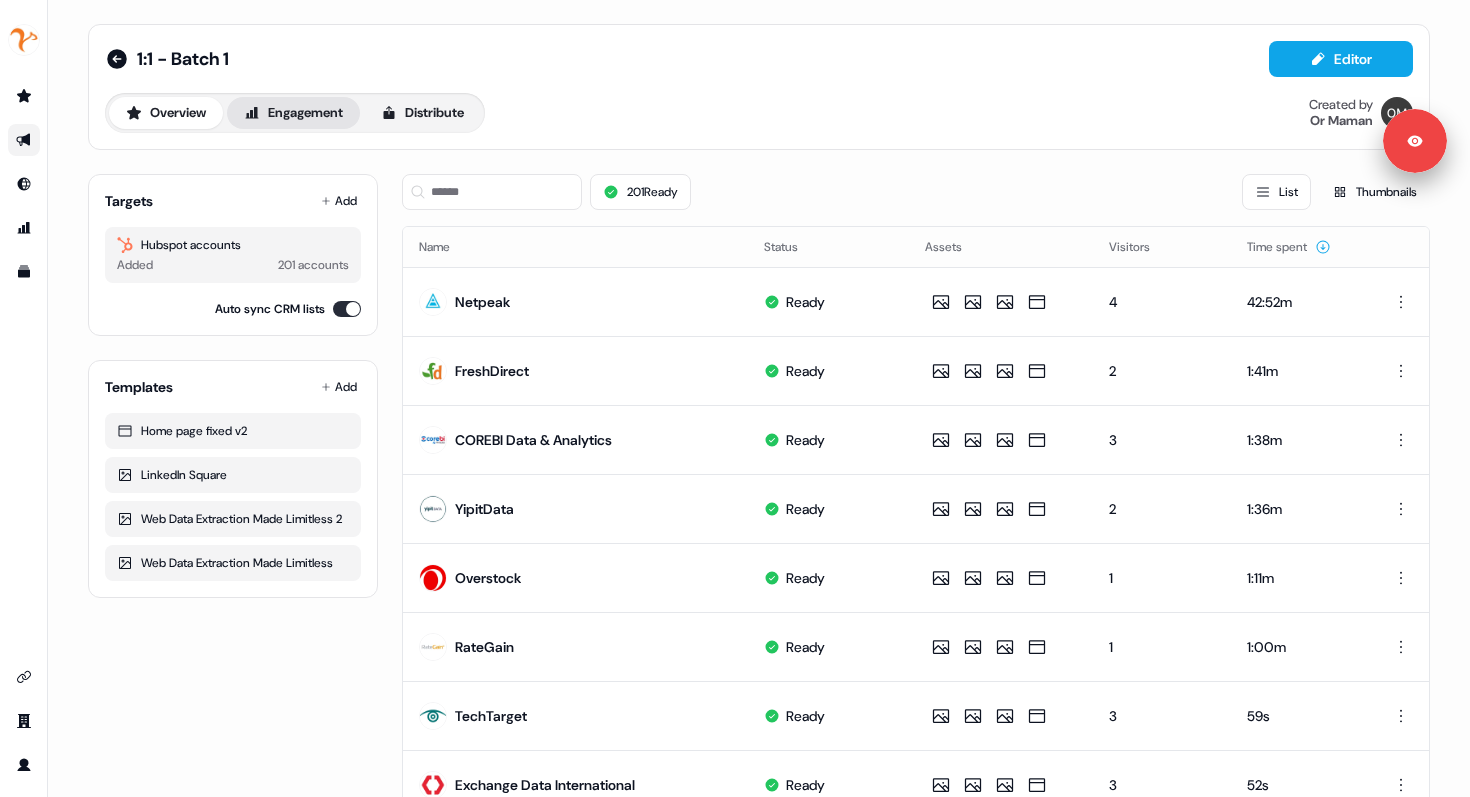 click on "Engagement" at bounding box center [293, 113] 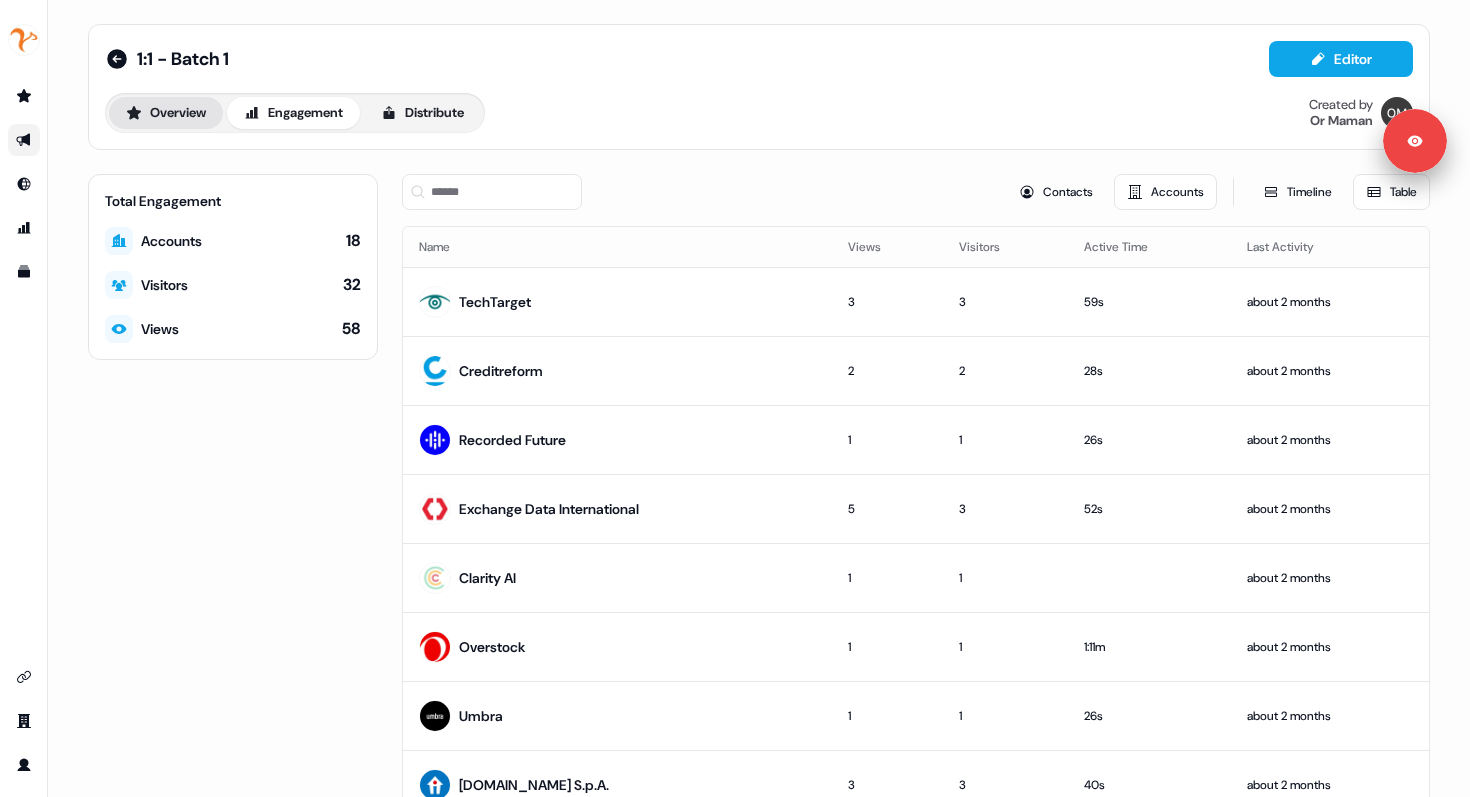 click on "Overview" at bounding box center [166, 113] 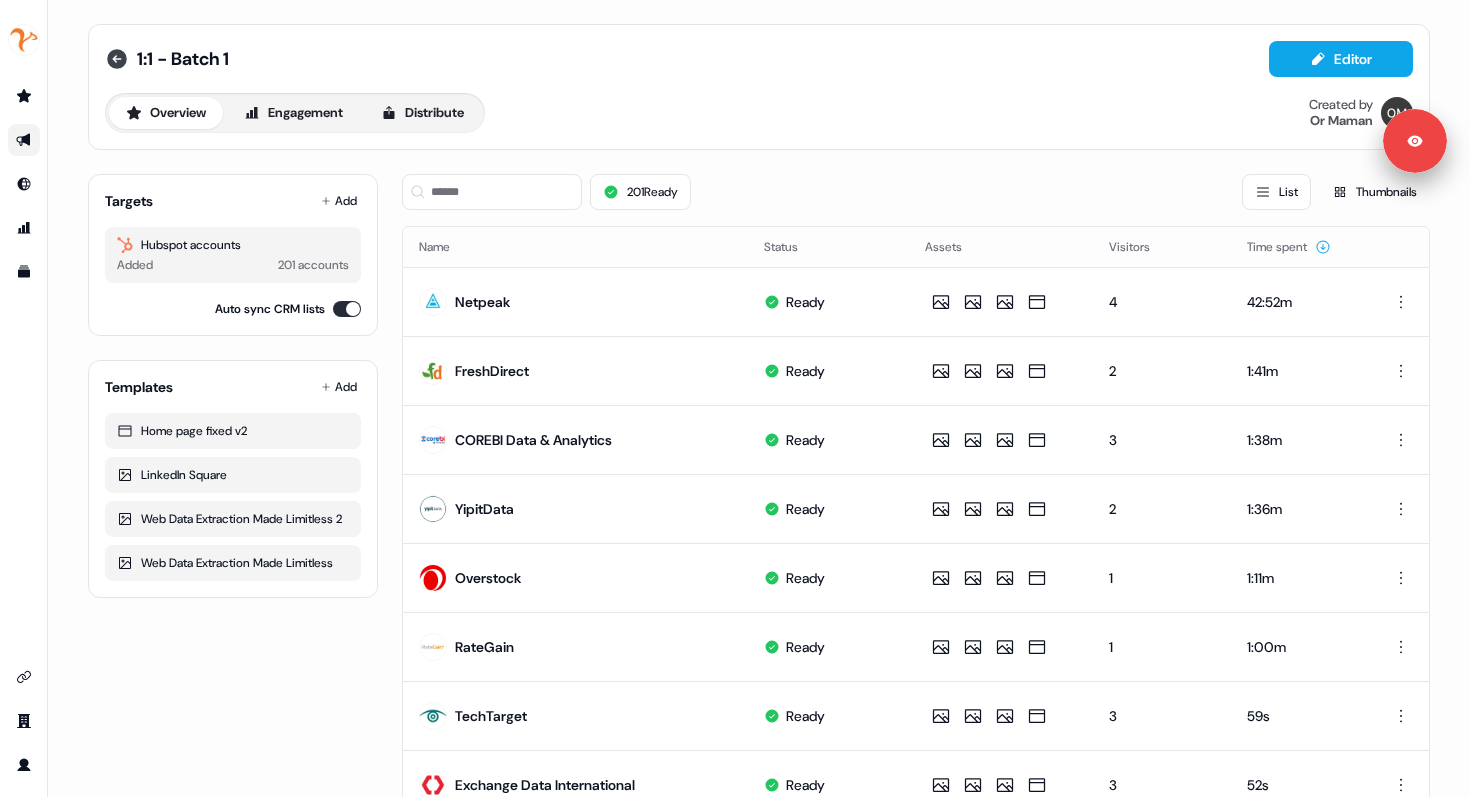click 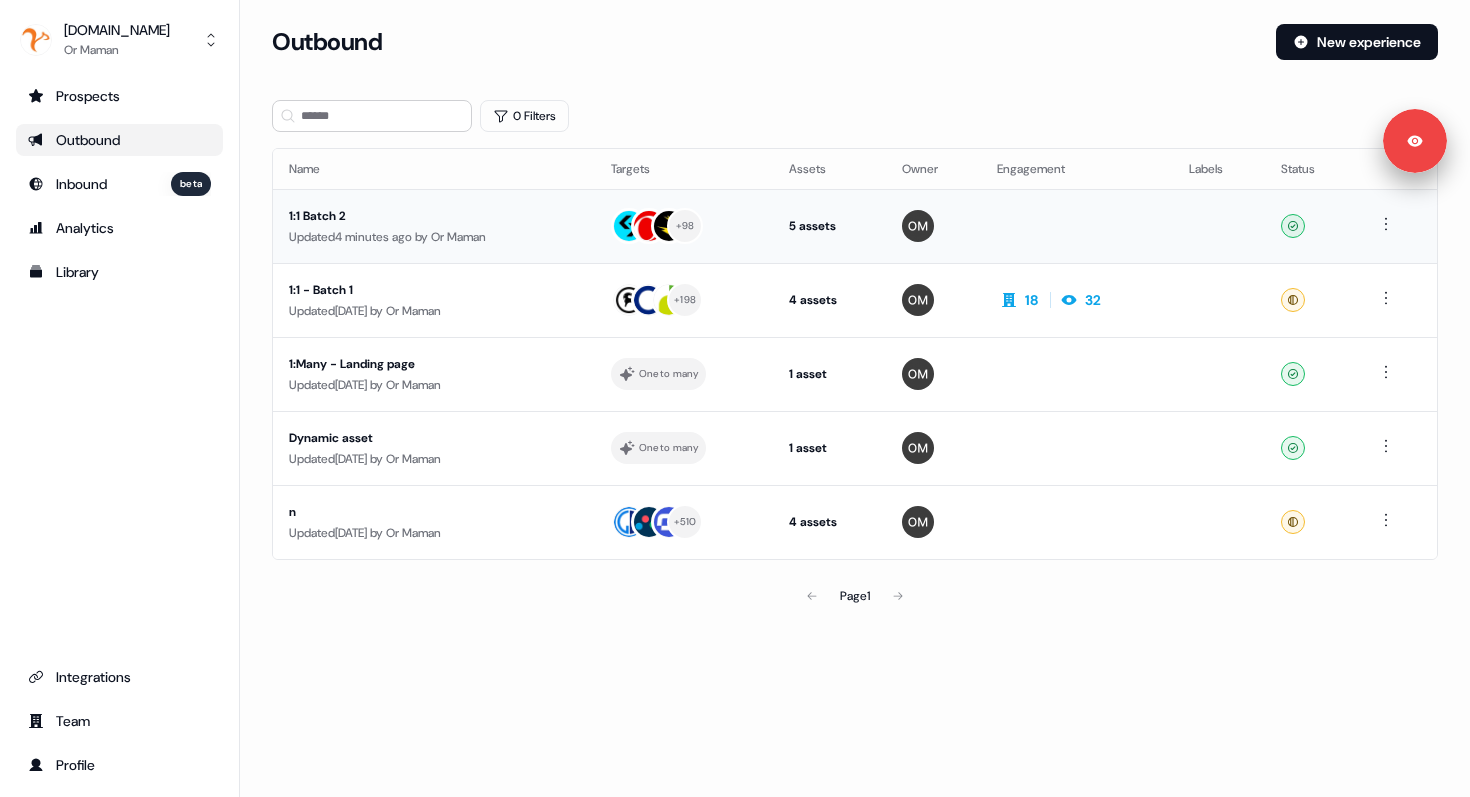 click on "Updated  4 minutes ago   by   Or Maman" at bounding box center [434, 237] 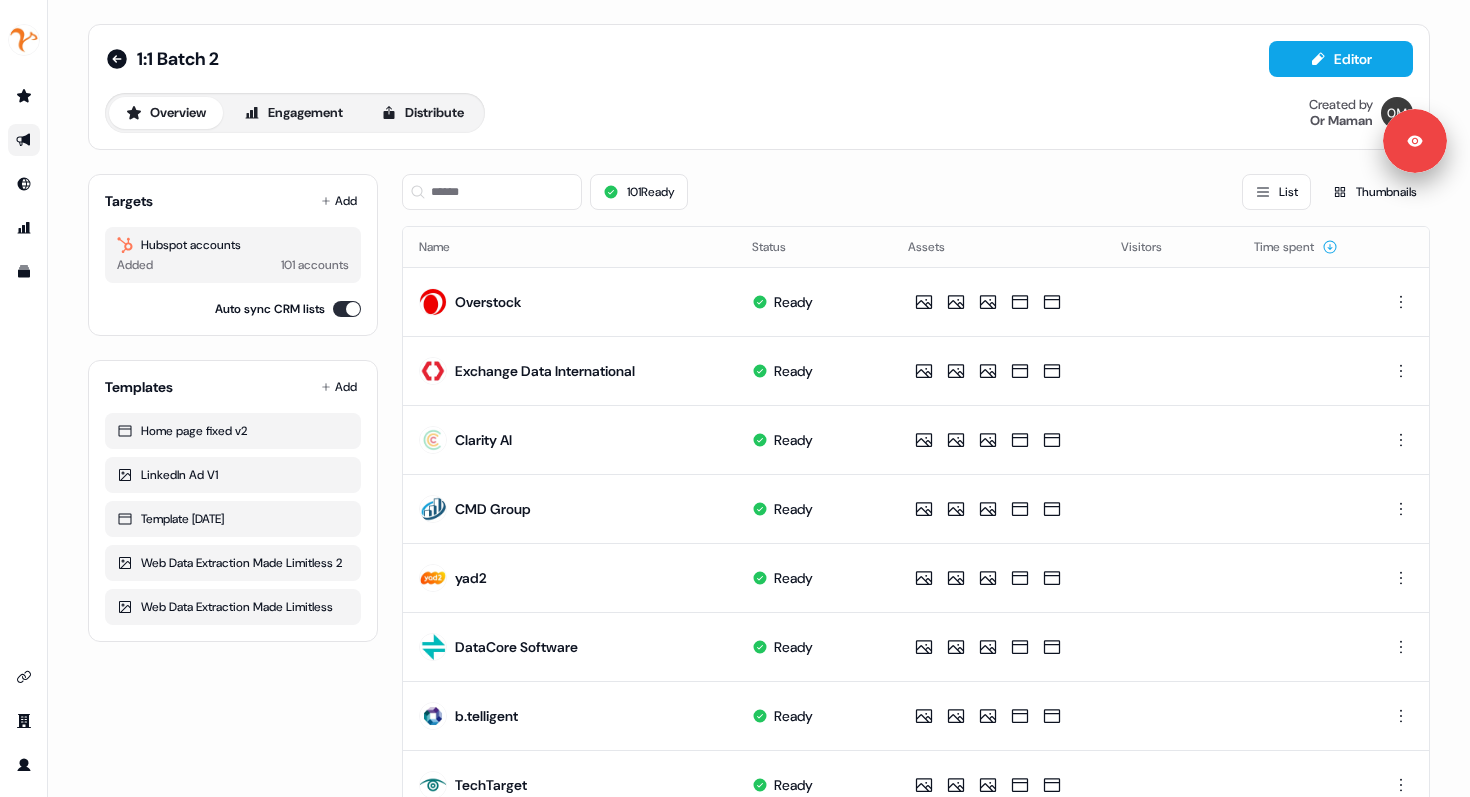 click on "Overview Engagement Distribute" at bounding box center [295, 113] 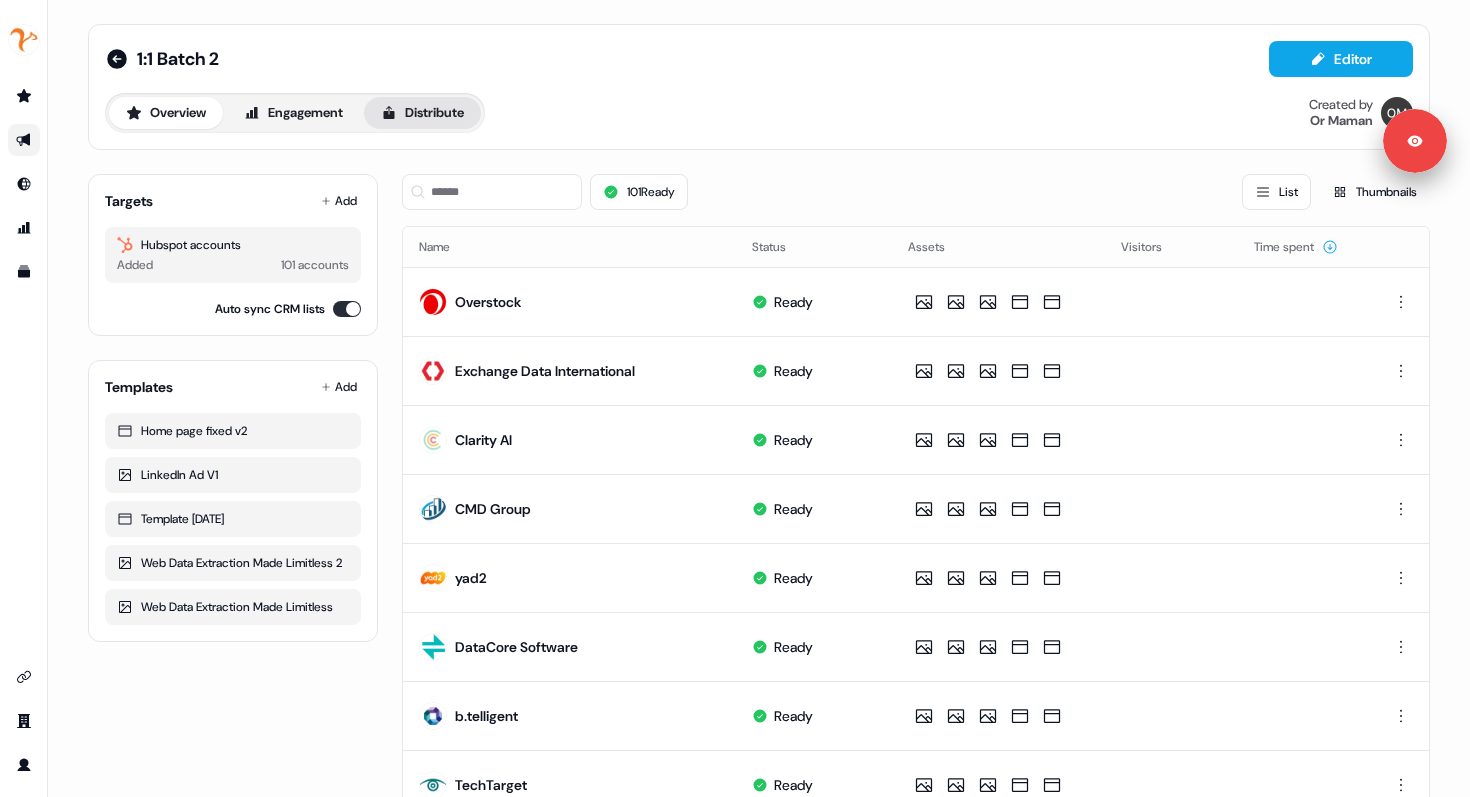 click on "Distribute" at bounding box center [422, 113] 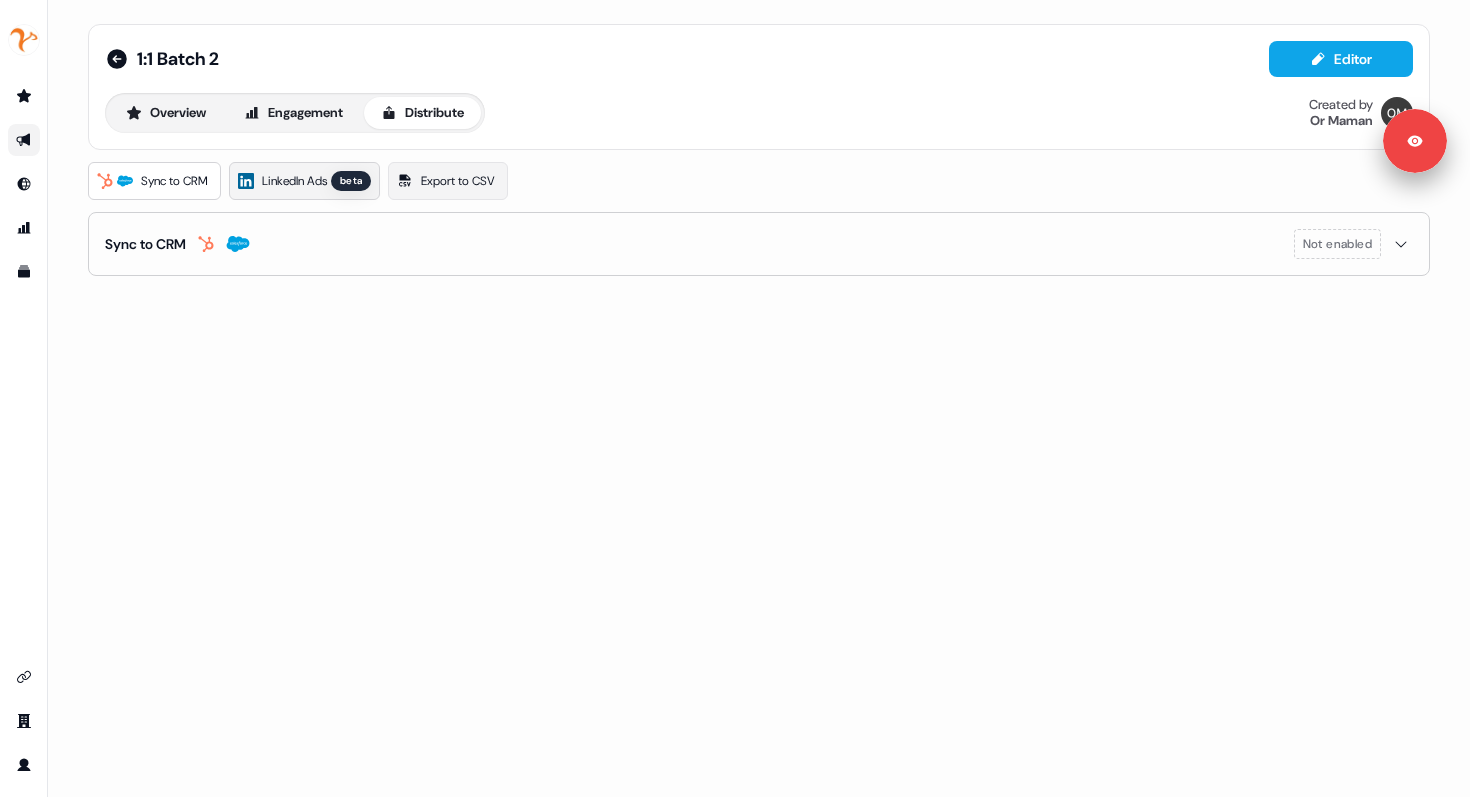 click on "LinkedIn Ads" at bounding box center (294, 181) 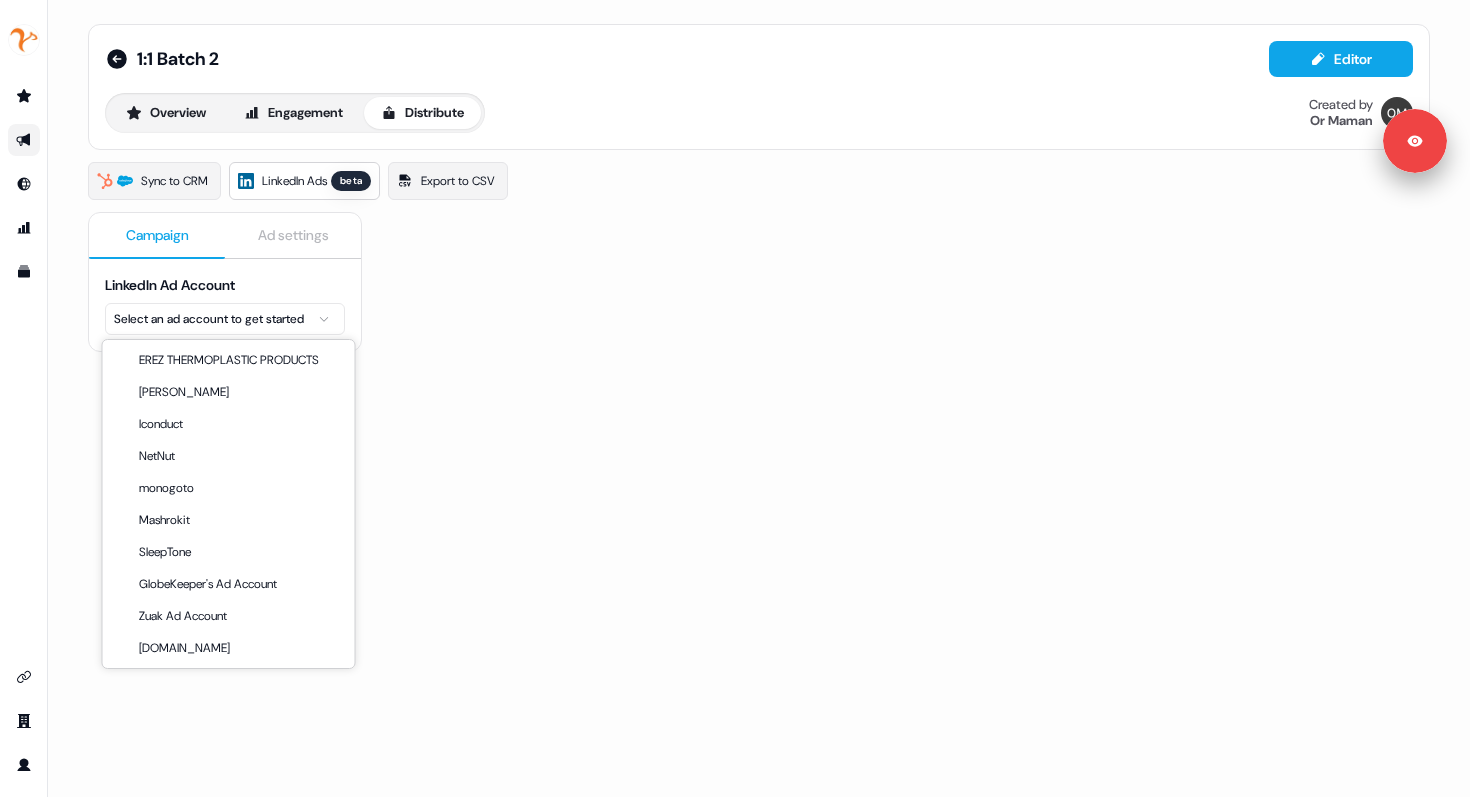 click on "Signed in as Or Maman Sign out For the best experience switch devices to a bigger screen. Go to Userled.io   1:1 Batch 2 Editor Overview Engagement Distribute Created by Or   Maman Sync to CRM LinkedIn Ads beta Export to CSV Campaign Ad settings LinkedIn Ad Account Select an ad account to get started EREZ THERMOPLASTIC PRODUCTS Makor Rishon Iconduct NetNut monogoto Mashrokit SleepTone GlobeKeeper's Ad Account Zuak Ad Account ProxyJet.io" at bounding box center (735, 398) 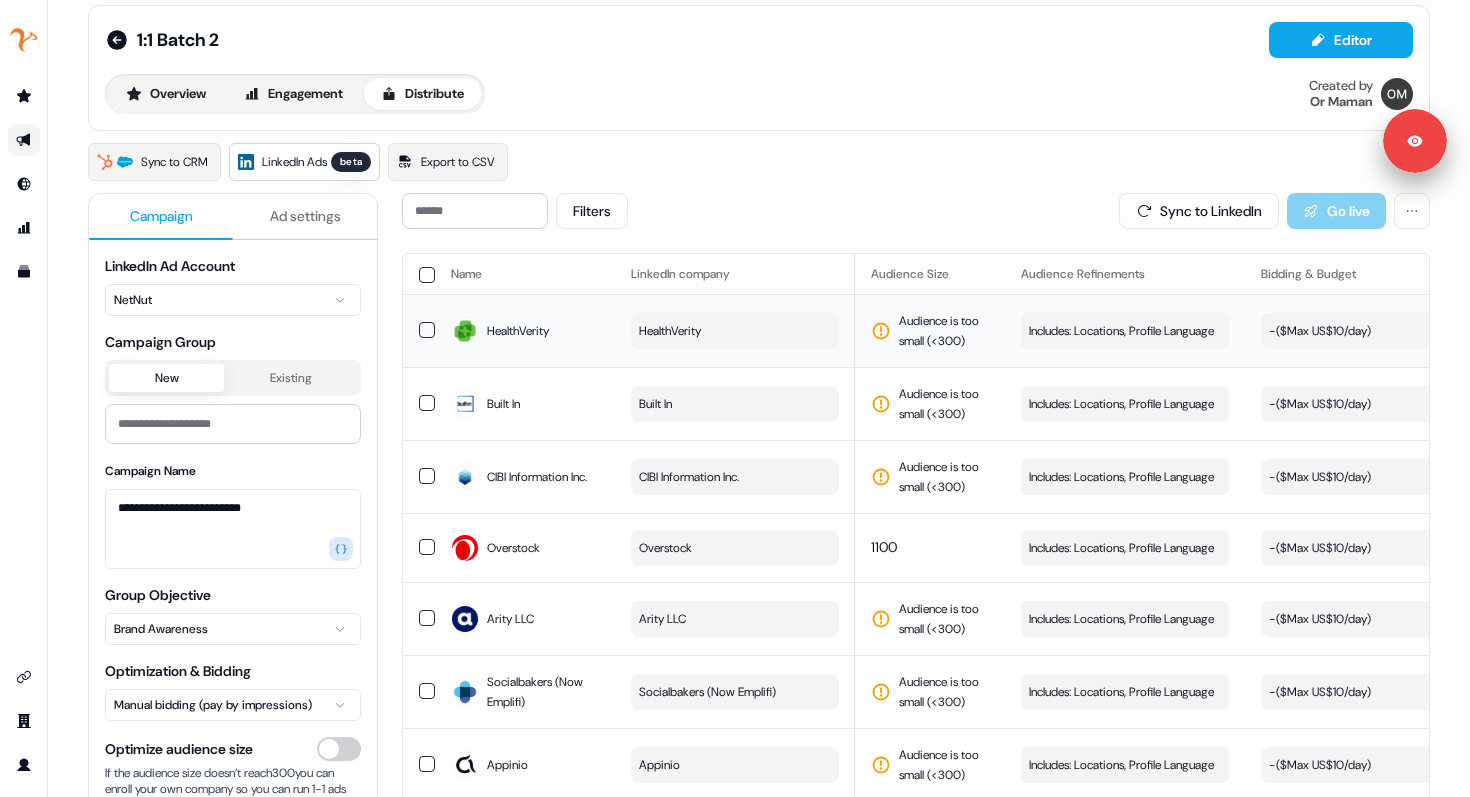 scroll, scrollTop: 33, scrollLeft: 0, axis: vertical 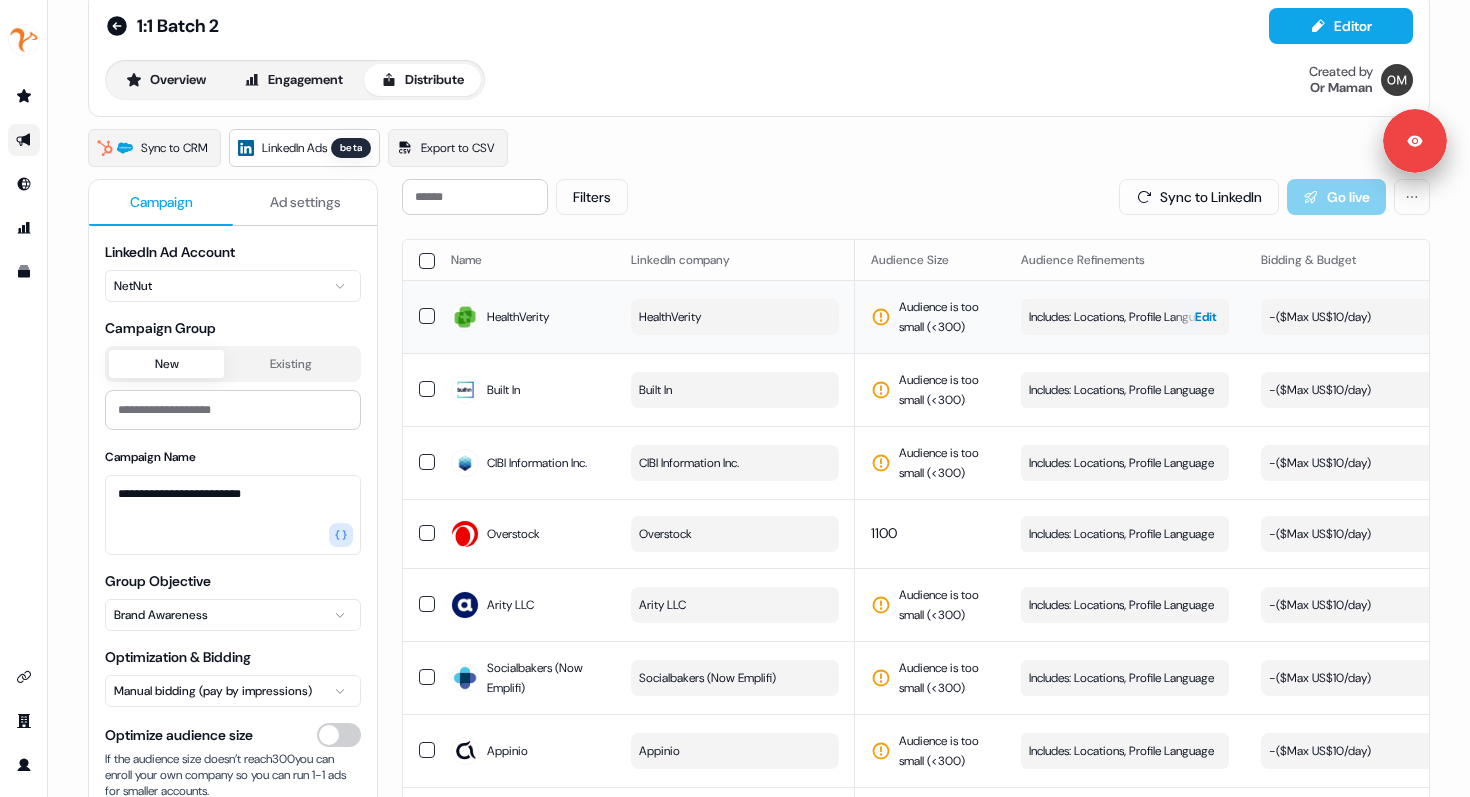 click on "Includes: Locations, Profile Language" at bounding box center [1121, 317] 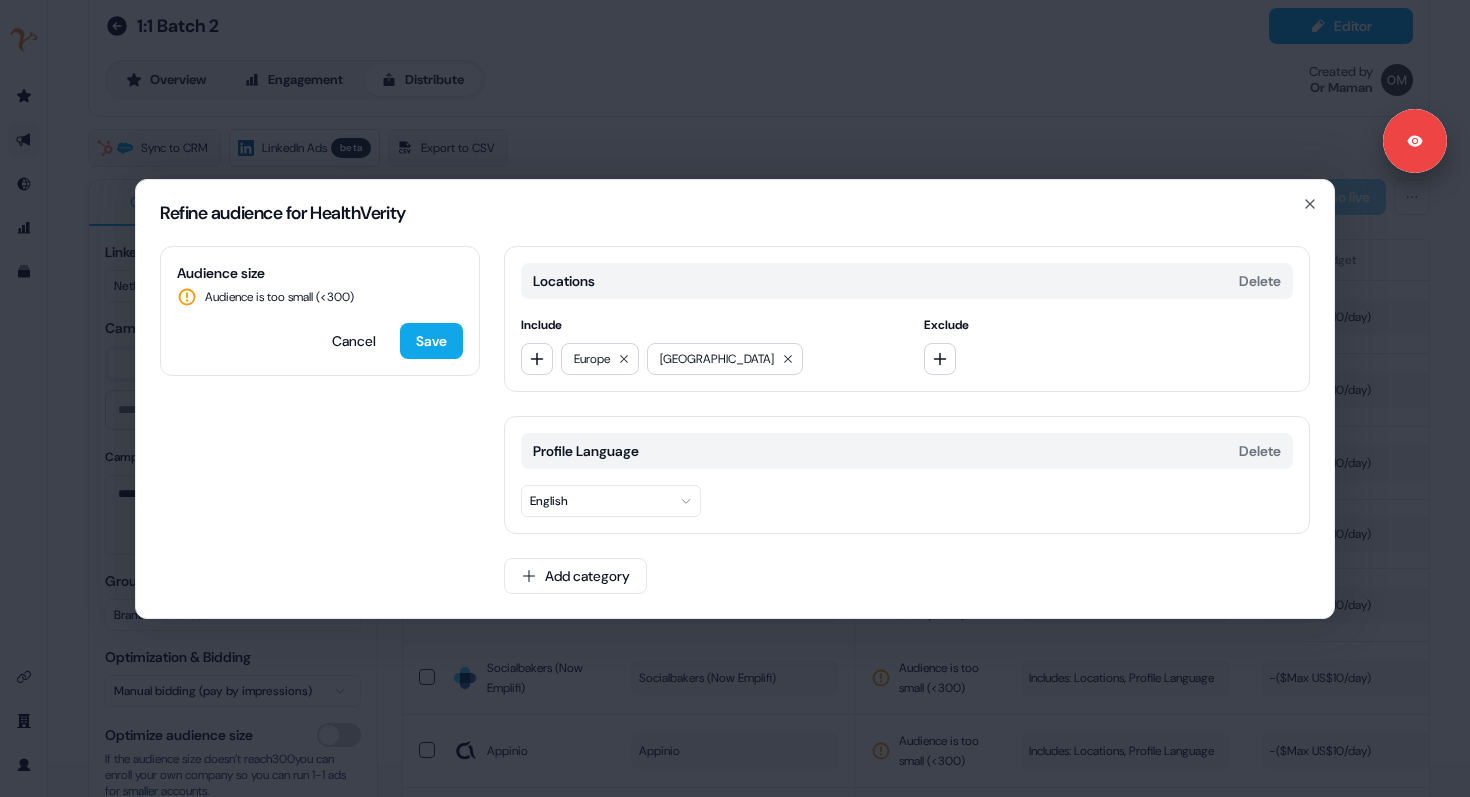 click on "Refine audience for HealthVerity Audience size Audience is too small (< 300 ) Cancel Save Locations Delete Include Europe North America Exclude Profile Language Delete English Add category Close" at bounding box center [735, 398] 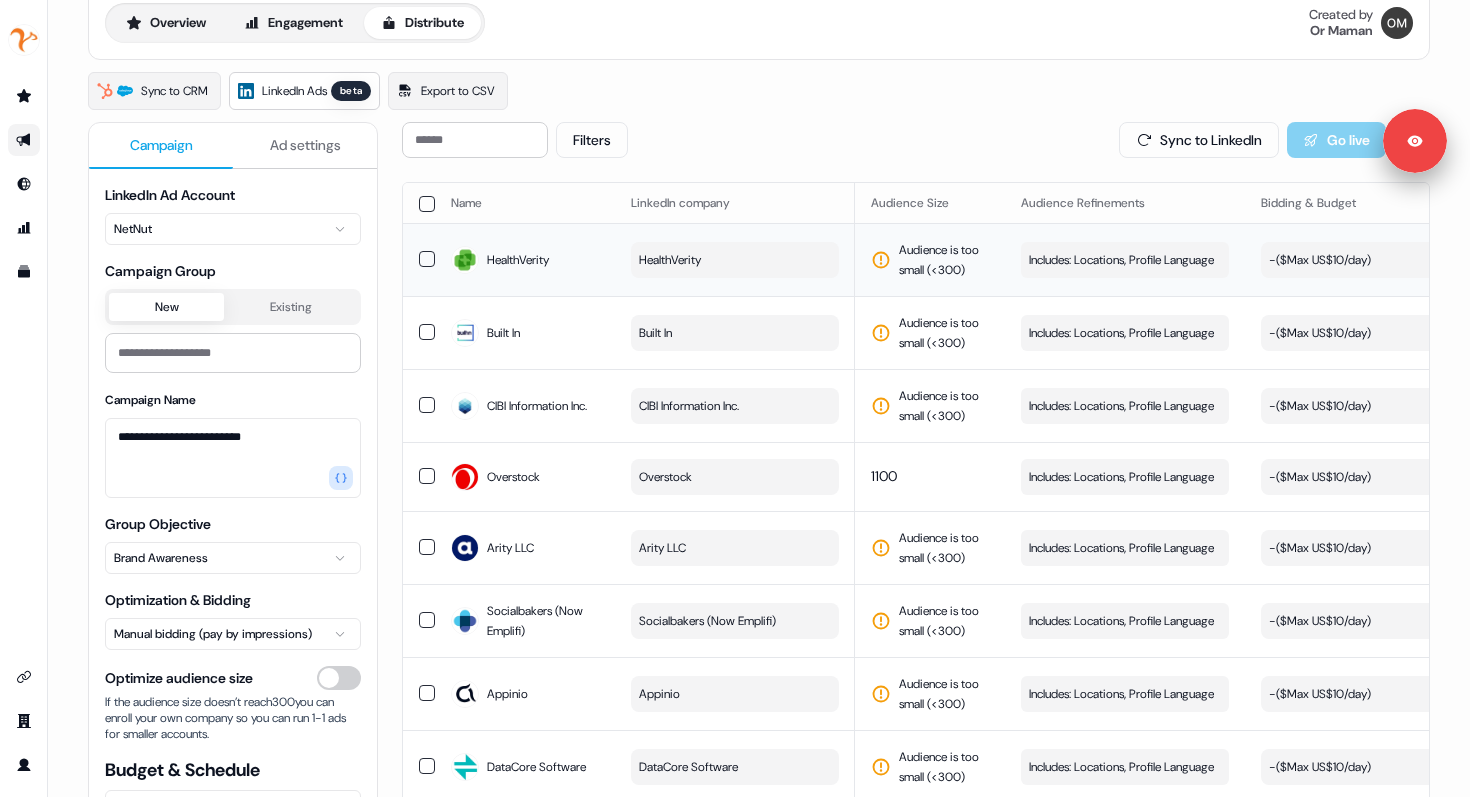 scroll, scrollTop: 89, scrollLeft: 0, axis: vertical 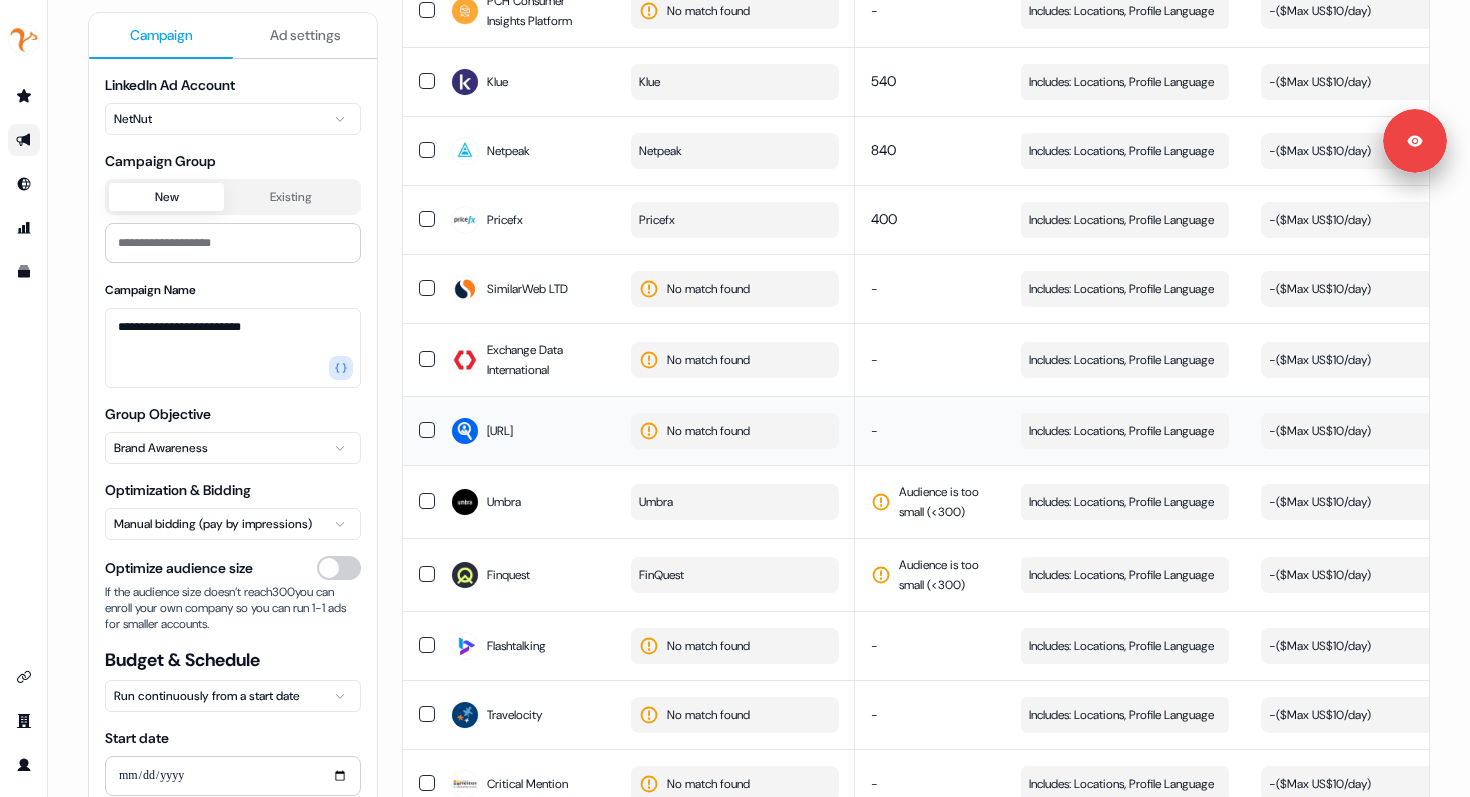 click on "No match found" at bounding box center (708, 431) 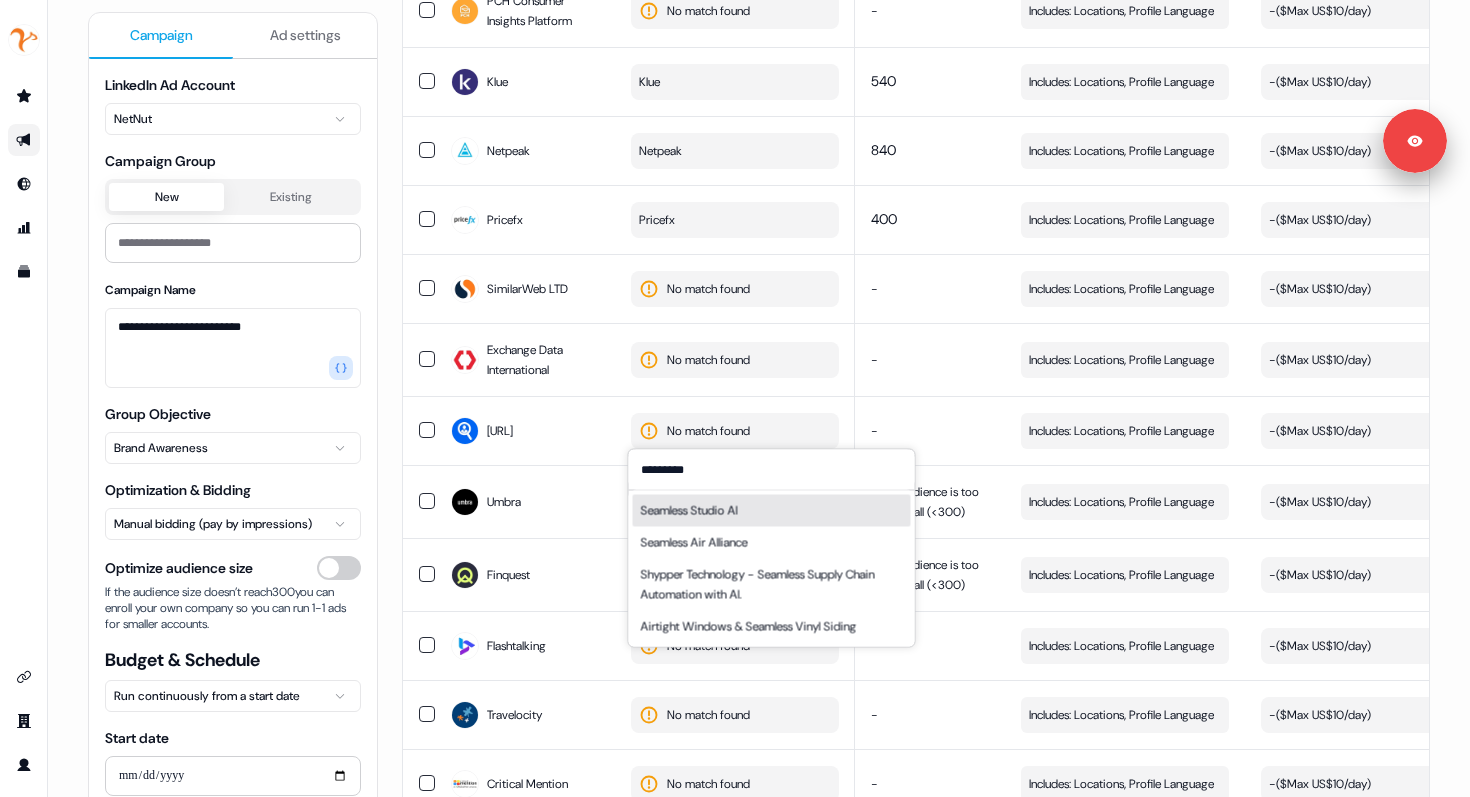 click on "*********" at bounding box center [772, 470] 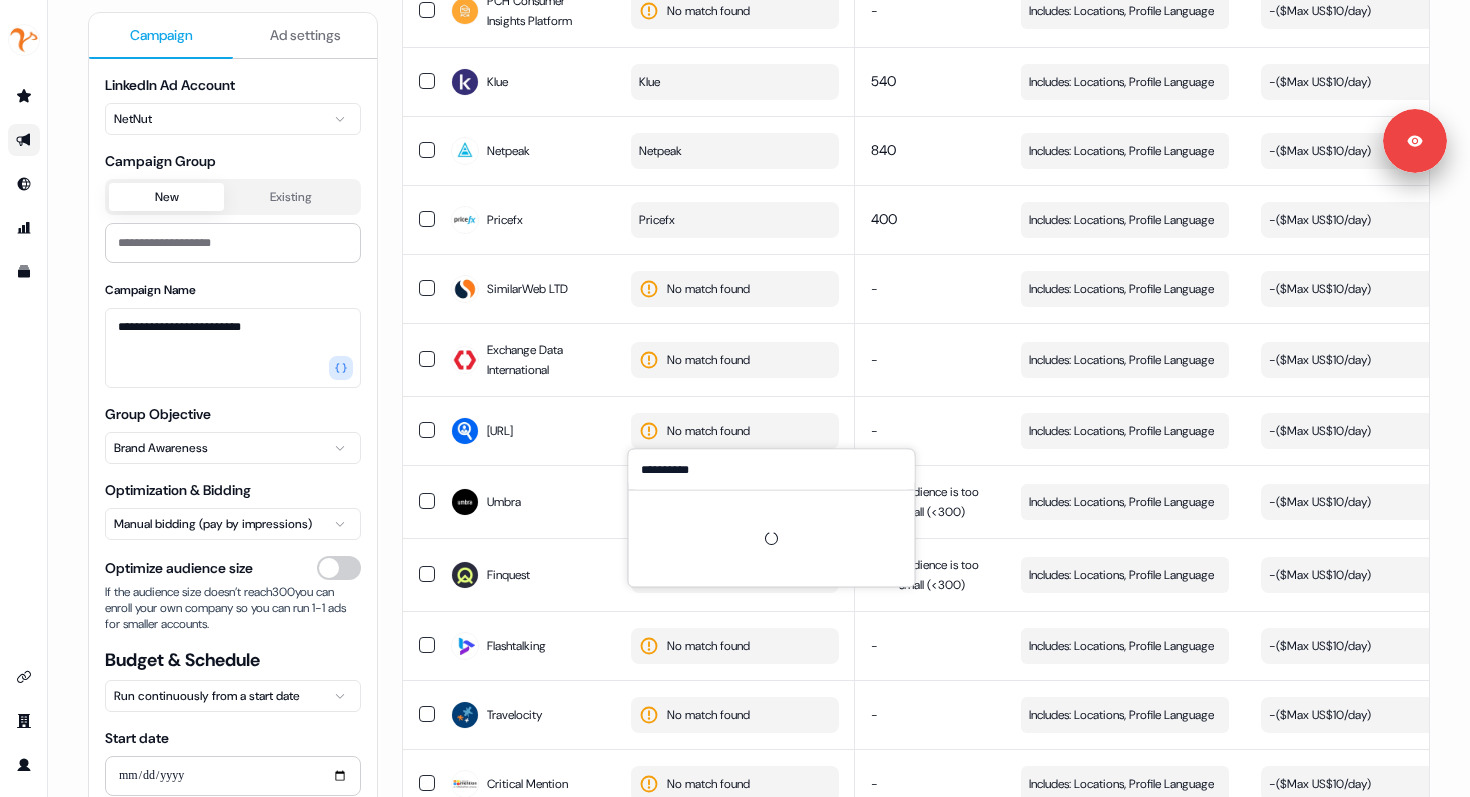 type on "**********" 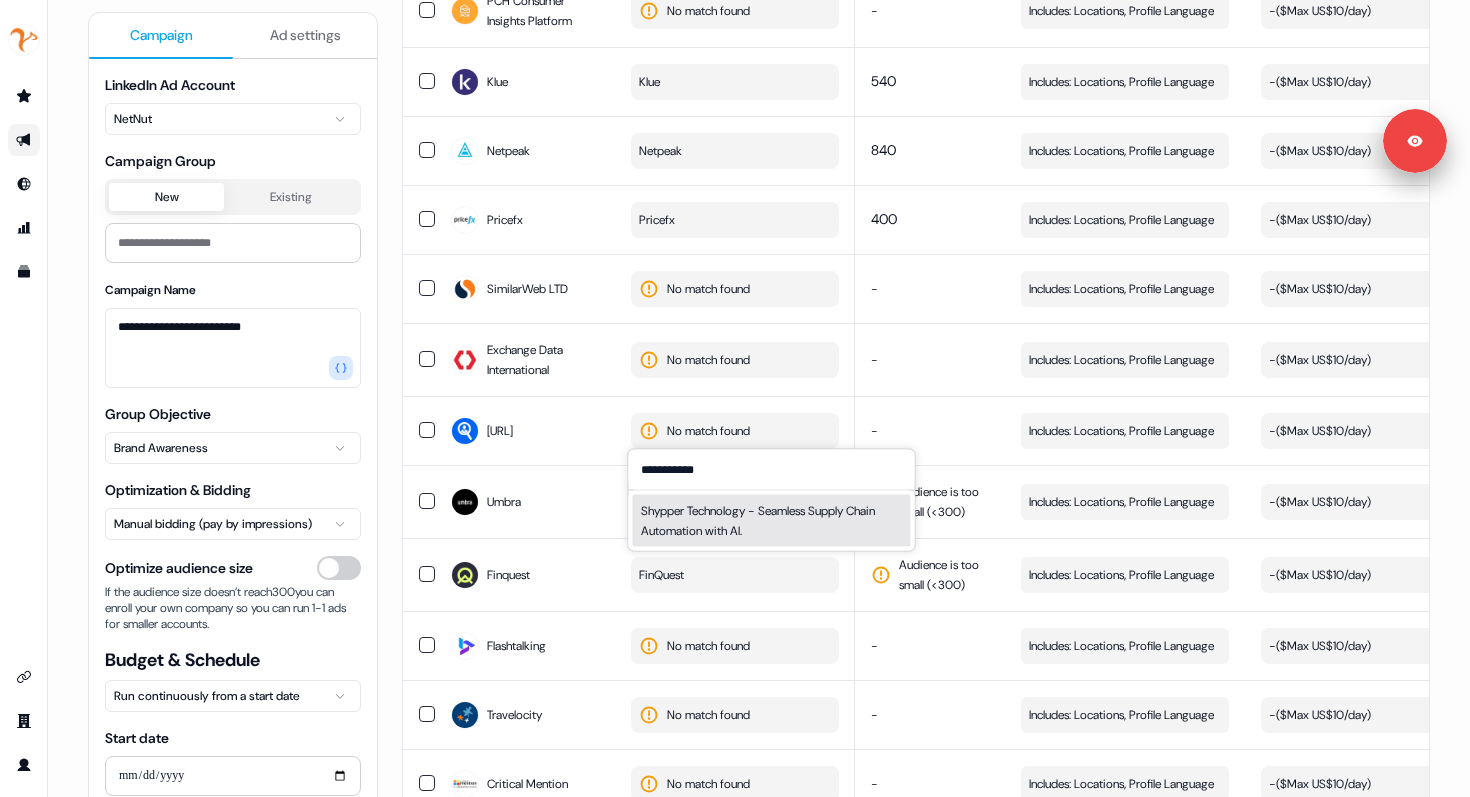 type 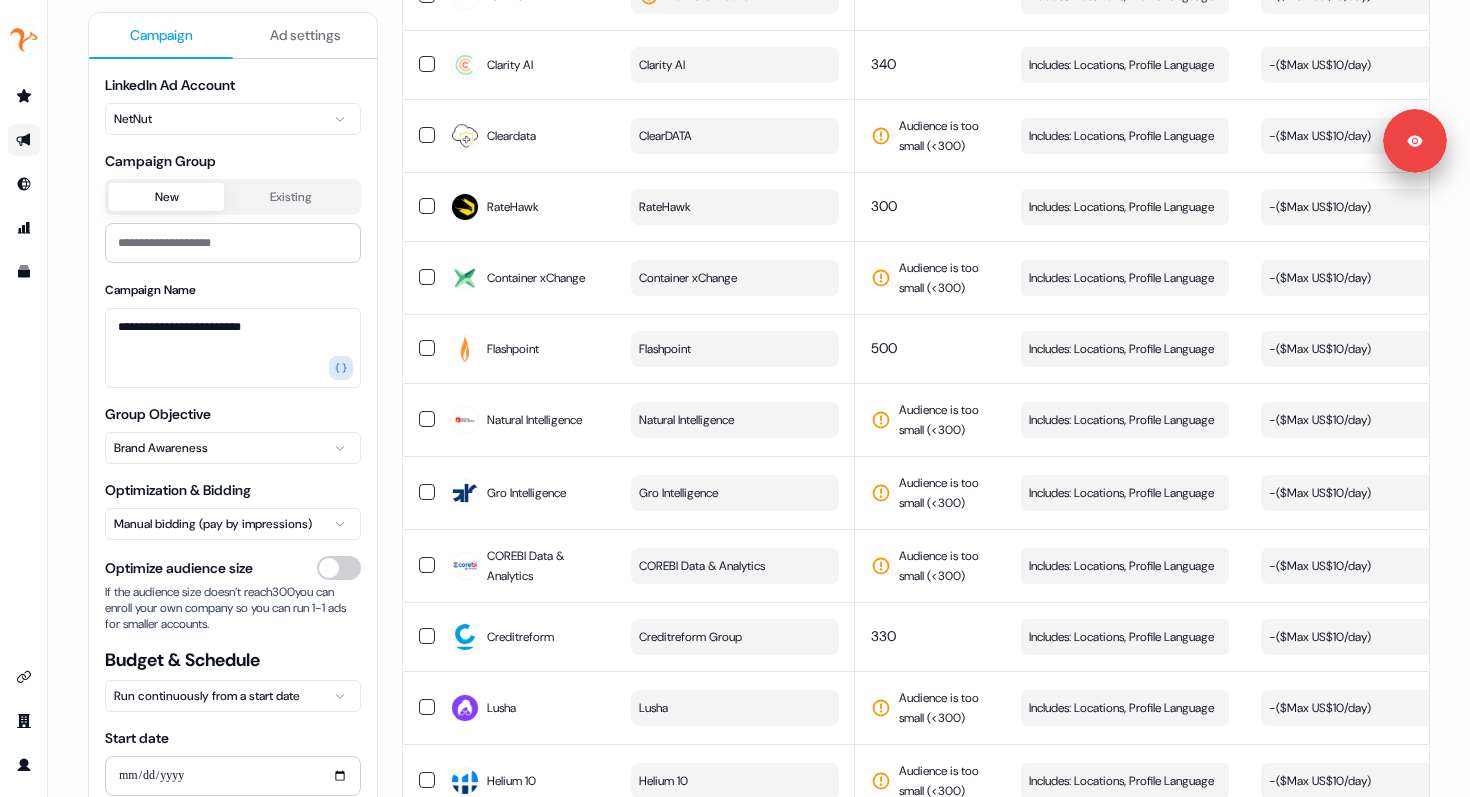 scroll, scrollTop: 6852, scrollLeft: 0, axis: vertical 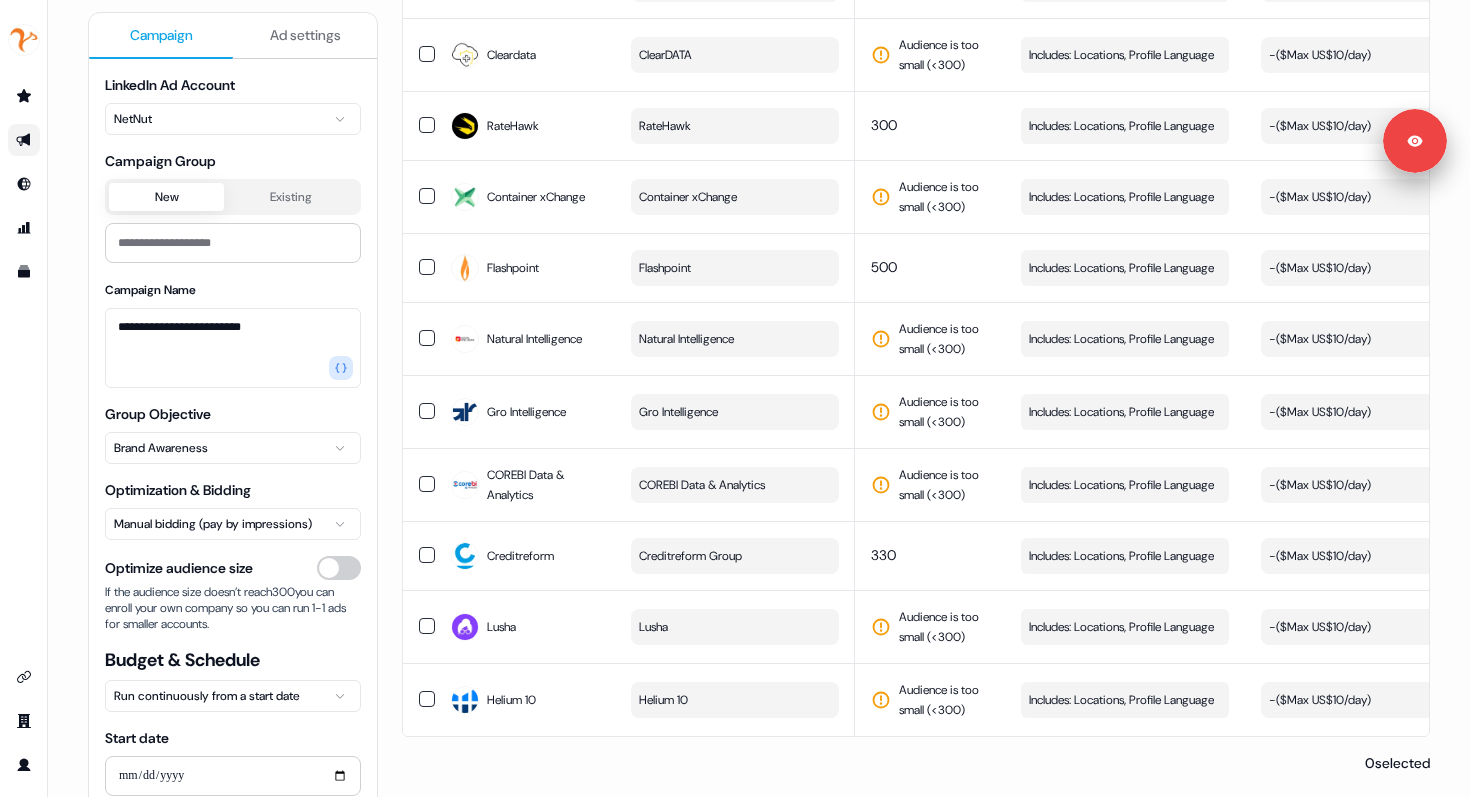 click on "Optimize audience size" at bounding box center (339, 568) 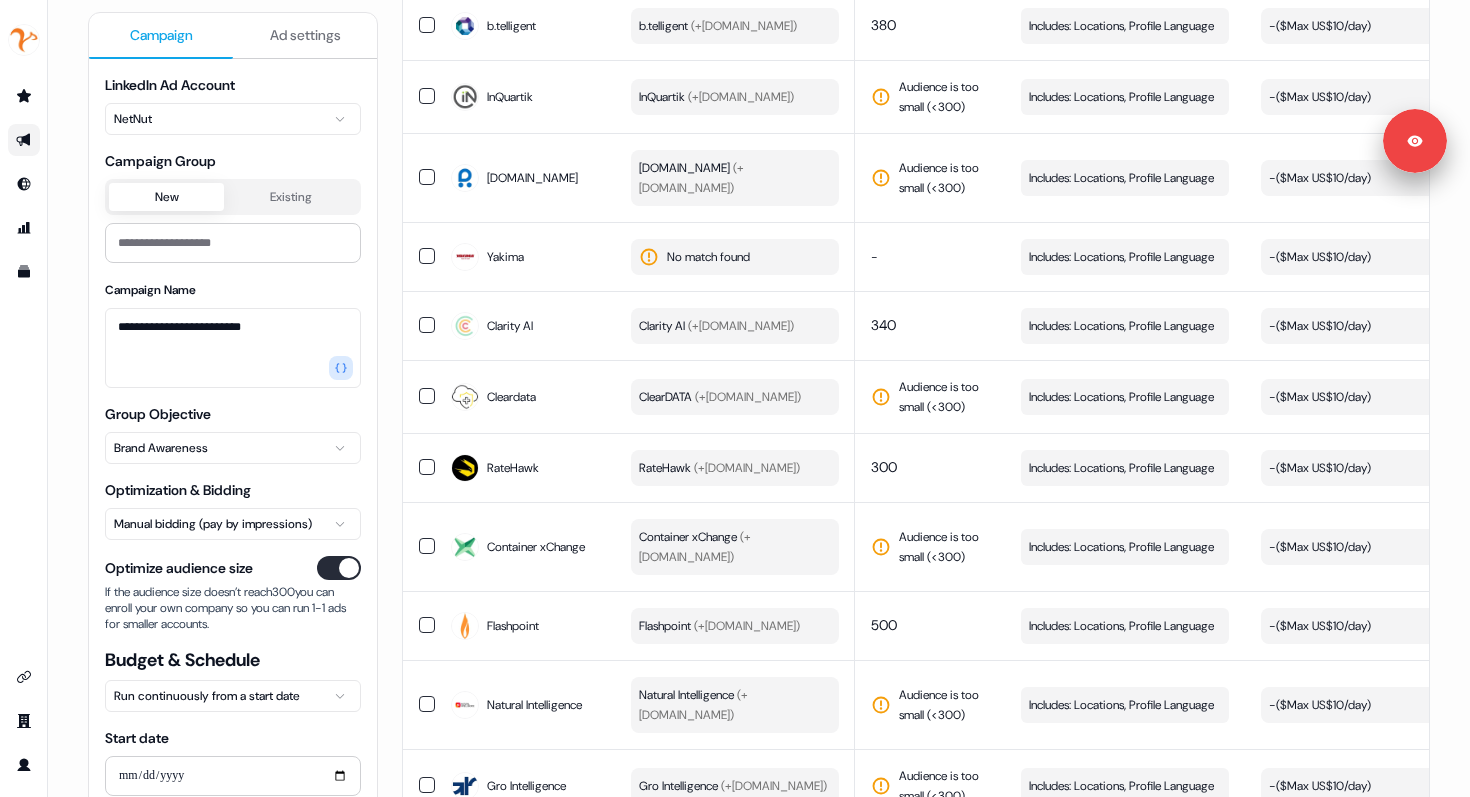 scroll, scrollTop: 6852, scrollLeft: 0, axis: vertical 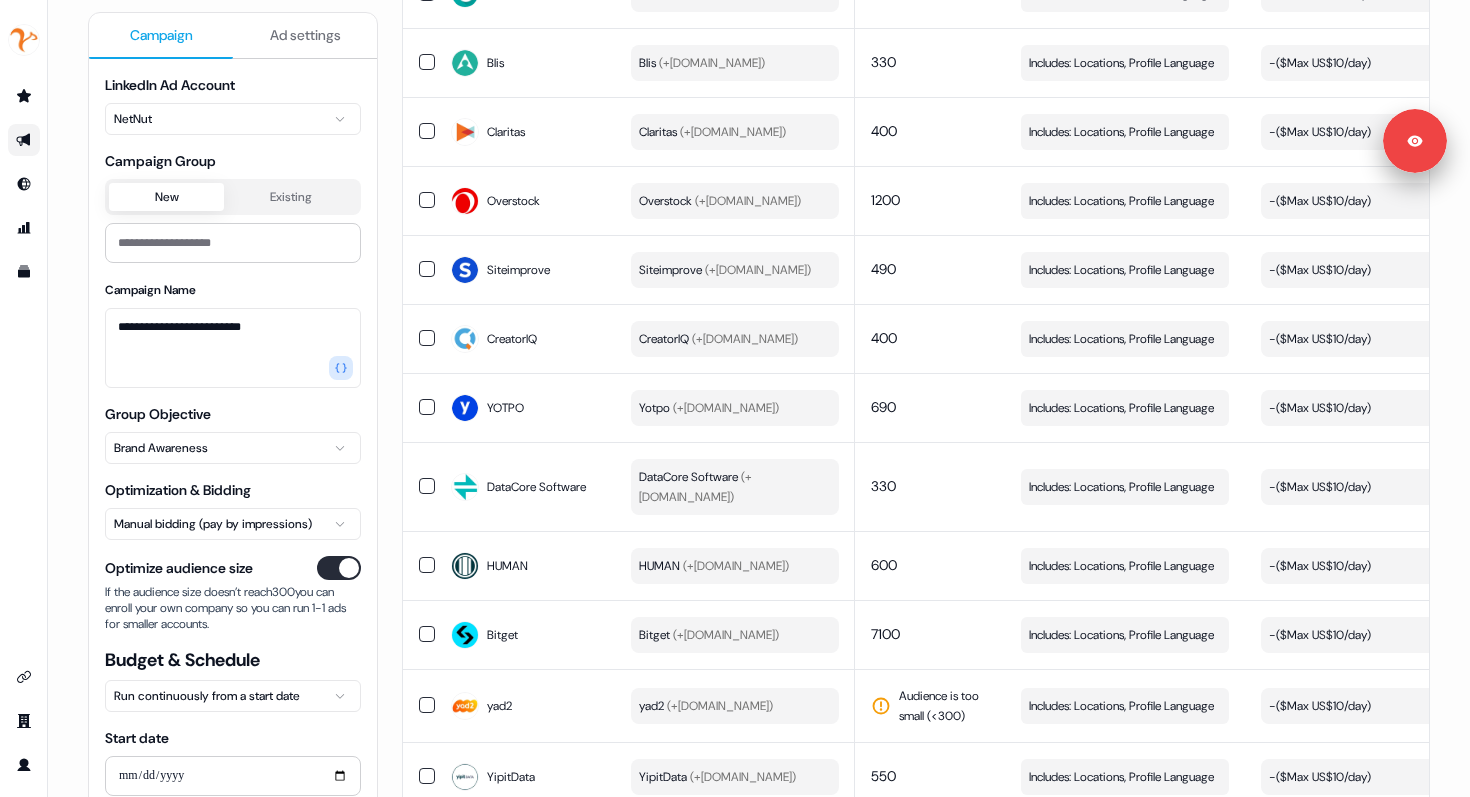 click on "Optimize audience size" at bounding box center (339, 568) 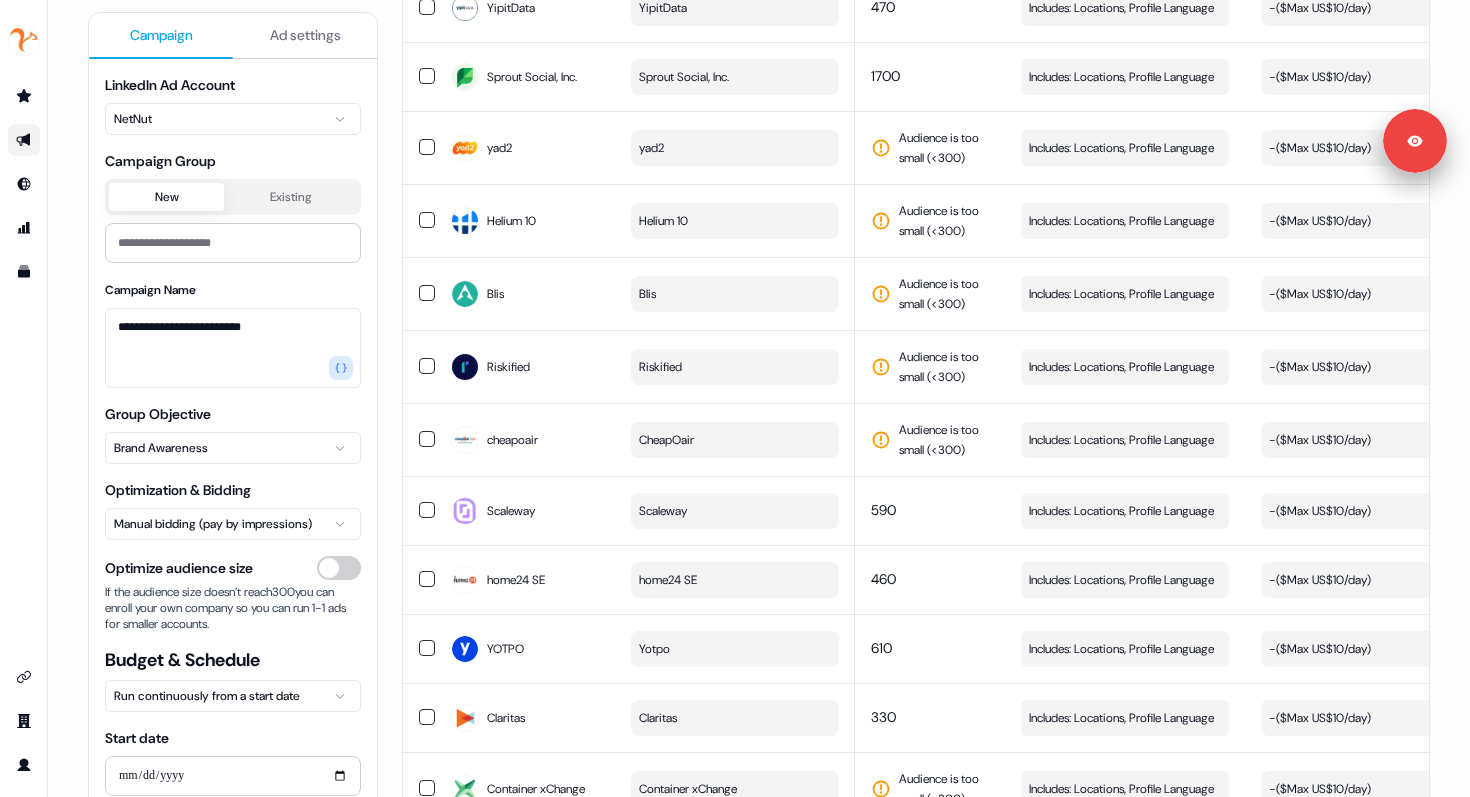 scroll, scrollTop: 6852, scrollLeft: 0, axis: vertical 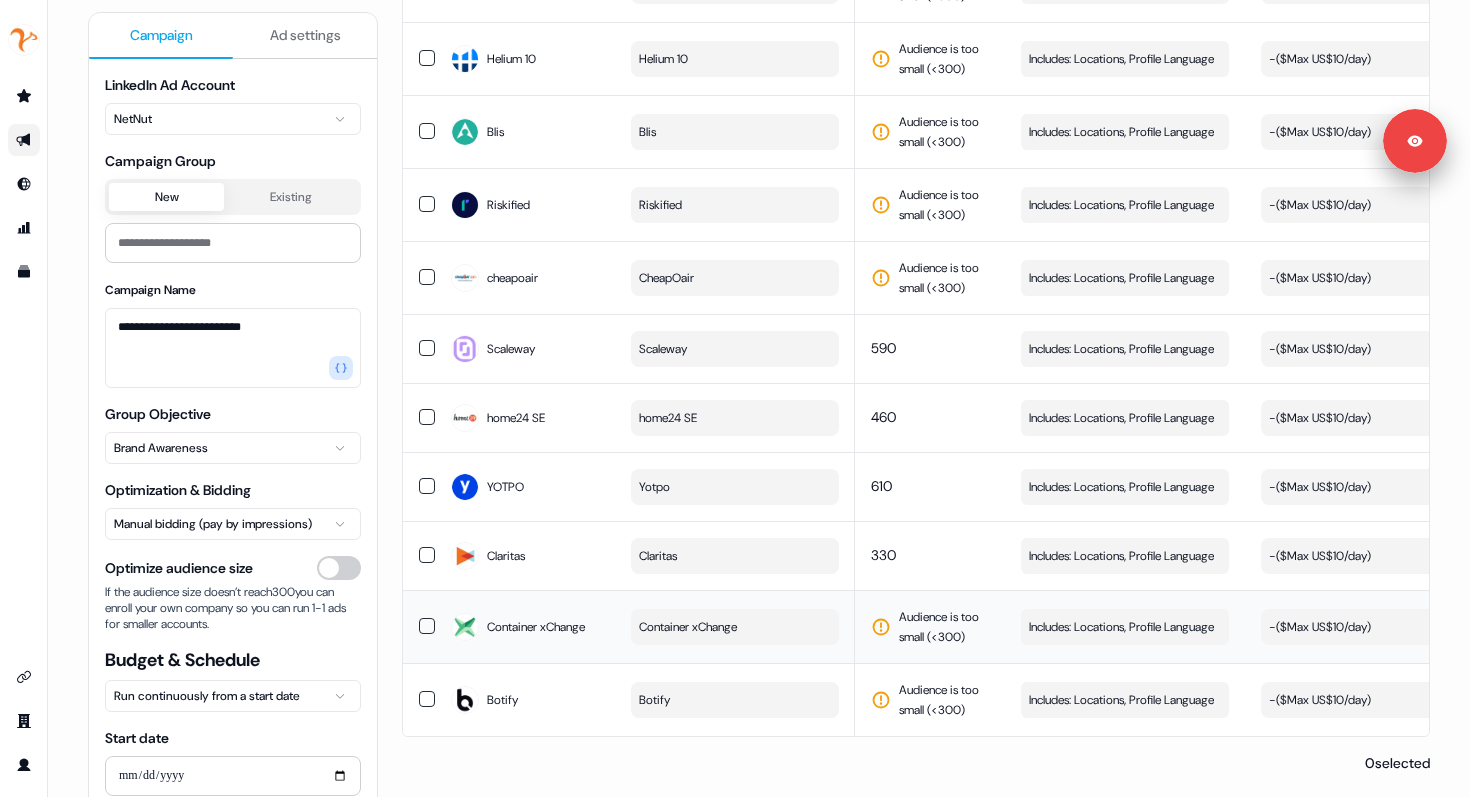 click on "Audience is too small (< 300 )" at bounding box center (944, 627) 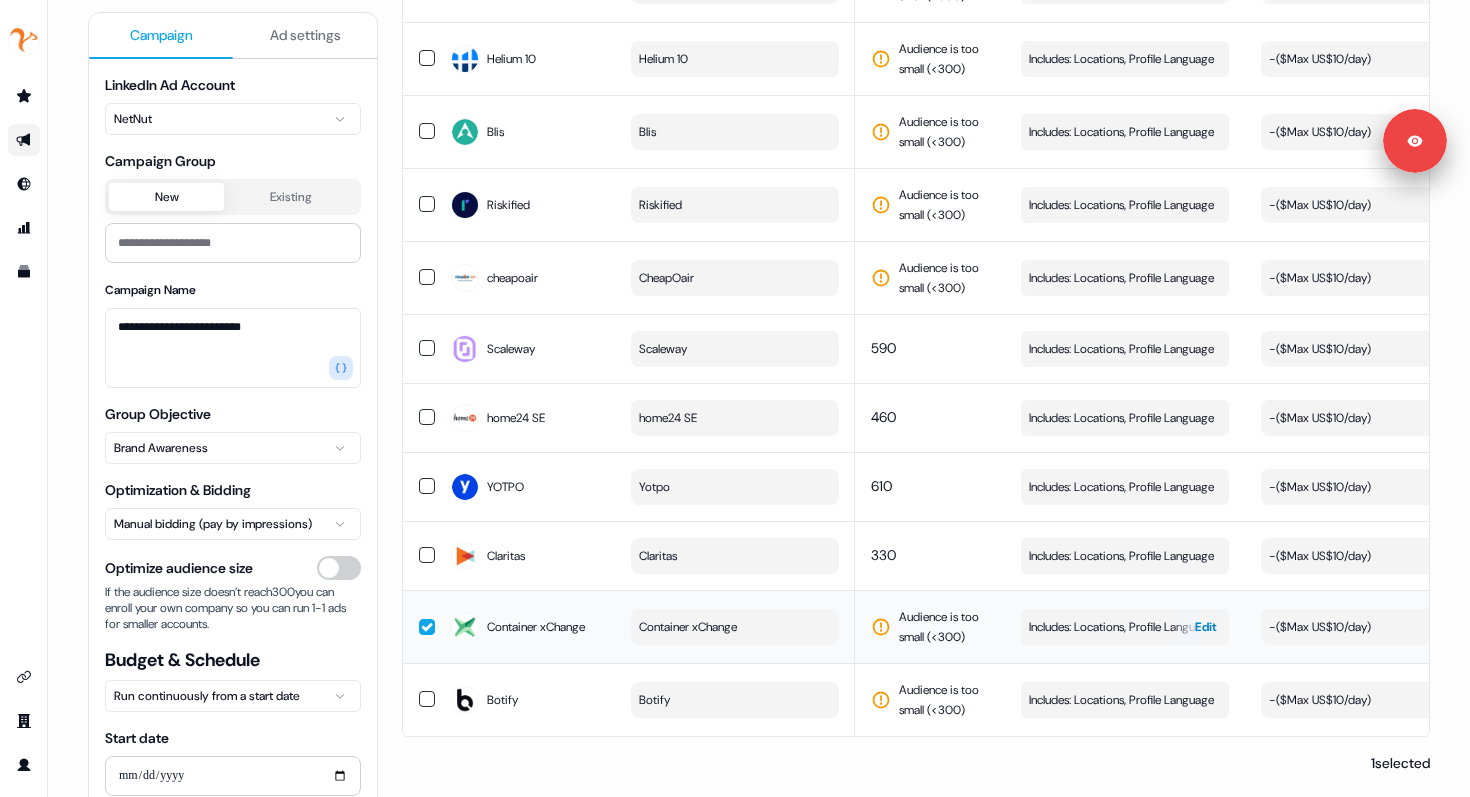 click on "Includes: Locations, Profile Language" at bounding box center [1121, 627] 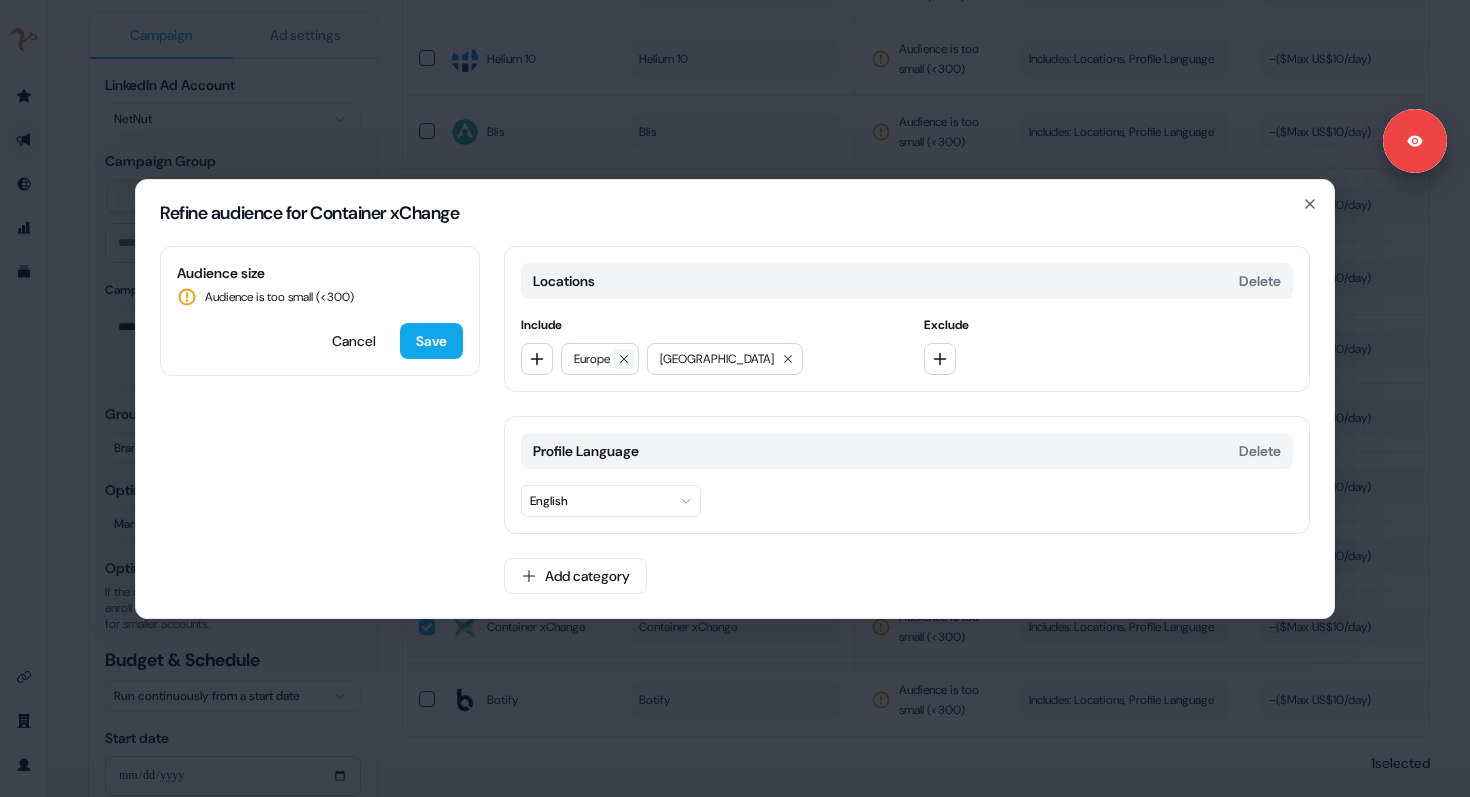 click 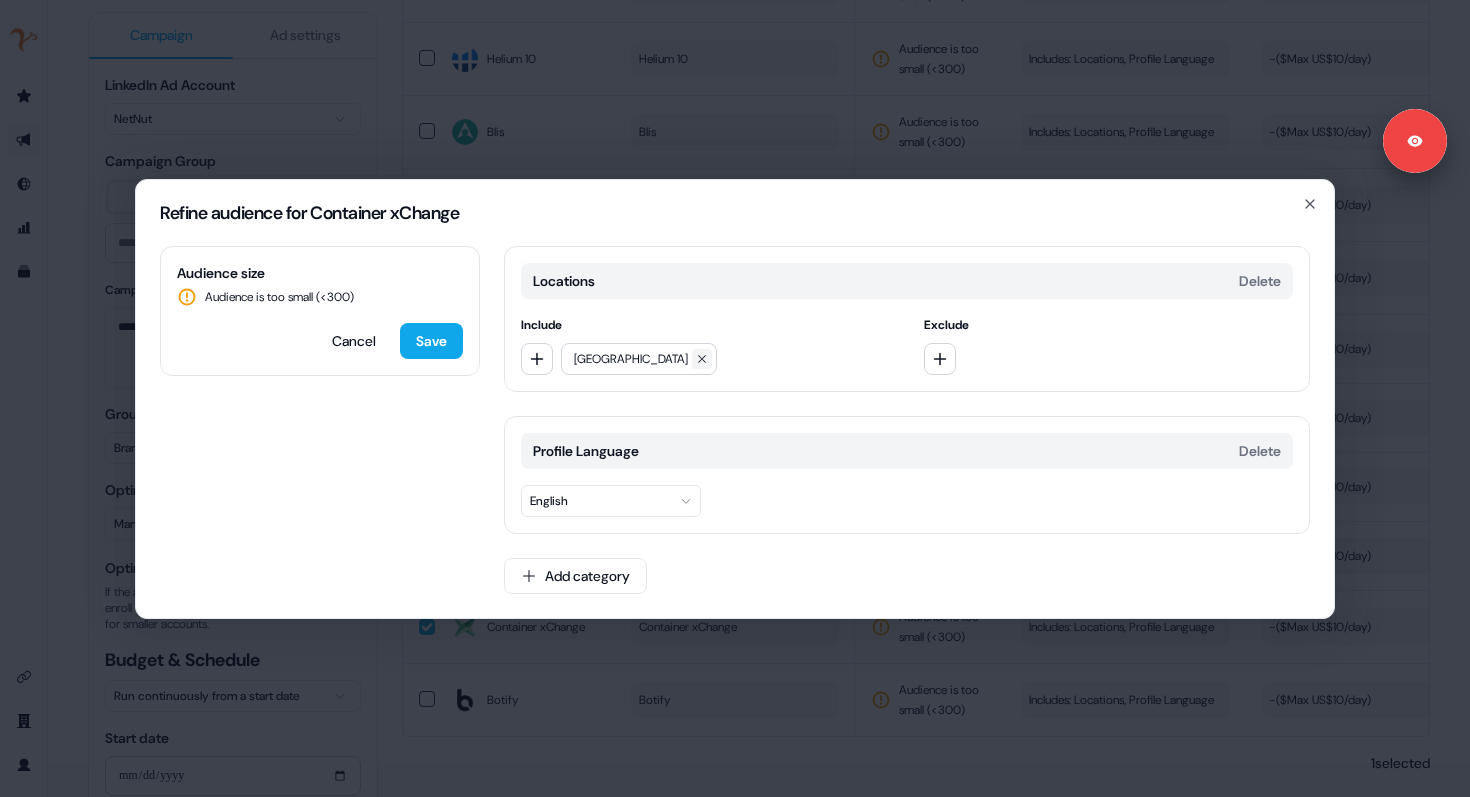 click 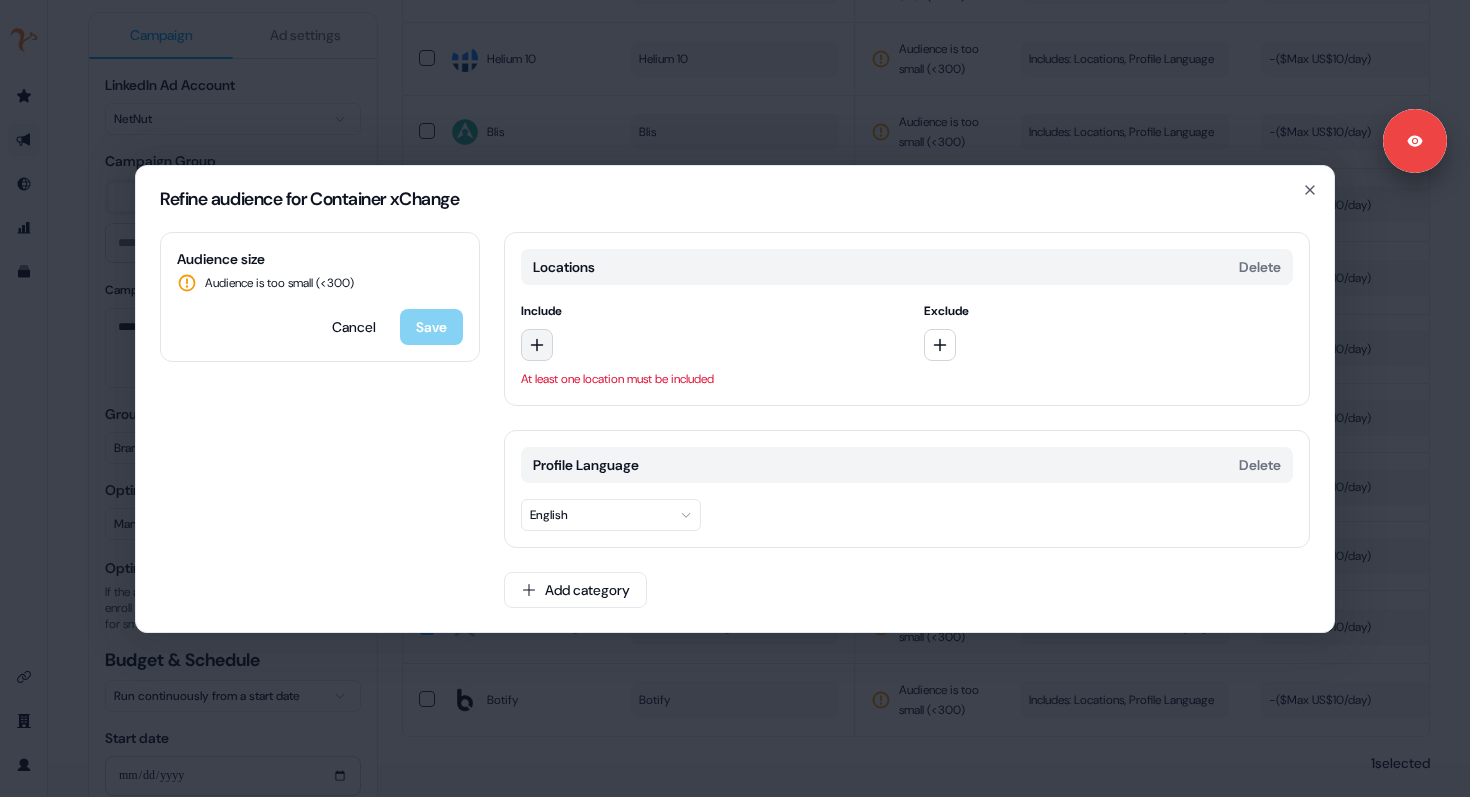 click 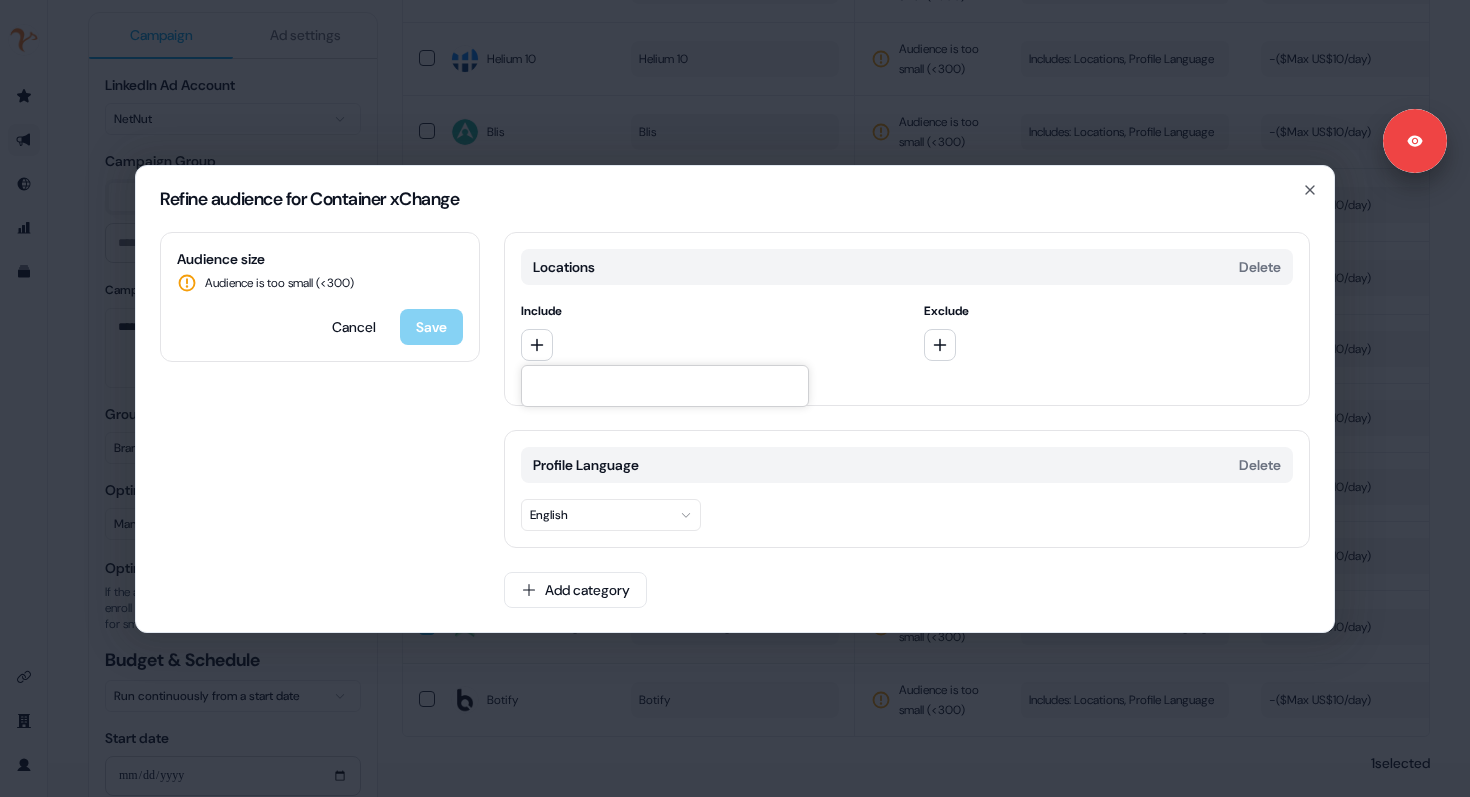 click at bounding box center (665, 386) 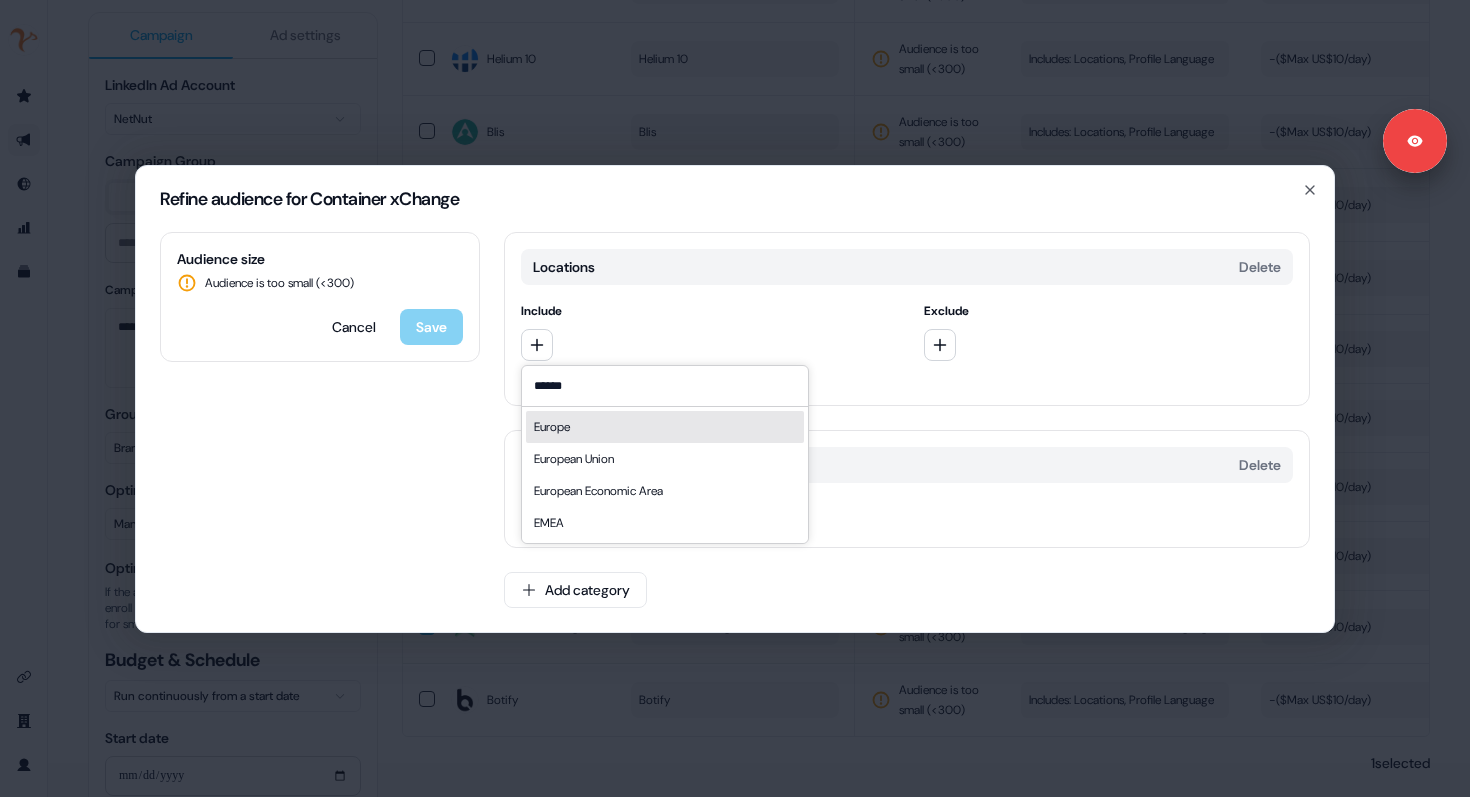 type on "******" 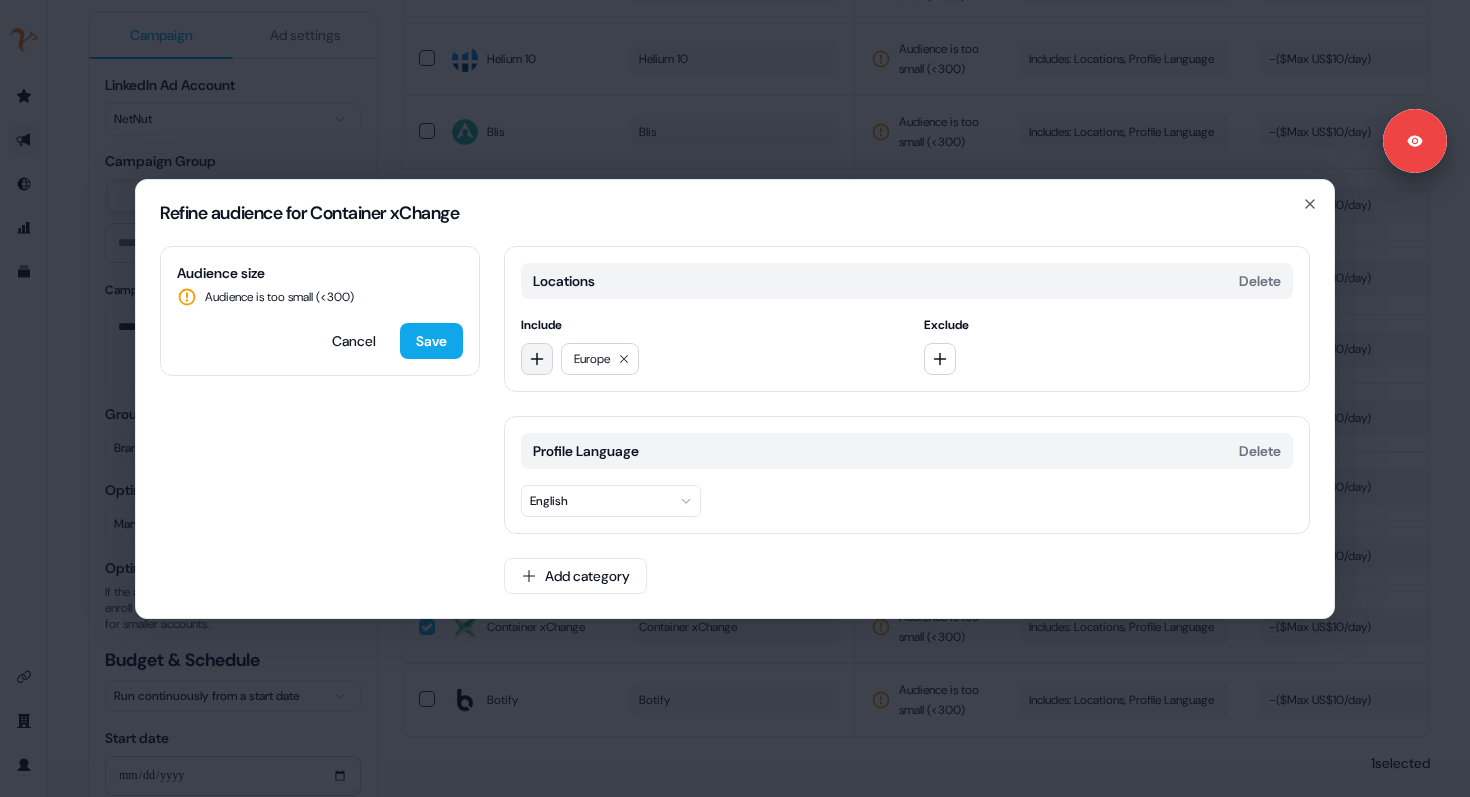 click 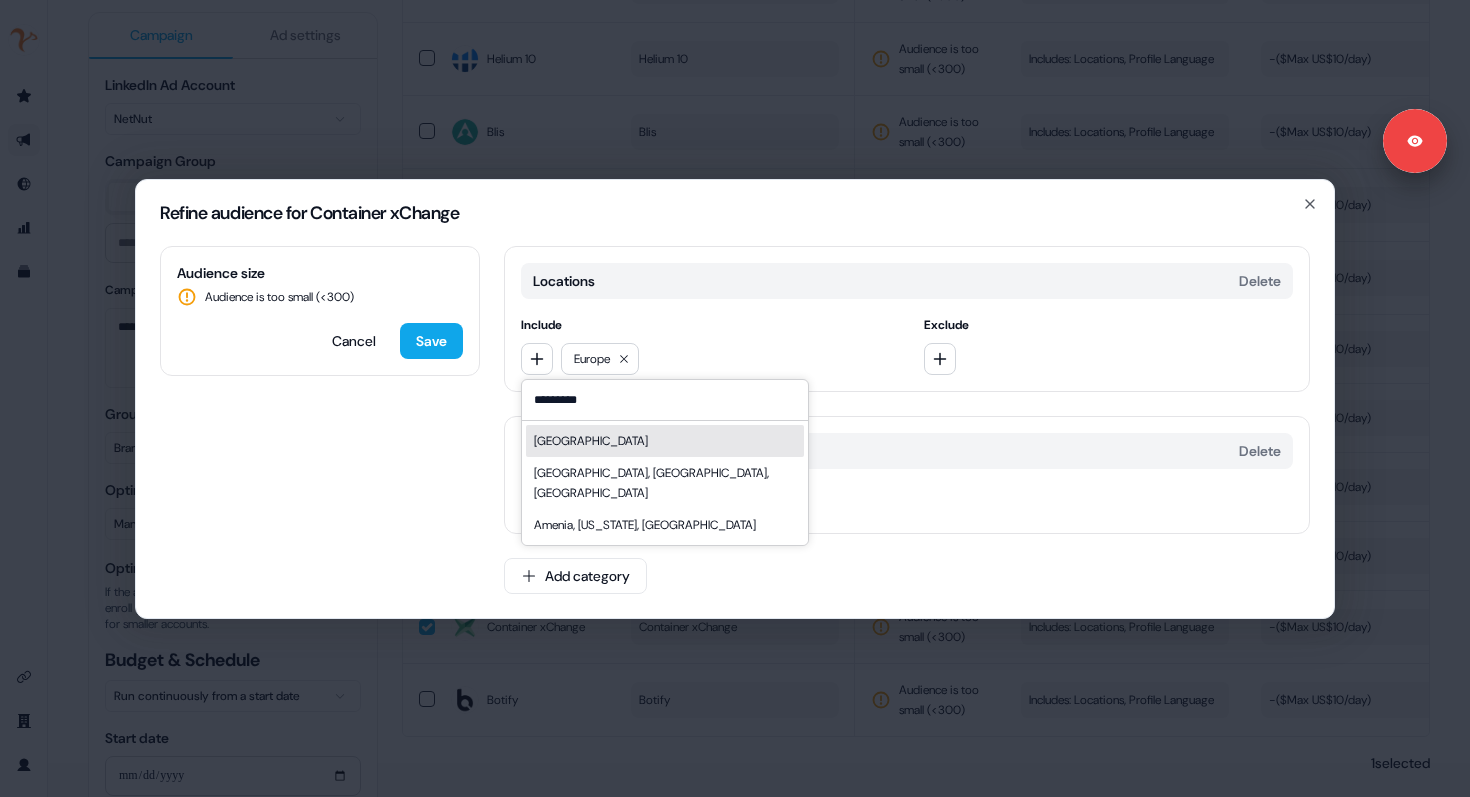 type on "*********" 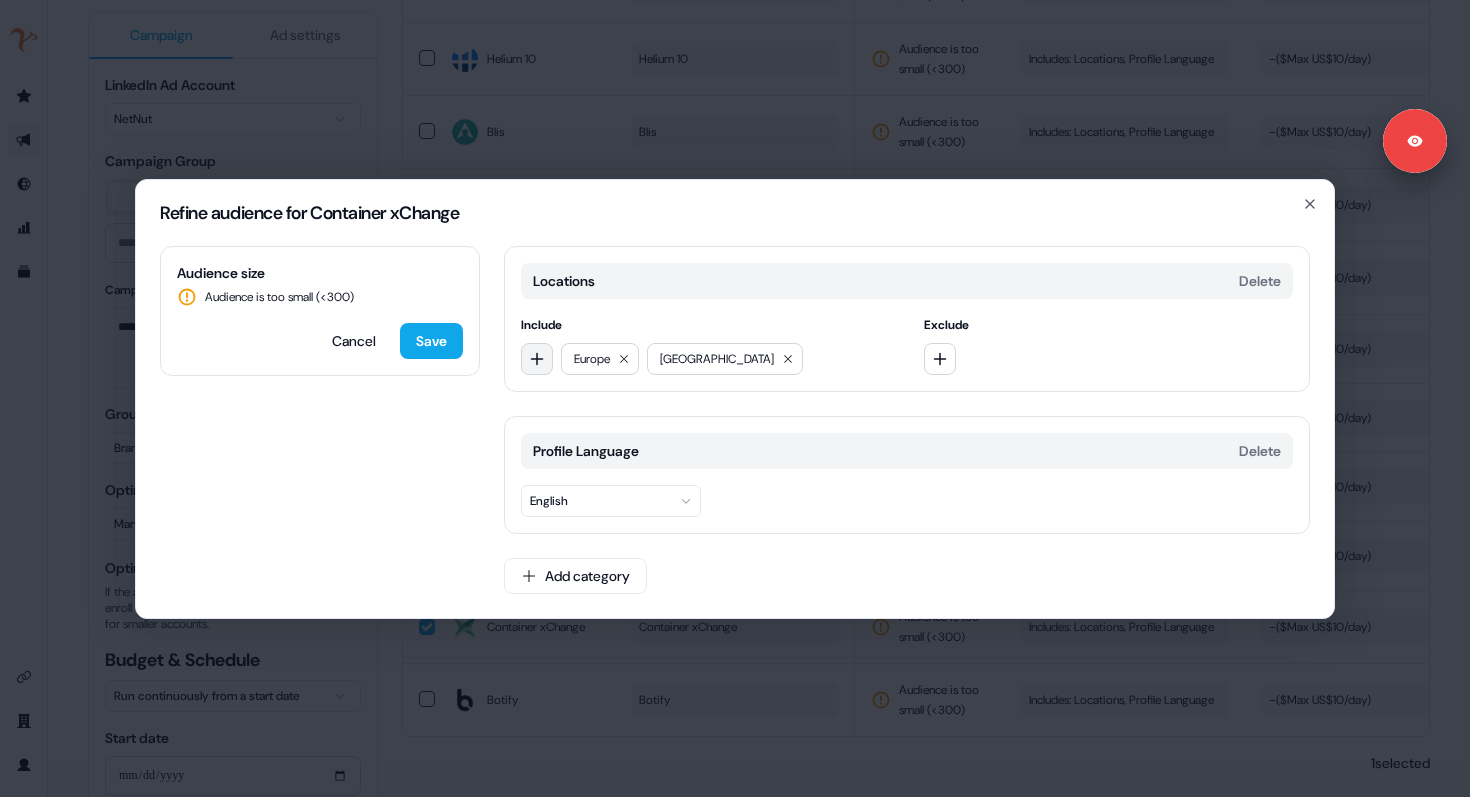 click 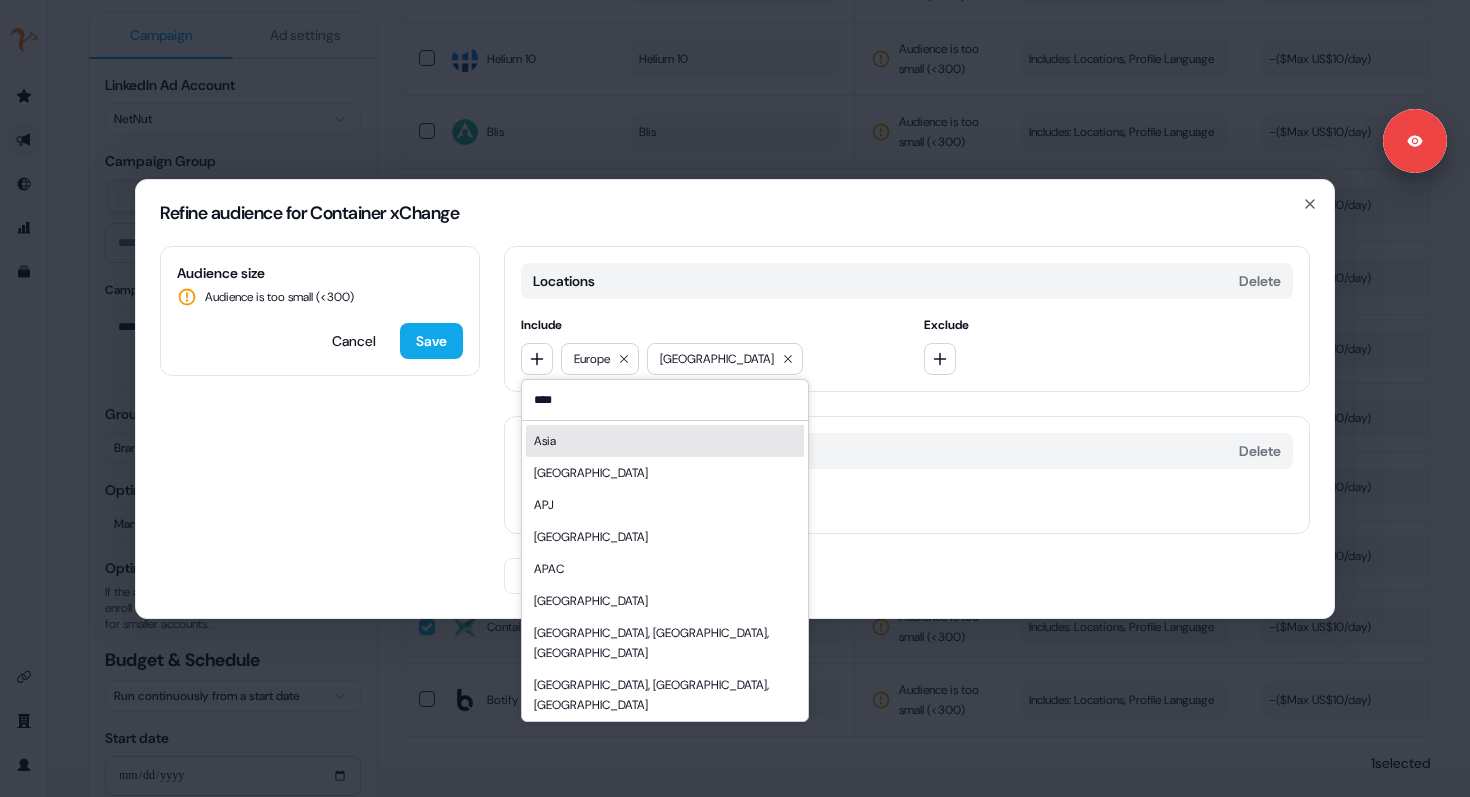 type on "****" 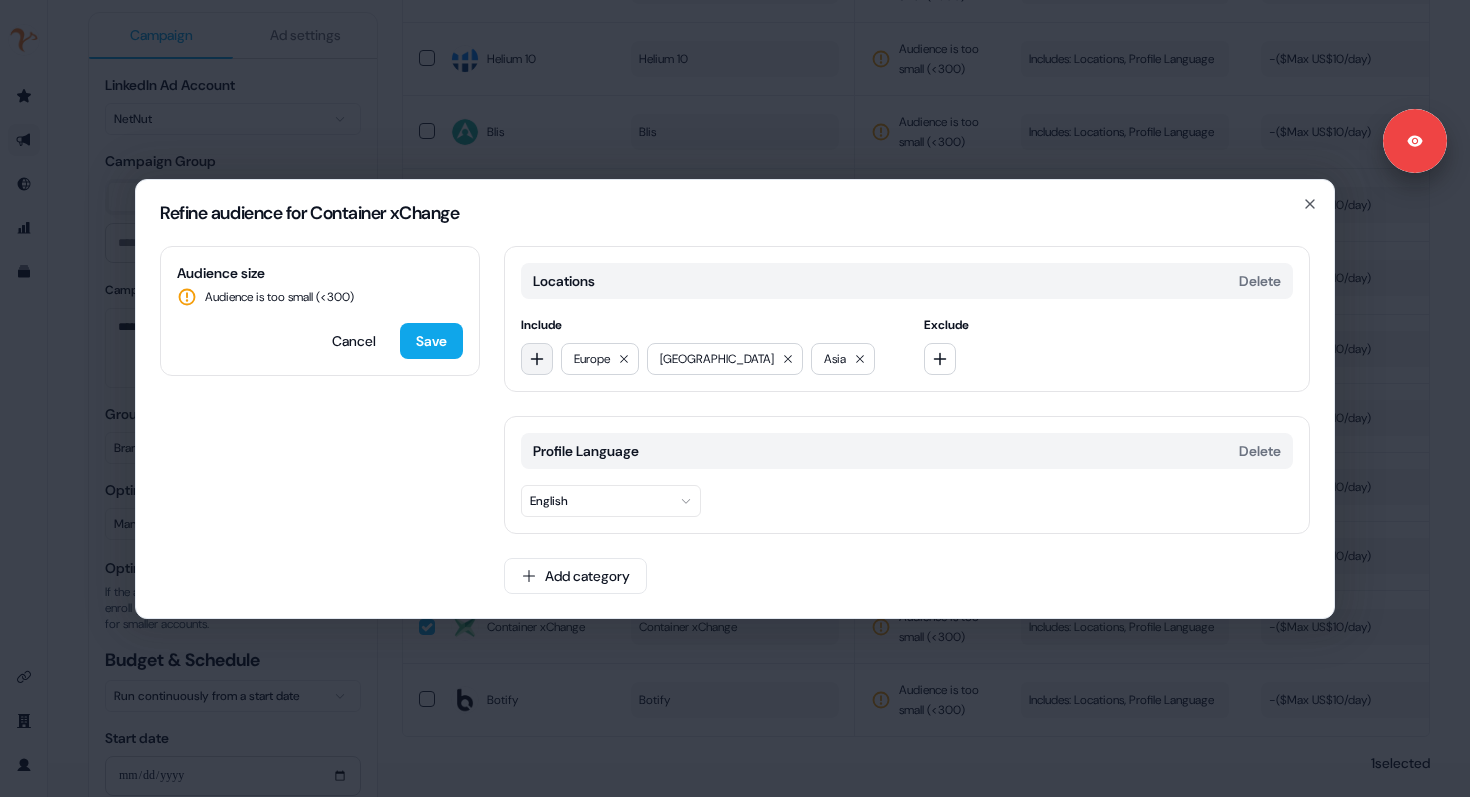 click 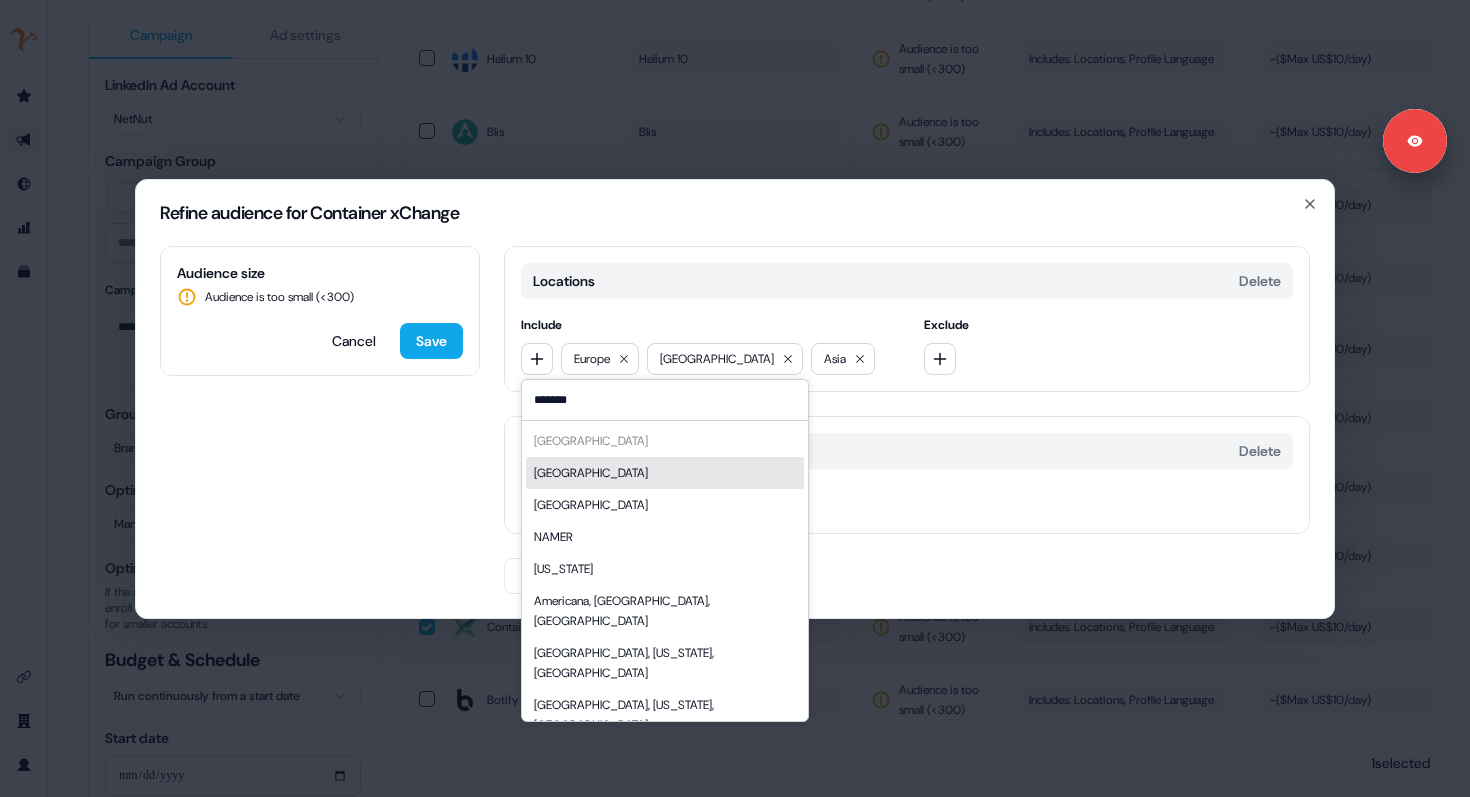 type on "*******" 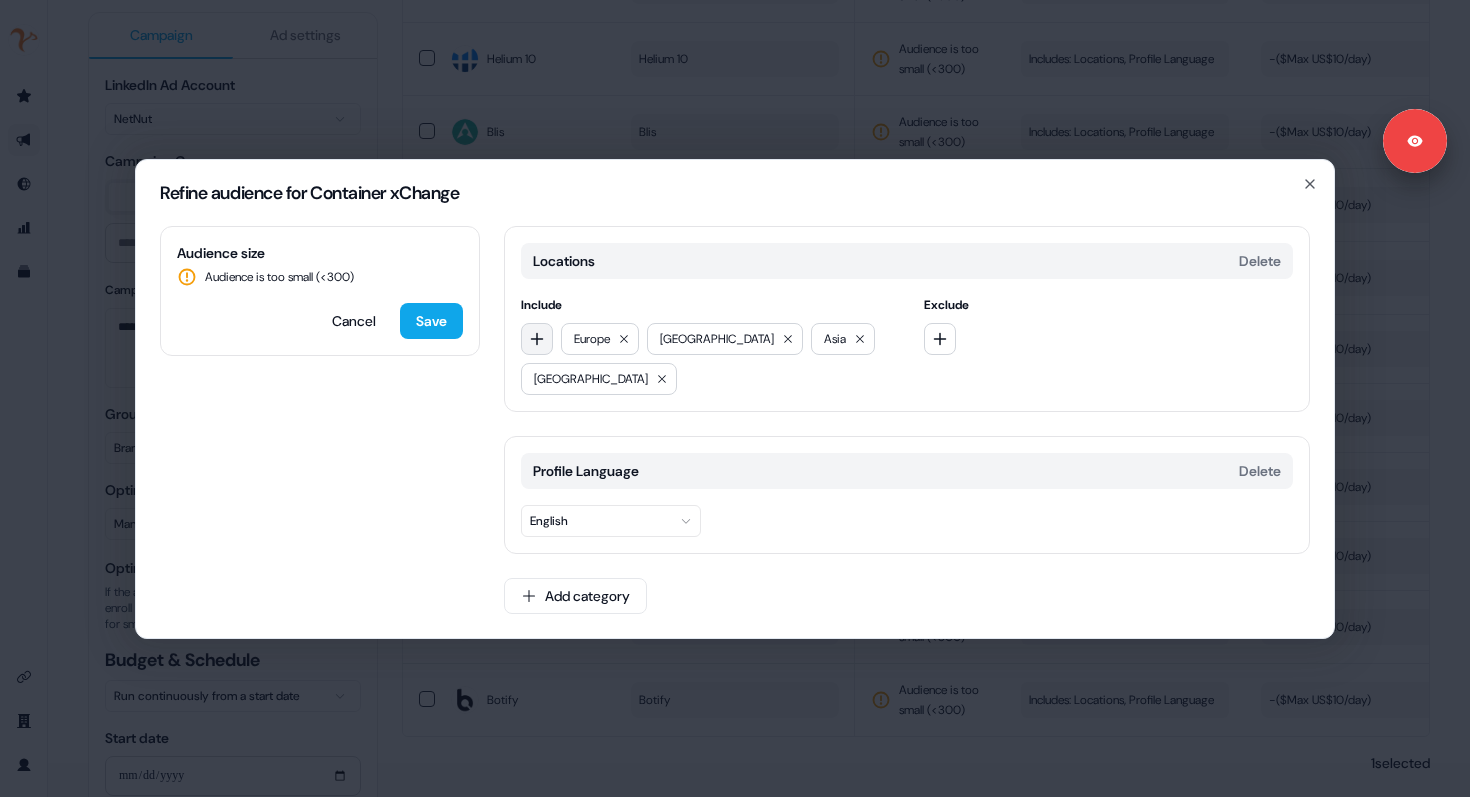 click 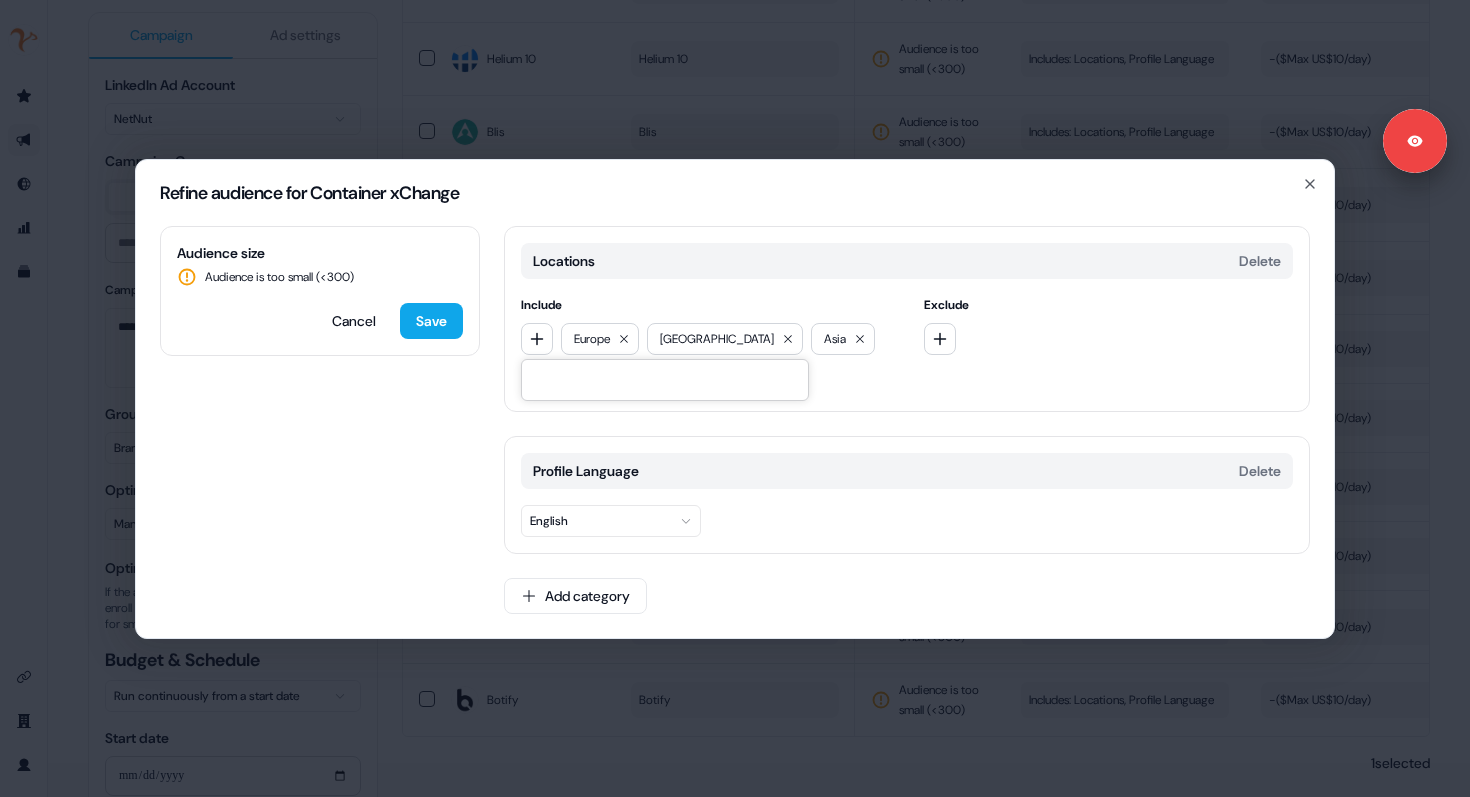 click at bounding box center [665, 380] 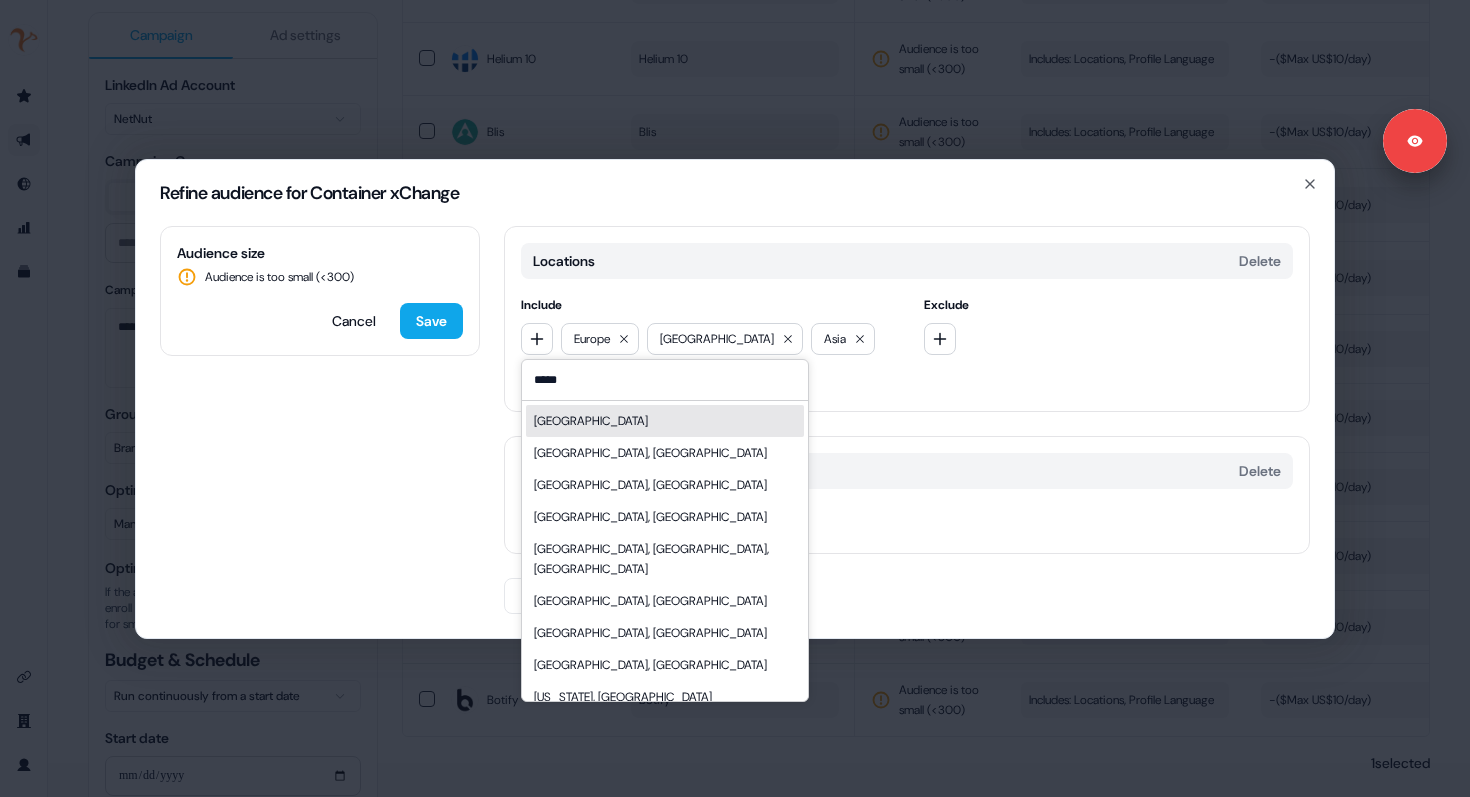 type on "******" 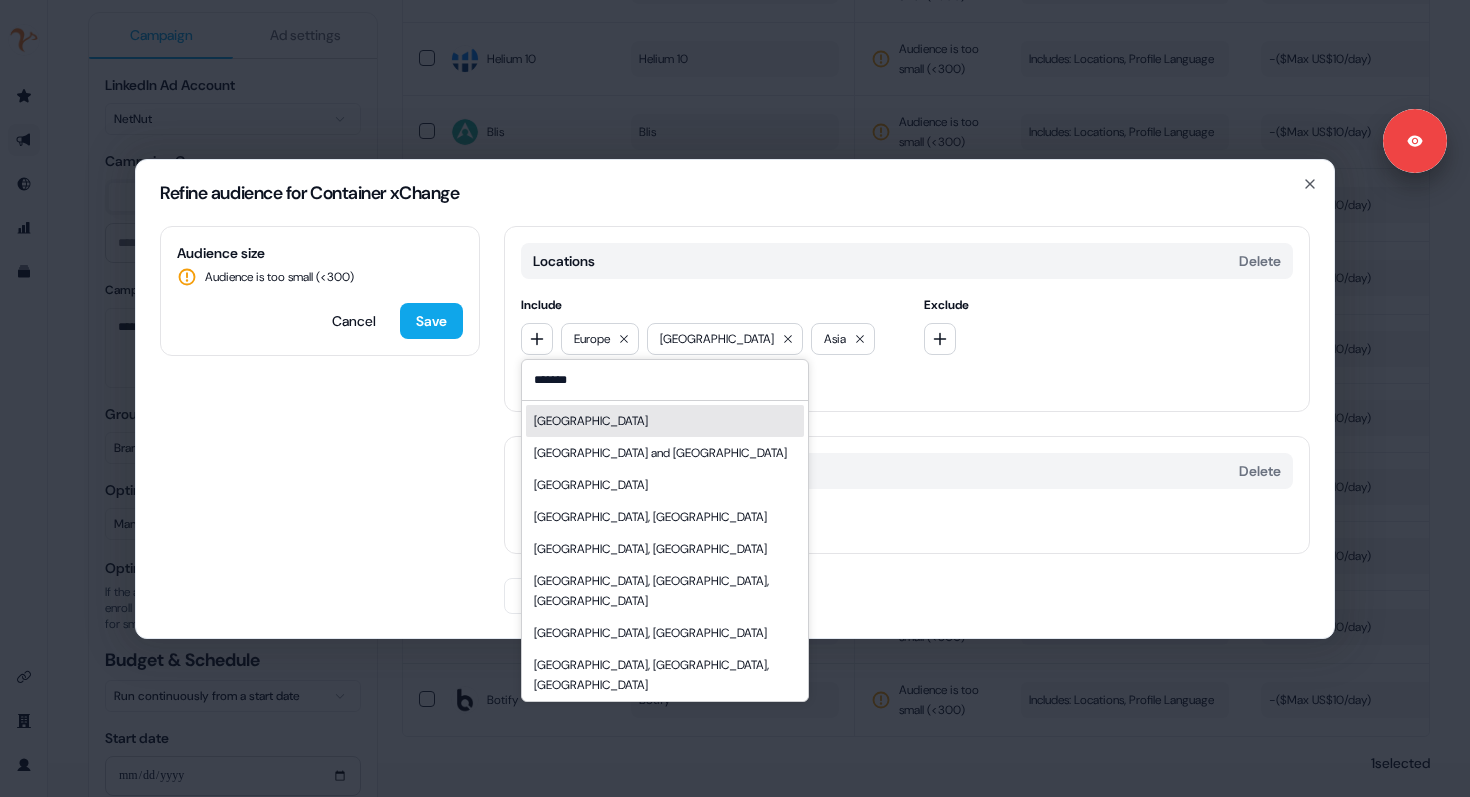 type on "*******" 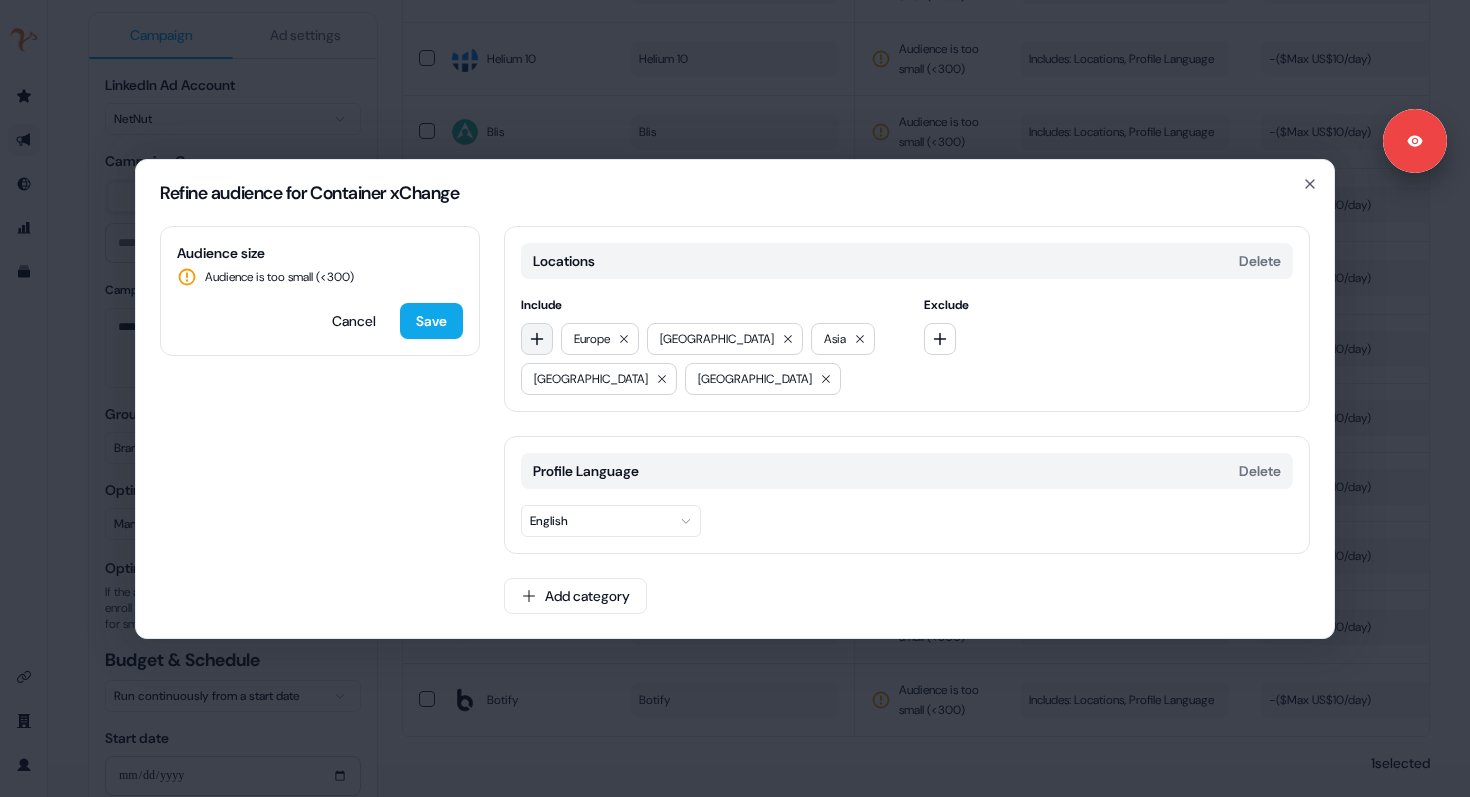 click 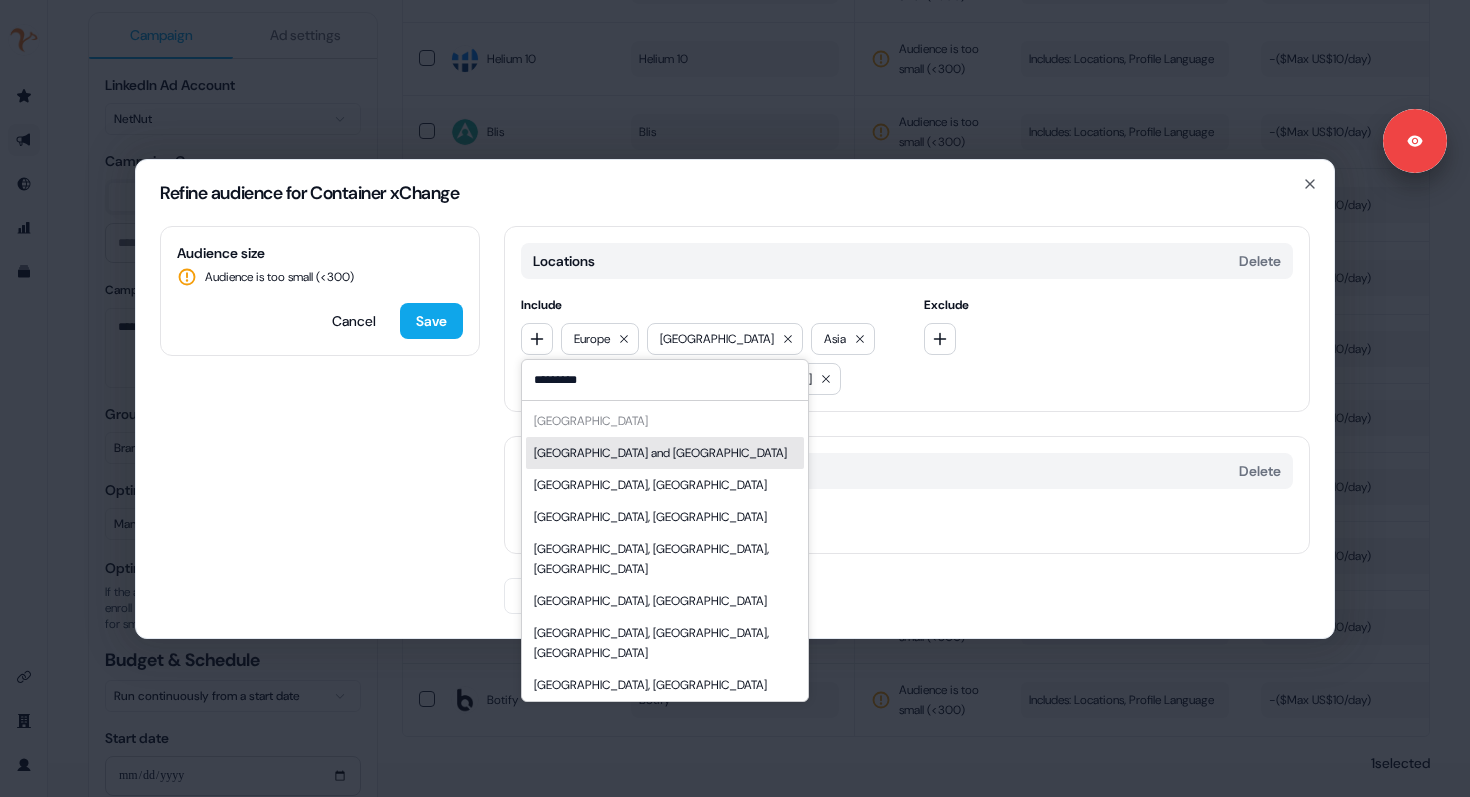 type on "*********" 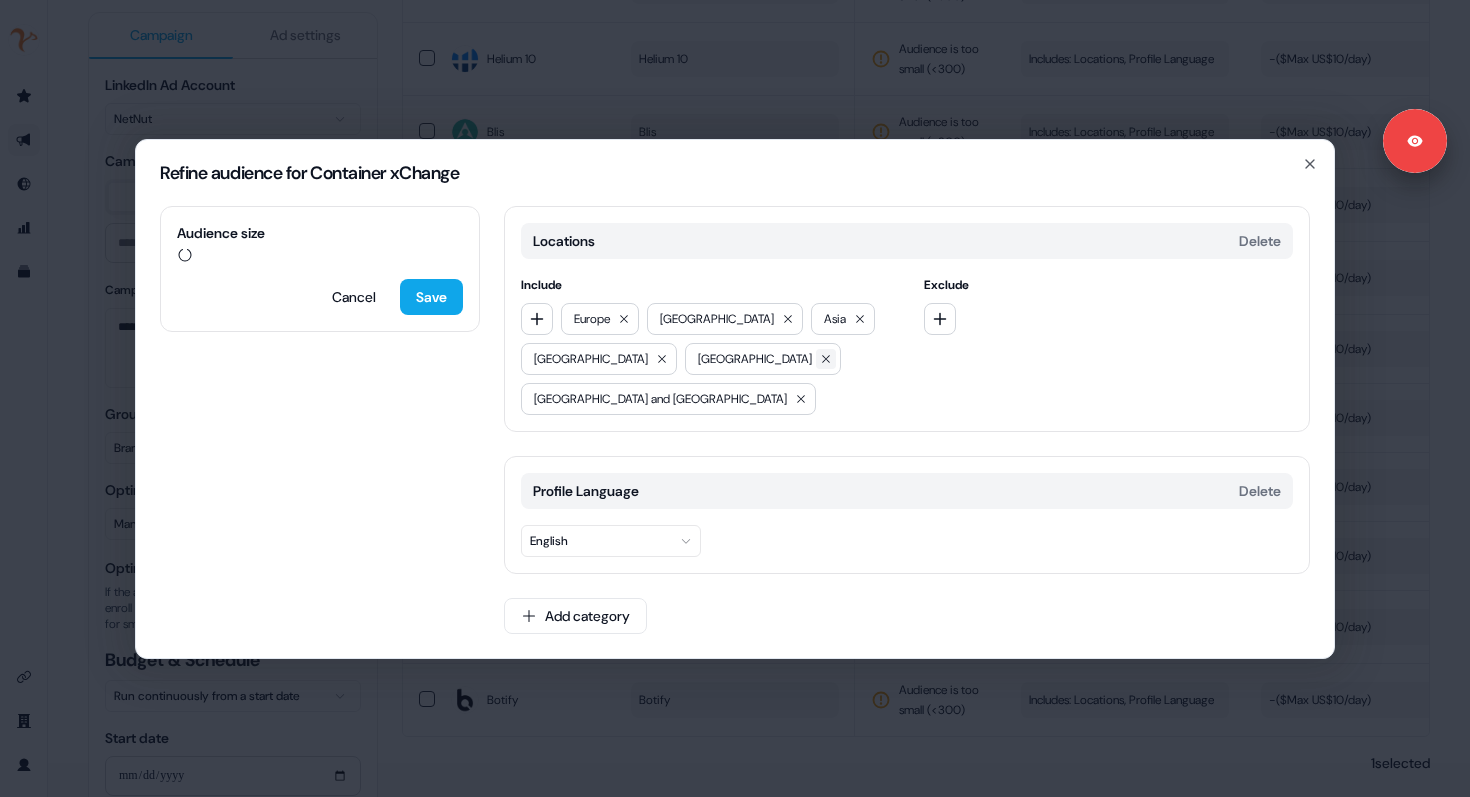 click 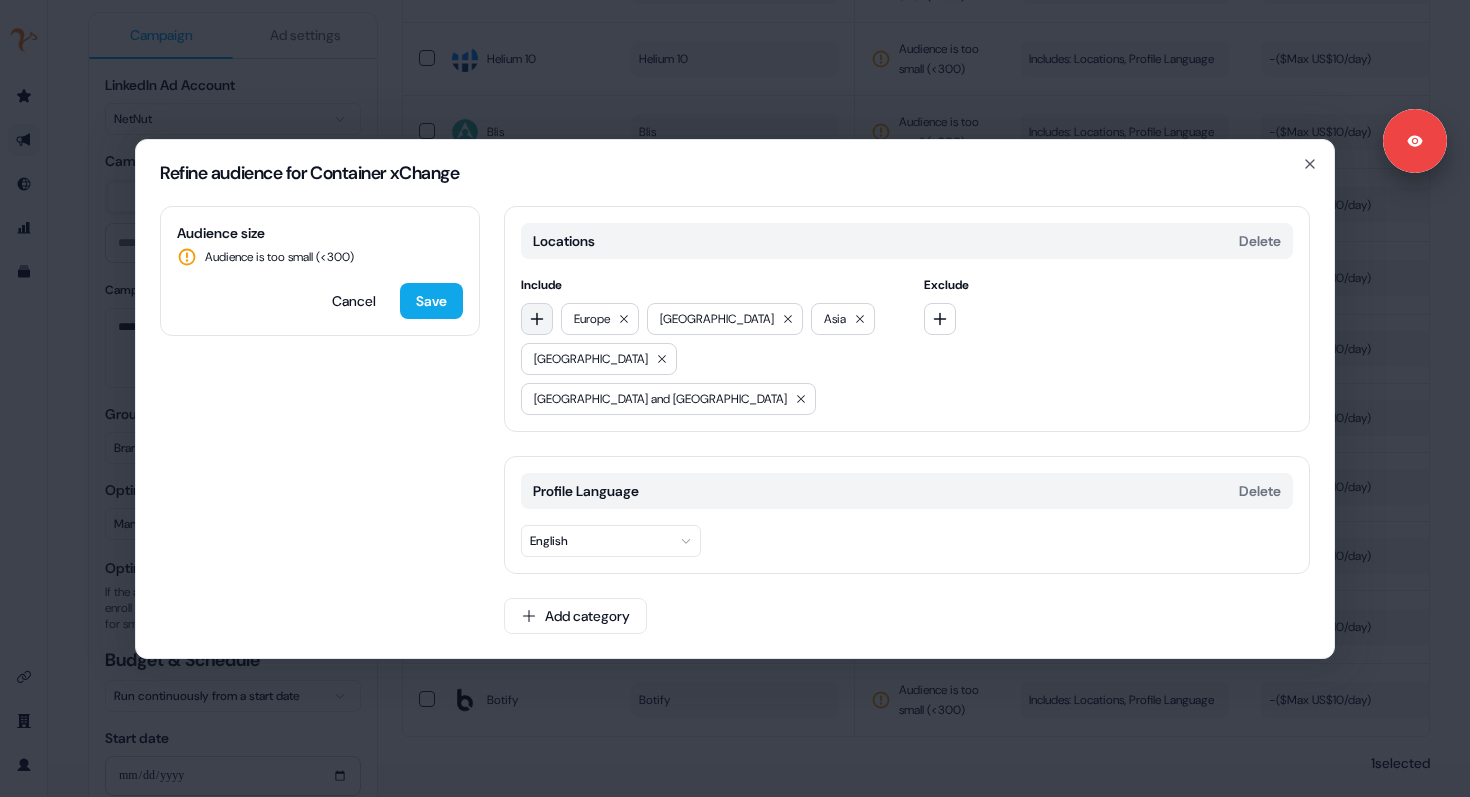 click 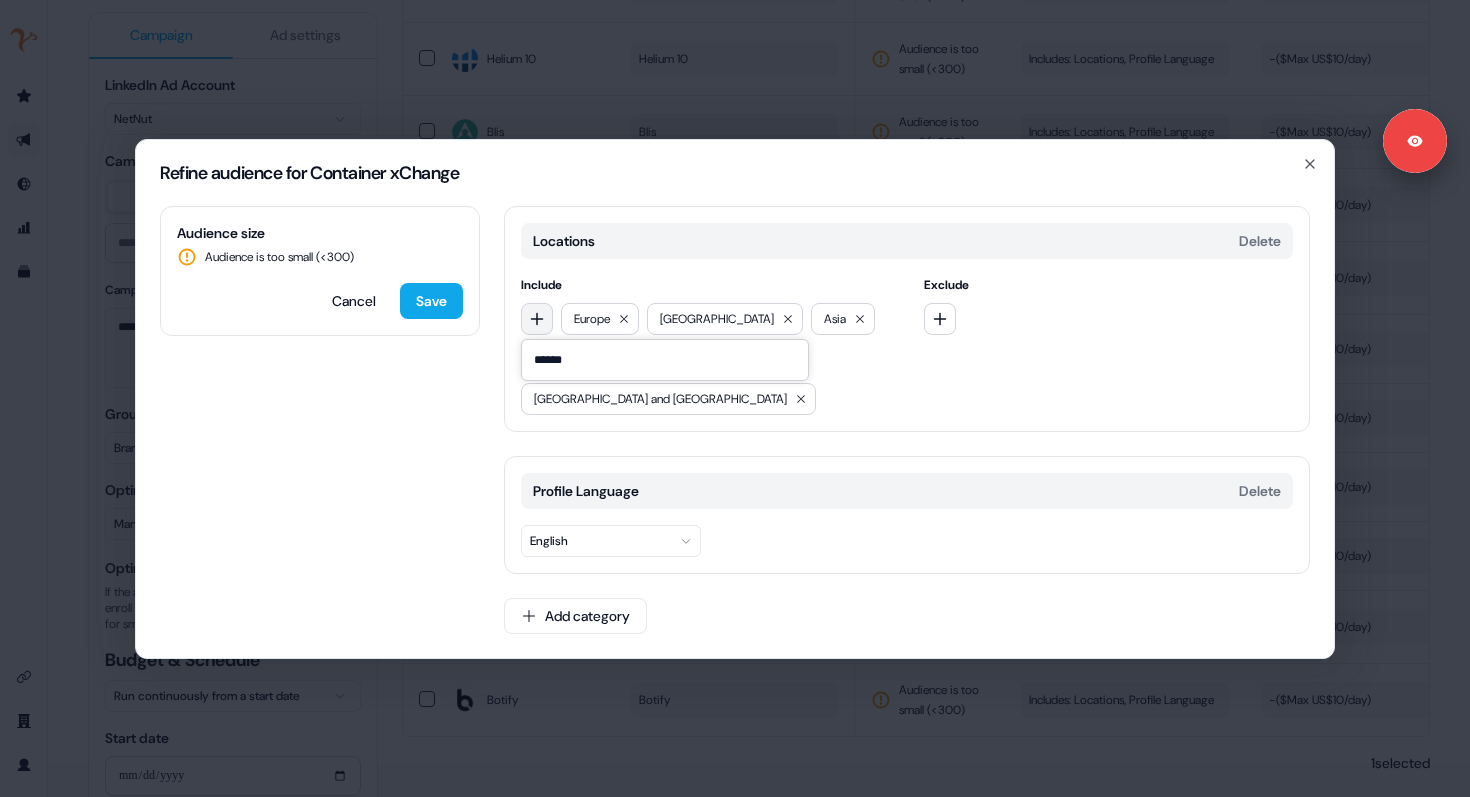 type on "*******" 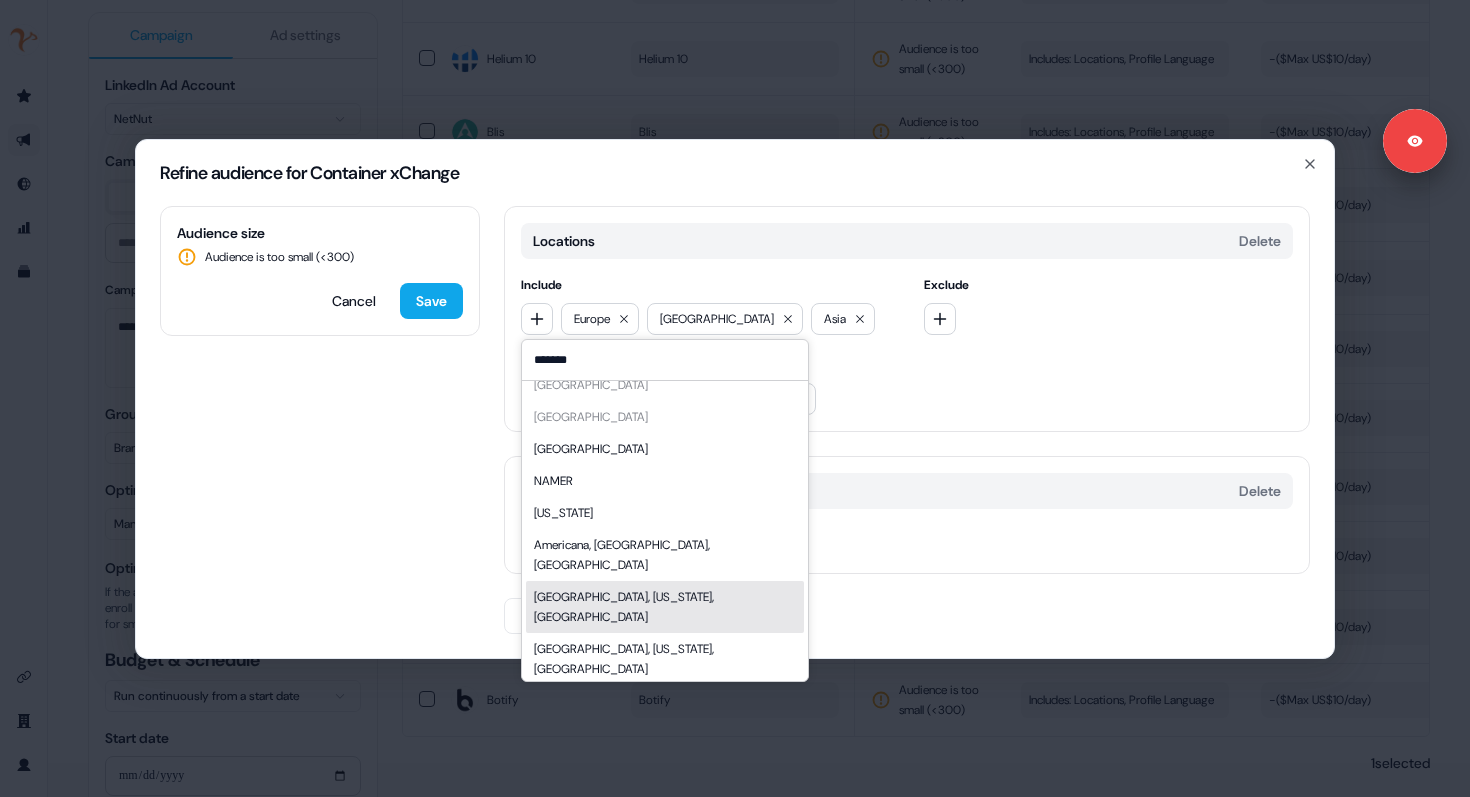 scroll, scrollTop: 0, scrollLeft: 0, axis: both 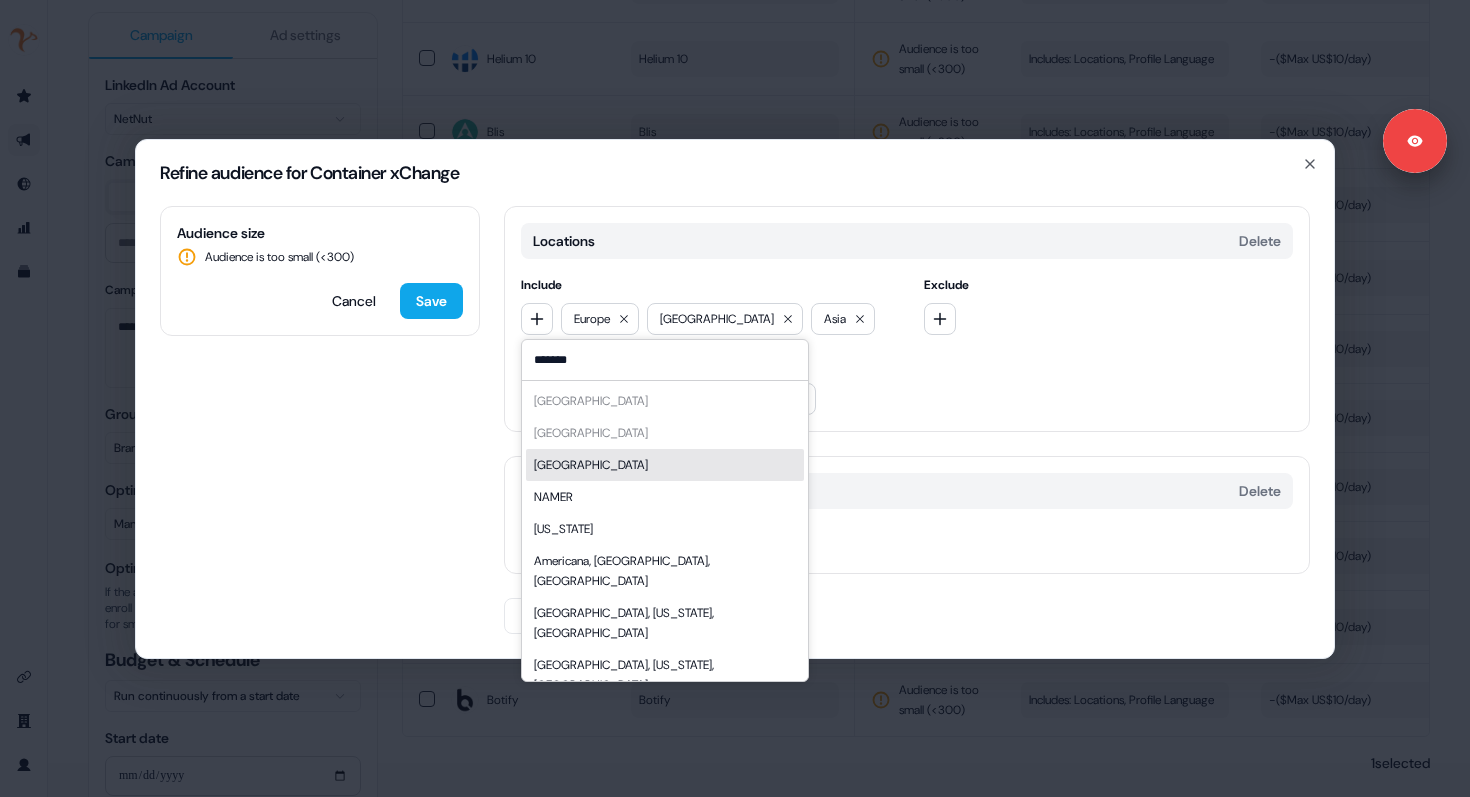type on "*******" 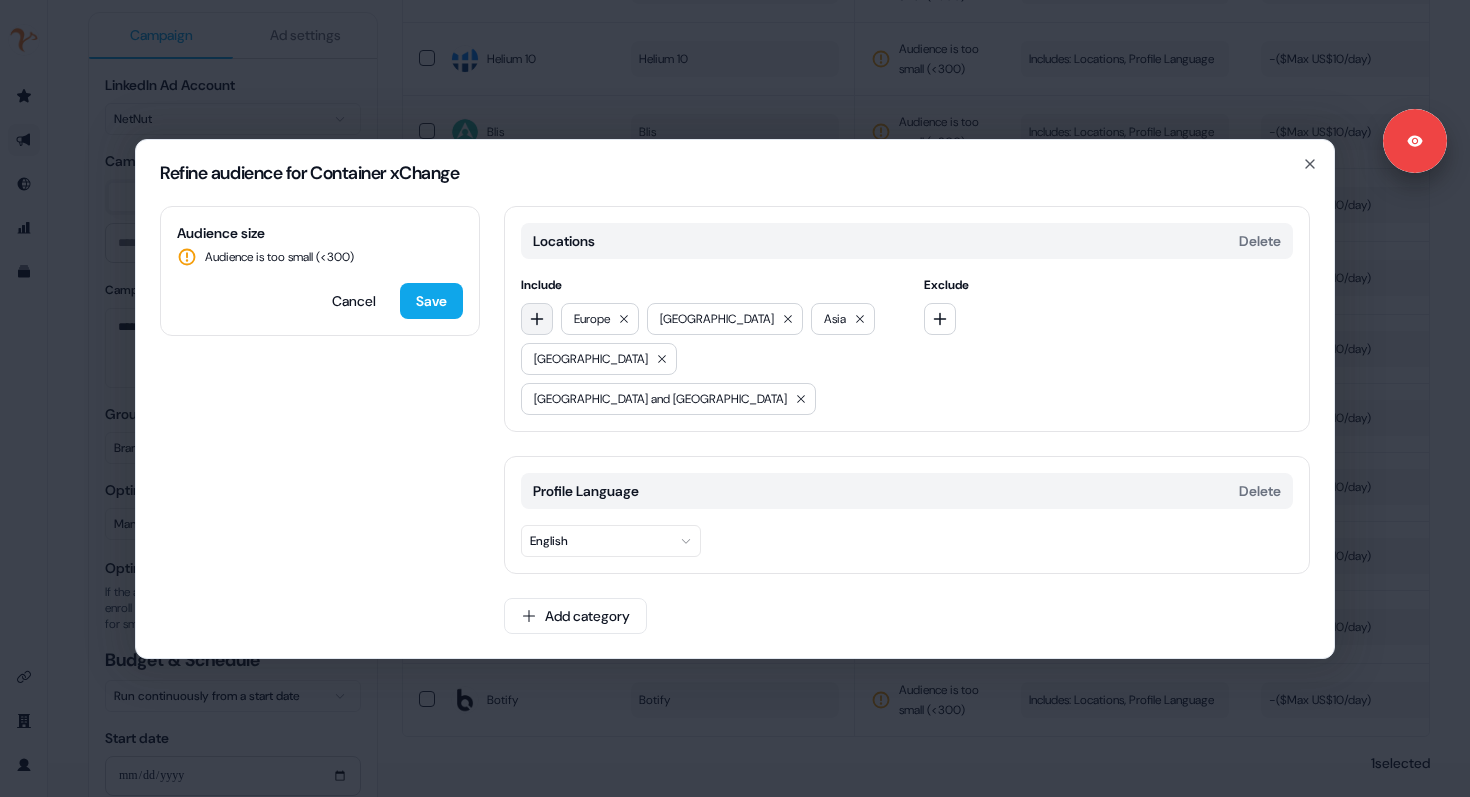 click 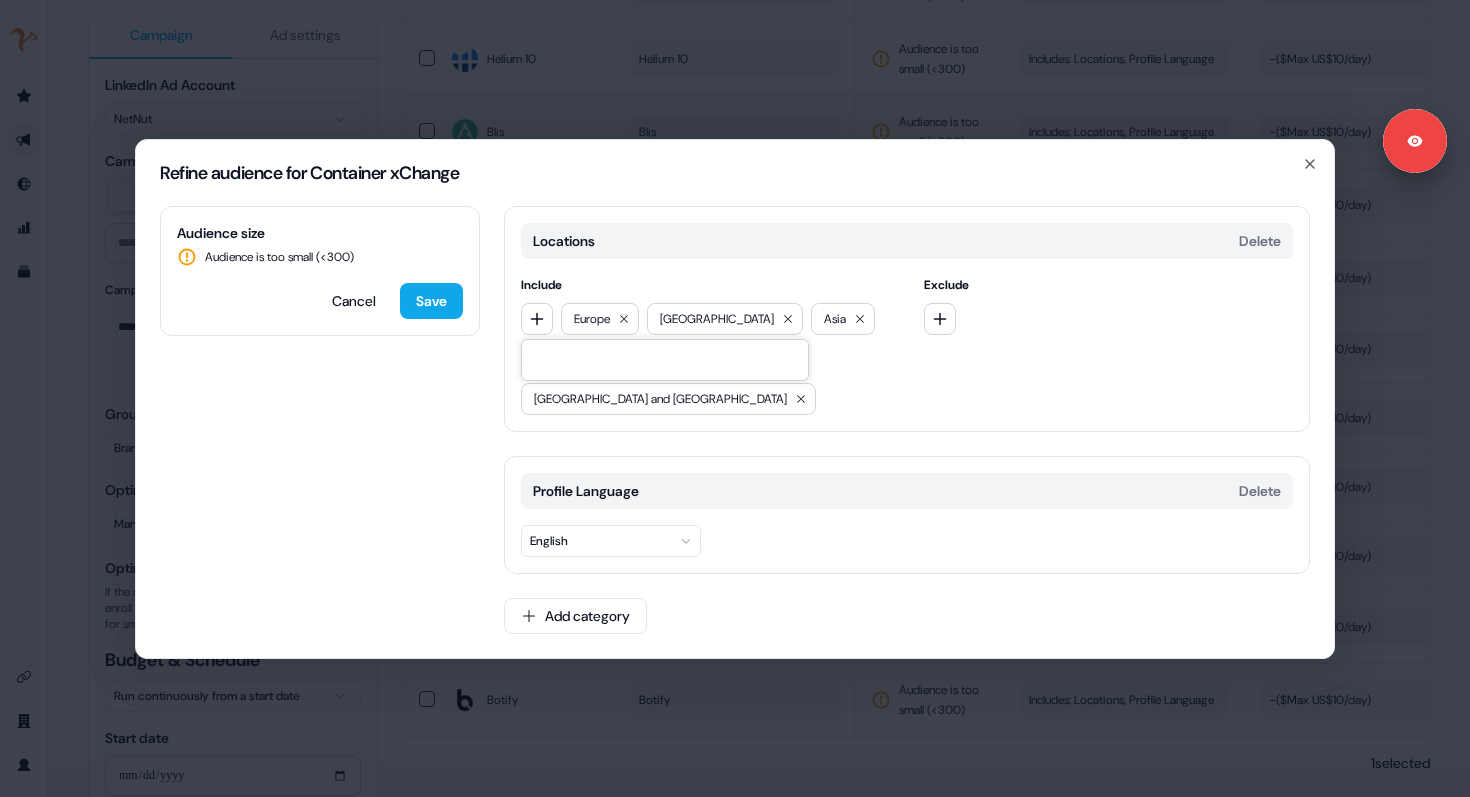 click on "Audience size Audience is too small (< 300 ) Cancel Save Locations Delete Include Europe North America Asia Latin America Australia and New Zealand Exclude Profile Language Delete English Add category" at bounding box center (735, 432) 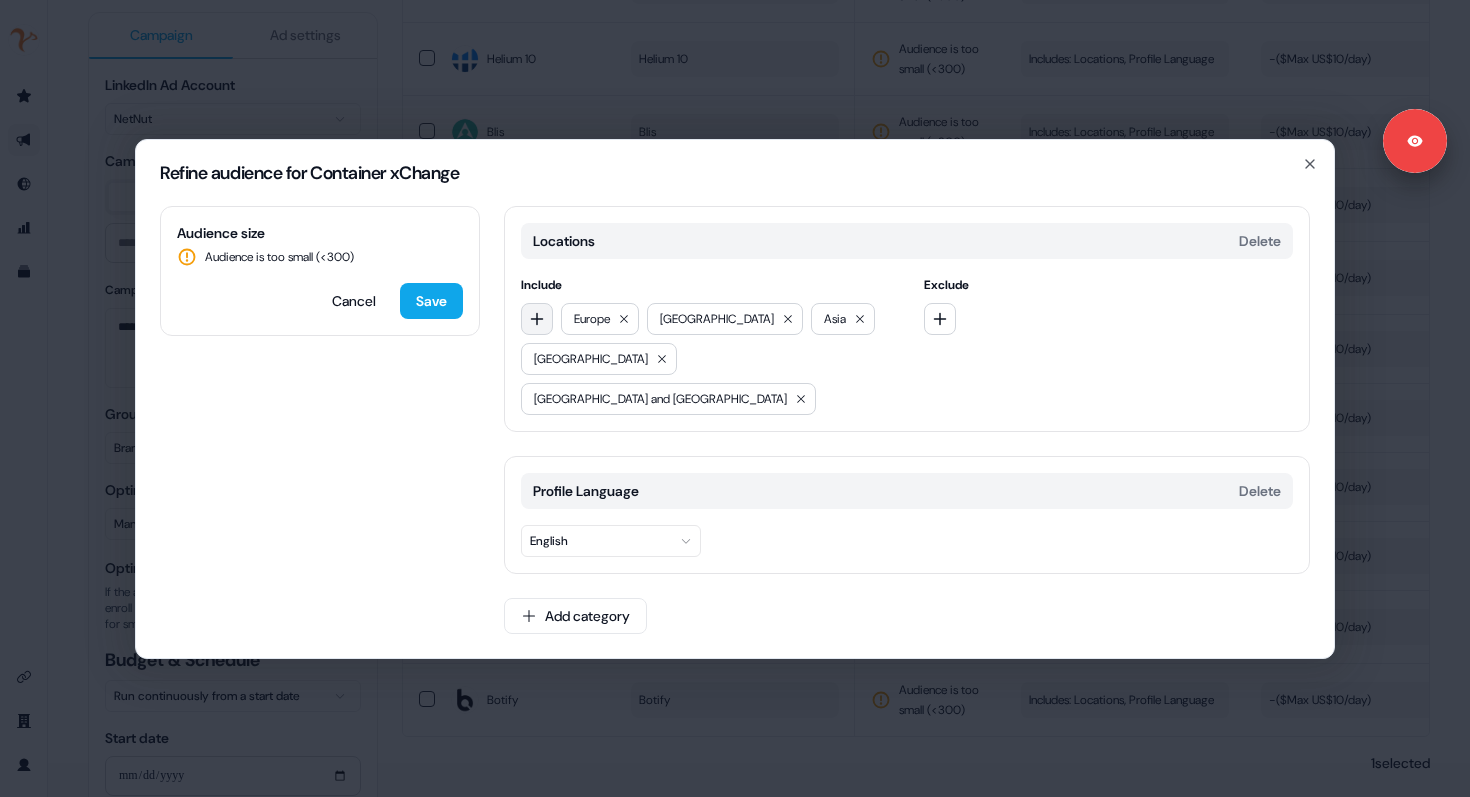 click 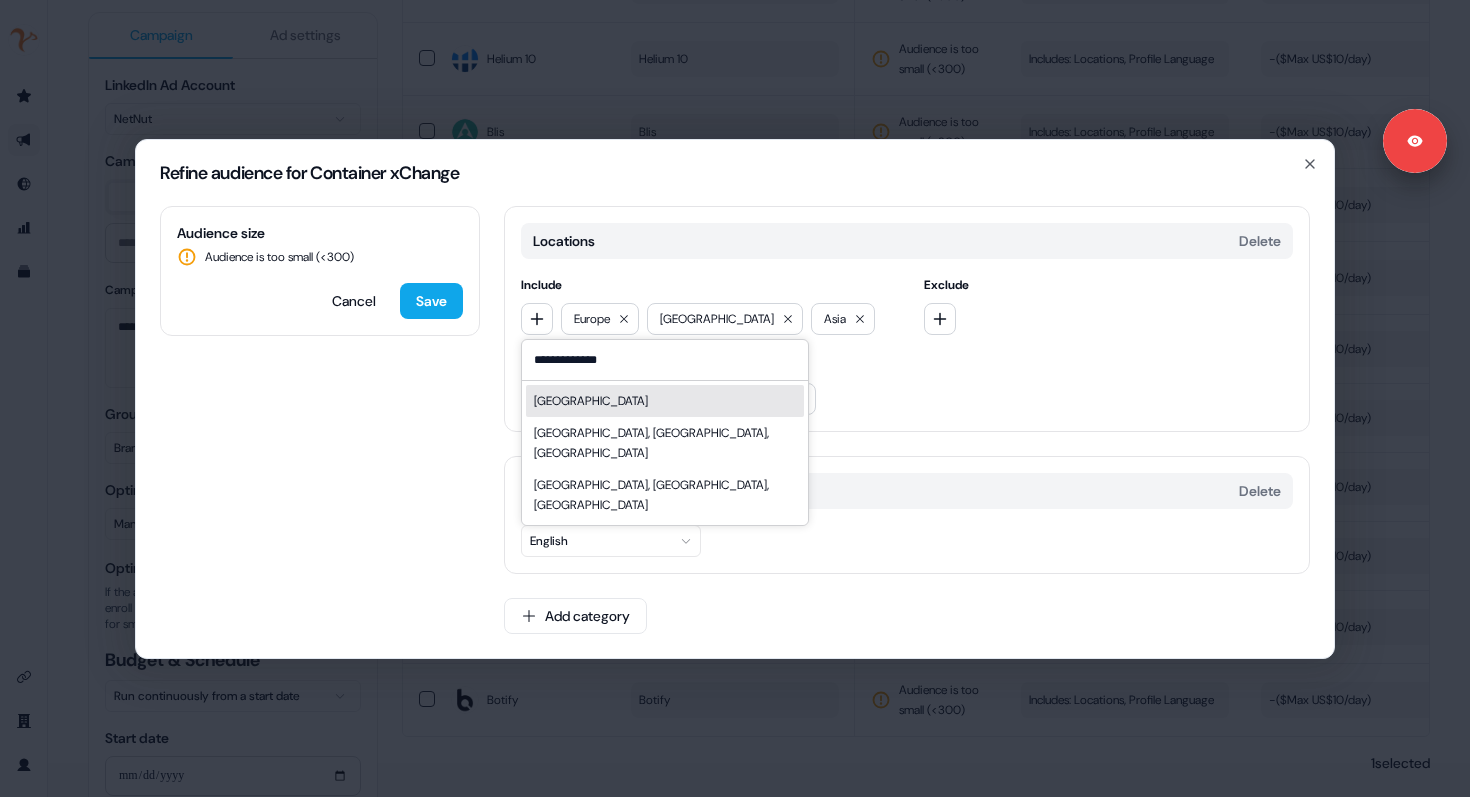 type on "**********" 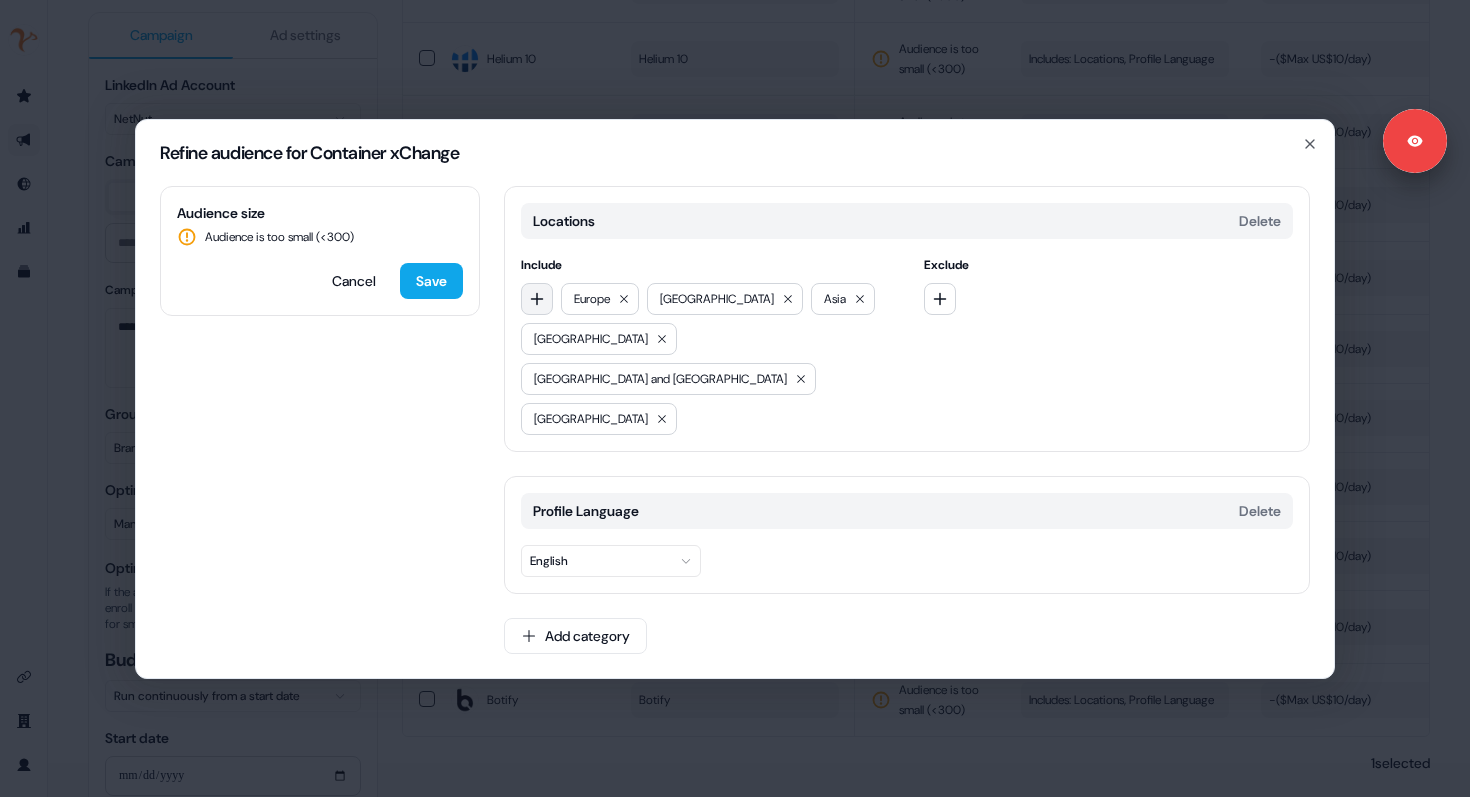 click 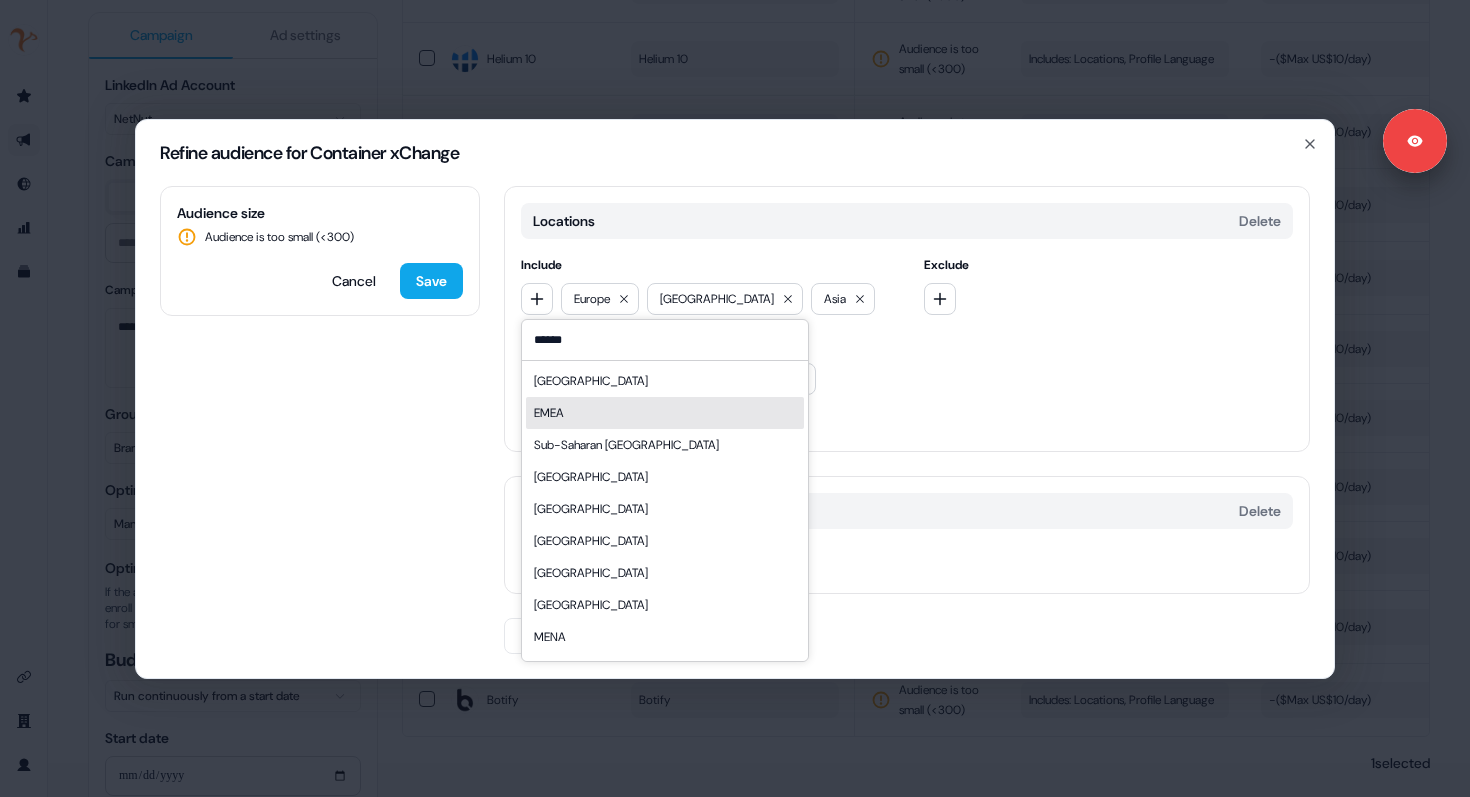 type on "******" 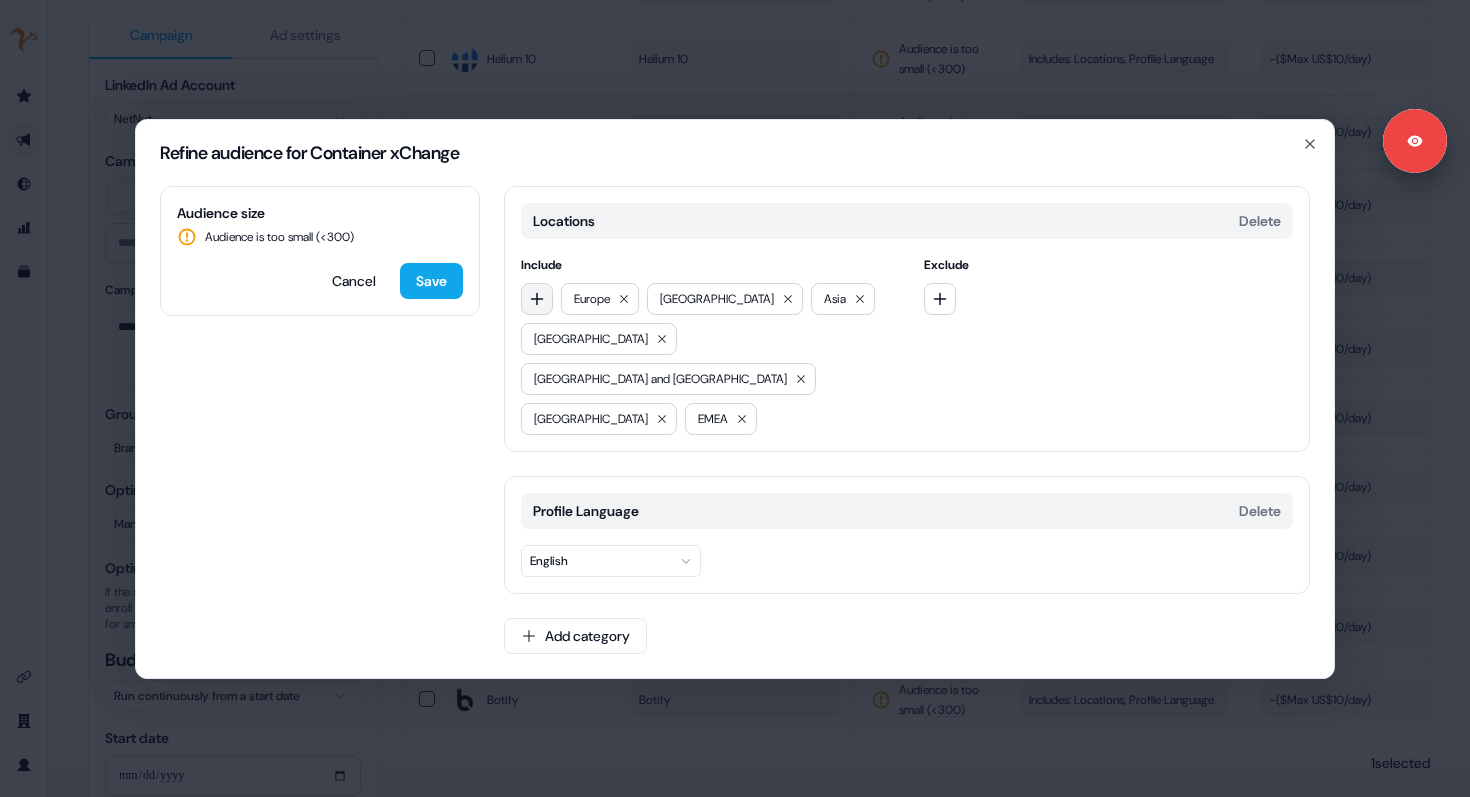 click 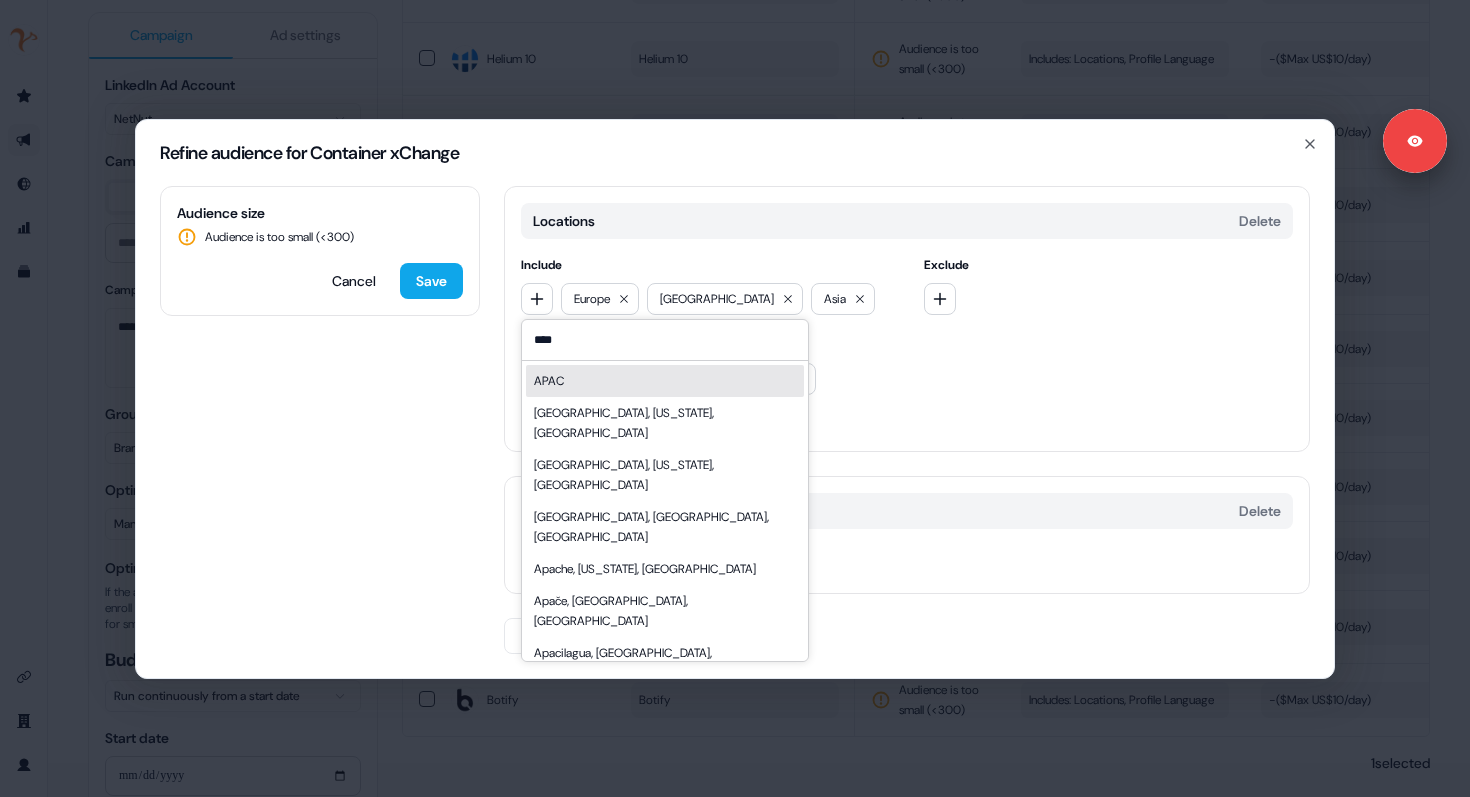 type on "****" 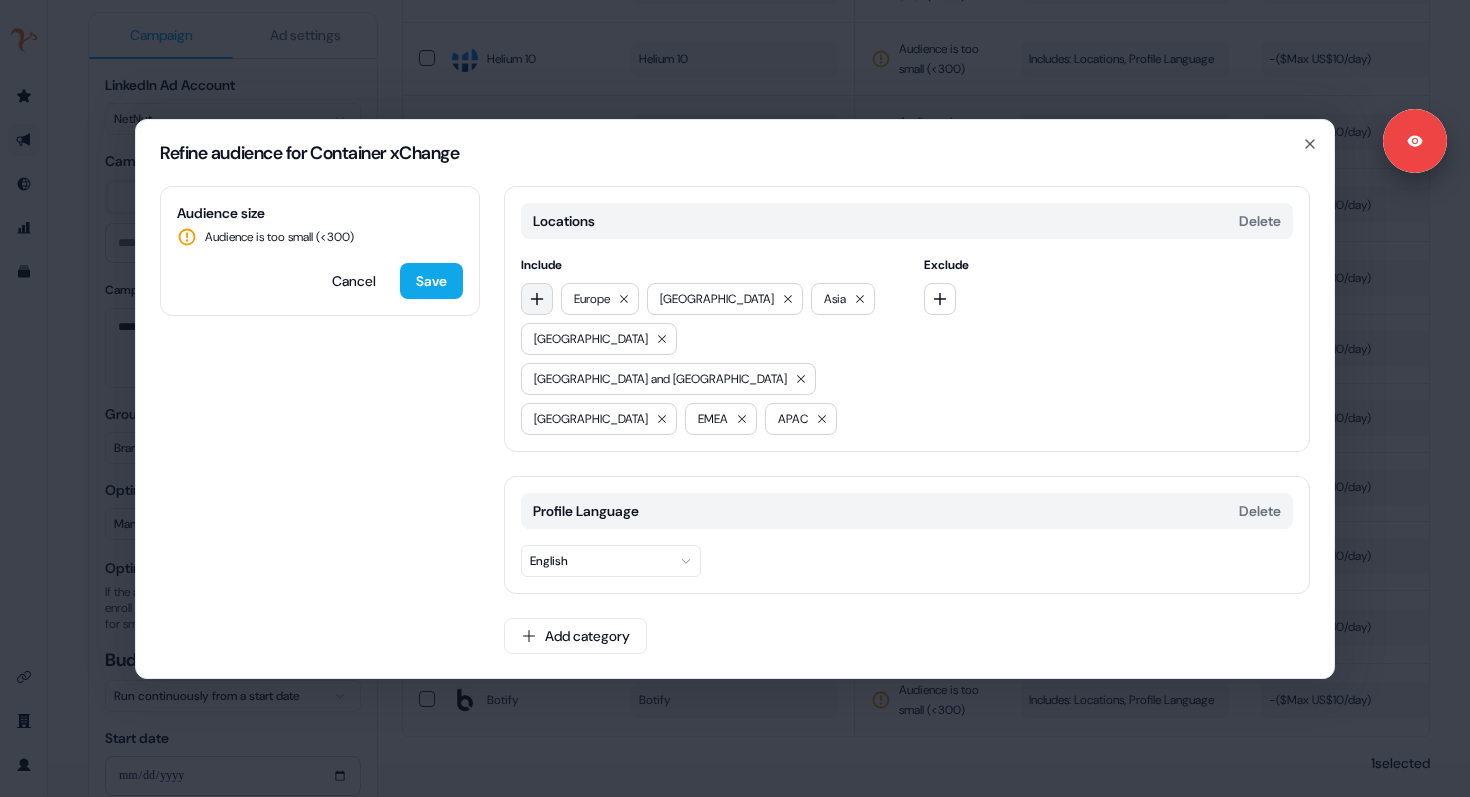 click 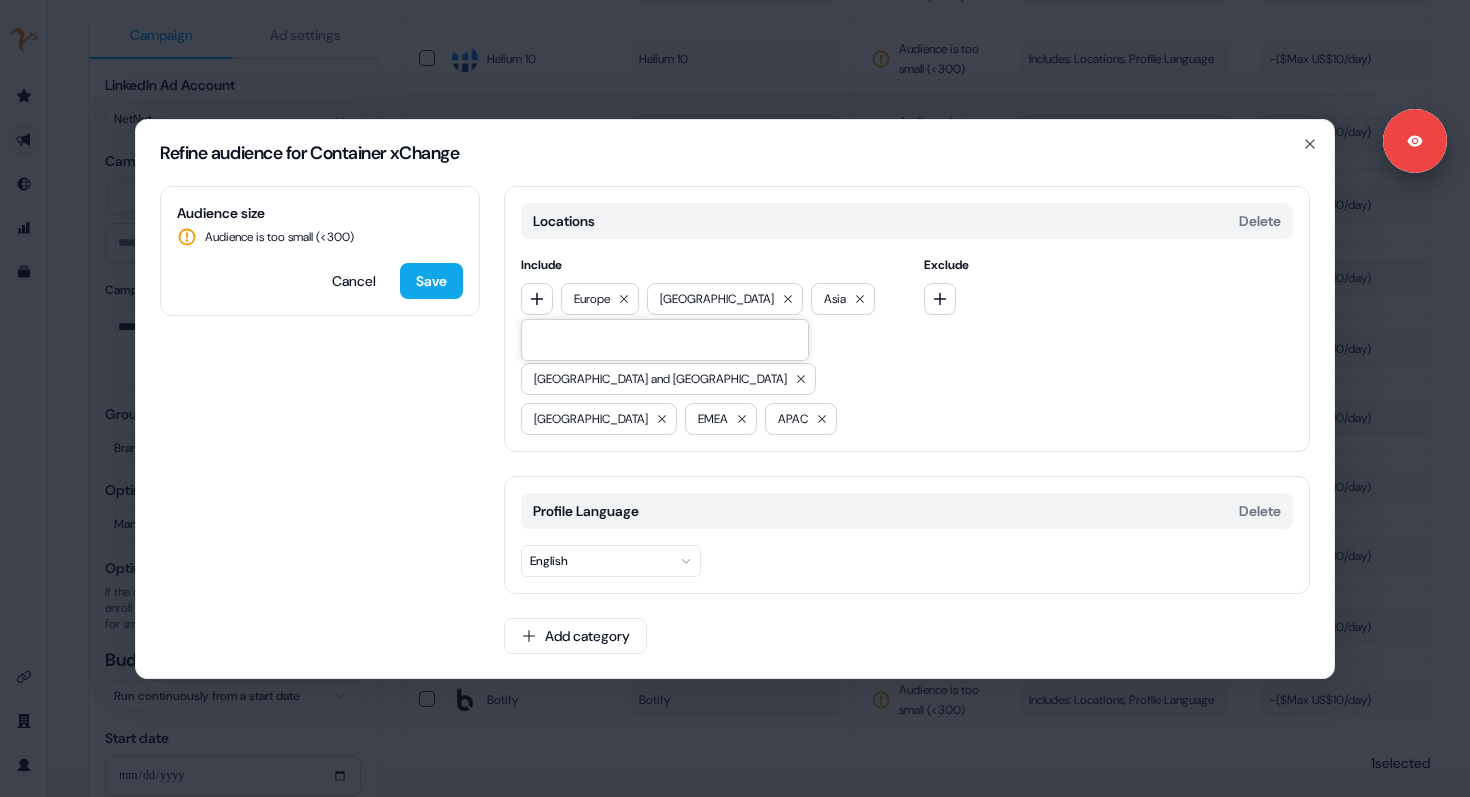 click on "Audience size Audience is too small (< 300 ) Cancel Save Locations Delete Include Europe North America Asia Latin America Australia and New Zealand South America EMEA APAC Exclude Profile Language Delete English Add category" at bounding box center (735, 432) 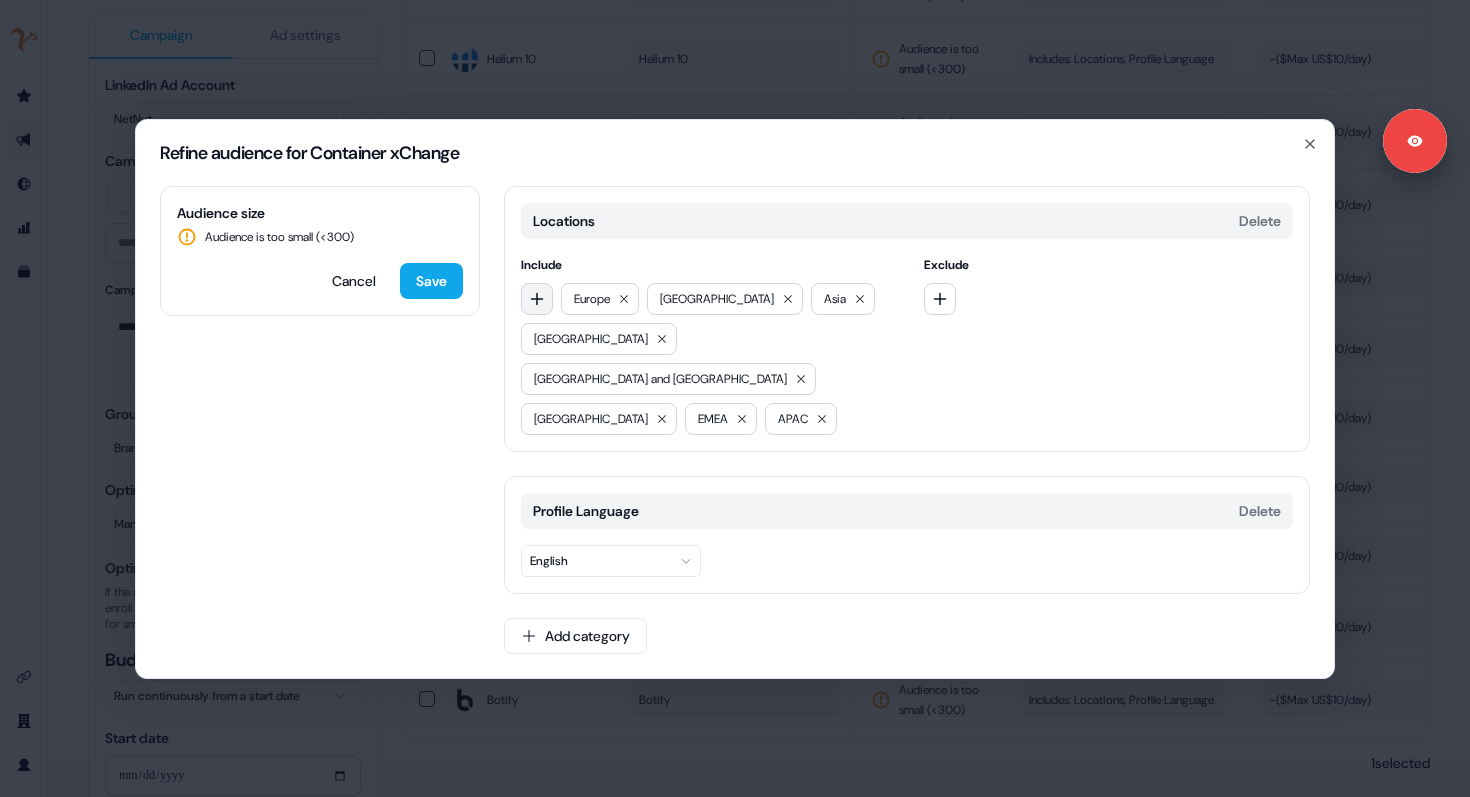 click 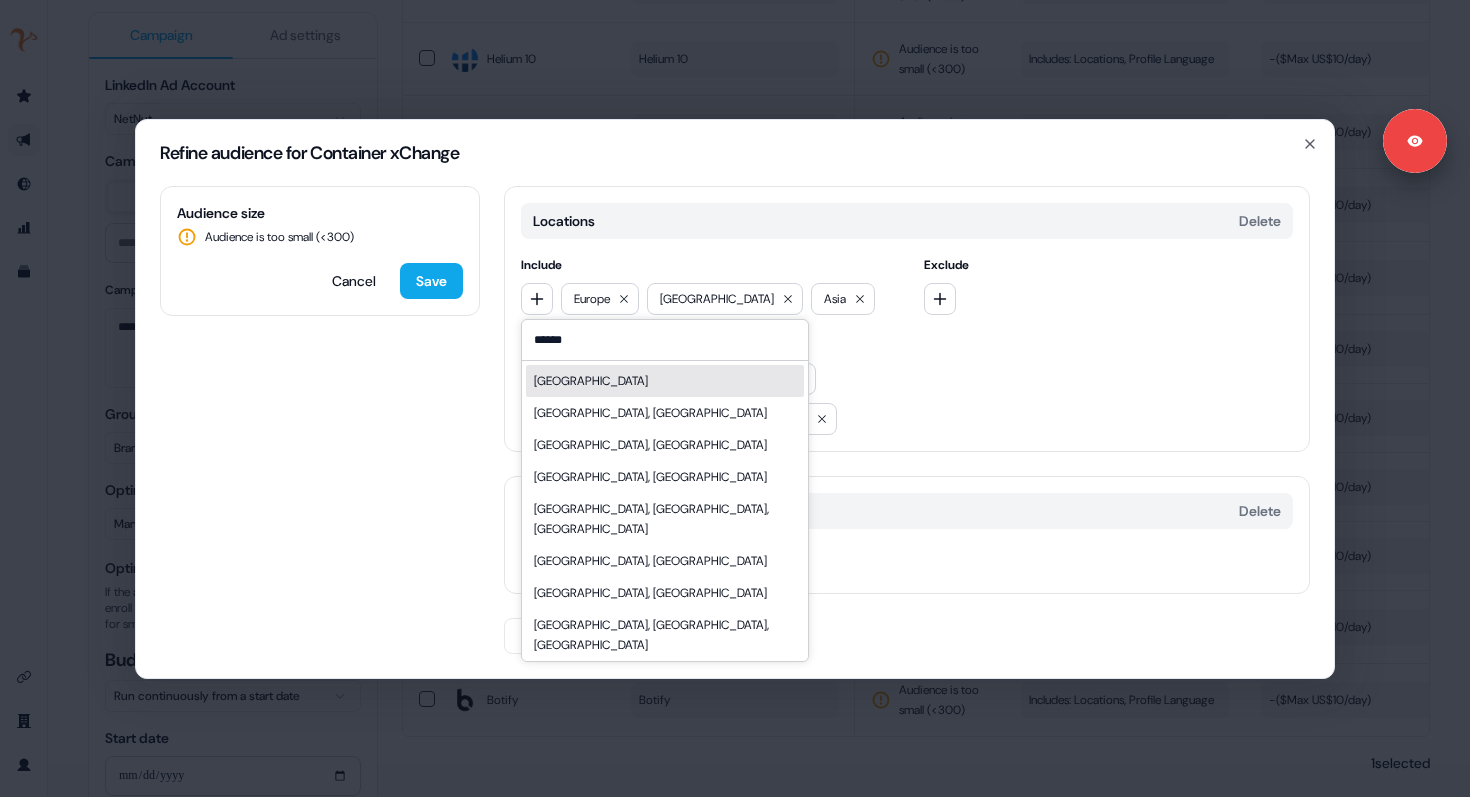 type on "******" 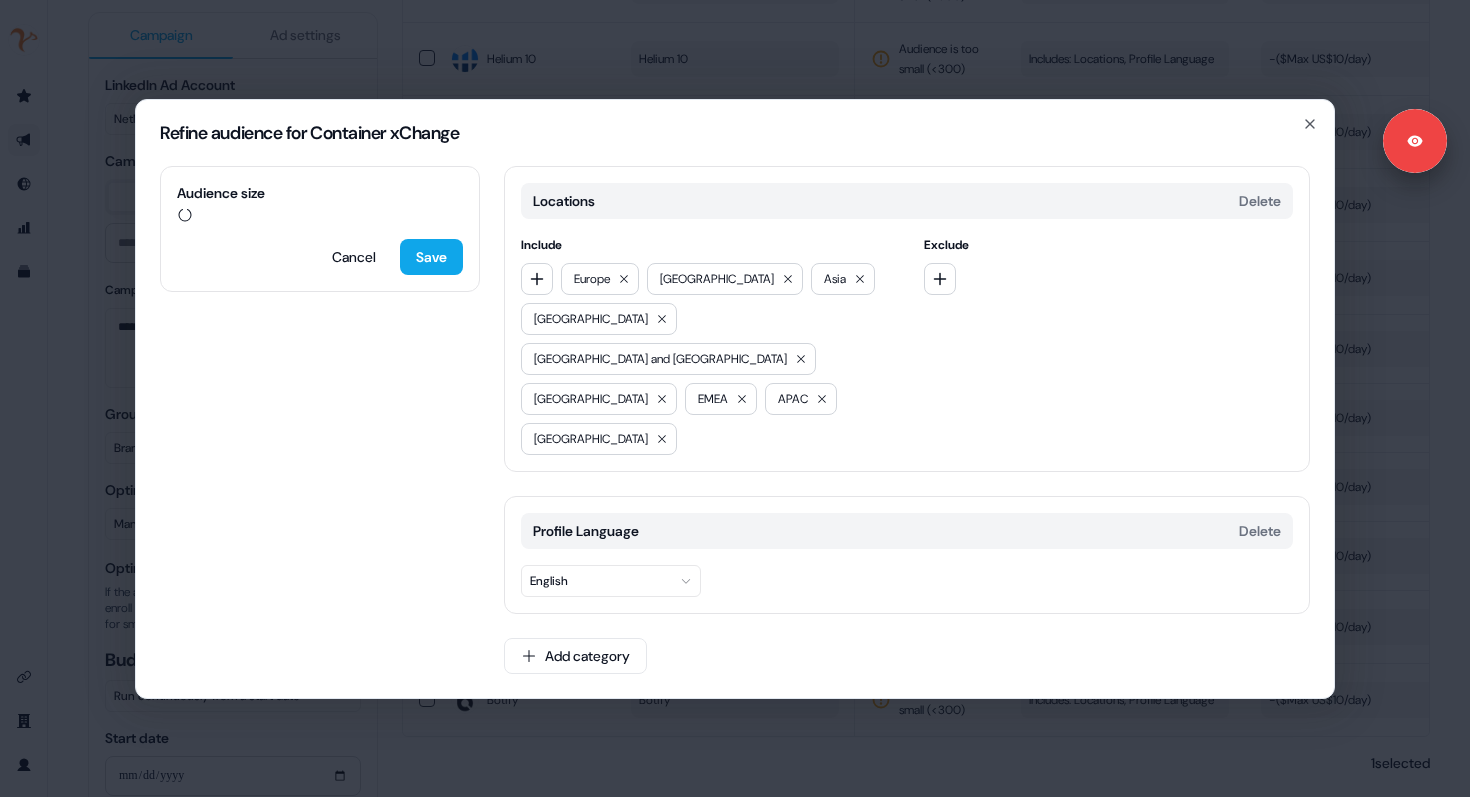 click on "Audience size Cancel Save Locations Delete Include Europe North America Asia Latin America Australia and New Zealand South America EMEA APAC Canada Exclude Profile Language Delete English Add category" at bounding box center (735, 432) 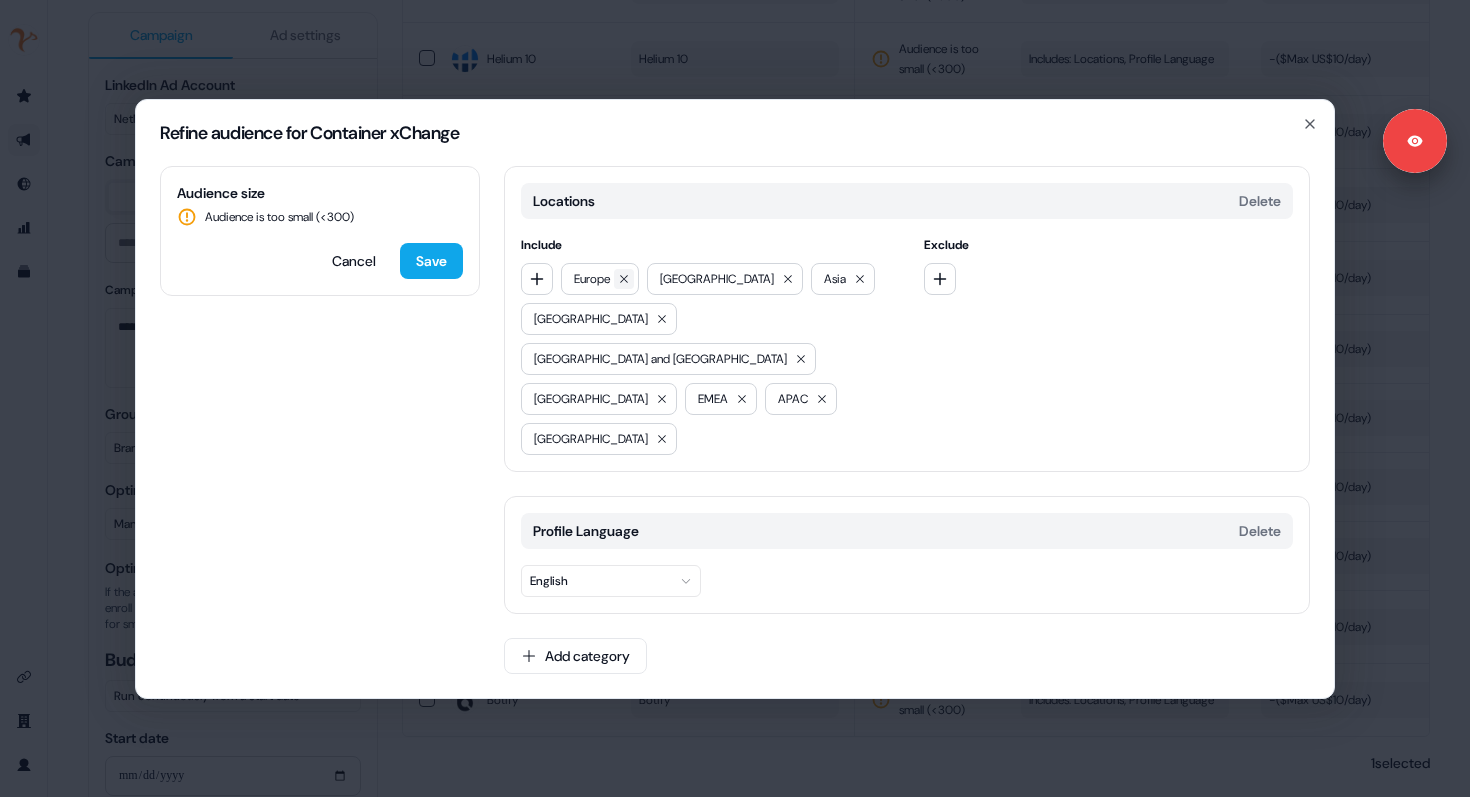 click 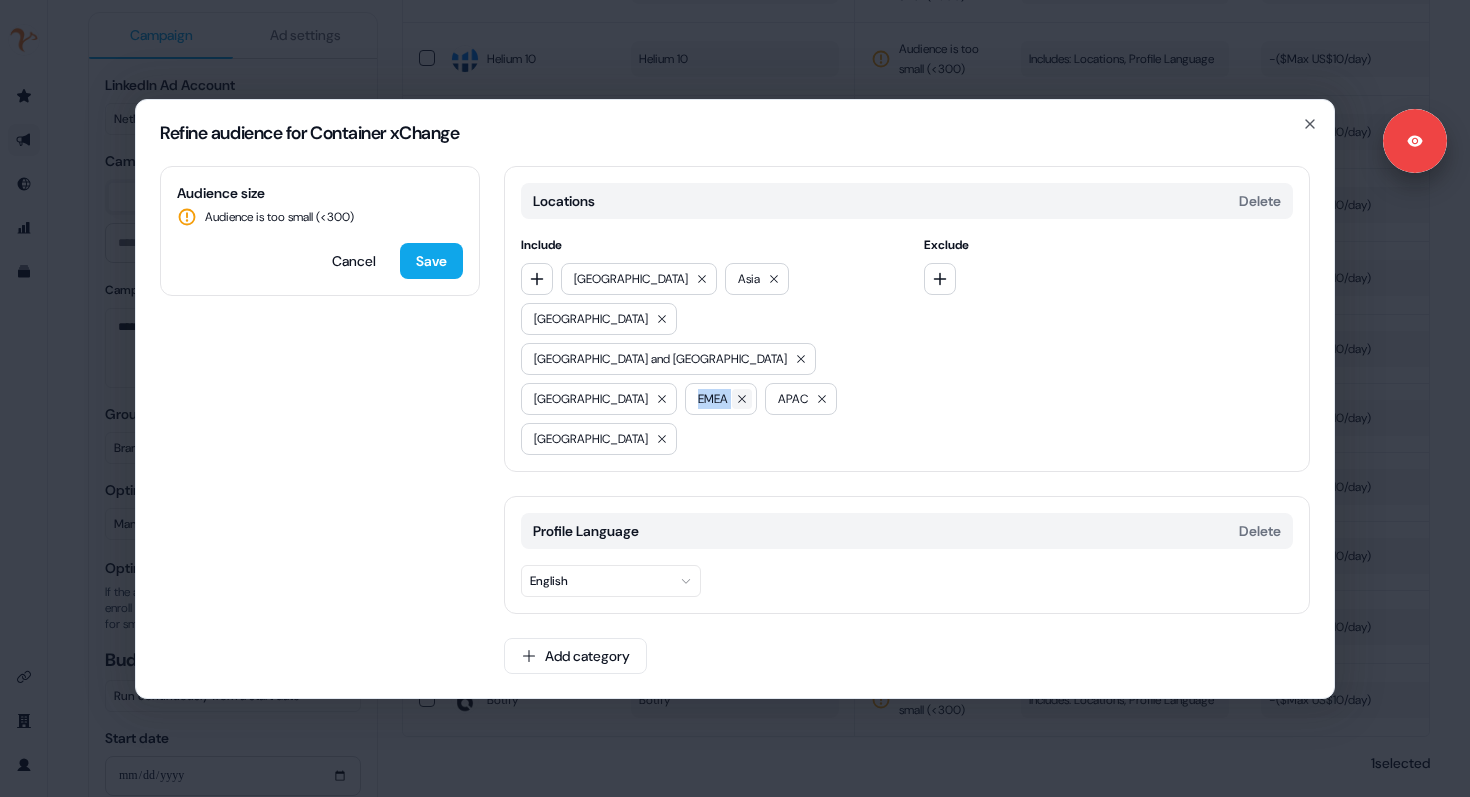drag, startPoint x: 531, startPoint y: 400, endPoint x: 586, endPoint y: 400, distance: 55 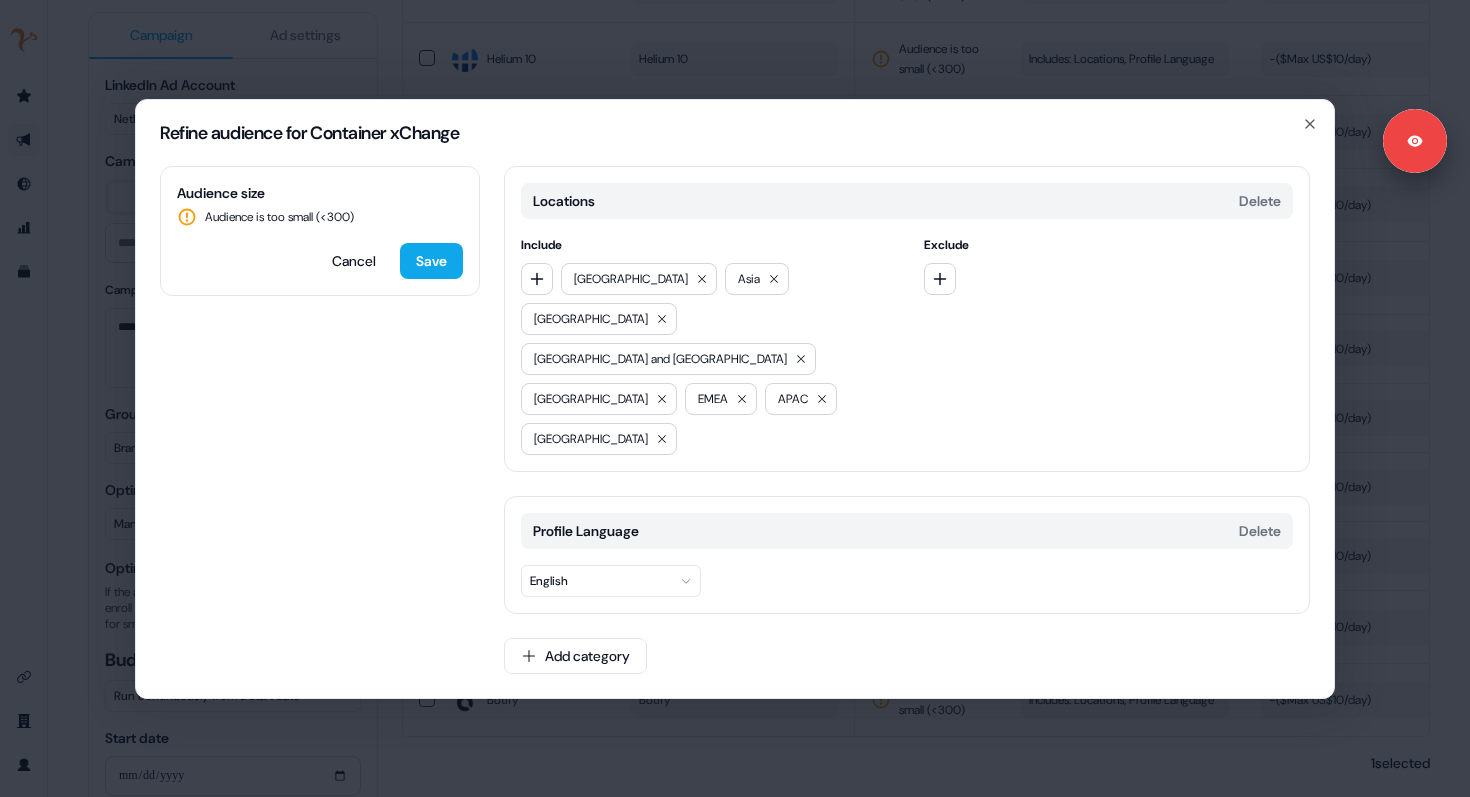 click on "Australia and New Zealand" at bounding box center (668, 359) 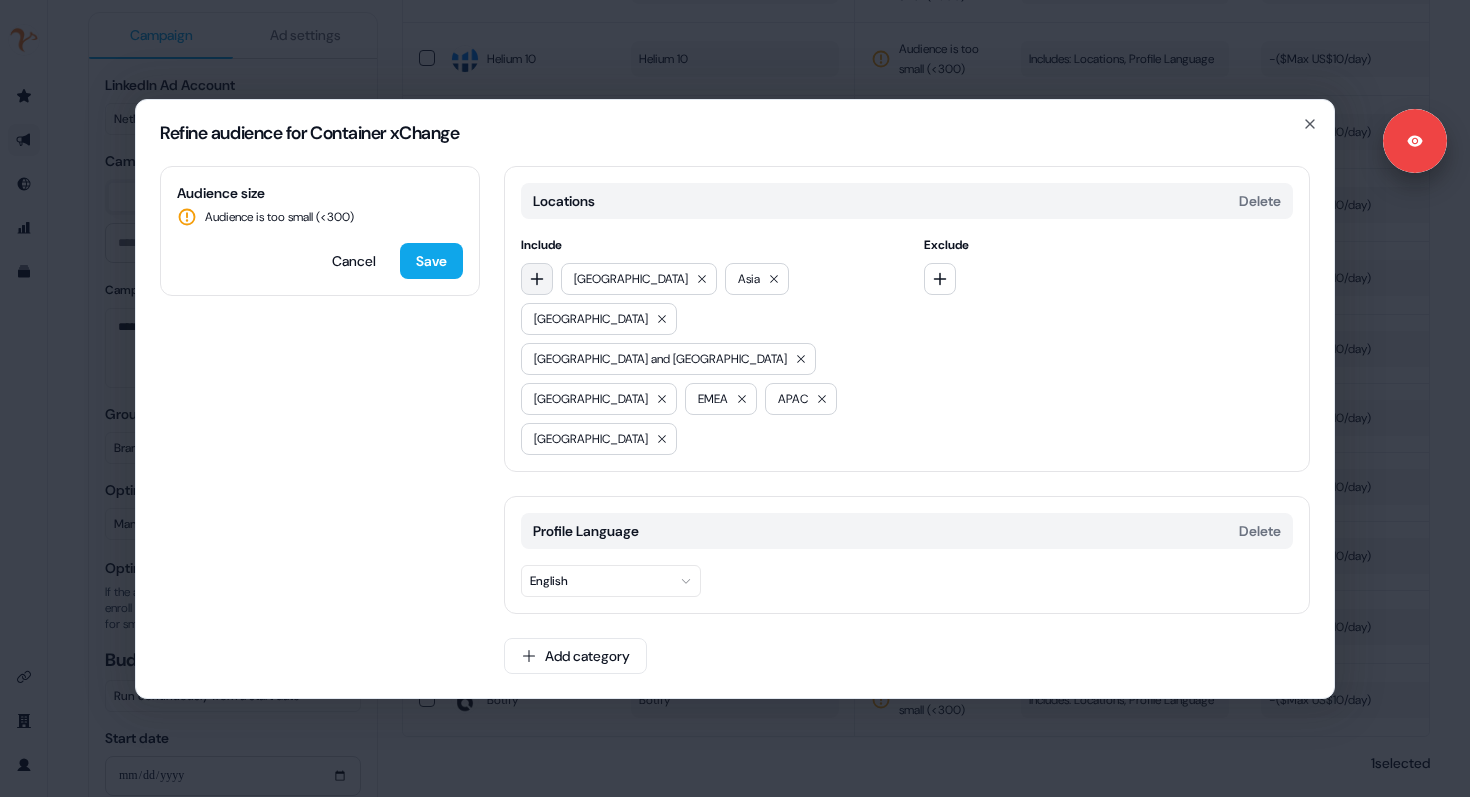 click 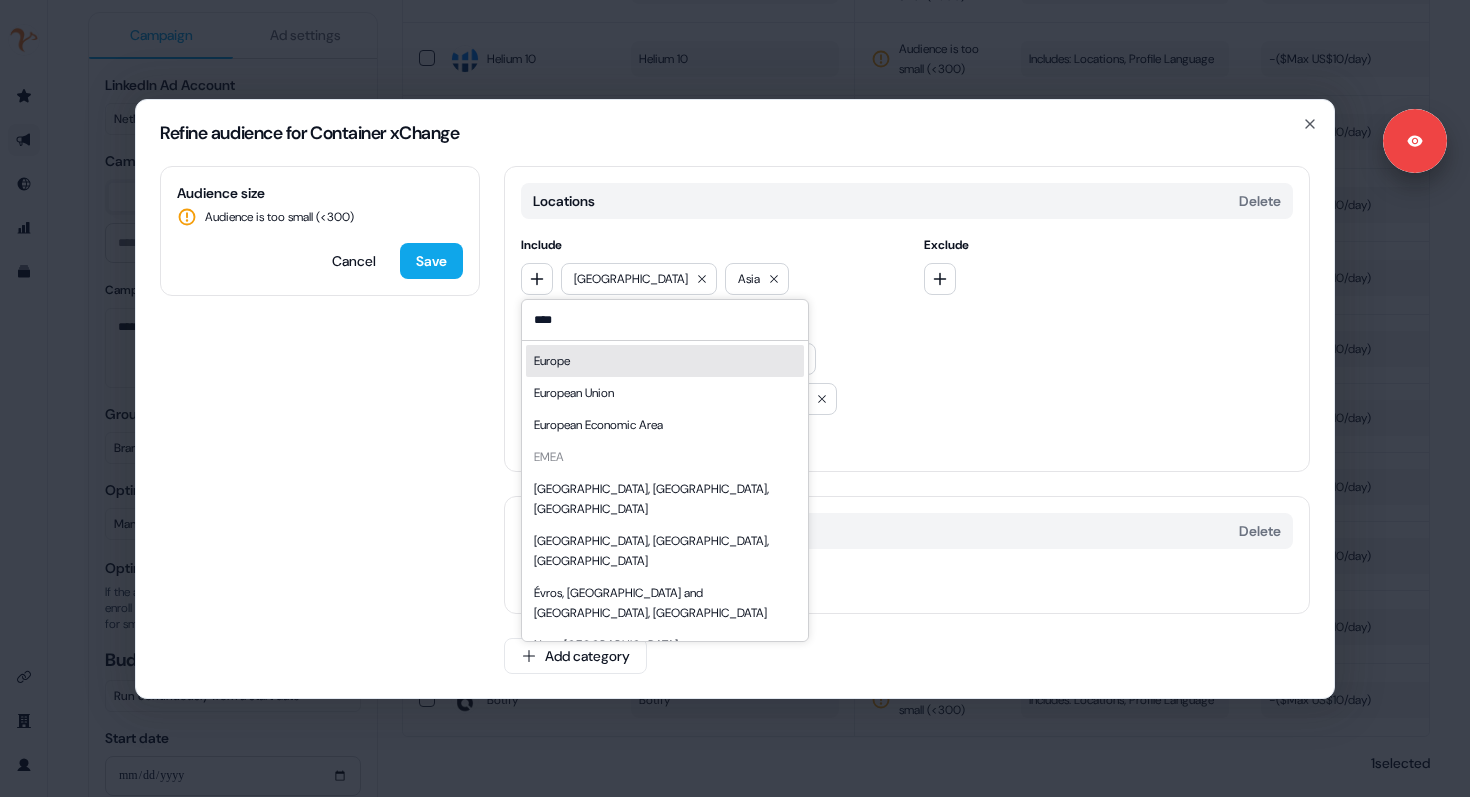 type on "****" 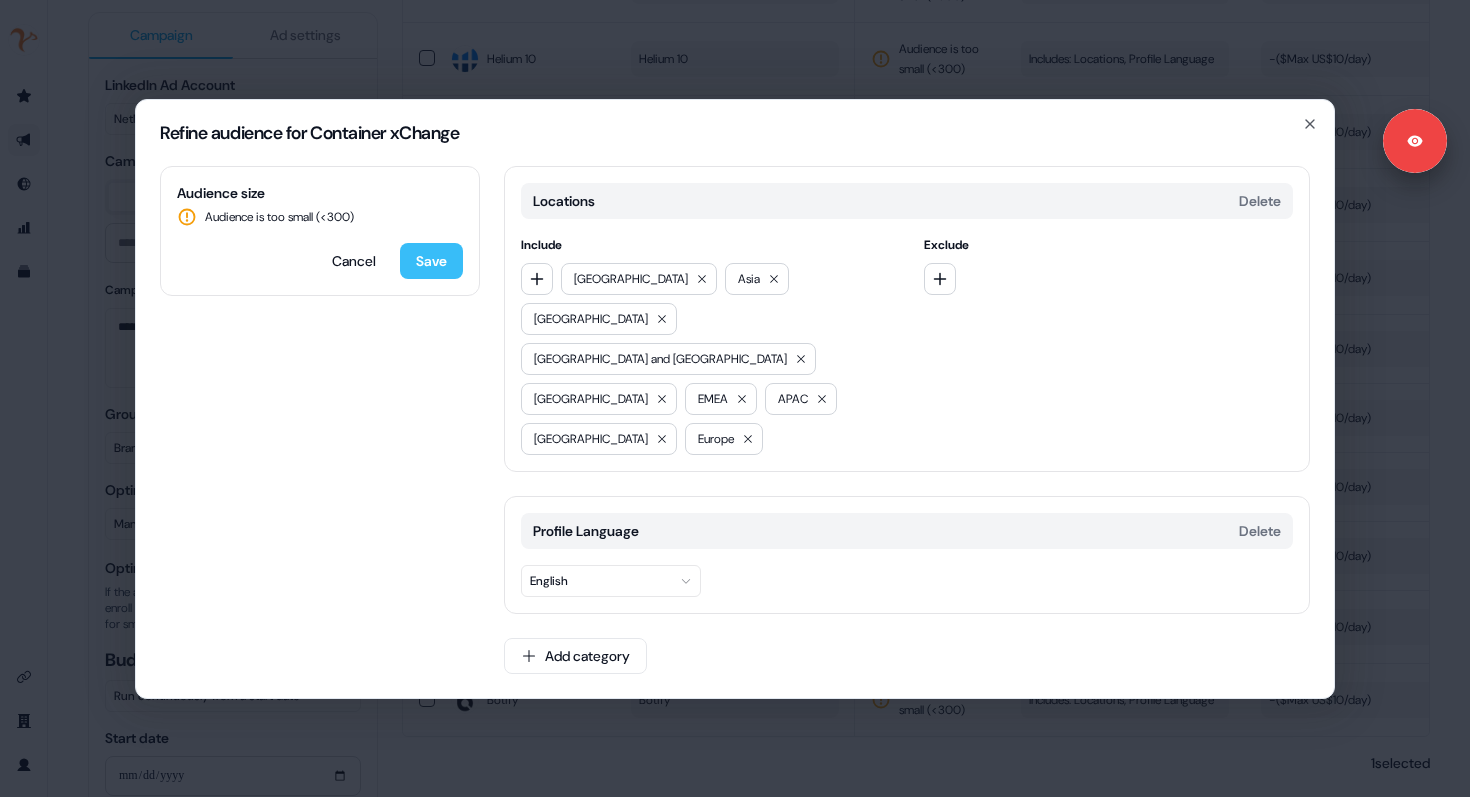 click on "Save" at bounding box center [431, 261] 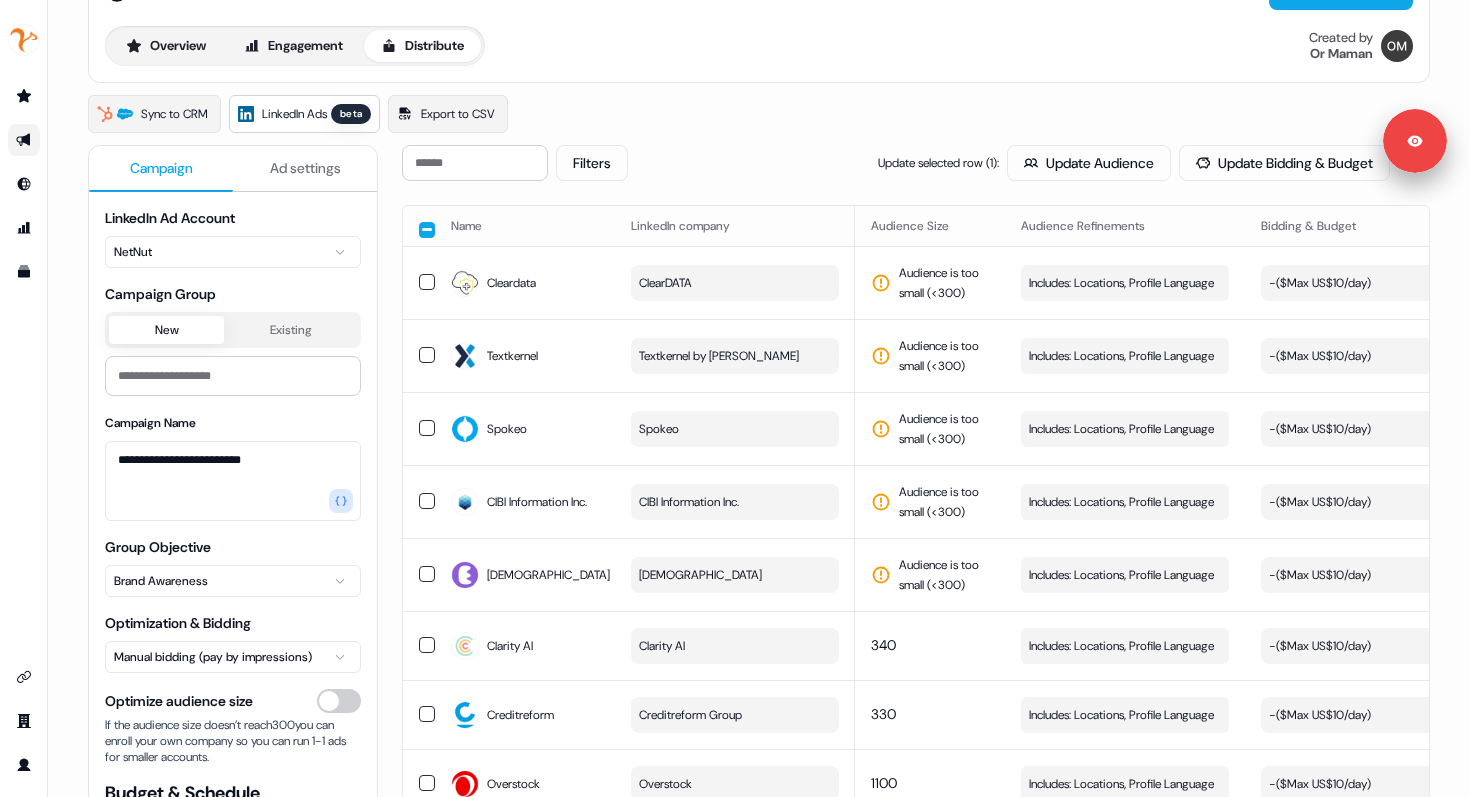 scroll, scrollTop: 58, scrollLeft: 0, axis: vertical 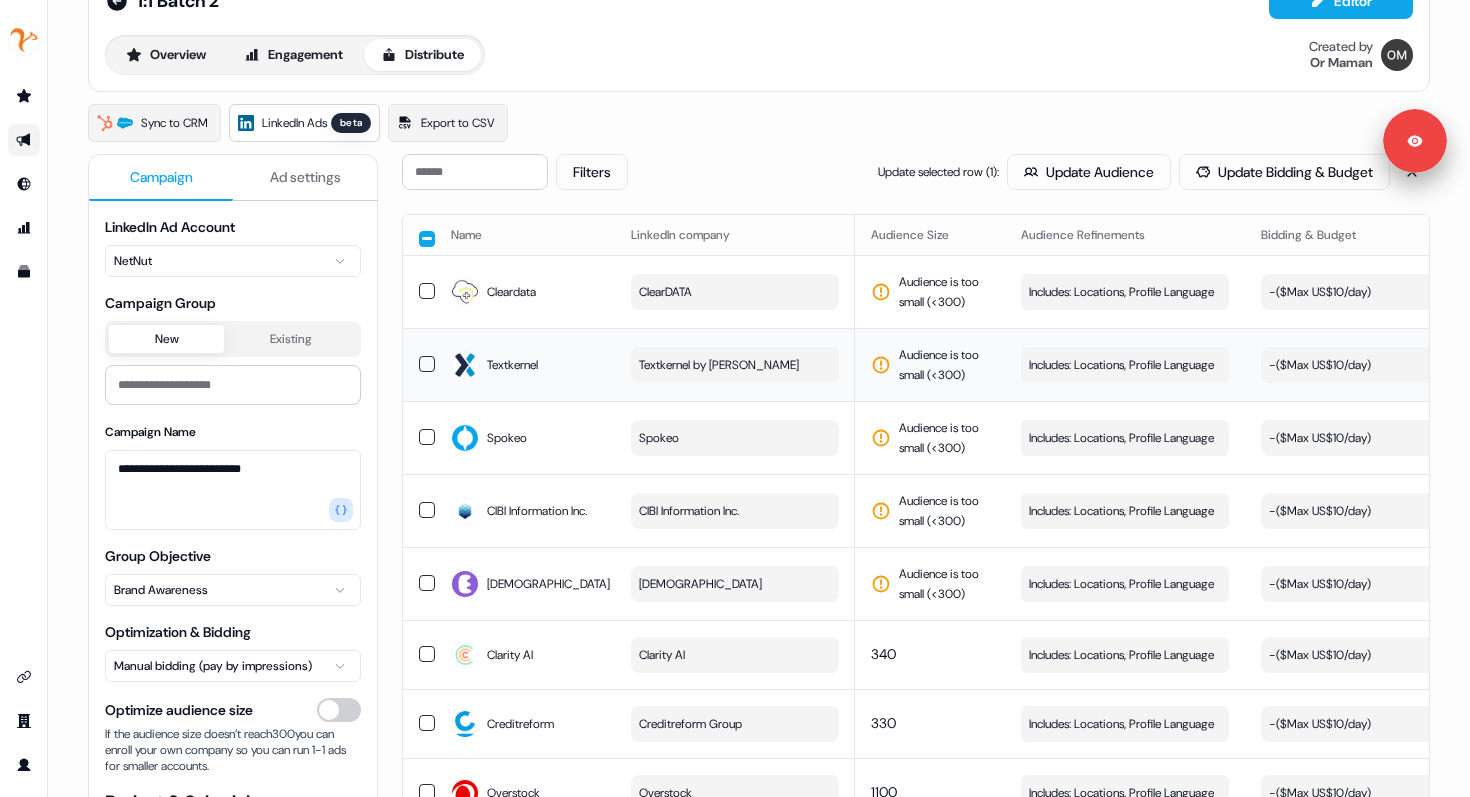 click on "Audience is too small (< 300 )" at bounding box center (944, 365) 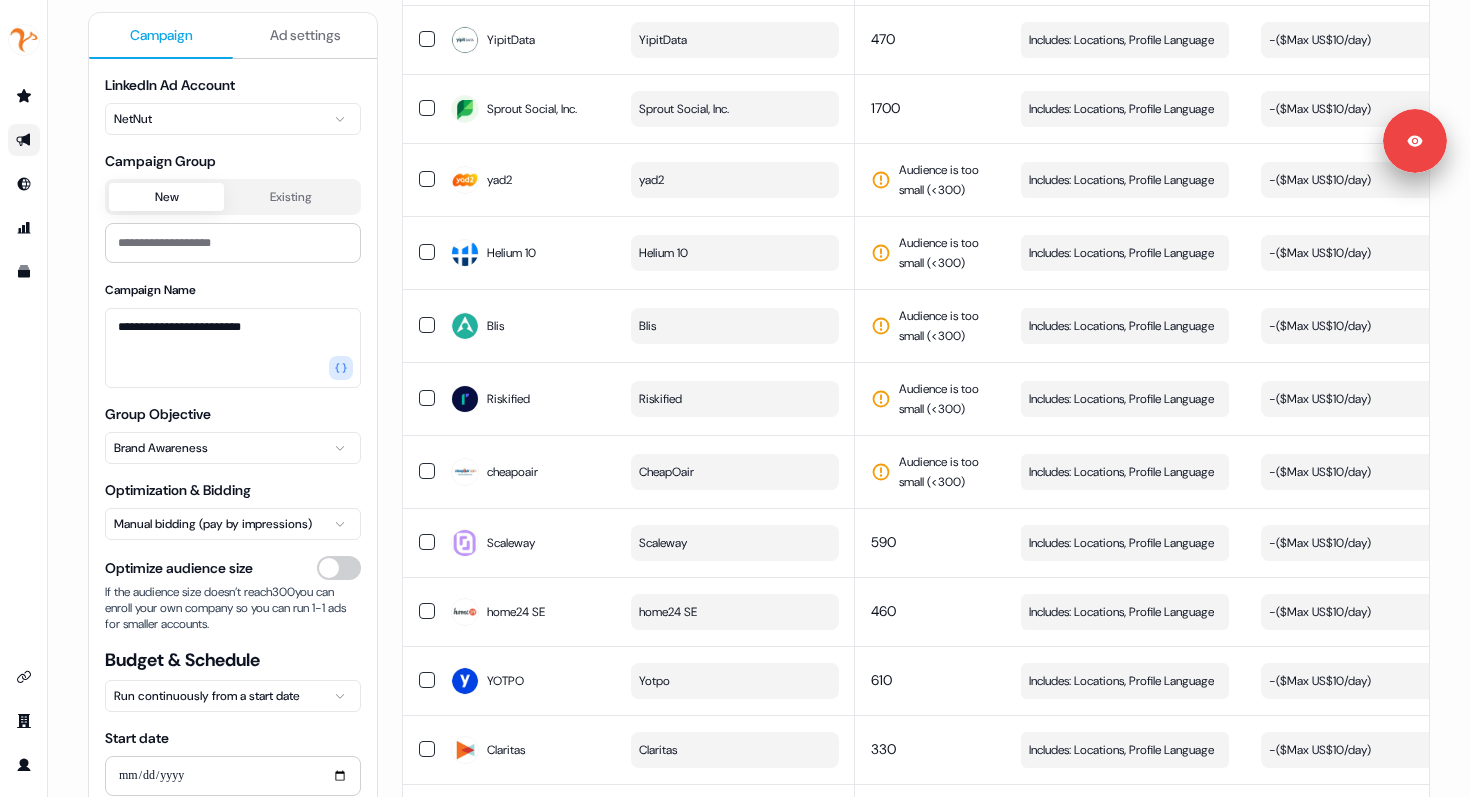 scroll, scrollTop: 6852, scrollLeft: 0, axis: vertical 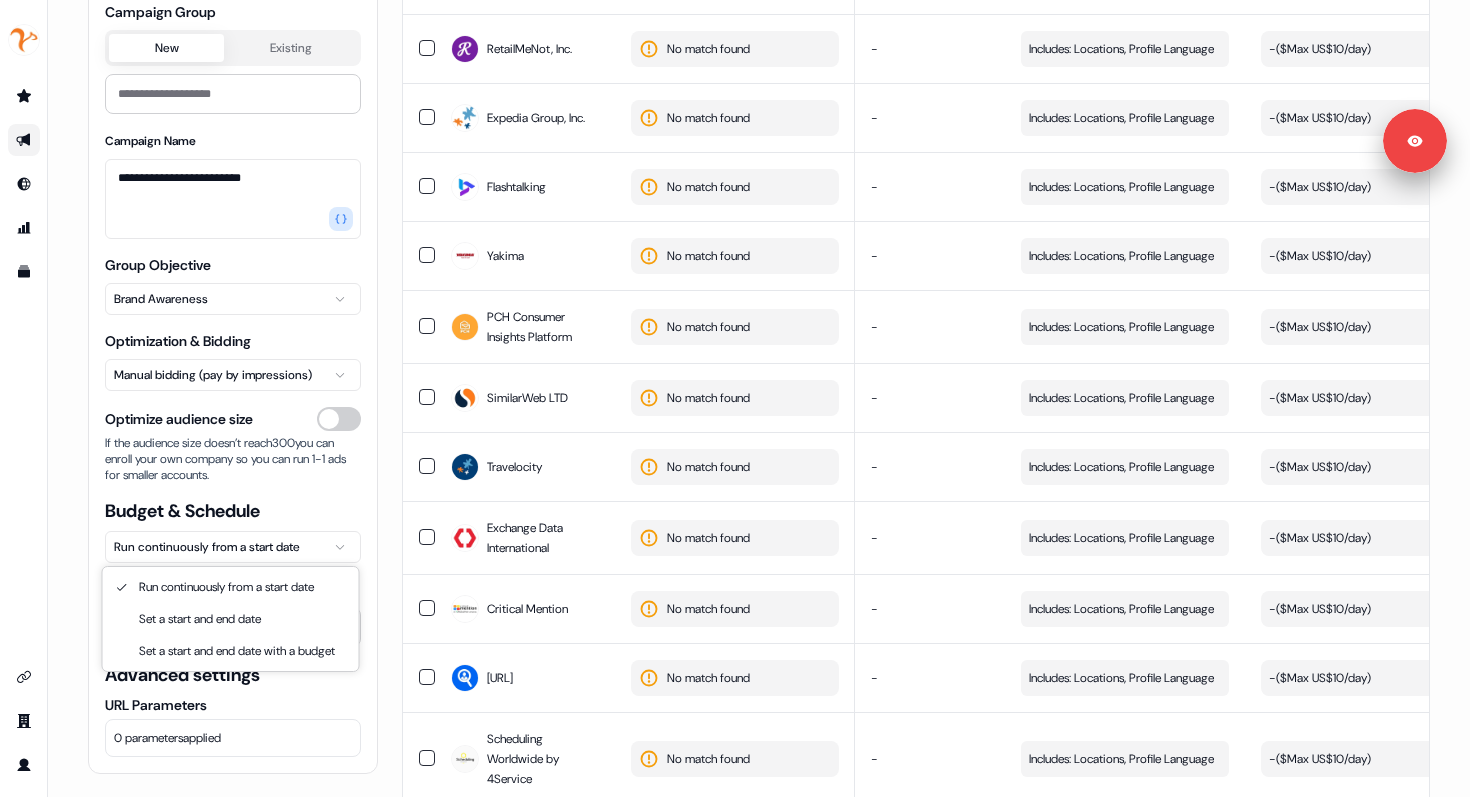 click on "**********" at bounding box center [735, 398] 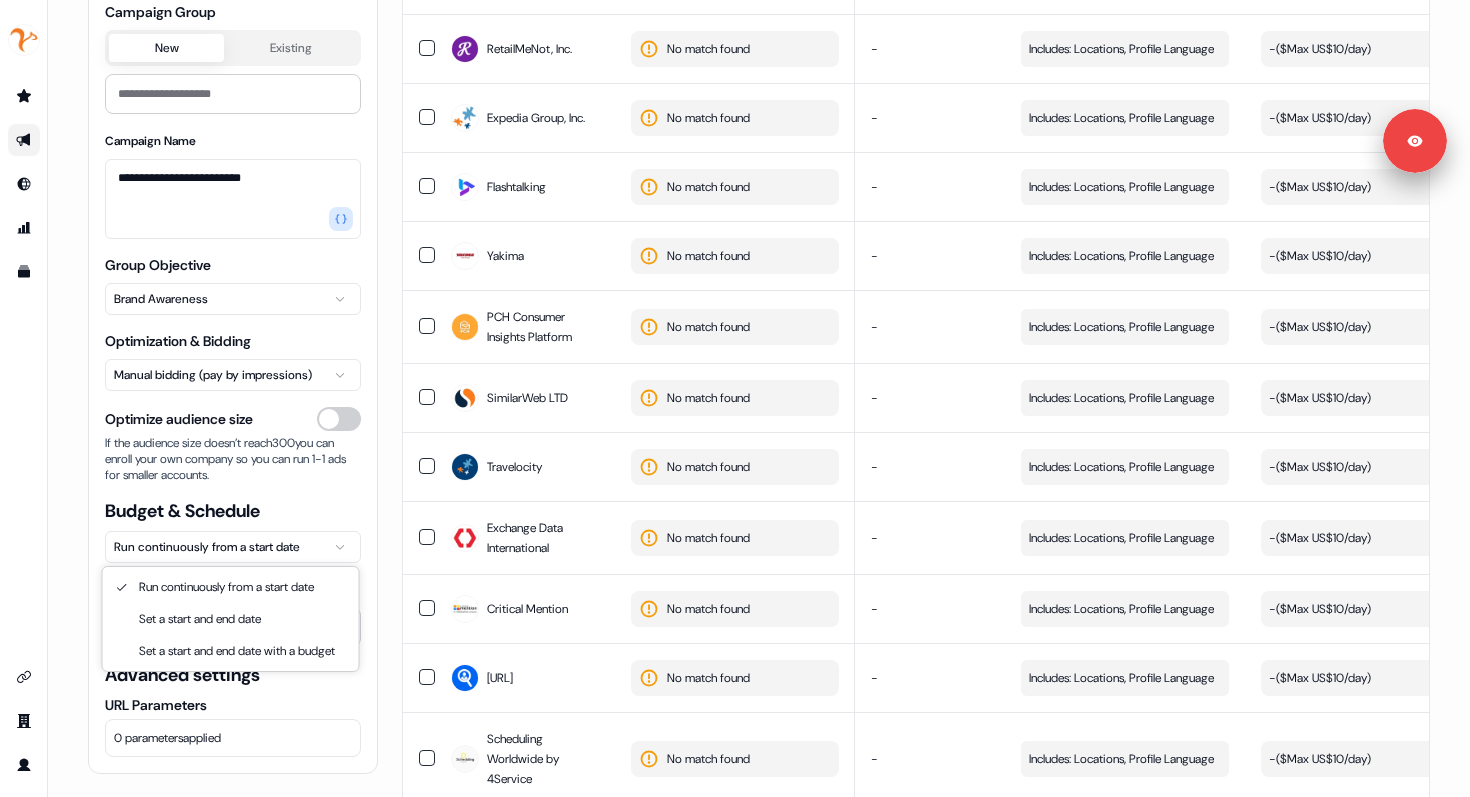 click on "**********" at bounding box center [735, 398] 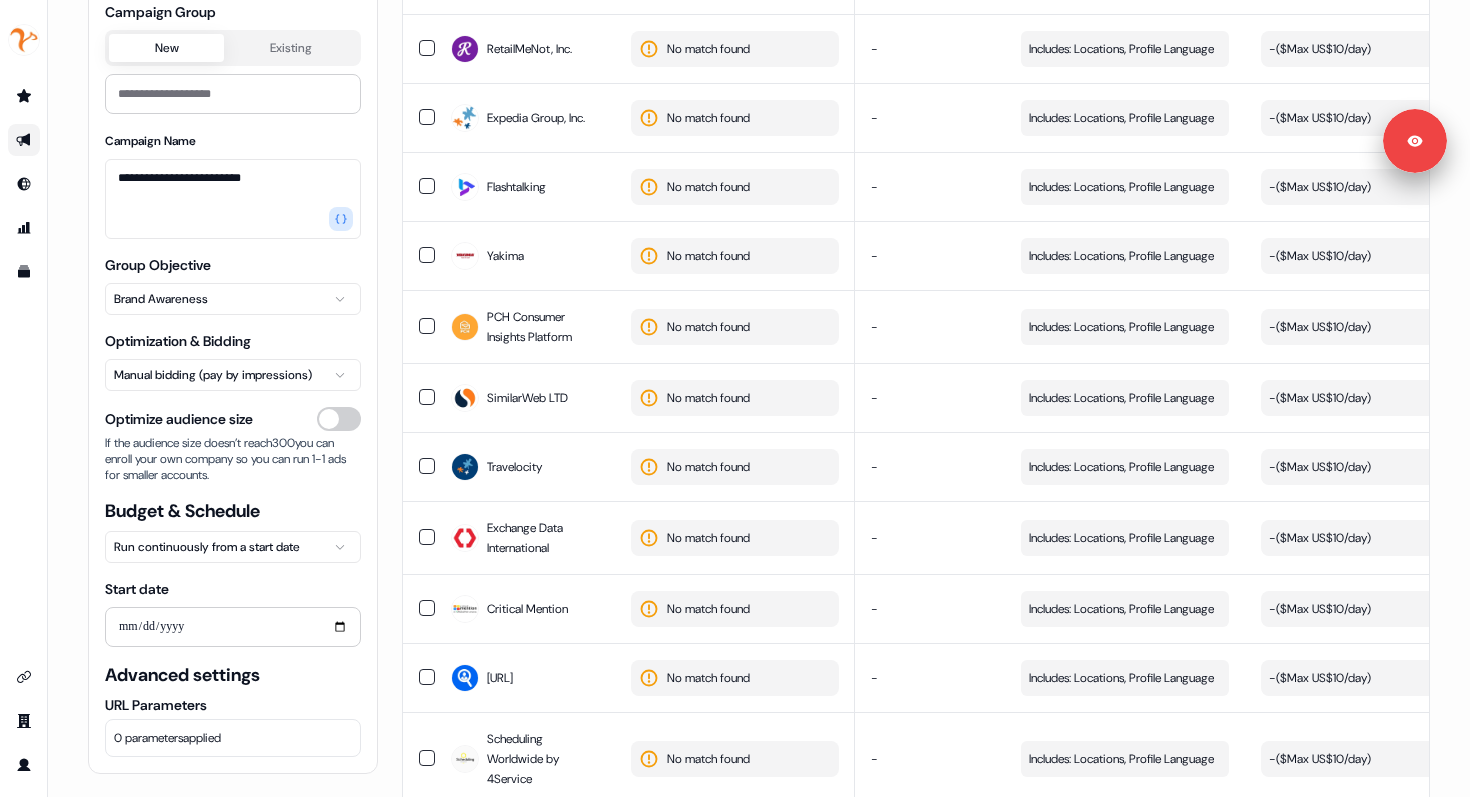 scroll, scrollTop: 0, scrollLeft: 0, axis: both 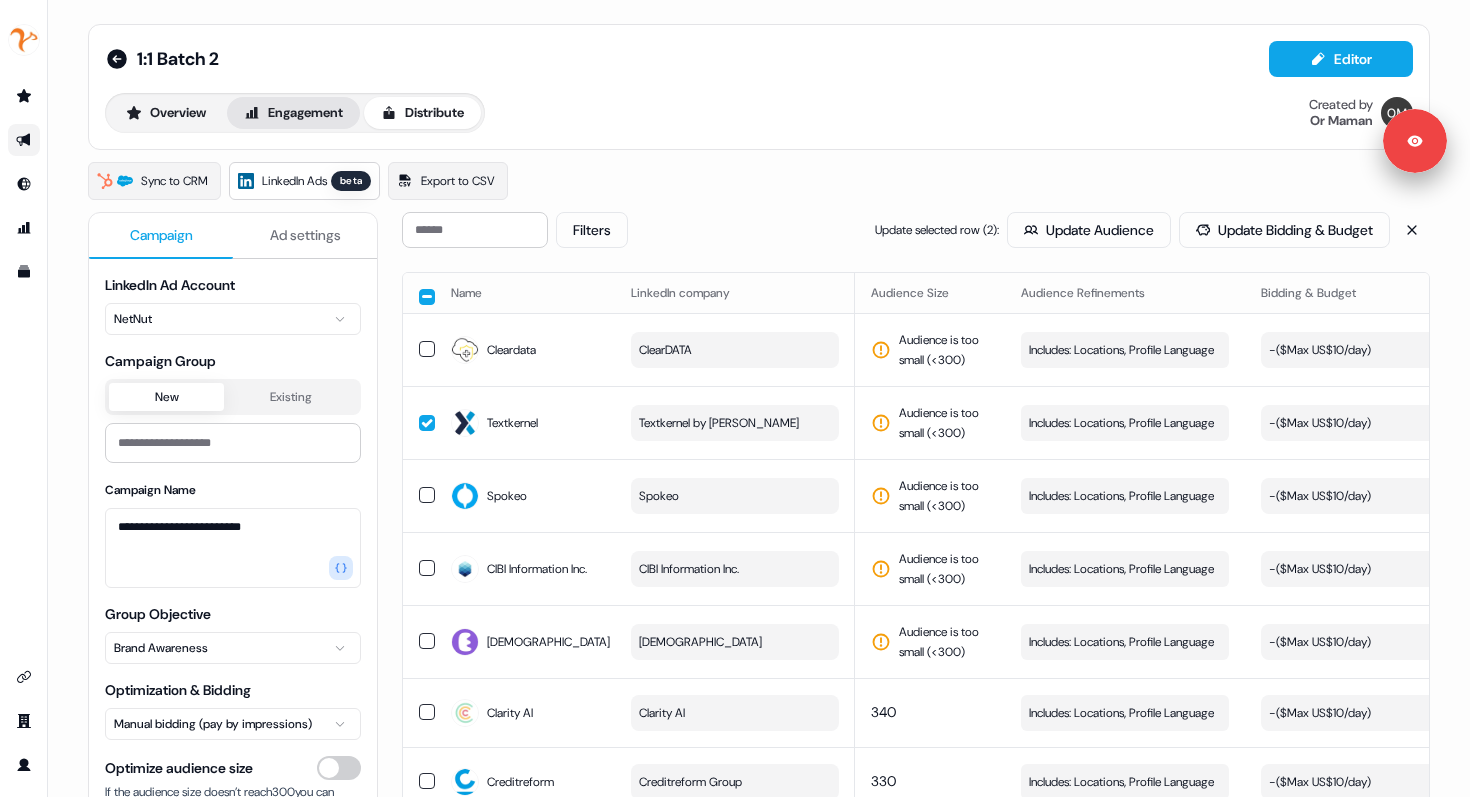 click on "Engagement" at bounding box center [293, 113] 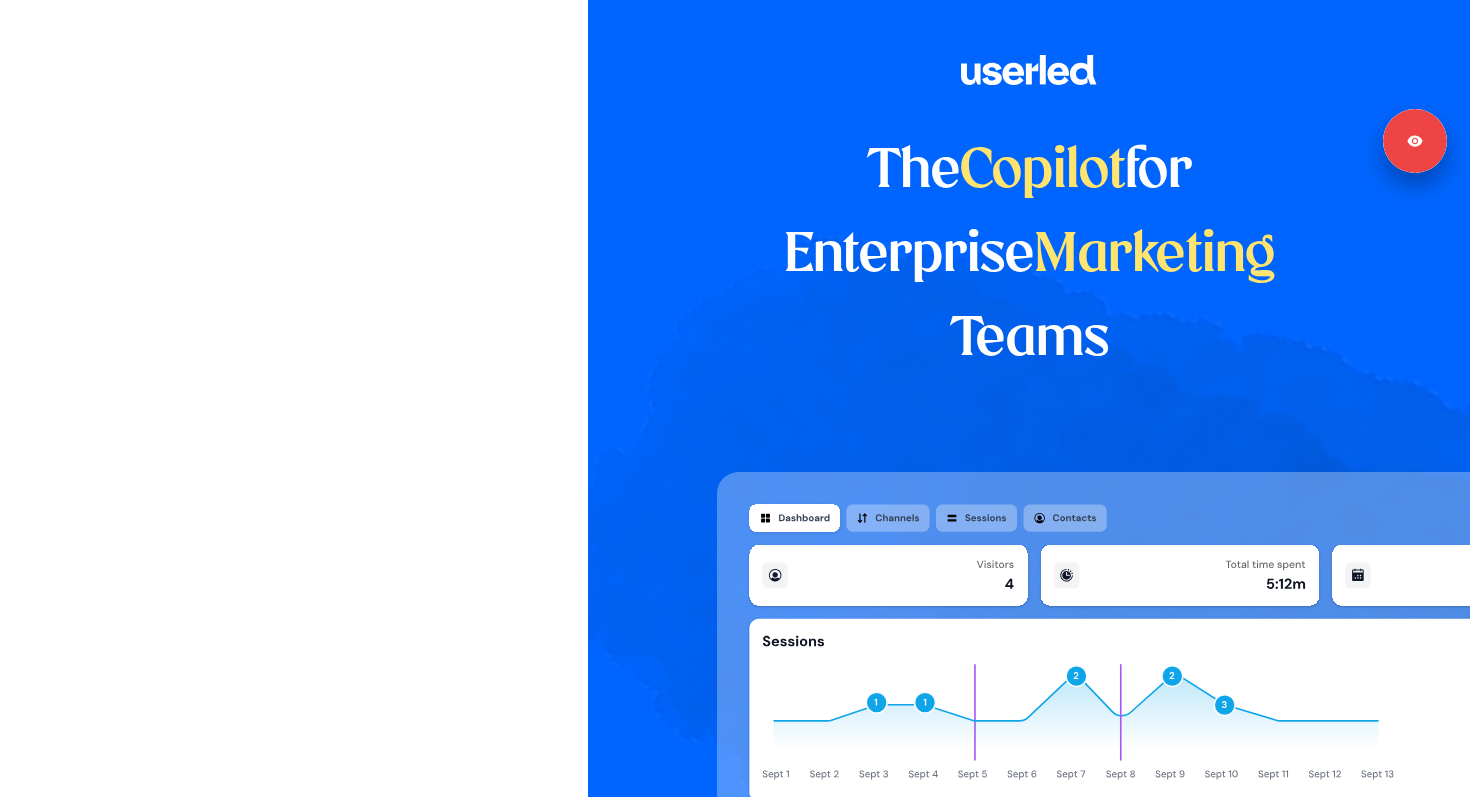 scroll, scrollTop: 0, scrollLeft: 0, axis: both 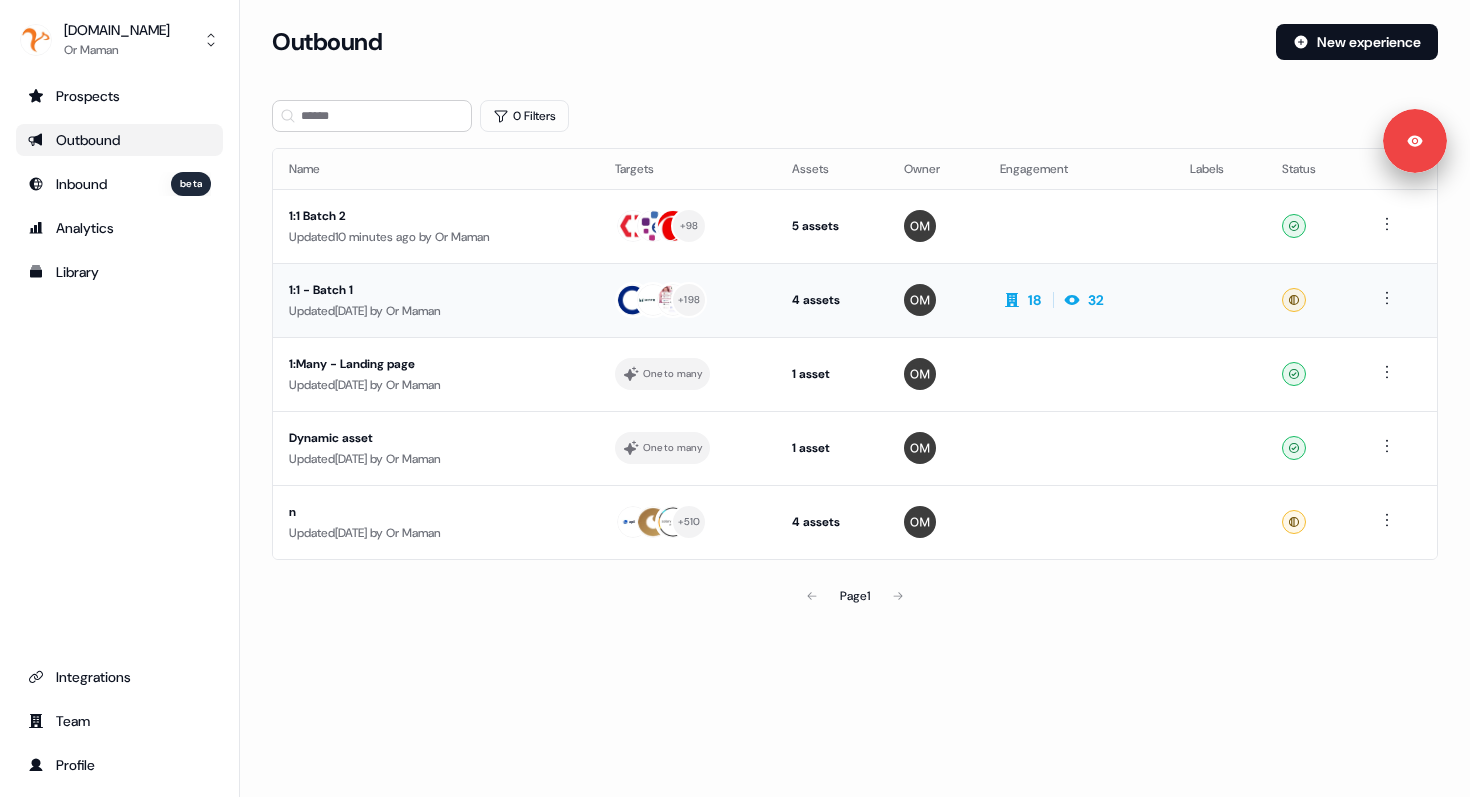 click on "1:1 - Batch 1" at bounding box center [436, 290] 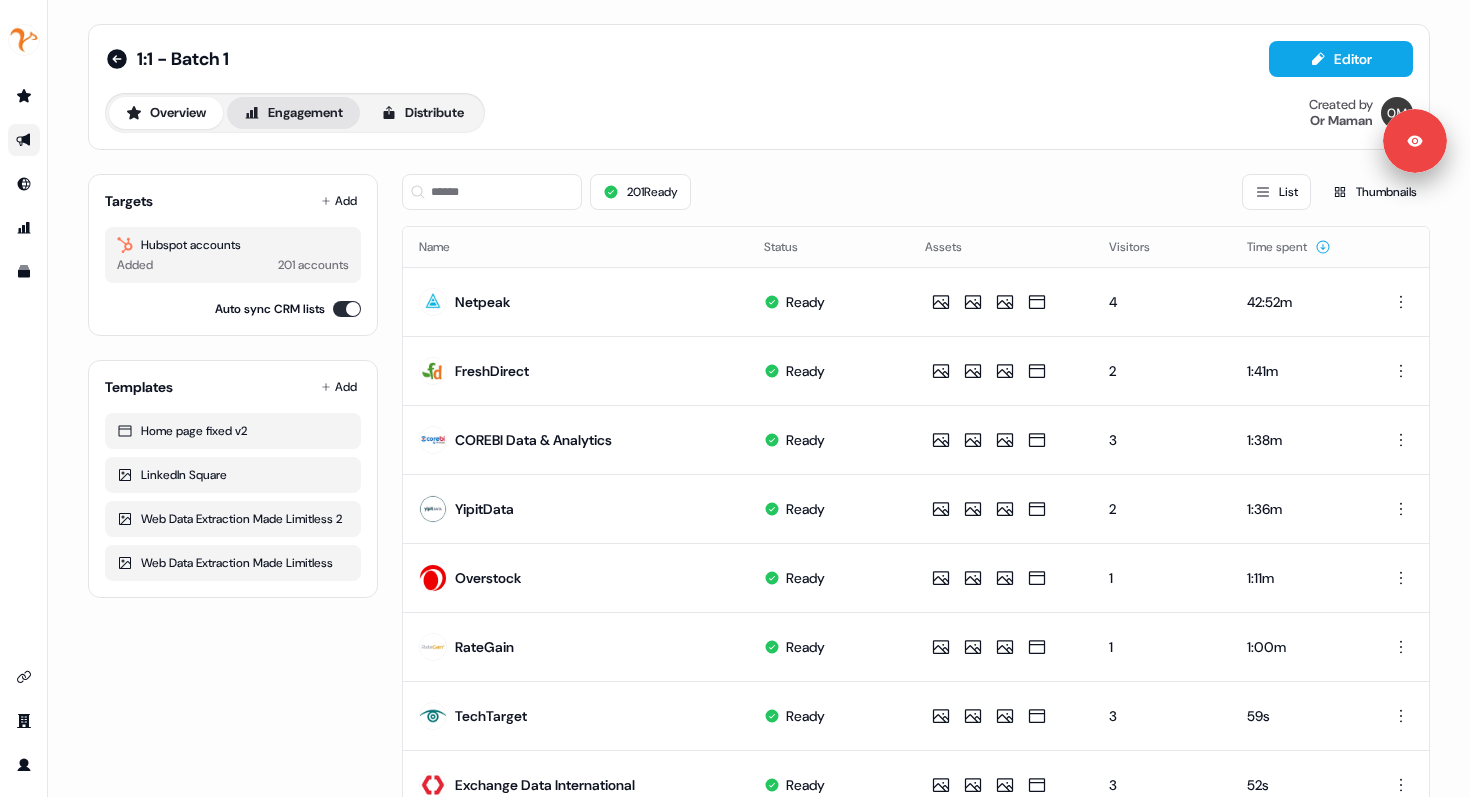 click on "Engagement" at bounding box center [293, 113] 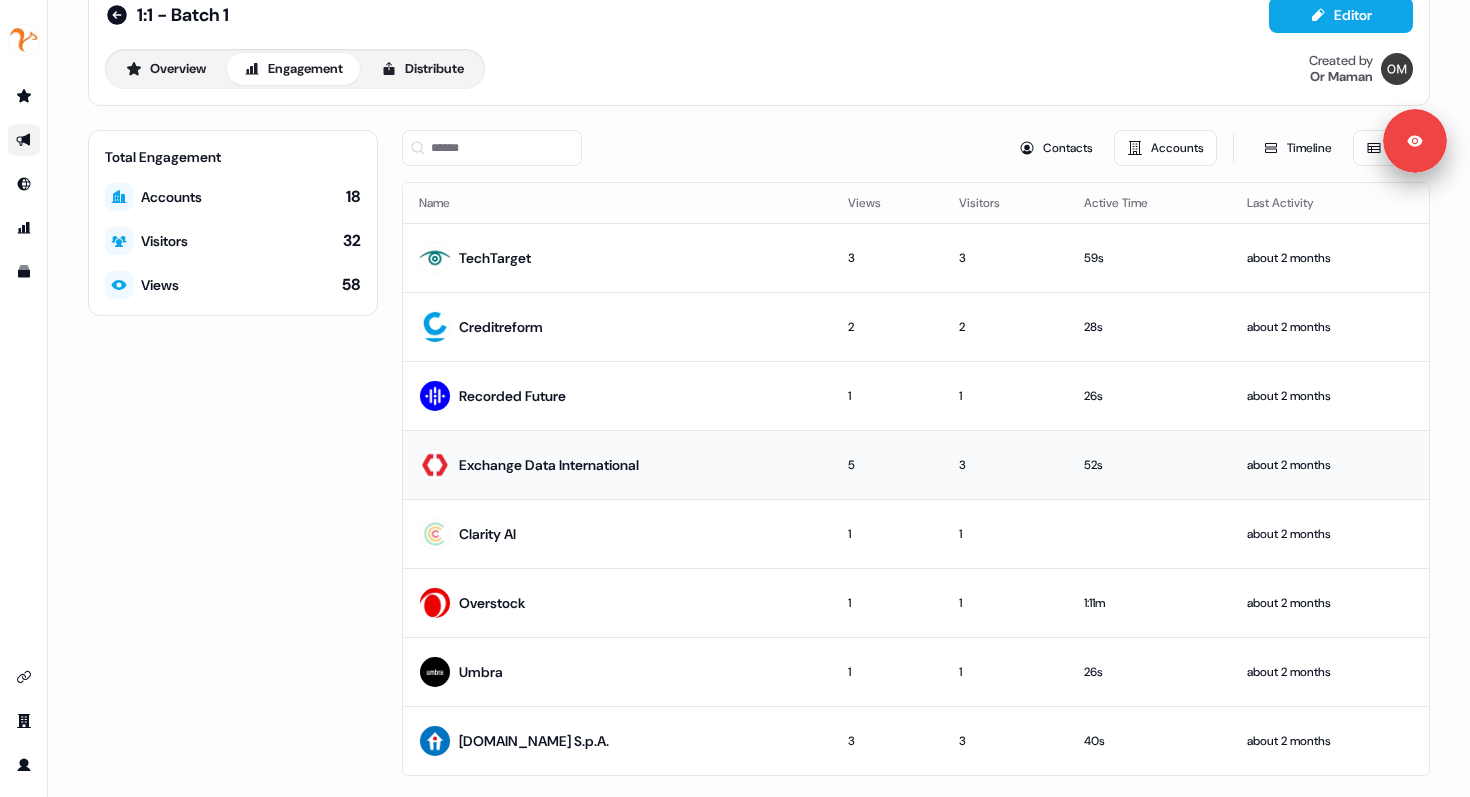 scroll, scrollTop: 40, scrollLeft: 0, axis: vertical 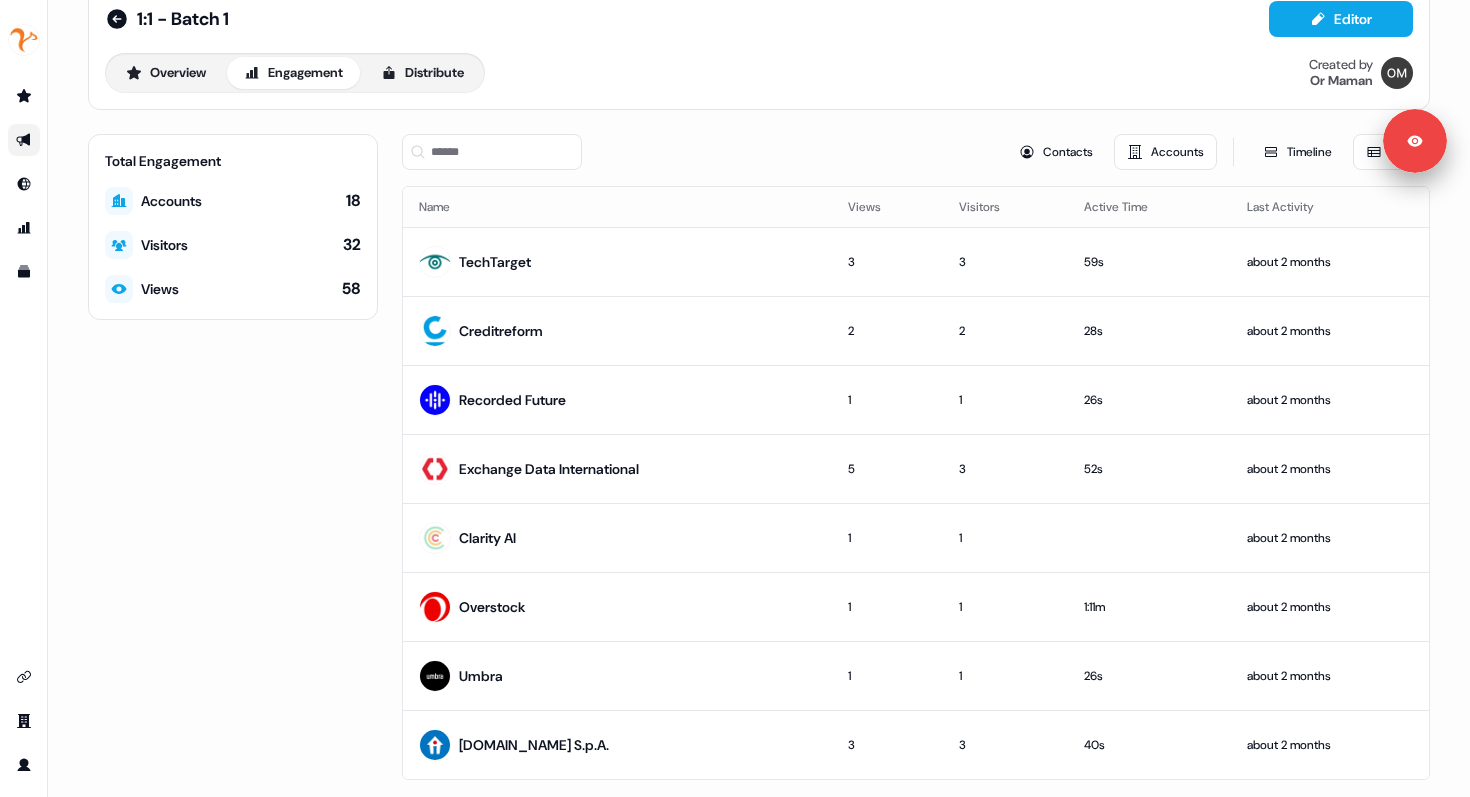 click on "Total Engagement Accounts 18 Visitors 32 Views 58 Contacts Accounts Timeline Table Name Views Visitors Active Time Last Activity TechTarget 3 3 59s about 2 months Creditreform 2 2 28s about 2 months Recorded Future 1 1 26s about 2 months Exchange Data International 5 3 52s about 2 months Clarity AI 1 1 about 2 months Overstock 1 1 1:11m about 2 months Umbra 1 1 26s about 2 months [DOMAIN_NAME] S.p.A. 3 3 40s about 2 months Page  1" at bounding box center [759, 485] 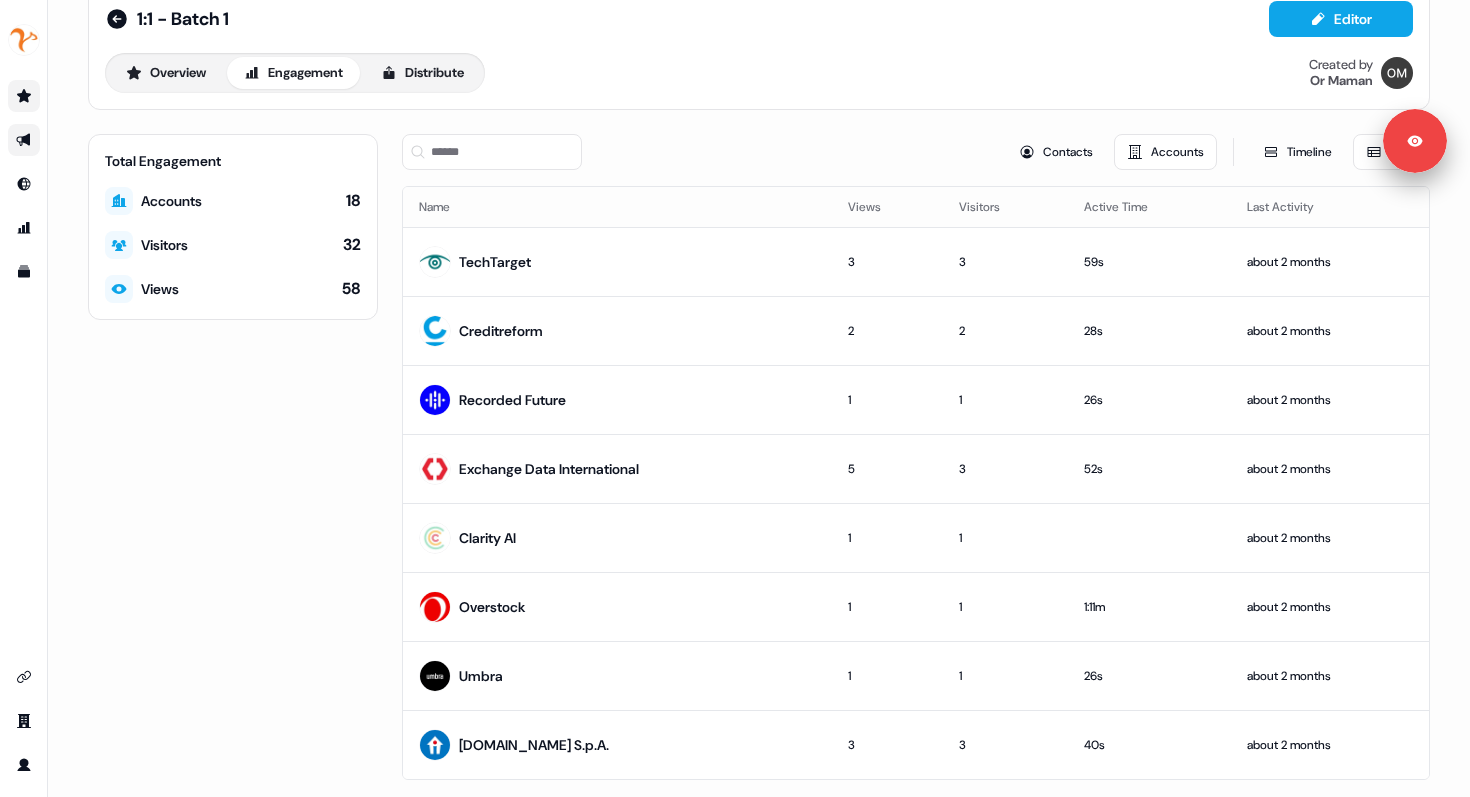 click 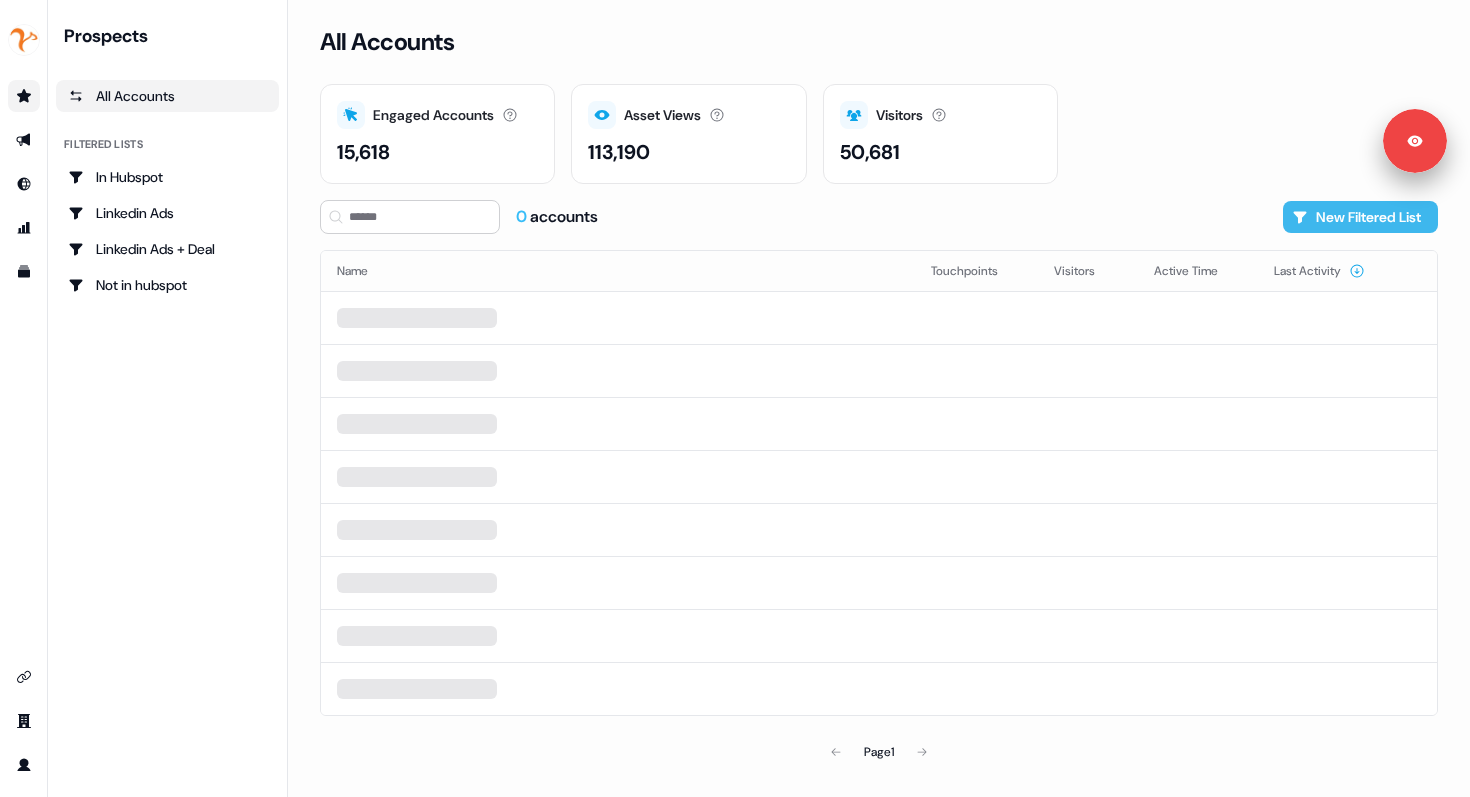 click on "New Filtered List" at bounding box center (1360, 217) 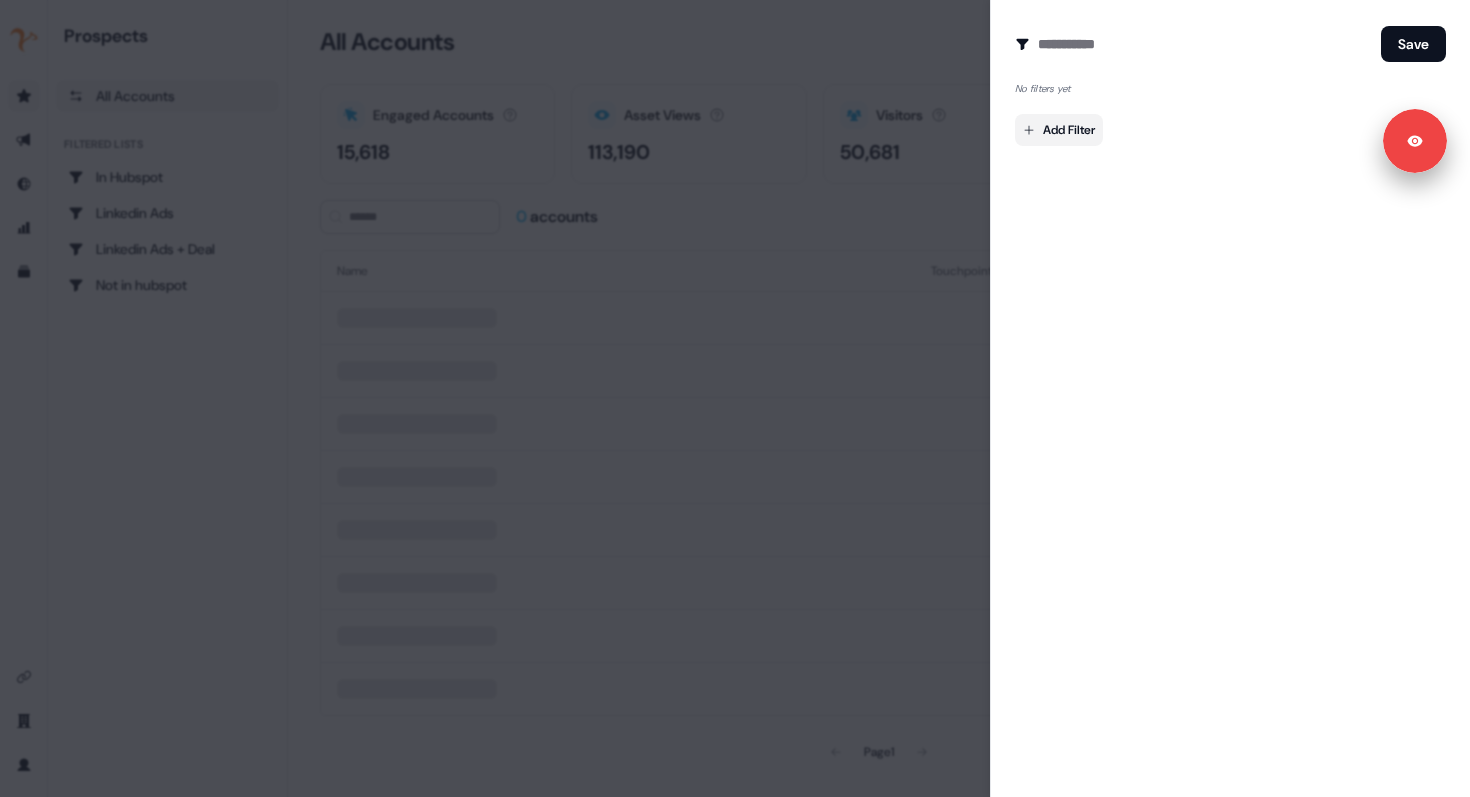 click on "Signed in as Or Maman Sign out For the best experience switch devices to a bigger screen. Go to [DOMAIN_NAME]   Prospects All Accounts Filtered lists In Hubspot Linkedin Ads Linkedin Ads + Deal Not in hubspot Loading... All Accounts Engaged Accounts Accounts that have interacted with an asset. 15,618 Asset Views How many times your assets have been seen. 113,190 Visitors Number of unique visitors. 50,681 0   accounts New Filtered List Name Touchpoints Visitors Active Time Last Activity Page  1 Create Audience Filter Create a new audience by setting a name and configuring filters Save No filters yet Add Filter" at bounding box center (735, 398) 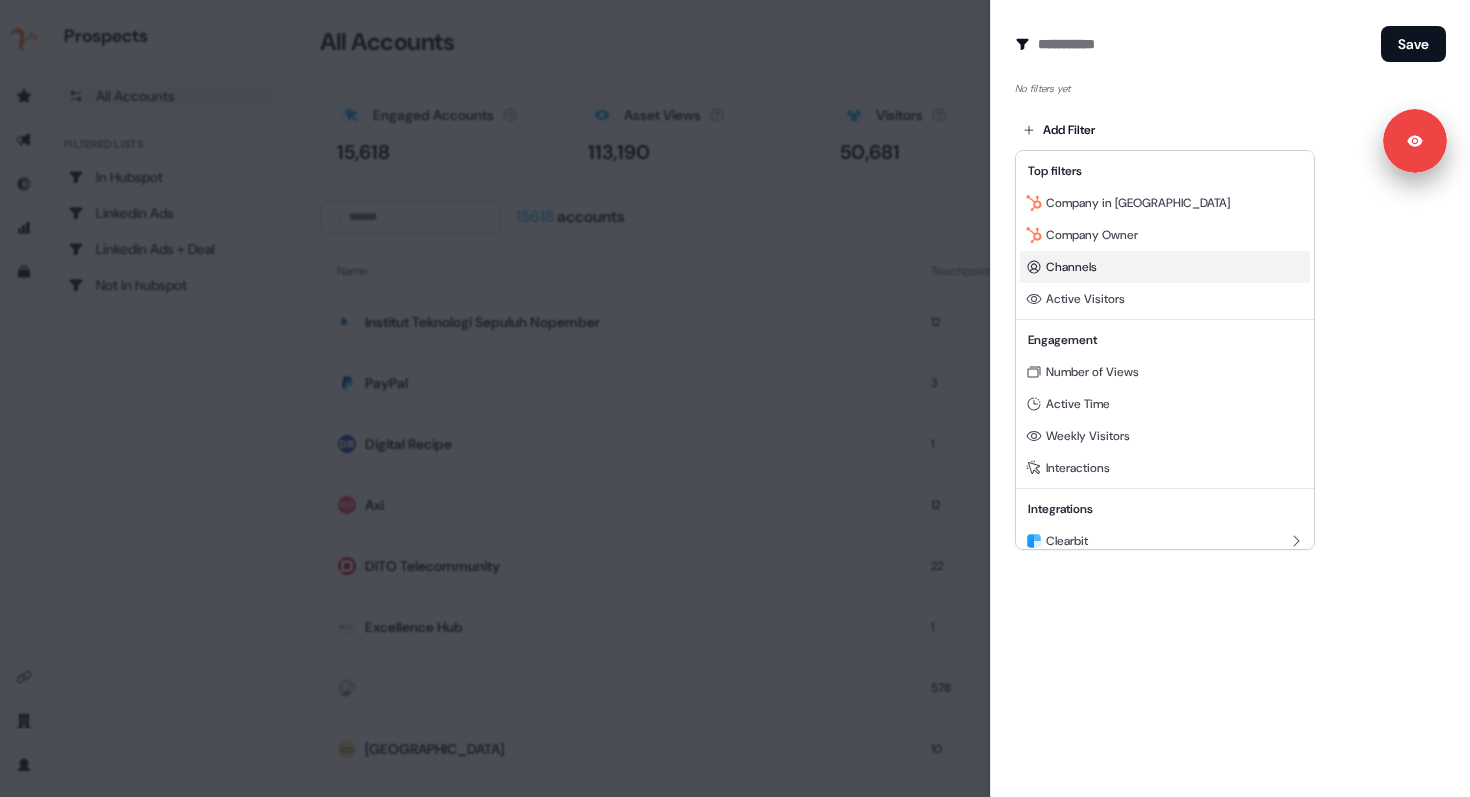 click on "Channels" at bounding box center (1071, 267) 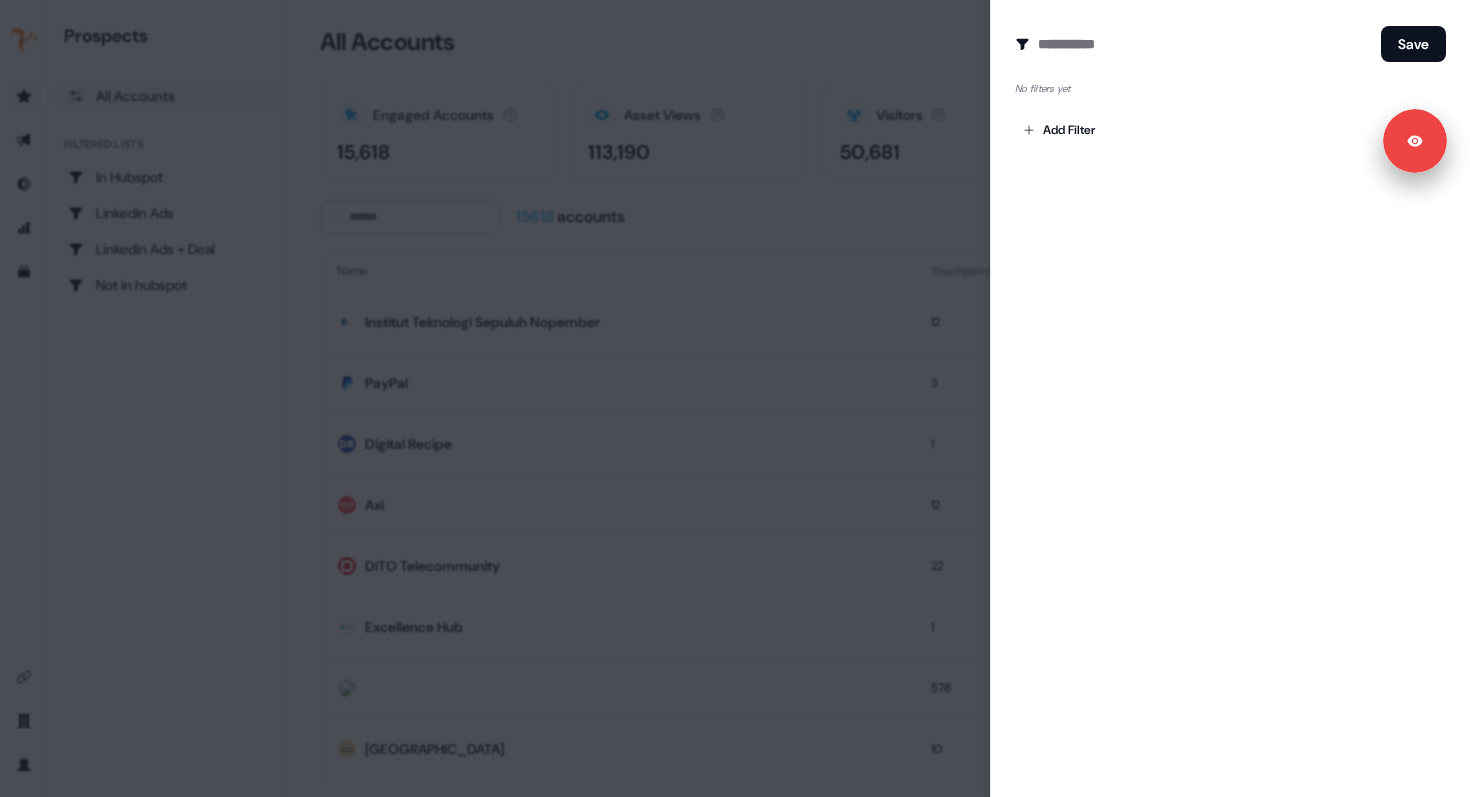 click on "Create Audience Filter Create a new audience by setting a name and configuring filters Save No filters yet Add Filter" at bounding box center (1230, 398) 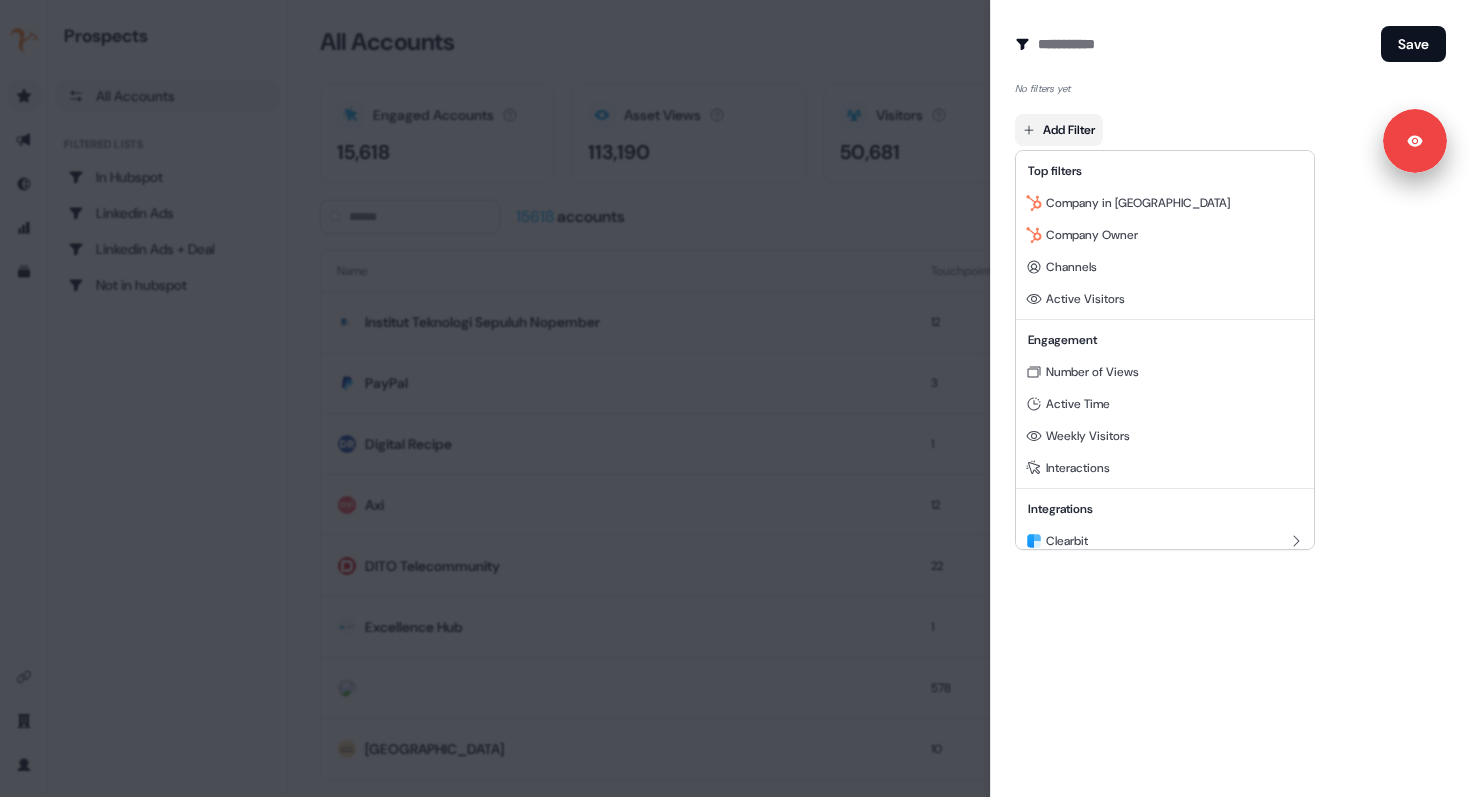 click on "Signed in as Or Maman Sign out For the best experience switch devices to a bigger screen. Go to [DOMAIN_NAME]   Prospects All Accounts Filtered lists In Hubspot Linkedin Ads Linkedin Ads + Deal Not in hubspot Loading... All Accounts Engaged Accounts Accounts that have interacted with an asset. 15,618 Asset Views How many times your assets have been seen. 113,190 Visitors Number of unique visitors. 50,681 15618   accounts New Filtered List Name Touchpoints Visitors Active Time Last Activity Institut Teknologi Sepuluh Nopember 12 2 1:14m 1 minute PayPal 3 2 1:20m 2 minutes Digital Recipe 1 1 31s 3 minutes Axi 12 6 3:03m 5 minutes DITO Telecommunity 22 4 5:06m 6 minutes Excellence Hub 1 1 8s 6 minutes 578 370 4:41h 7 minutes [GEOGRAPHIC_DATA] 10 6 3:38m 7 minutes Page  1 Create Audience Filter Create a new audience by setting a name and configuring filters Save No filters yet Add Filter Top filters Company in Hubspot Company Owner Channels Active Visitors Engagement Number of Views Active Time Weekly Visitors" at bounding box center [735, 398] 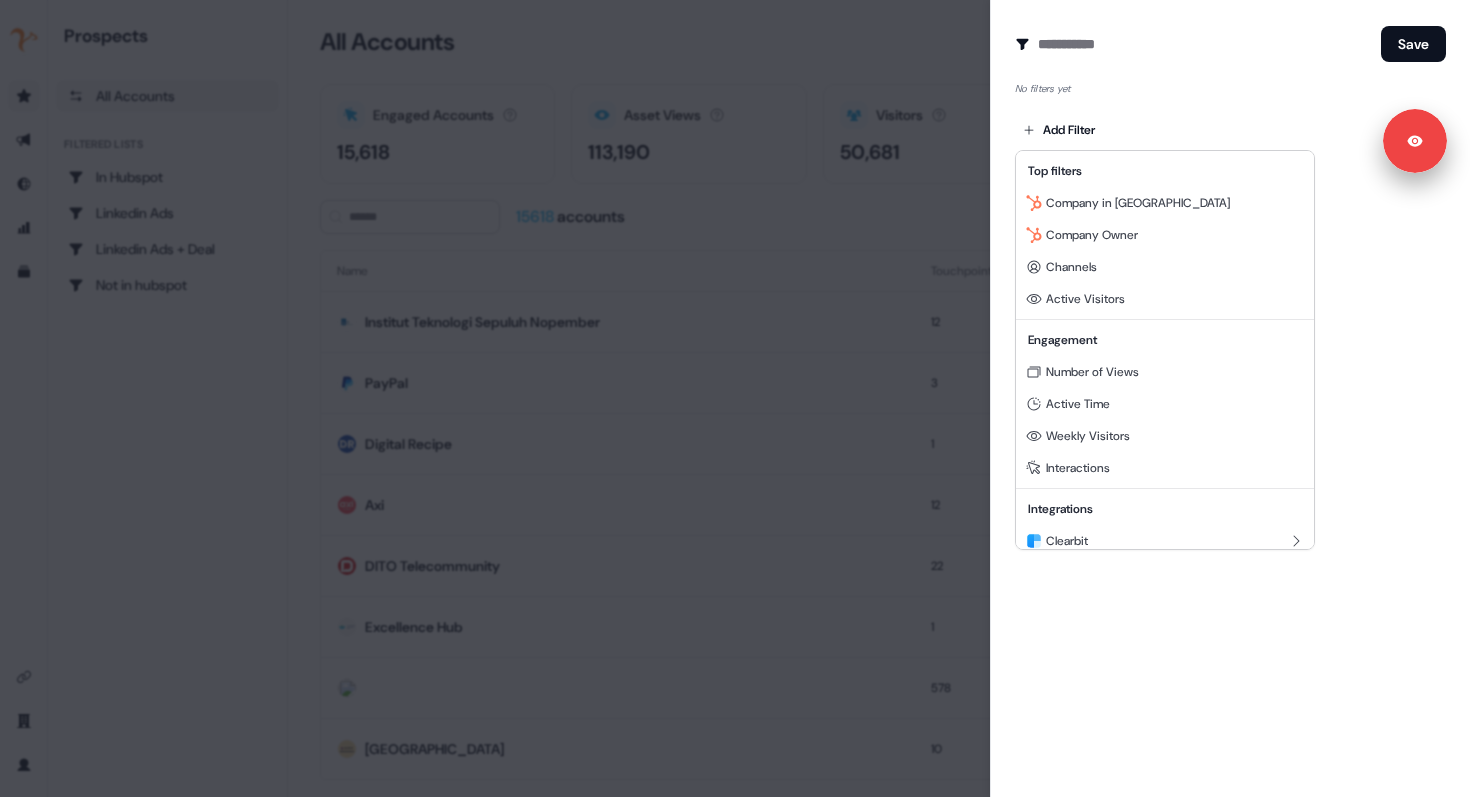scroll, scrollTop: 108, scrollLeft: 0, axis: vertical 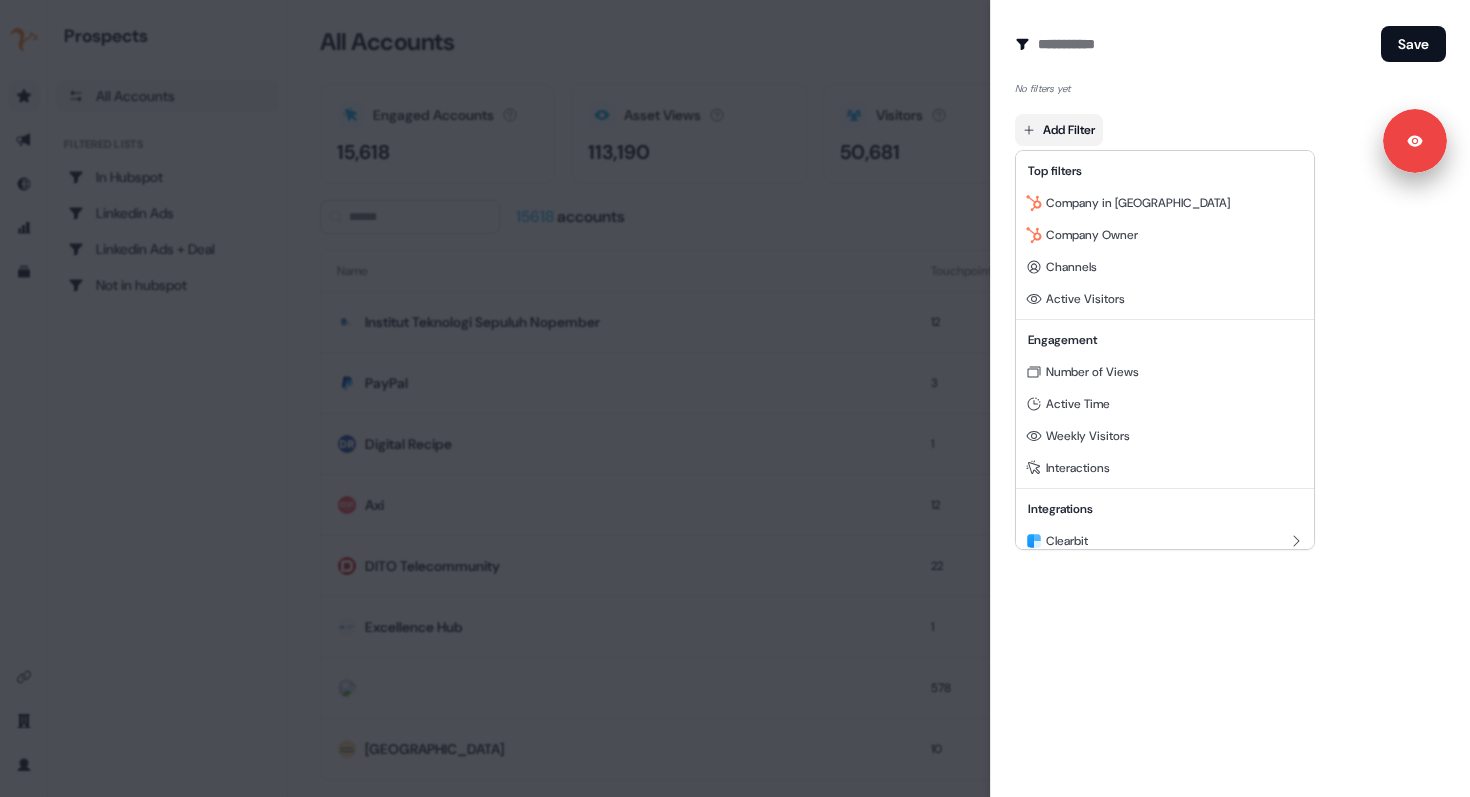 click on "Signed in as Or Maman Sign out For the best experience switch devices to a bigger screen. Go to [DOMAIN_NAME]   Prospects All Accounts Filtered lists In Hubspot Linkedin Ads Linkedin Ads + Deal Not in hubspot Loading... All Accounts Engaged Accounts Accounts that have interacted with an asset. 15,618 Asset Views How many times your assets have been seen. 113,190 Visitors Number of unique visitors. 50,681 15618   accounts New Filtered List Name Touchpoints Visitors Active Time Last Activity Institut Teknologi Sepuluh Nopember 12 2 1:14m 1 minute PayPal 3 2 1:20m 2 minutes Digital Recipe 1 1 31s 3 minutes Axi 12 6 3:03m 5 minutes DITO Telecommunity 22 4 5:06m 6 minutes Excellence Hub 1 1 8s 6 minutes 578 370 4:41h 7 minutes [GEOGRAPHIC_DATA] 10 6 3:38m 7 minutes Page  1 Create Audience Filter Create a new audience by setting a name and configuring filters Save No filters yet Add Filter Top filters Company in Hubspot Company Owner Channels Active Visitors Engagement Number of Views Active Time Weekly Visitors" at bounding box center (735, 398) 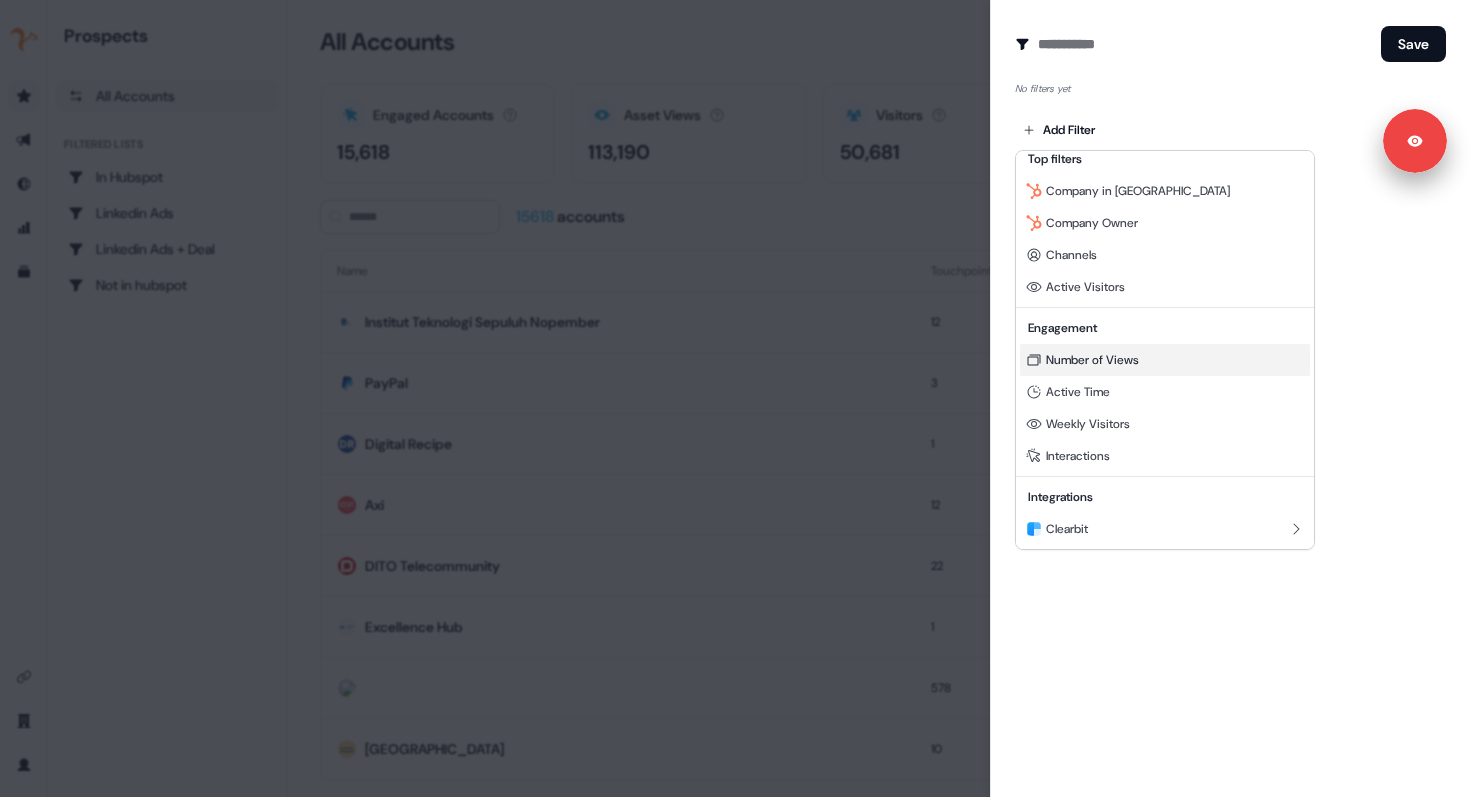 scroll, scrollTop: 108, scrollLeft: 0, axis: vertical 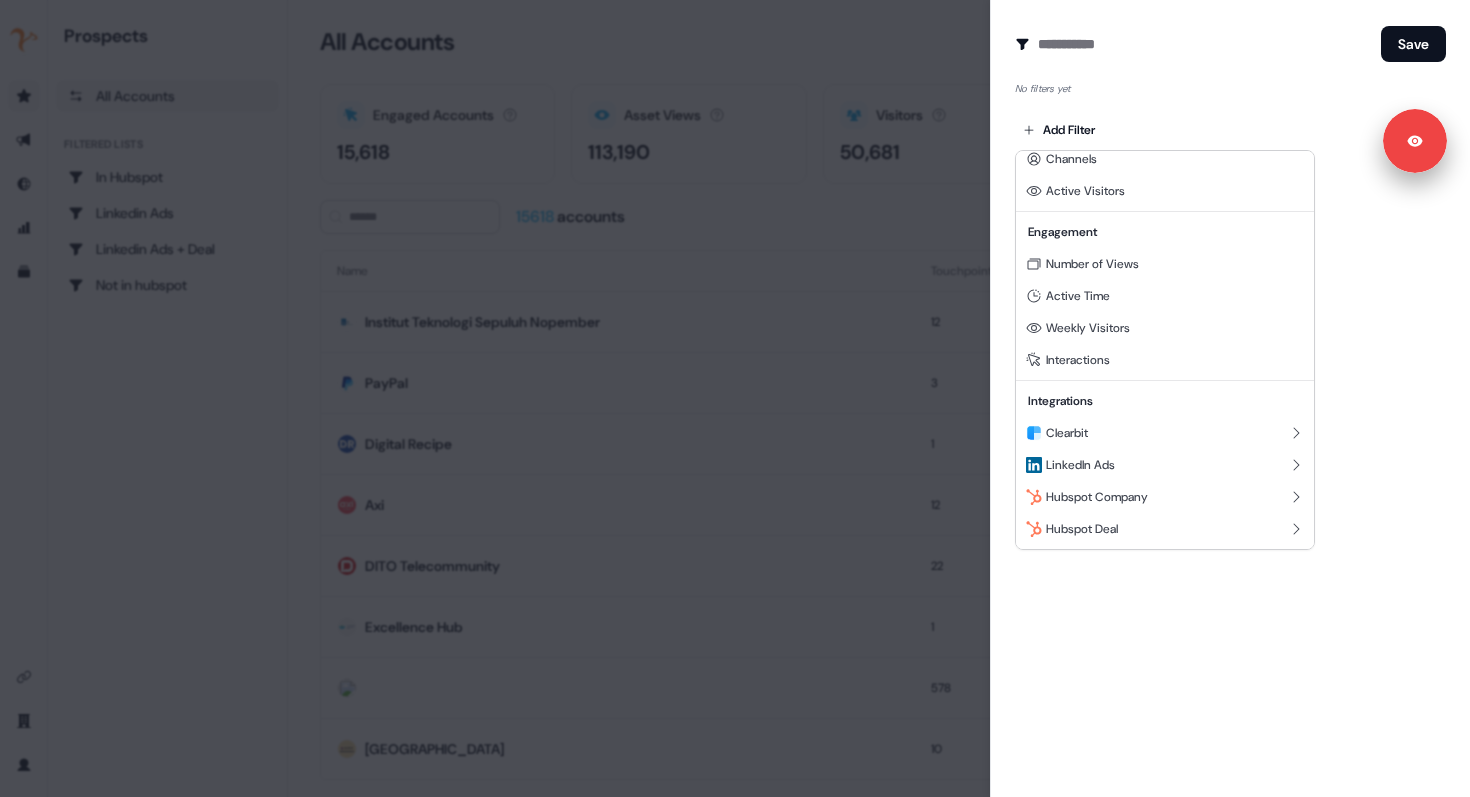 click at bounding box center [735, 398] 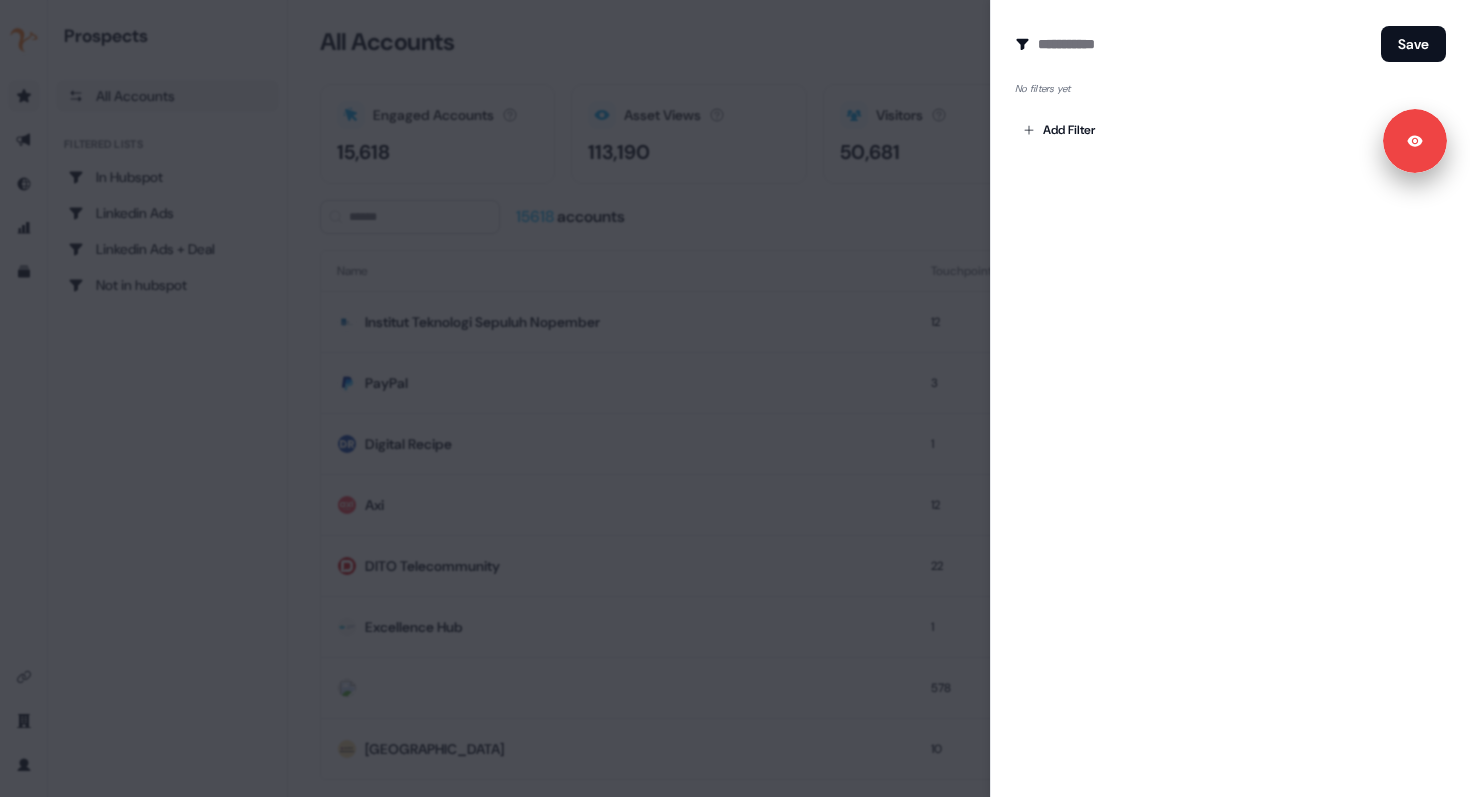 click at bounding box center [735, 398] 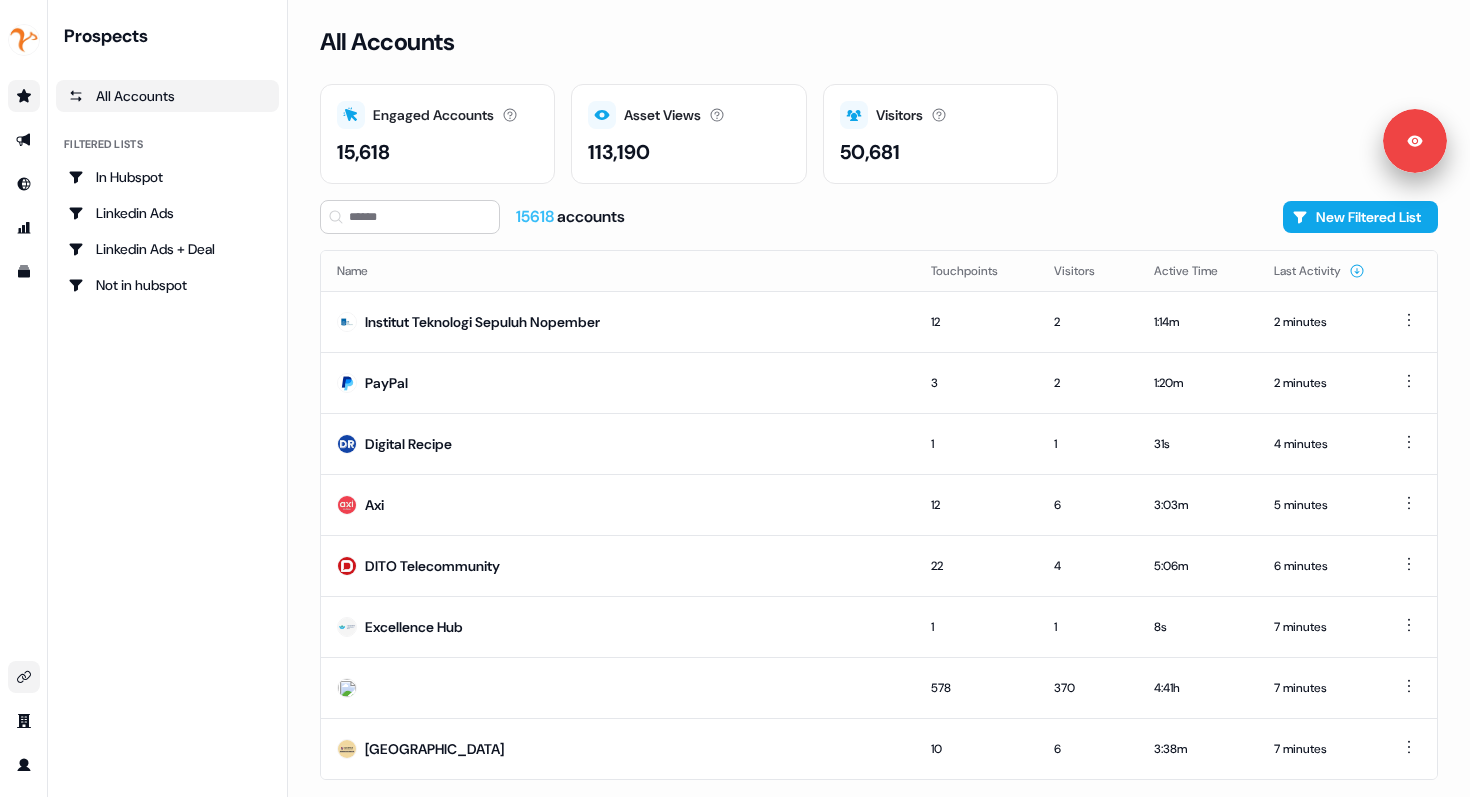 click 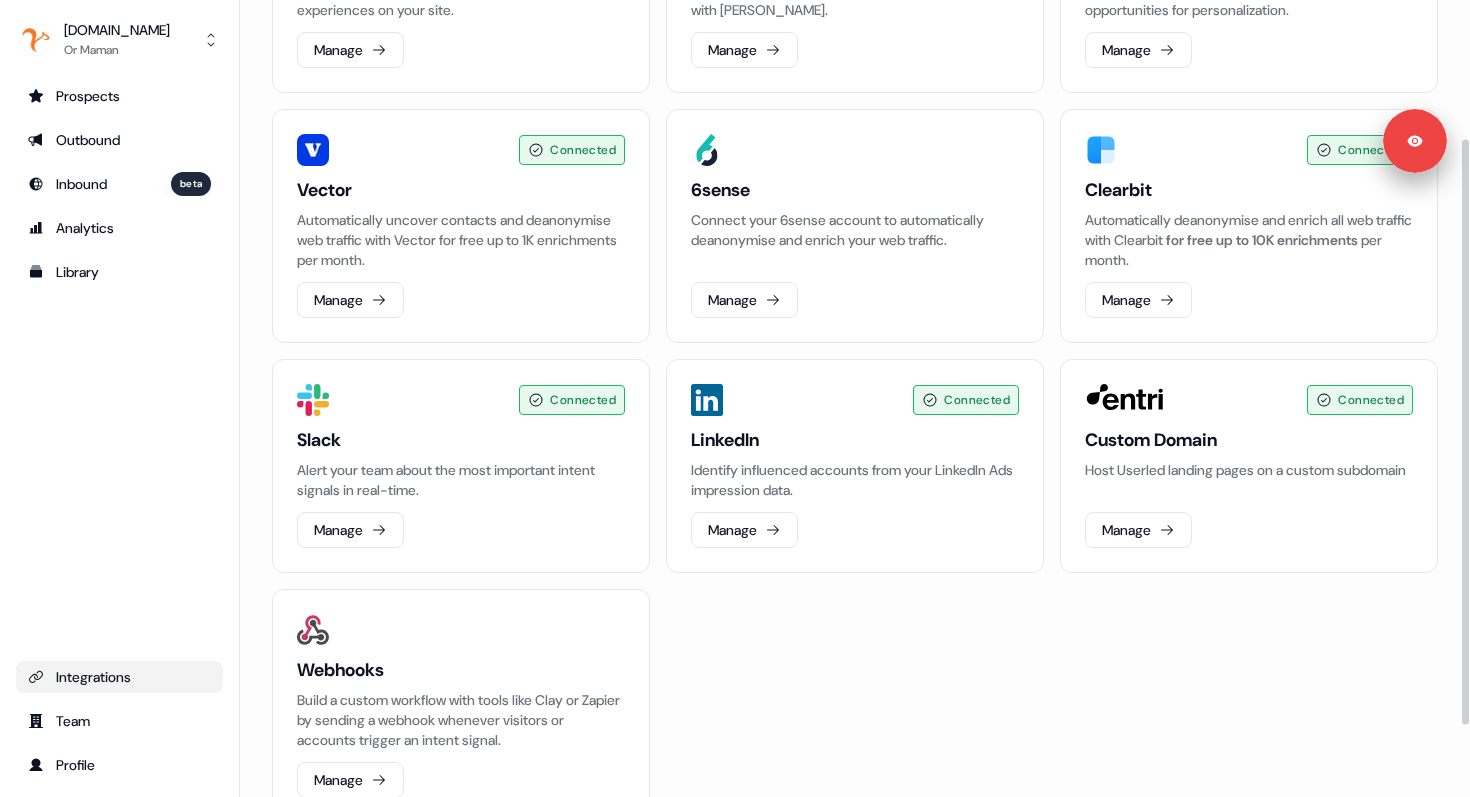 scroll, scrollTop: 251, scrollLeft: 0, axis: vertical 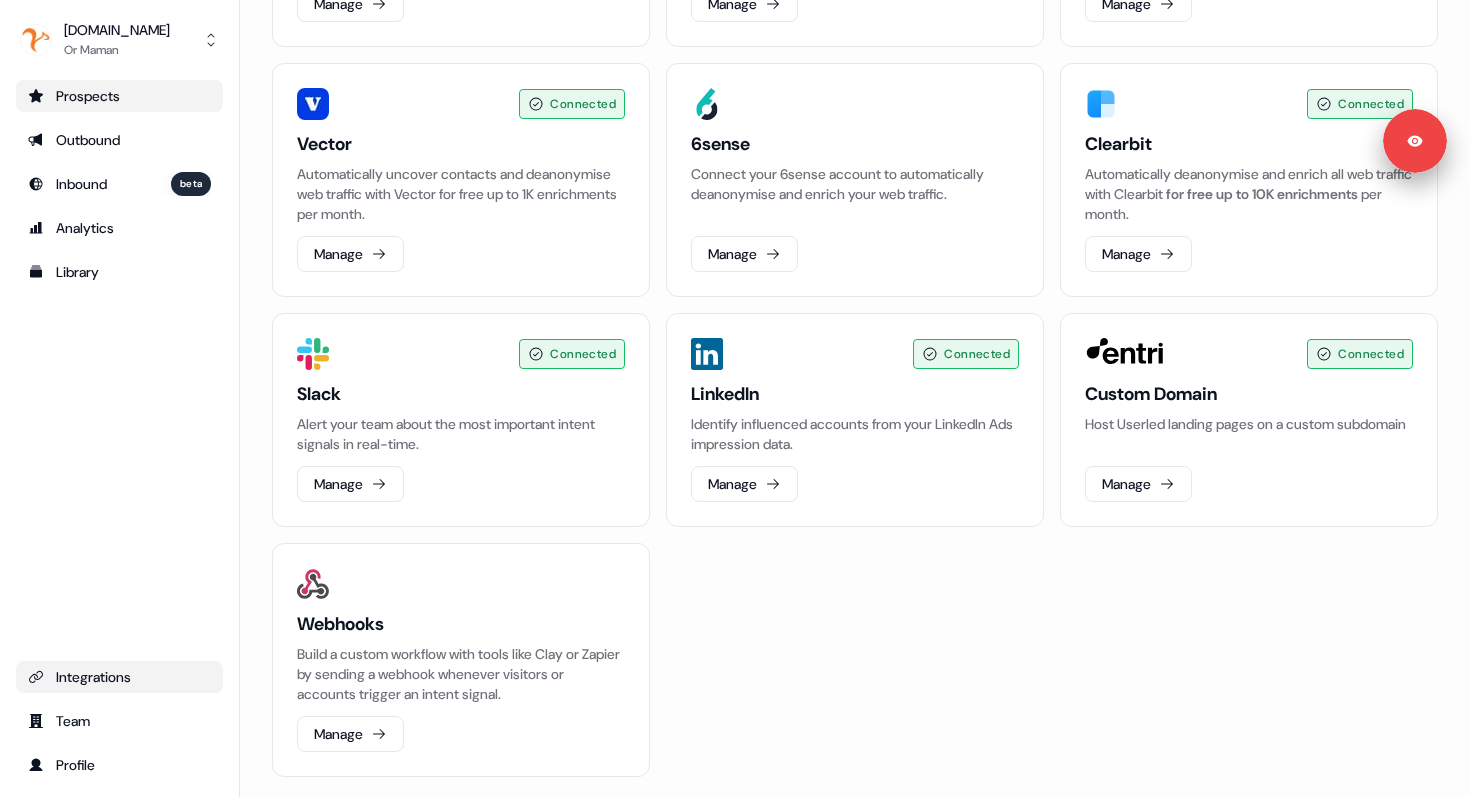 click on "Prospects" at bounding box center (119, 96) 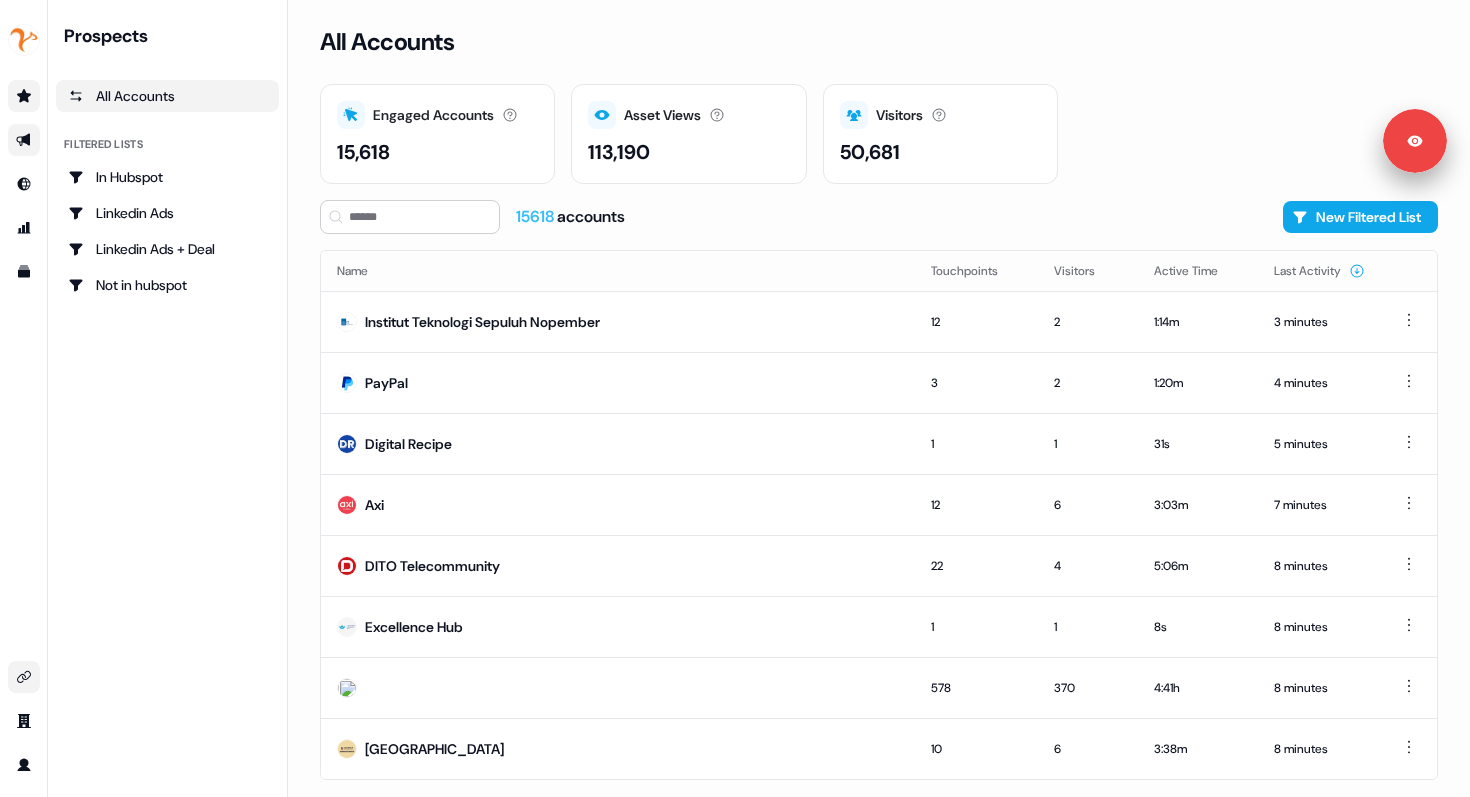 click 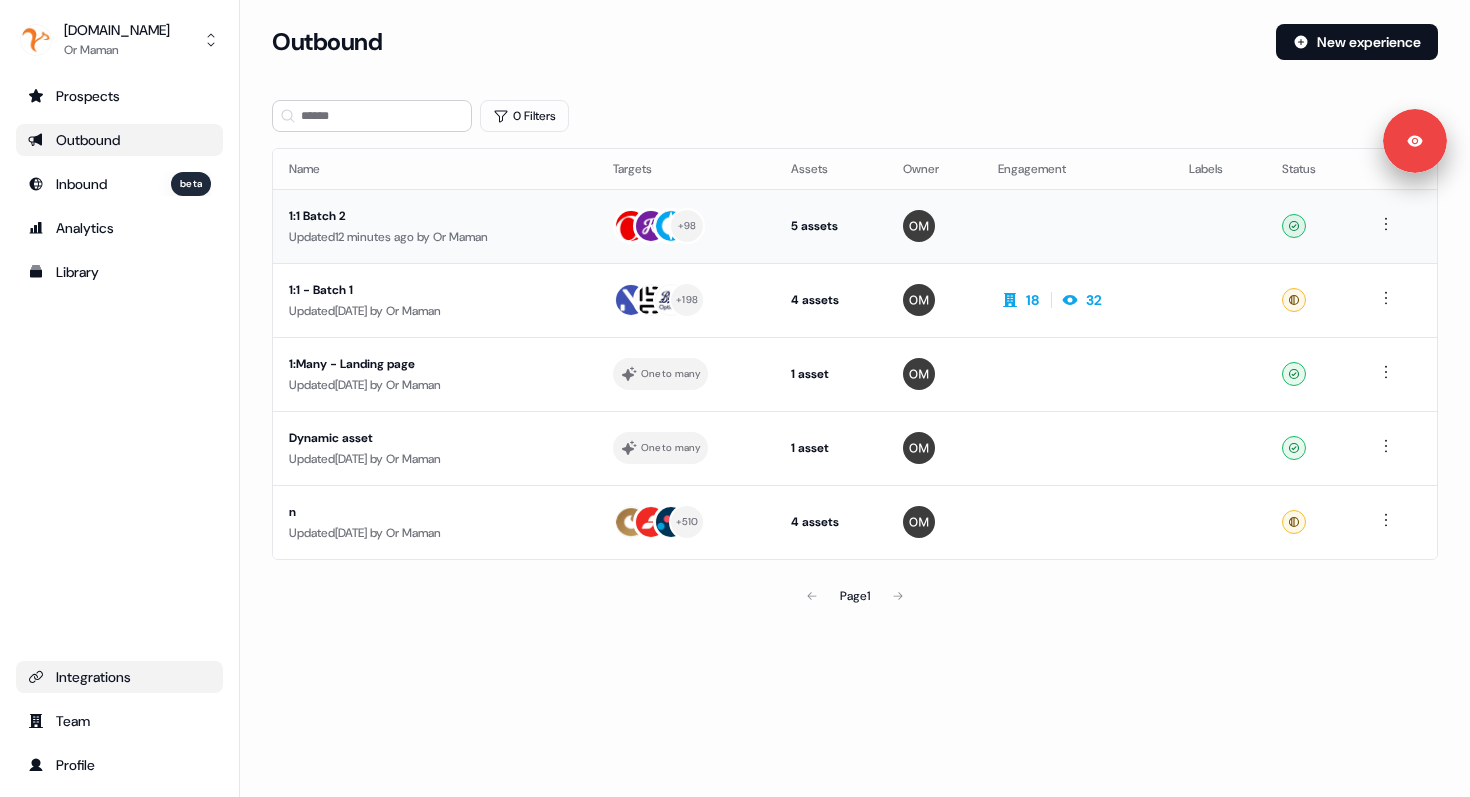 click on "1:1 Batch 2" at bounding box center [435, 216] 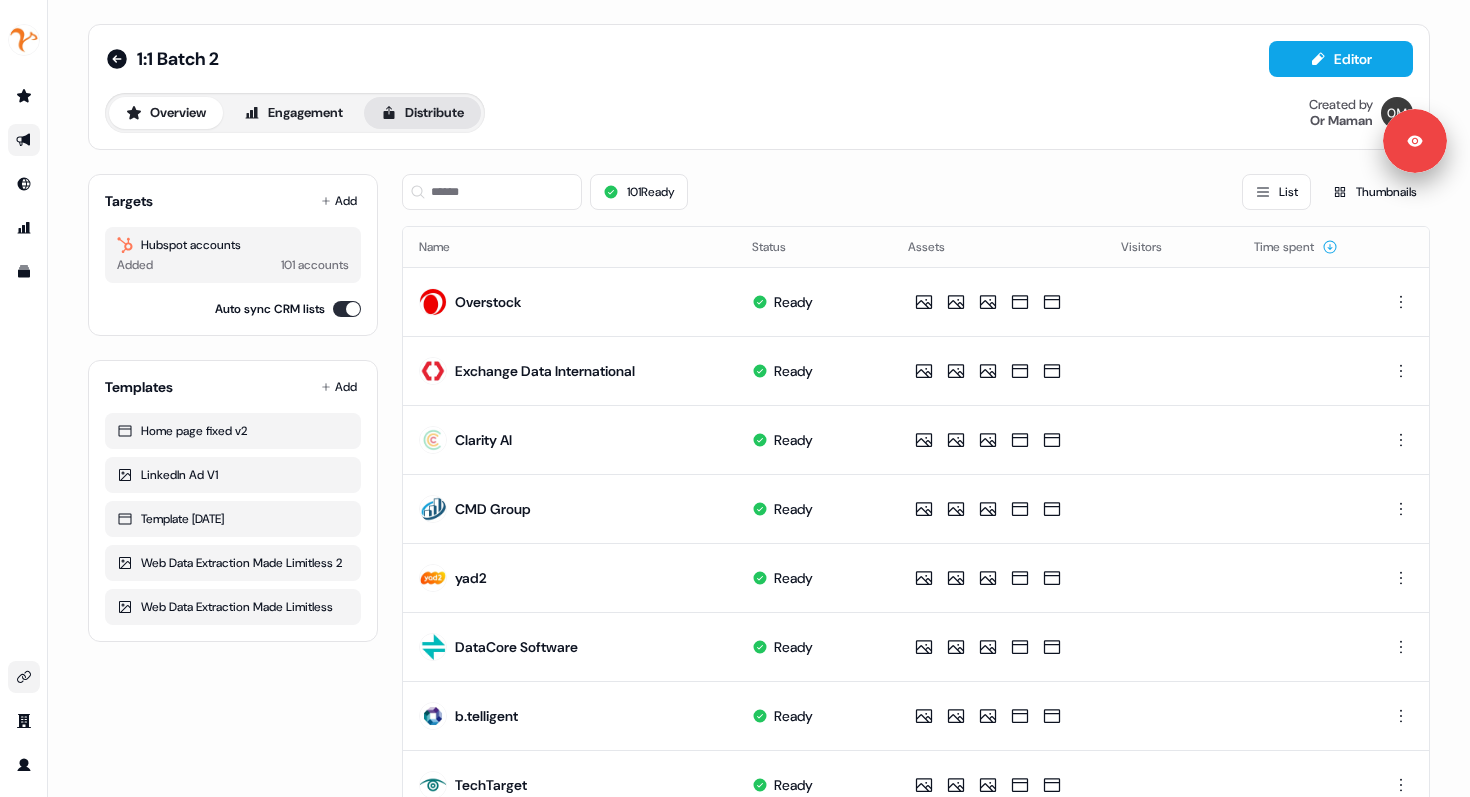click on "Distribute" at bounding box center (422, 113) 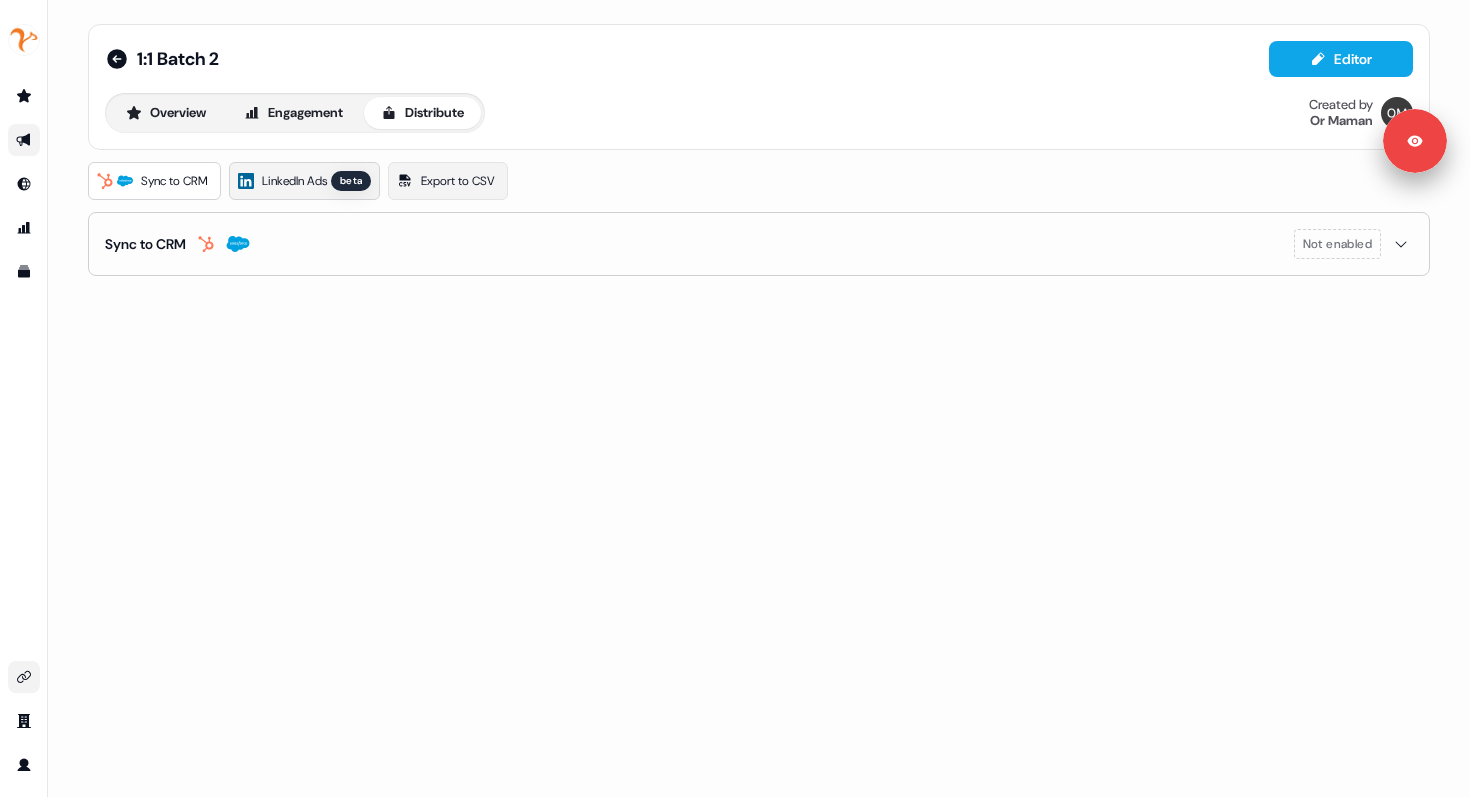 click on "LinkedIn Ads beta" at bounding box center (304, 181) 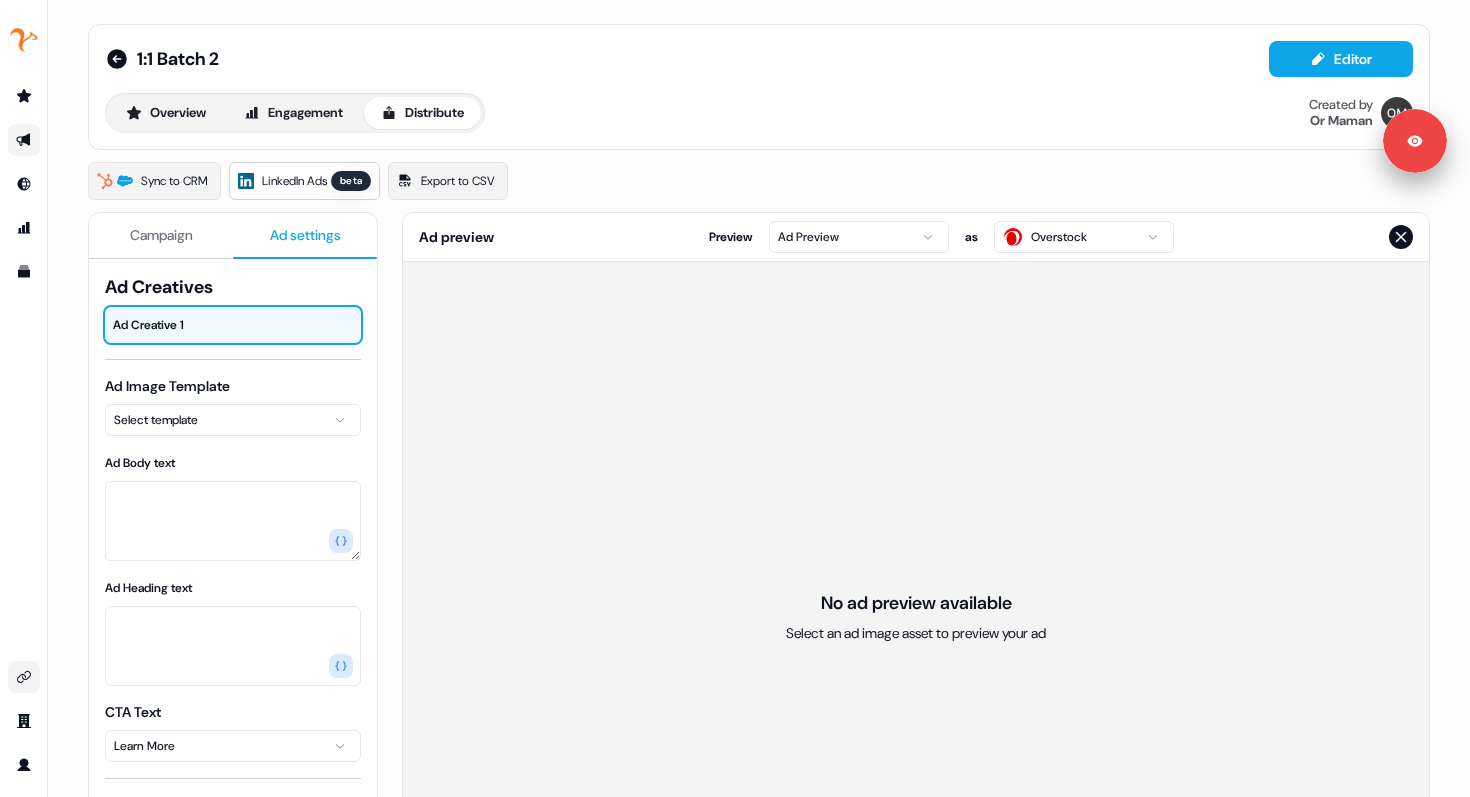 click on "Ad settings" at bounding box center [305, 236] 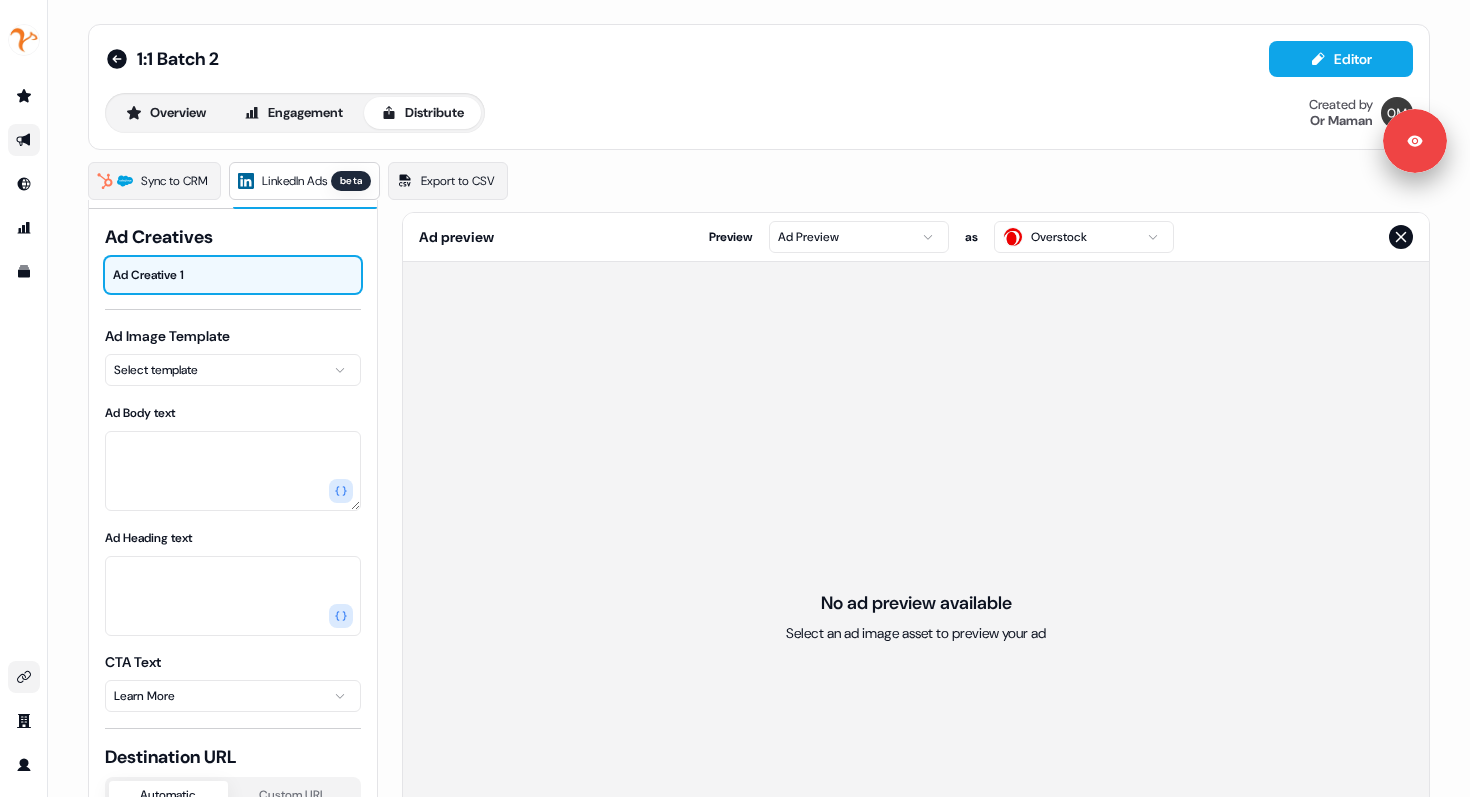 scroll, scrollTop: 0, scrollLeft: 0, axis: both 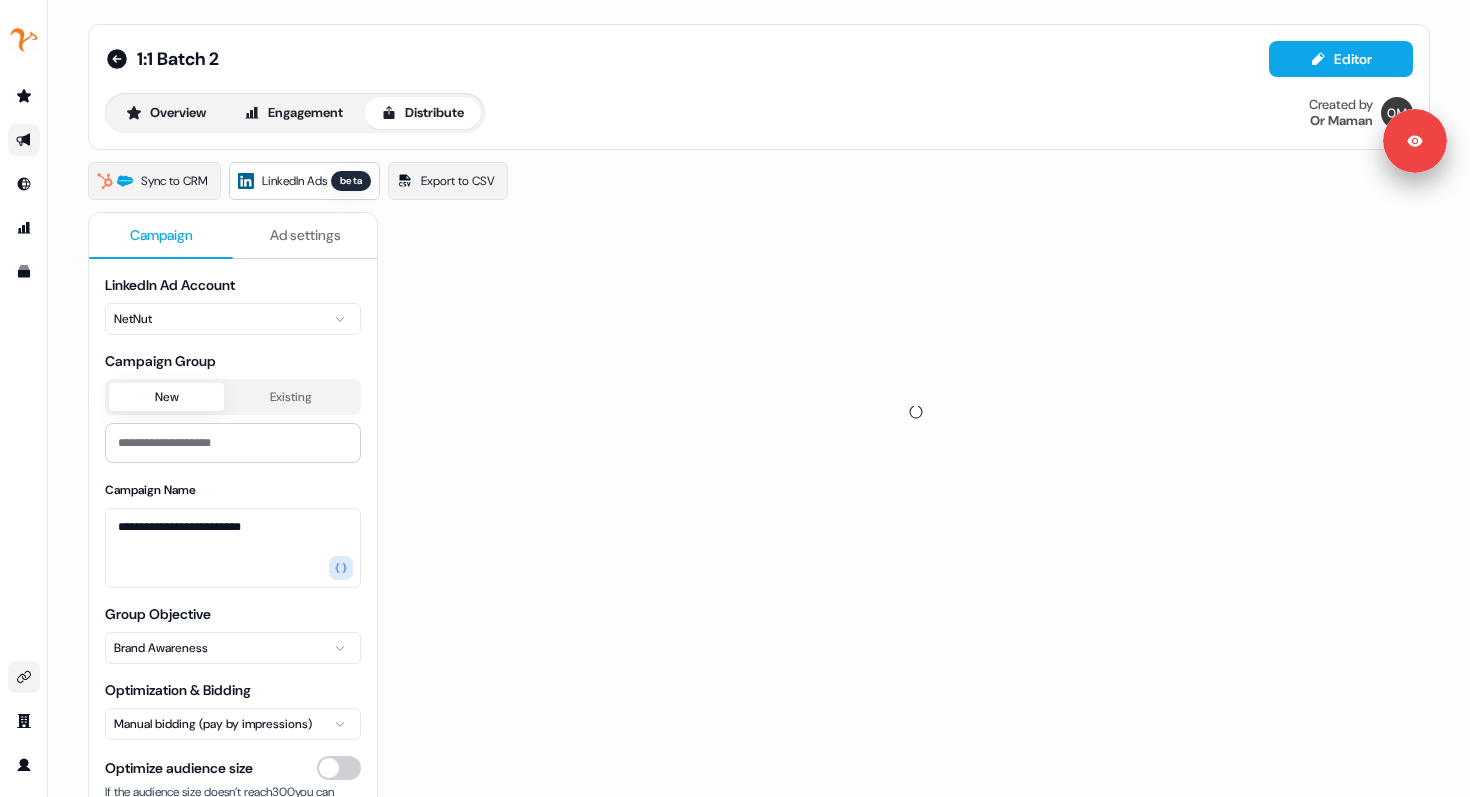 click on "Campaign" at bounding box center [161, 236] 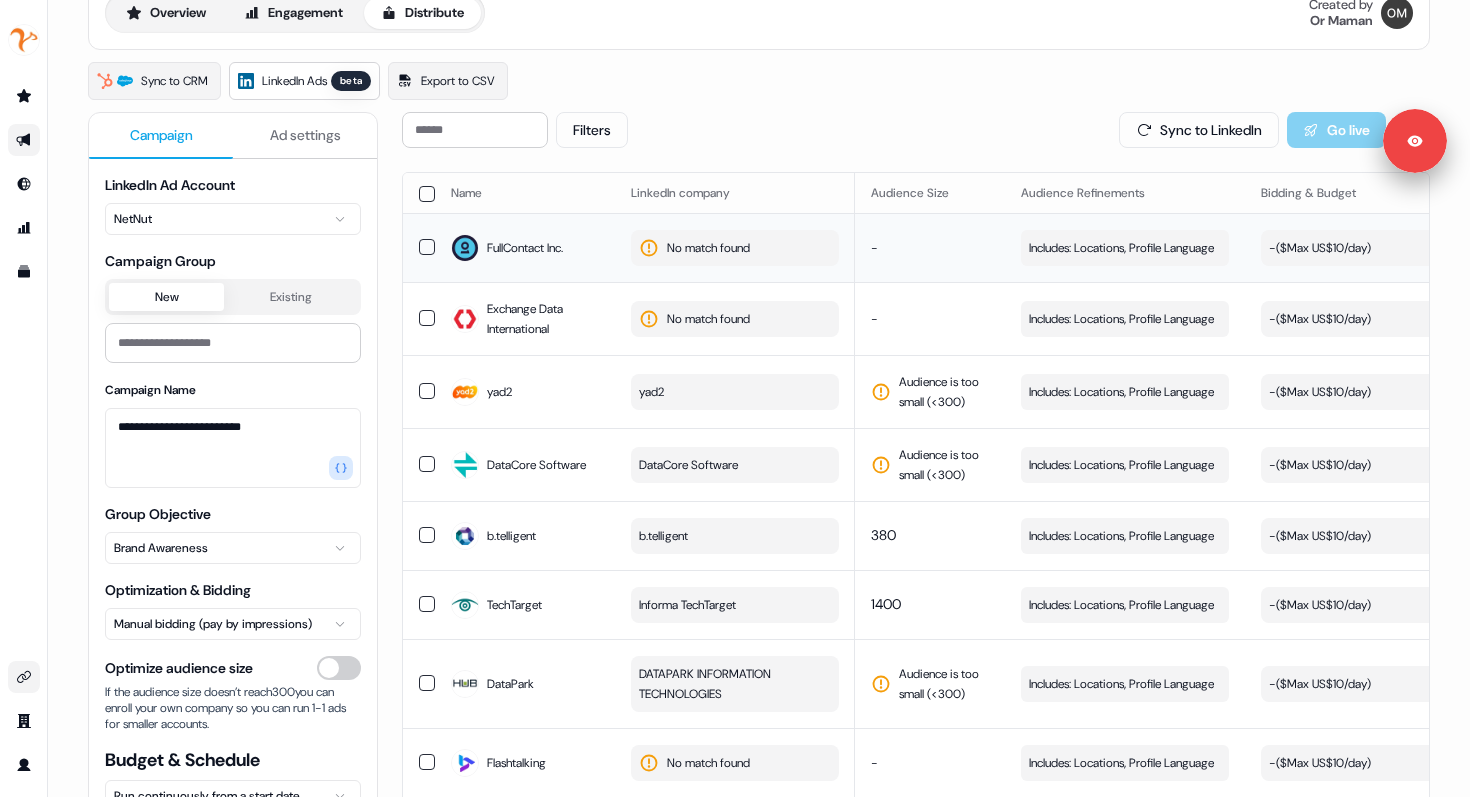 scroll, scrollTop: 112, scrollLeft: 0, axis: vertical 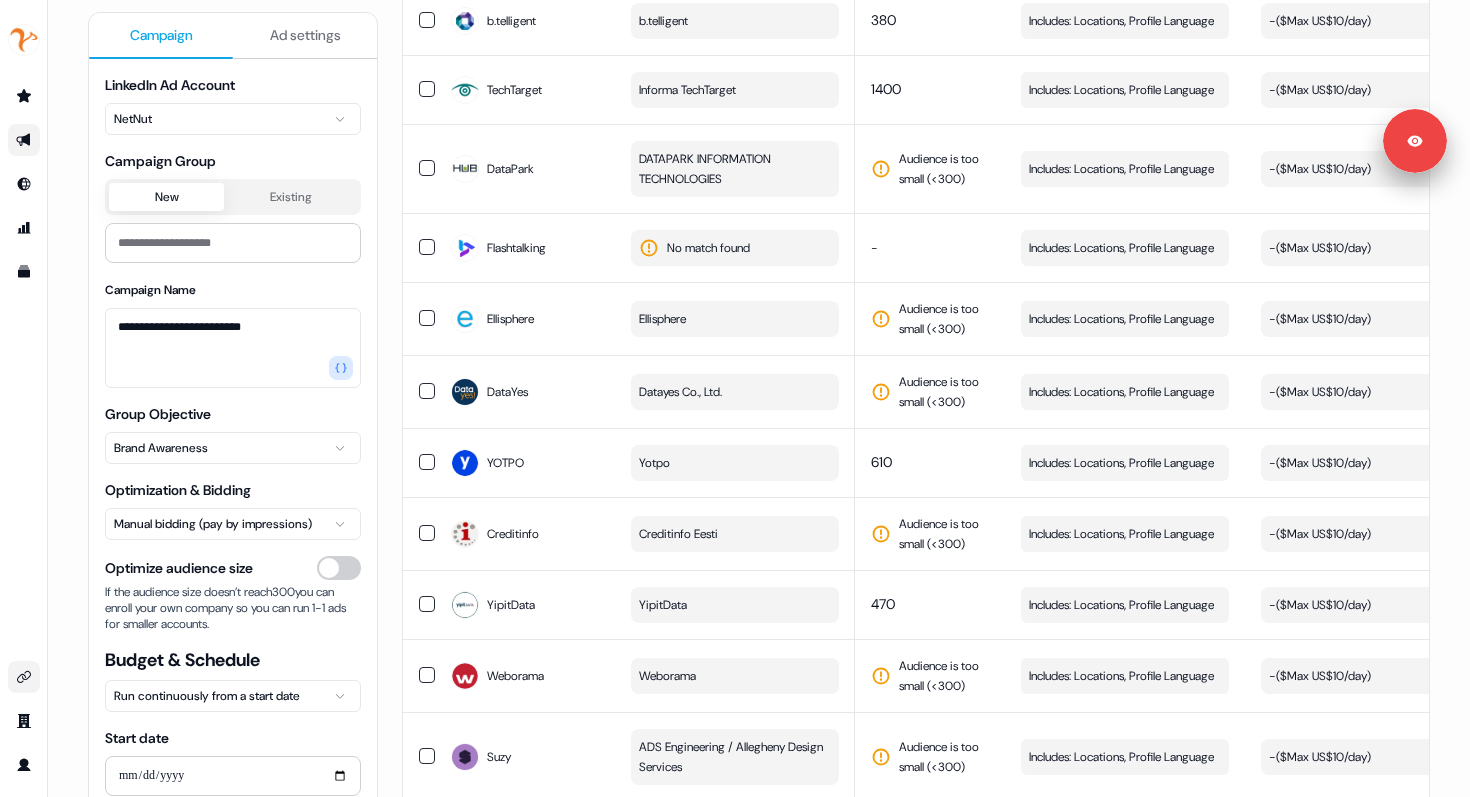 click on "**********" at bounding box center (759, 3198) 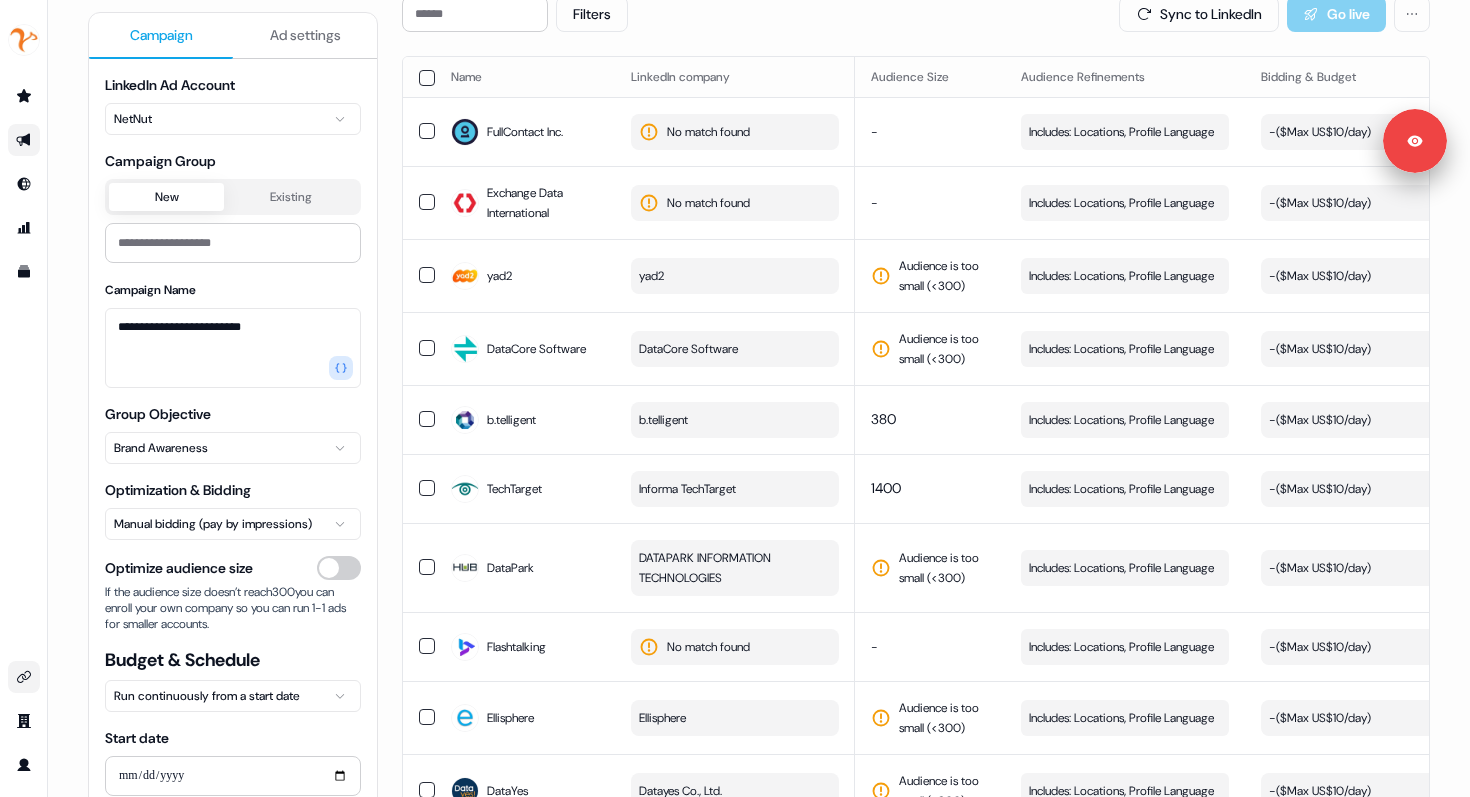 scroll, scrollTop: 182, scrollLeft: 0, axis: vertical 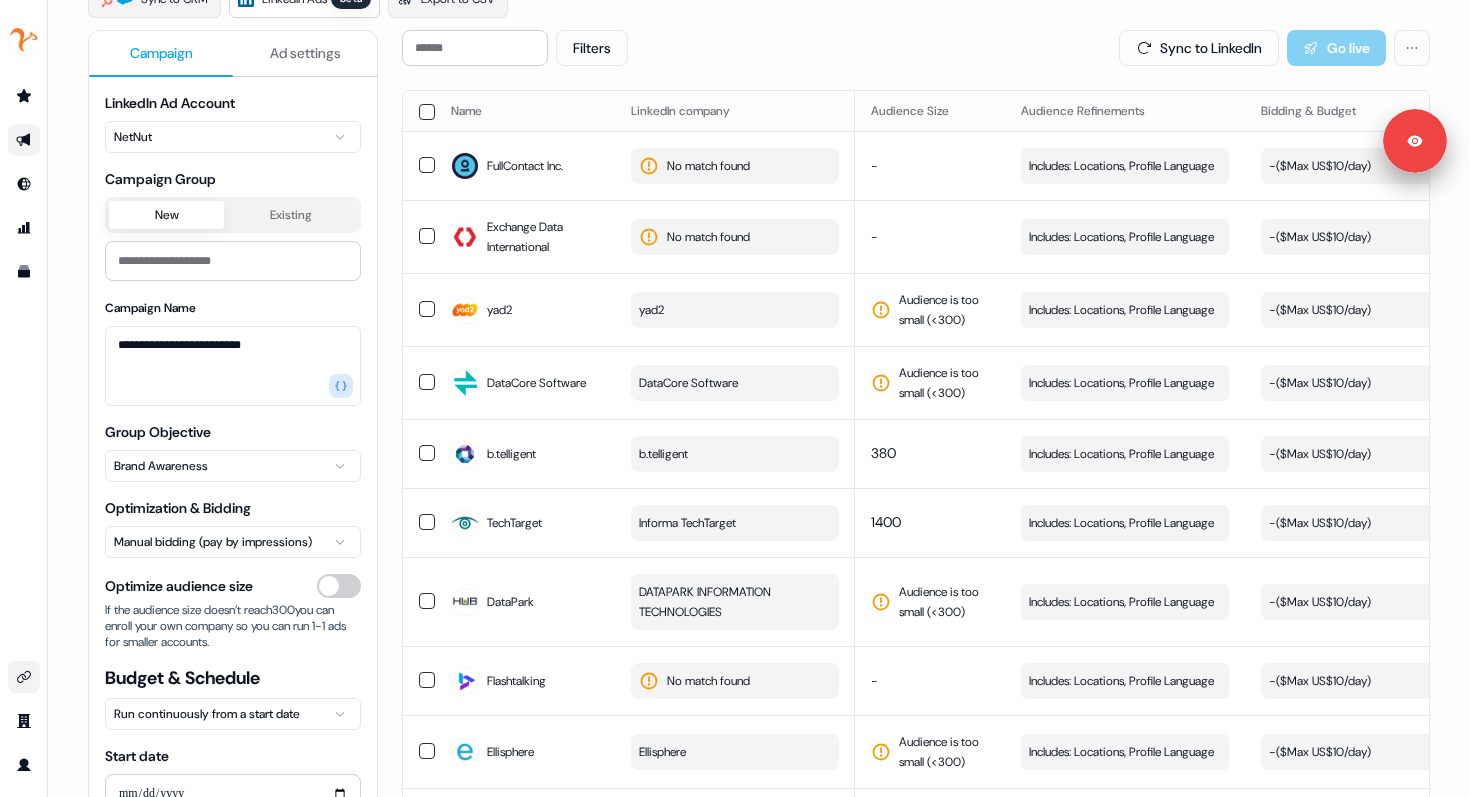 click on "Ad settings" at bounding box center (305, 53) 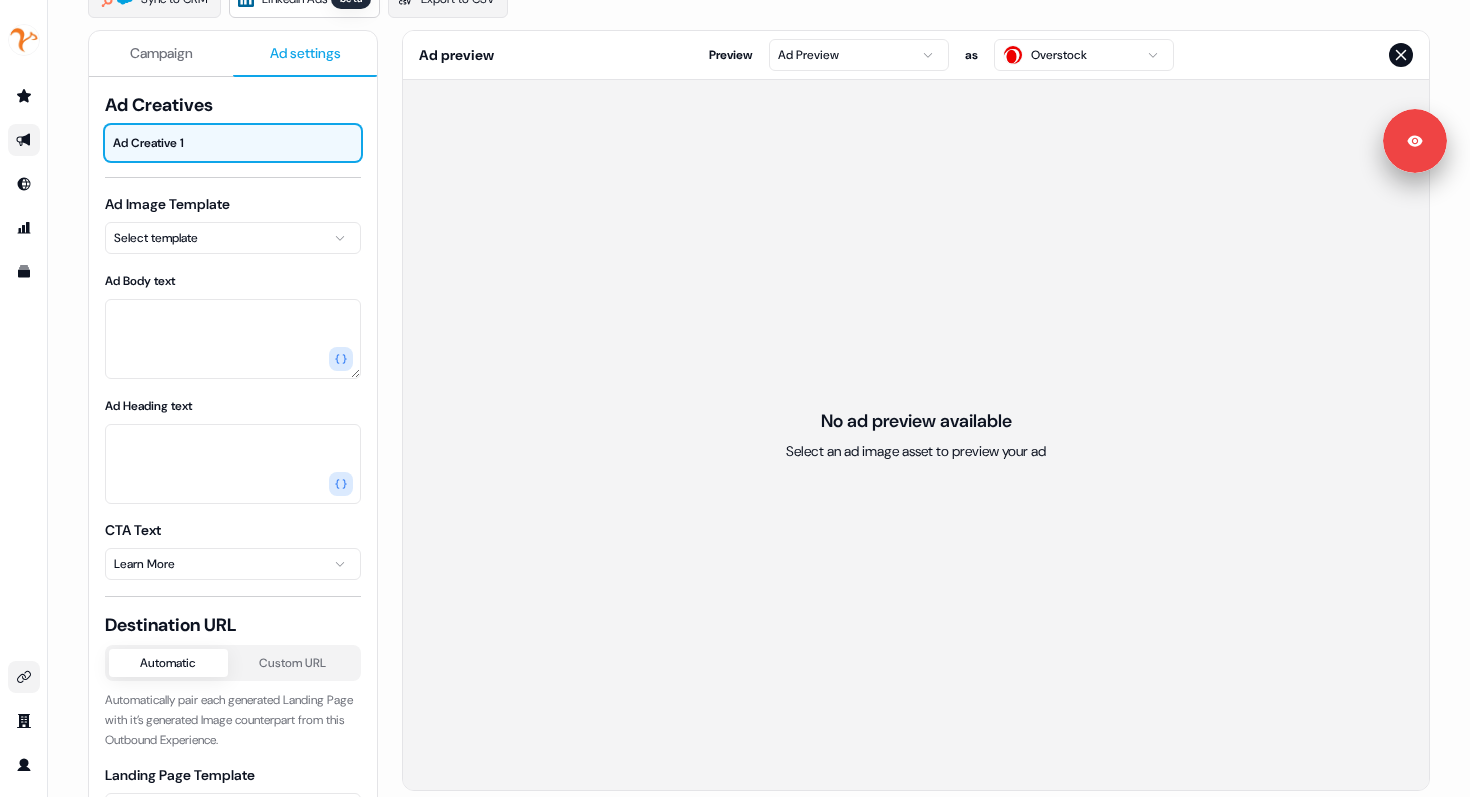 click on "Signed in as Or Maman Sign out For the best experience switch devices to a bigger screen. Go to Userled.io   1:1 Batch 2 Editor Overview Engagement Distribute Created by Or   Maman Sync to CRM LinkedIn Ads beta Export to CSV Campaign Ad settings Ad Creatives Ad Creative 1 Ad Image Template Select template Ad Body text Ad Heading text CTA Text Learn More Destination URL Automatic Custom URL Automatically pair each generated Landing Page with it’s generated Image counterpart from this Outbound Experience. Landing Page Template Select template Ad preview Preview Ad Preview as Overstock No ad preview available Select an ad image asset to preview your ad" at bounding box center (735, 398) 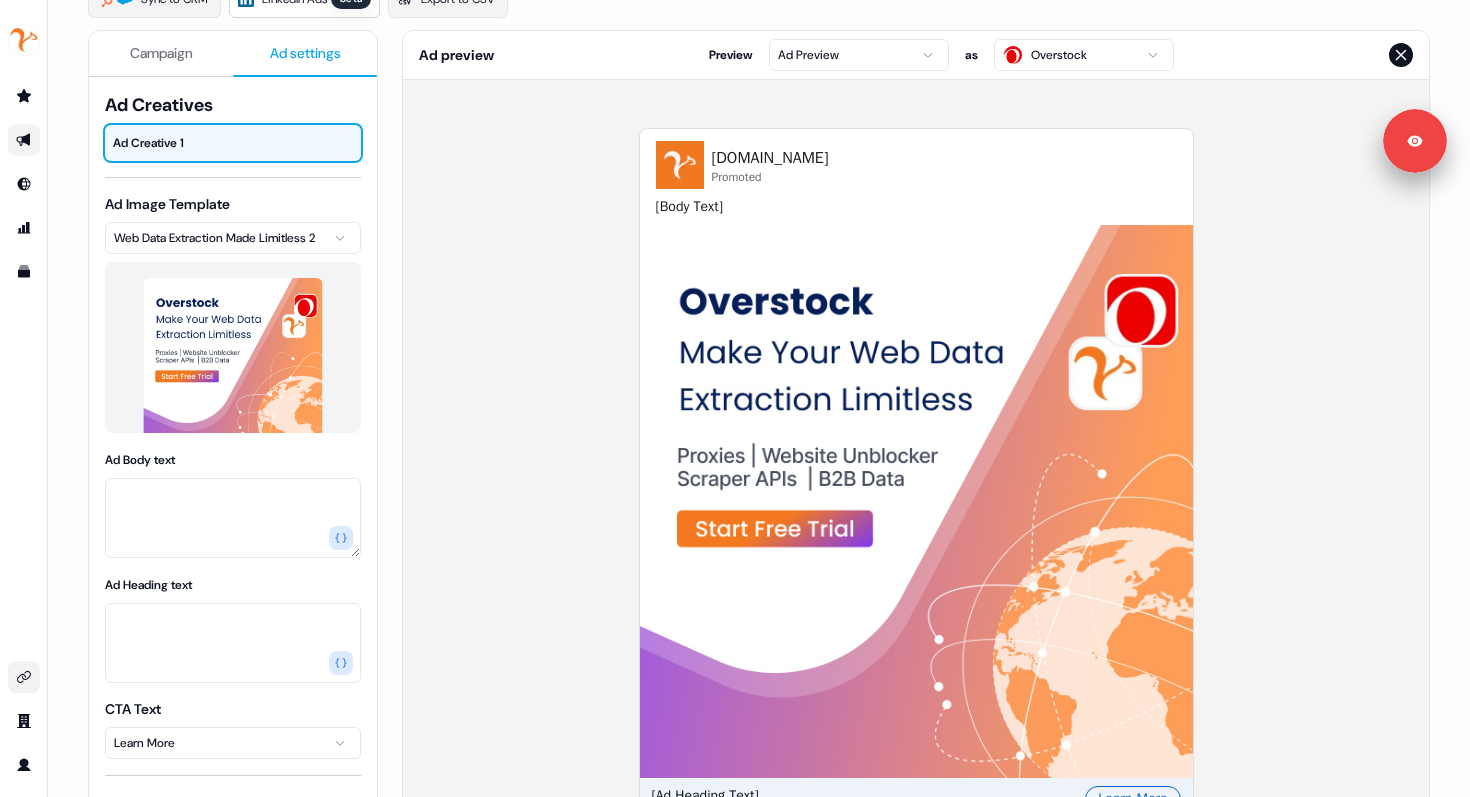 click on "Signed in as Or Maman Sign out For the best experience switch devices to a bigger screen. Go to Userled.io   1:1 Batch 2 Editor Overview Engagement Distribute Created by Or   Maman Sync to CRM LinkedIn Ads beta Export to CSV Campaign Ad settings Ad Creatives Ad Creative 1 Ad Image Template Web Data Extraction Made Limitless 2 Ad Body text Ad Heading text CTA Text Learn More Destination URL Automatic Custom URL Automatically pair each generated Landing Page with it’s generated Image counterpart from this Outbound Experience. Landing Page Template Select template Ad preview Preview Ad Preview as Overstock NetNut.io Promoted [Body Text] [Ad Heading Text] - Learn More" at bounding box center [735, 398] 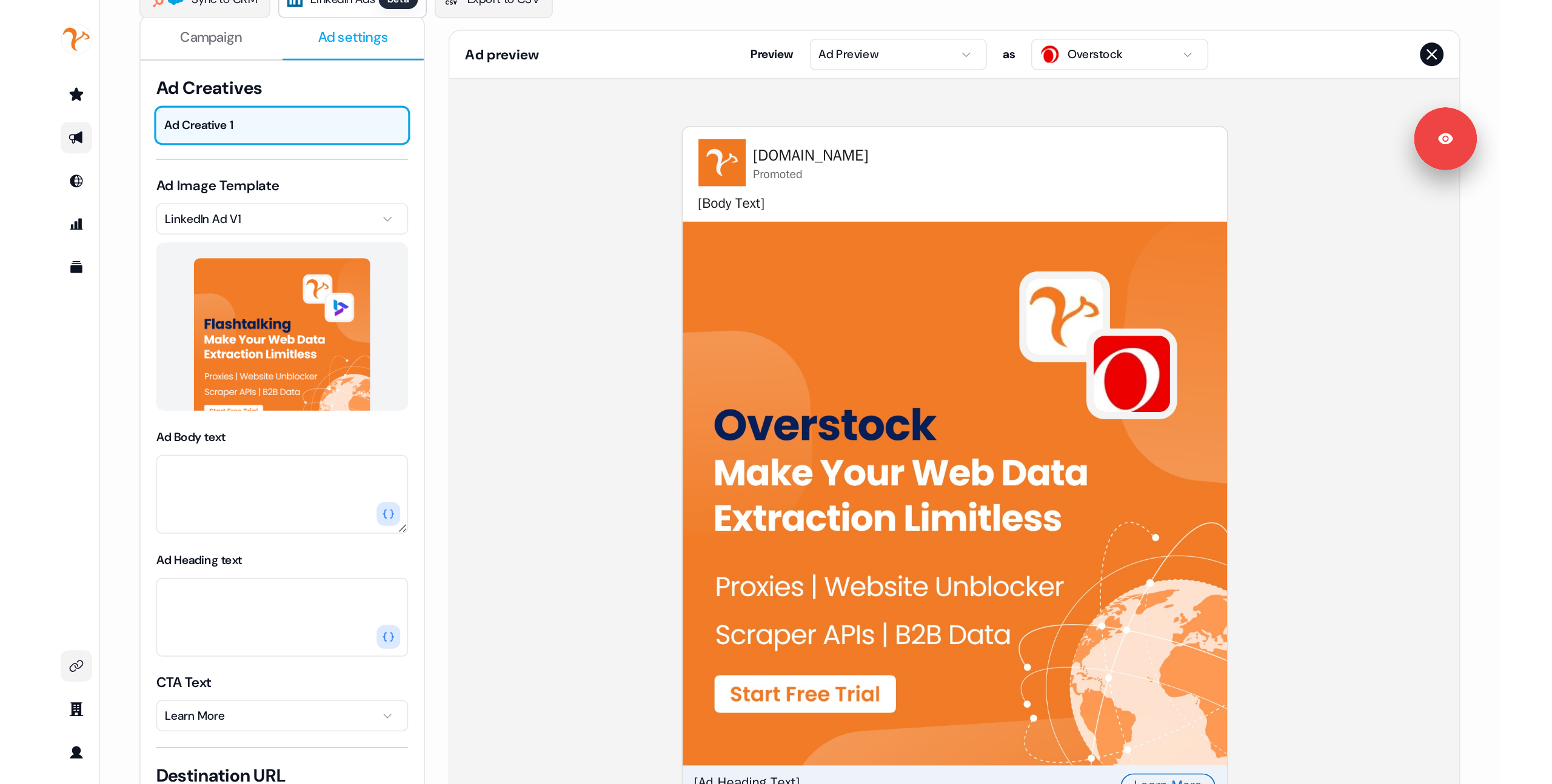 scroll, scrollTop: 0, scrollLeft: 0, axis: both 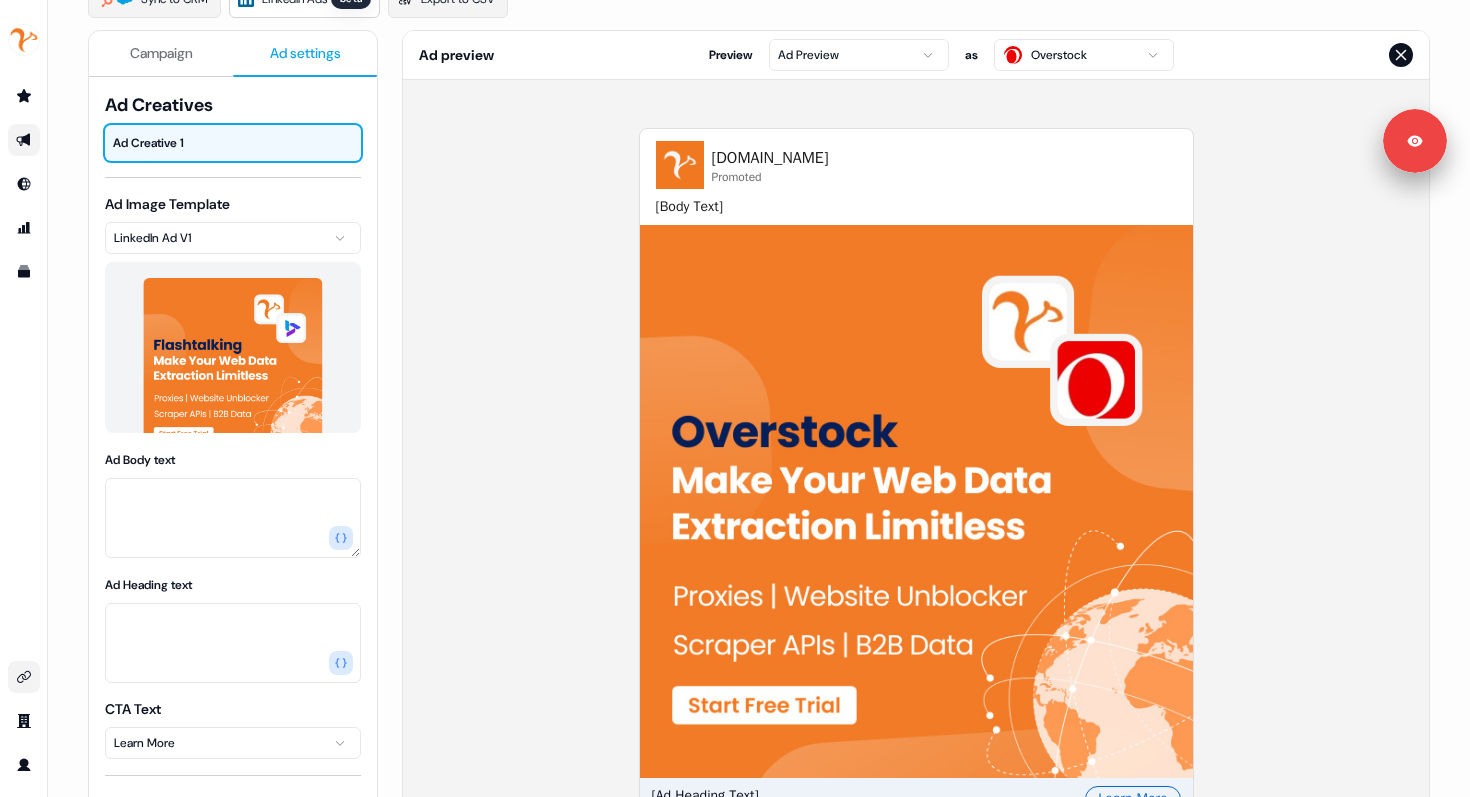 click on "Ad Creatives Ad Creative 1 Ad Image Template LinkedIn Ad V1 Ad Body text Ad Heading text CTA Text Learn More Destination URL Automatic Custom URL Automatically pair each generated Landing Page with it’s generated Image counterpart from this Outbound Experience. Landing Page Template Select template" at bounding box center (233, 548) 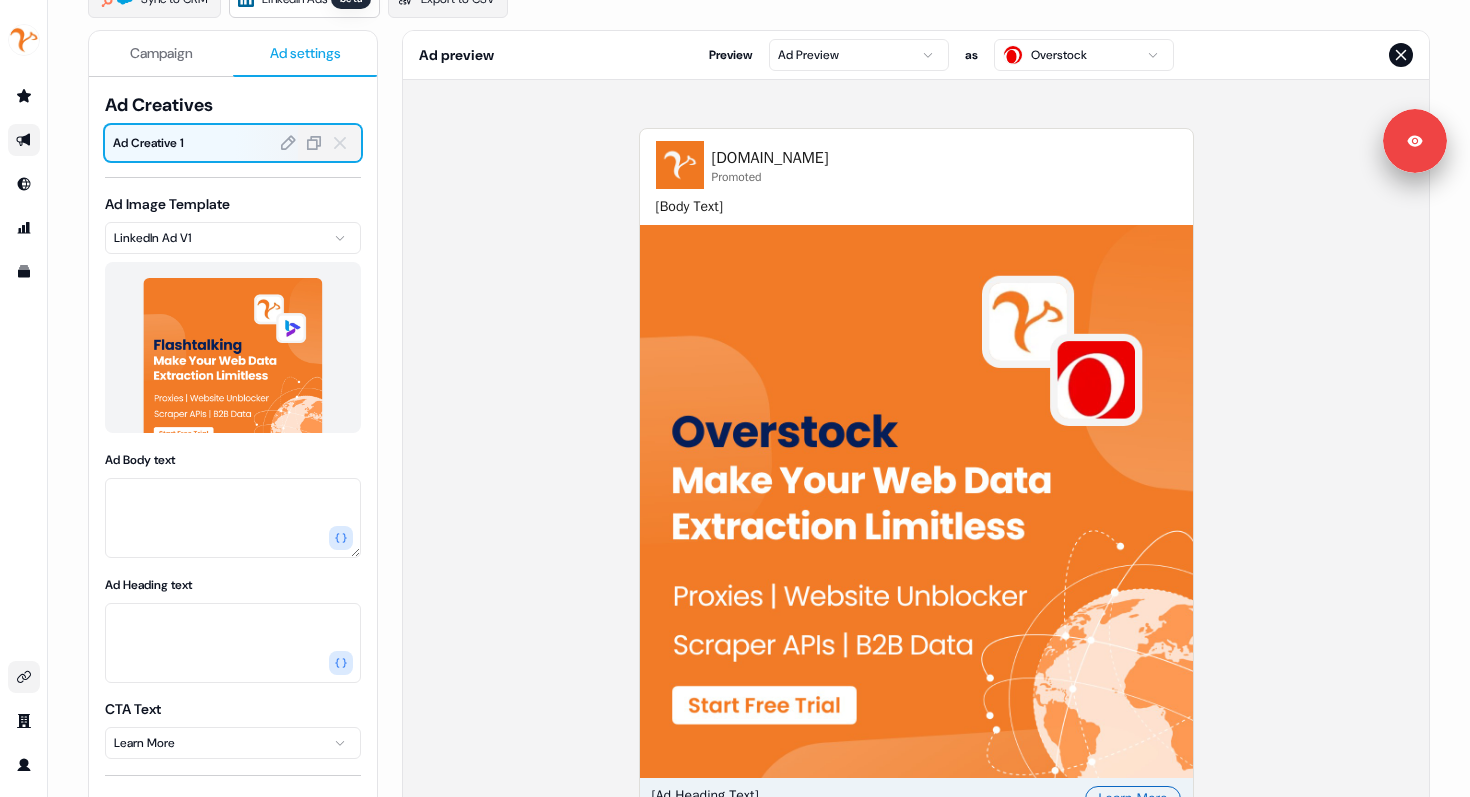 click on "Ad Creative 1" at bounding box center [233, 143] 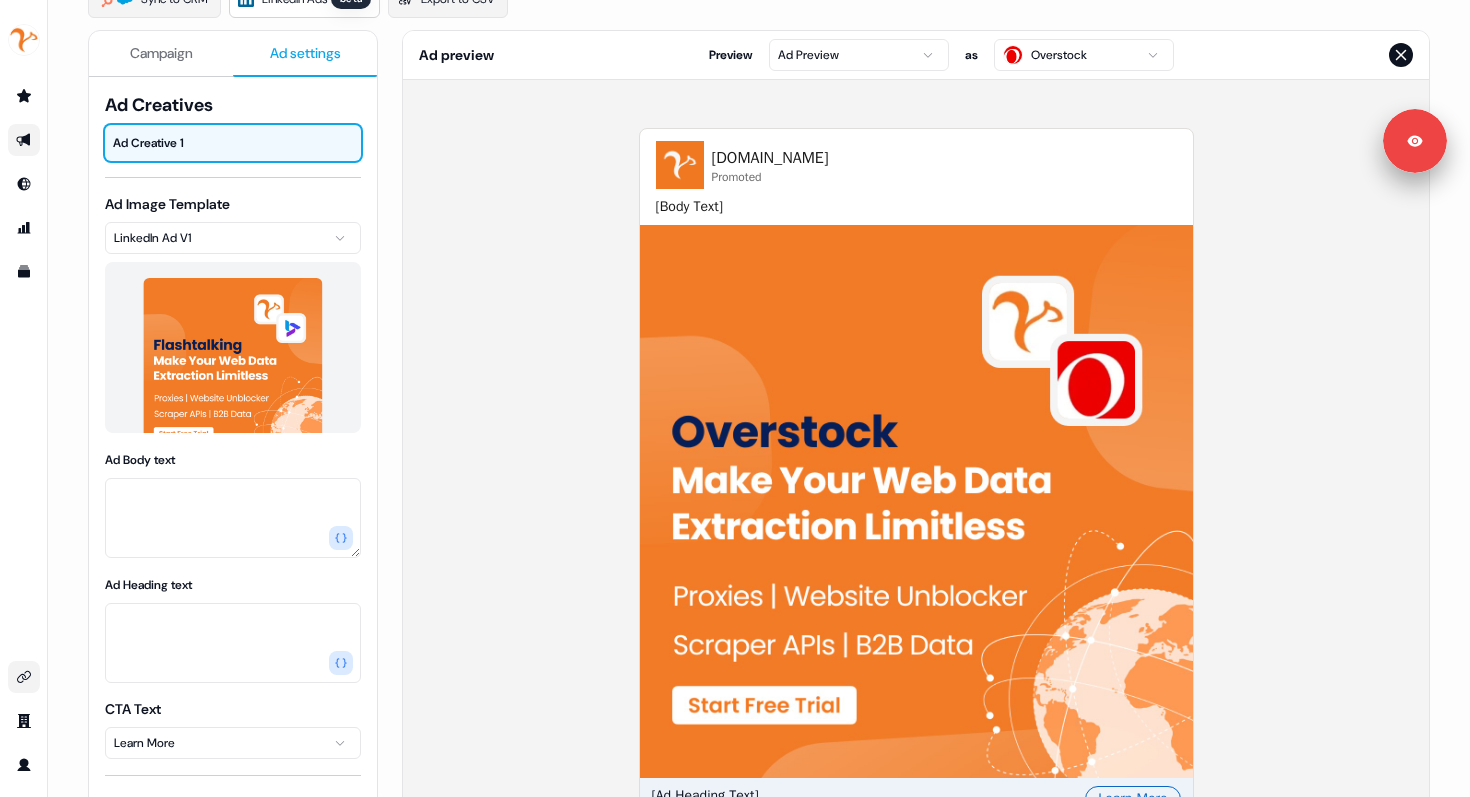 click on "Campaign" at bounding box center [161, 53] 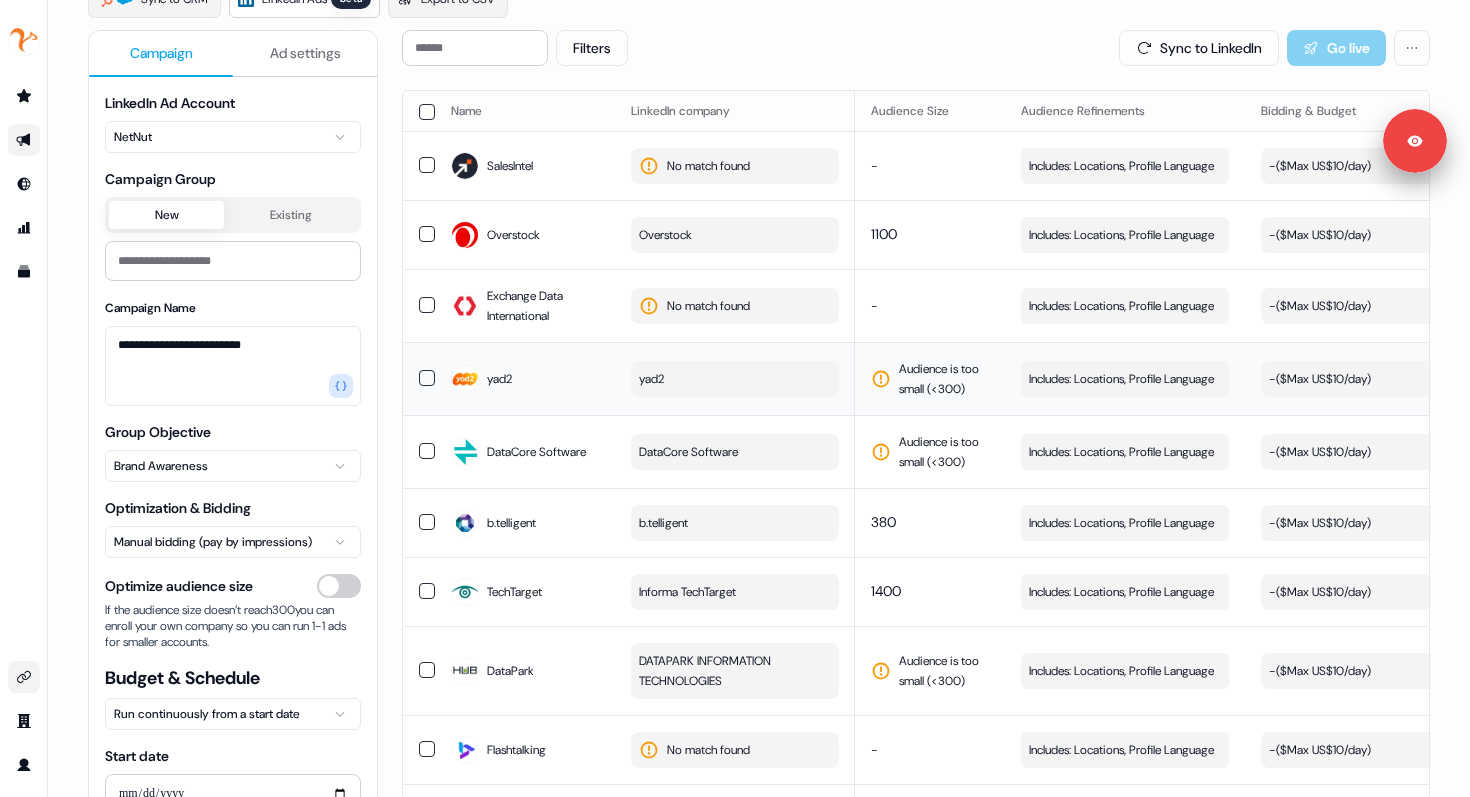type 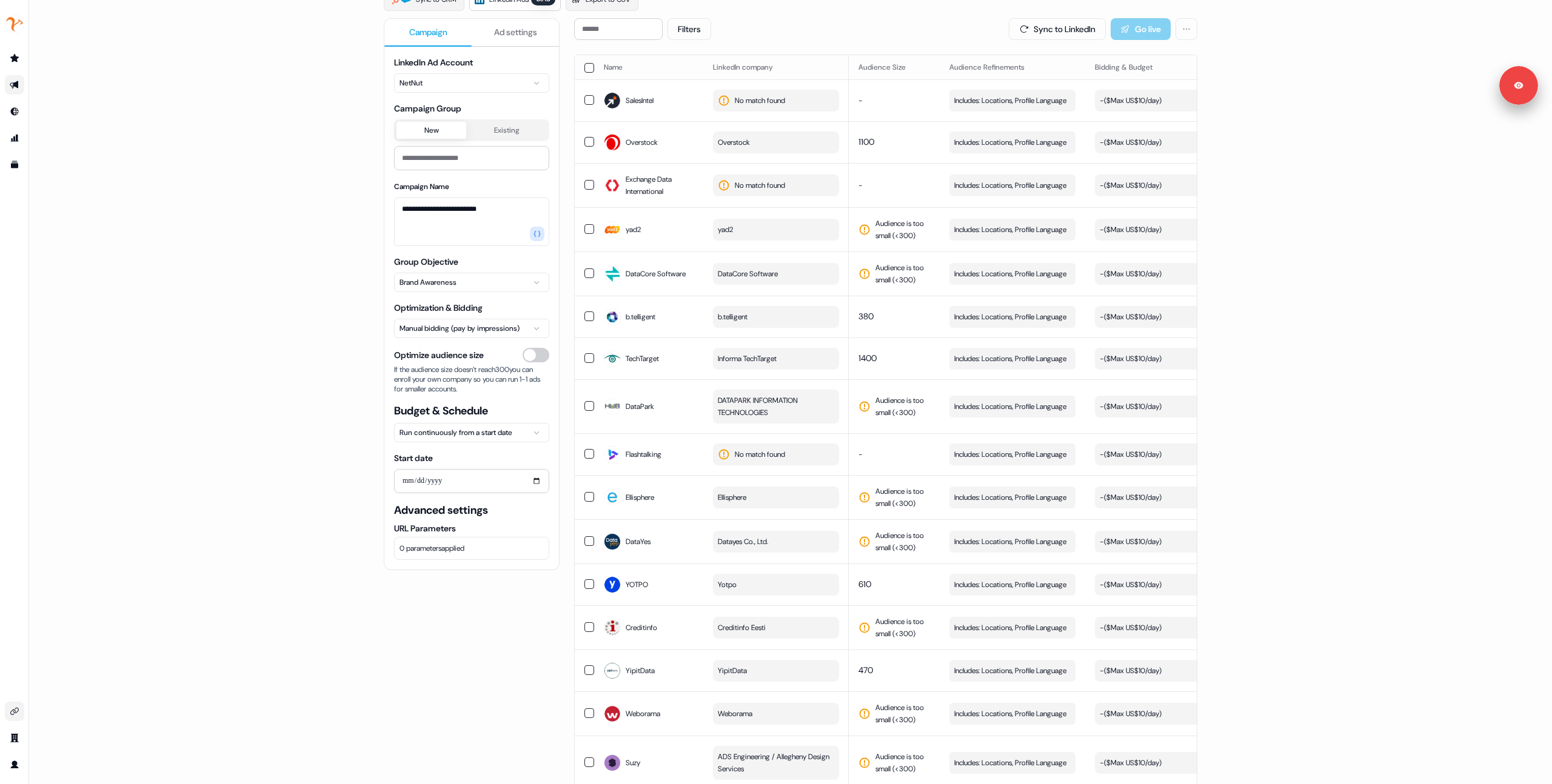 scroll, scrollTop: 39, scrollLeft: 0, axis: vertical 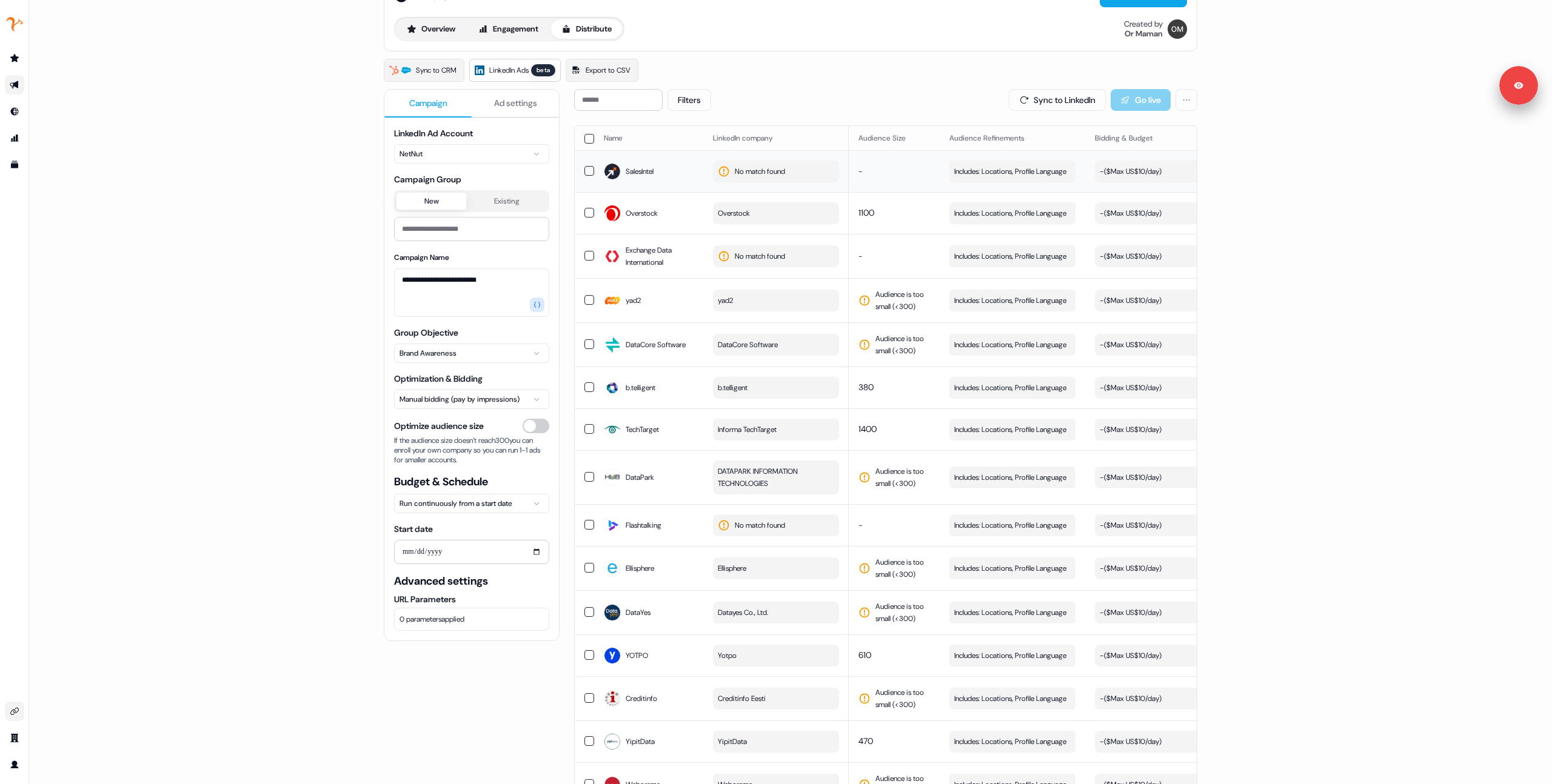click on "No match found" at bounding box center [760, 171] 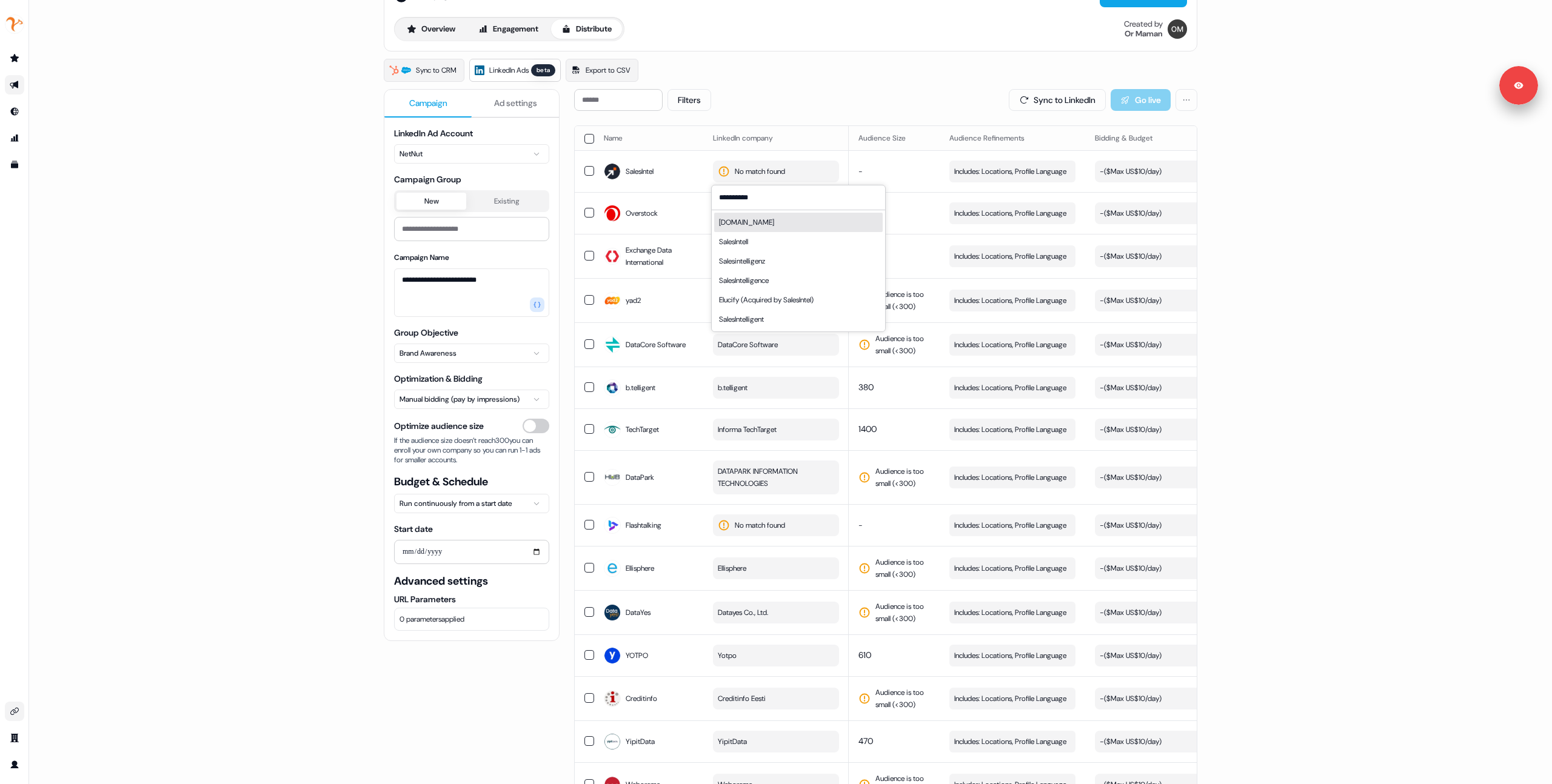 type on "**********" 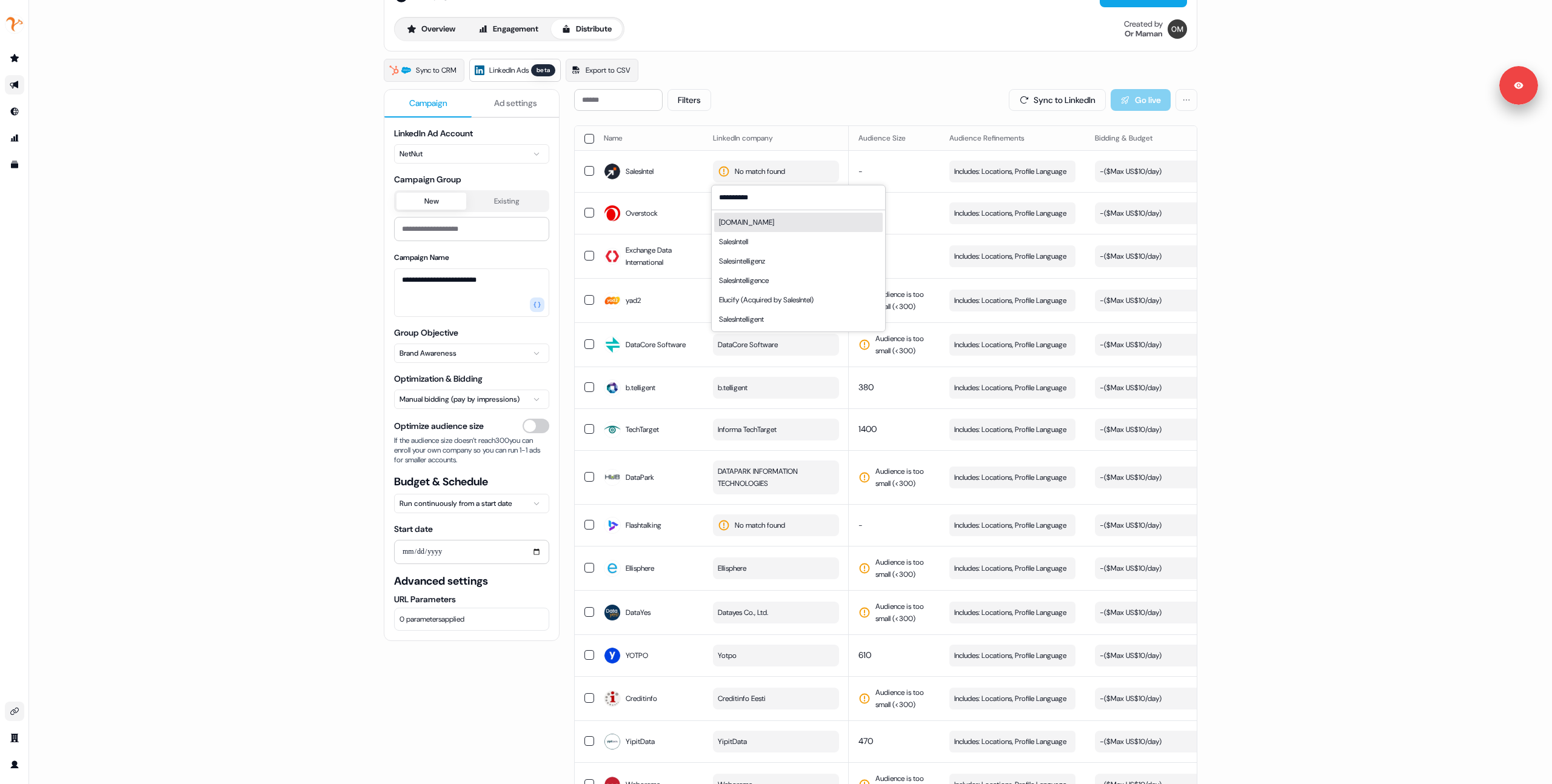 click on "SalesIntel.io" at bounding box center (798, 222) 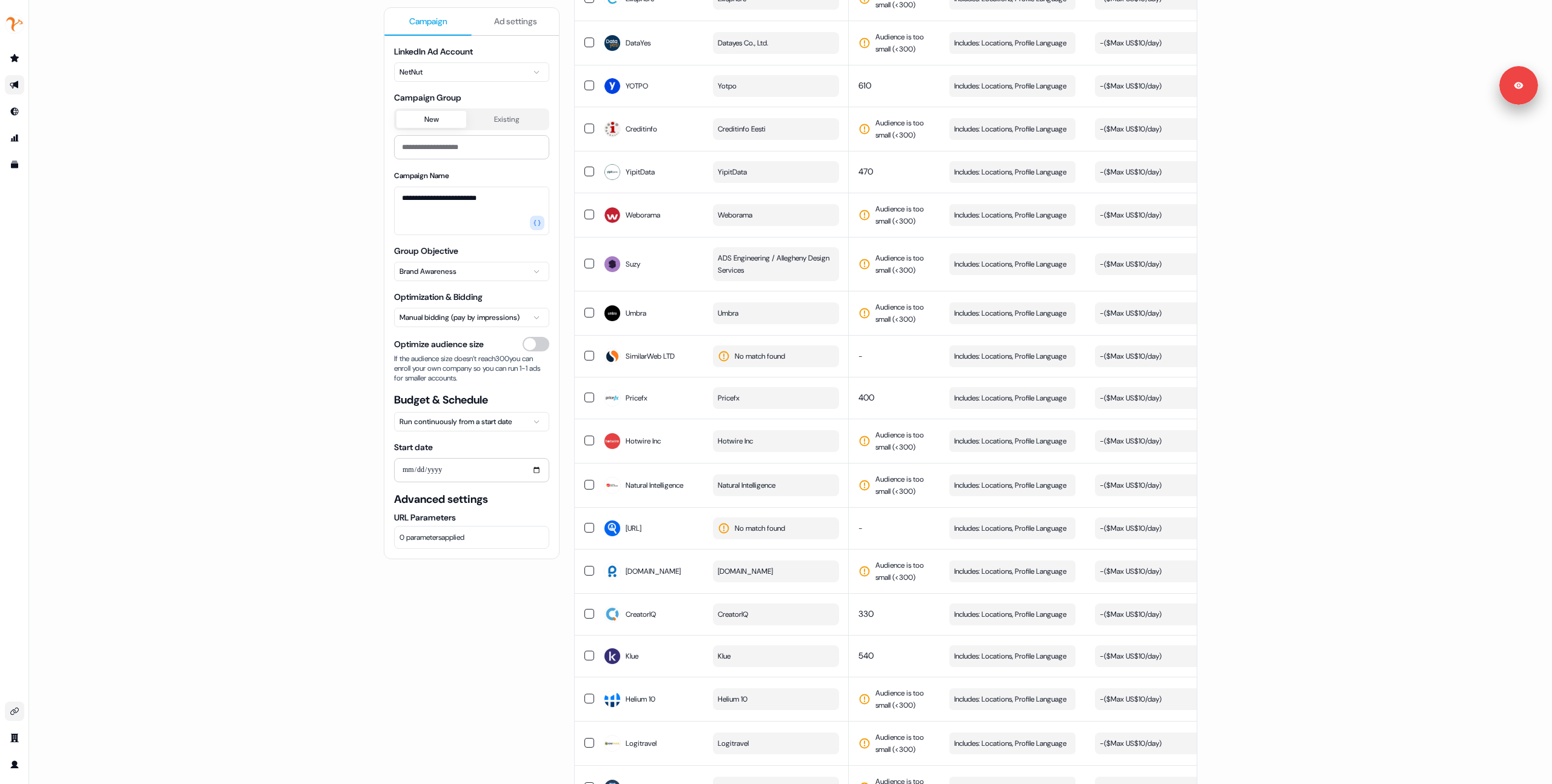 scroll, scrollTop: 0, scrollLeft: 0, axis: both 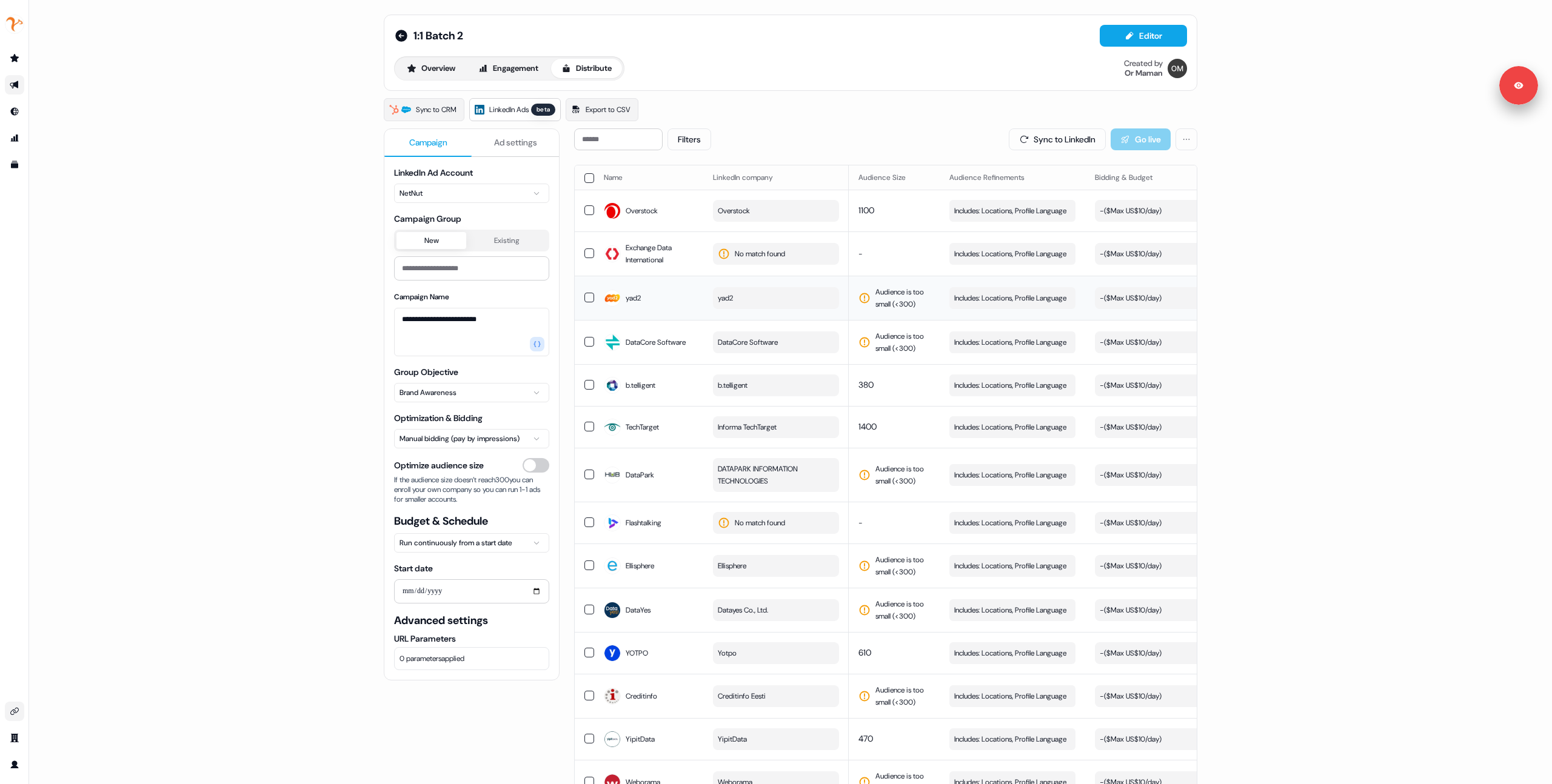 click on "yad2" at bounding box center (776, 298) 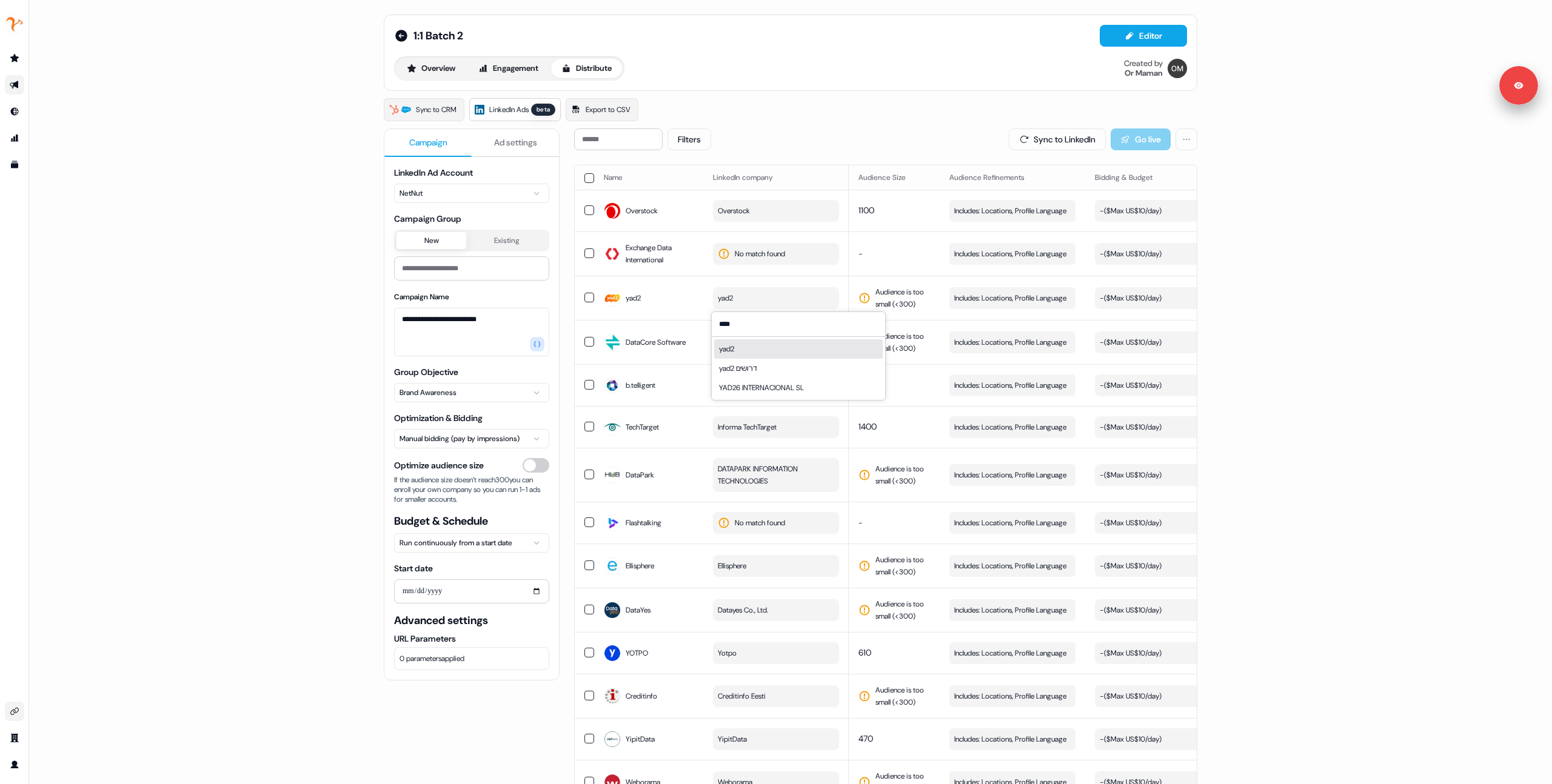 type on "****" 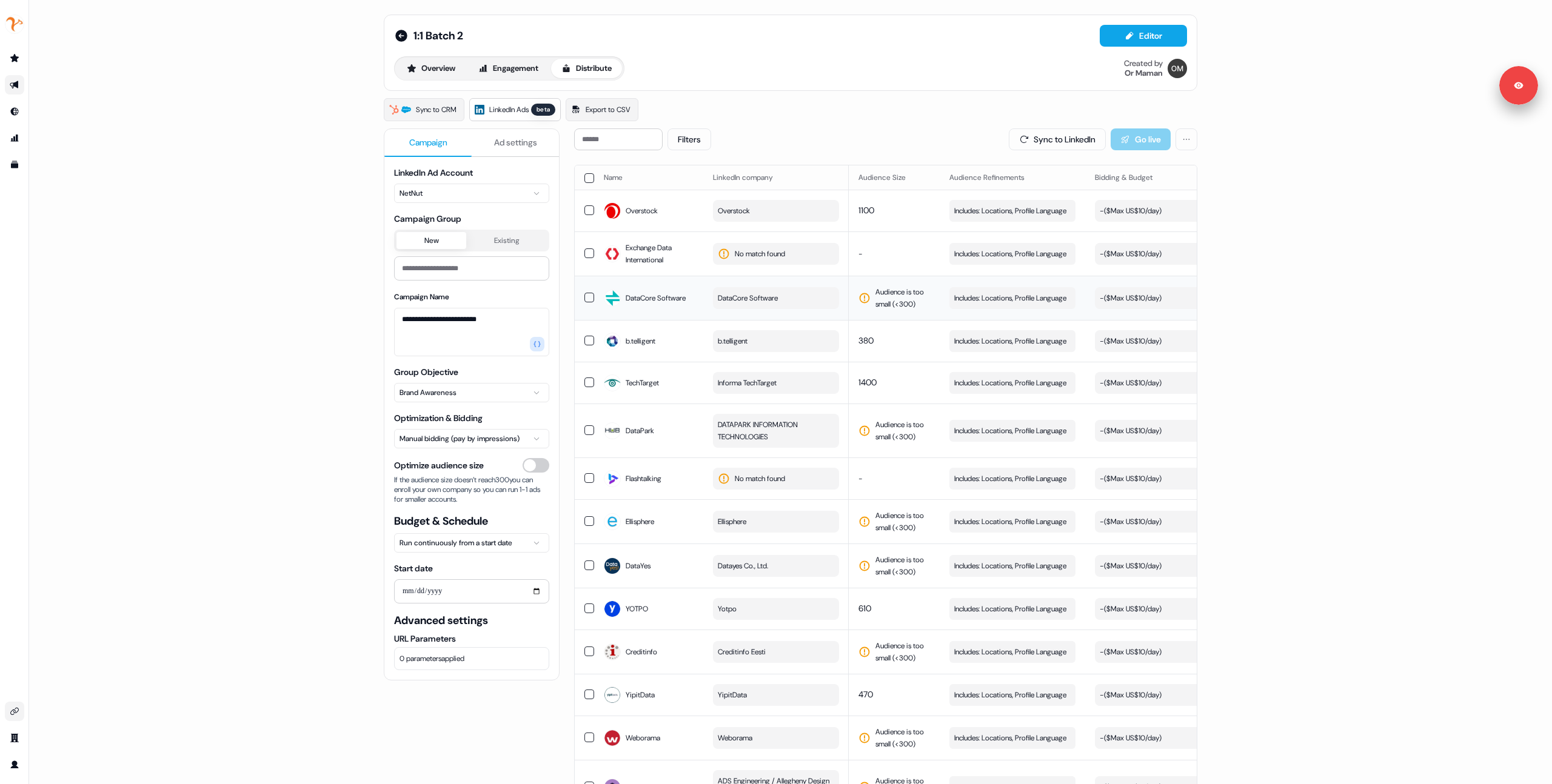 click on "DataCore Software" at bounding box center (748, 298) 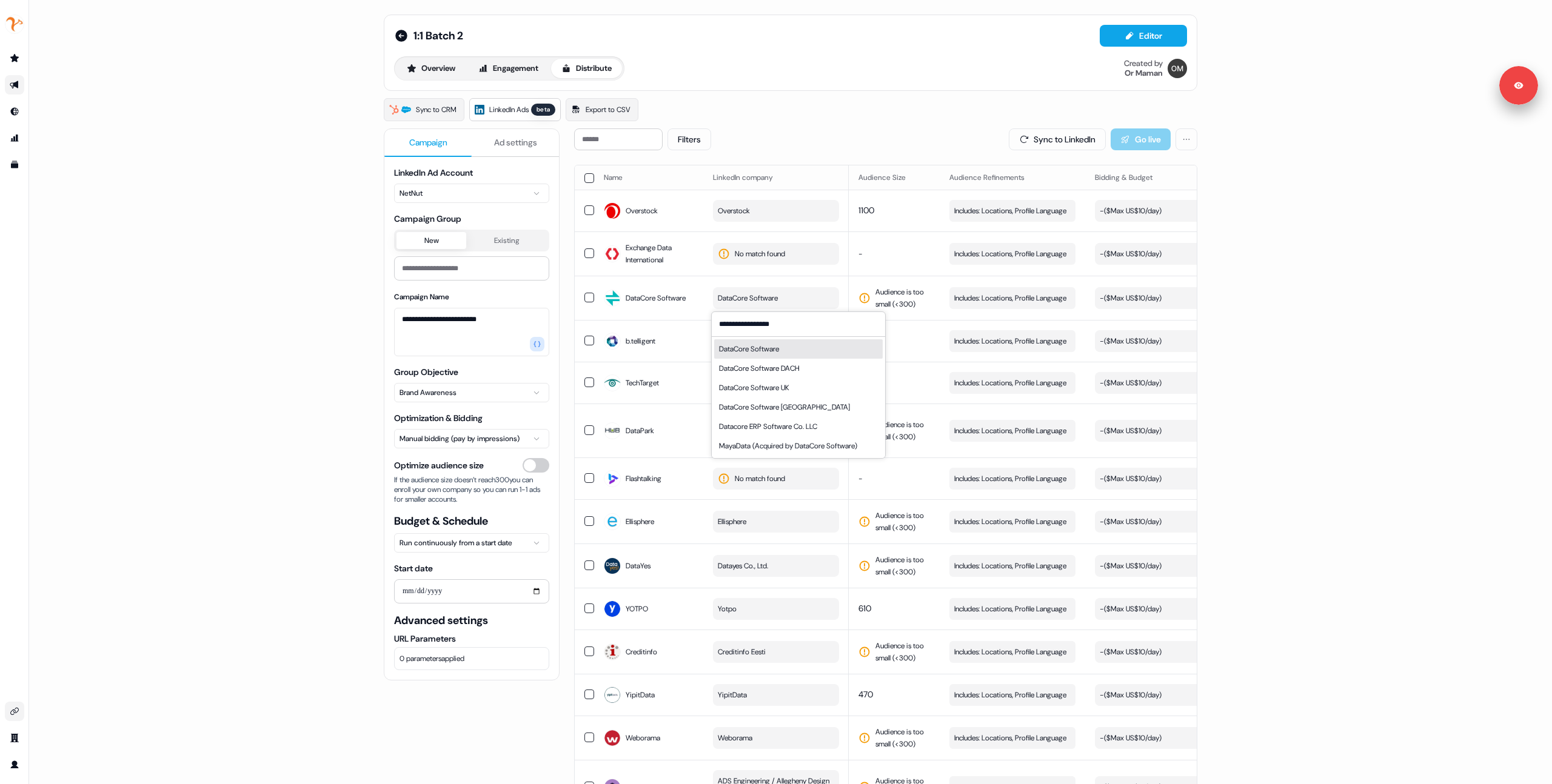 type on "**********" 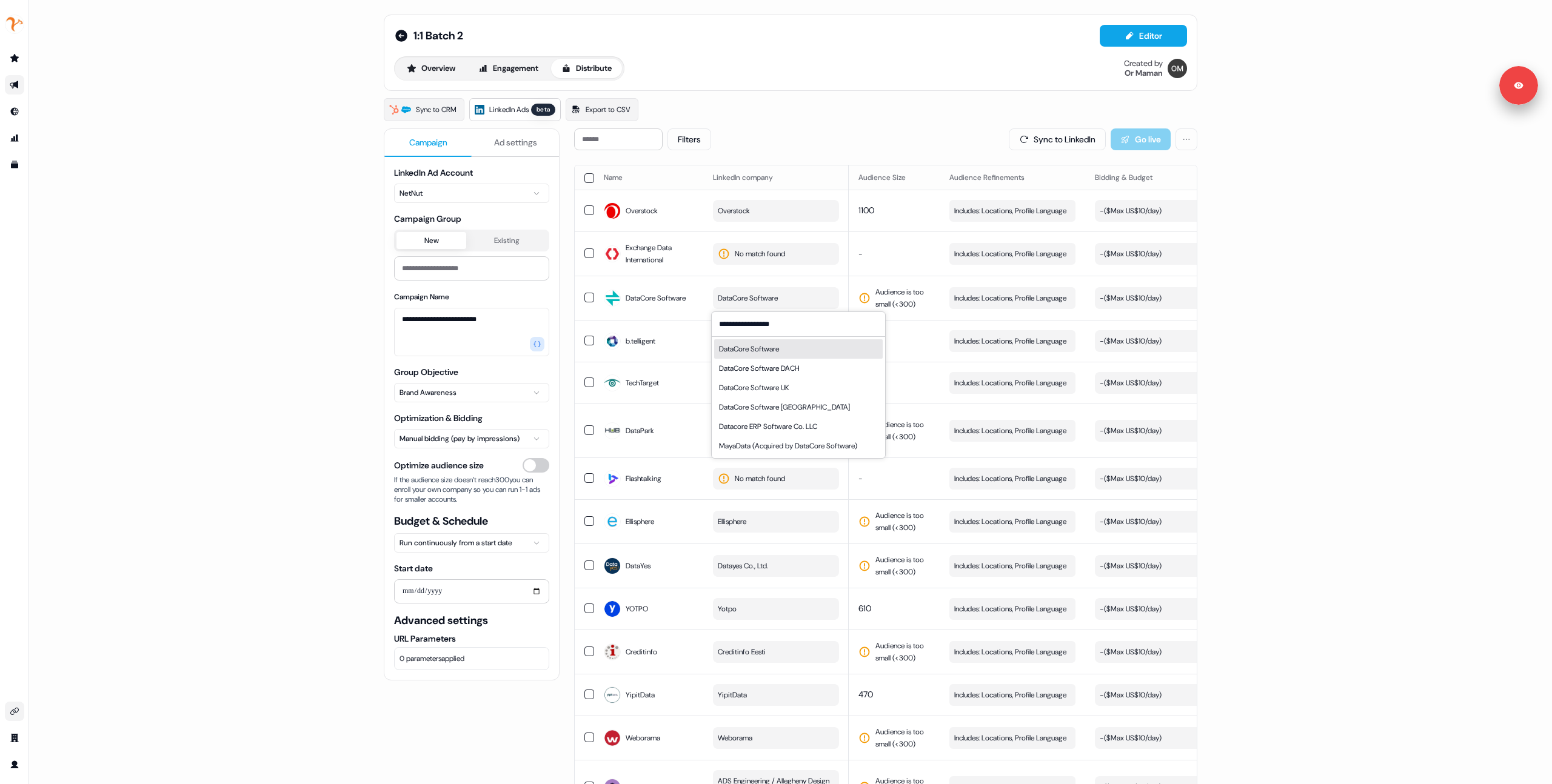 click on "DataCore Software" at bounding box center (798, 349) 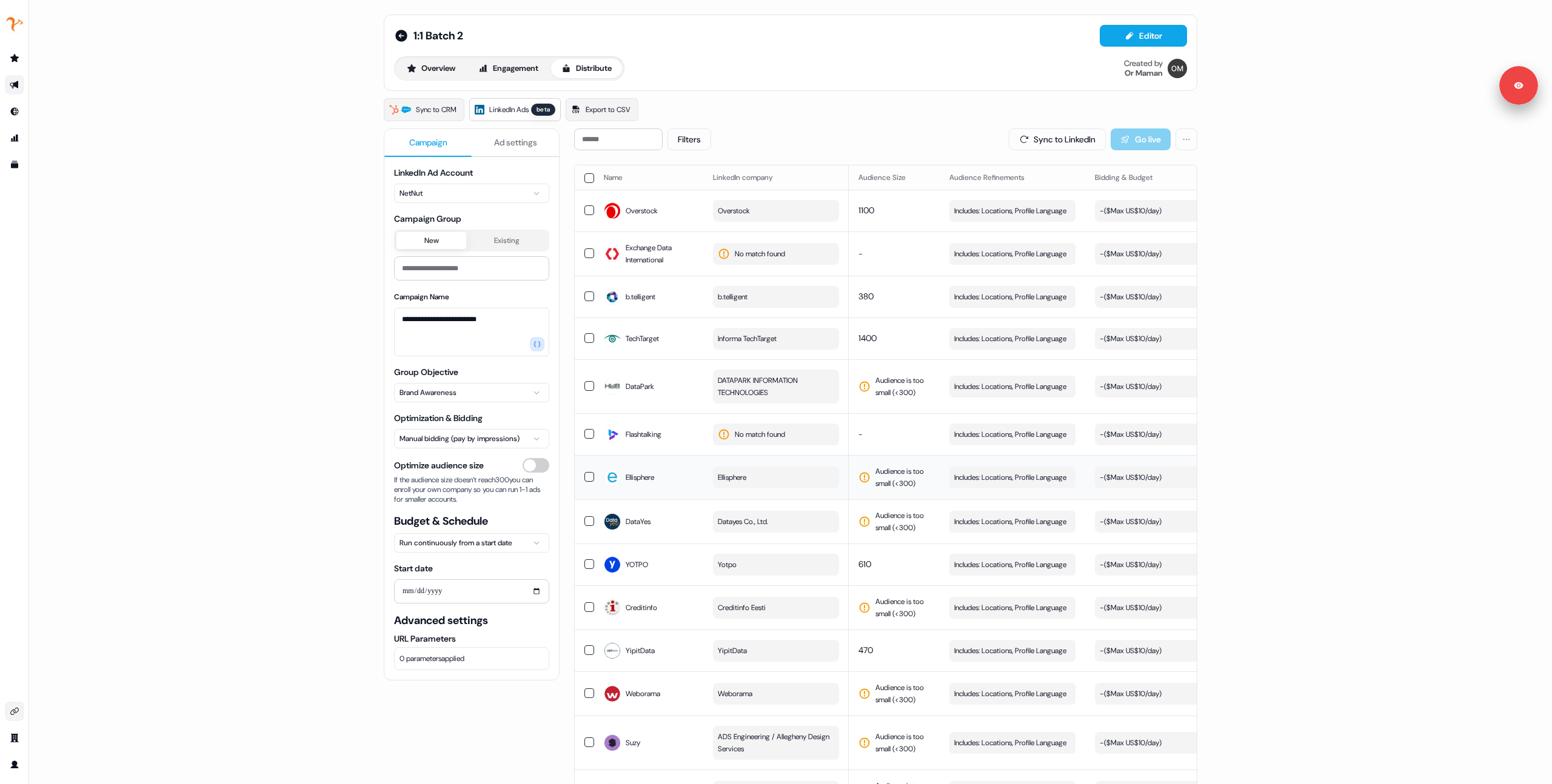 click on "Ellisphere" at bounding box center (776, 477) 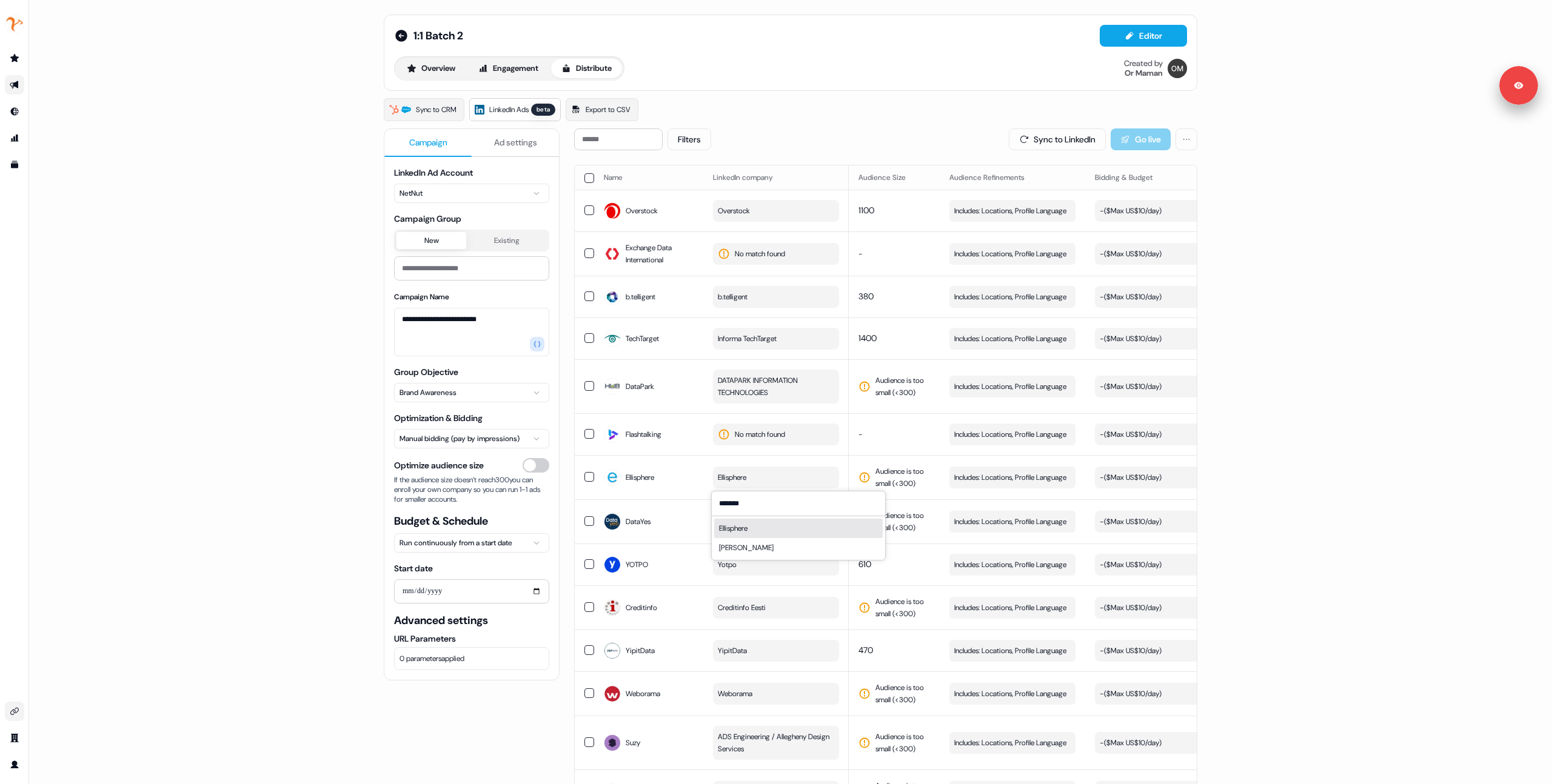 type on "*******" 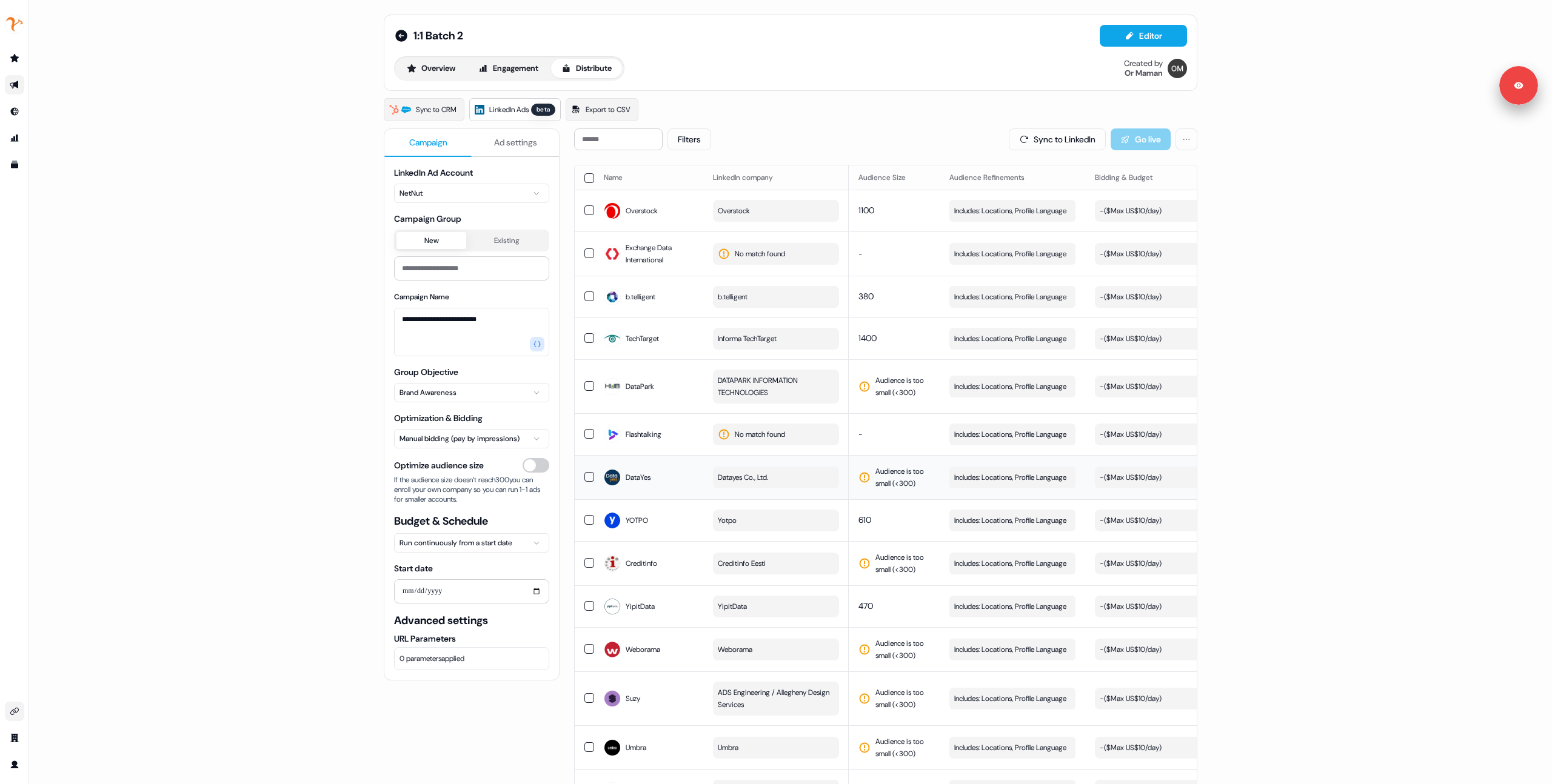 click on "Datayes Co., Ltd." at bounding box center (743, 477) 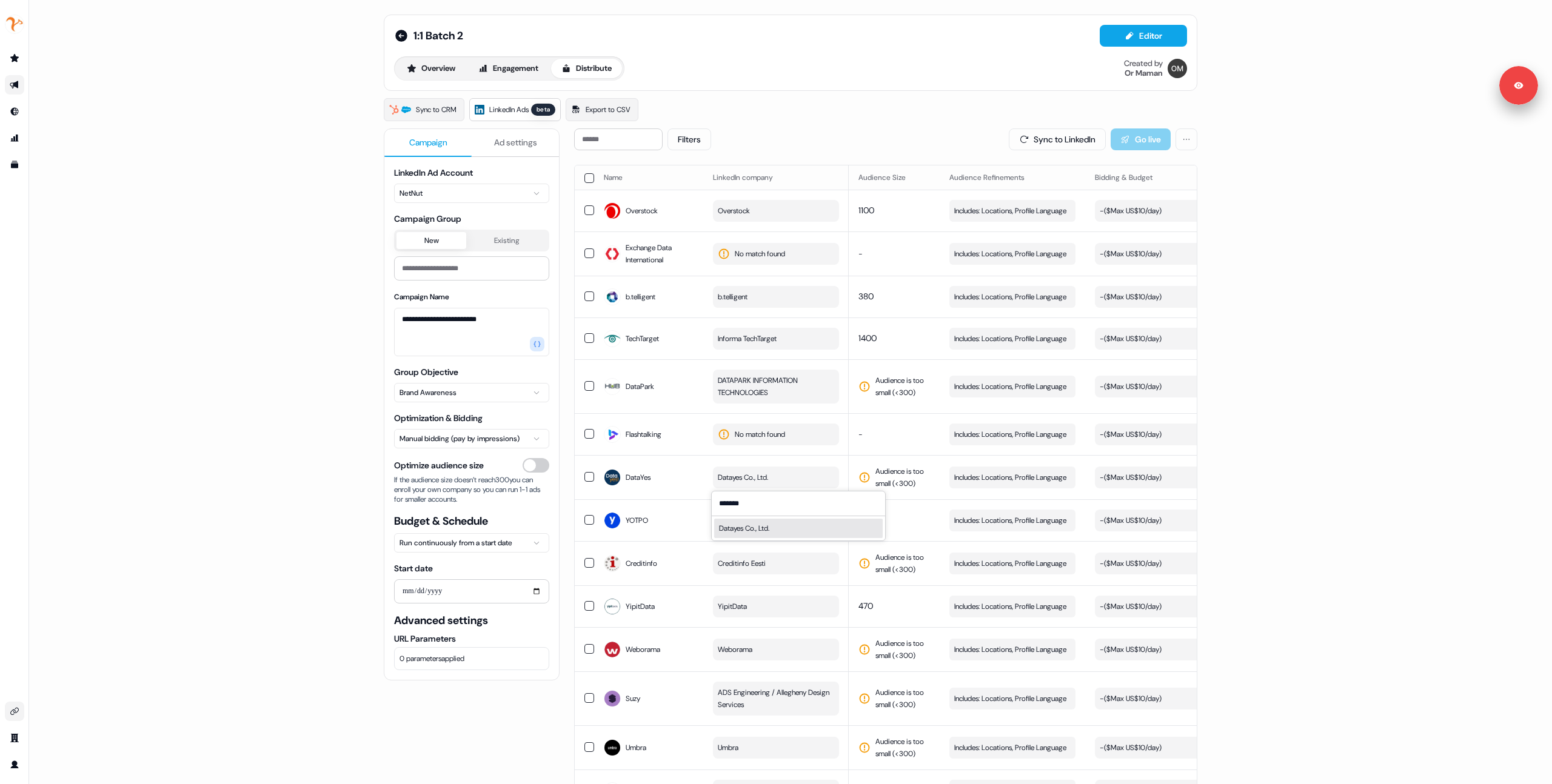type on "*******" 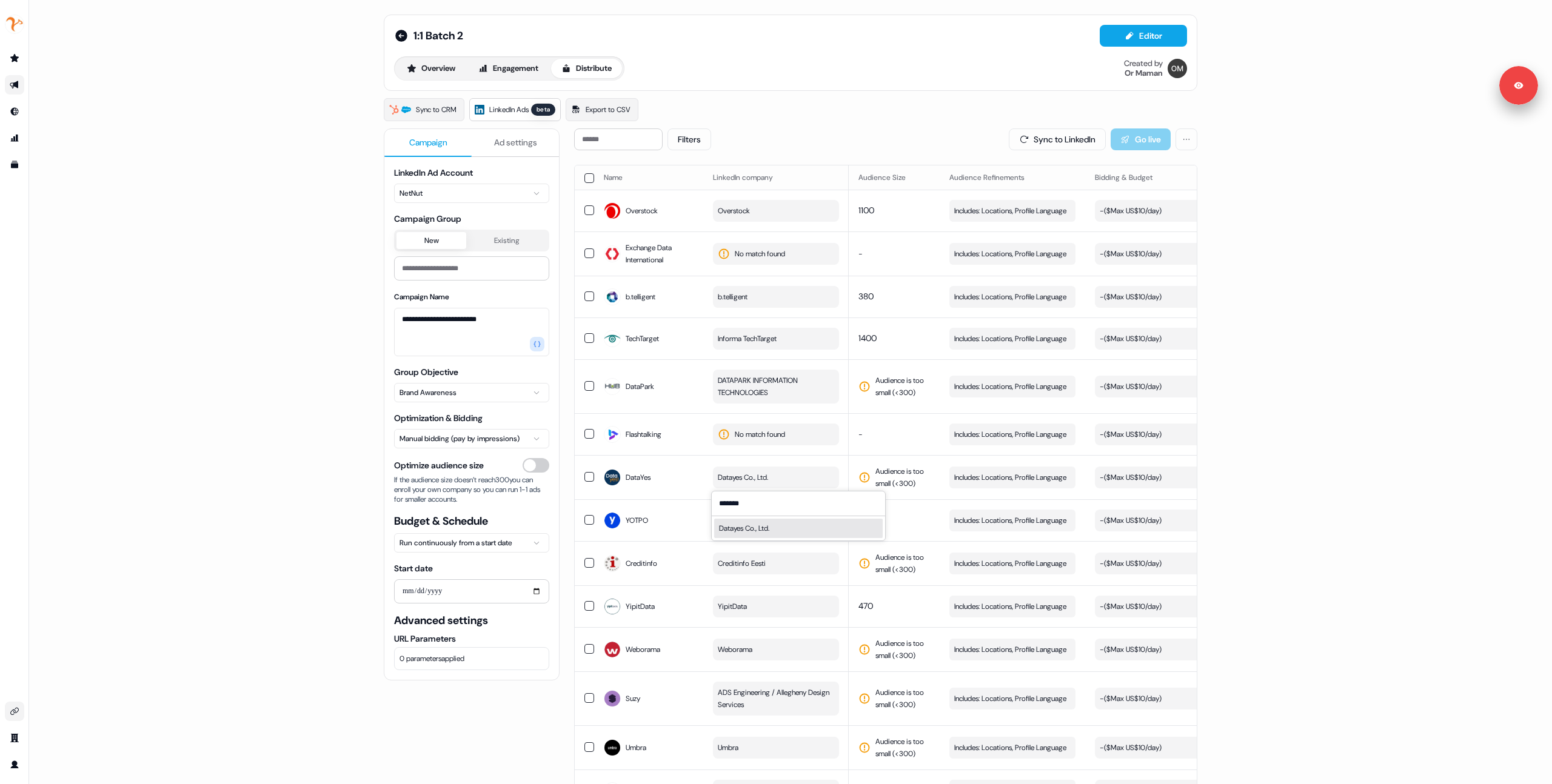 click on "Datayes Co., Ltd." at bounding box center [798, 528] 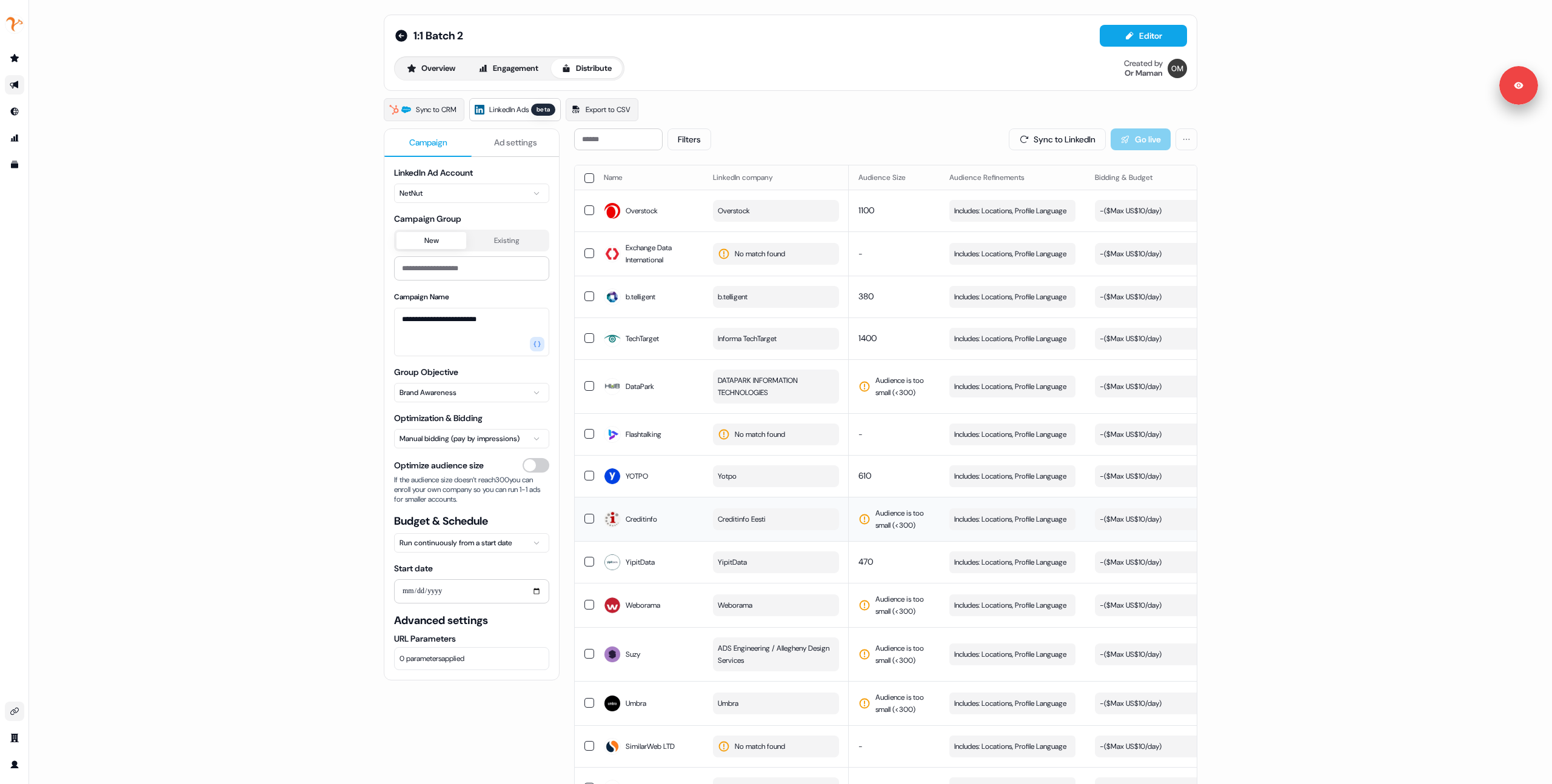 click on "Creditinfo Eesti" at bounding box center (741, 519) 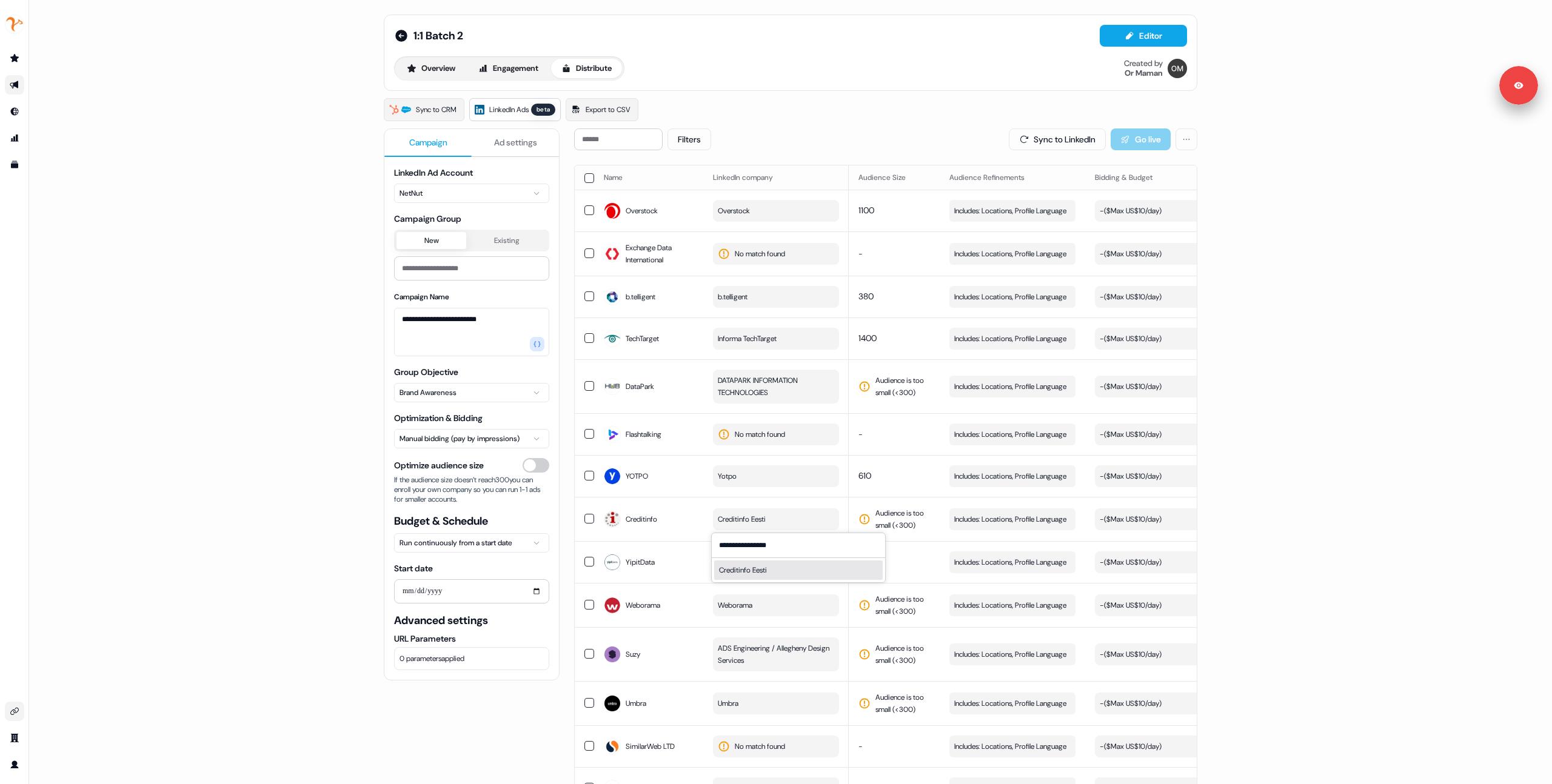 type on "**********" 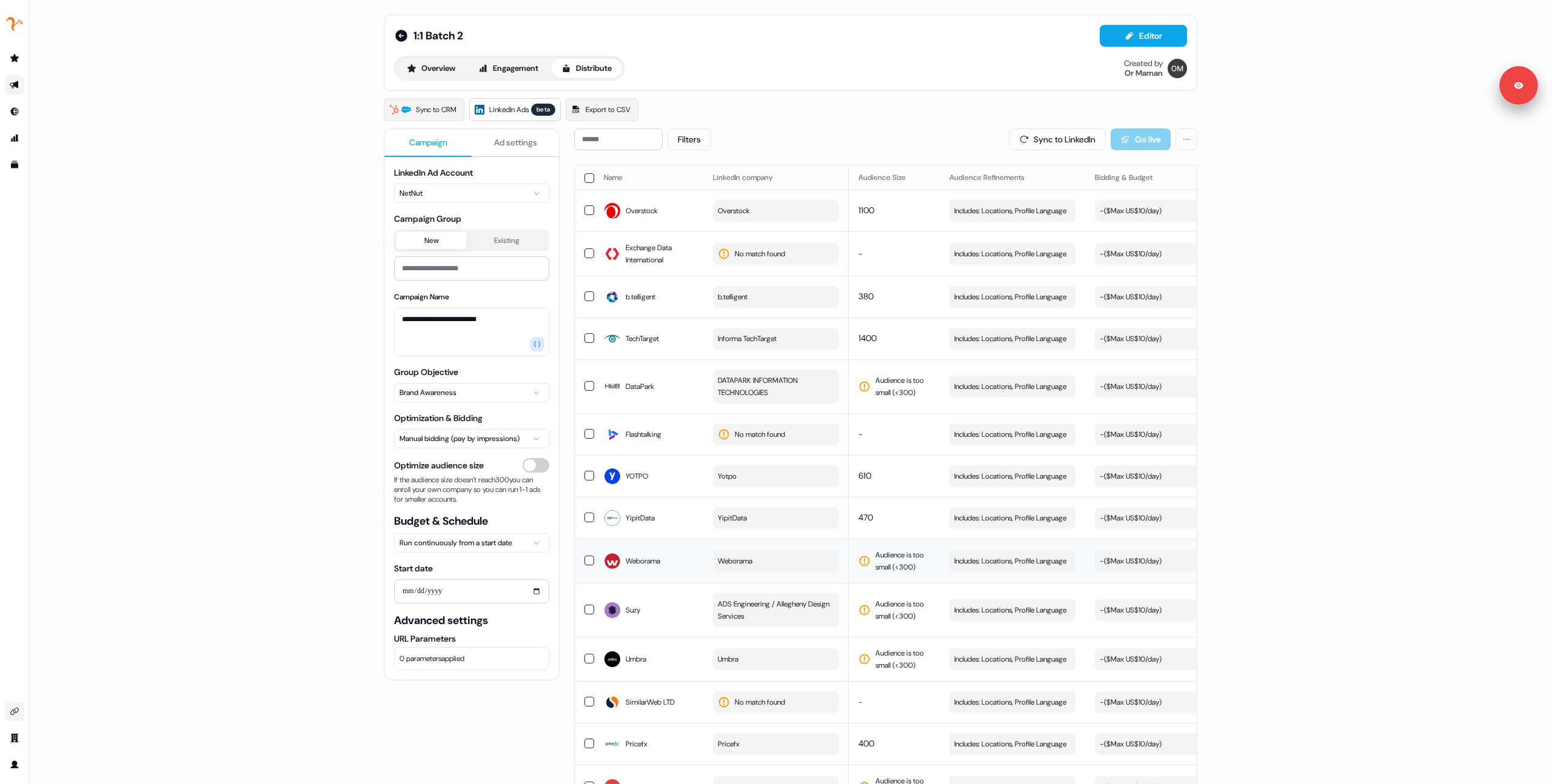 click on "Weborama" at bounding box center [776, 561] 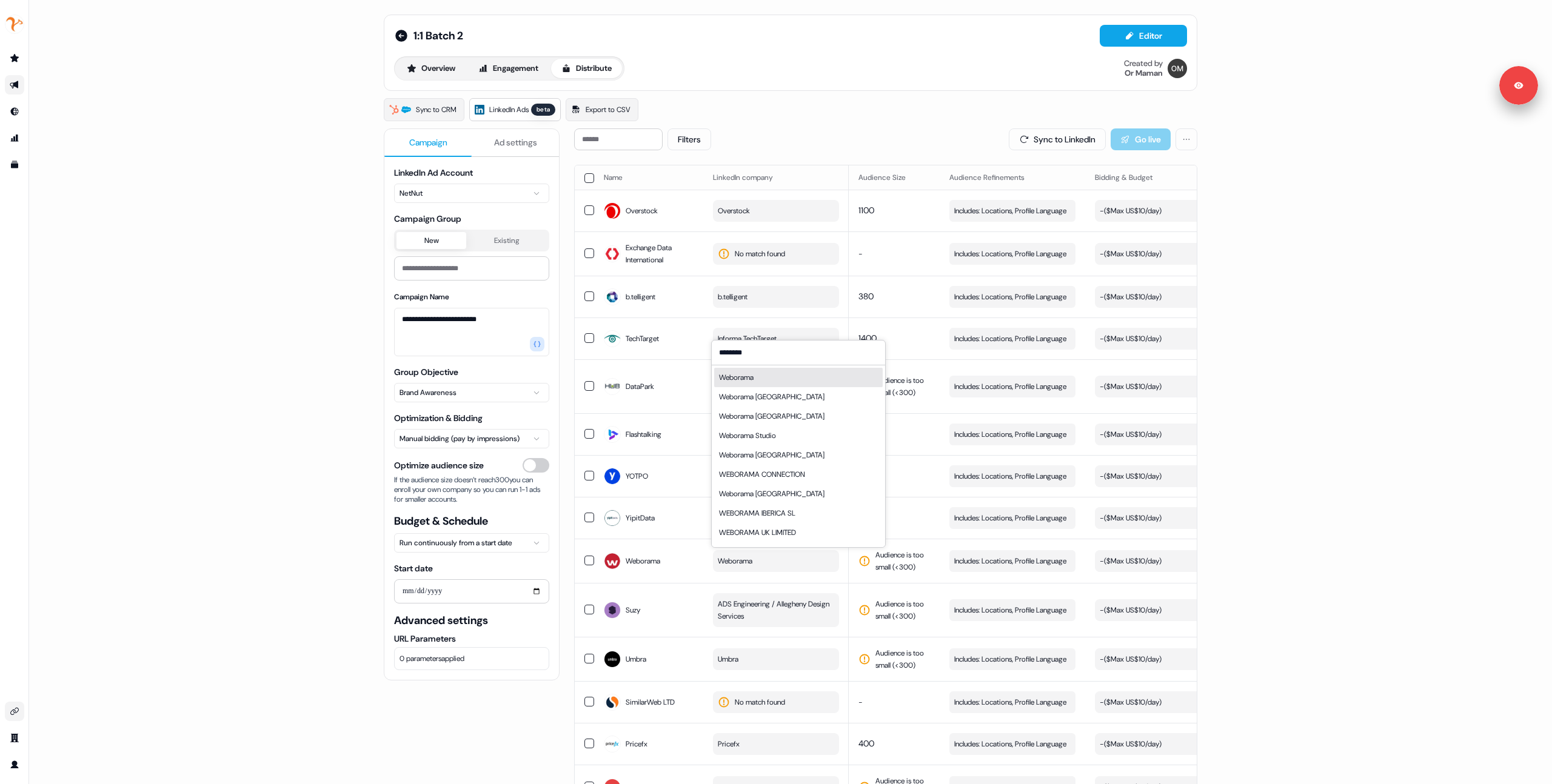 type on "********" 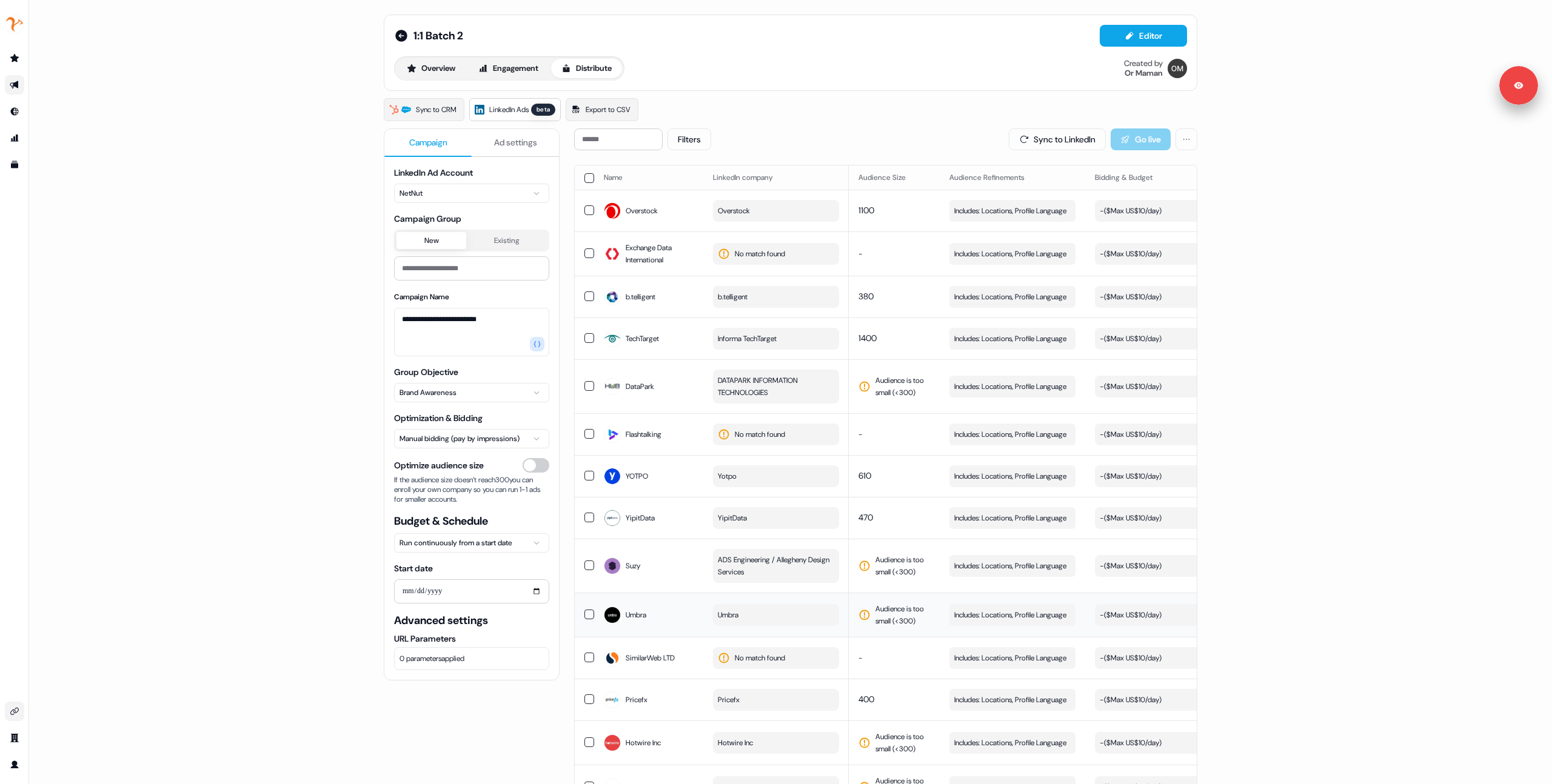 click on "Umbra" at bounding box center [776, 615] 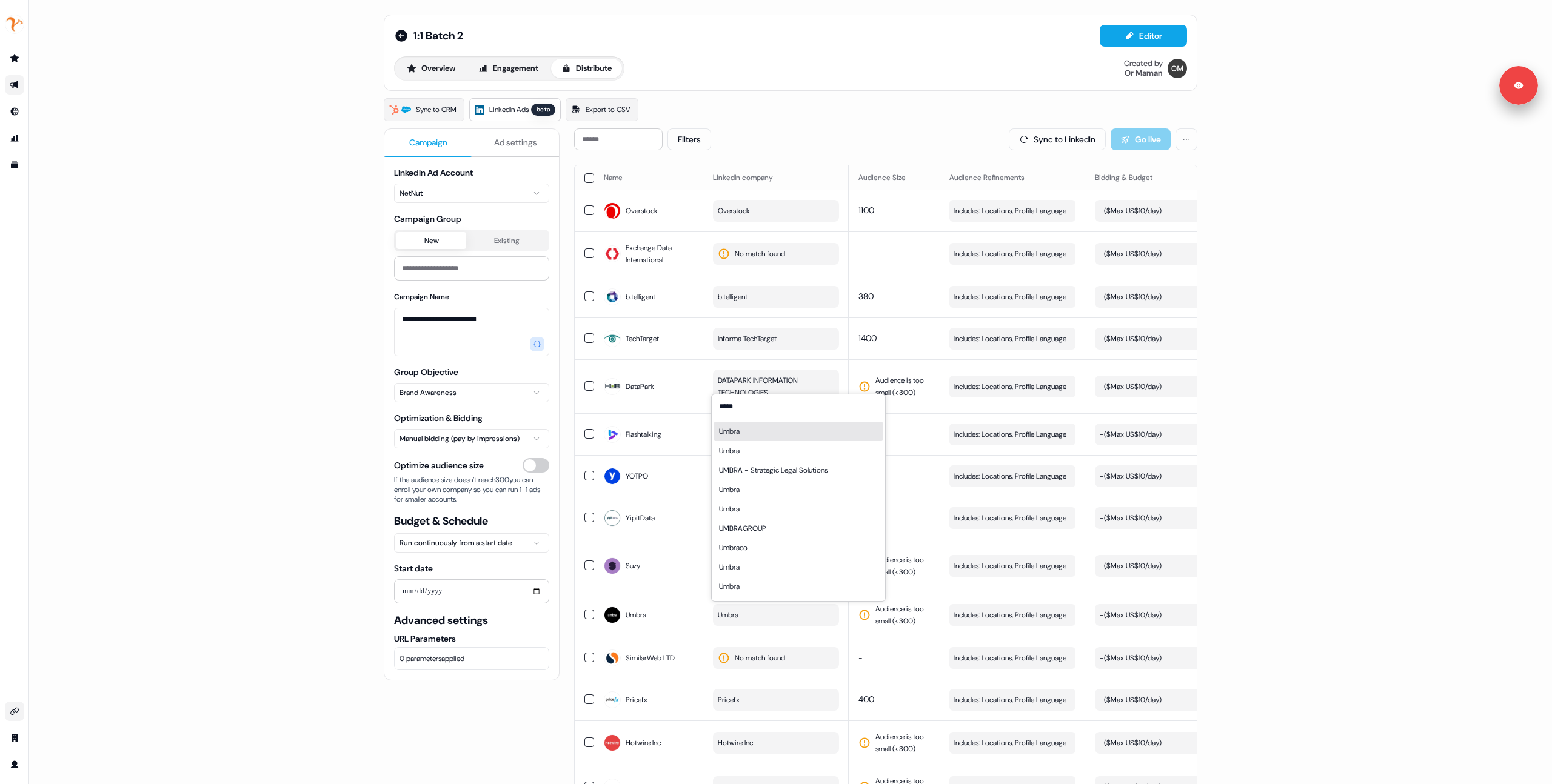 type on "*****" 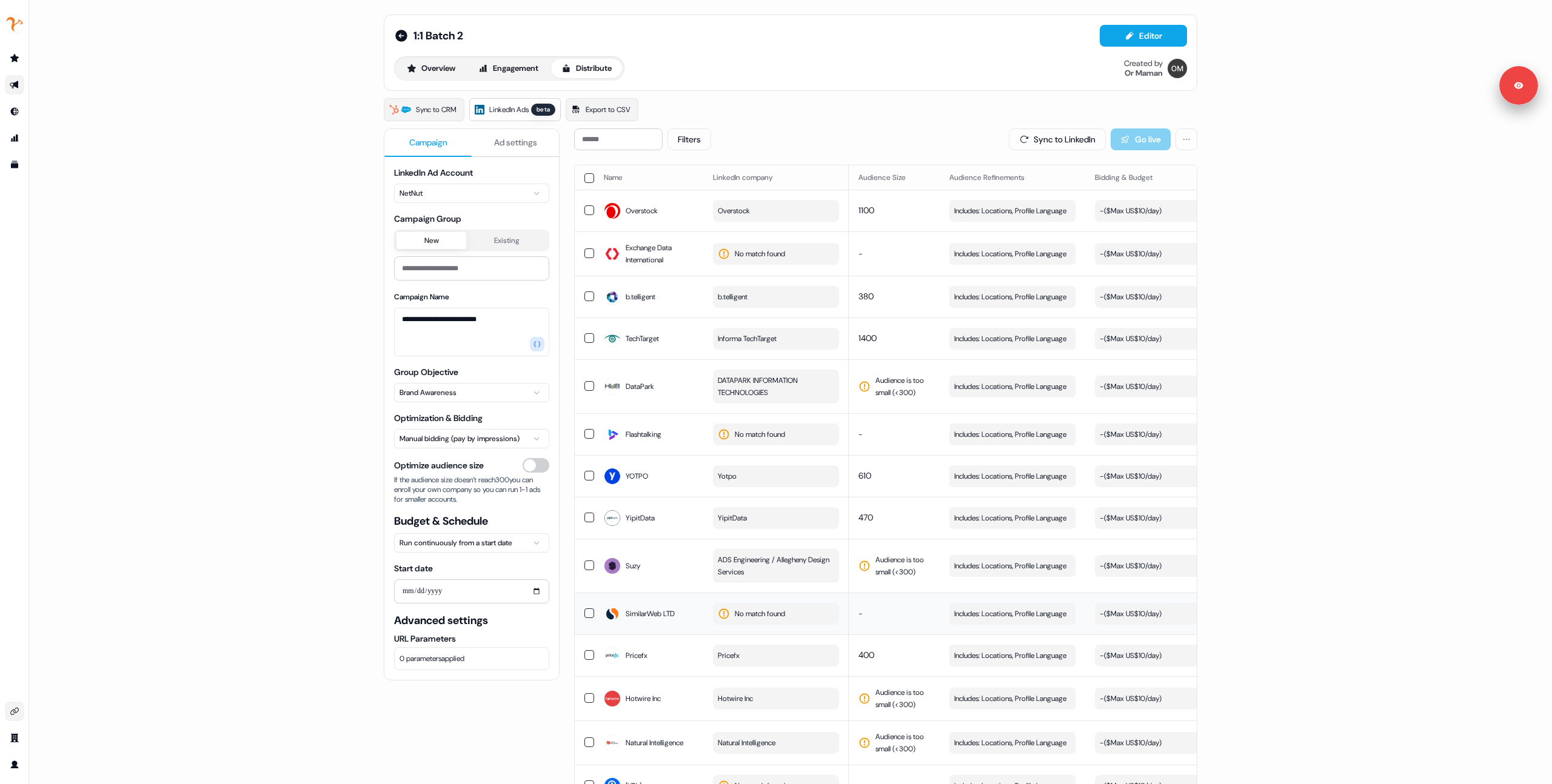 click on "No match found" at bounding box center (760, 614) 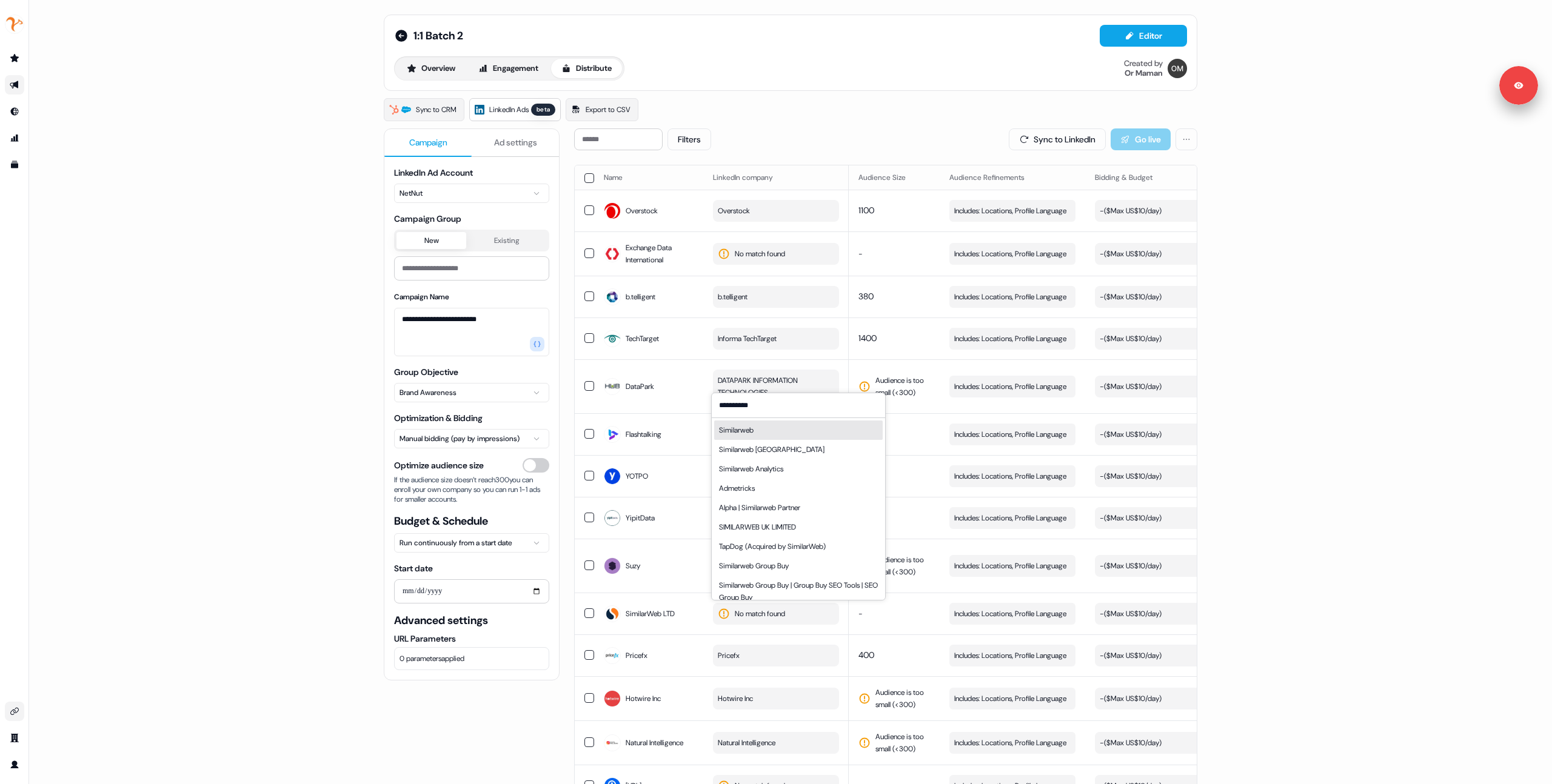type on "**********" 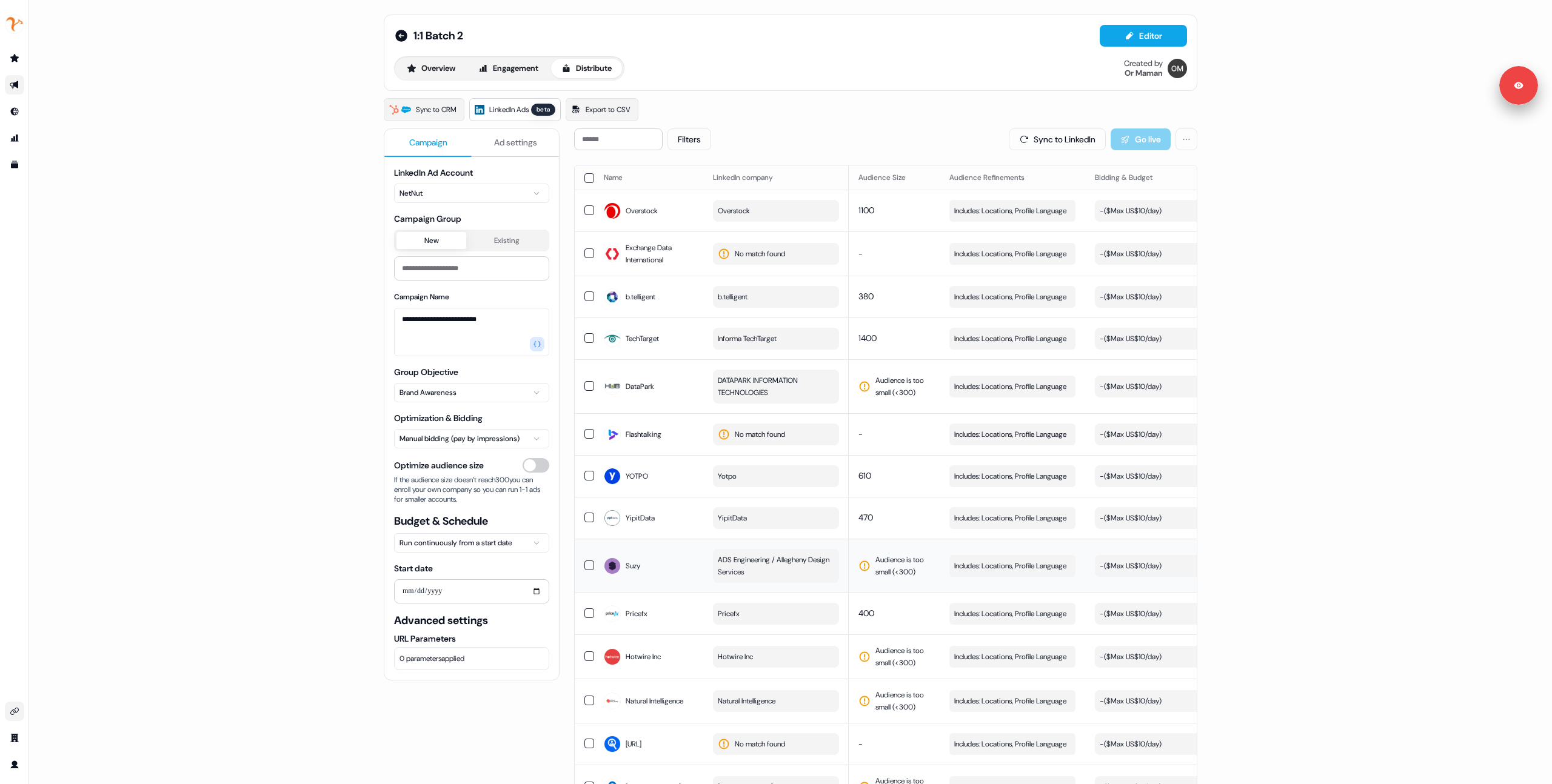 click on "ADS Engineering / Allegheny Design Services" at bounding box center [775, 566] 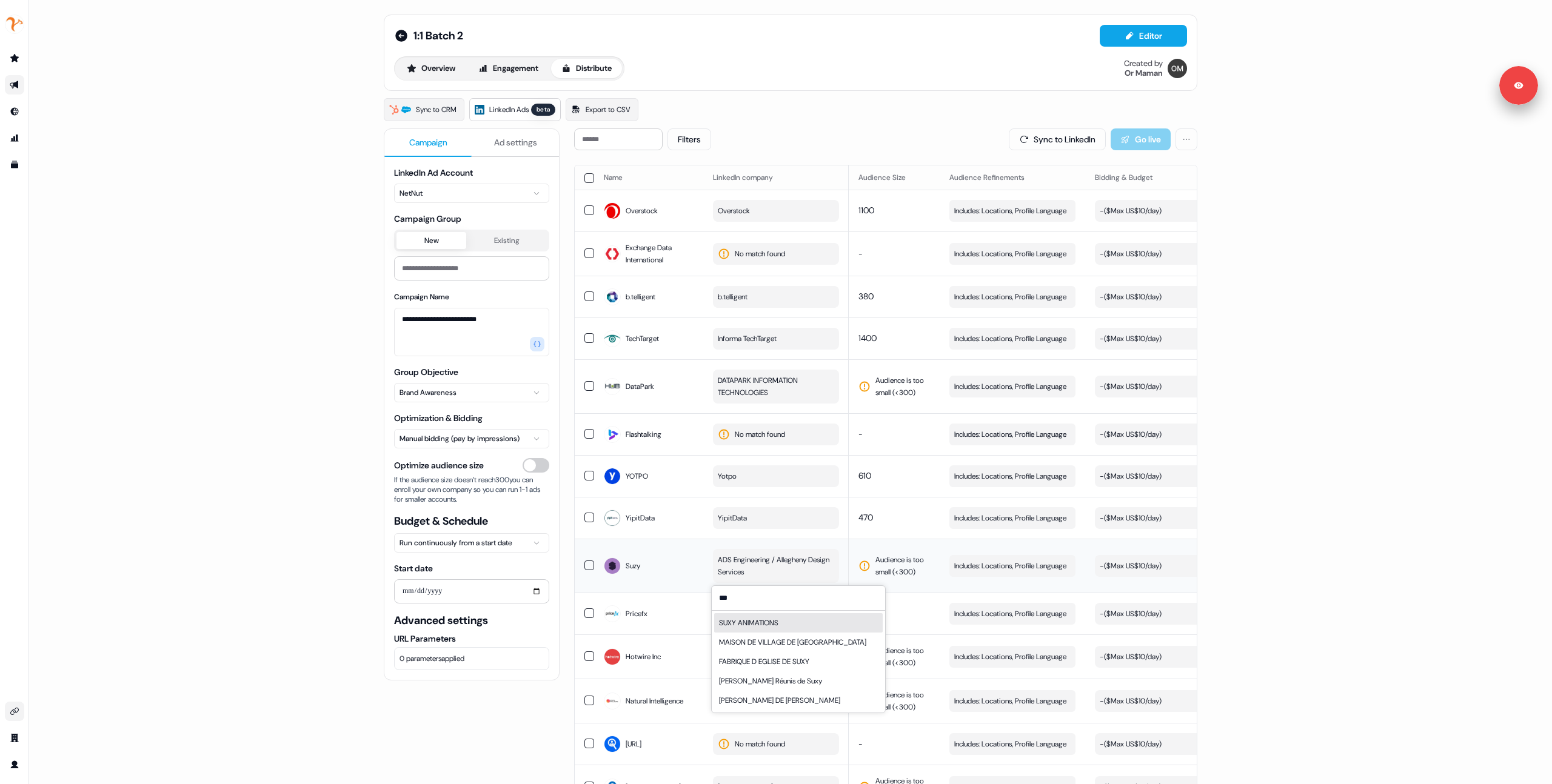 type on "****" 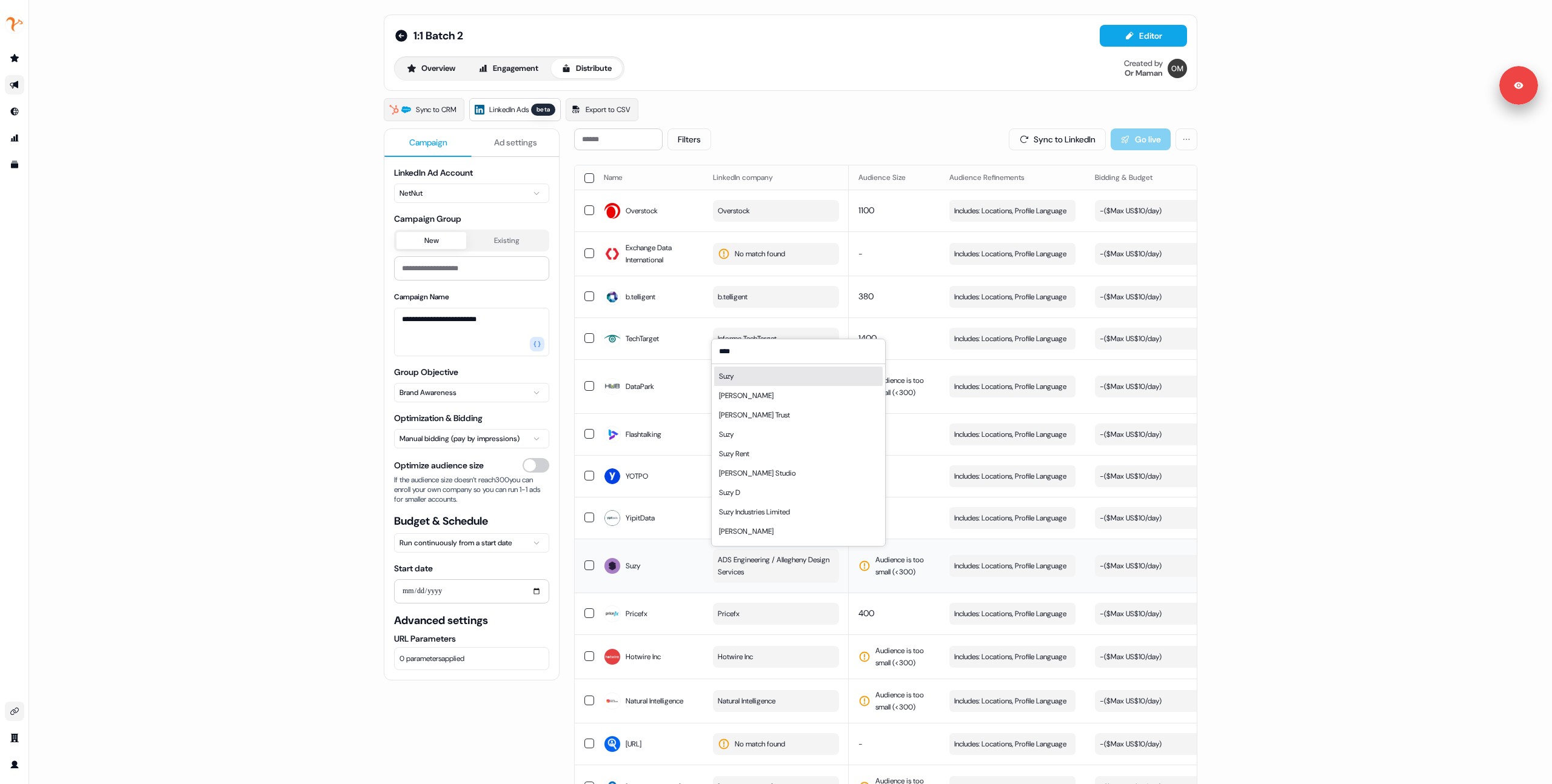 type 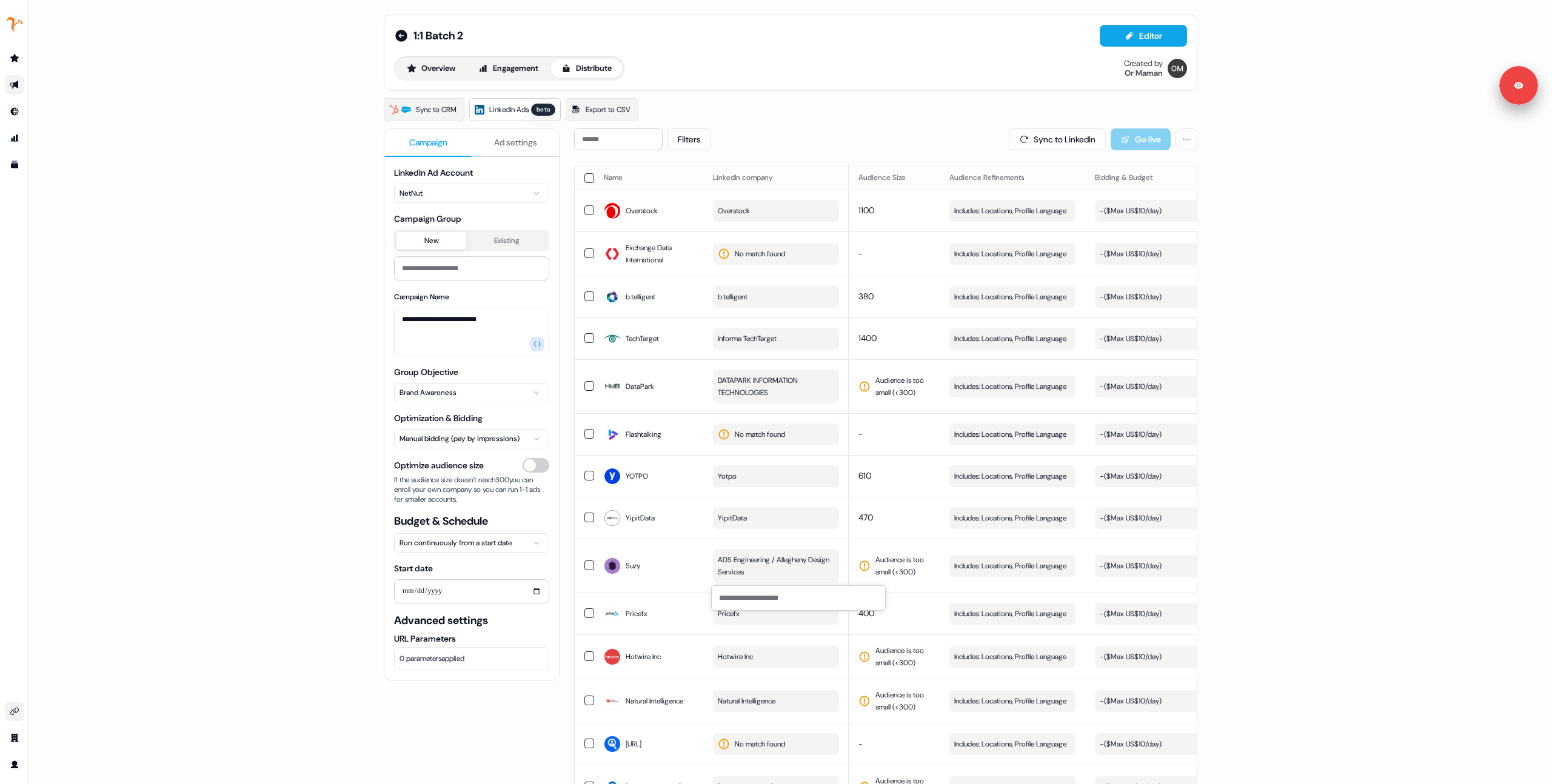 click on "**********" at bounding box center [472, 513] 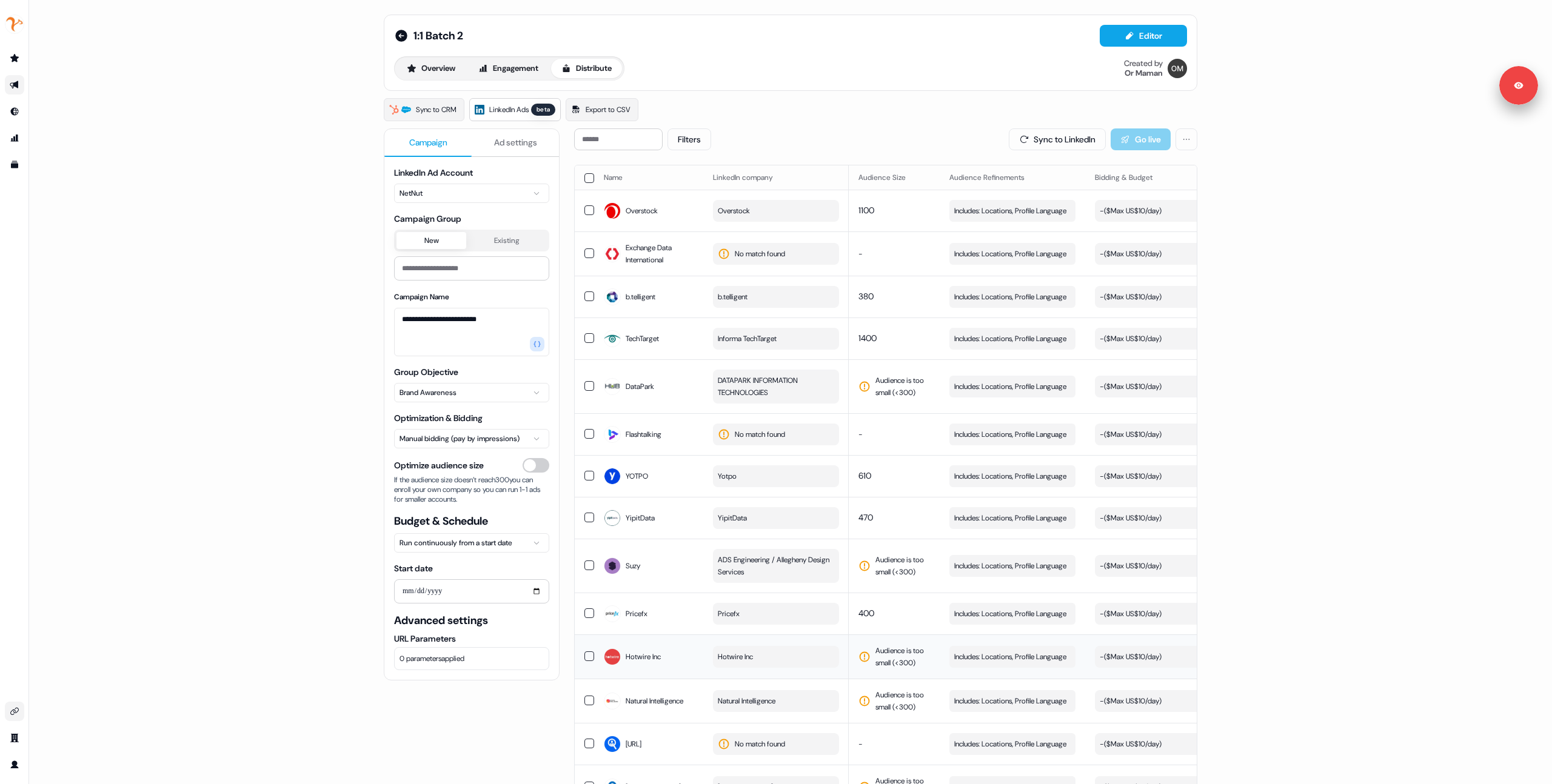 click on "Hotwire Inc" at bounding box center (776, 657) 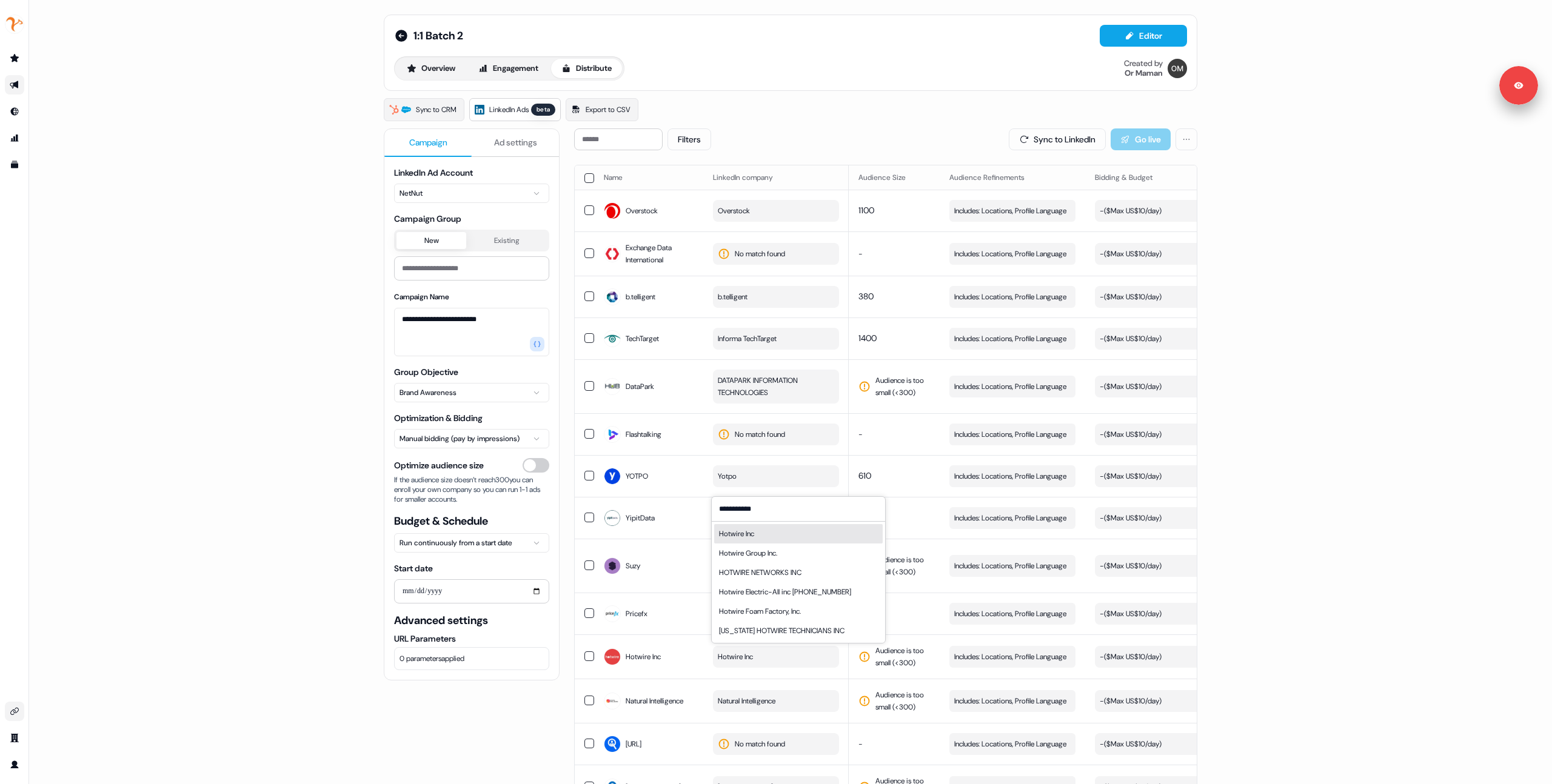 type on "**********" 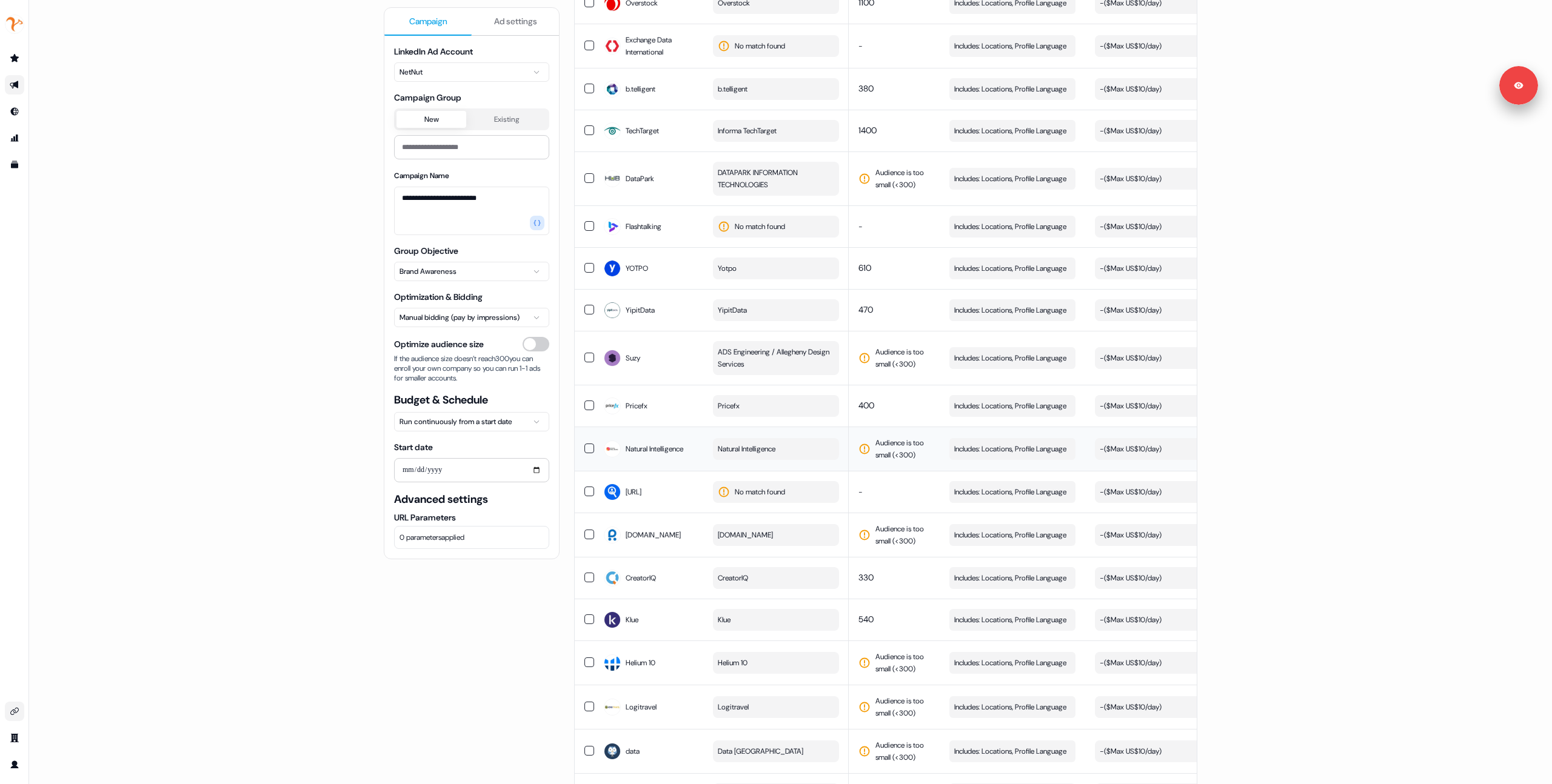scroll, scrollTop: 209, scrollLeft: 0, axis: vertical 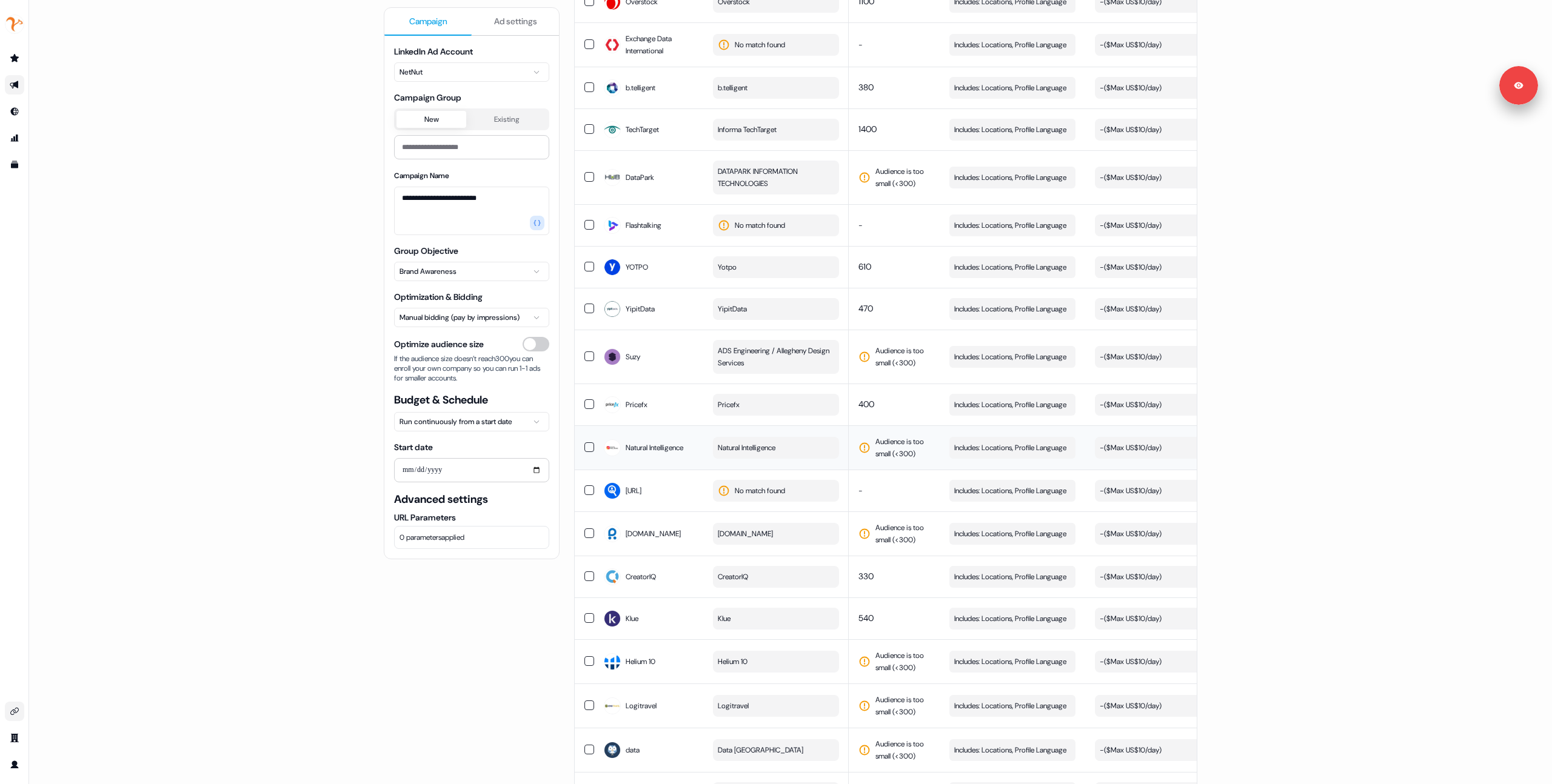 click on "Natural Intelligence" at bounding box center [776, 448] 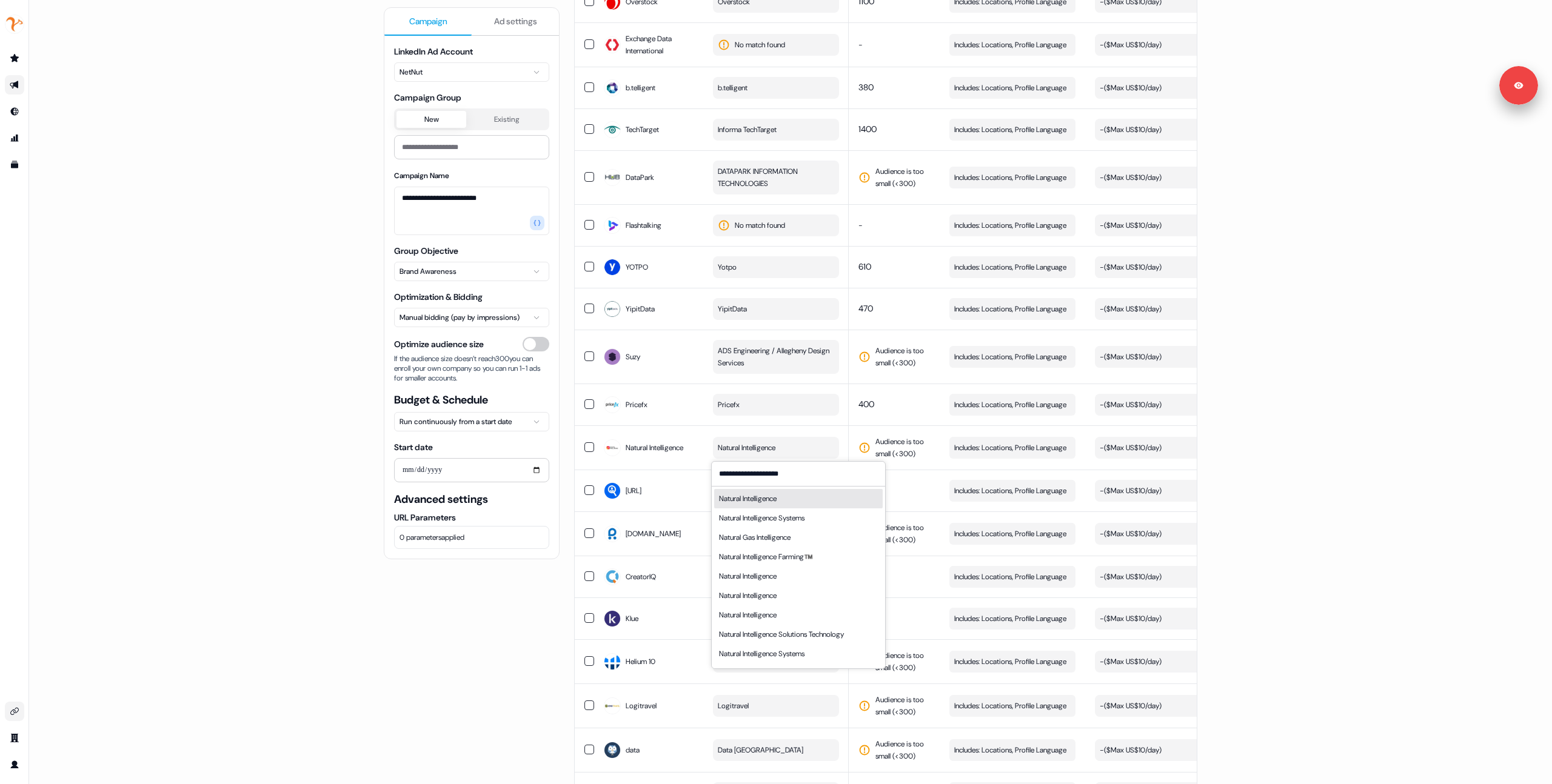 type on "**********" 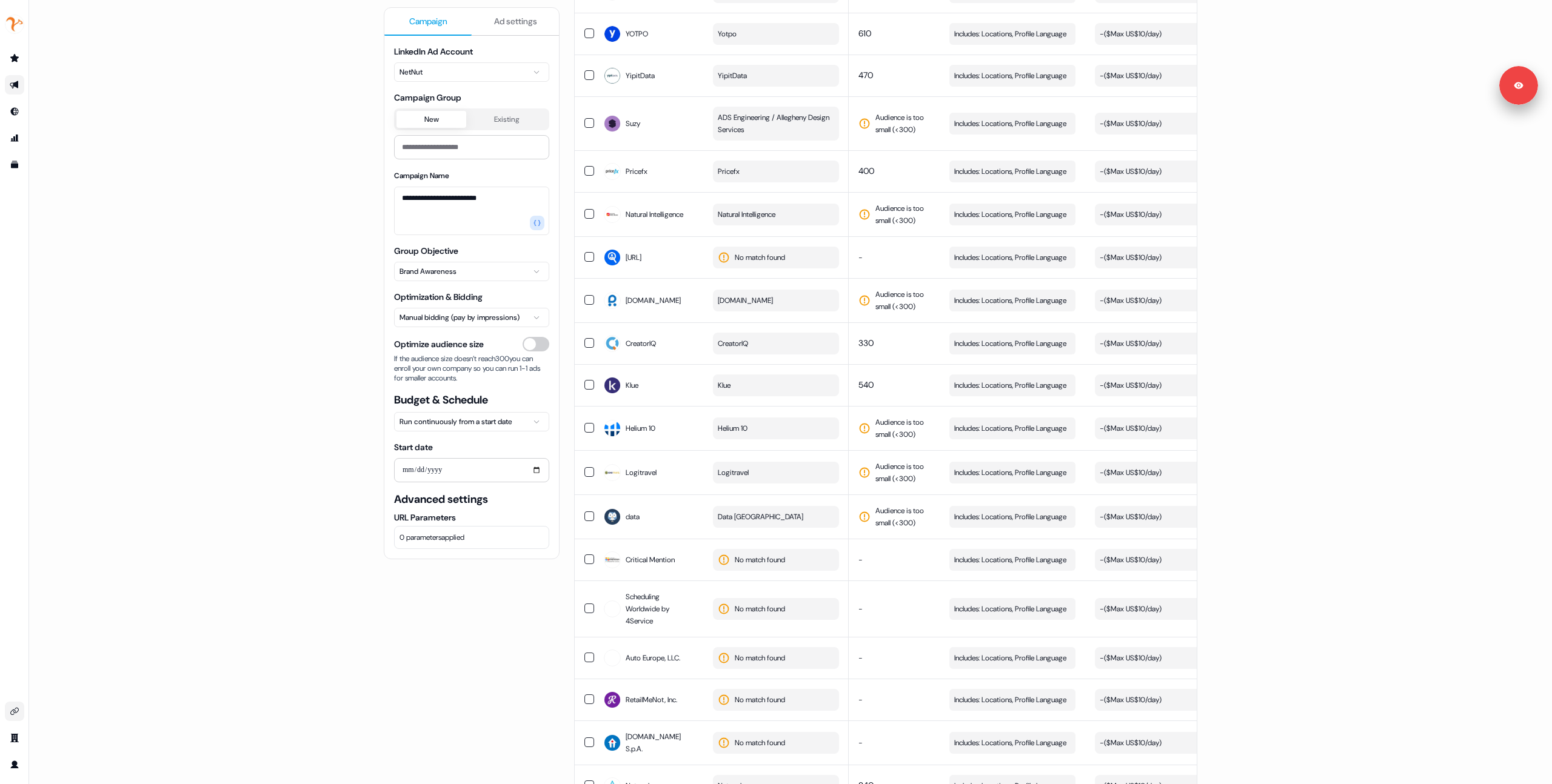 scroll, scrollTop: 447, scrollLeft: 0, axis: vertical 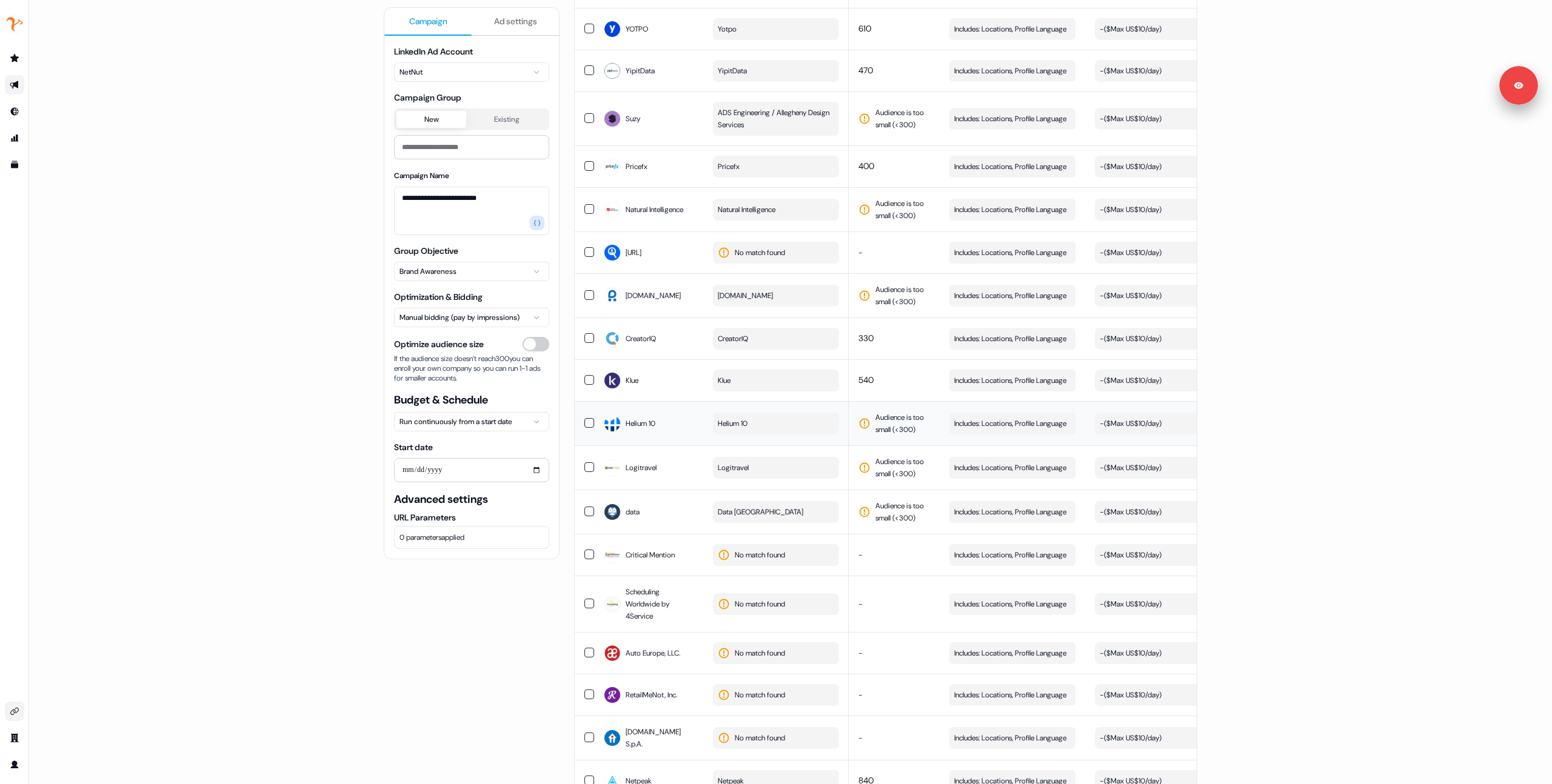 click on "Helium 10" at bounding box center (776, 424) 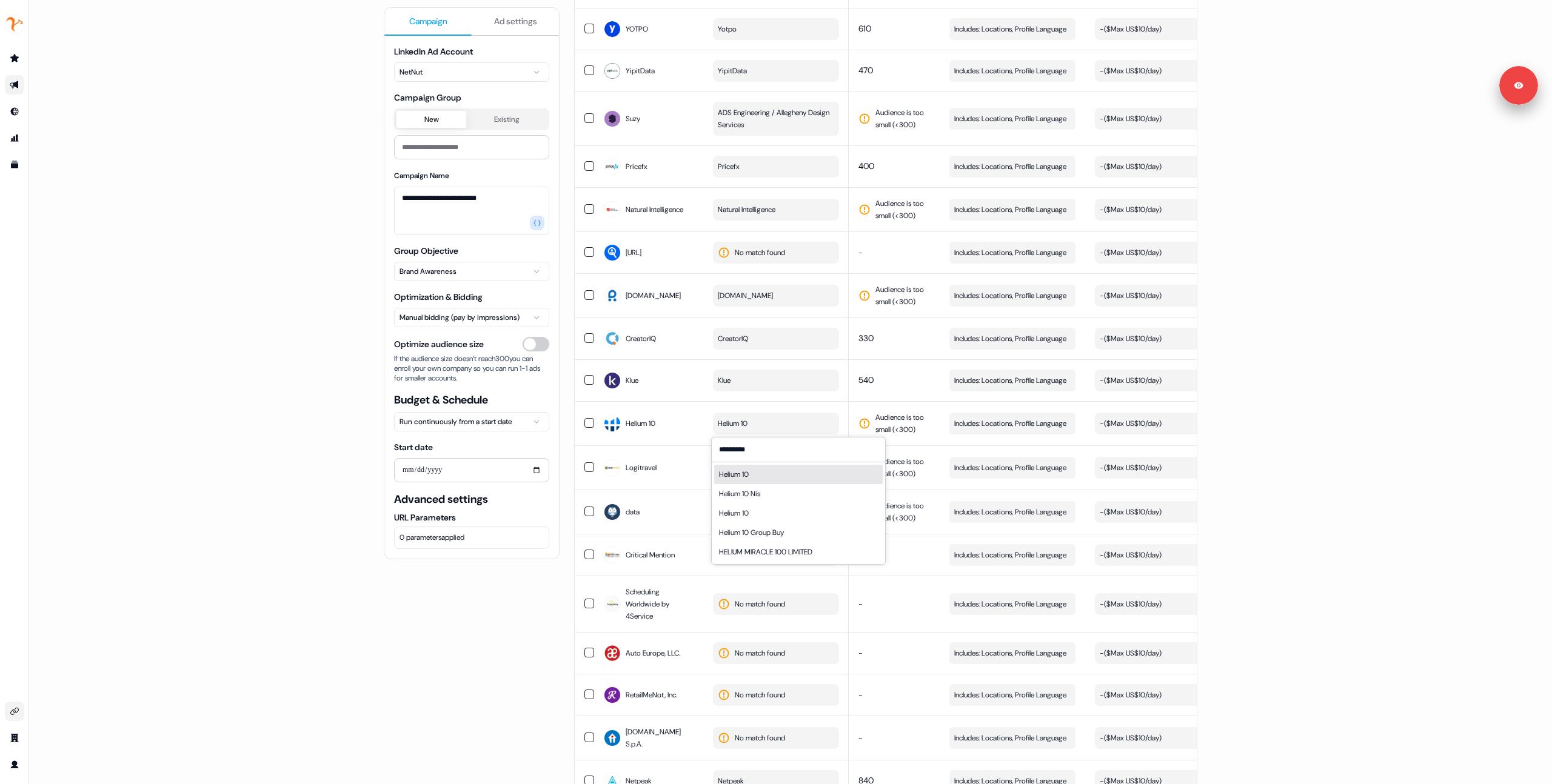 type on "*********" 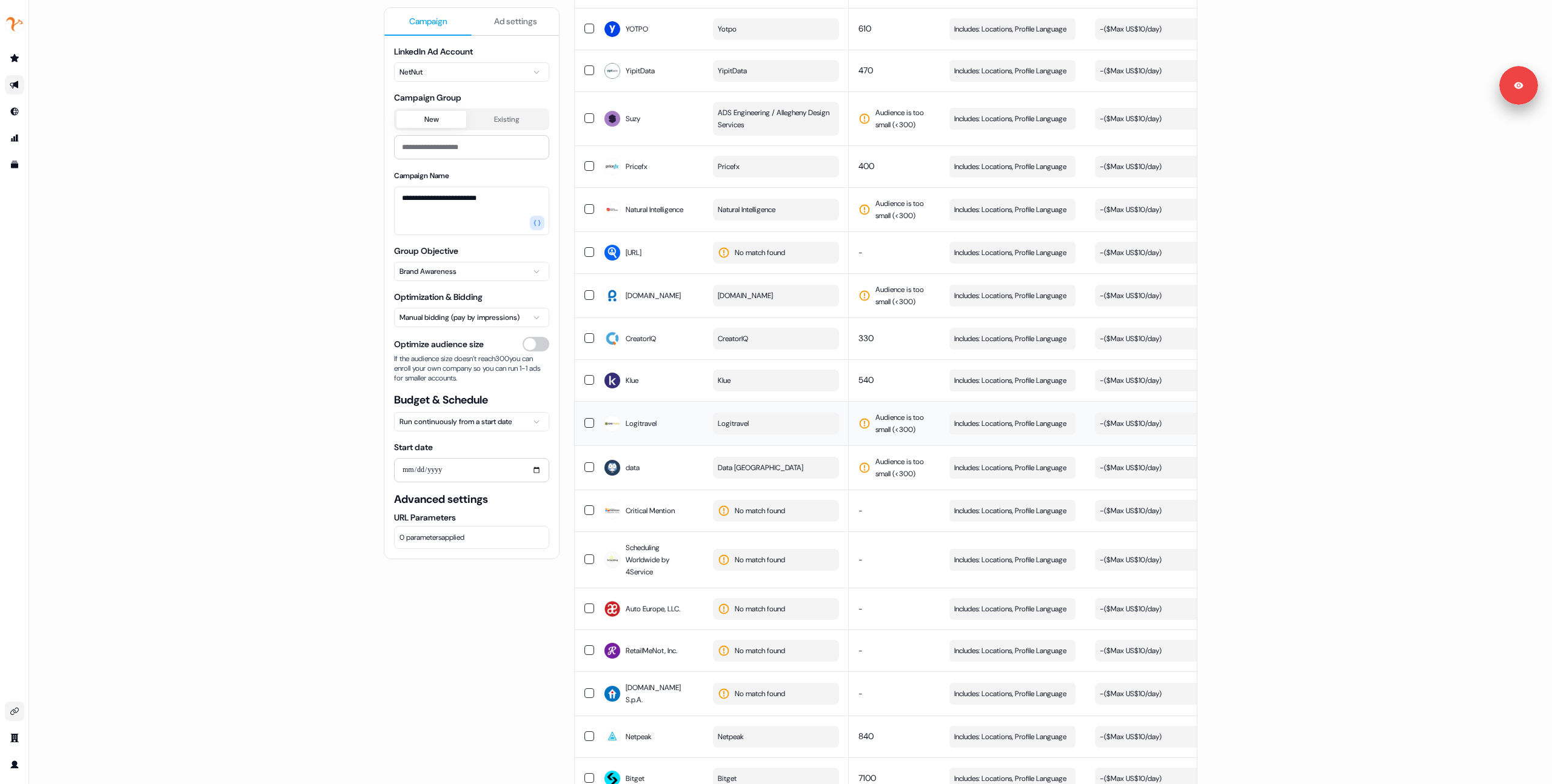 click on "Logitravel" at bounding box center [776, 423] 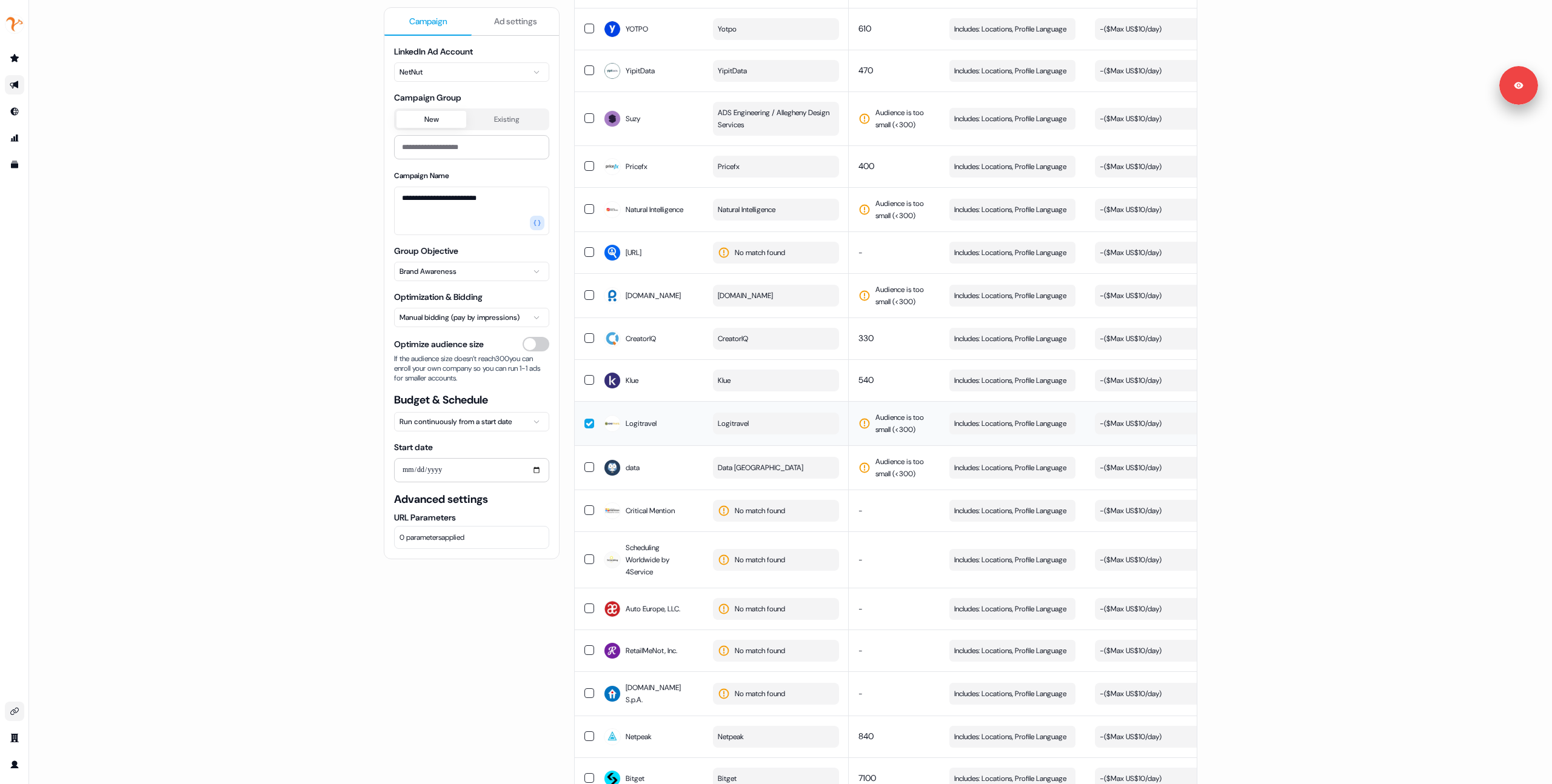 click on "Logitravel" at bounding box center (776, 423) 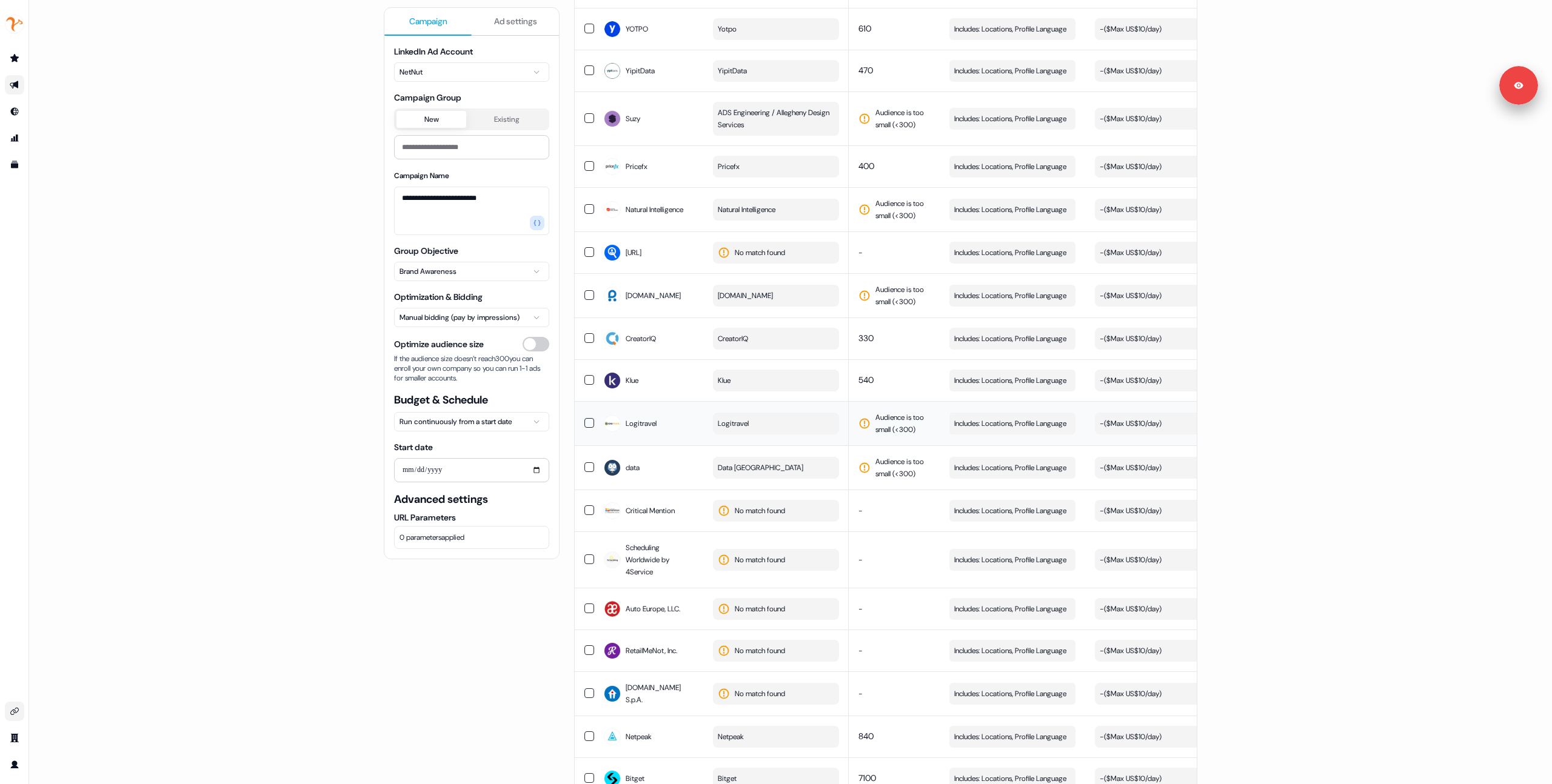 click on "Logitravel" at bounding box center (776, 424) 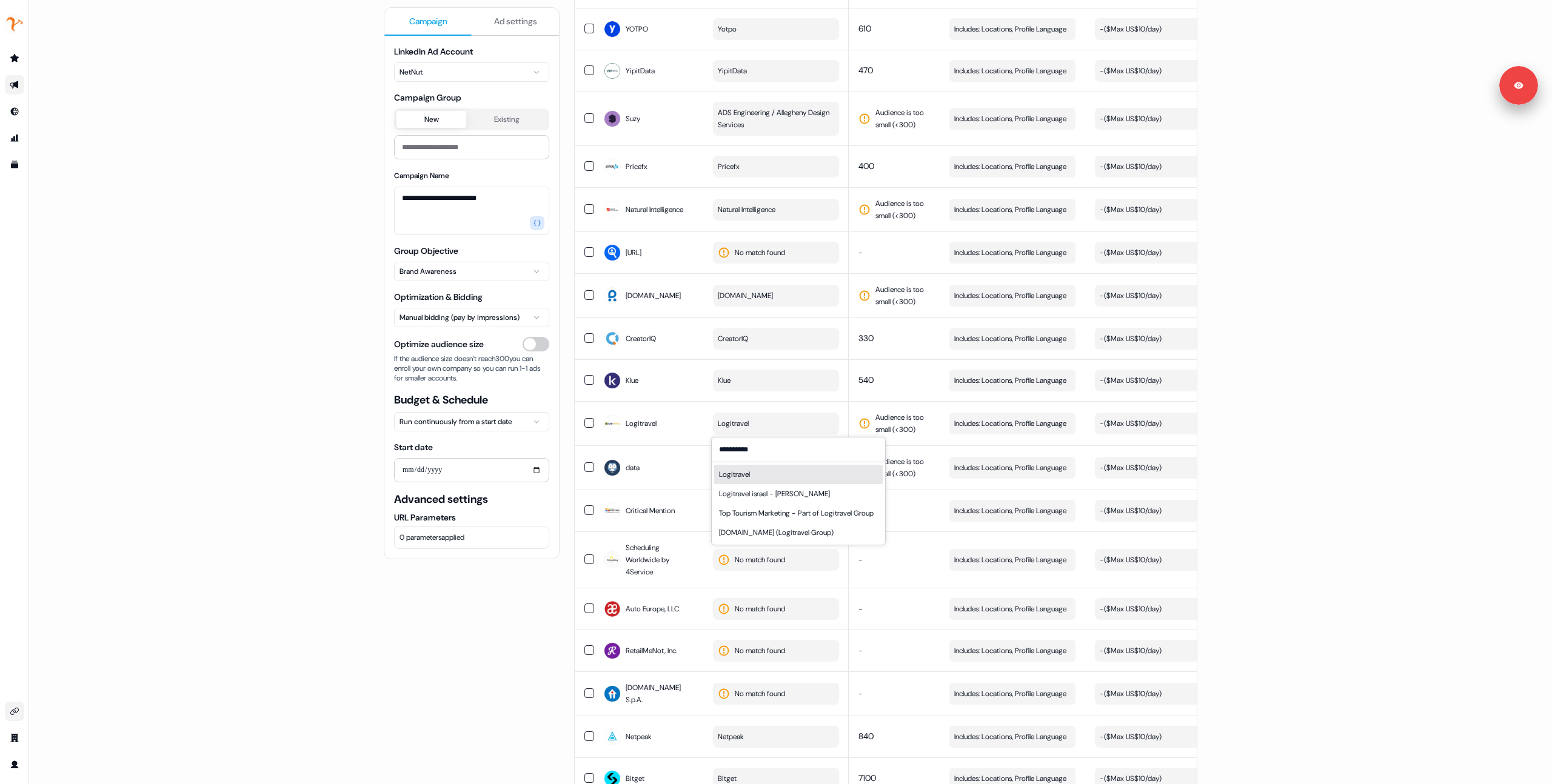 type on "**********" 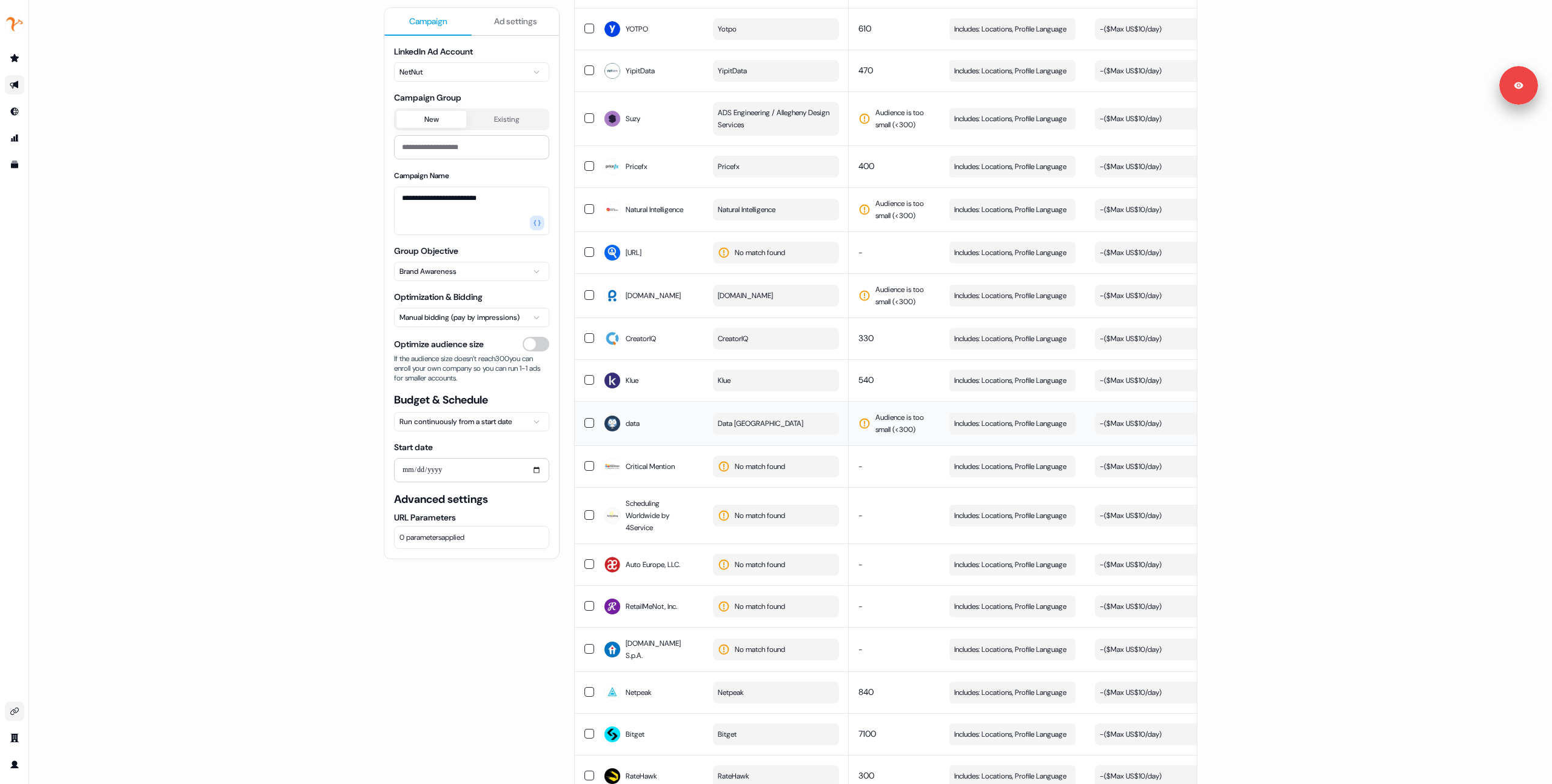 click on "Data Uruguay" at bounding box center (776, 424) 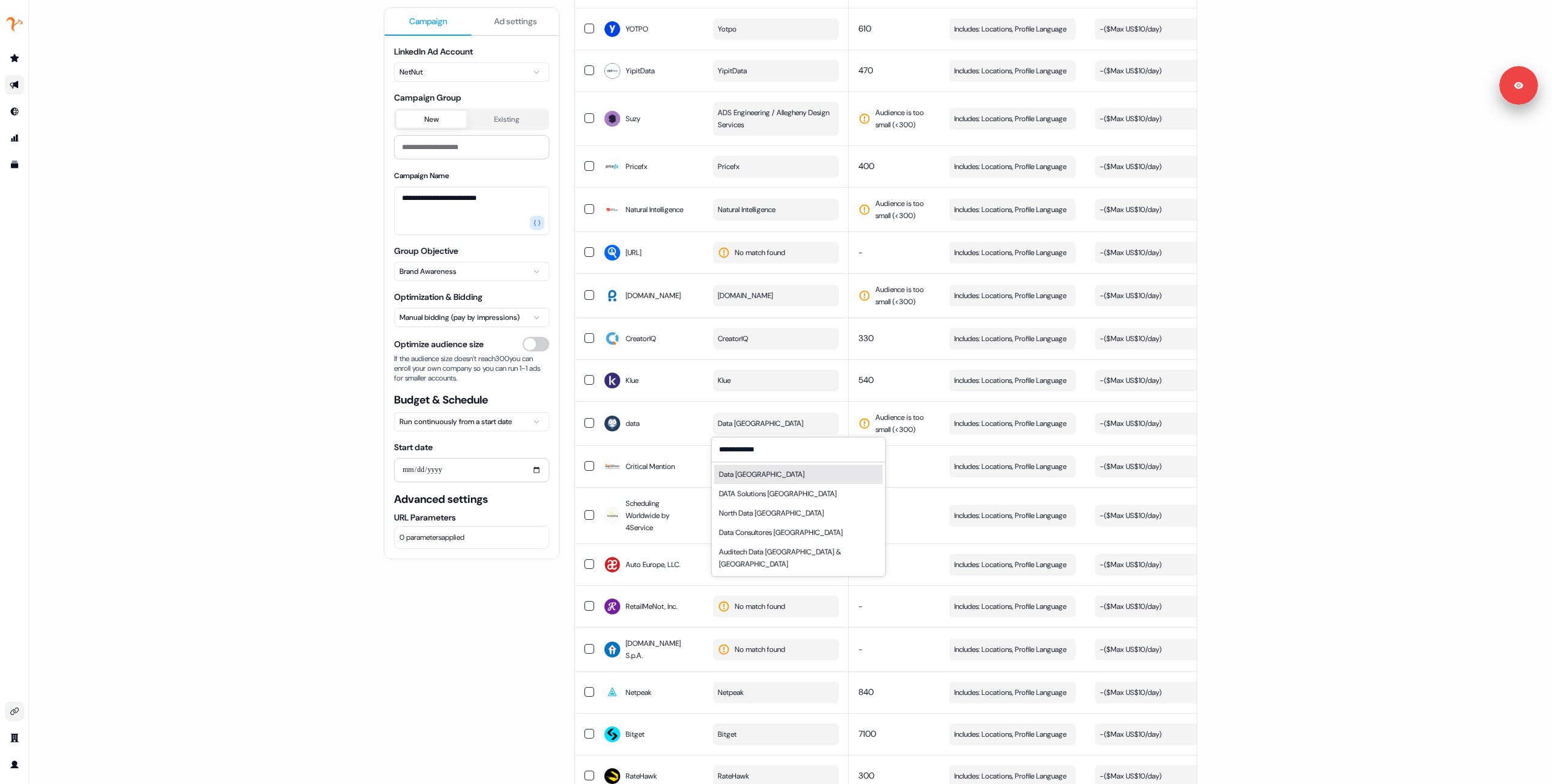 type on "**********" 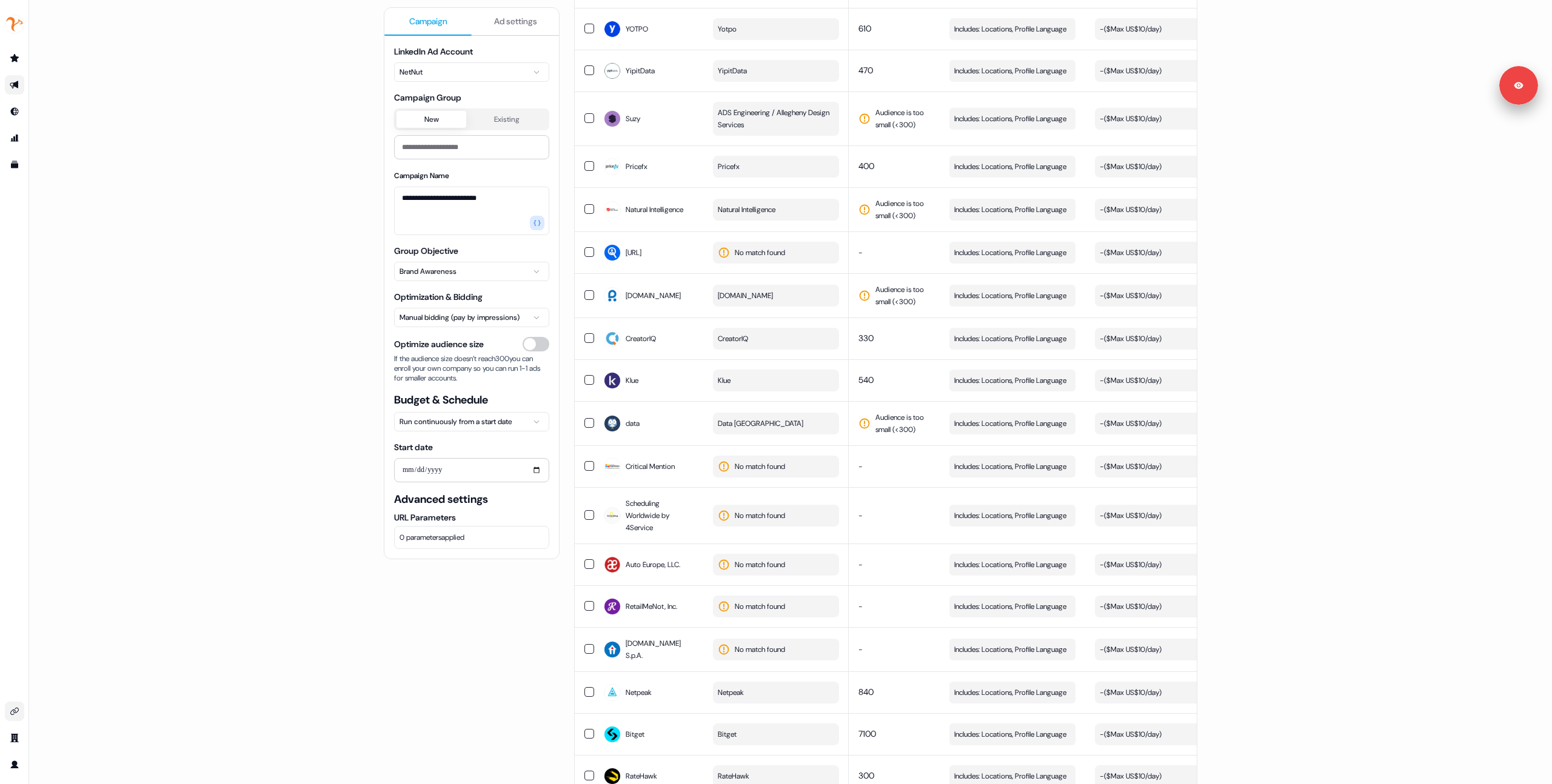 click on "**********" at bounding box center [472, 392] 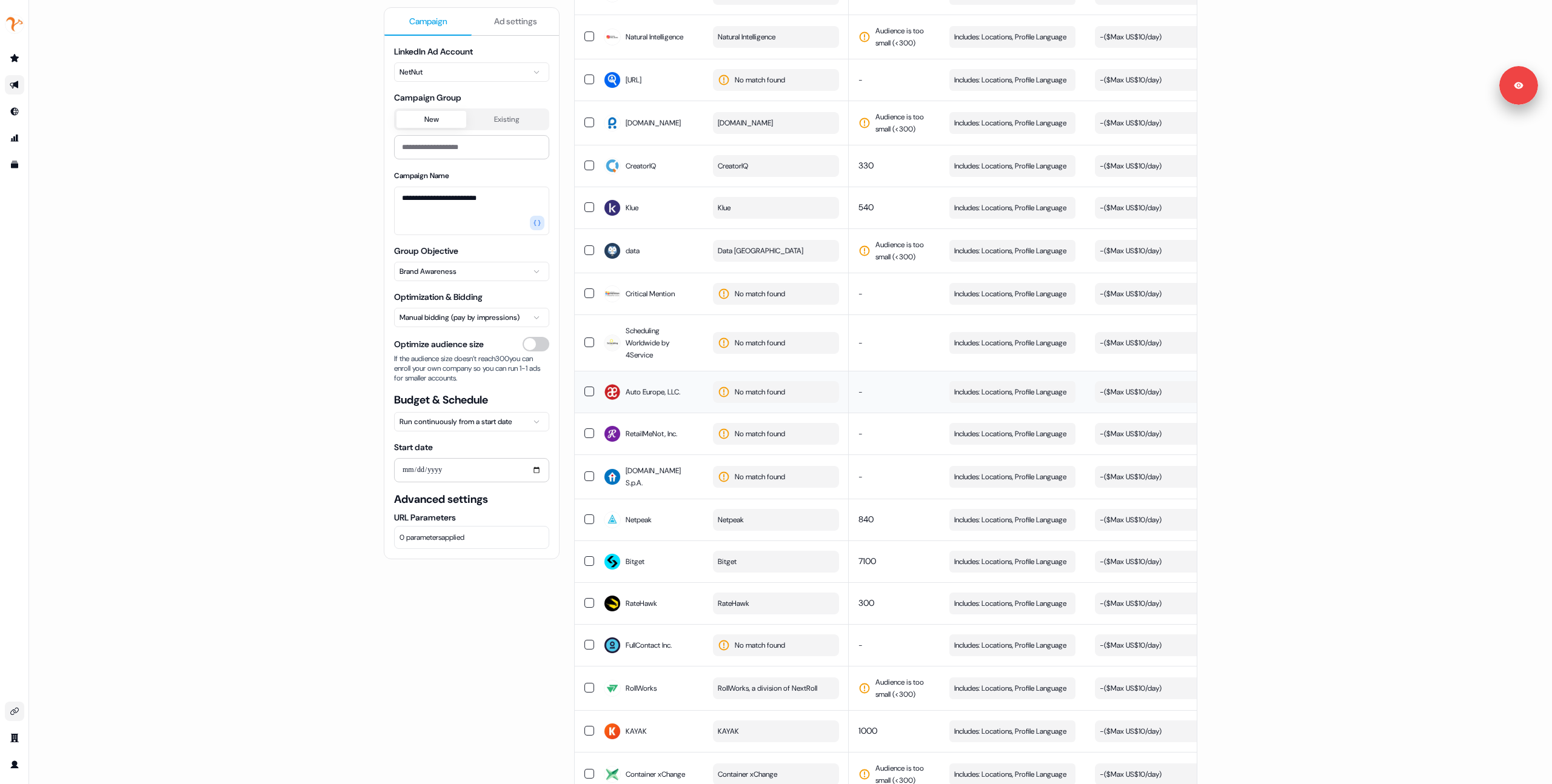 scroll, scrollTop: 625, scrollLeft: 0, axis: vertical 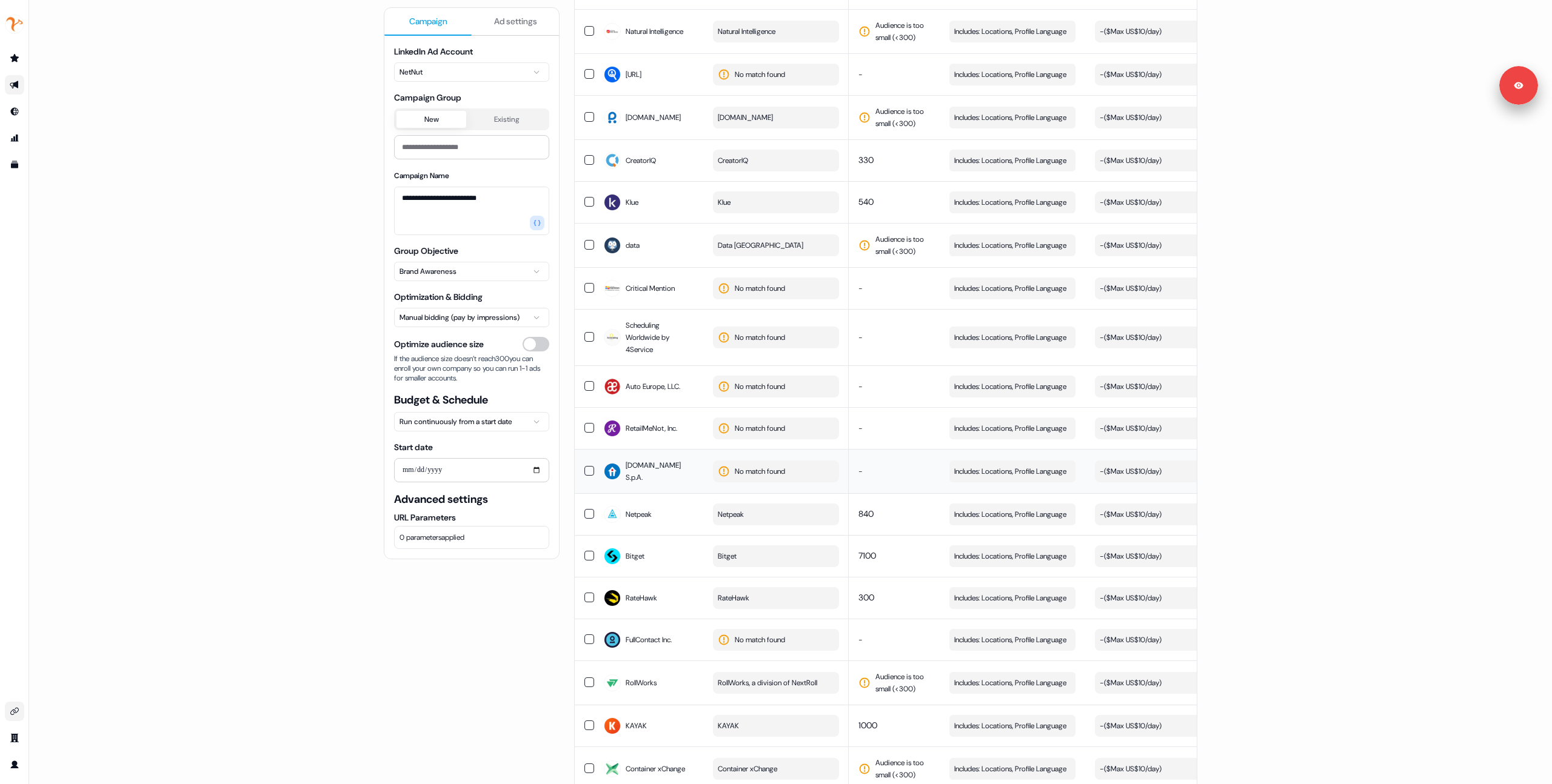 click on "No match found" at bounding box center [760, 471] 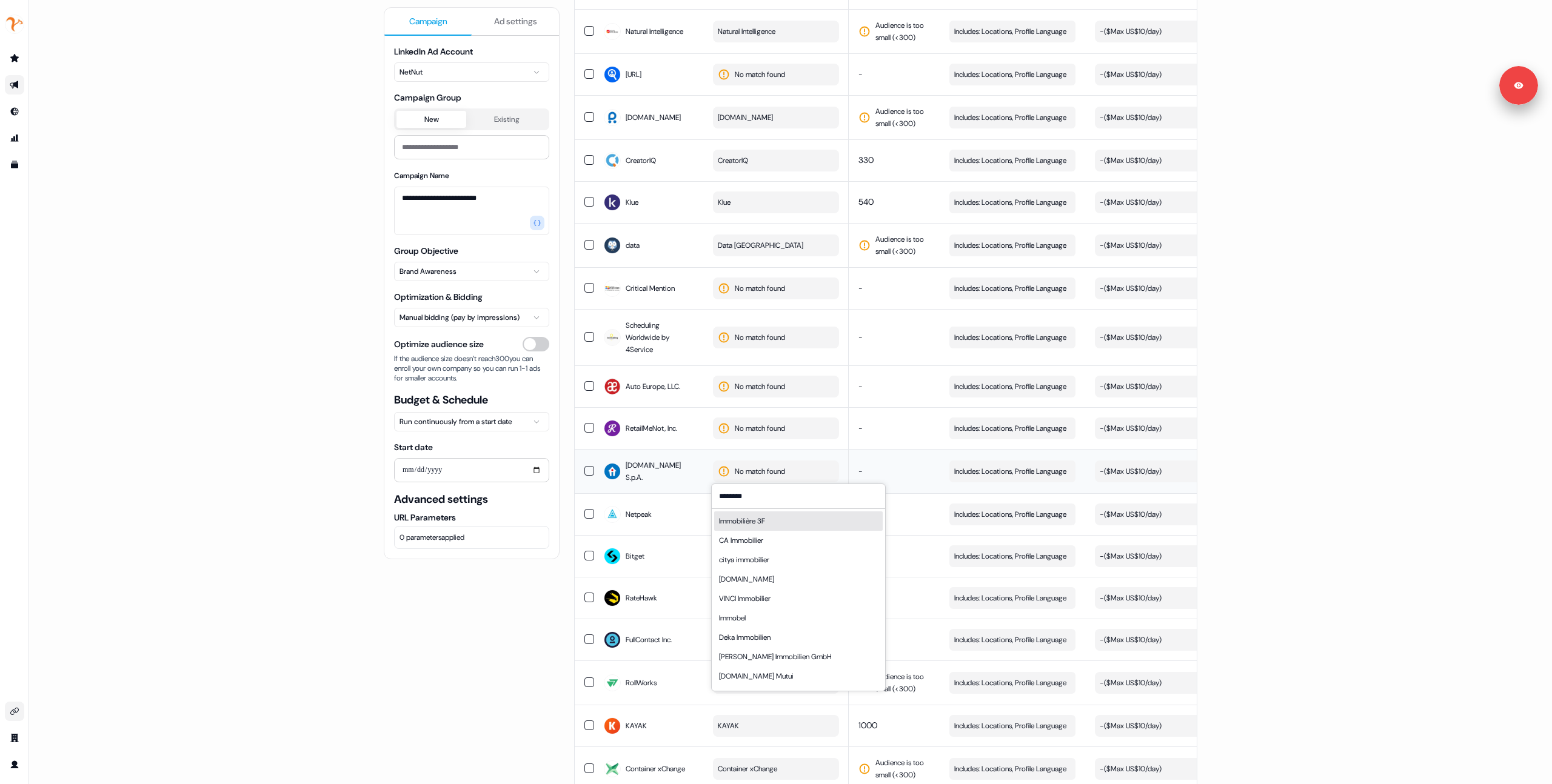 type on "*********" 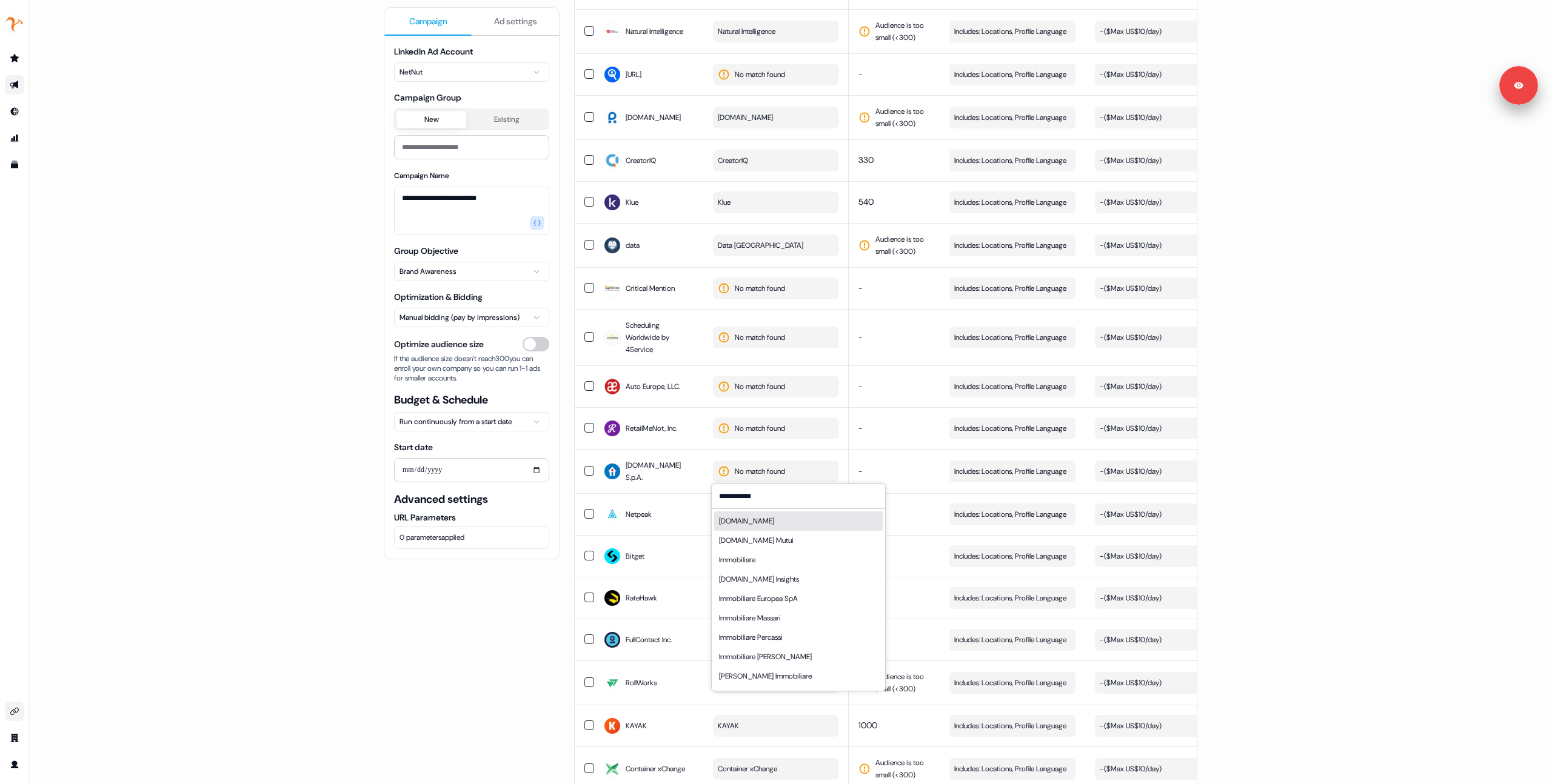 type on "**********" 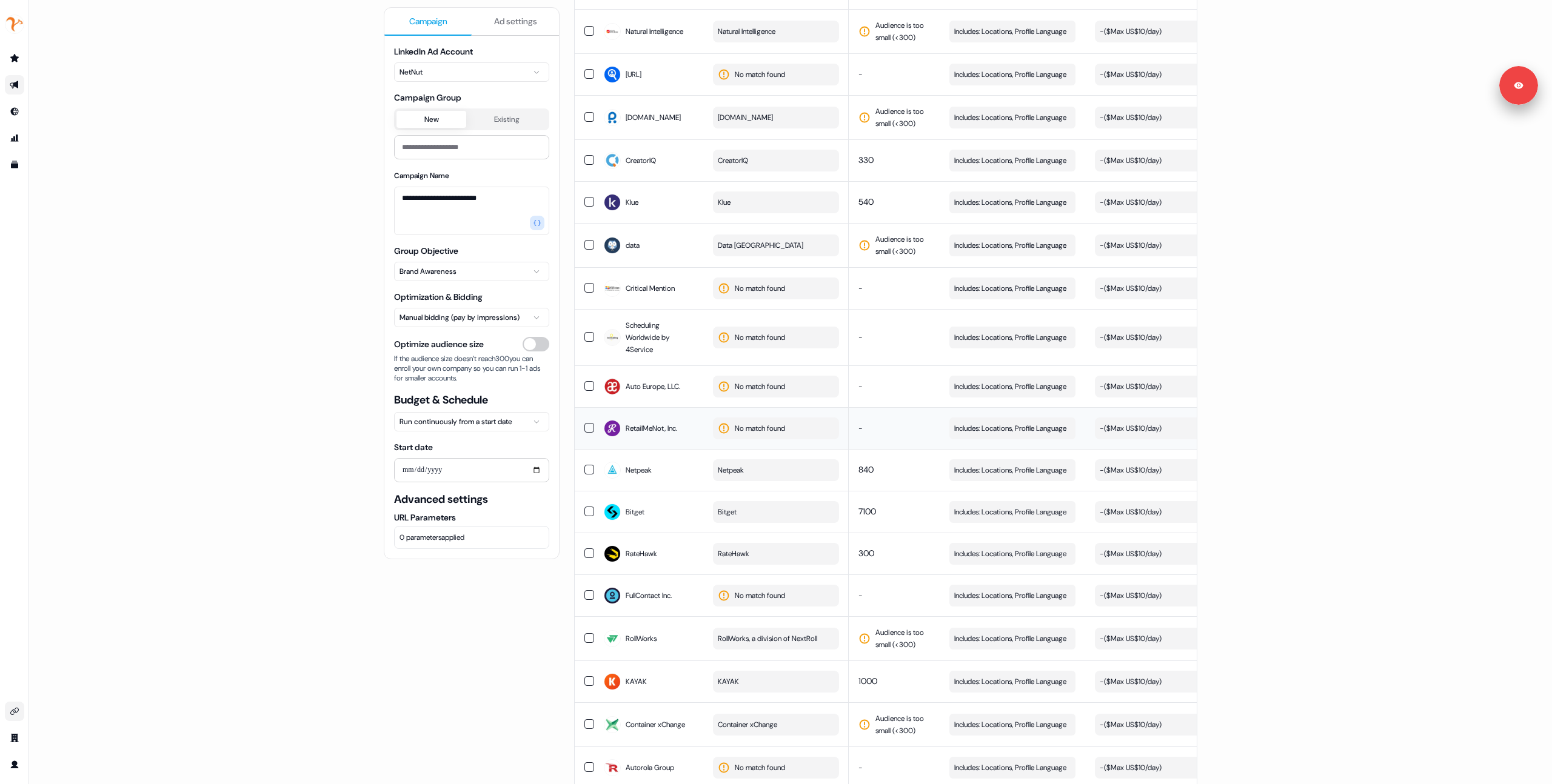 click on "No match found" at bounding box center [776, 428] 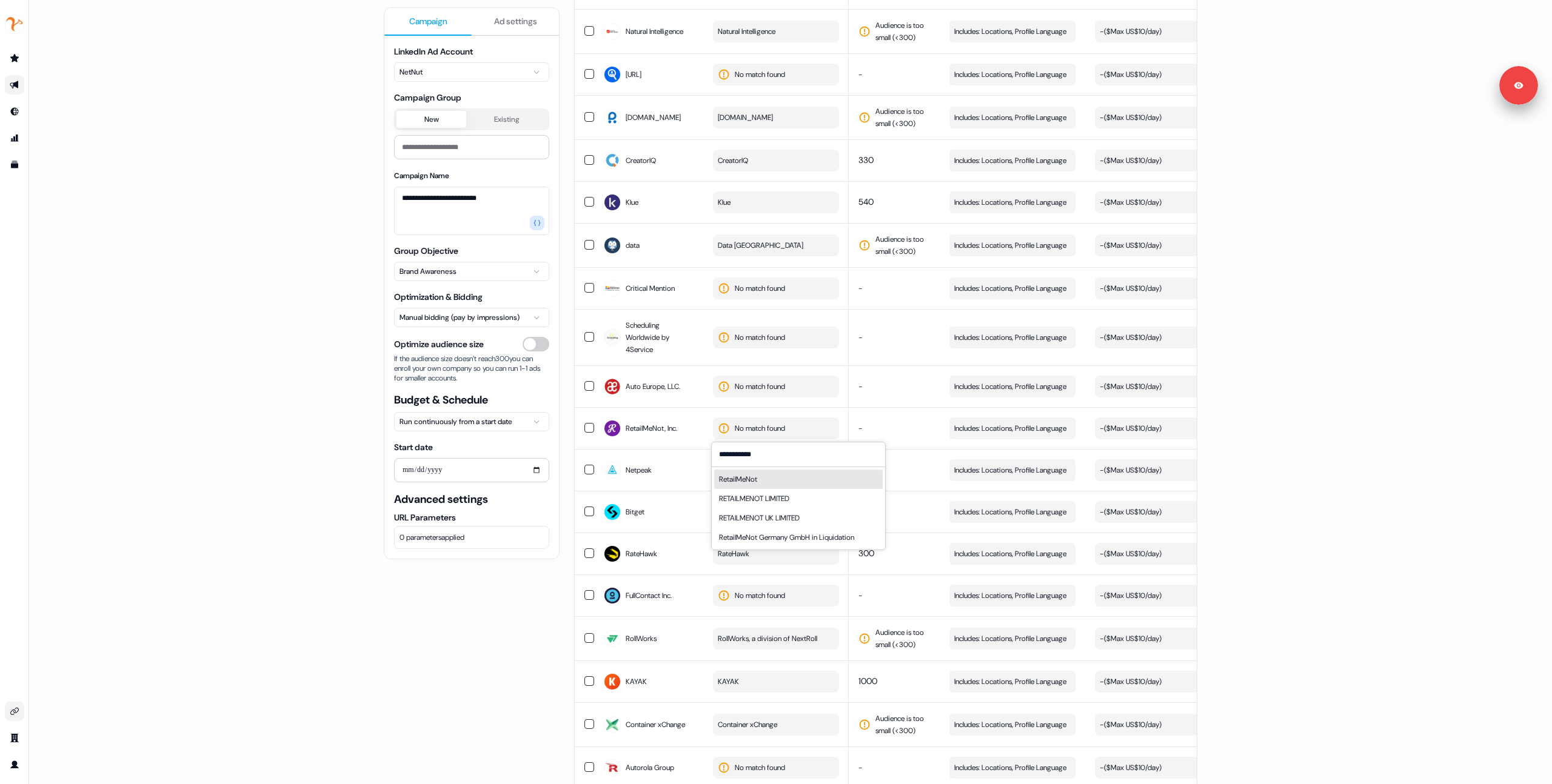 type on "**********" 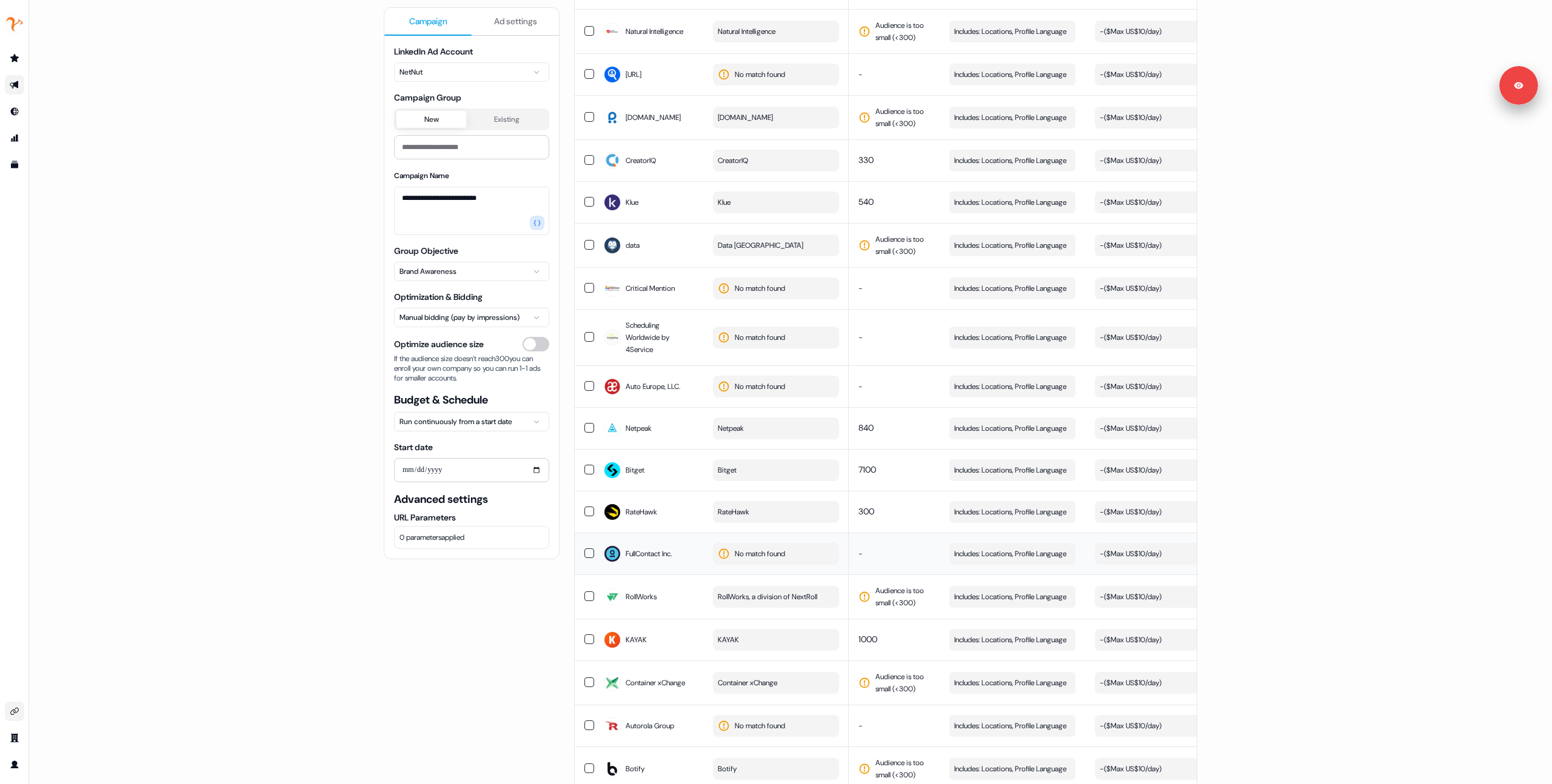 click on "No match found" at bounding box center [760, 554] 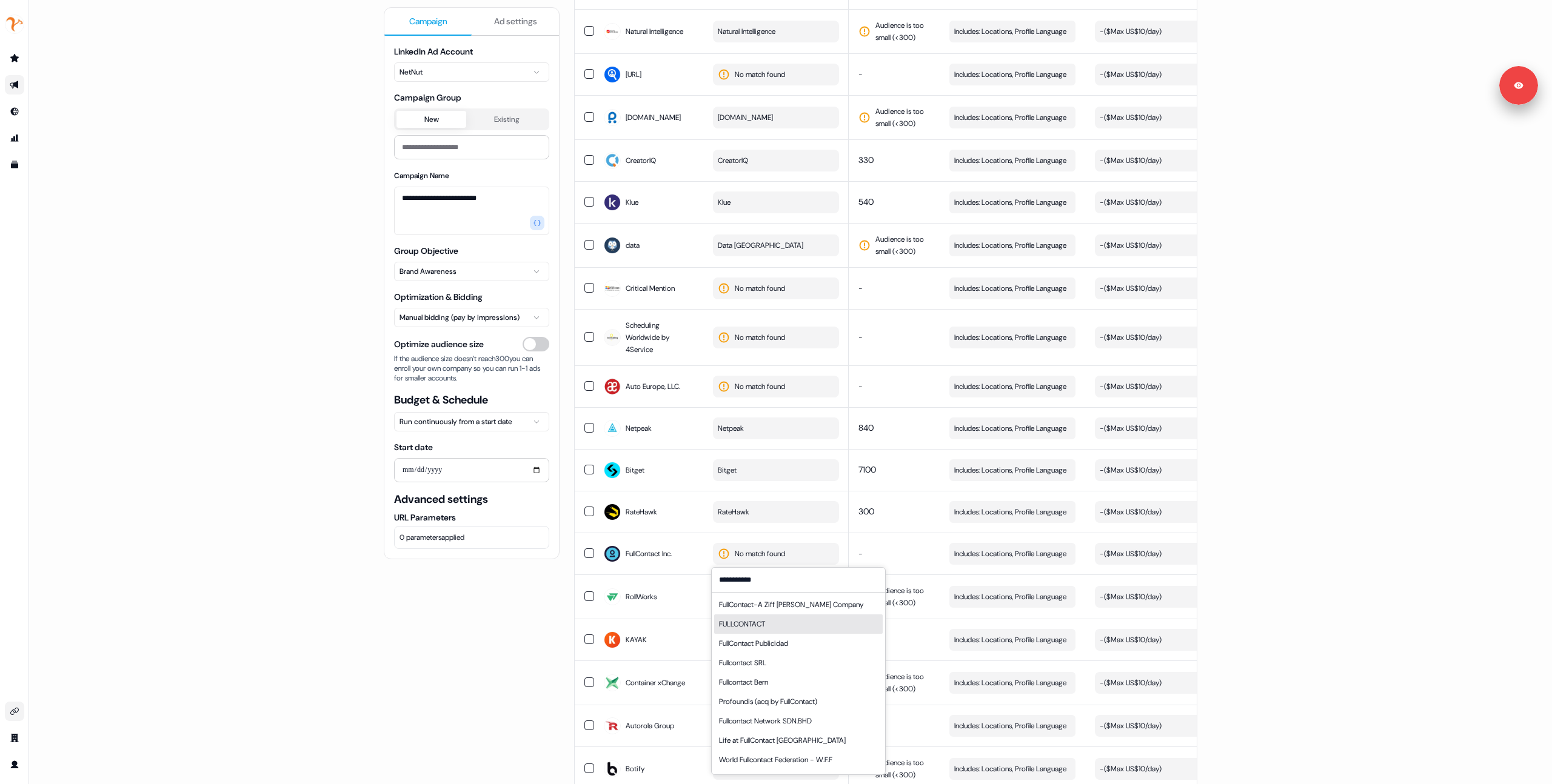 type on "**********" 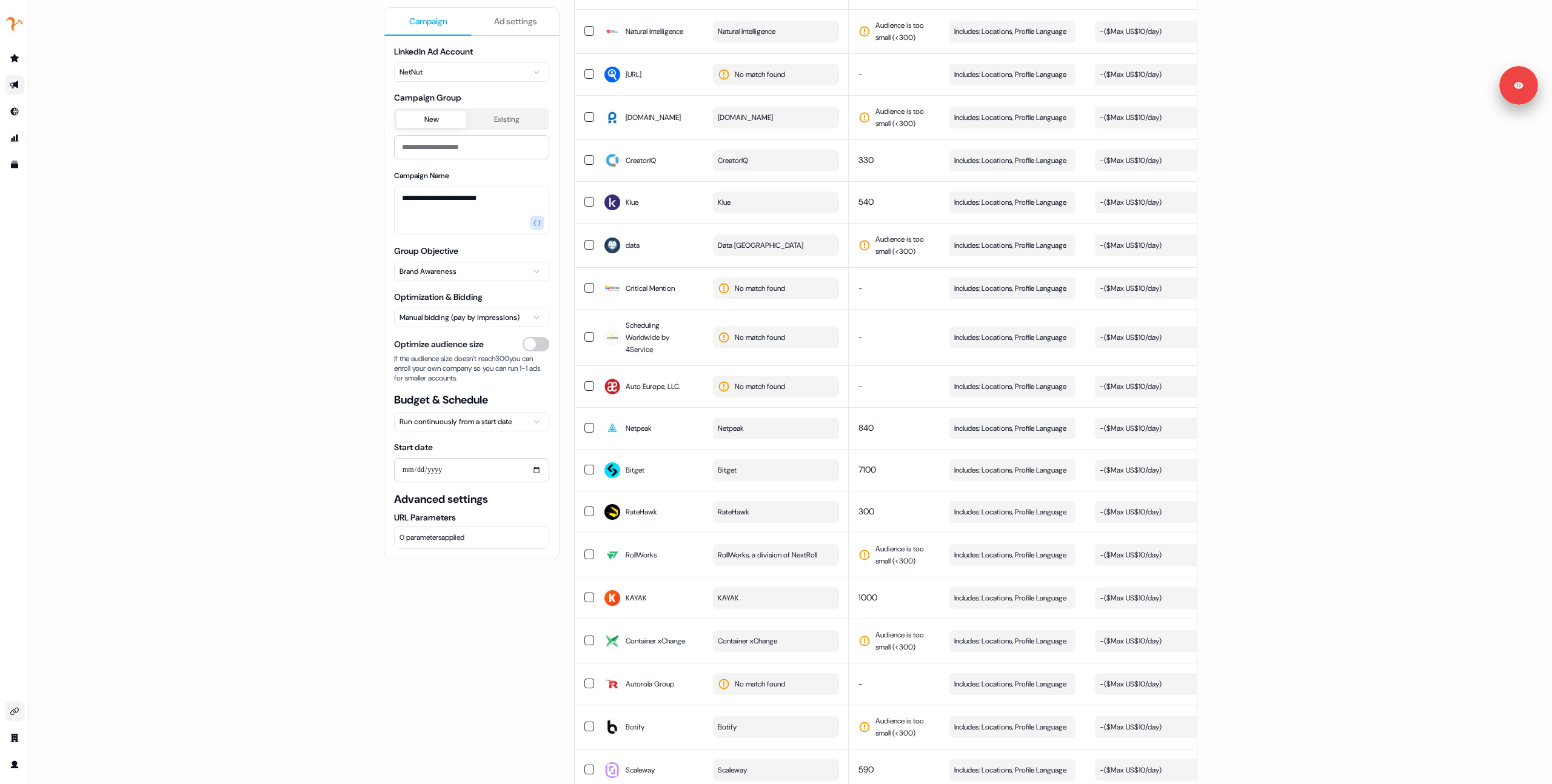 click on "**********" at bounding box center [472, 392] 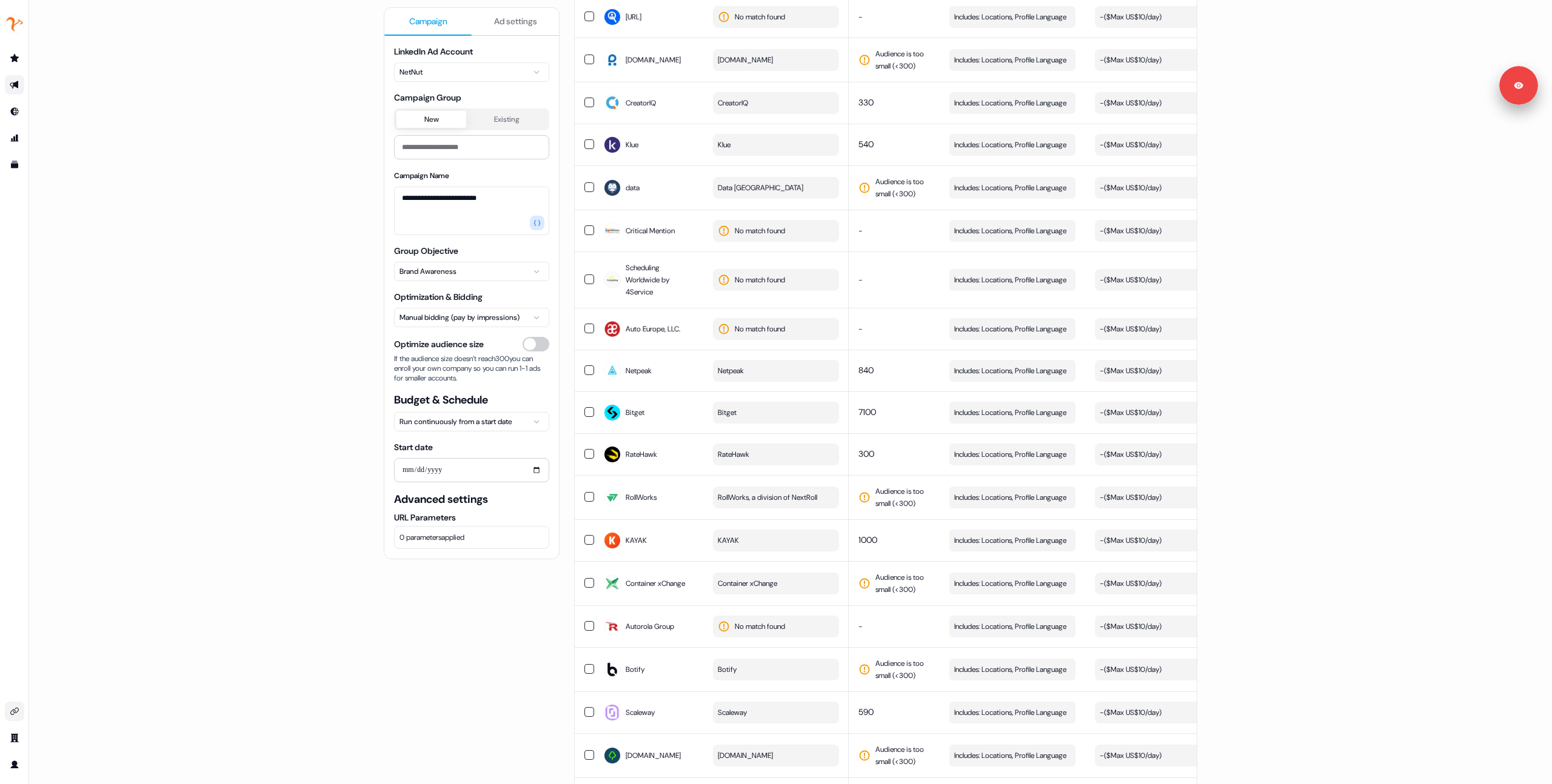 scroll, scrollTop: 683, scrollLeft: 0, axis: vertical 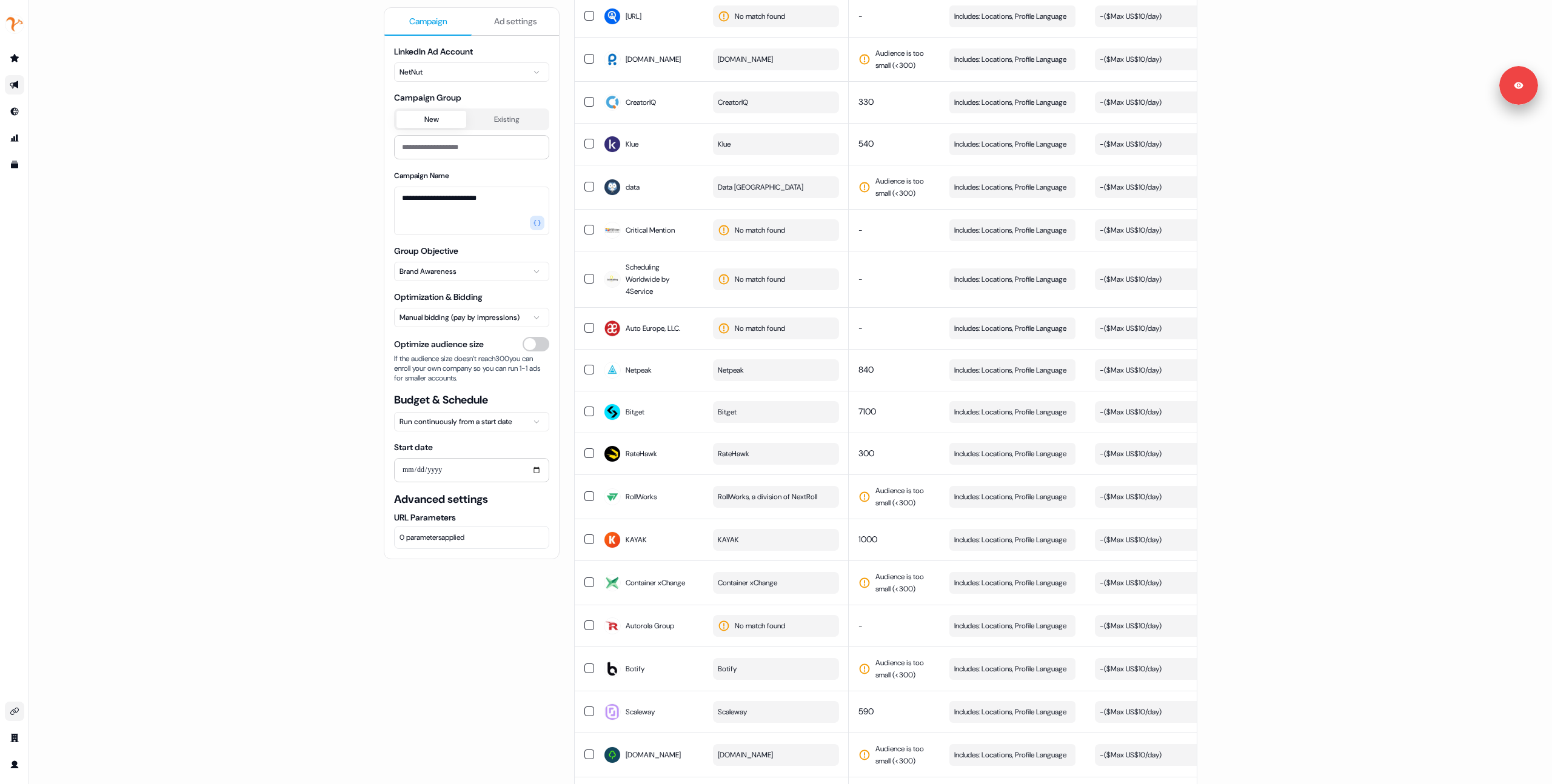 click on "**********" at bounding box center [472, 392] 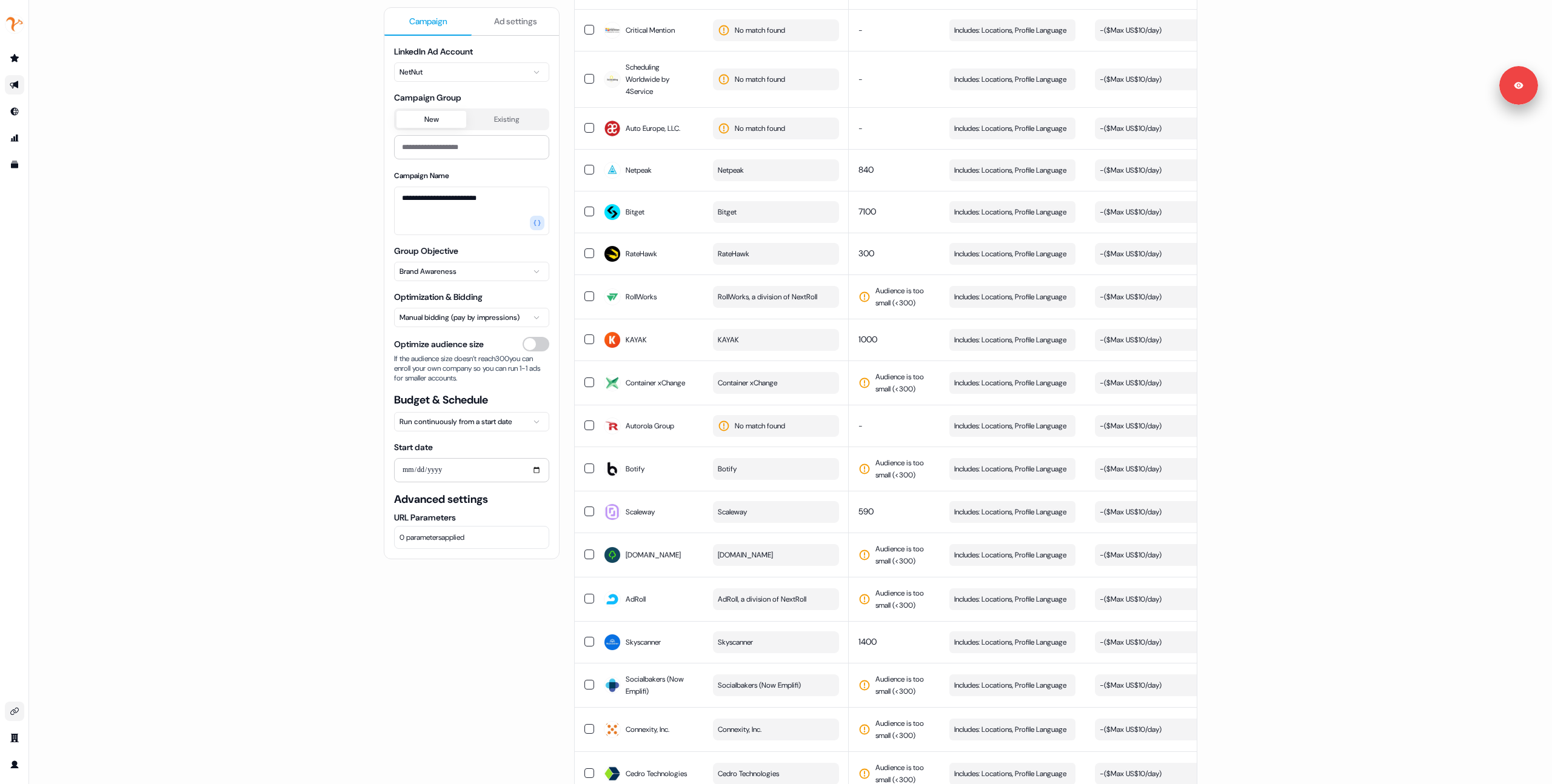 scroll, scrollTop: 894, scrollLeft: 0, axis: vertical 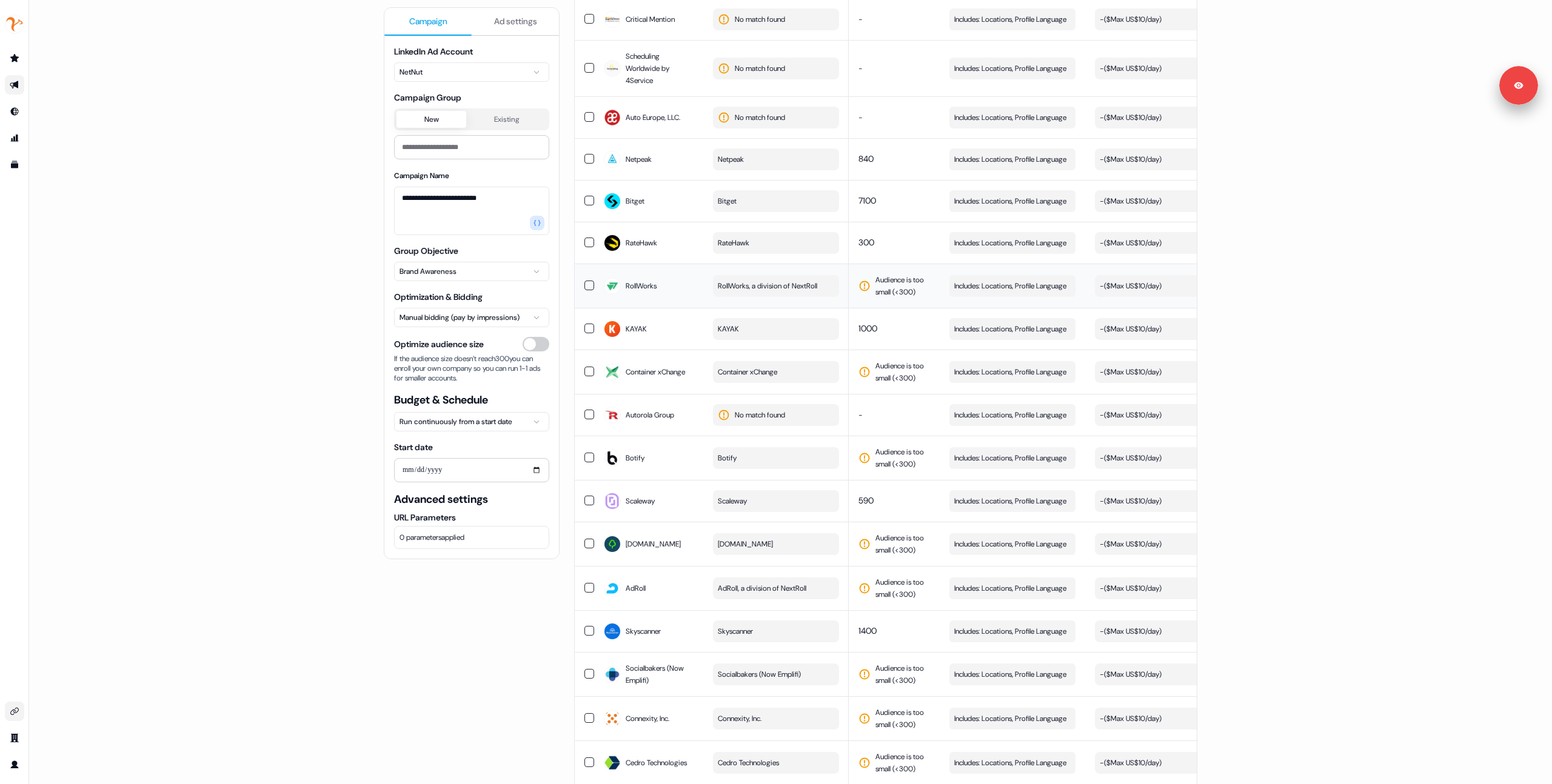 click on "RollWorks, a division of NextRoll" at bounding box center [768, 286] 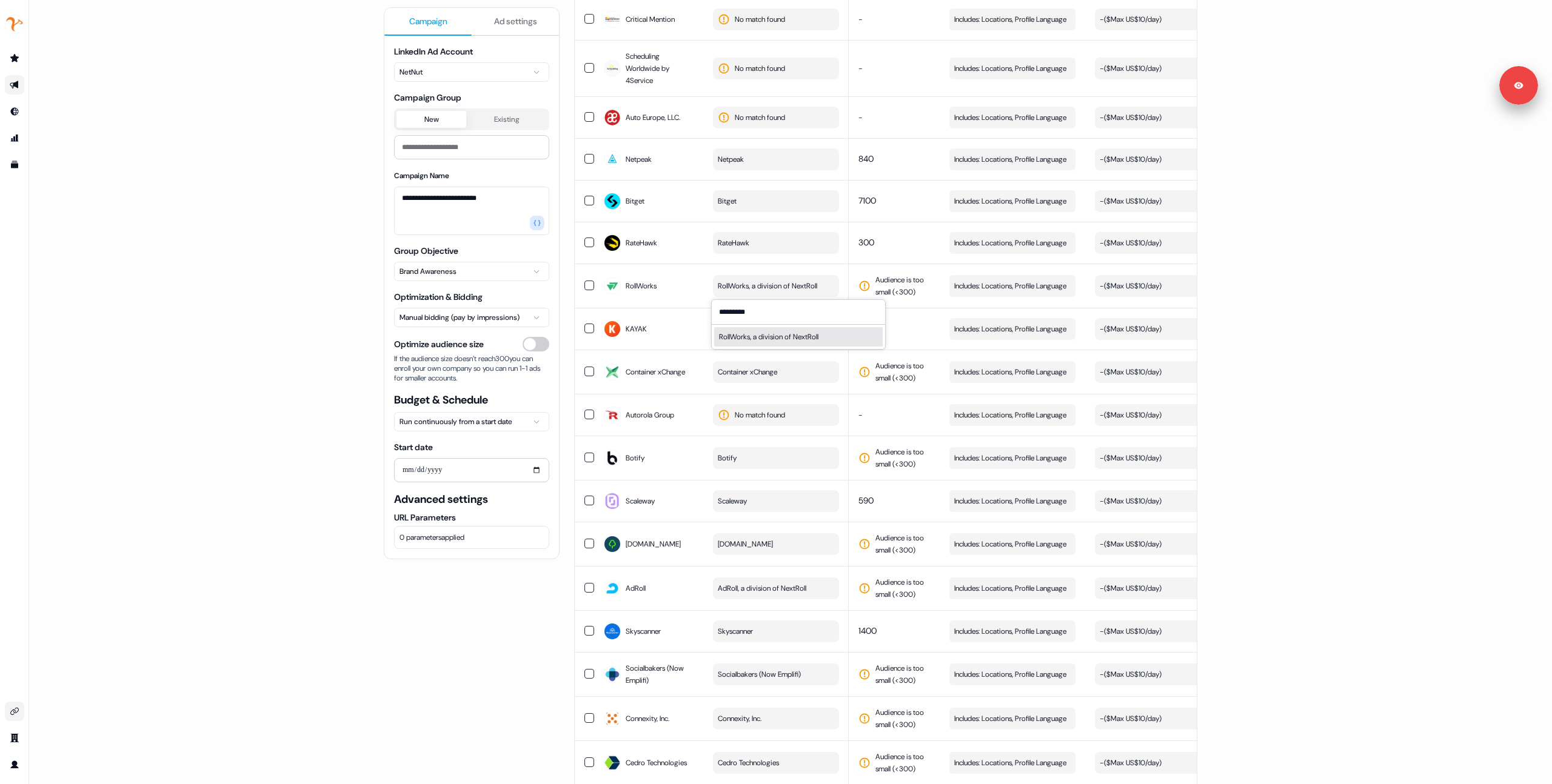type on "*********" 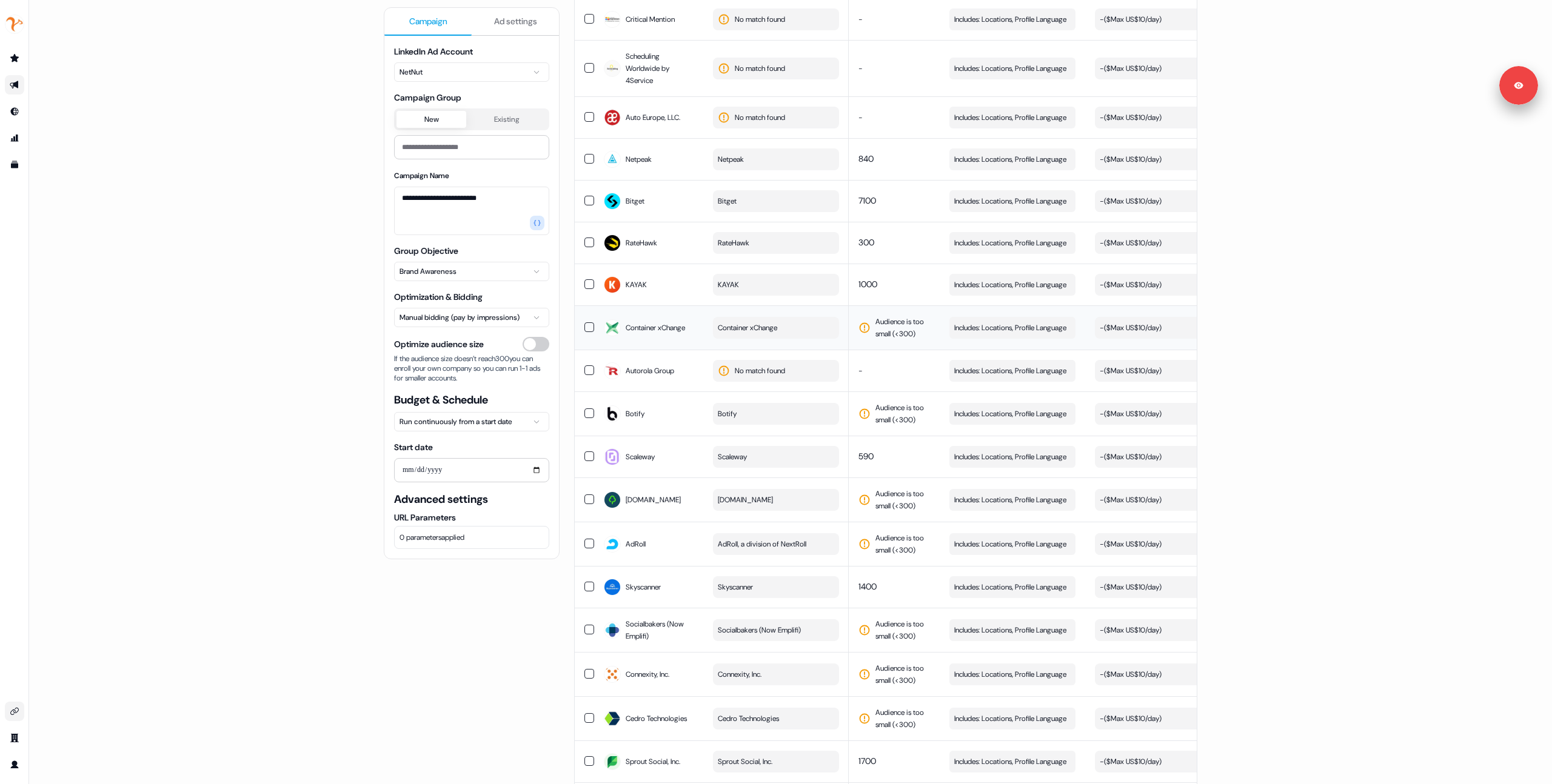 click on "Container xChange" at bounding box center (776, 328) 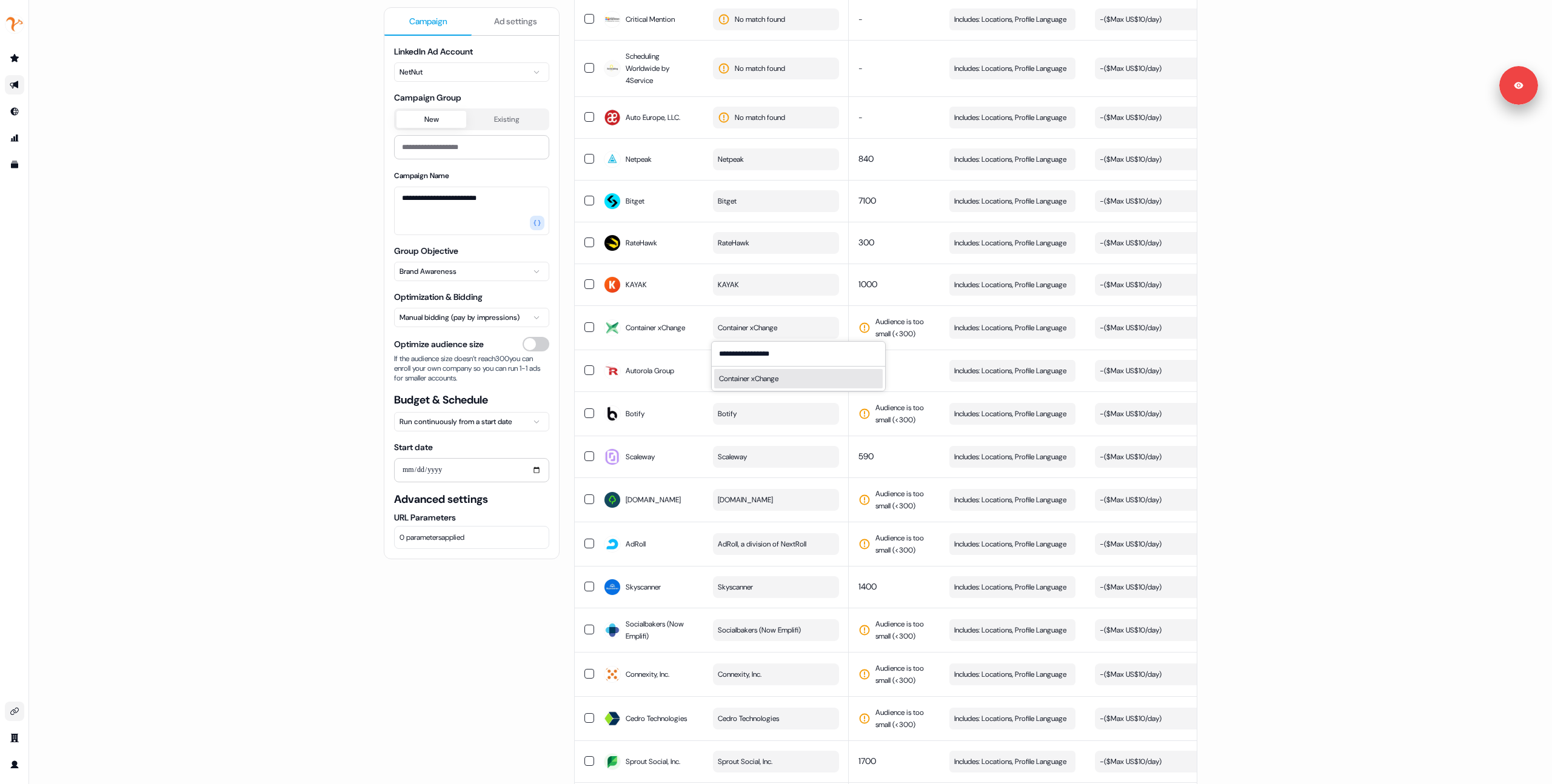 type on "**********" 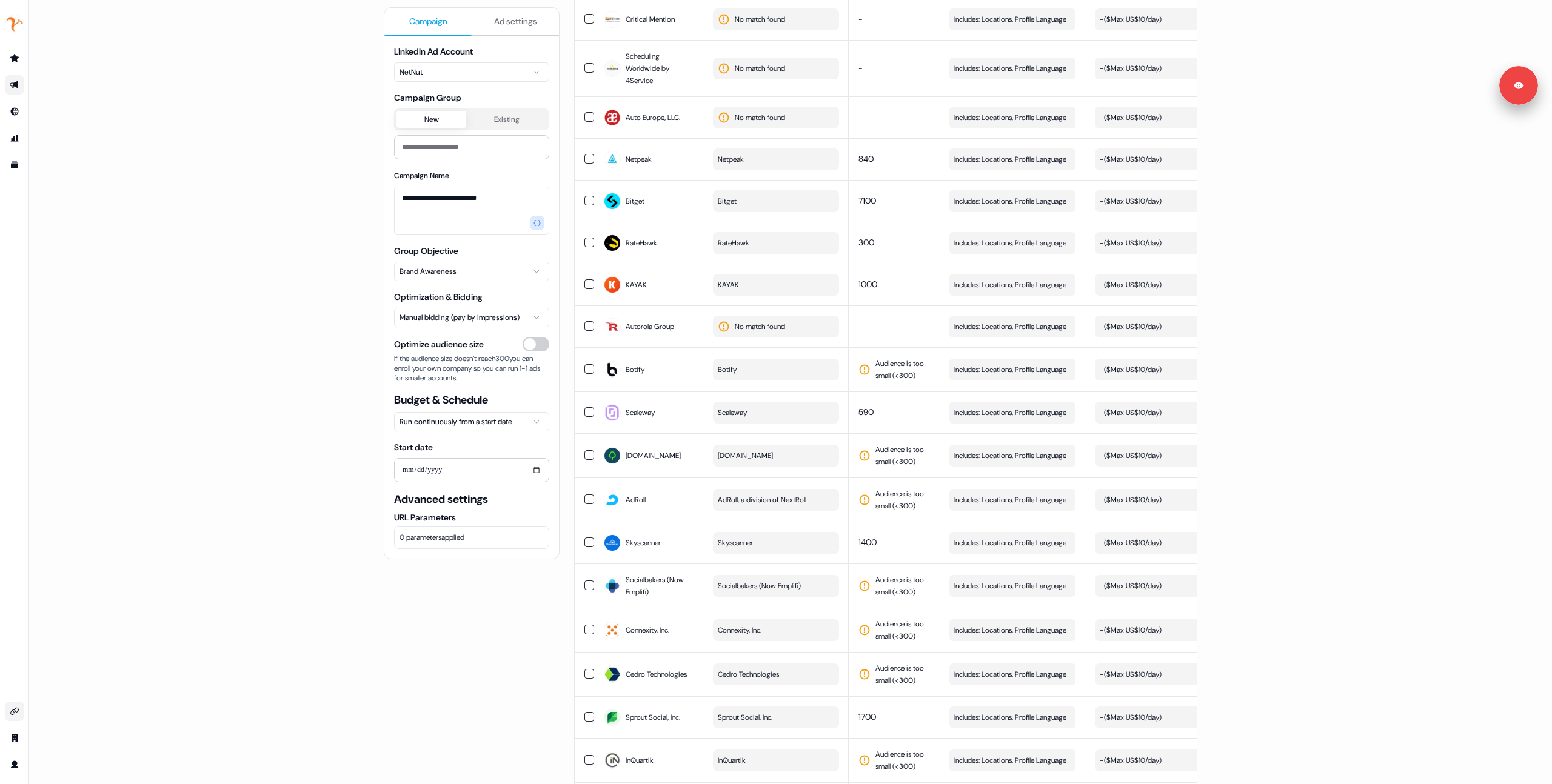 click on "**********" at bounding box center [472, 392] 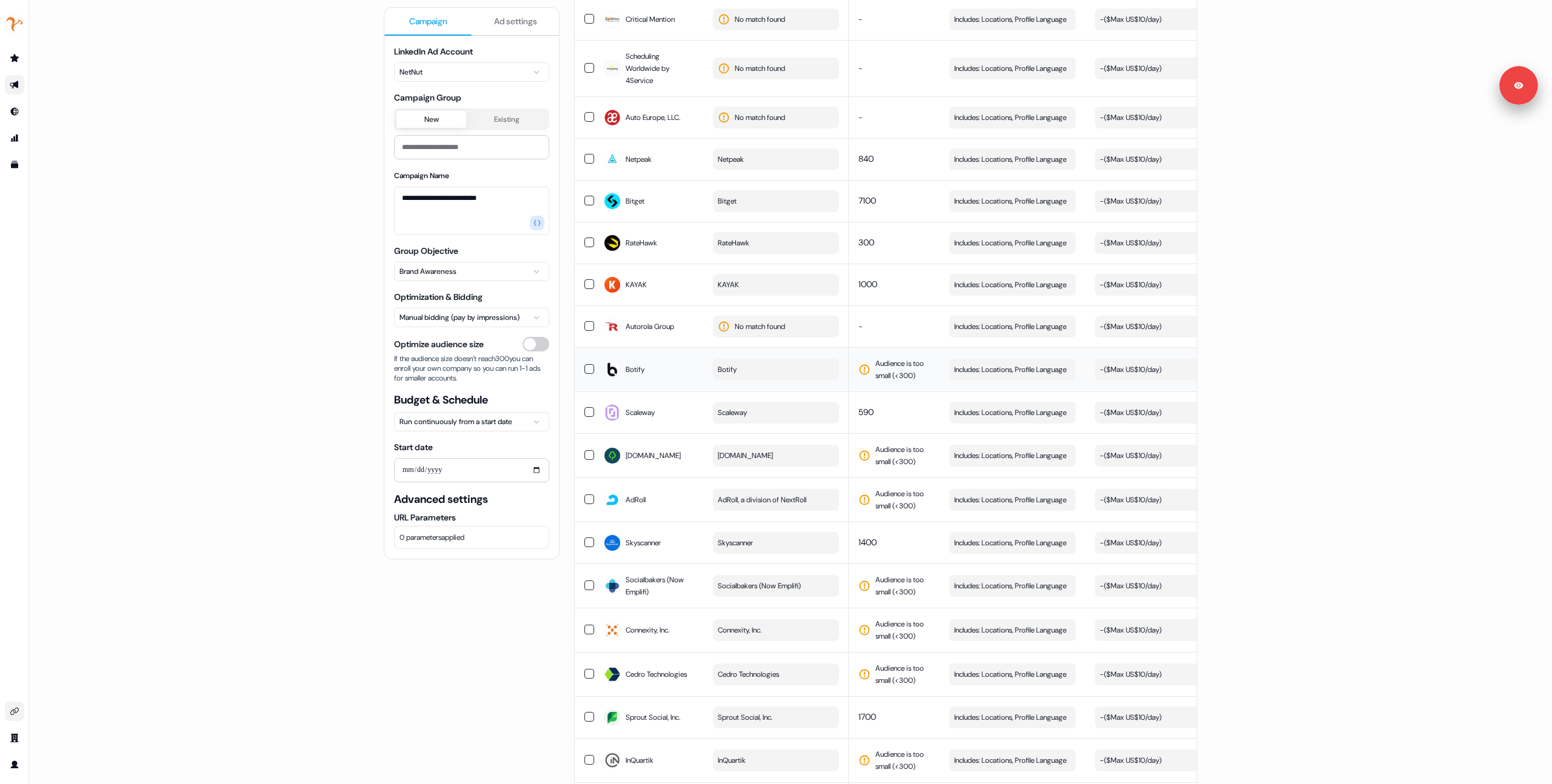 click on "Botify" at bounding box center [776, 370] 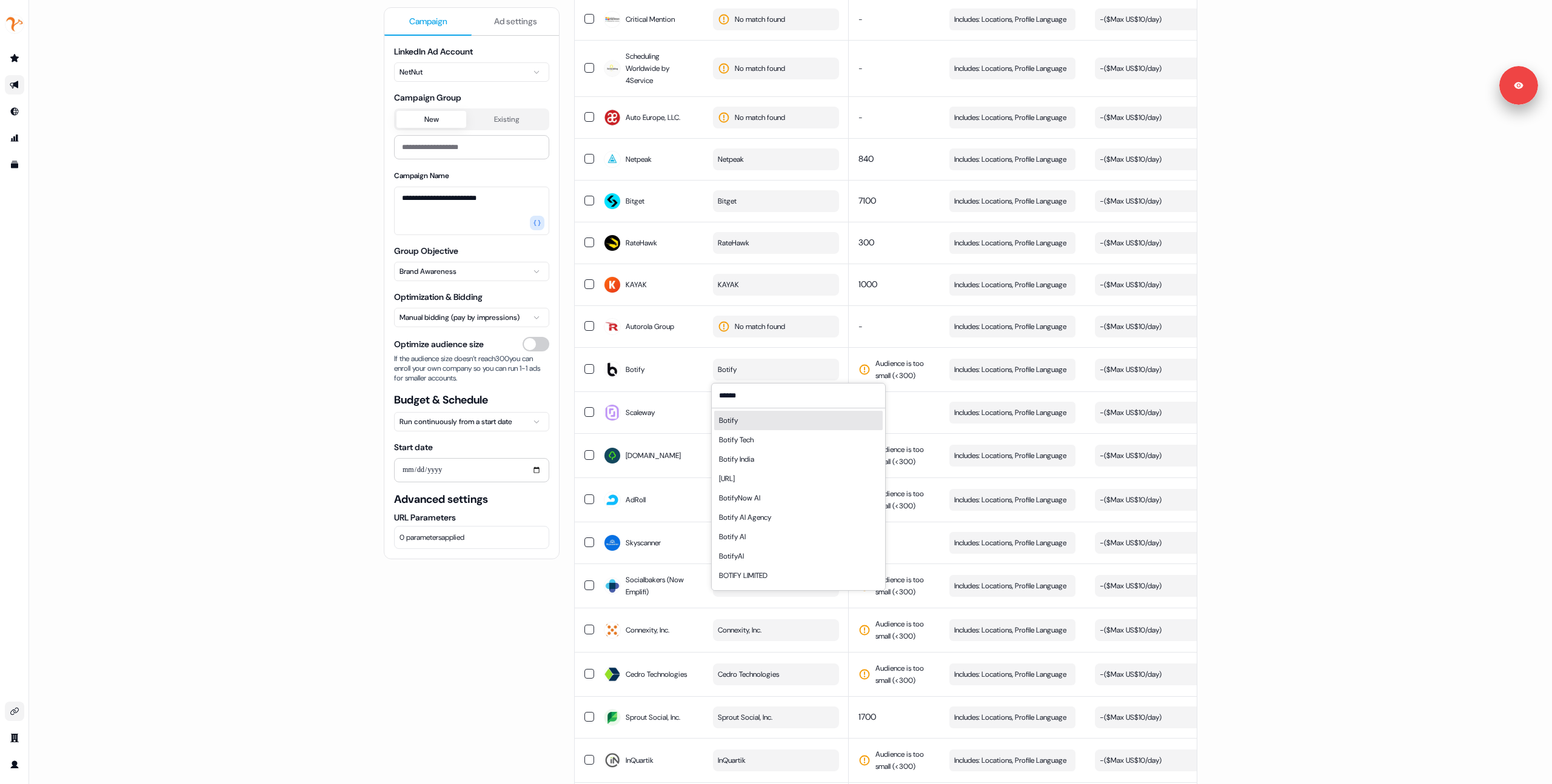 type on "******" 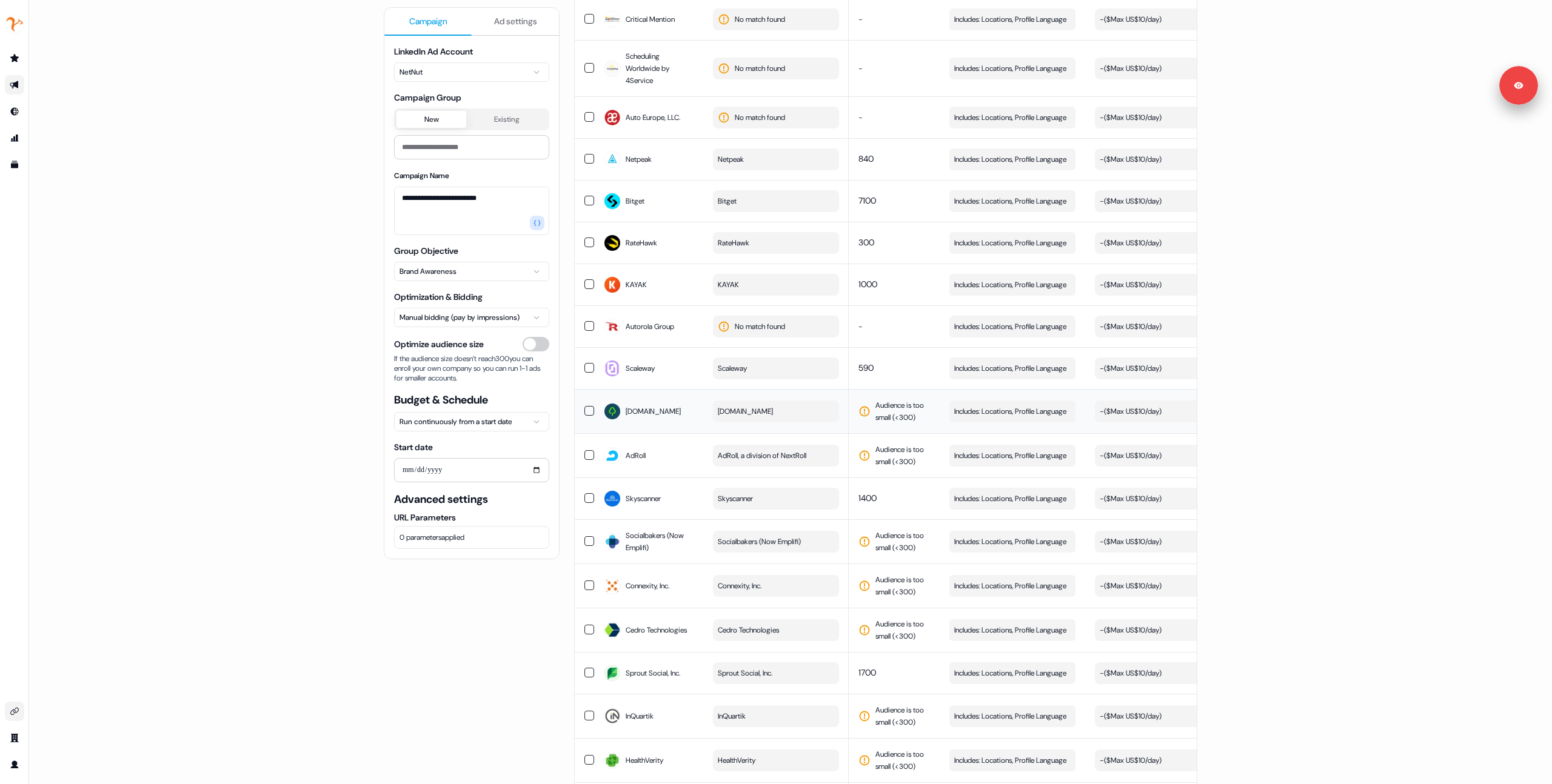 click on "Gumtree.com" at bounding box center [776, 411] 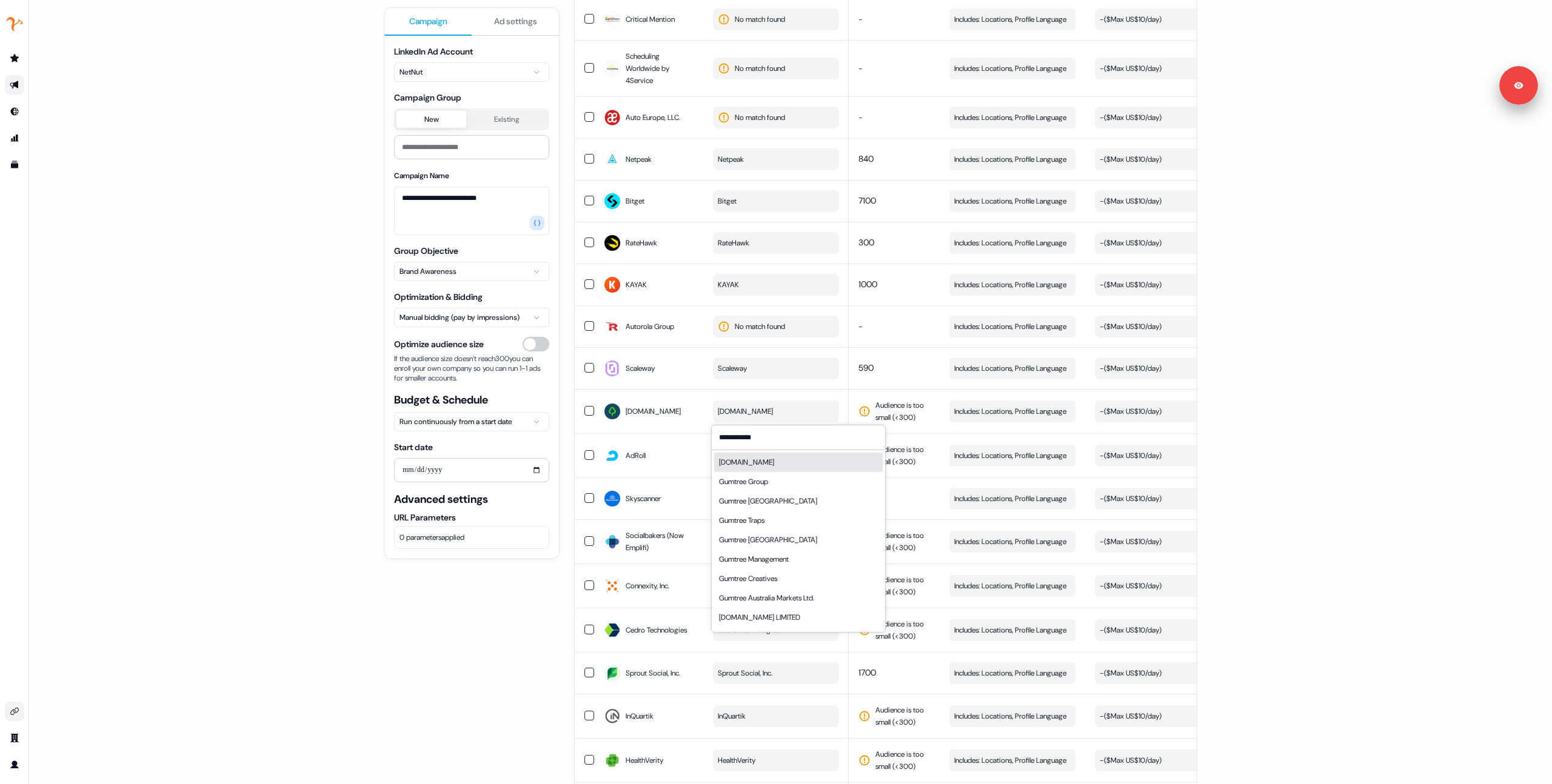 type on "**********" 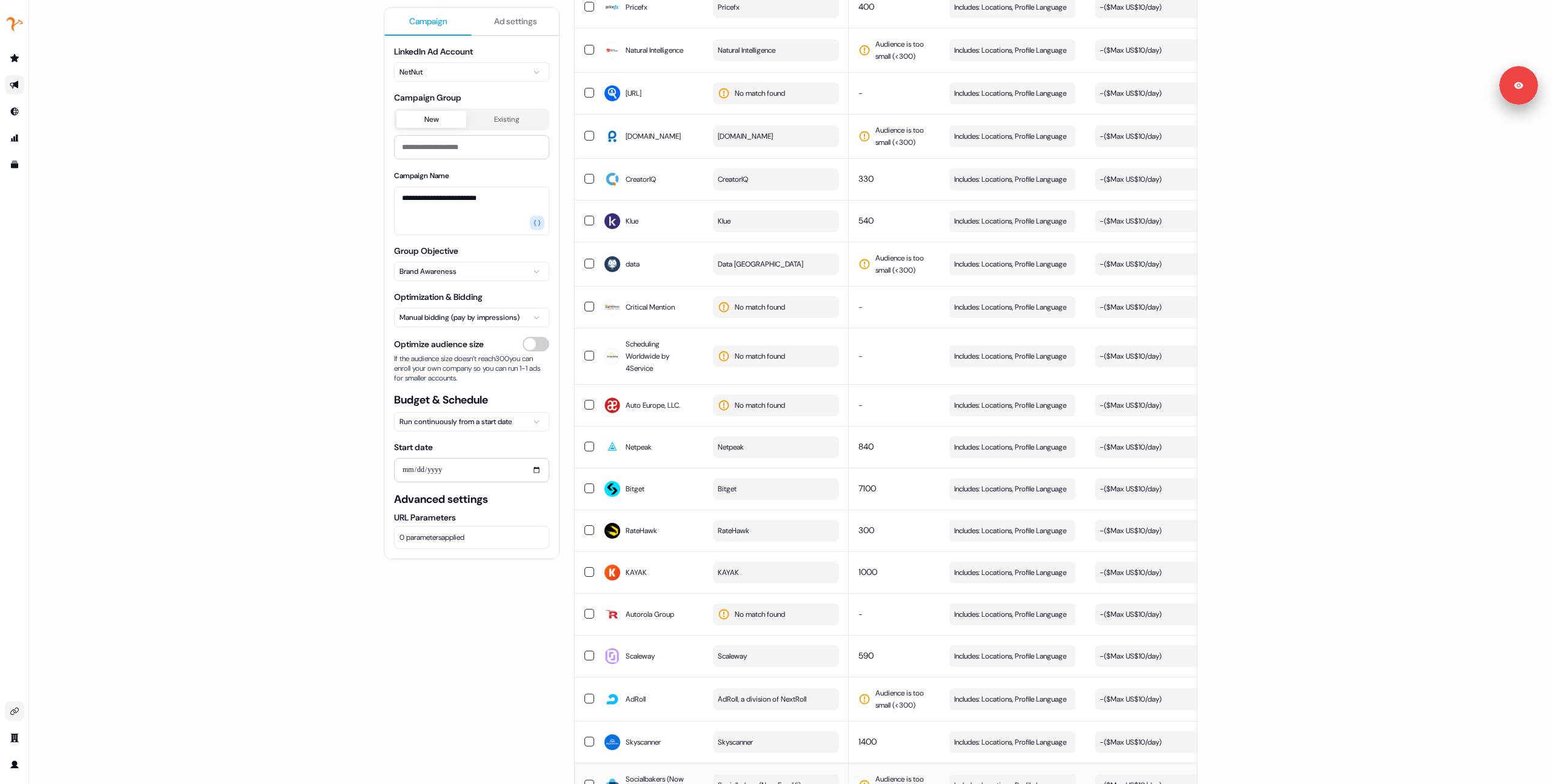 scroll, scrollTop: 504, scrollLeft: 0, axis: vertical 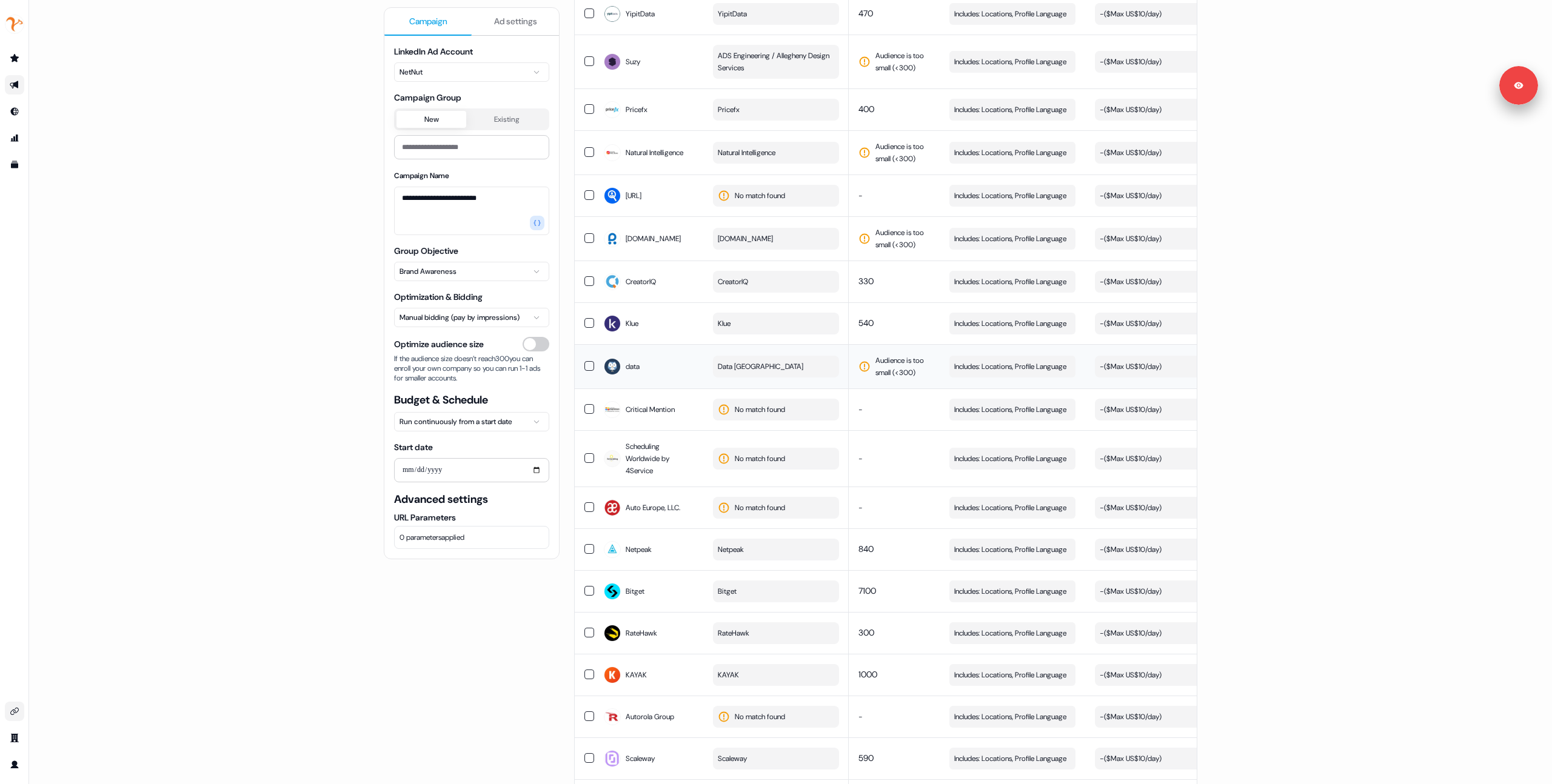 click on "Data Uruguay" at bounding box center [776, 366] 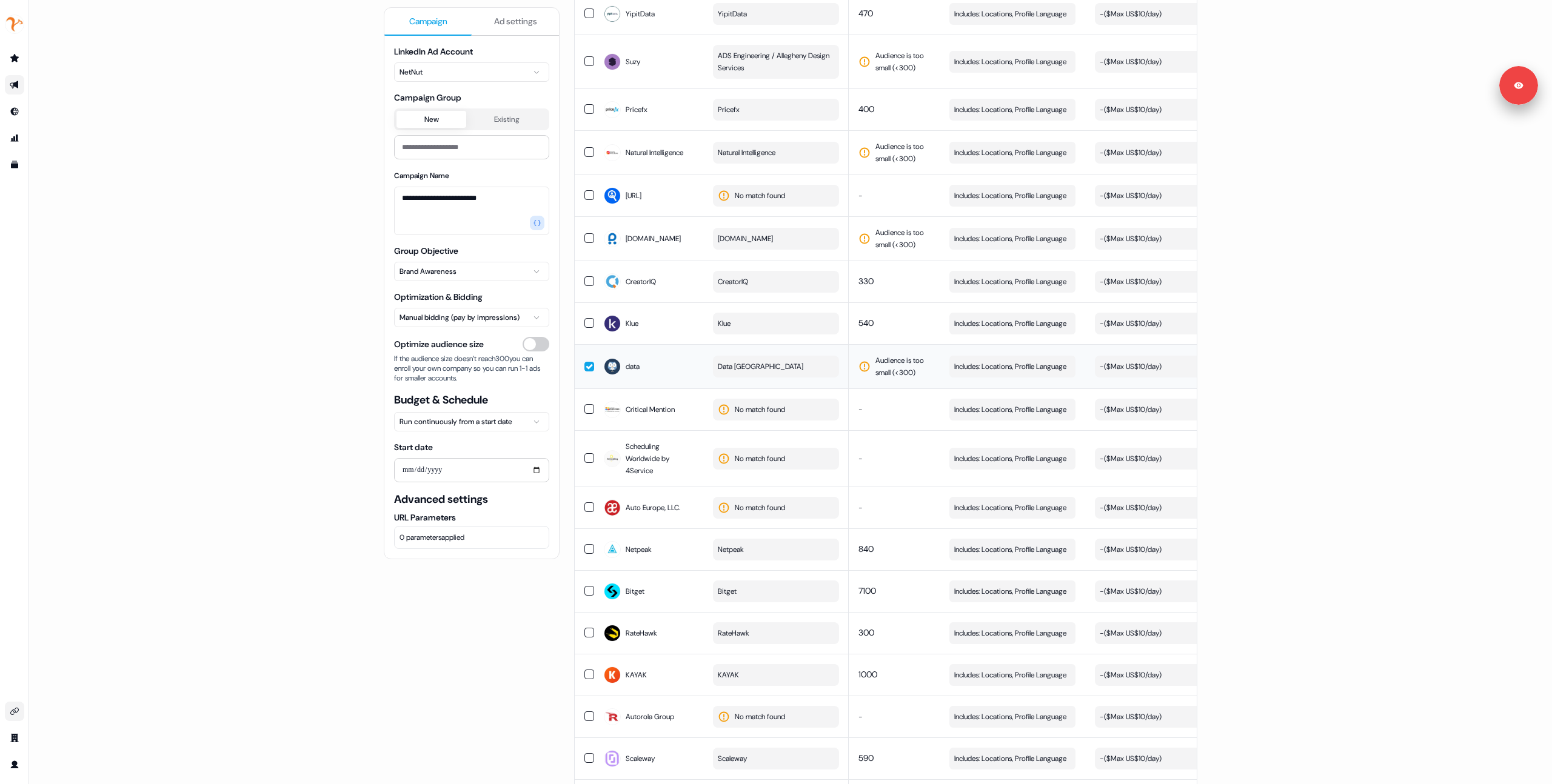 click on "Data Uruguay" at bounding box center (776, 367) 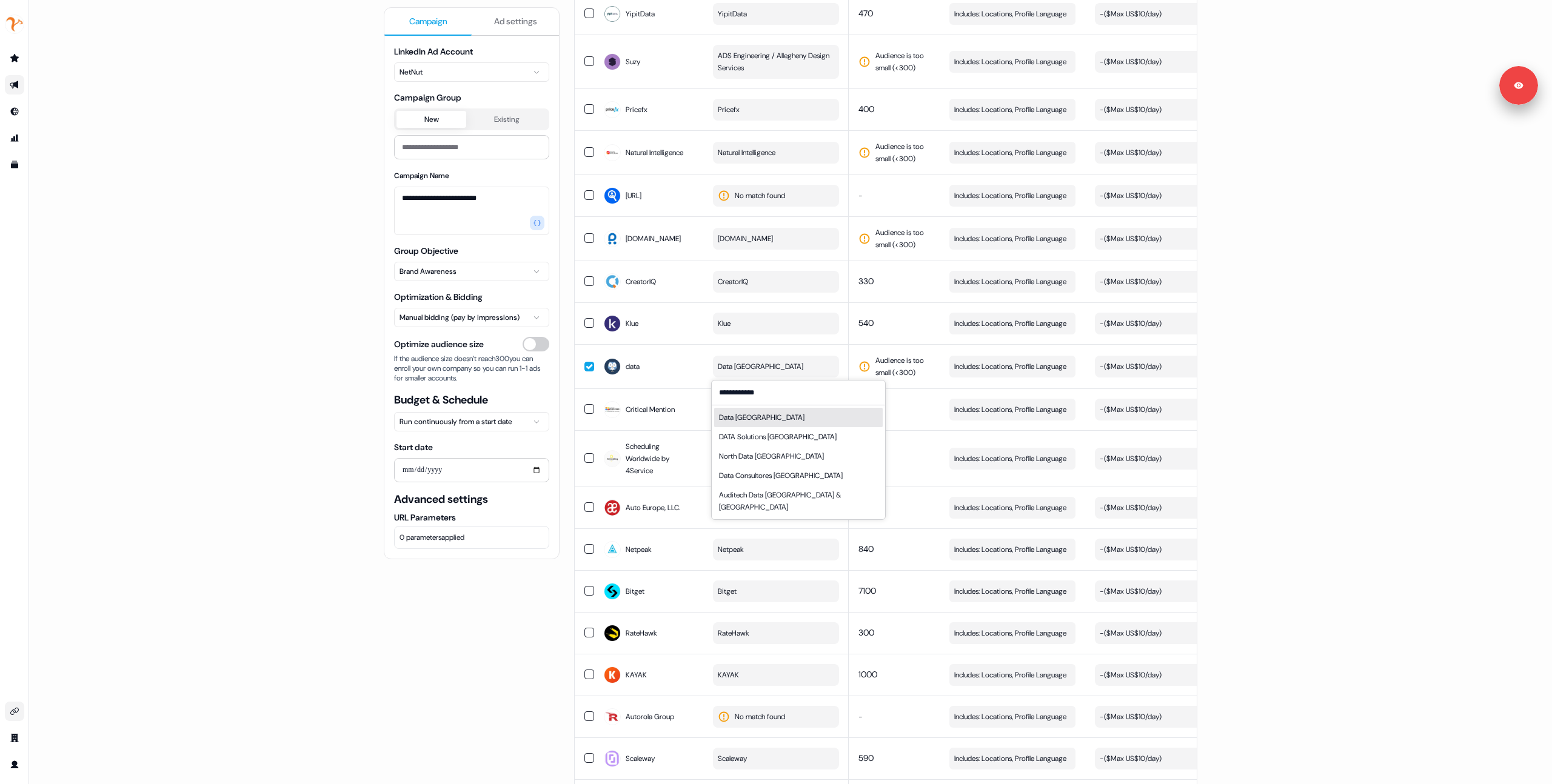type on "**********" 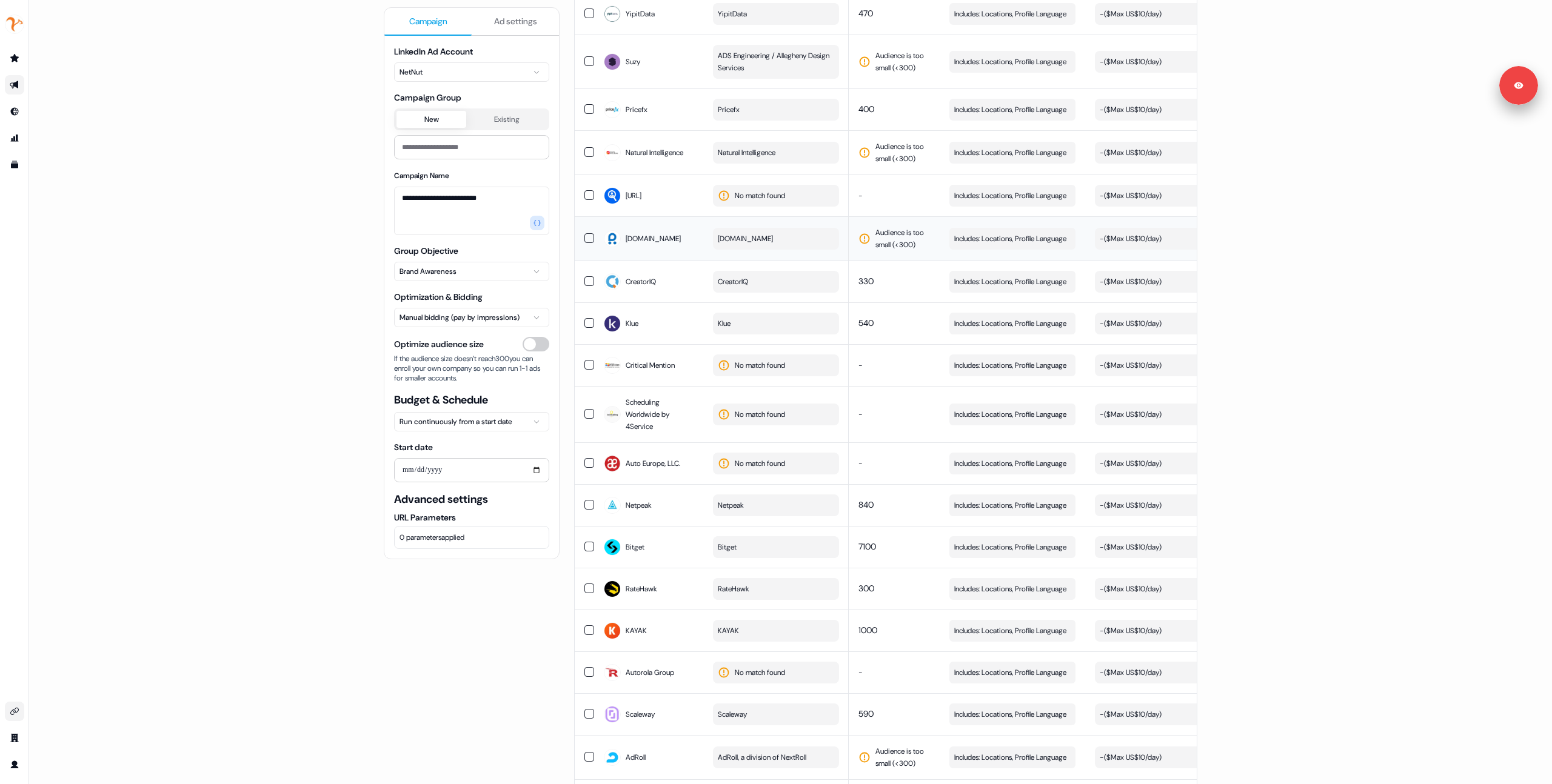 click on "Rentalcars.com" at bounding box center (776, 239) 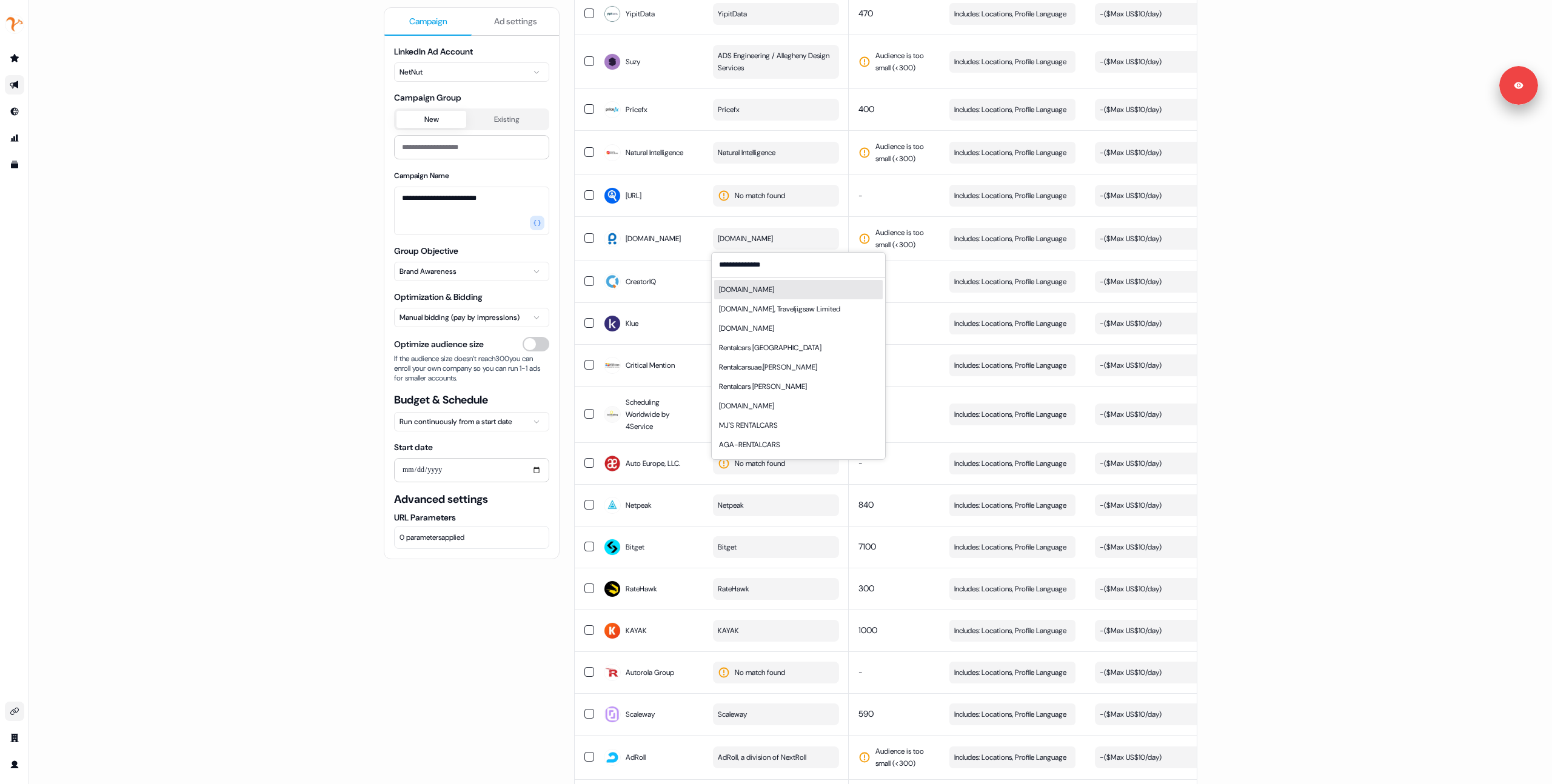 type on "**********" 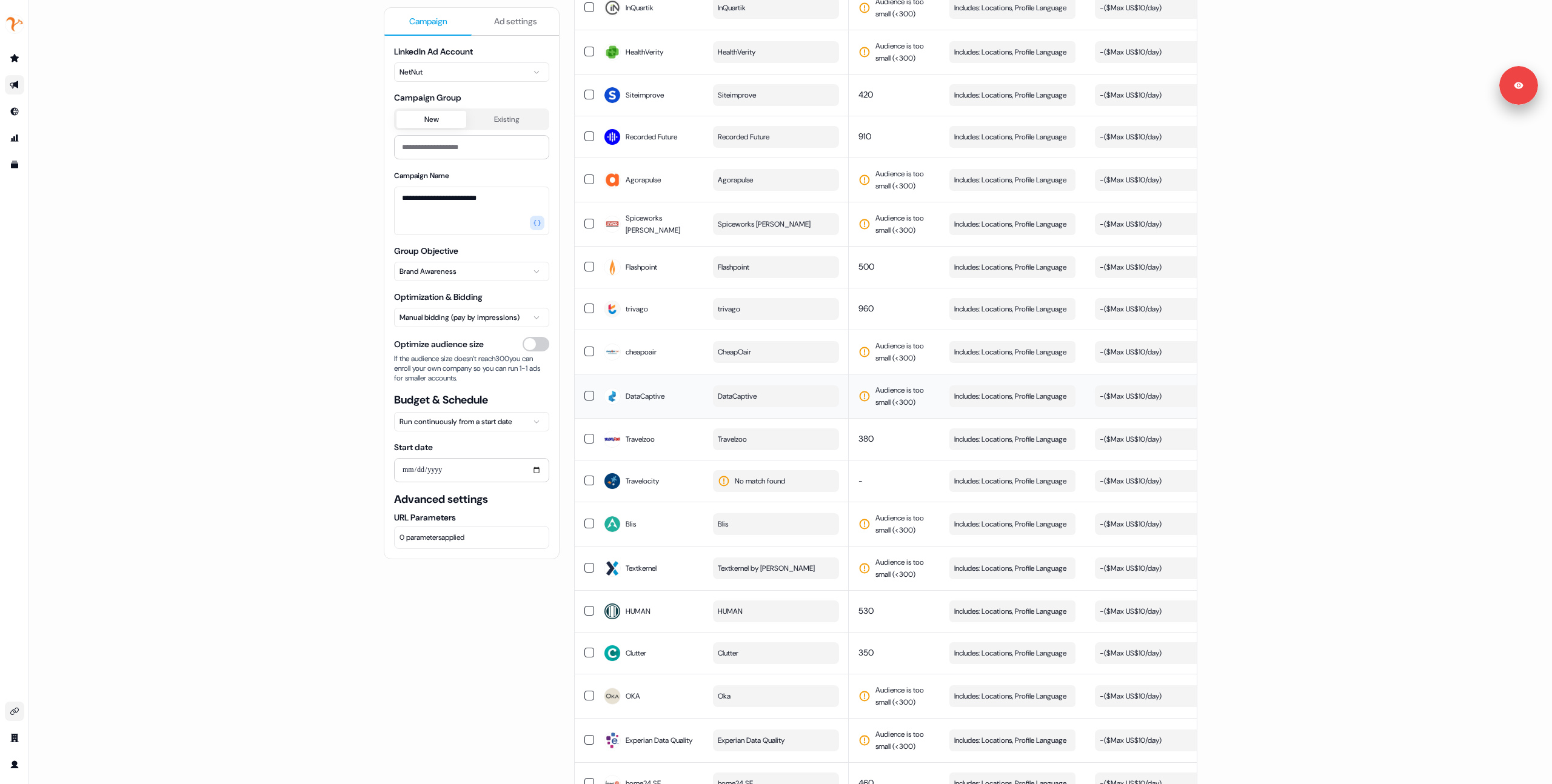 scroll, scrollTop: 1470, scrollLeft: 0, axis: vertical 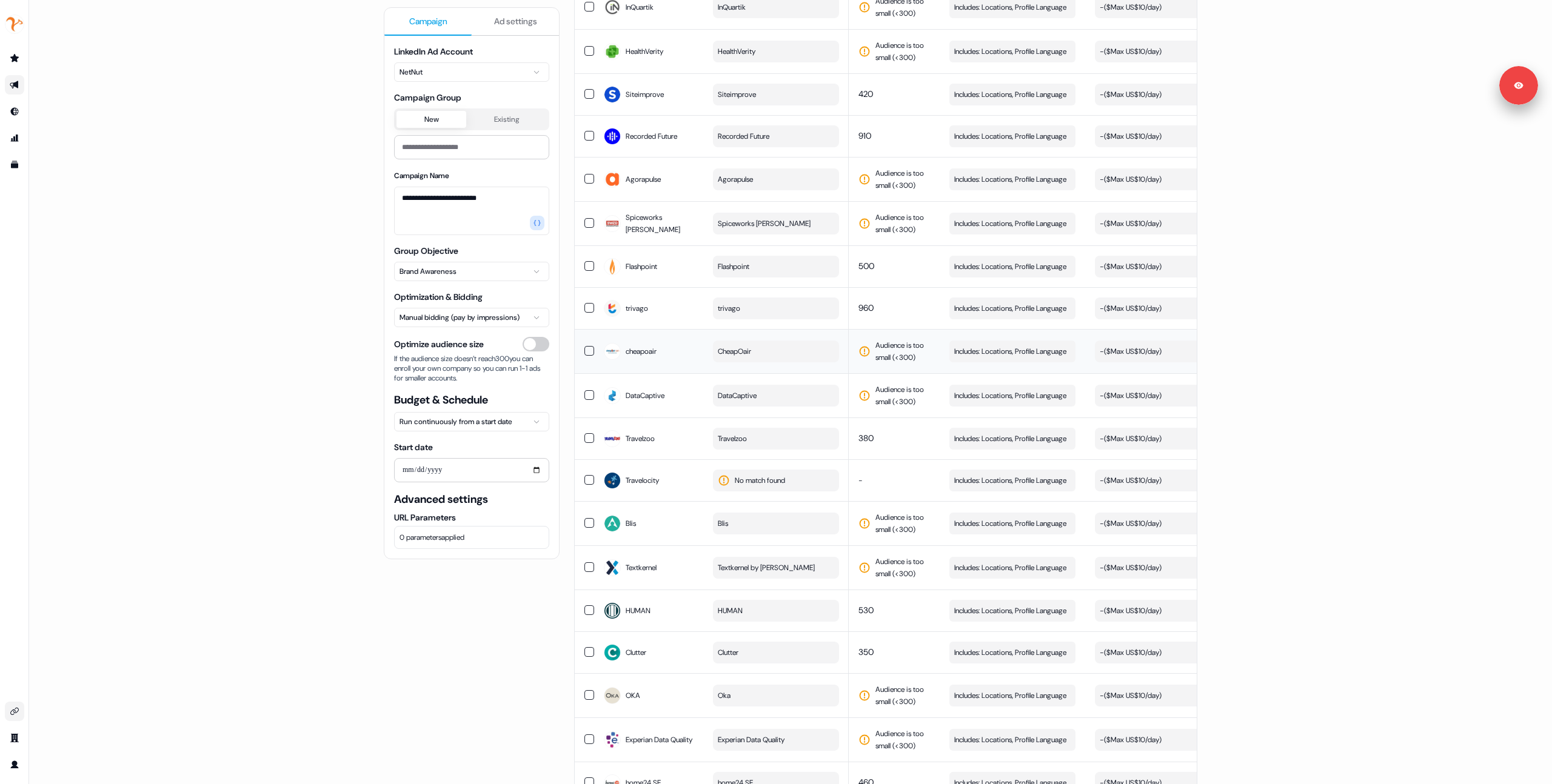 click on "CheapOair" at bounding box center (776, 351) 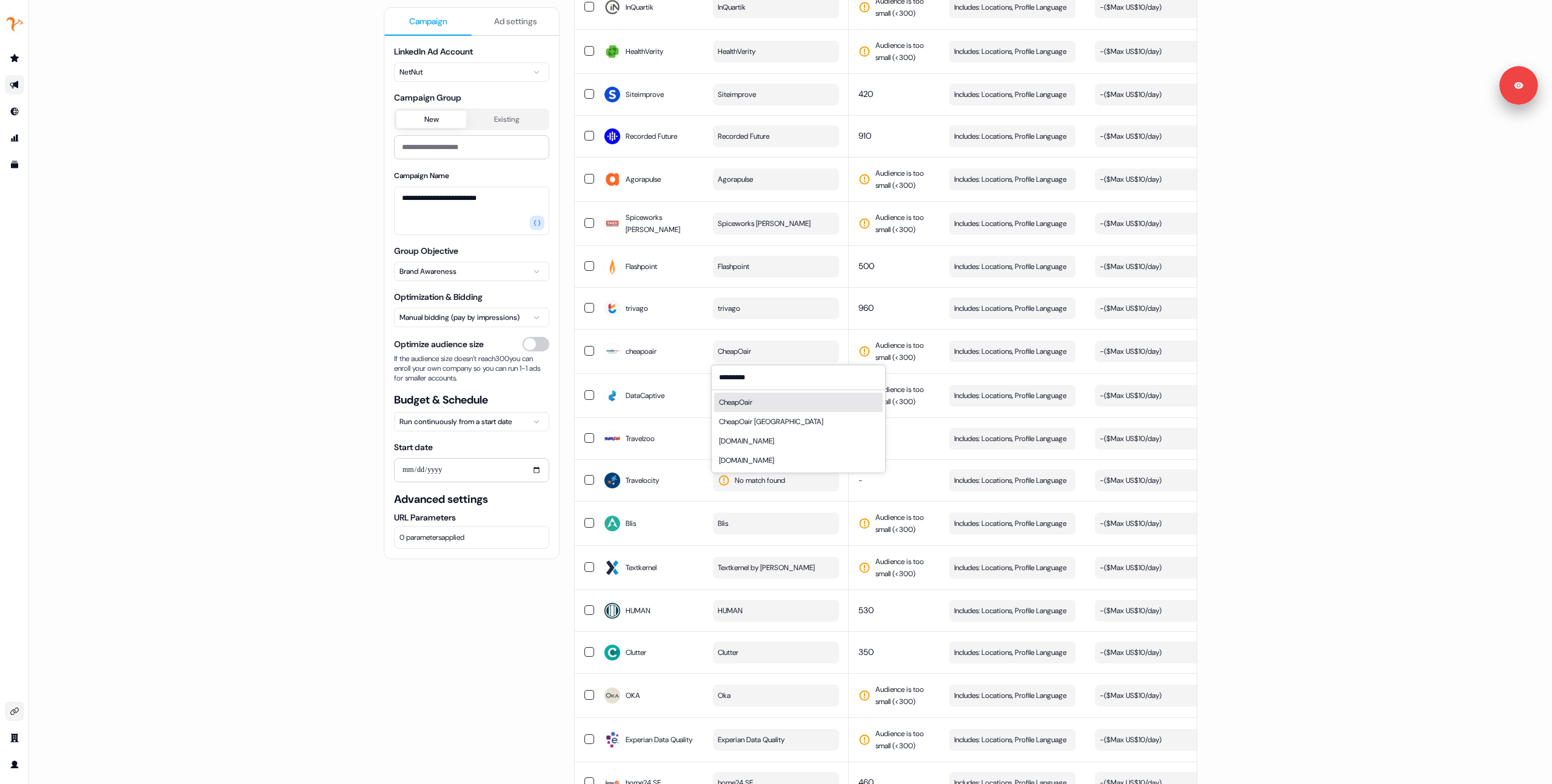 type on "*********" 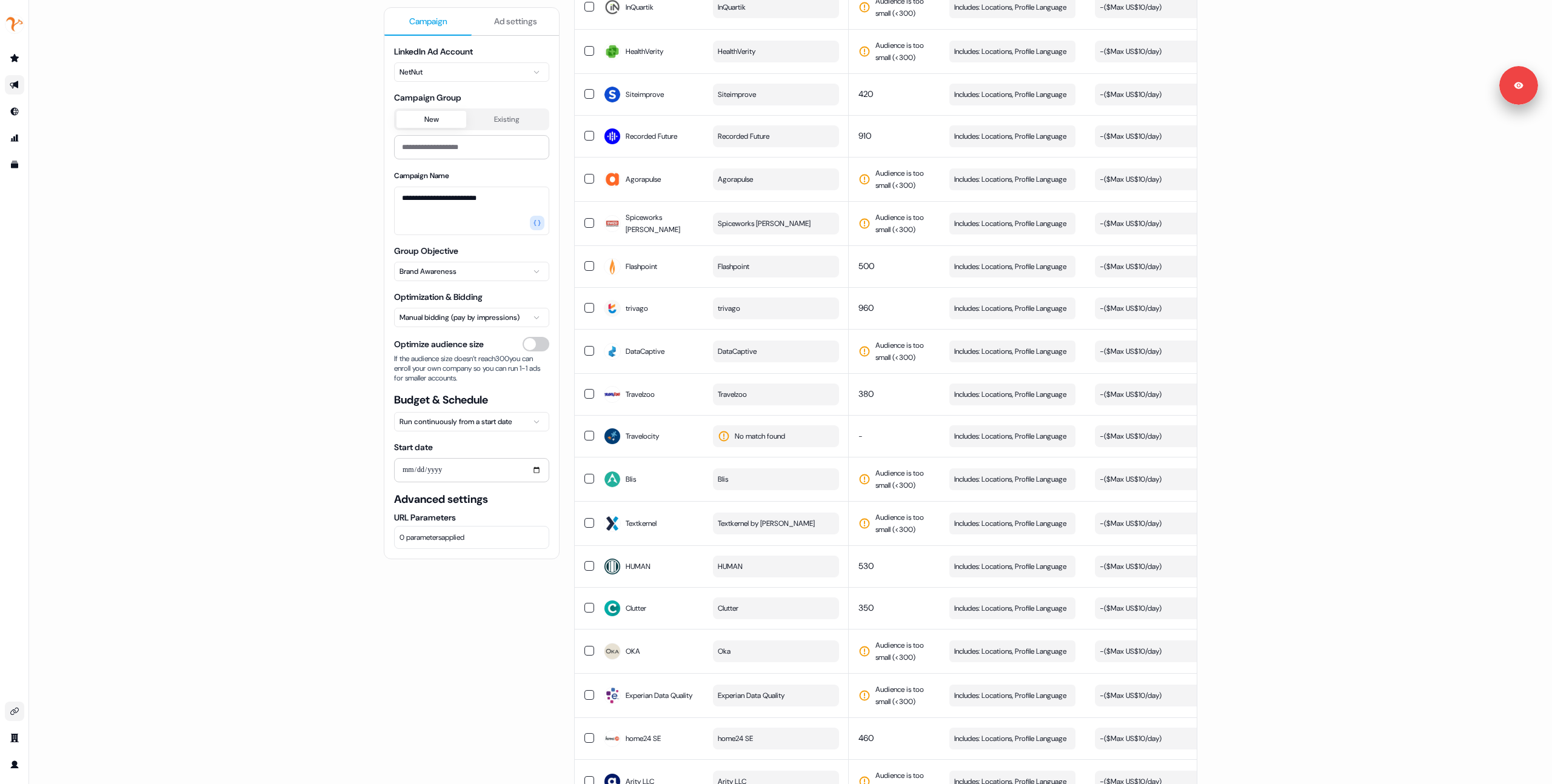 click on "**********" at bounding box center (472, 392) 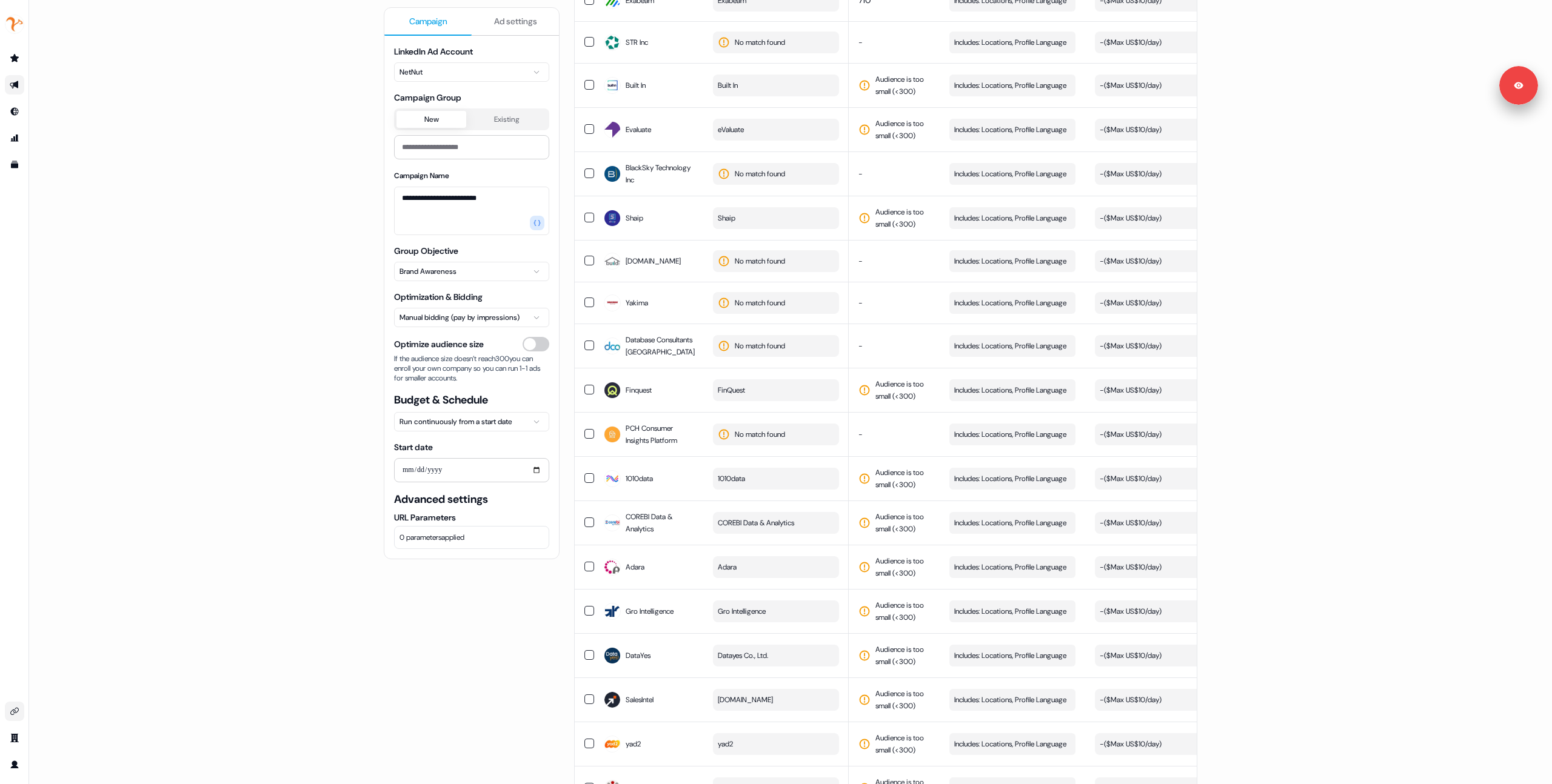 scroll, scrollTop: 2639, scrollLeft: 0, axis: vertical 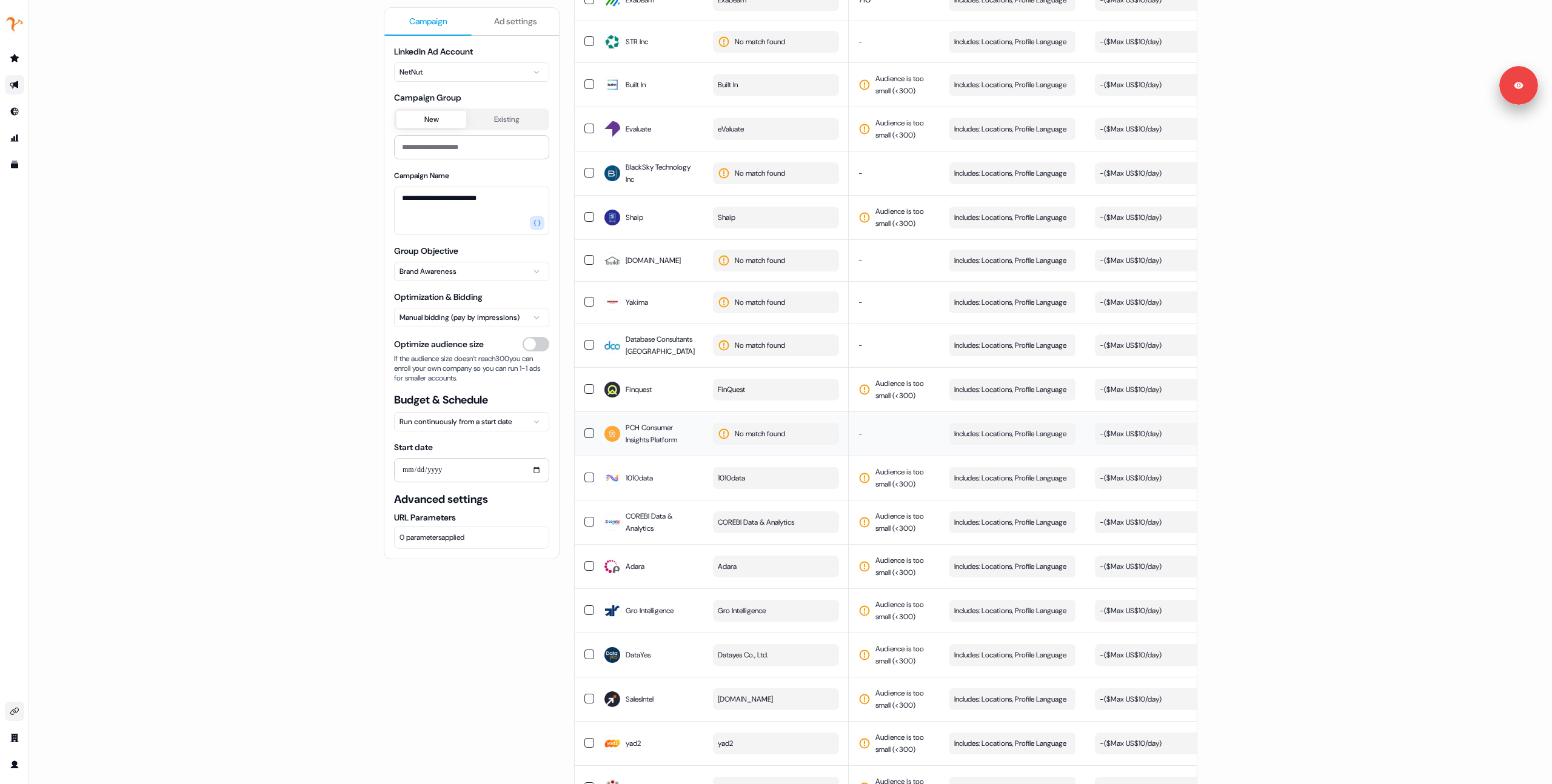 click on "No match found" at bounding box center [776, 434] 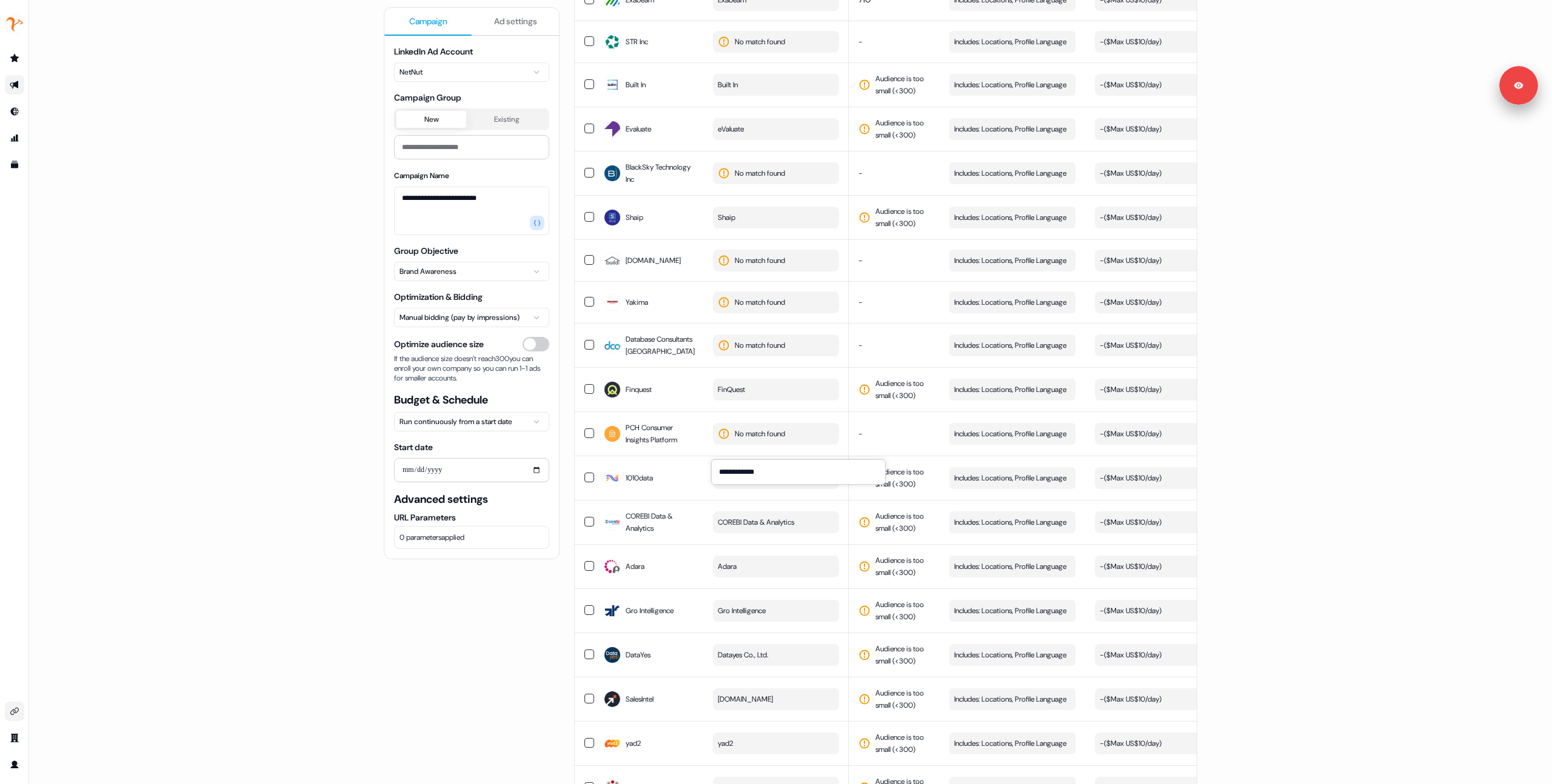 type on "***" 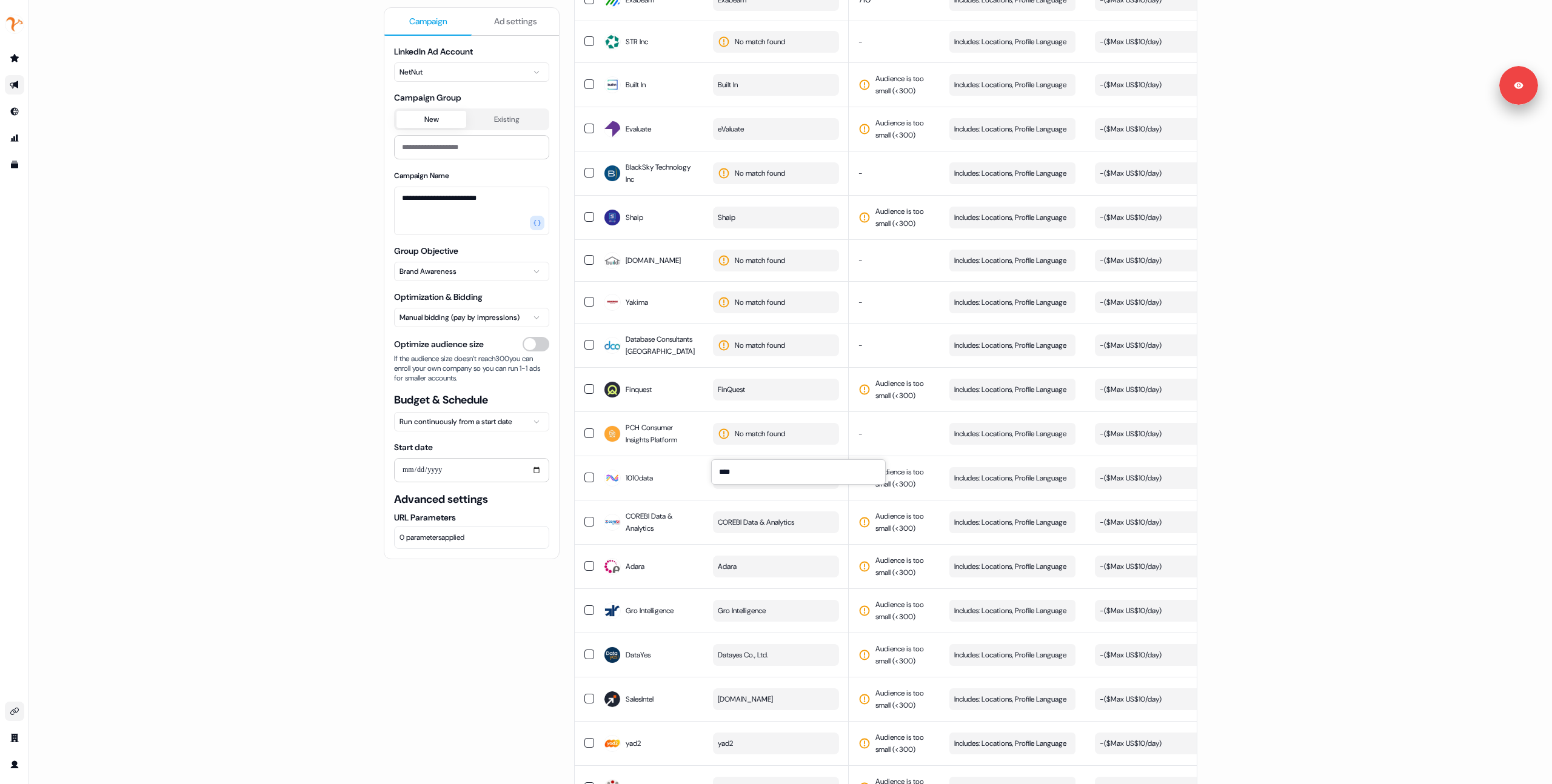 type 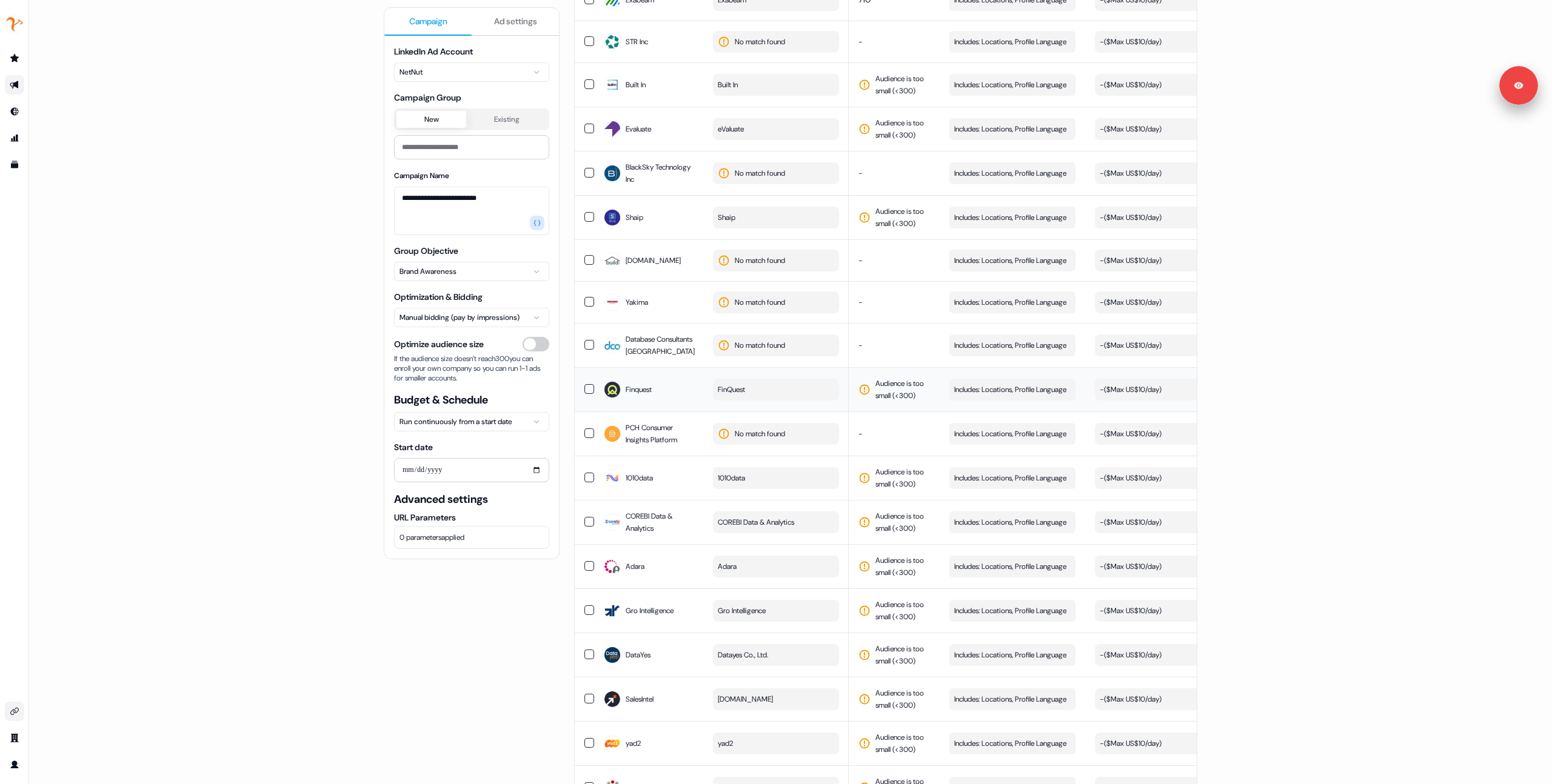 drag, startPoint x: 681, startPoint y: 448, endPoint x: 610, endPoint y: 421, distance: 75.96052 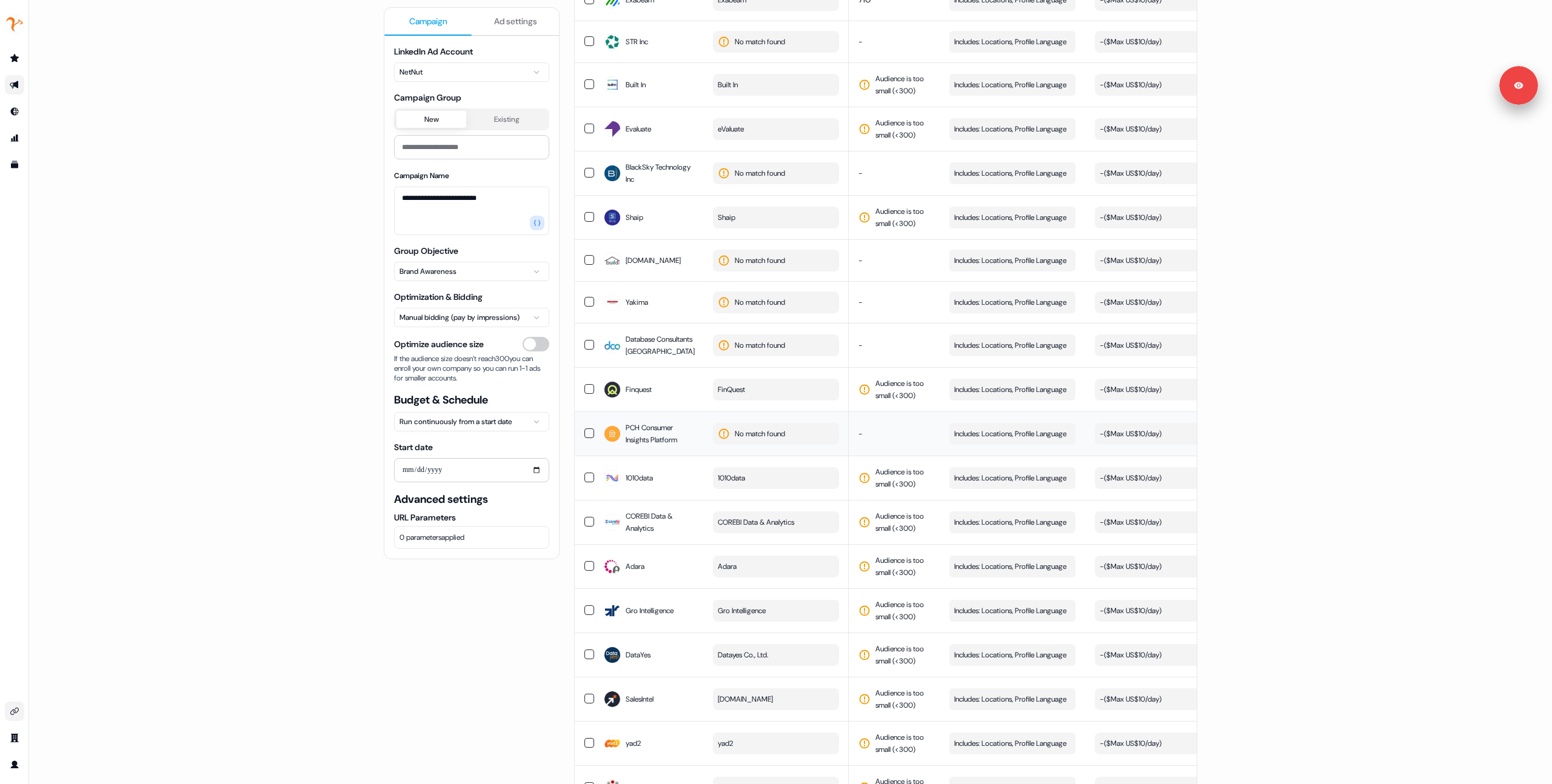 drag, startPoint x: 623, startPoint y: 438, endPoint x: 686, endPoint y: 465, distance: 68.54196 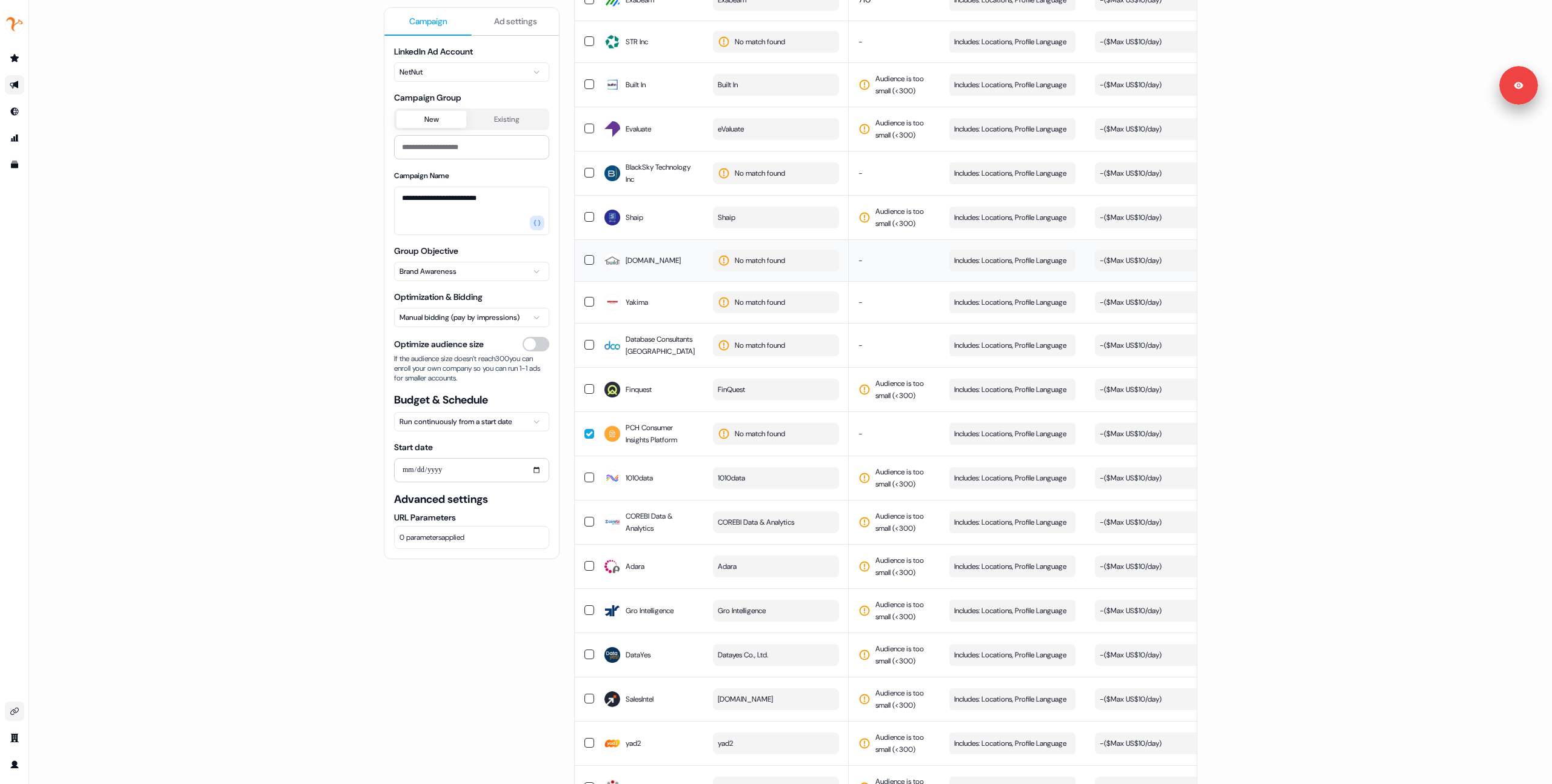 drag, startPoint x: 203, startPoint y: 156, endPoint x: 665, endPoint y: 276, distance: 477.33007 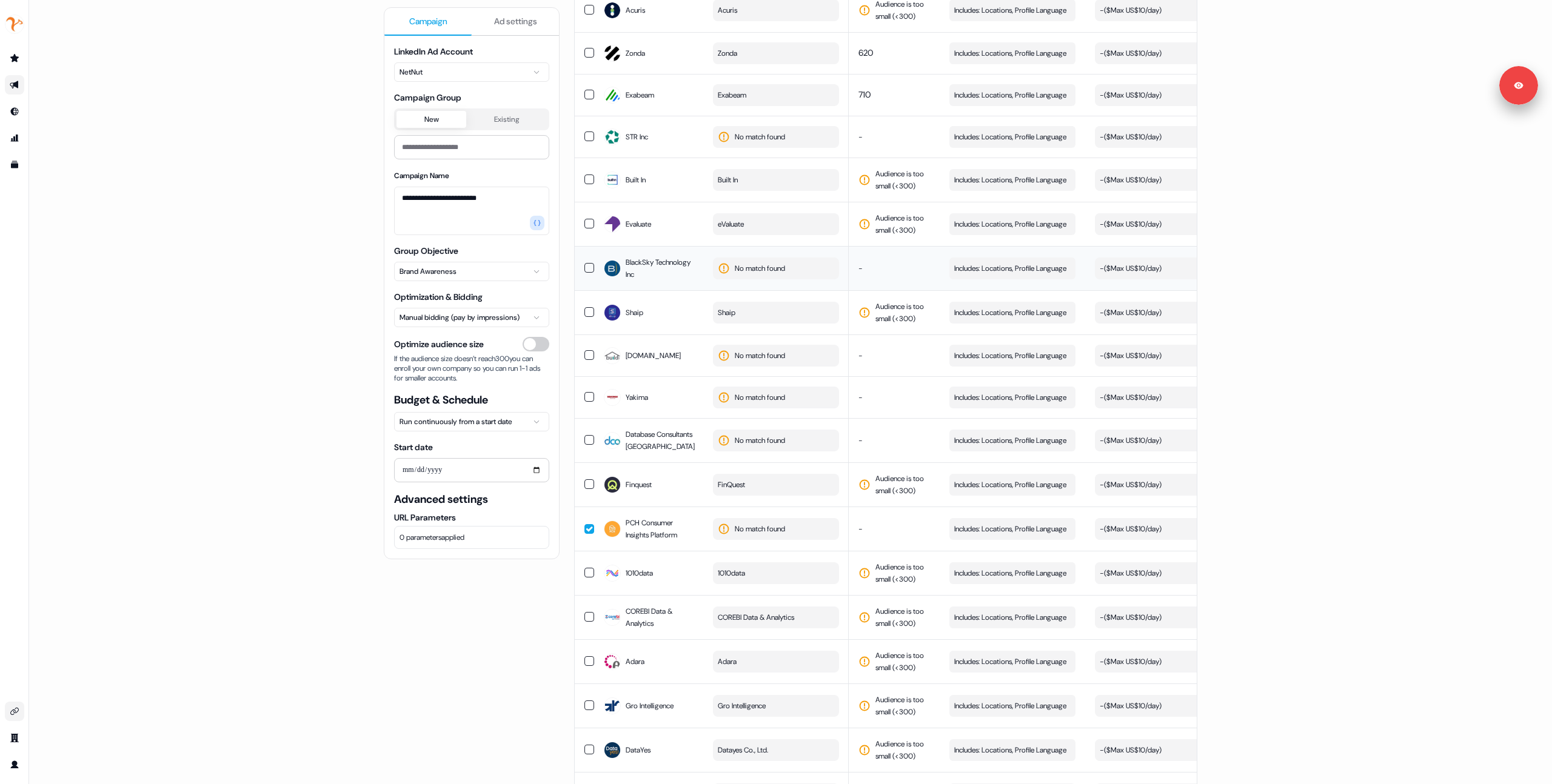 scroll, scrollTop: 2539, scrollLeft: 0, axis: vertical 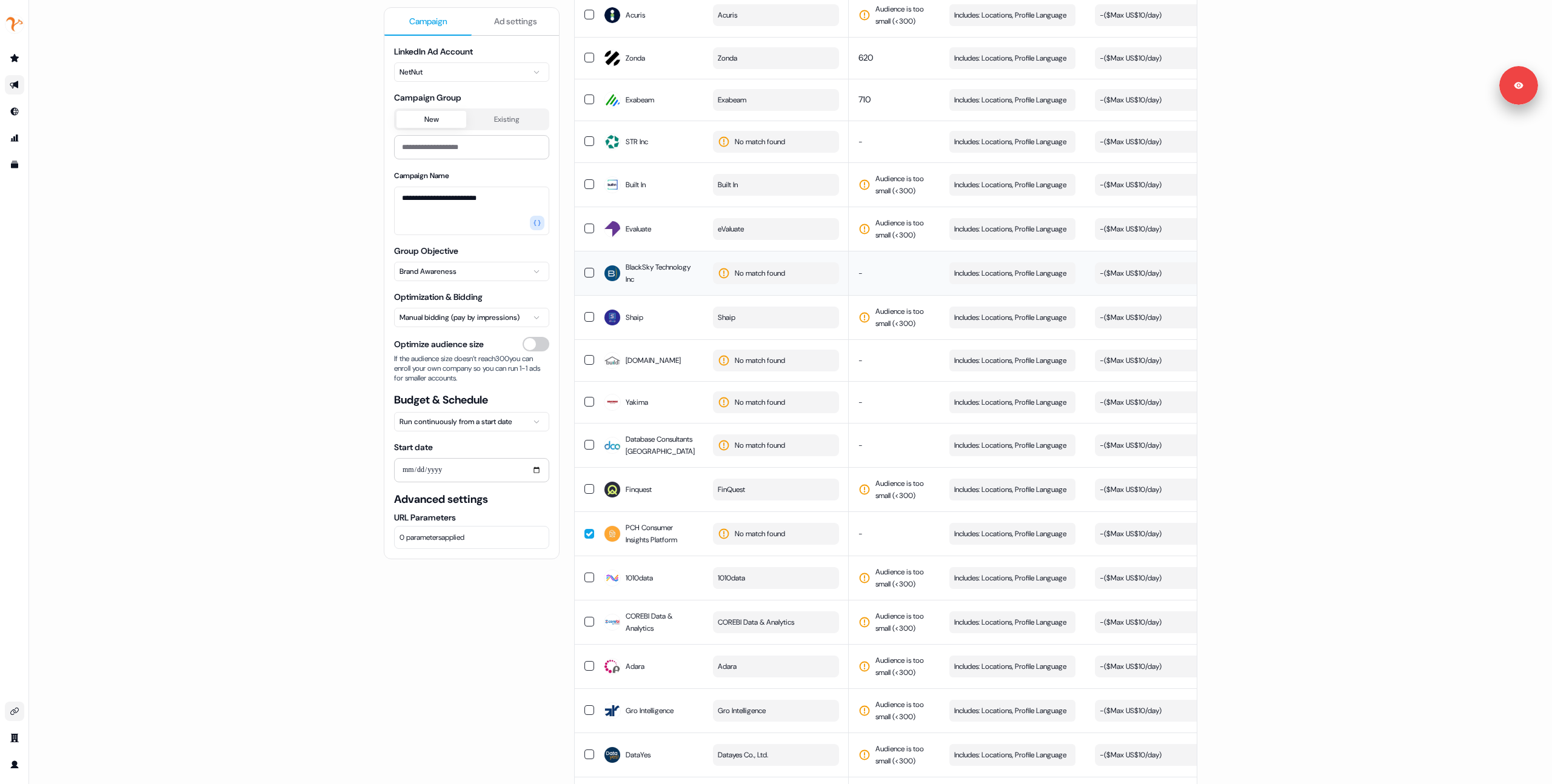 click on "No match found" at bounding box center (760, 273) 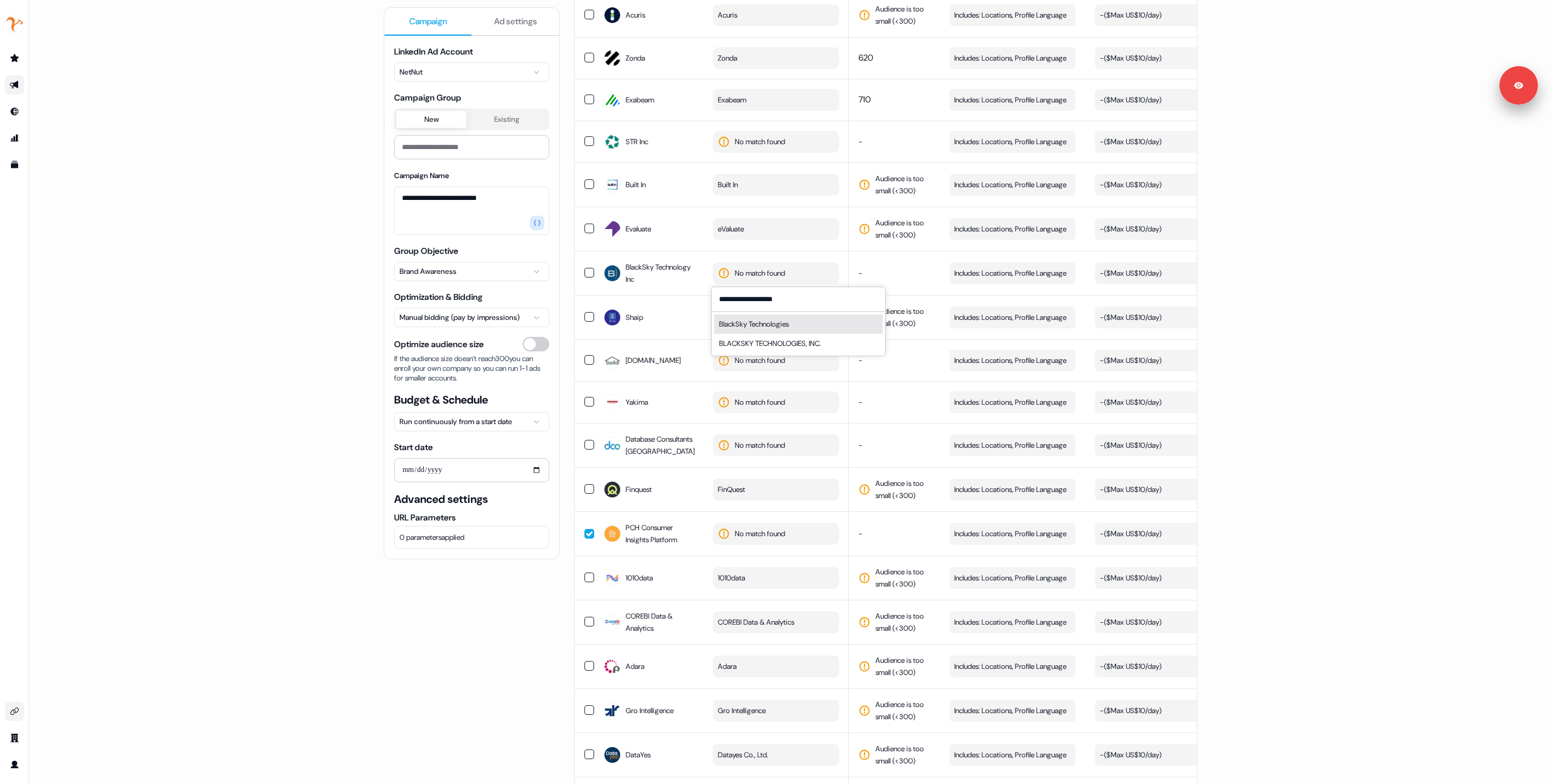 type on "**********" 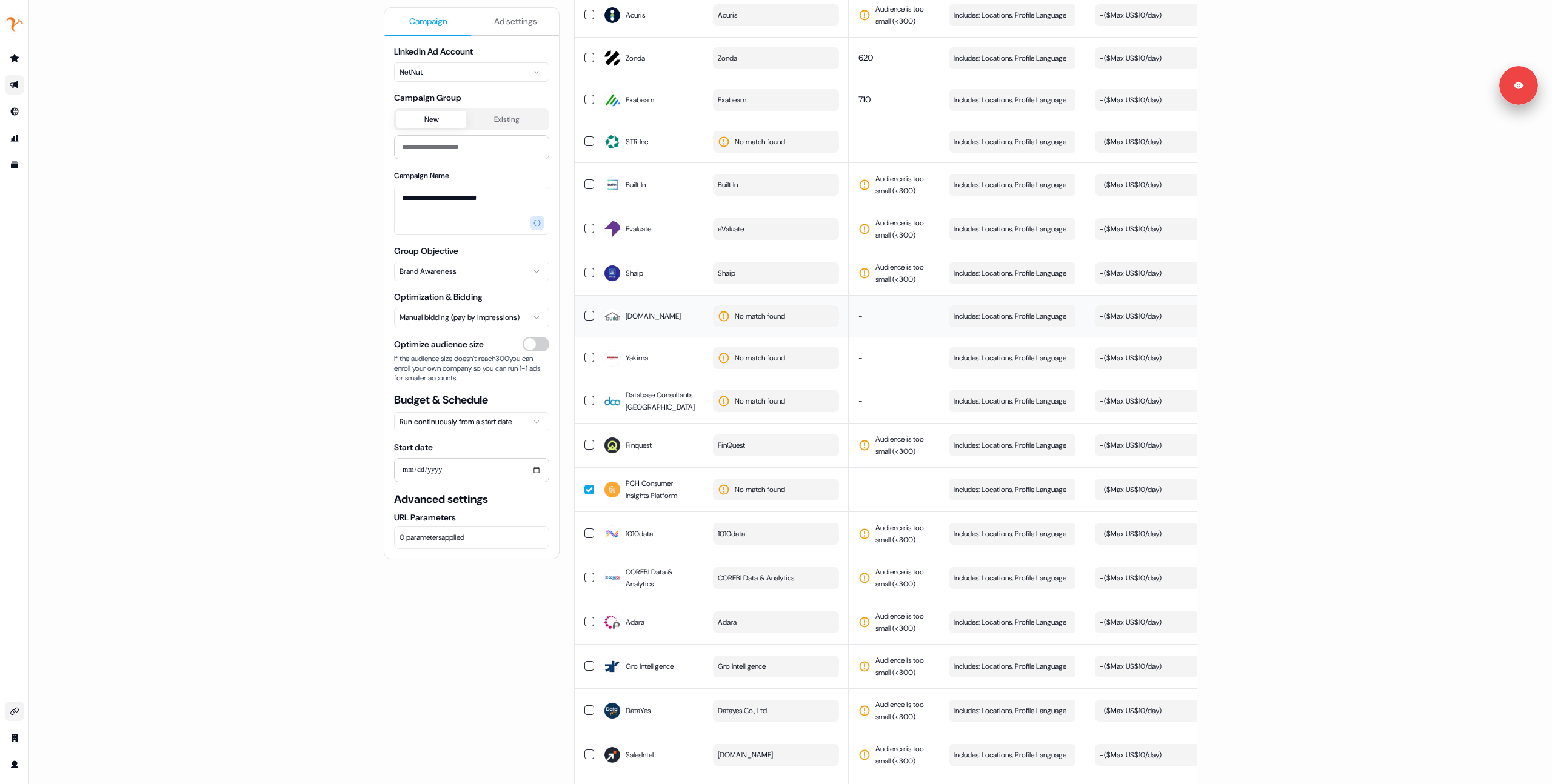 click on "No match found" at bounding box center (776, 316) 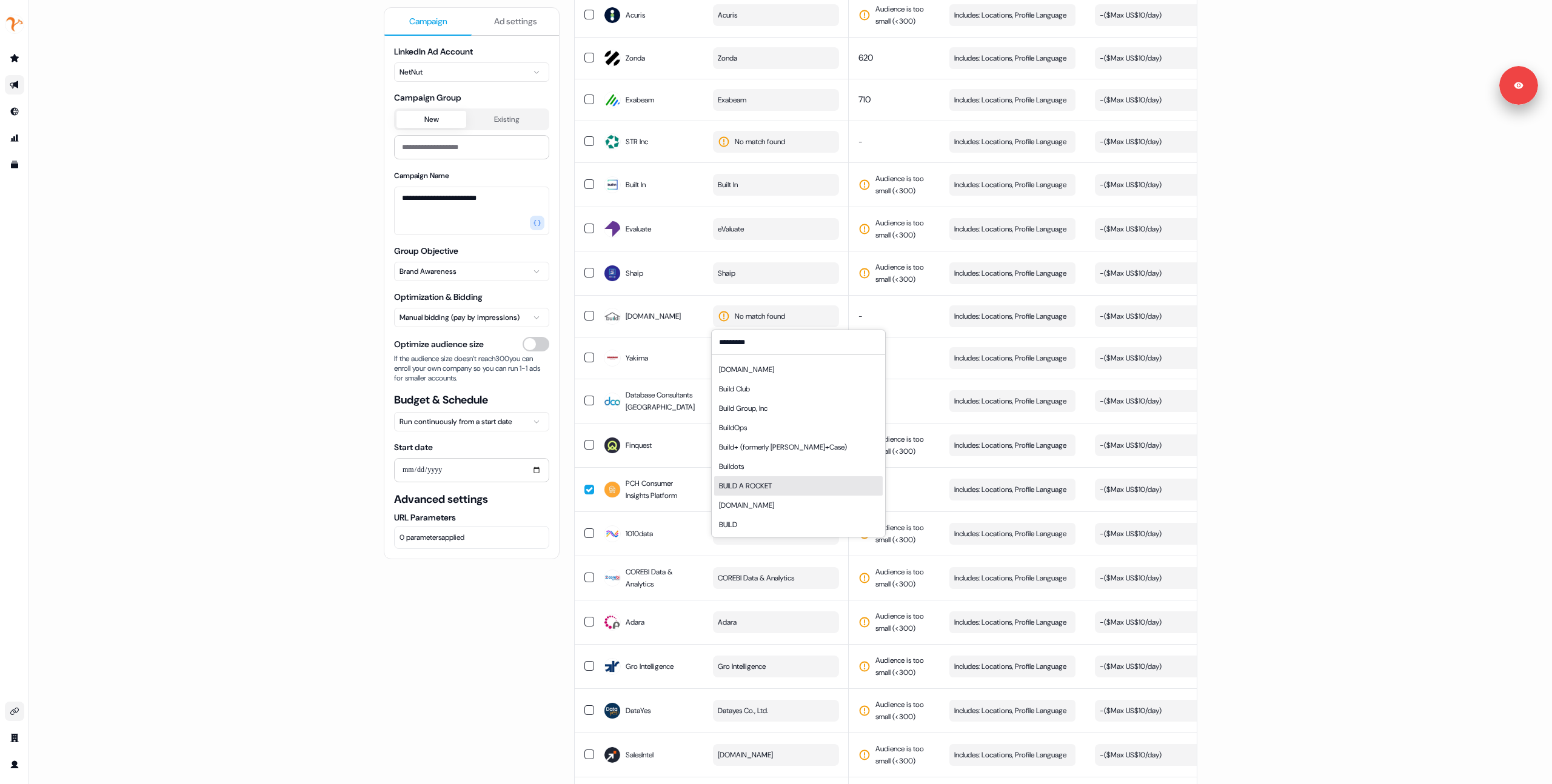 scroll, scrollTop: 0, scrollLeft: 0, axis: both 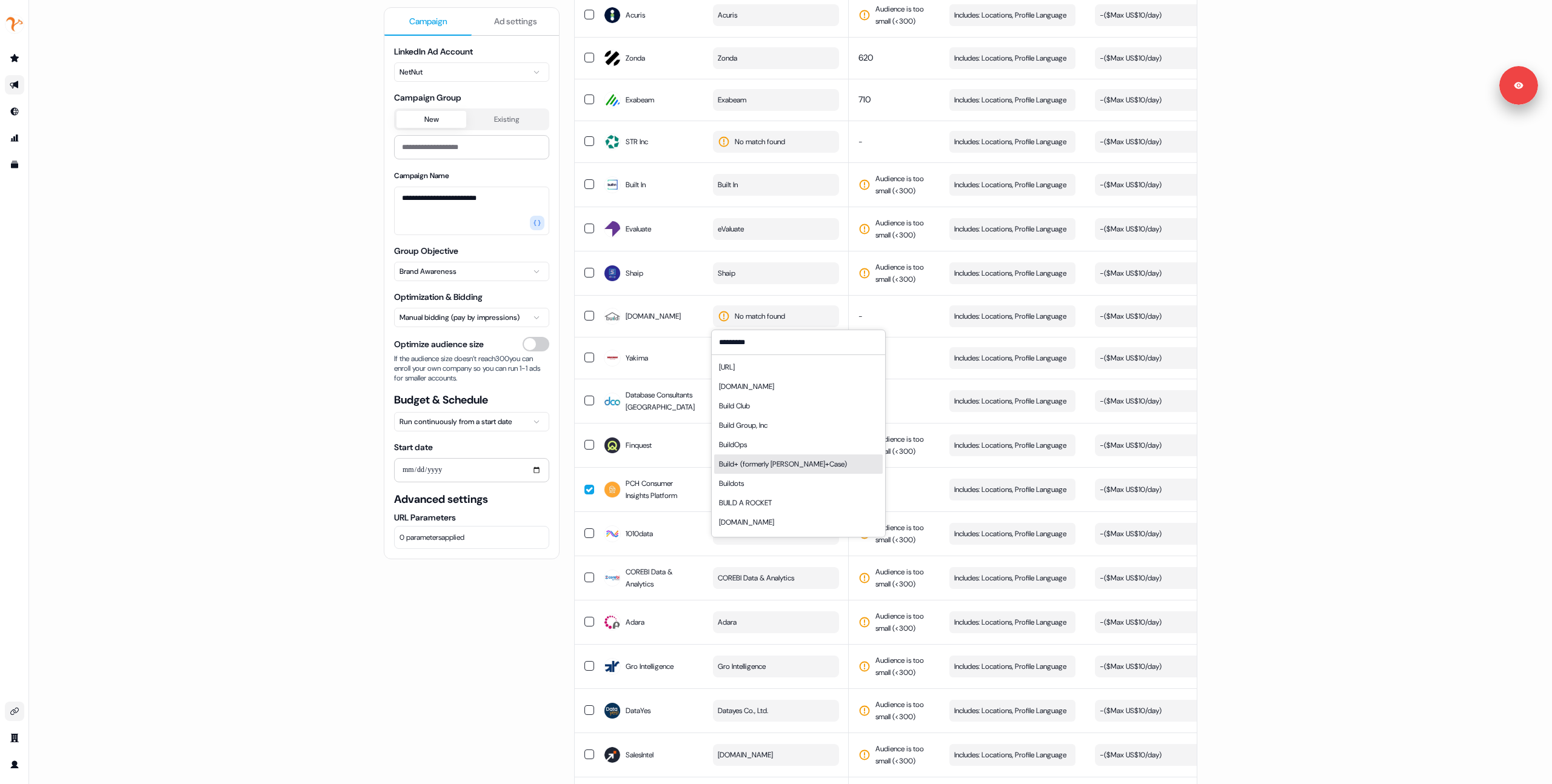 type on "*********" 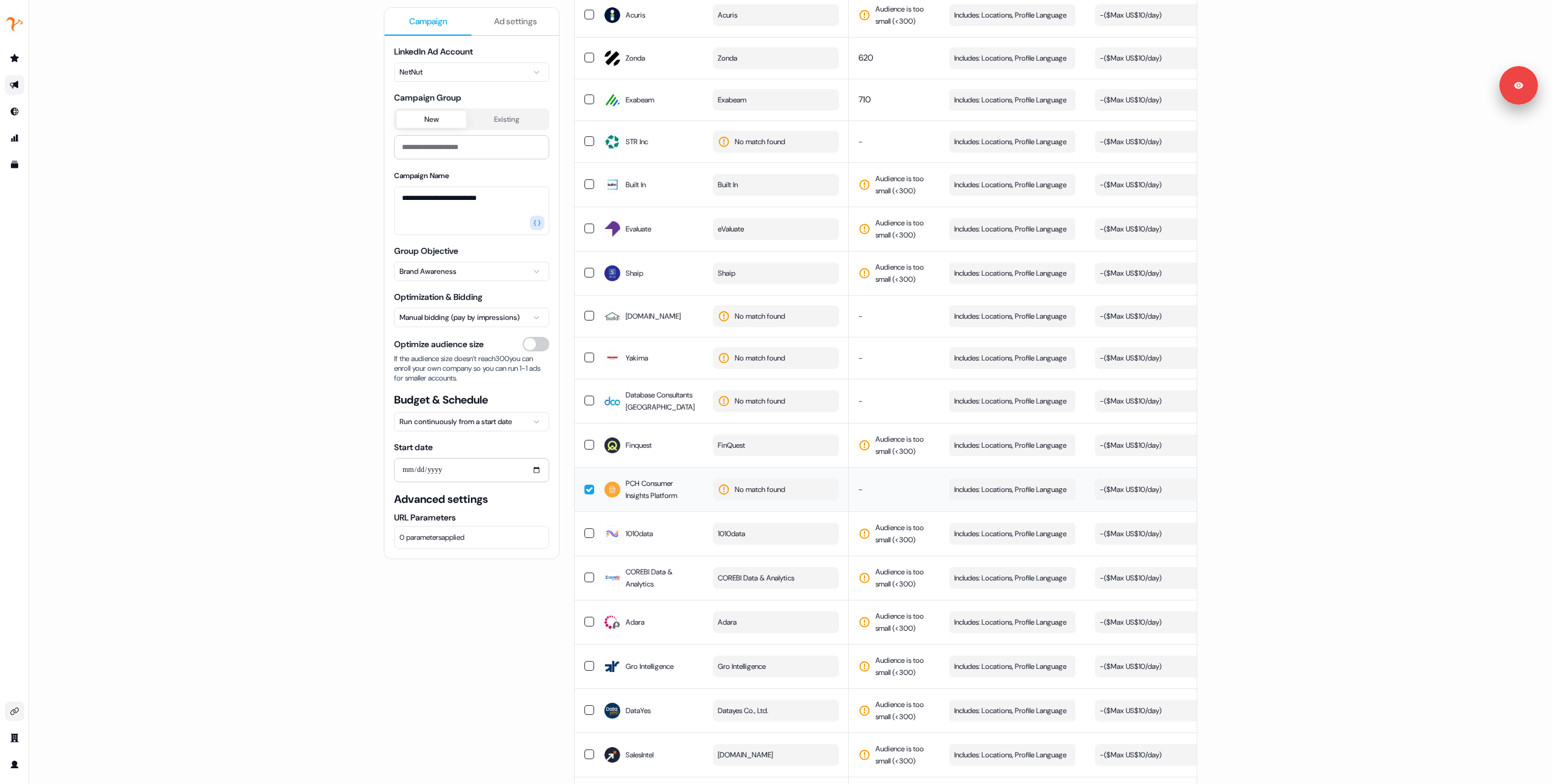 drag, startPoint x: 292, startPoint y: 287, endPoint x: 644, endPoint y: 519, distance: 421.578 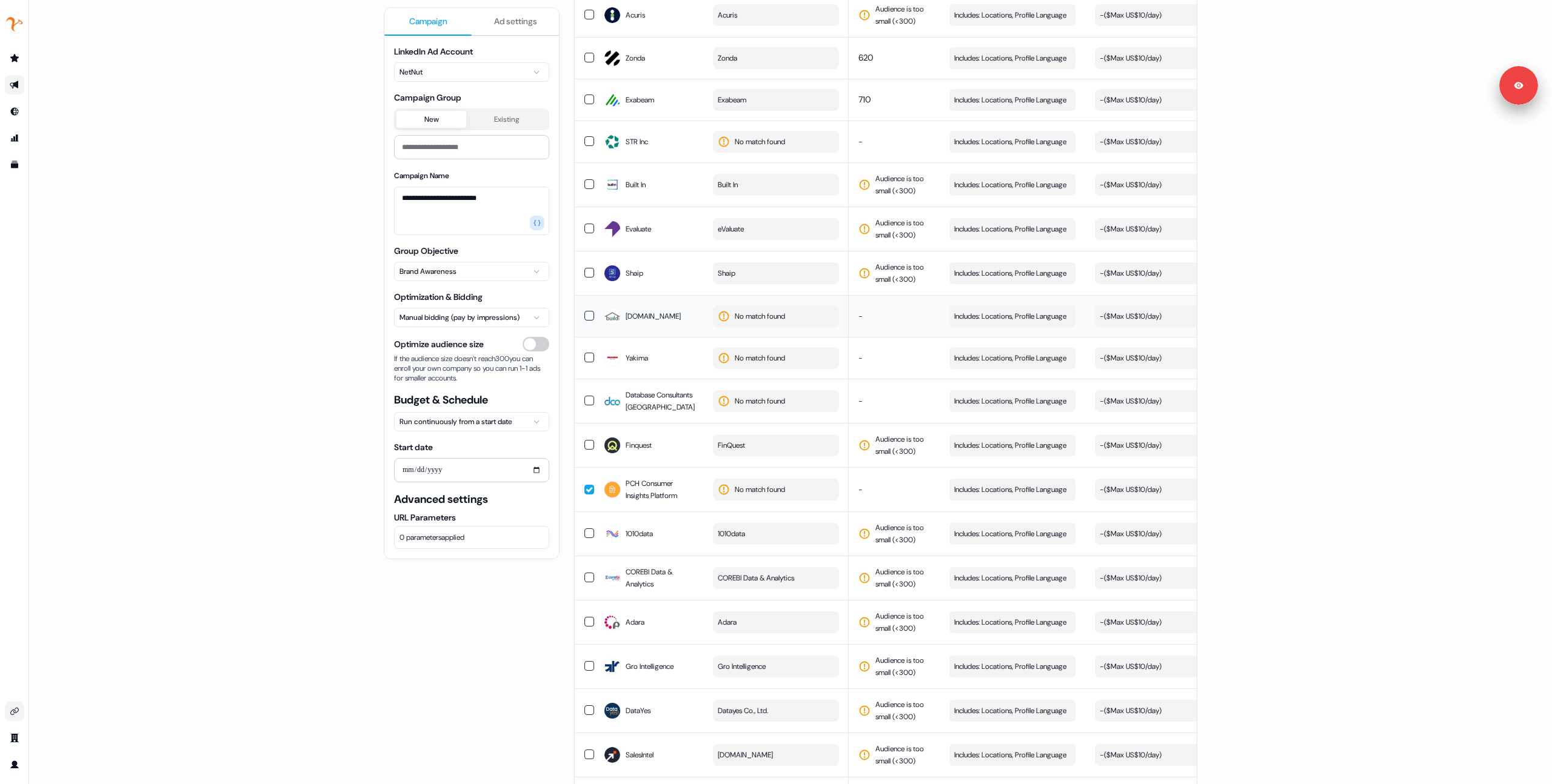 click on "No match found" at bounding box center (760, 316) 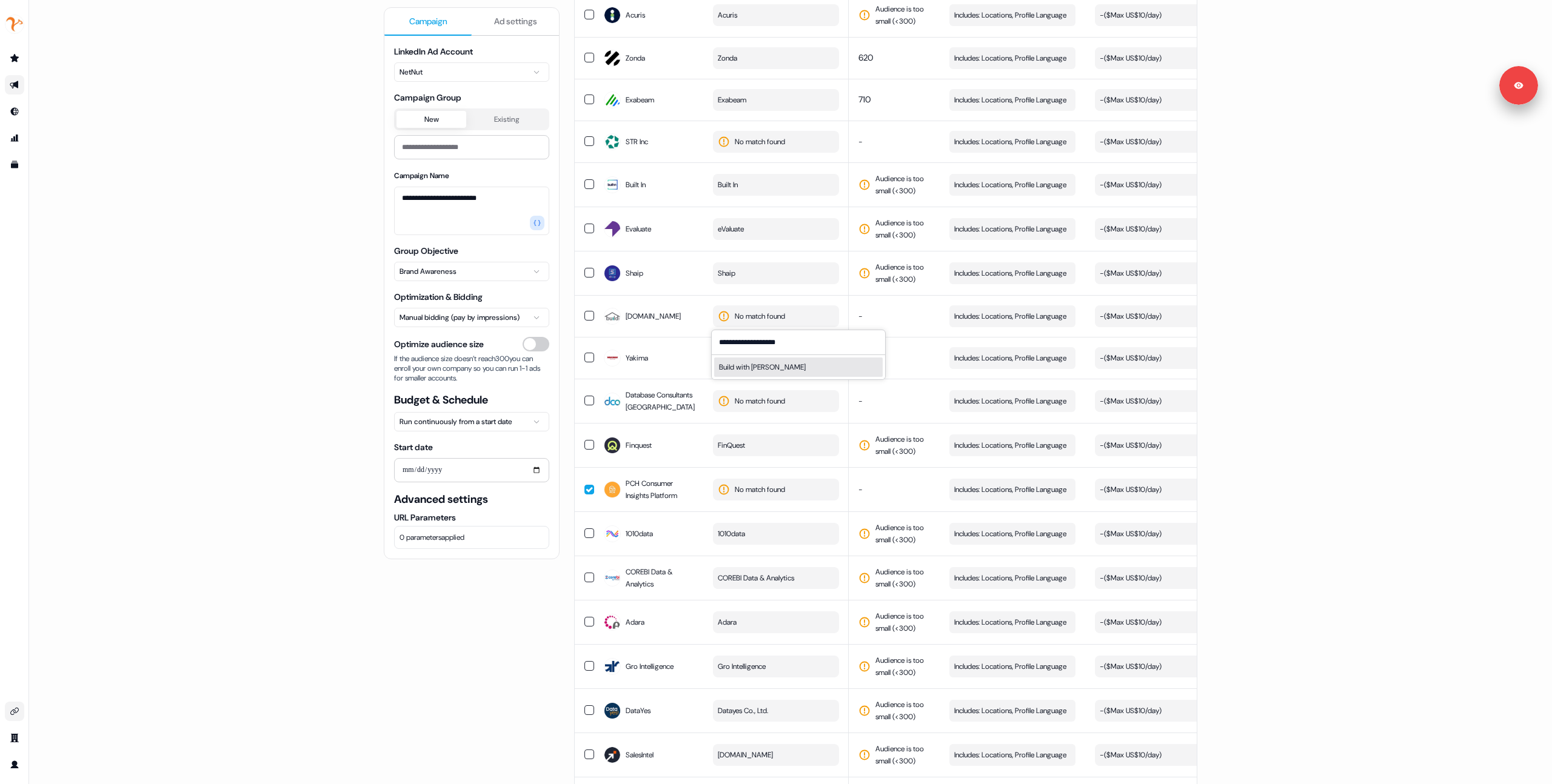 type on "**********" 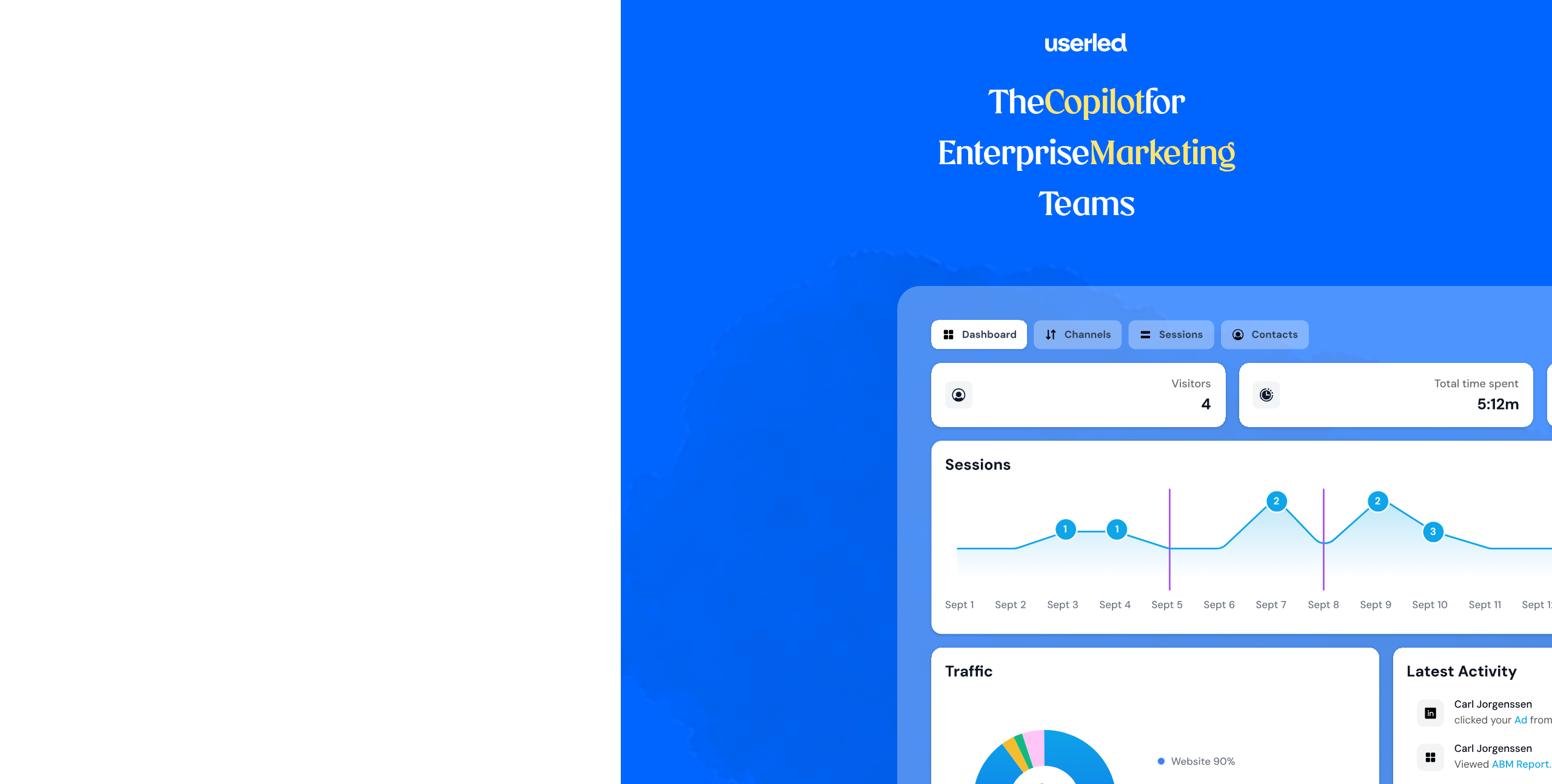 scroll, scrollTop: 0, scrollLeft: 0, axis: both 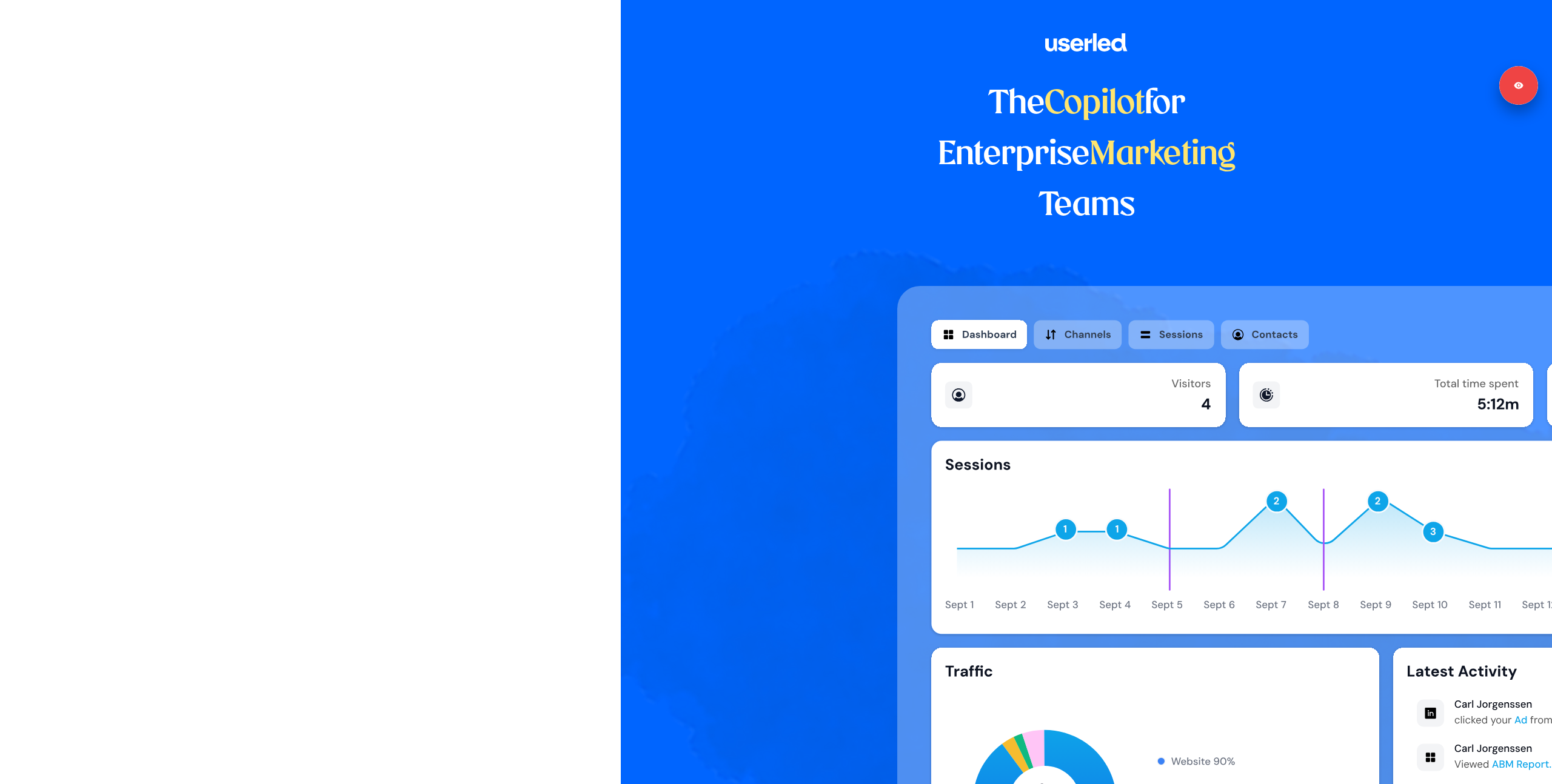 drag, startPoint x: 449, startPoint y: 229, endPoint x: 452, endPoint y: 219, distance: 10.440307 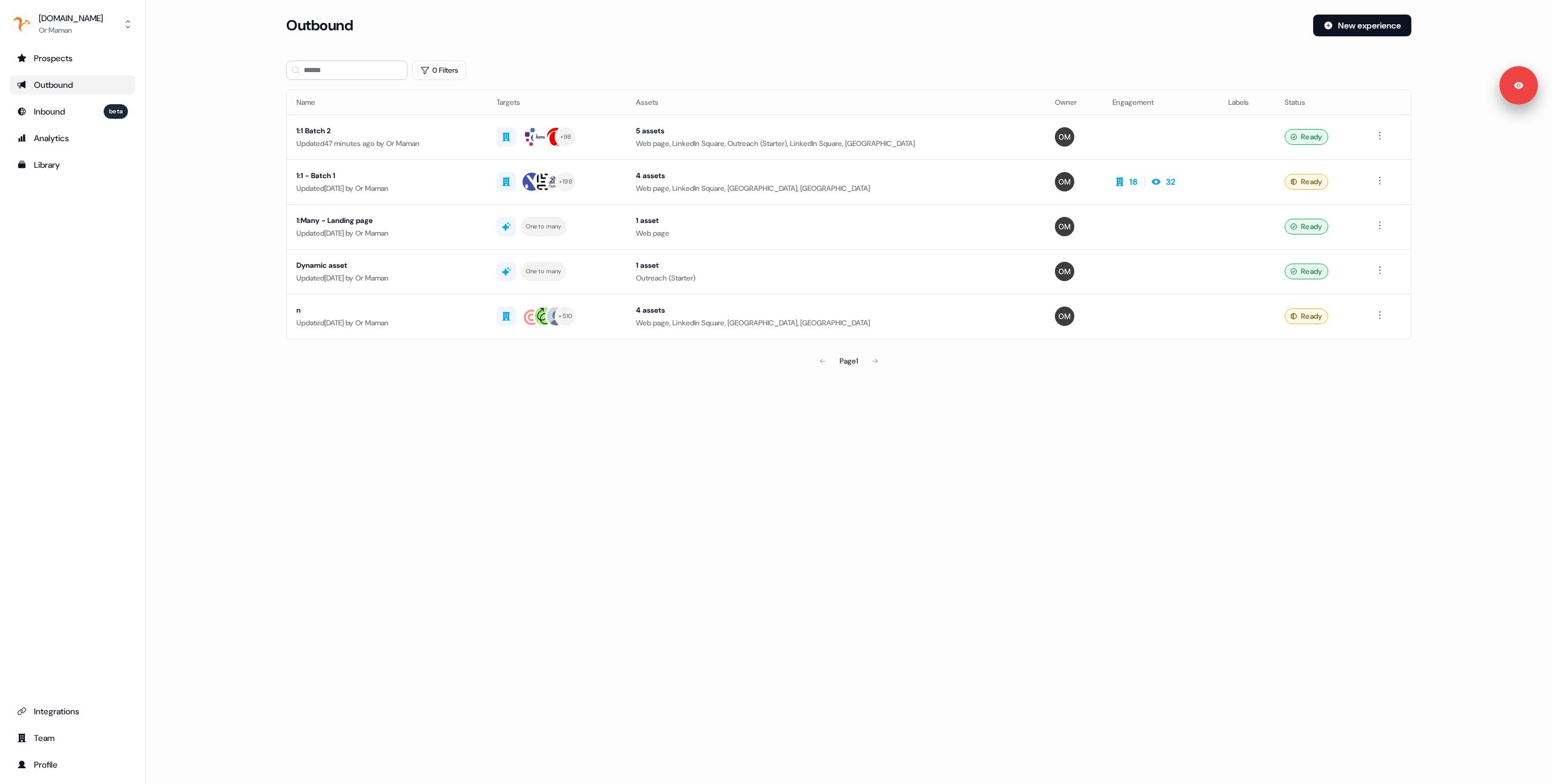 click on "Loading... Outbound New experience 0   Filters Name Targets Assets Owner Engagement Labels Status 1:1 Batch 2 Updated  47 minutes ago   by   Or Maman + 98 5   assets Web page, LinkedIn Square, Outreach (Starter), LinkedIn Square, LinkedIn Square Ready 1:1 - Batch 1 Updated  4 days ago   by   Or Maman + 198 4   assets Web page, LinkedIn Square, LinkedIn Square, LinkedIn Square 18 32 Ready 1:Many - Landing page Updated  18 days ago   by   Or Maman One to many 1   asset Web page Ready Dynamic asset Updated  25 days ago   by   Or Maman One to many 1   asset Outreach (Starter) Ready n Updated  2 months ago   by   Or Maman + 510 4   assets Web page, LinkedIn Square, LinkedIn Square, LinkedIn Square Ready Page  1" at bounding box center (849, 211) 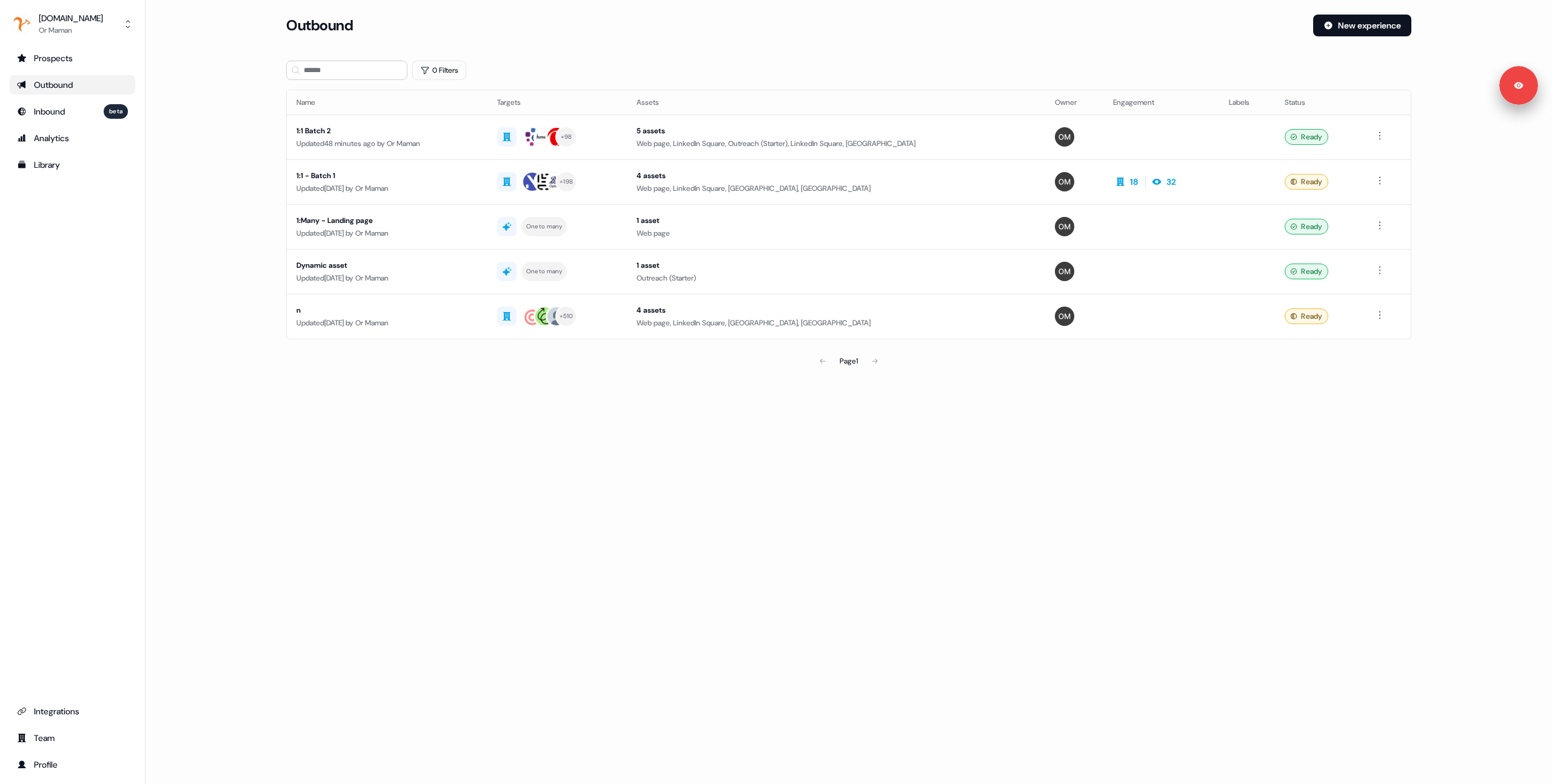 click on "Loading... Outbound New experience 0   Filters Name Targets Assets Owner Engagement Labels Status 1:1 Batch 2 Updated  48 minutes ago   by   Or Maman + 98 5   assets Web page, LinkedIn Square, Outreach (Starter), LinkedIn Square, LinkedIn Square Ready 1:1 - Batch 1 Updated  4 days ago   by   Or Maman + 198 4   assets Web page, LinkedIn Square, LinkedIn Square, LinkedIn Square 18 32 Ready 1:Many - Landing page Updated  18 days ago   by   Or Maman One to many 1   asset Web page Ready Dynamic asset Updated  25 days ago   by   Or Maman One to many 1   asset Outreach (Starter) Ready n Updated  2 months ago   by   Or Maman + 510 4   assets Web page, LinkedIn Square, LinkedIn Square, LinkedIn Square Ready Page  1" at bounding box center (849, 211) 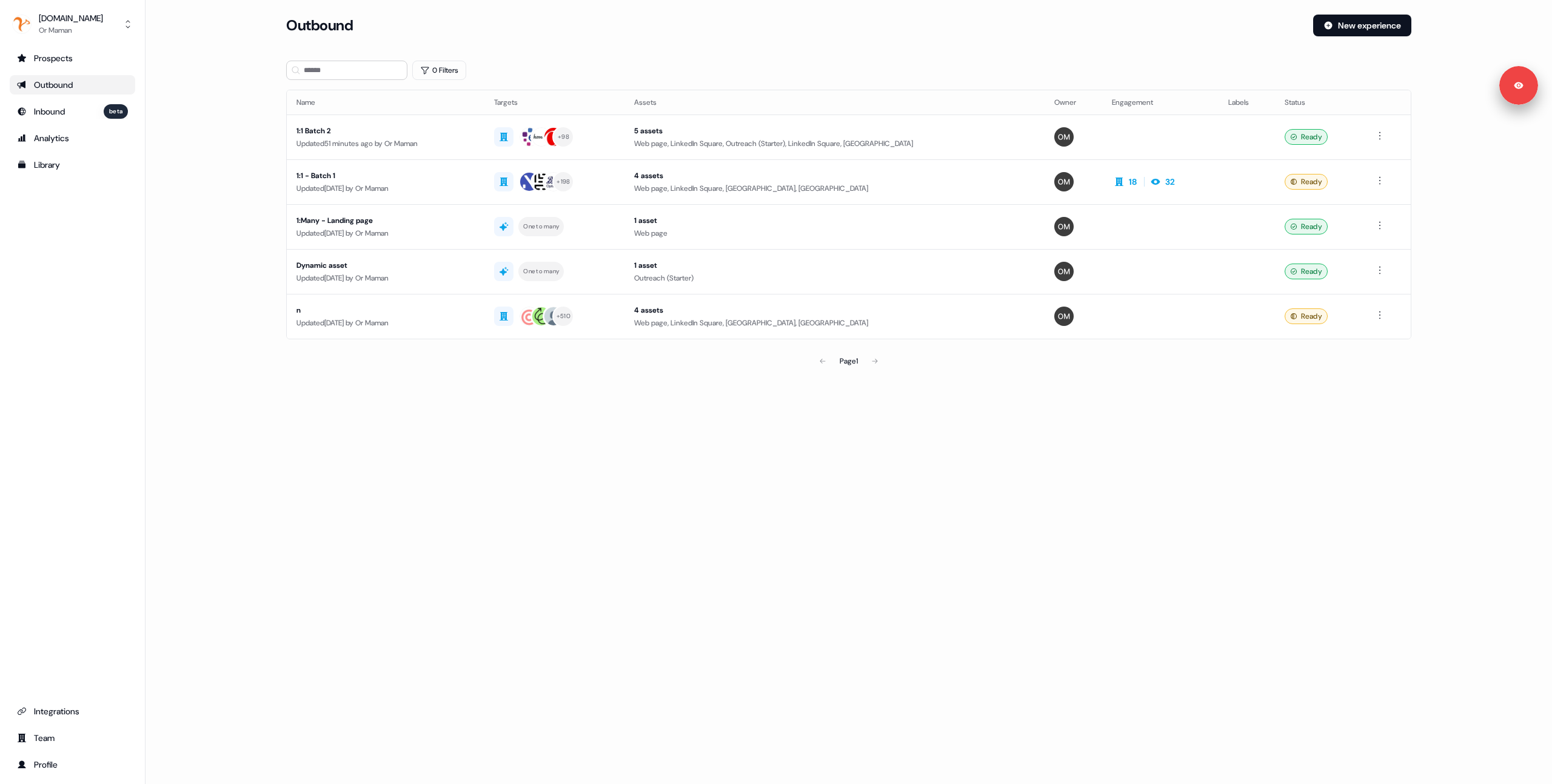 click on "Loading... Outbound New experience 0   Filters Name Targets Assets Owner Engagement Labels Status 1:1 Batch 2 Updated  51 minutes ago   by   Or Maman + 98 5   assets Web page, LinkedIn Square, Outreach (Starter), LinkedIn Square, LinkedIn Square Ready 1:1 - Batch 1 Updated  4 days ago   by   Or Maman + 198 4   assets Web page, LinkedIn Square, LinkedIn Square, LinkedIn Square 18 32 Ready 1:Many - Landing page Updated  18 days ago   by   Or Maman One to many 1   asset Web page Ready Dynamic asset Updated  25 days ago   by   Or Maman One to many 1   asset Outreach (Starter) Ready n Updated  2 months ago   by   Or Maman + 510 4   assets Web page, LinkedIn Square, LinkedIn Square, LinkedIn Square Ready Page  1" at bounding box center (849, 211) 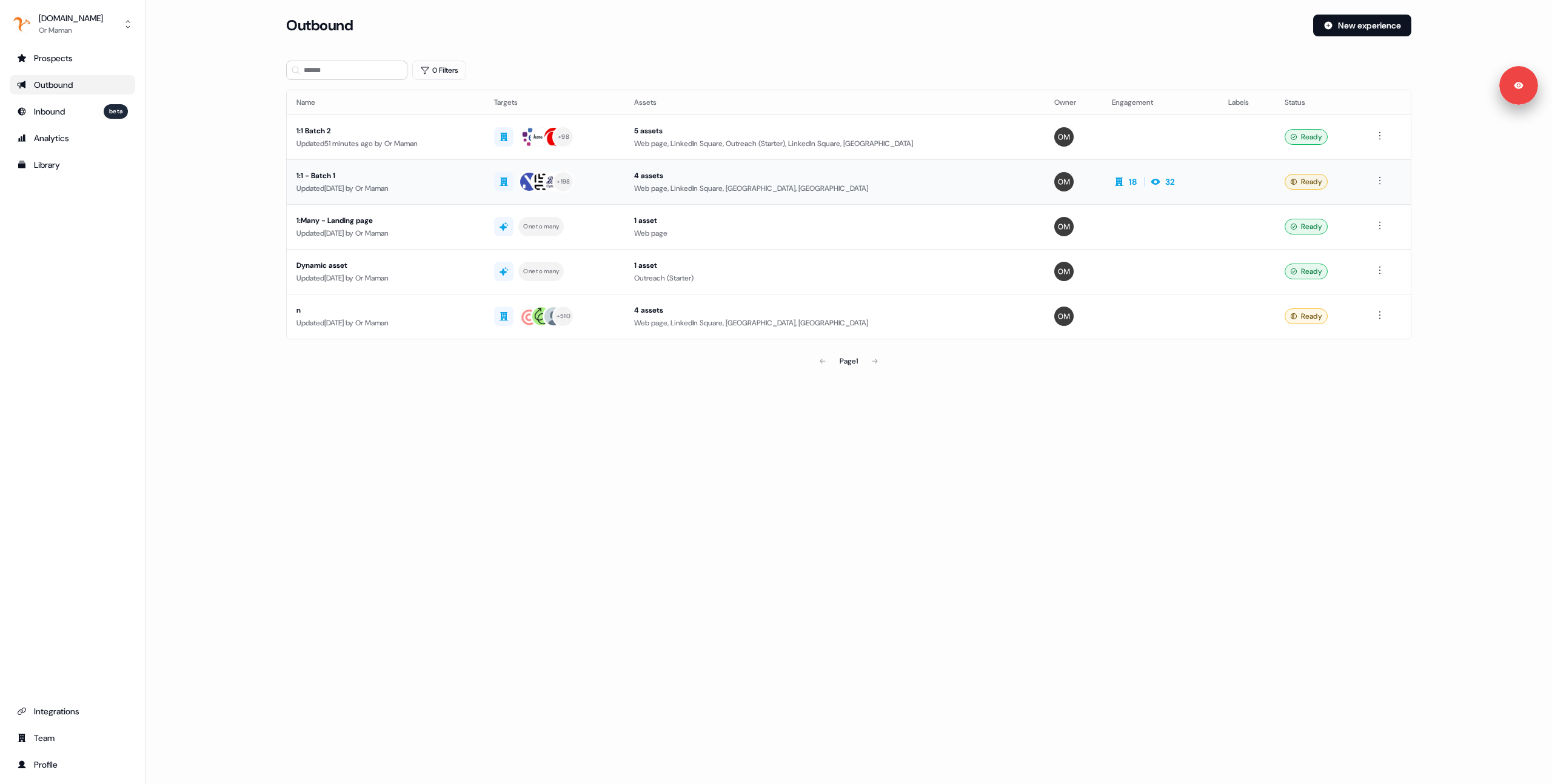 click on "1:1 - Batch 1" at bounding box center [386, 176] 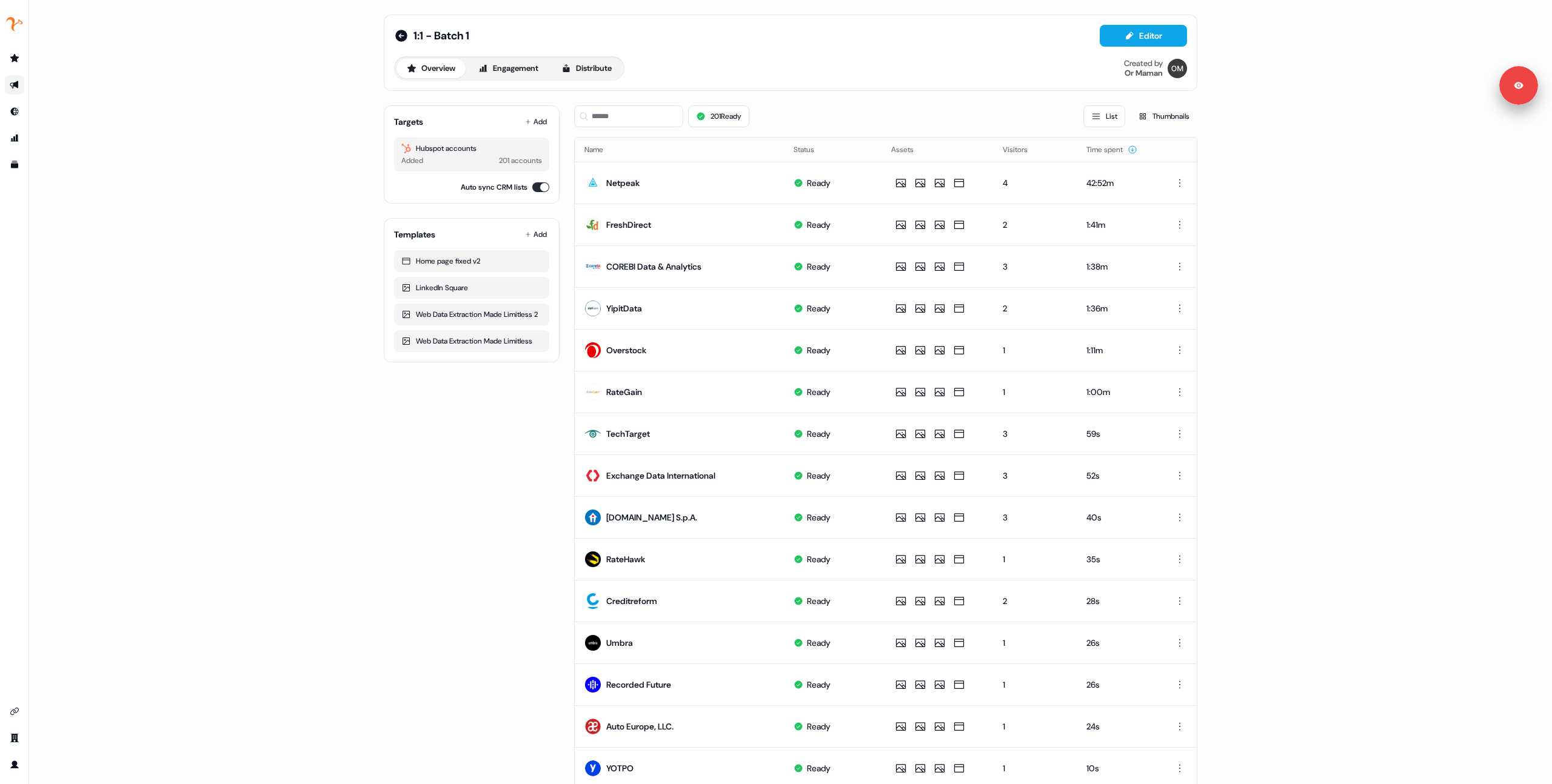 click on "Overview Engagement Distribute" at bounding box center (509, 68) 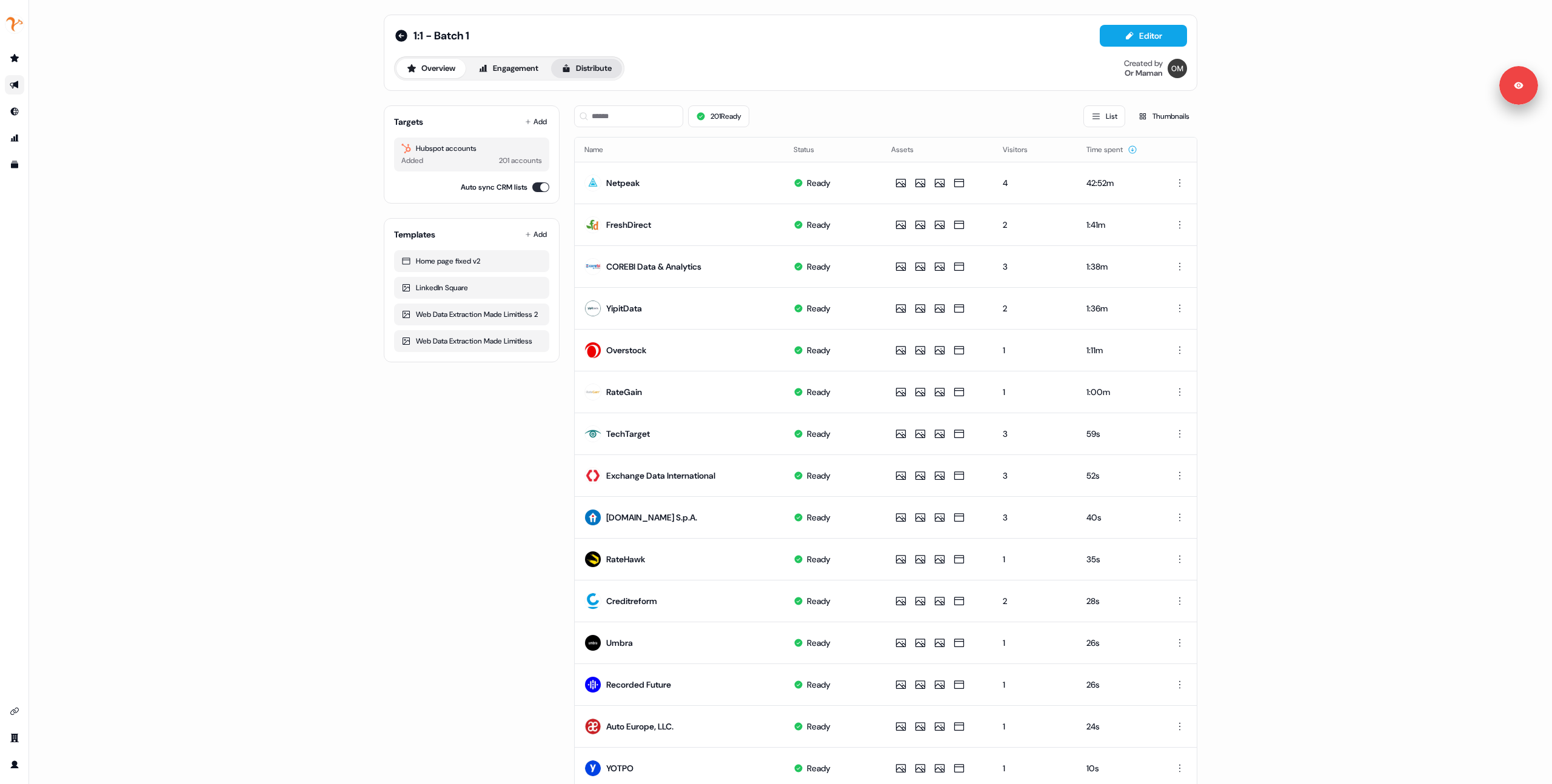 click on "Distribute" at bounding box center (586, 68) 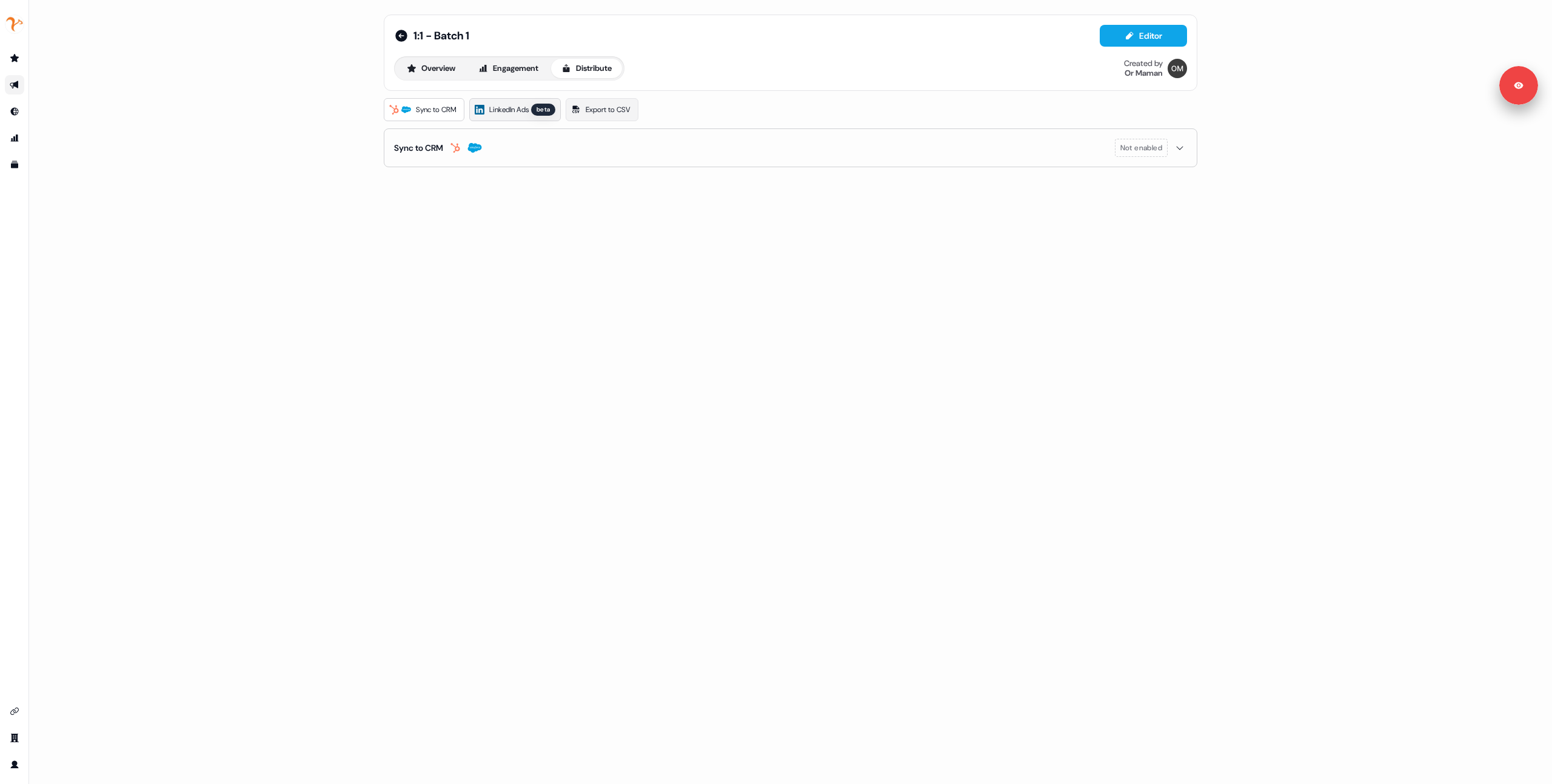 click on "LinkedIn Ads" at bounding box center [509, 110] 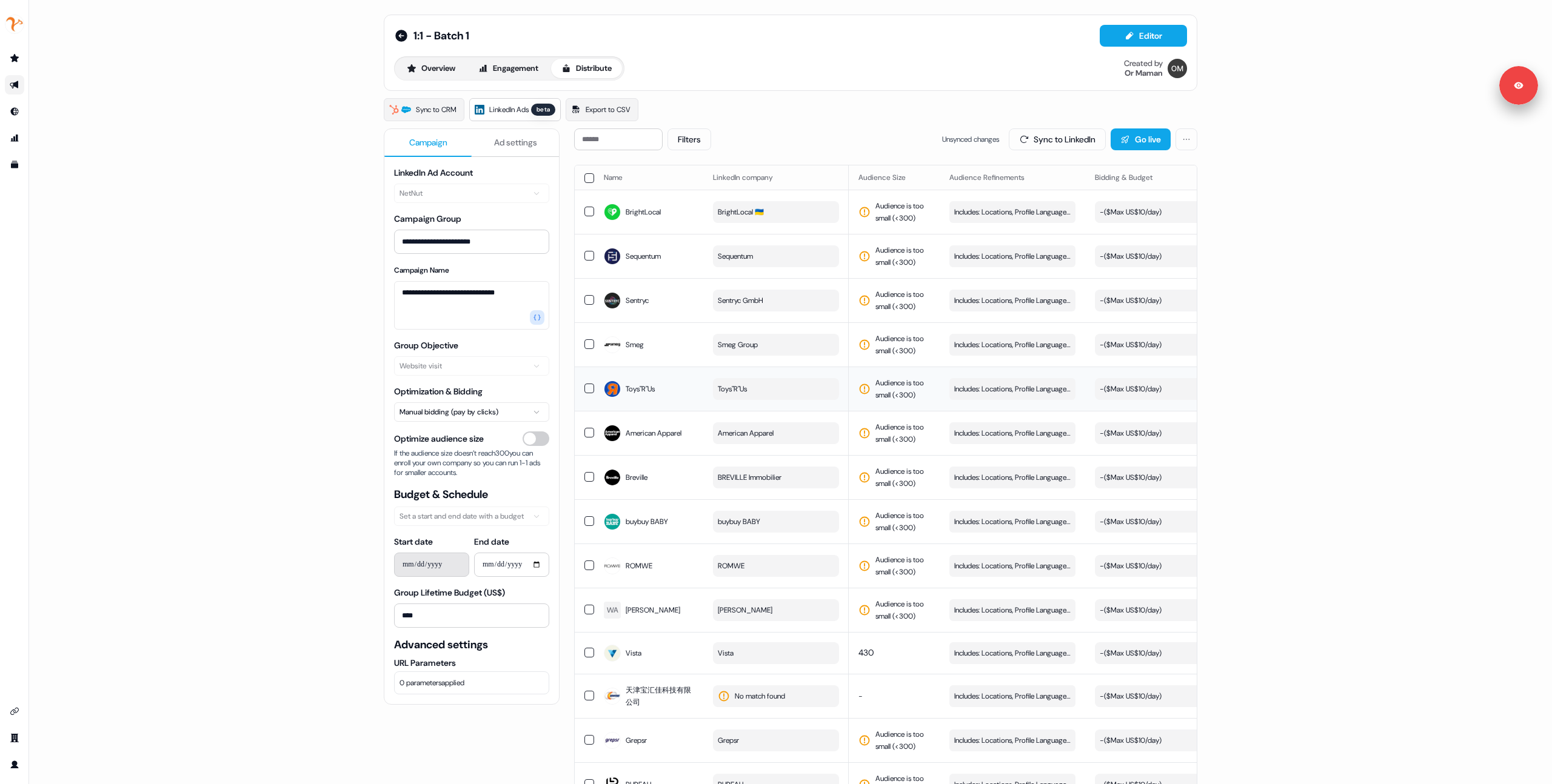 click on "Toys"R"Us" at bounding box center (649, 389) 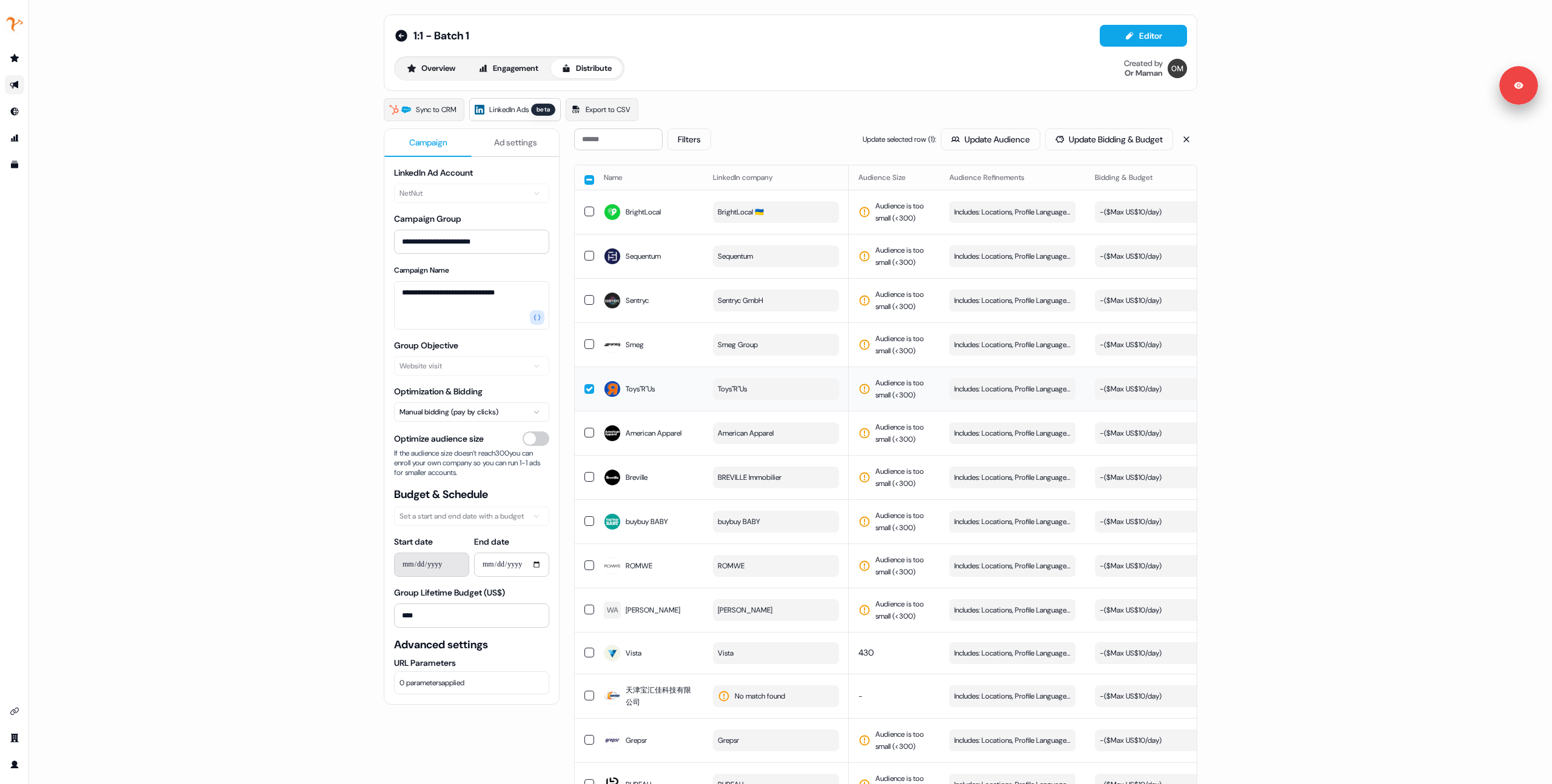 click on "Toys"R"Us" at bounding box center (649, 389) 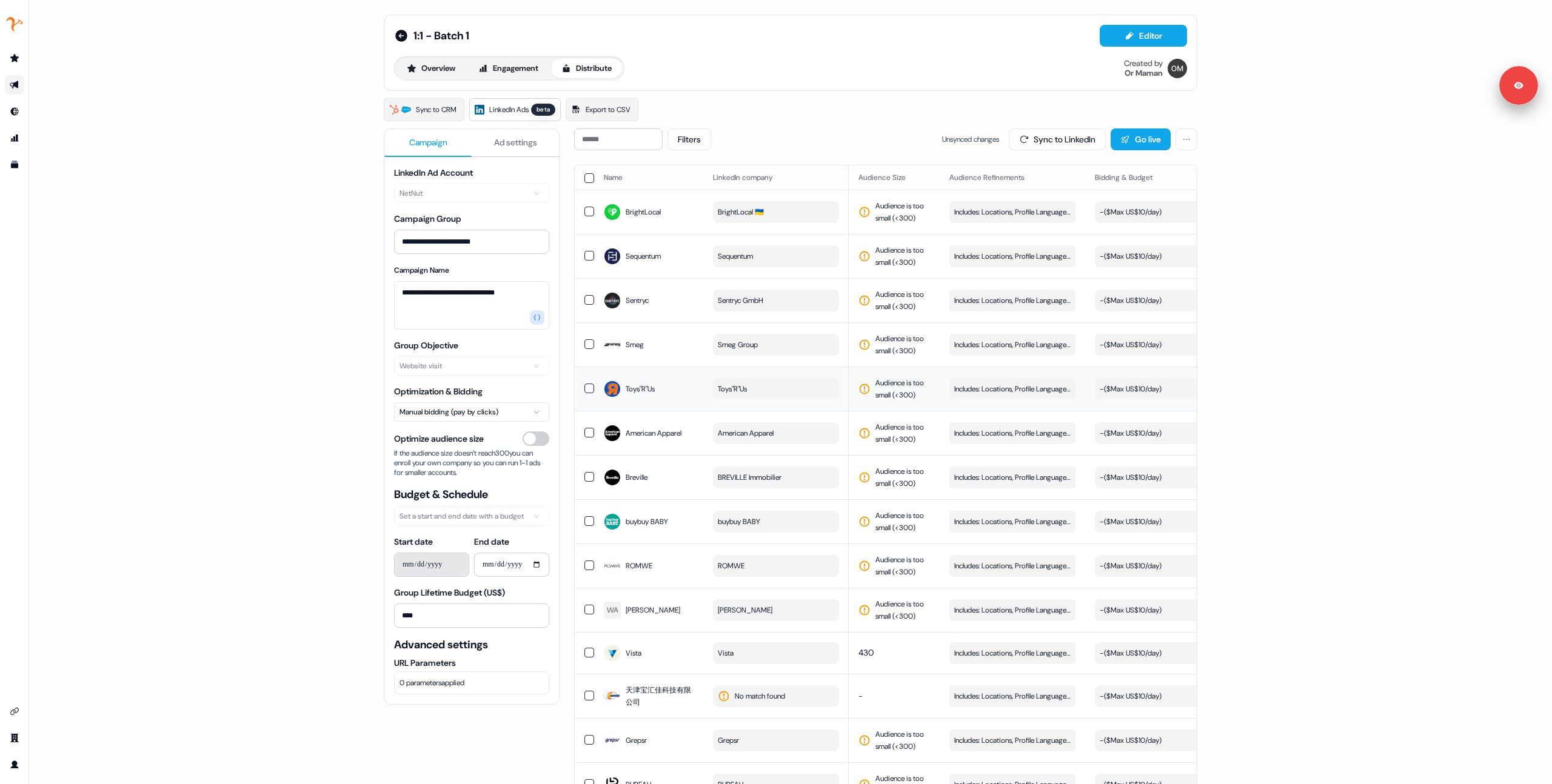 click on "**********" at bounding box center (791, 392) 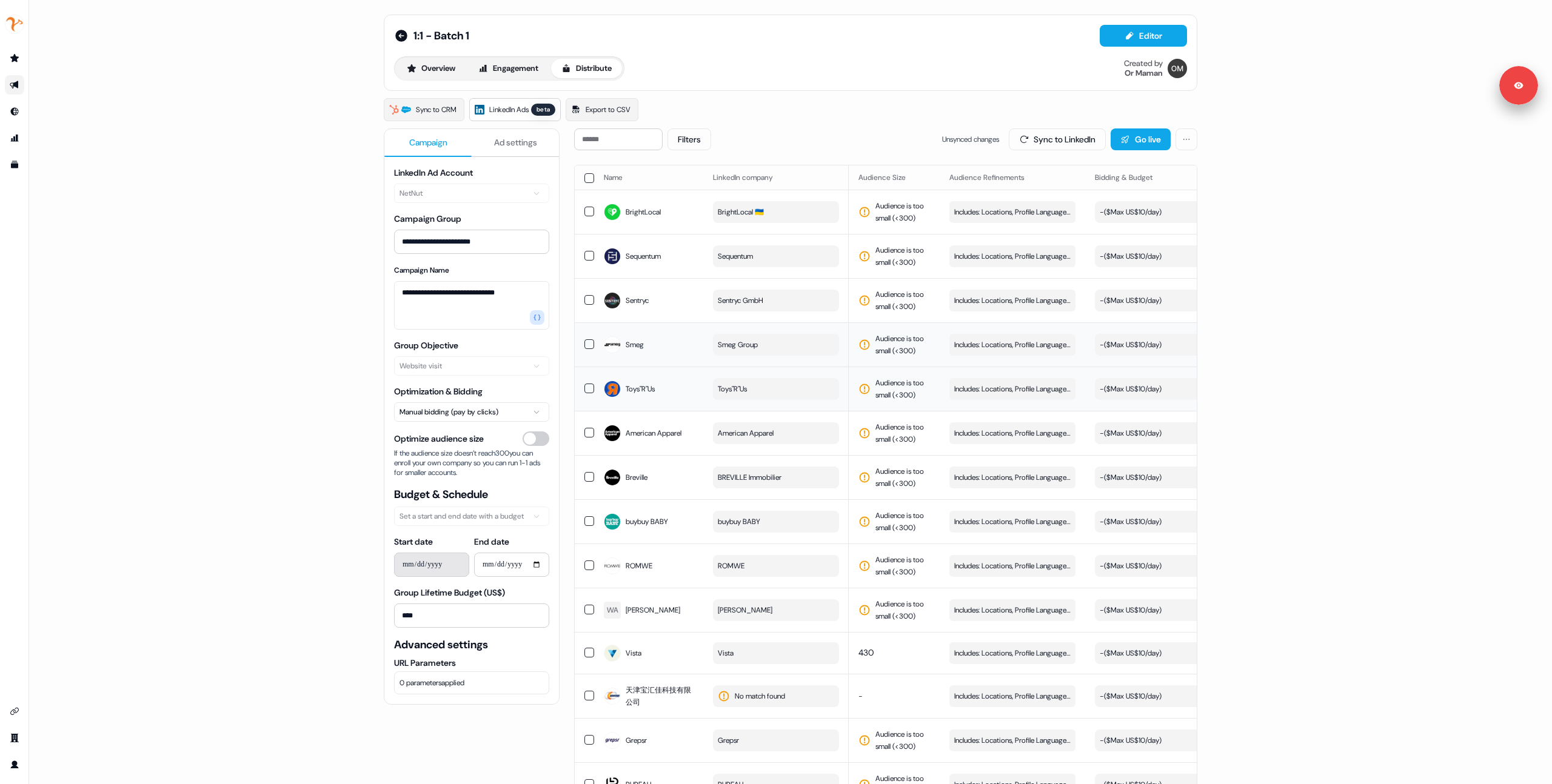 scroll, scrollTop: 15, scrollLeft: 0, axis: vertical 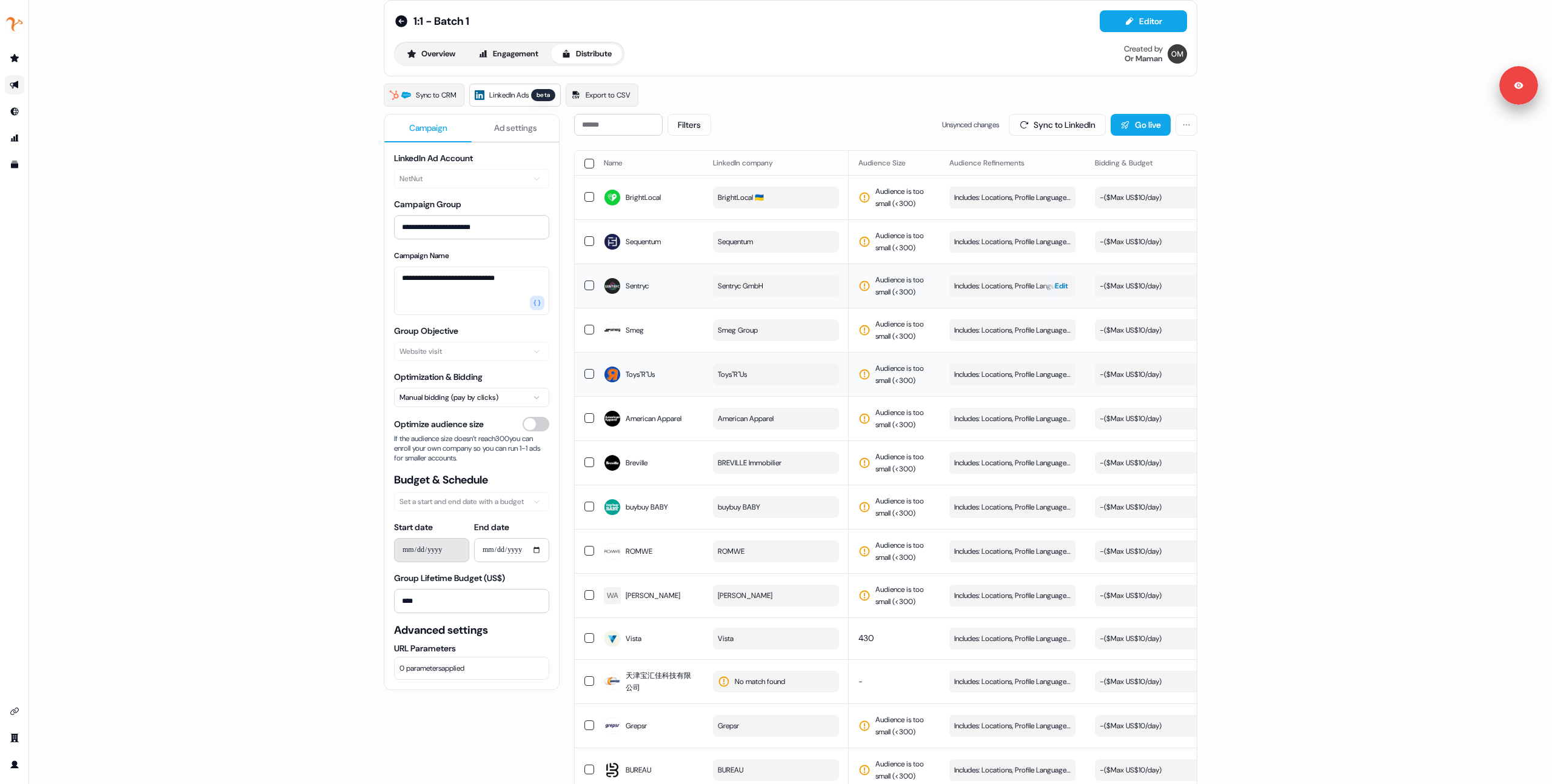 click on "Includes: Locations, Profile Language, Job Titles" at bounding box center (1012, 286) 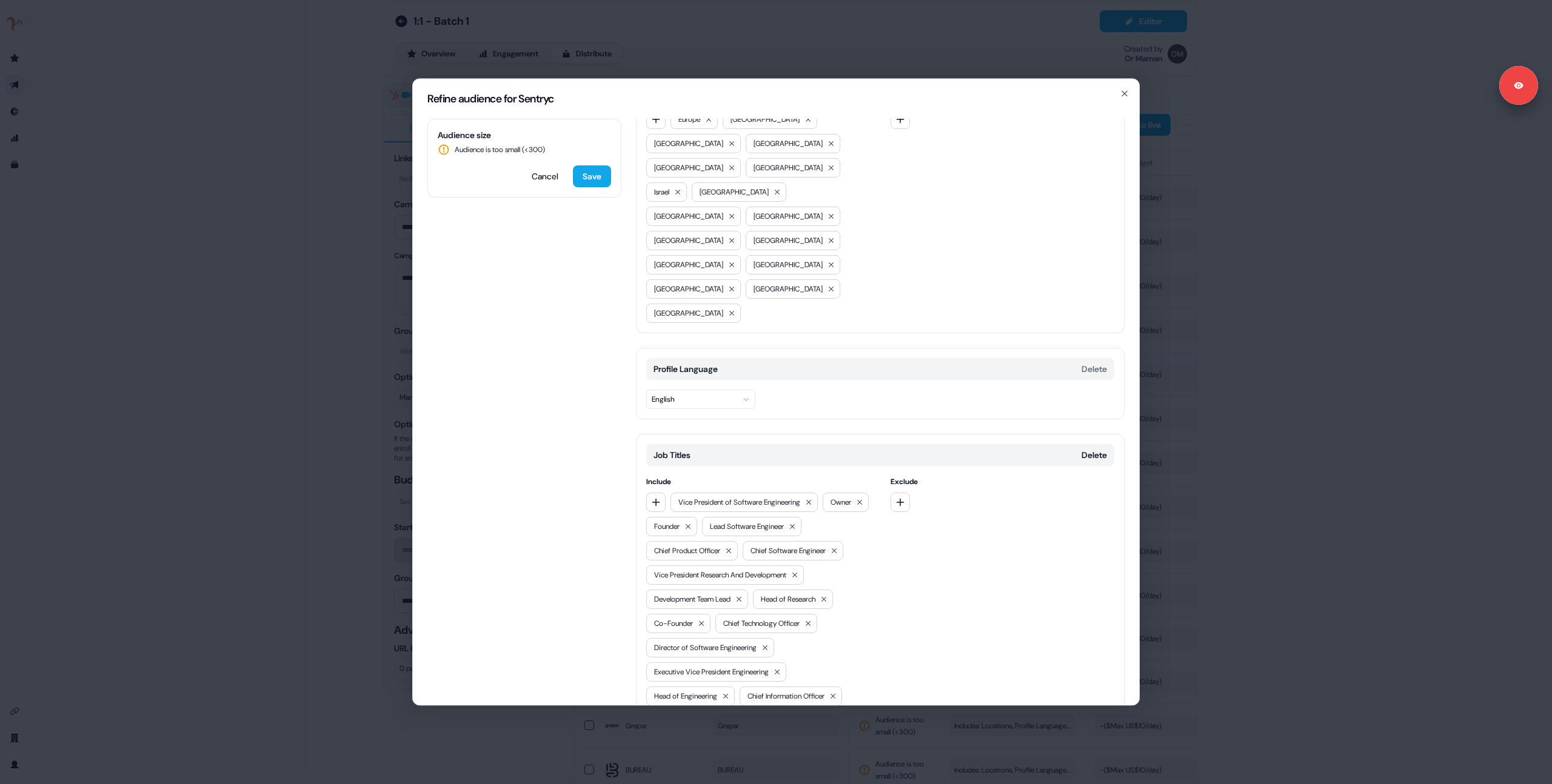 scroll, scrollTop: 68, scrollLeft: 0, axis: vertical 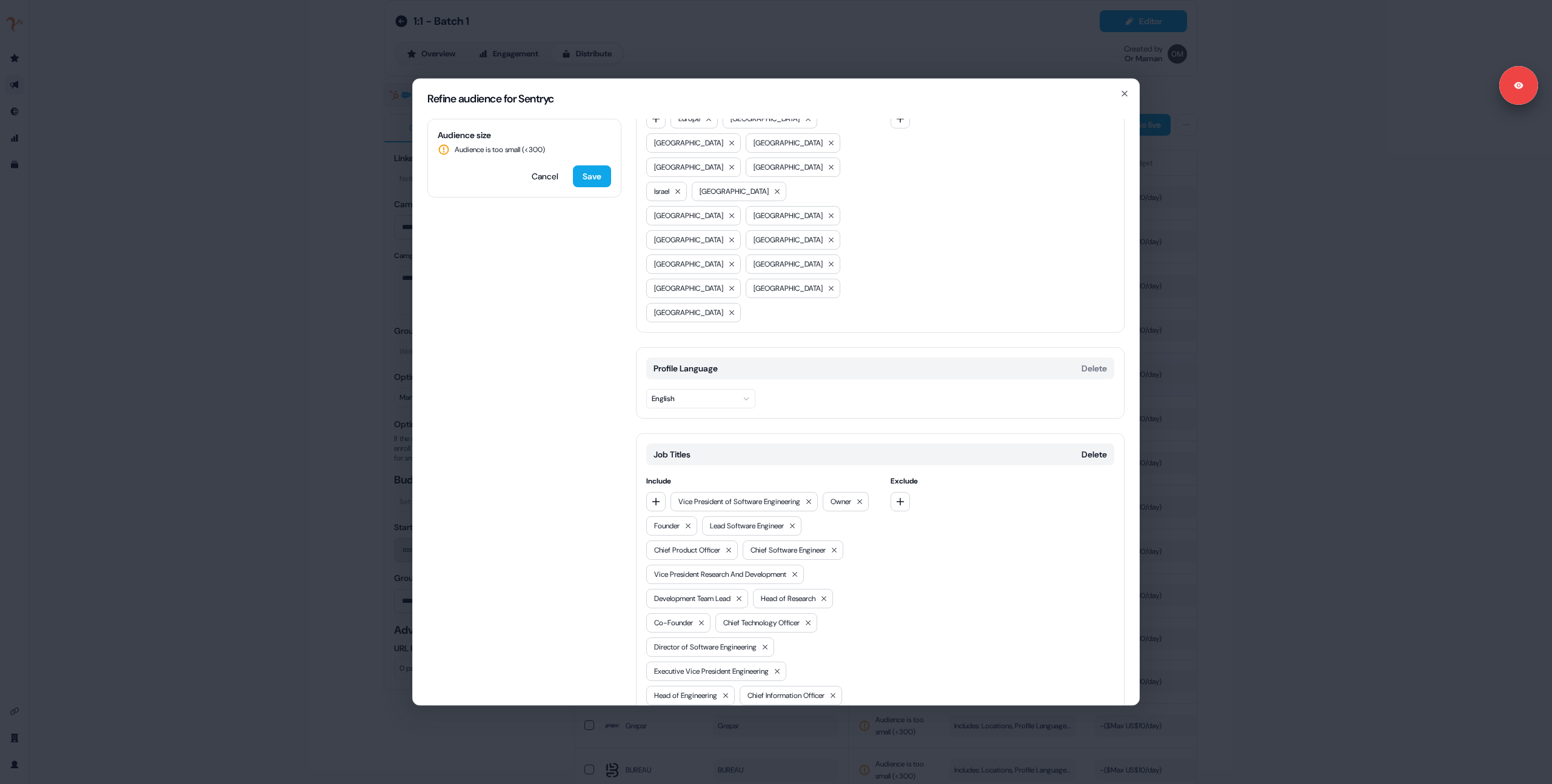 click on "Refine audience for Sentryc Audience size Audience is too small (< 300 ) Cancel Save Locations Delete Include Europe North America India Pakistan Japan Australia Israel Singapore South Africa Taiwan United Arab Emirates South America South Korea New Zealand Latin America Africa Southeast Asia Exclude Profile Language Delete English Job Titles Delete Include Vice President of Software Engineering Owner Founder Lead Software Engineer Chief Product Officer Chief Software Engineer Vice President Research And Development Development Team Lead Head of Research Co-Founder Chief Technology Officer Director of Software Engineering Executive Vice President Engineering Head of Engineering Chief Information Officer Director of Software Senior Director of Software Engineering Data Mining Specialist Director Data Science Head of Data Science Chief Data Scientist Chief Data Officer Lead Data Scientist Senior Data Scientist Vice President of Machine Learning Head of Machine Learning Vice President of Artificial Intelligence" at bounding box center (776, 392) 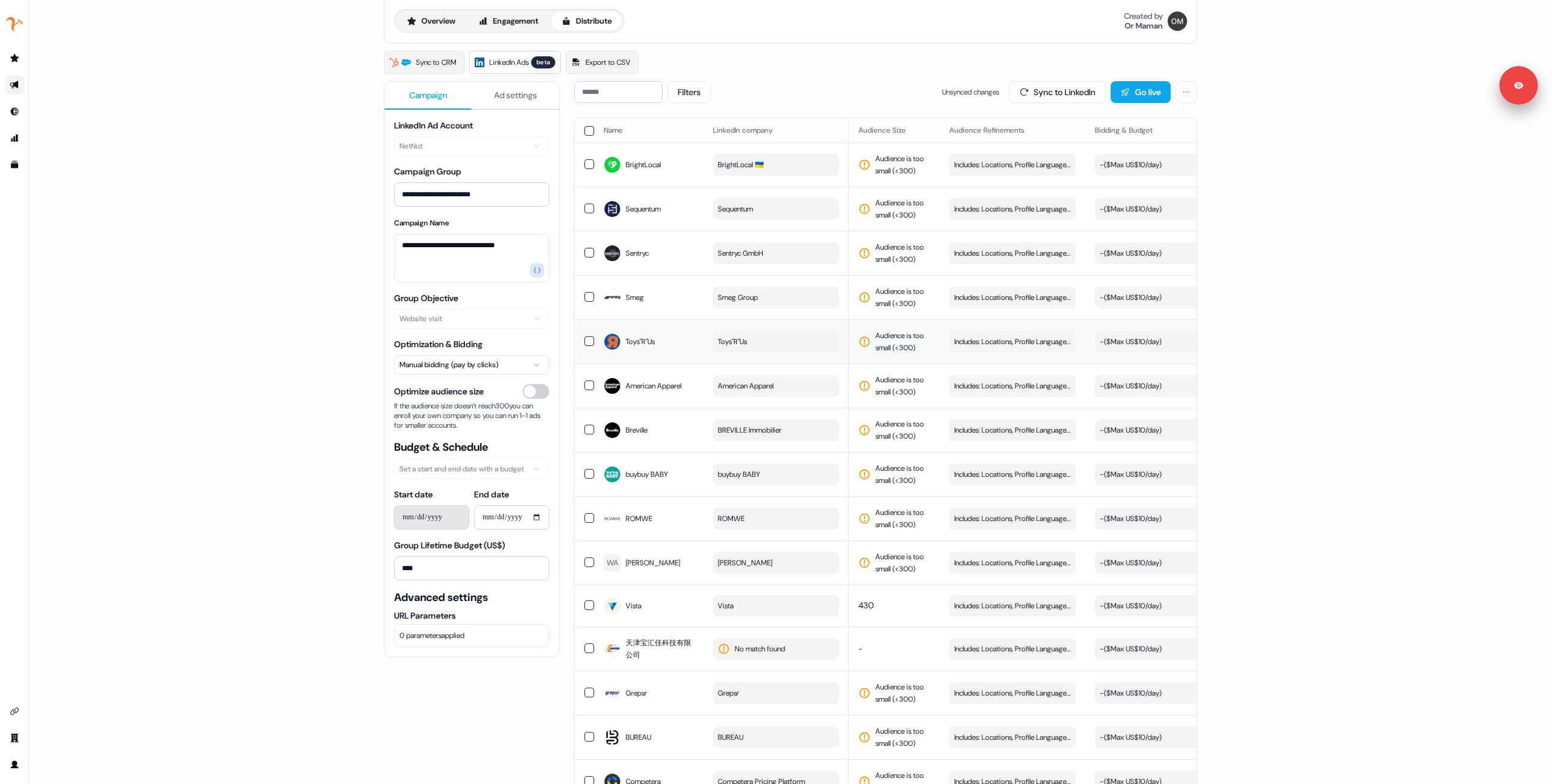 scroll, scrollTop: 44, scrollLeft: 0, axis: vertical 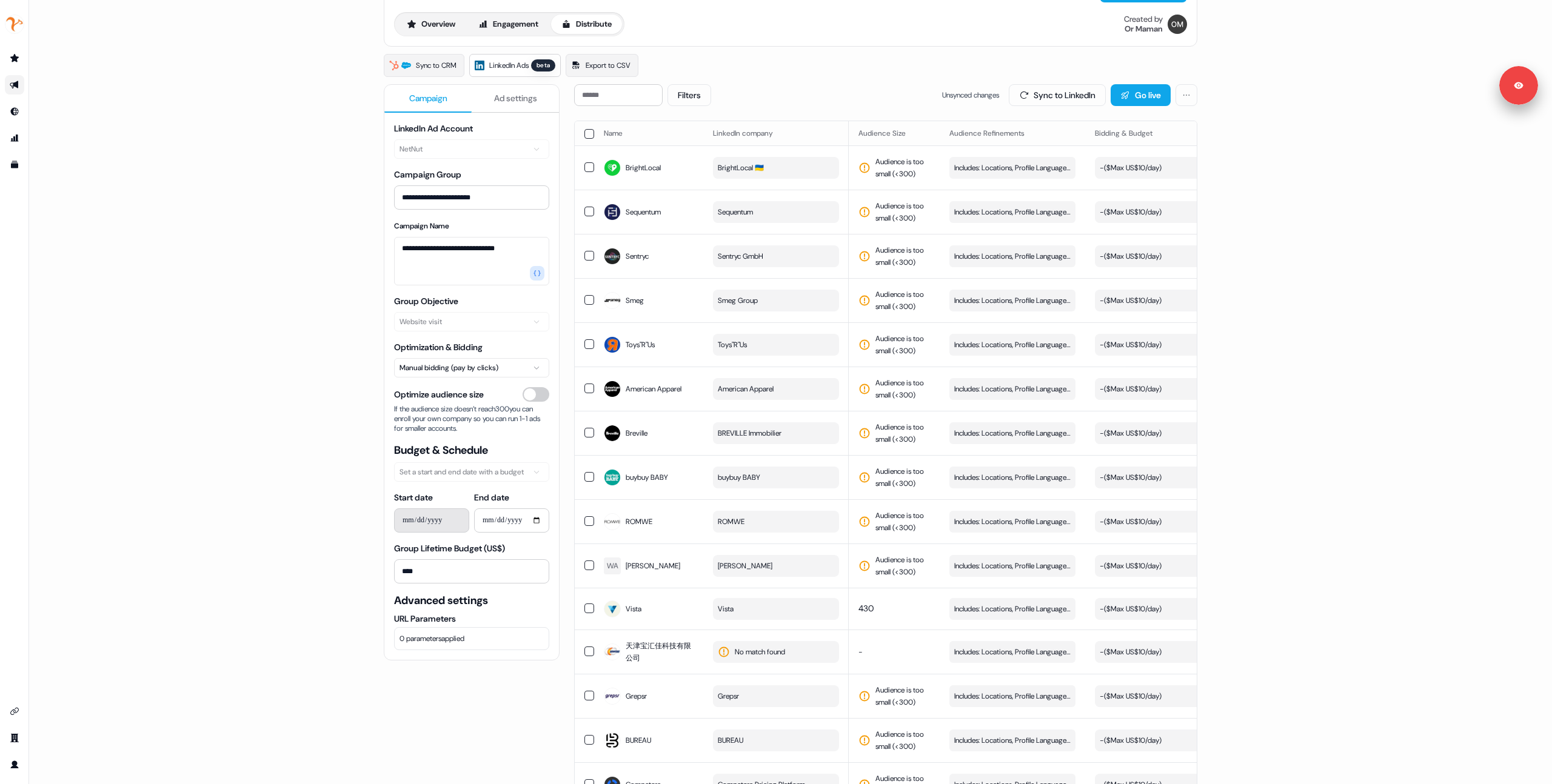 type 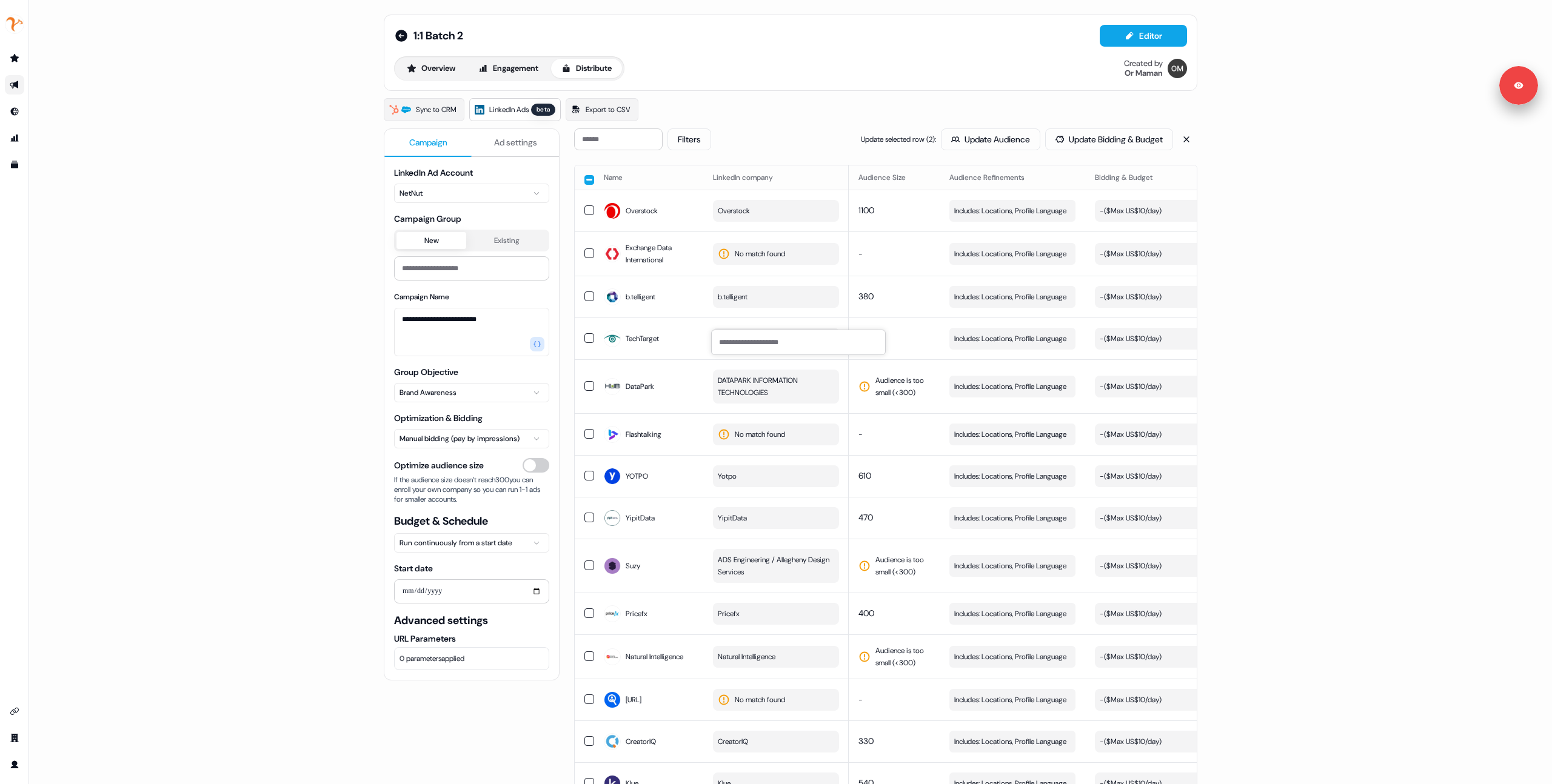 scroll, scrollTop: 0, scrollLeft: 0, axis: both 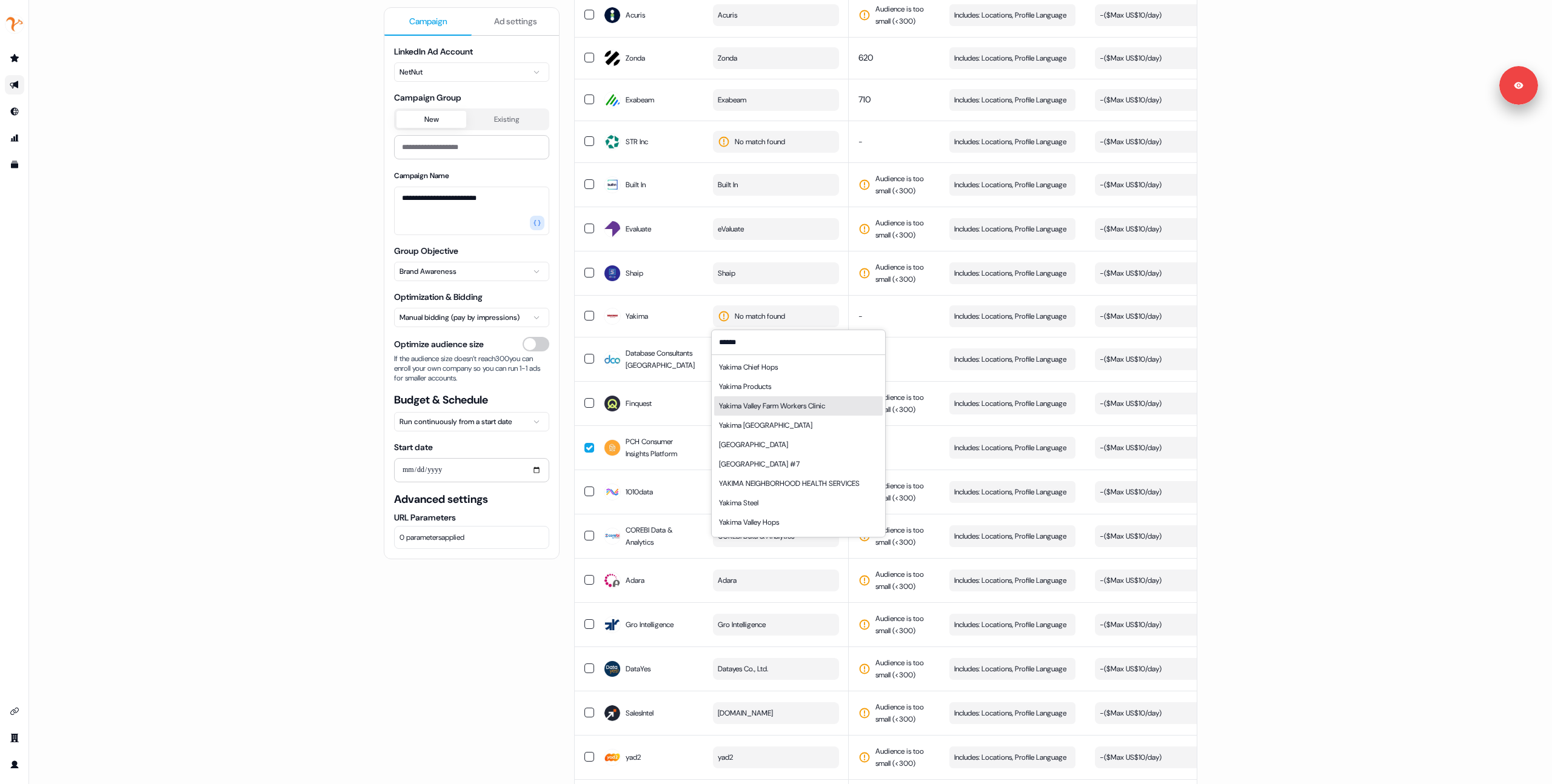 type on "******" 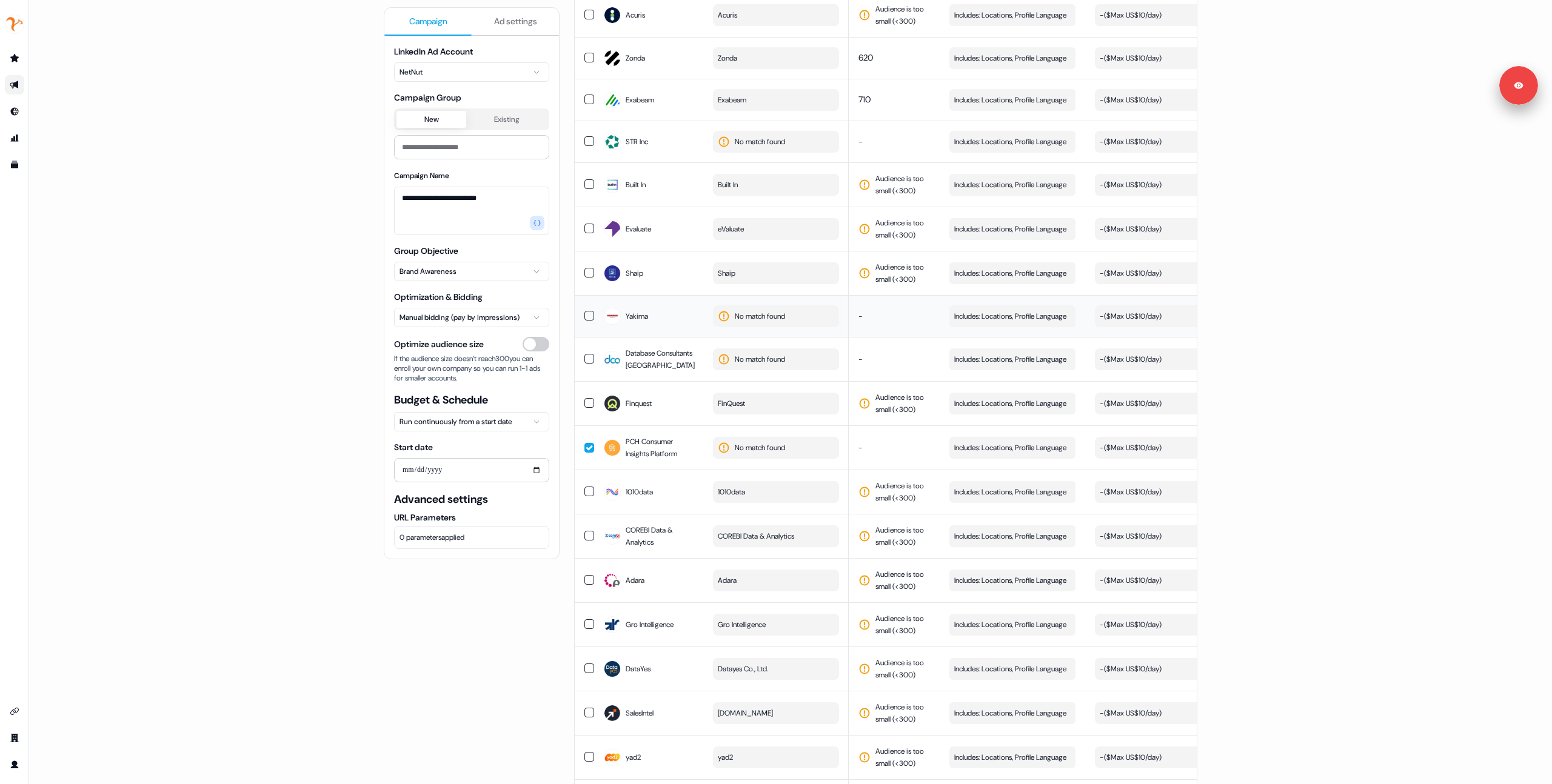 click on "No match found" at bounding box center (776, 316) 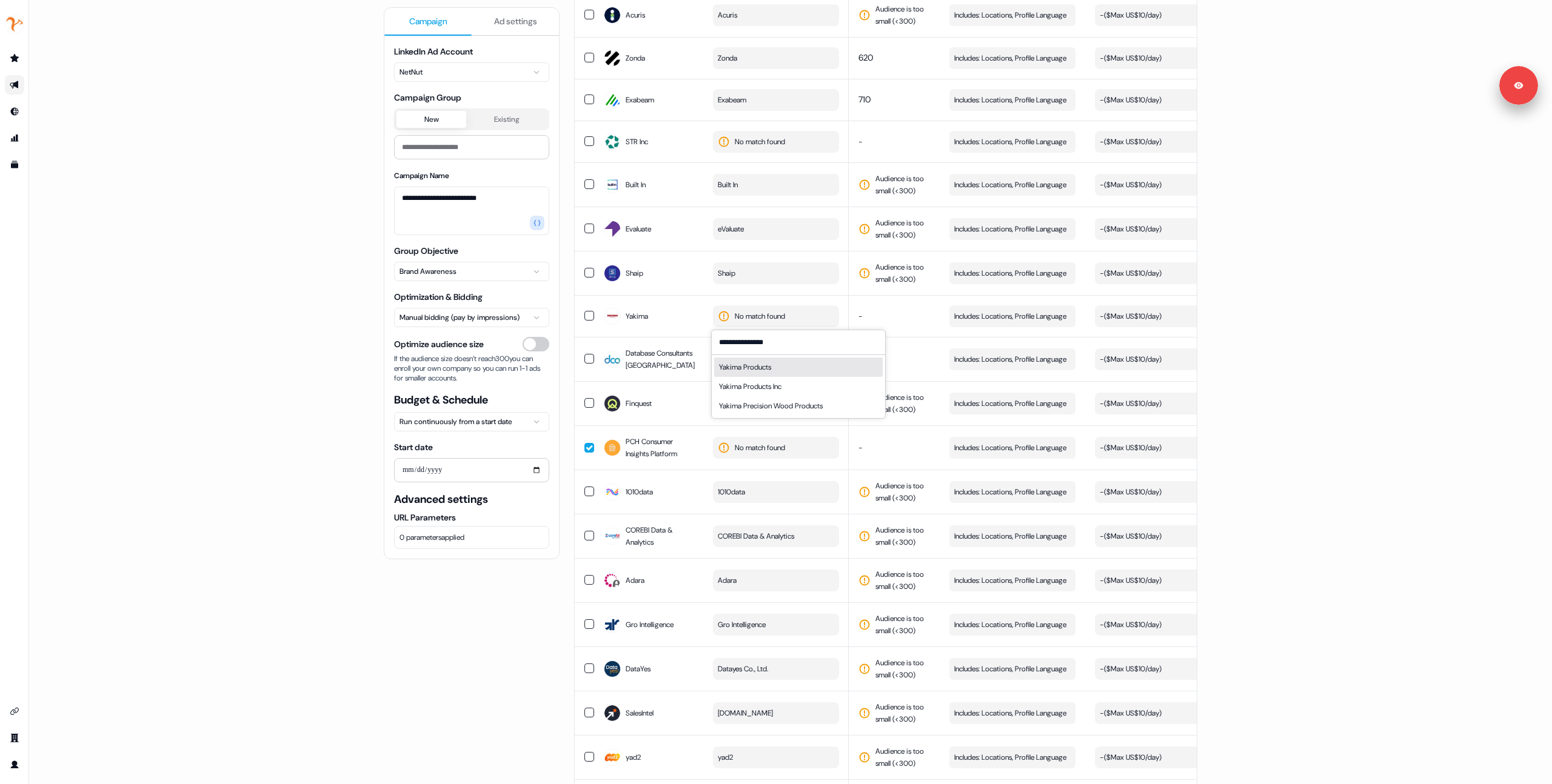 type on "**********" 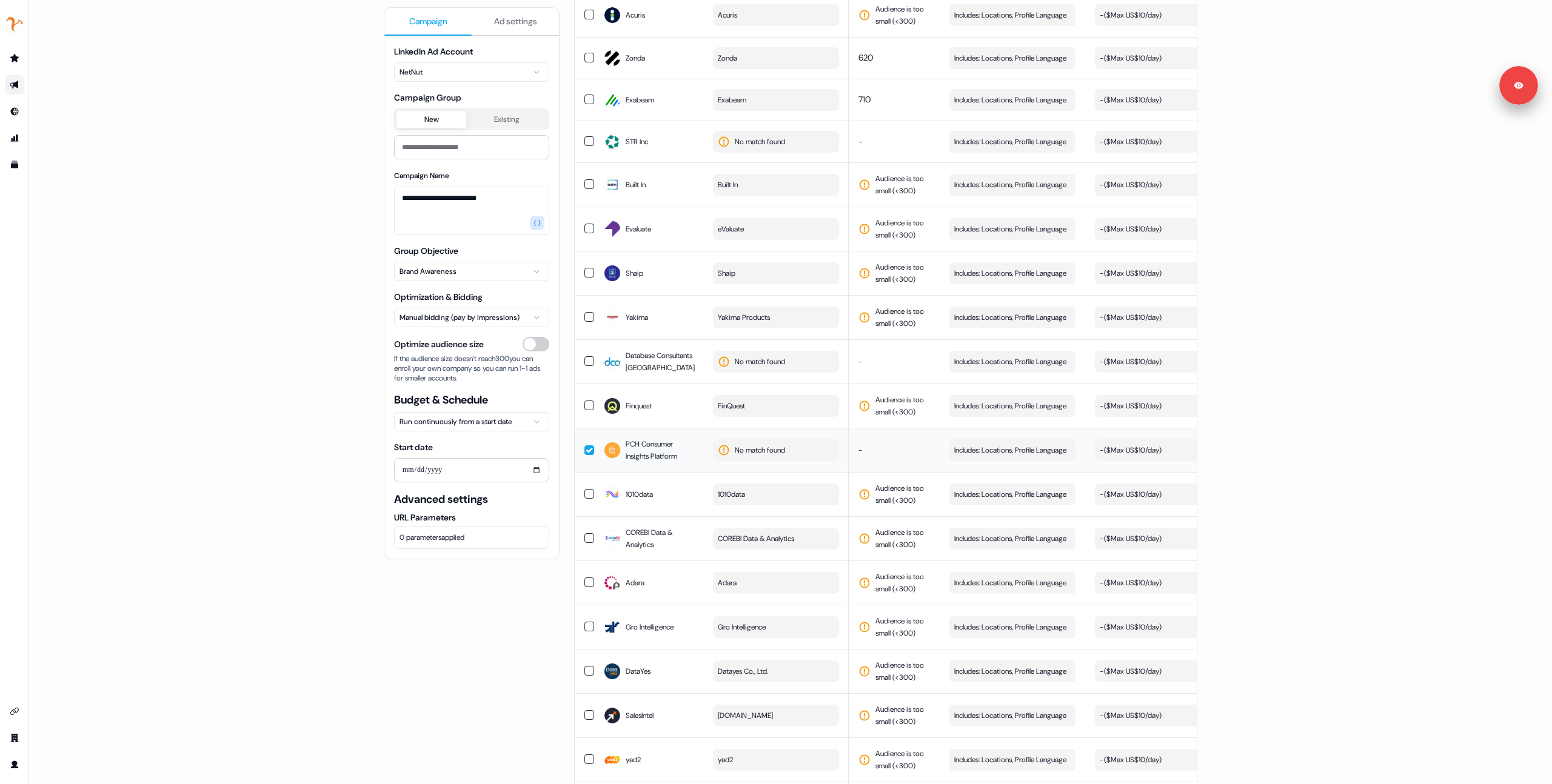 drag, startPoint x: 677, startPoint y: 470, endPoint x: 623, endPoint y: 459, distance: 55.10898 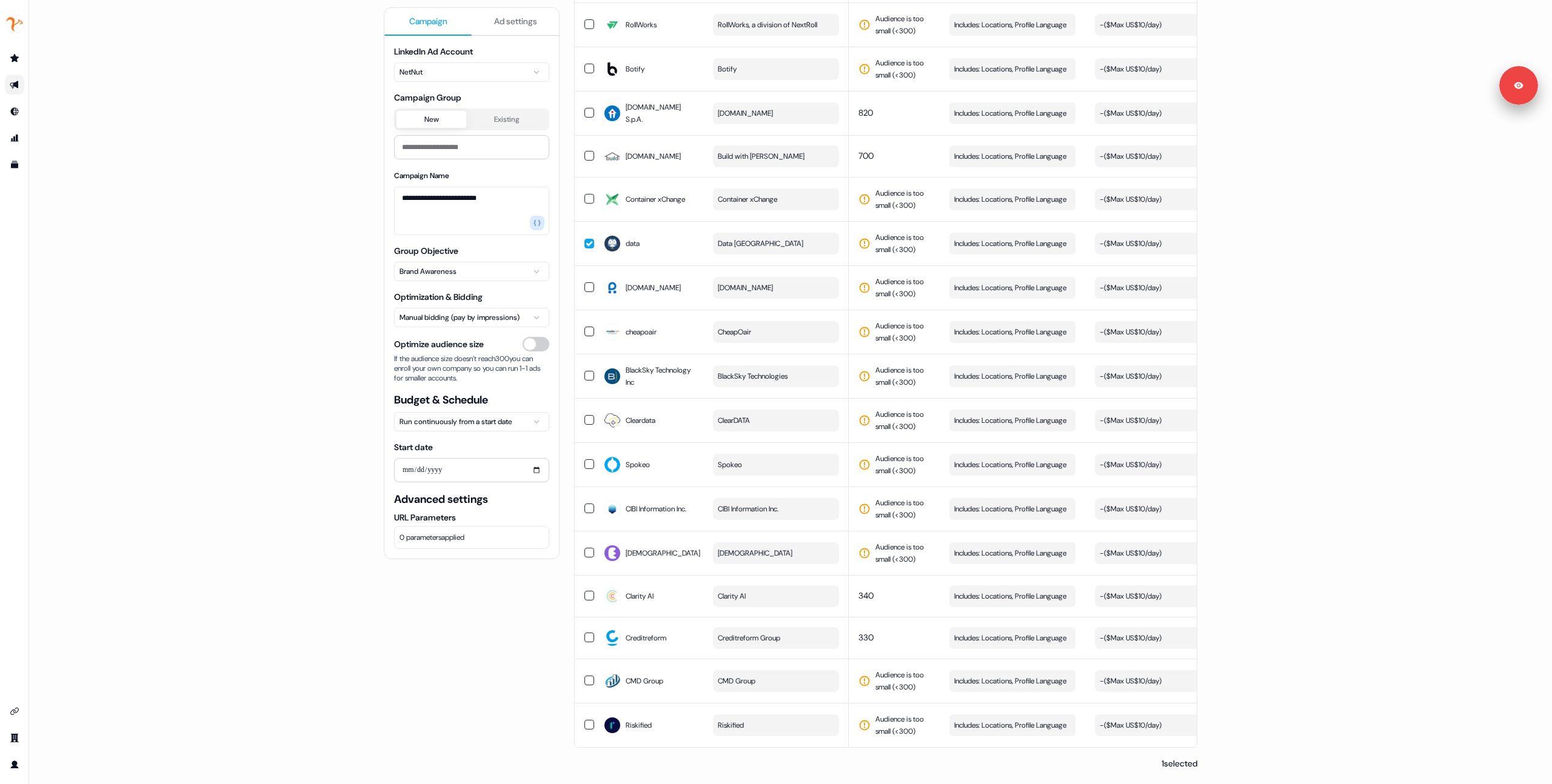 scroll, scrollTop: 3861, scrollLeft: 0, axis: vertical 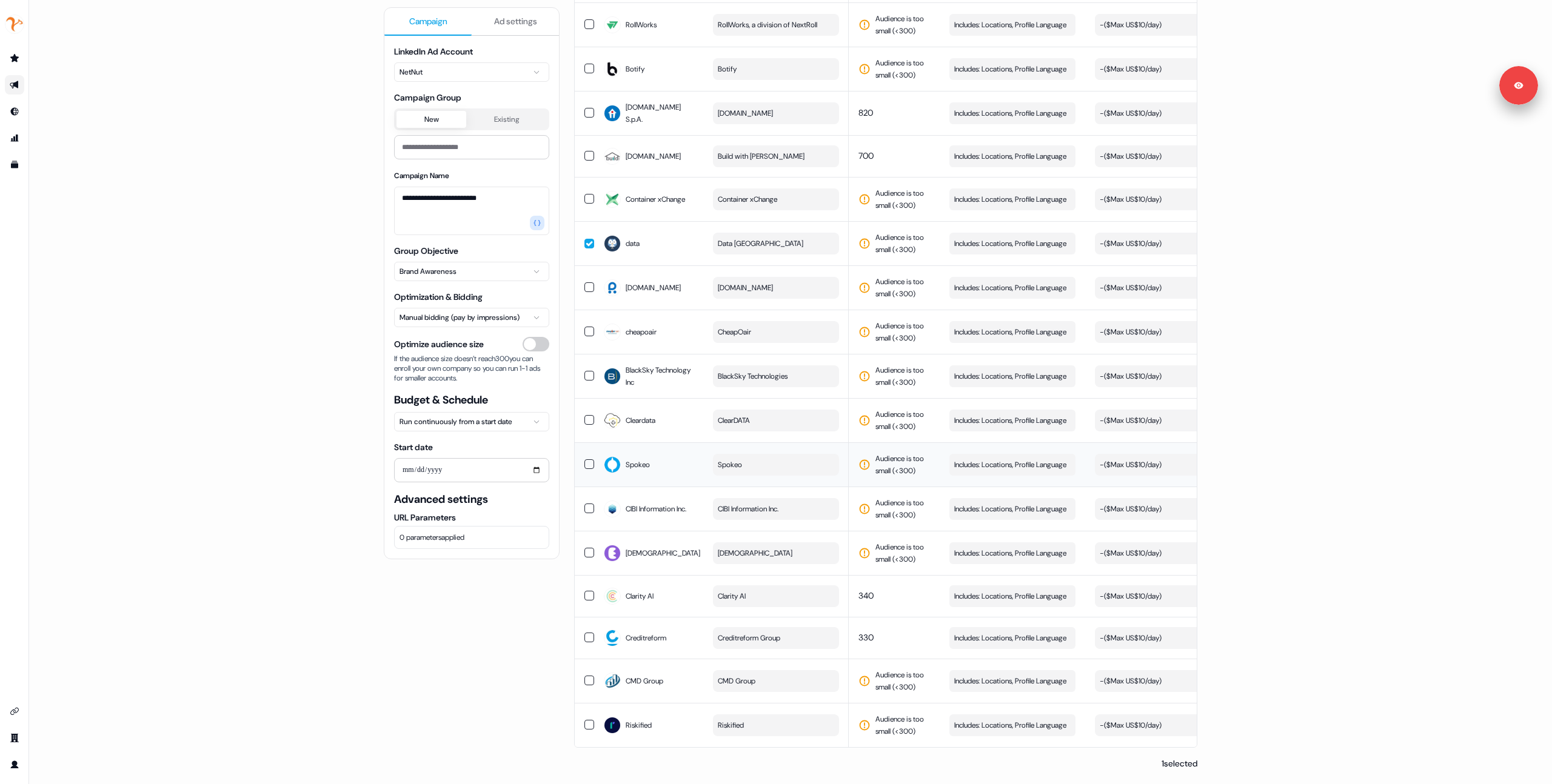 click on "Spokeo" at bounding box center [776, 465] 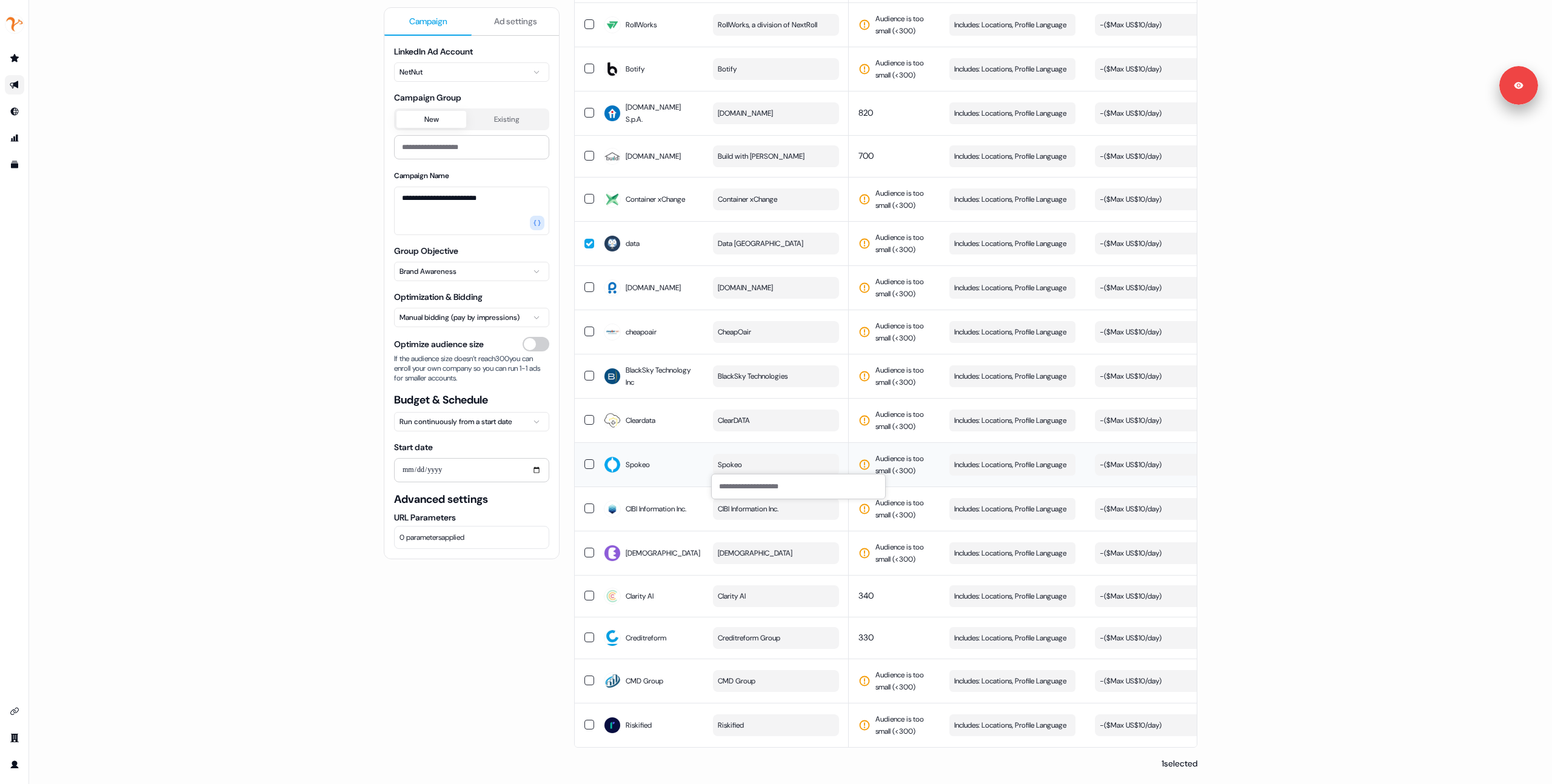 click on "Audience is too small (< 300 )" at bounding box center (903, 465) 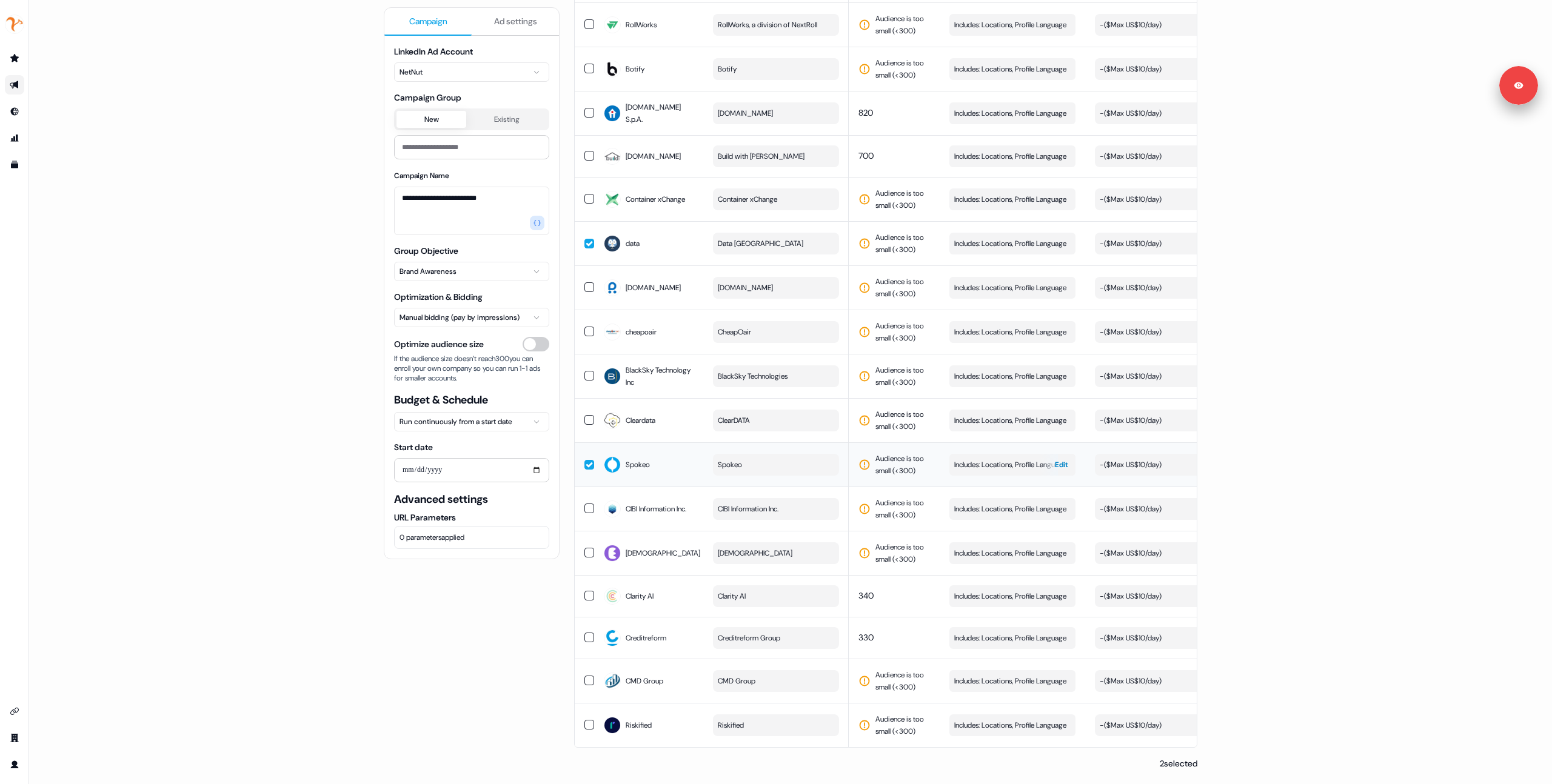 click on "Includes: Locations, Profile Language Edit" at bounding box center (1012, 465) 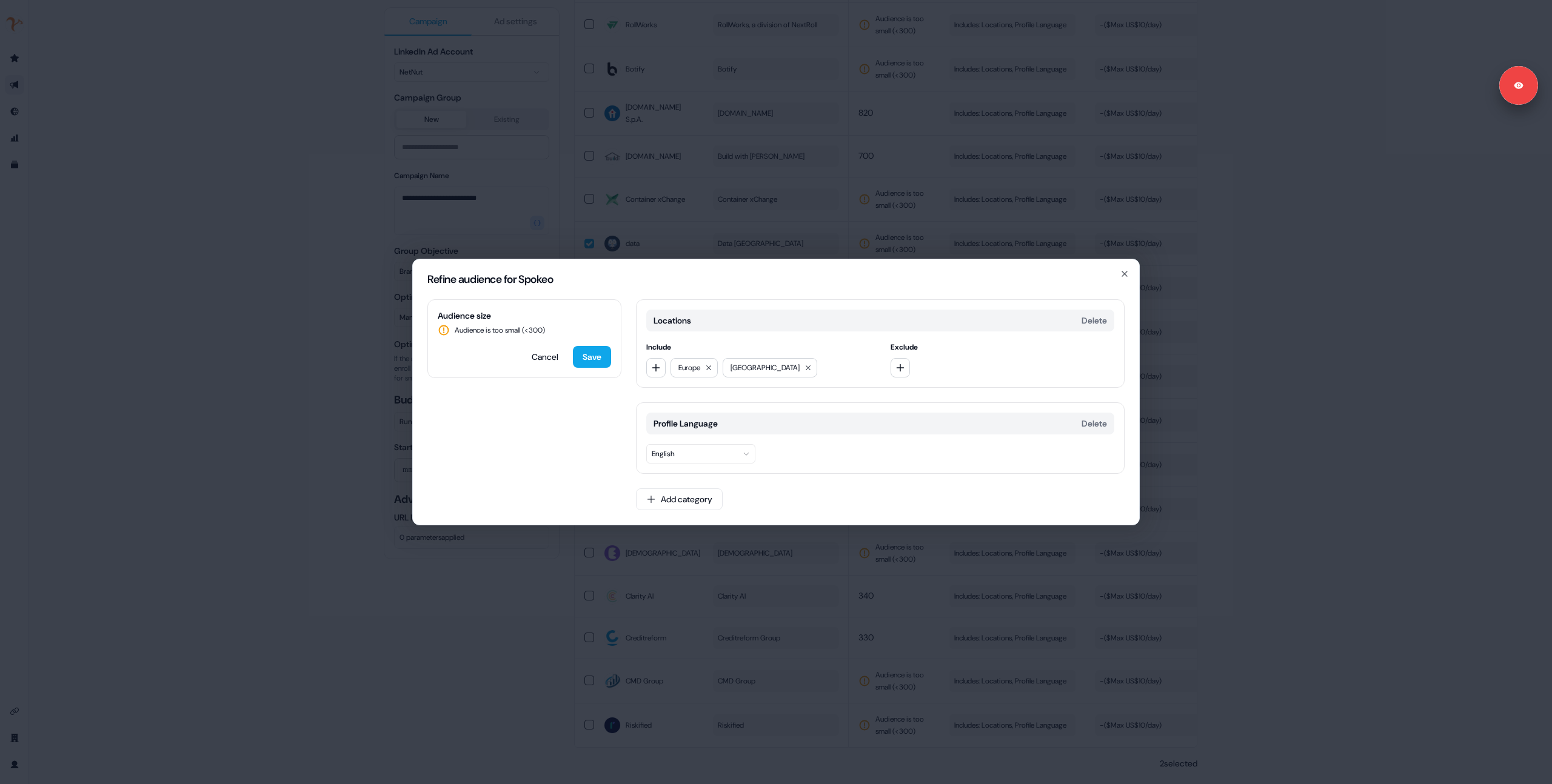 drag, startPoint x: 259, startPoint y: 308, endPoint x: 358, endPoint y: 329, distance: 101.20277 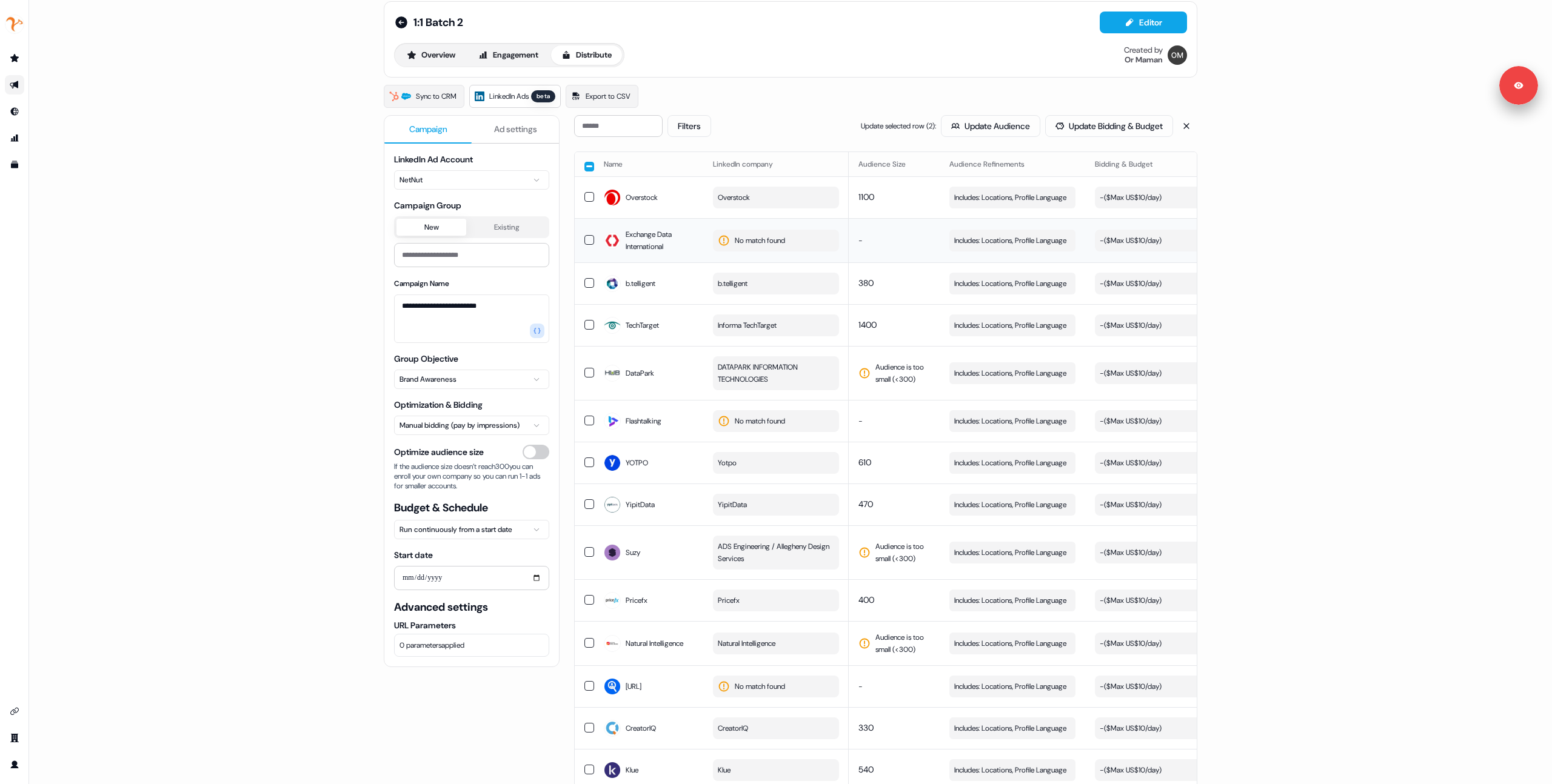 scroll, scrollTop: 0, scrollLeft: 0, axis: both 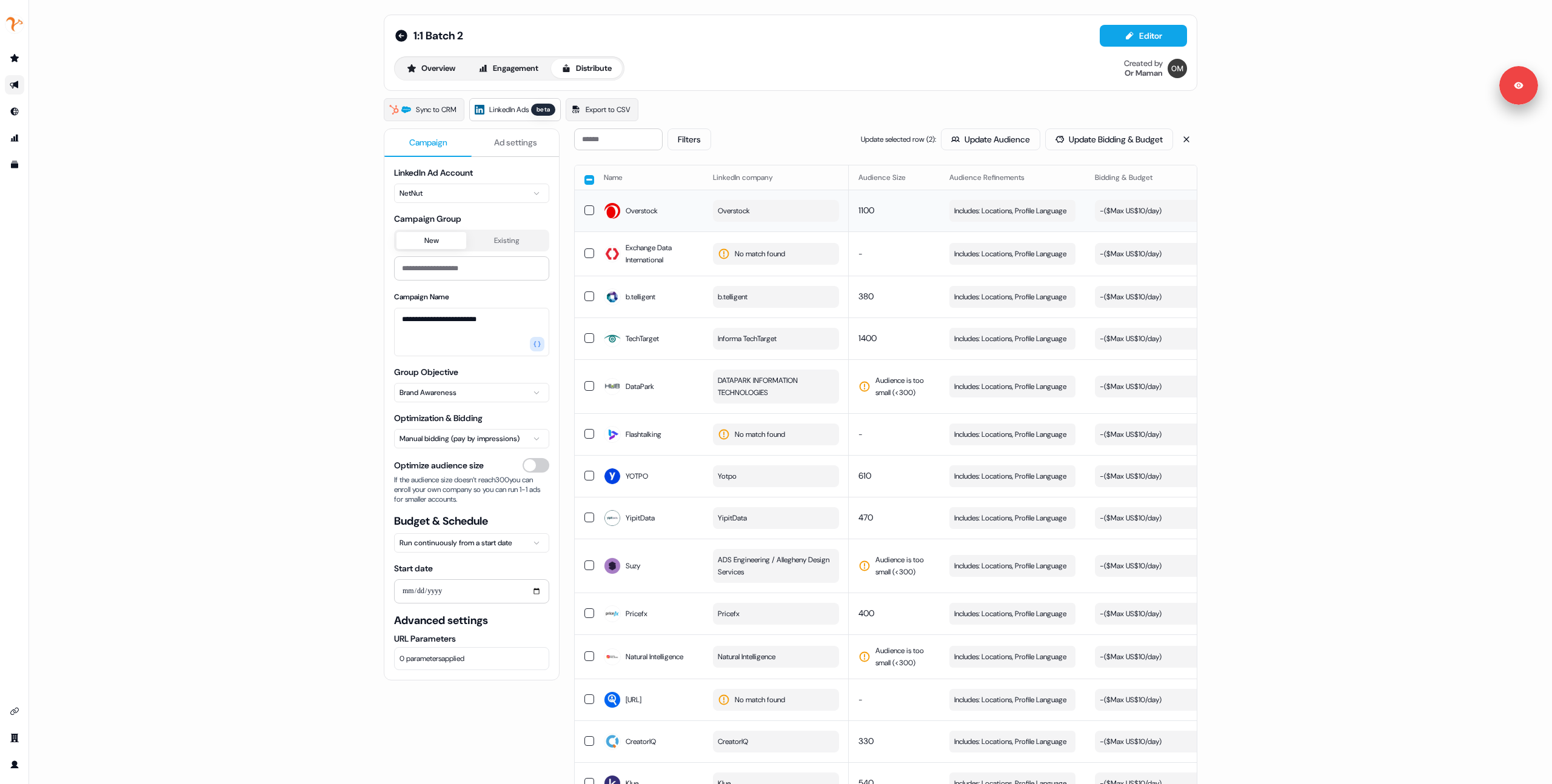 click on "1100" at bounding box center (894, 210) 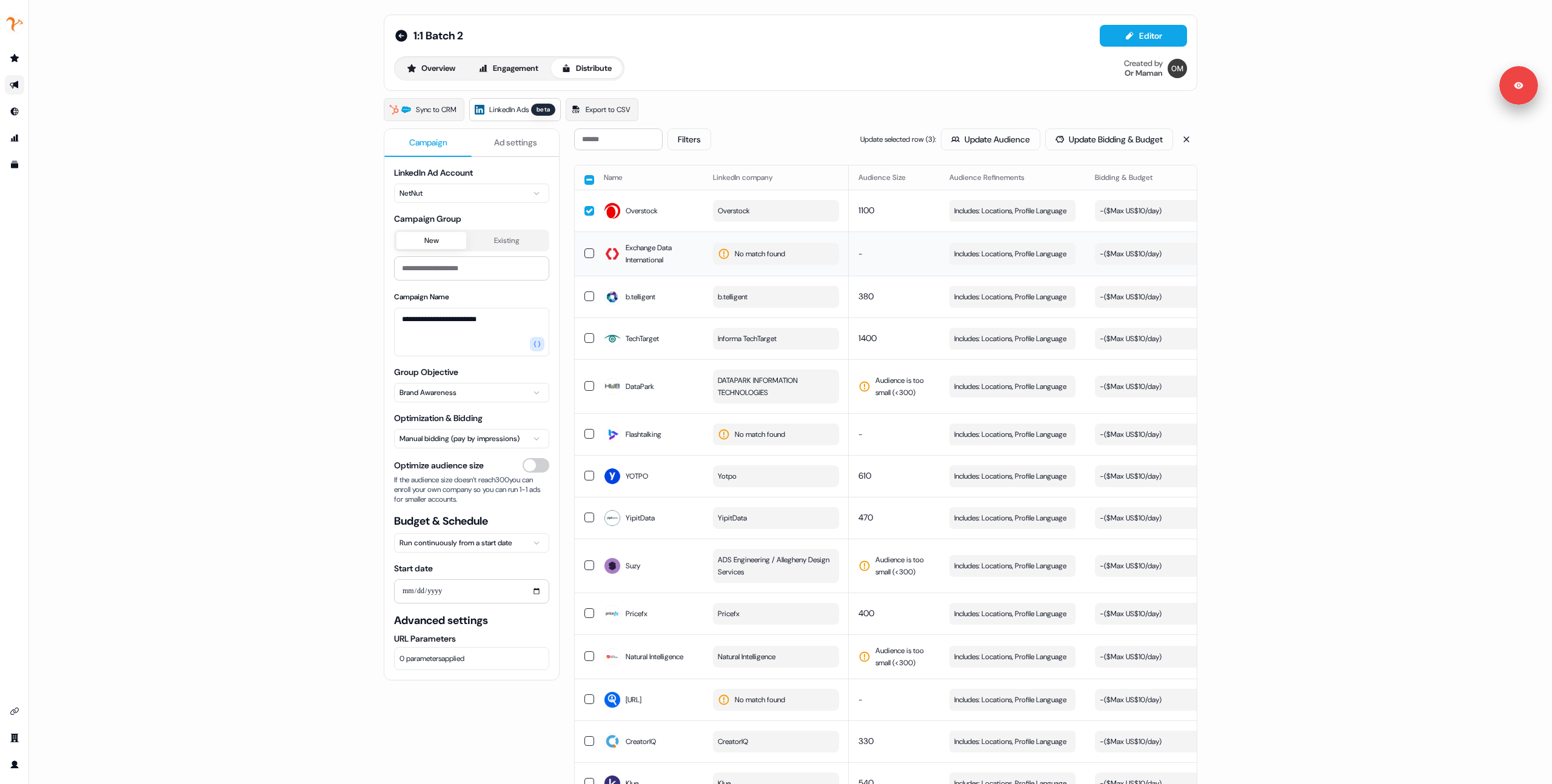 drag, startPoint x: 861, startPoint y: 215, endPoint x: 874, endPoint y: 247, distance: 34.539832 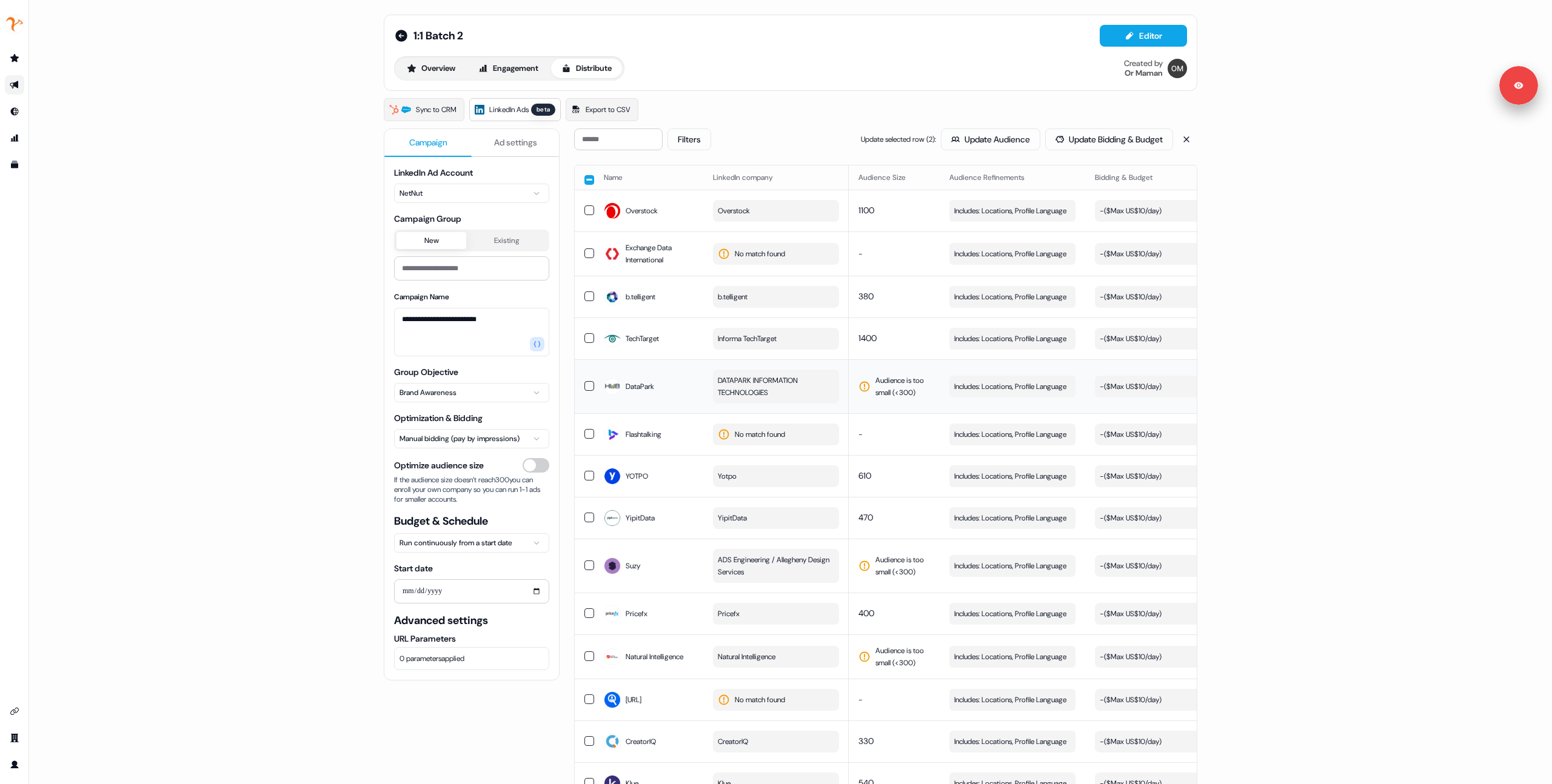 click on "Audience is too small (< 300 )" at bounding box center [903, 387] 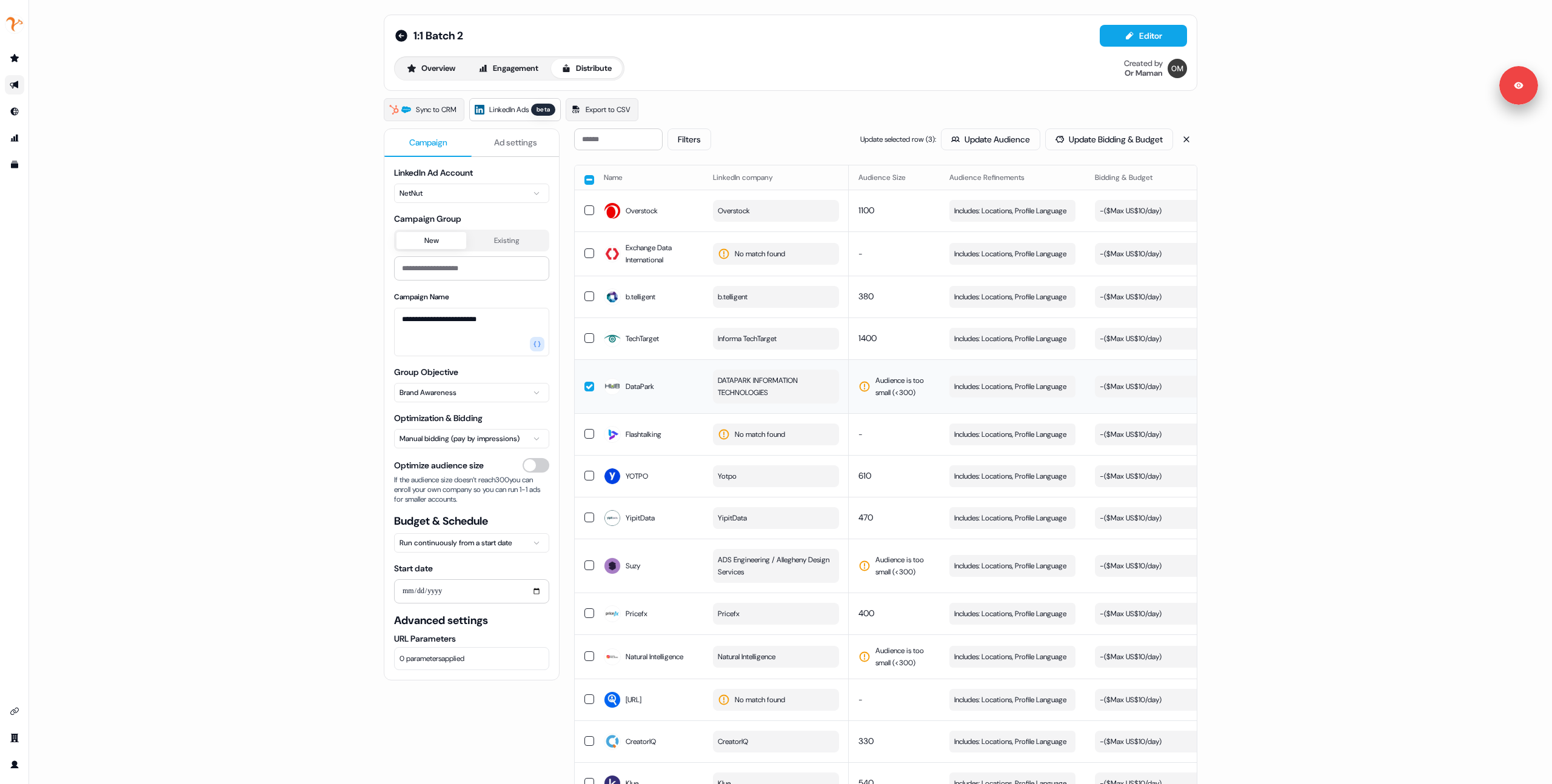 click on "Audience is too small (< 300 )" at bounding box center [903, 387] 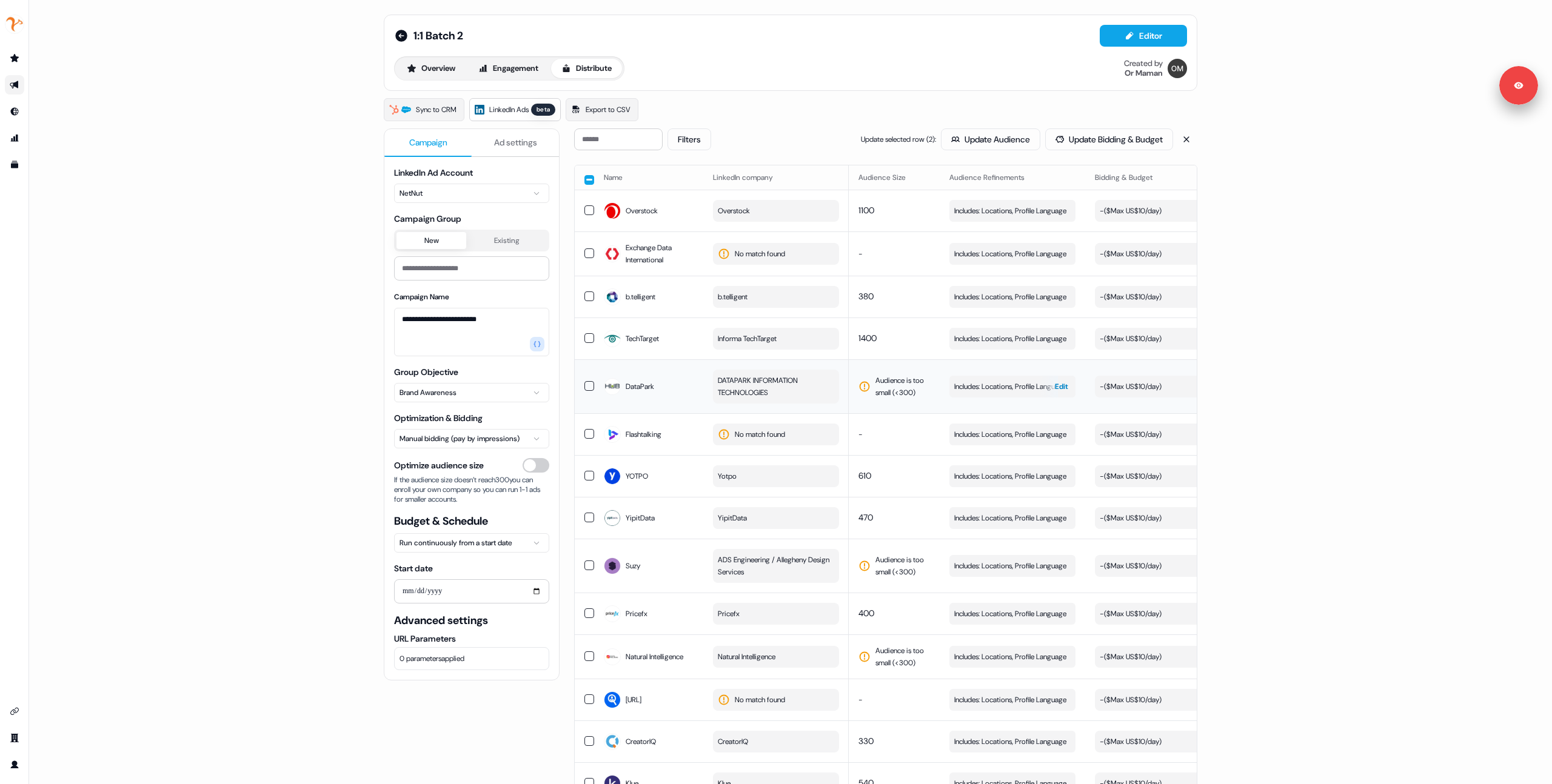 click on "Includes: Locations, Profile Language Edit" at bounding box center [1012, 387] 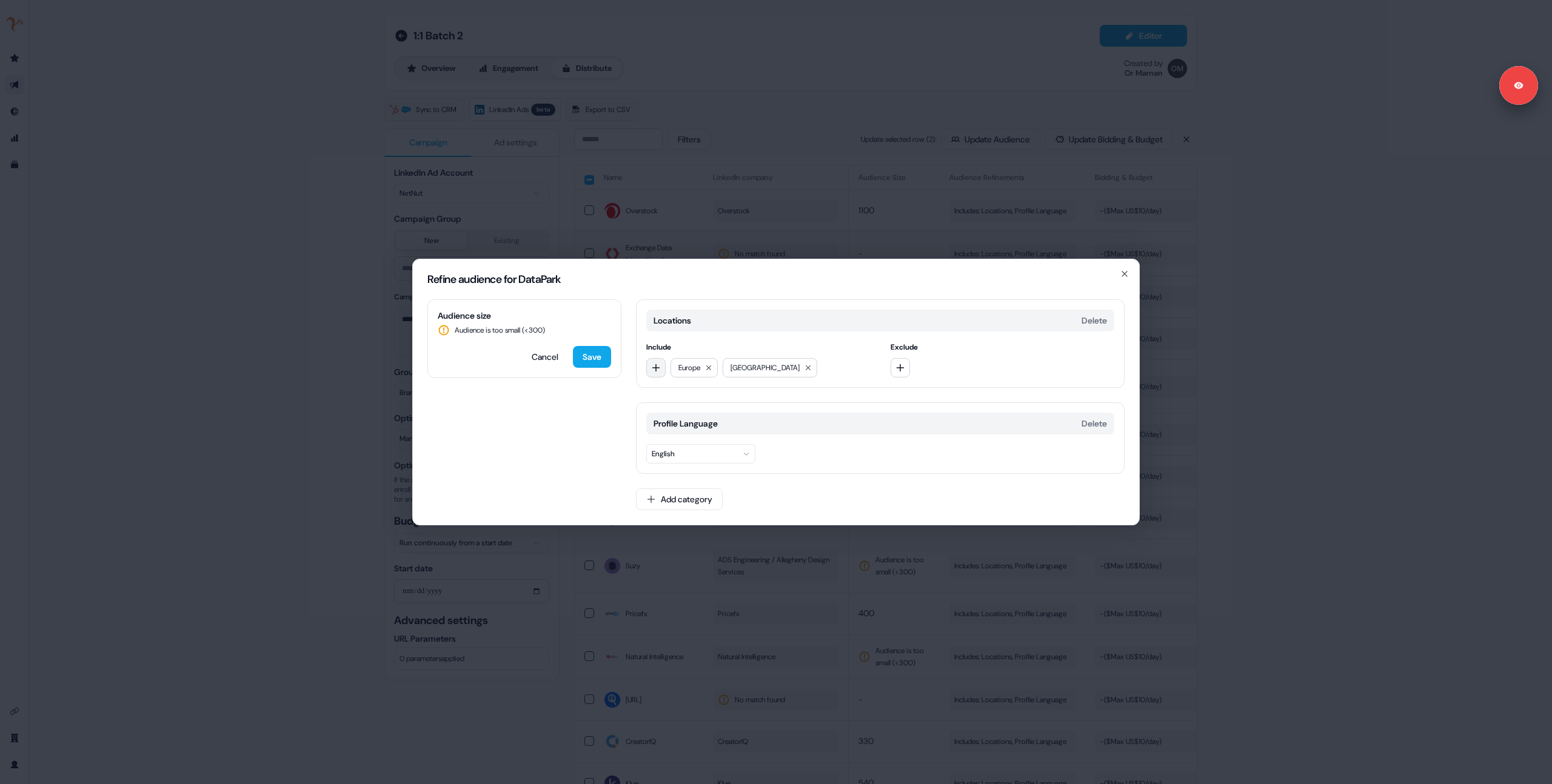 click 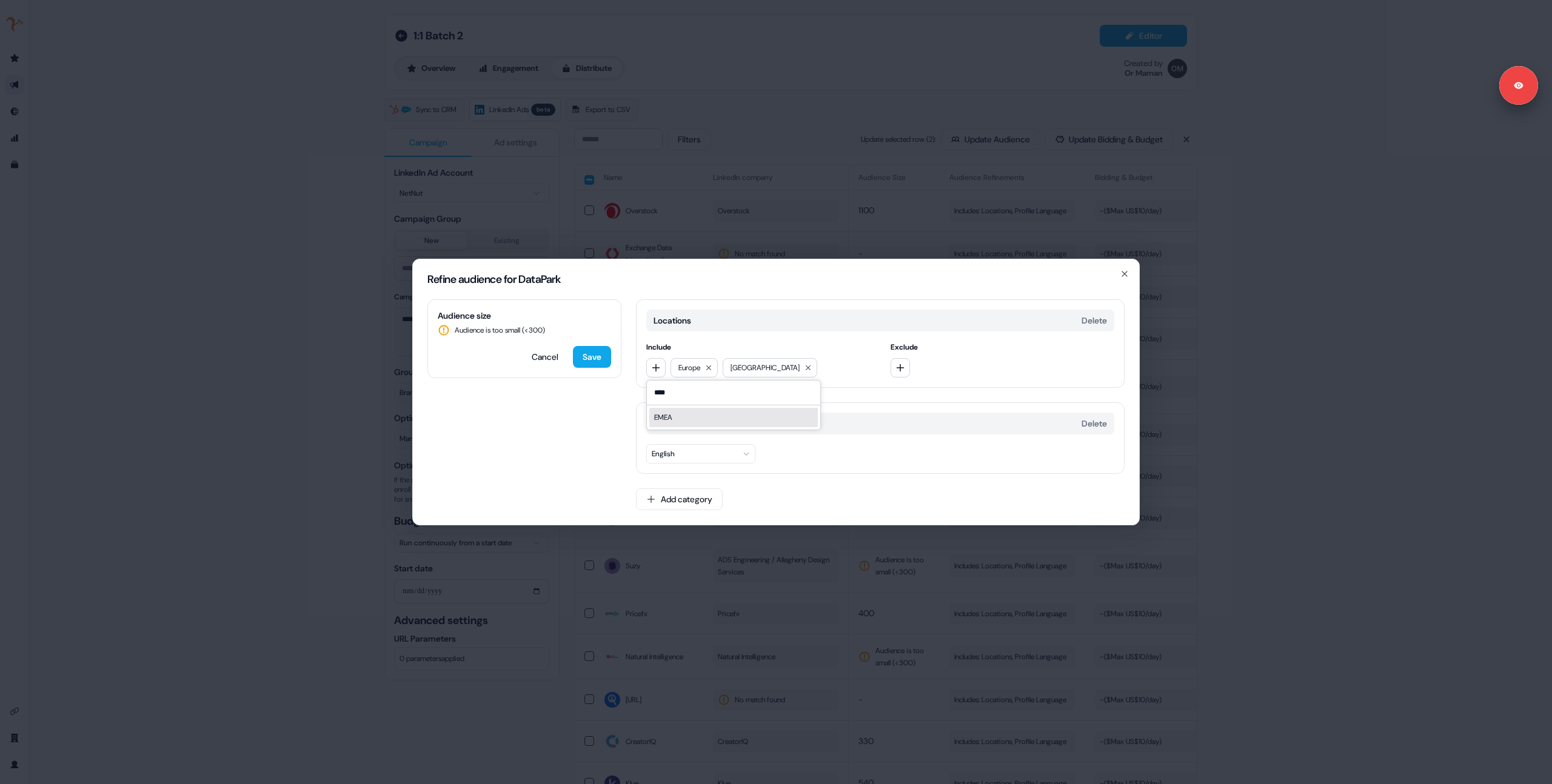 type on "****" 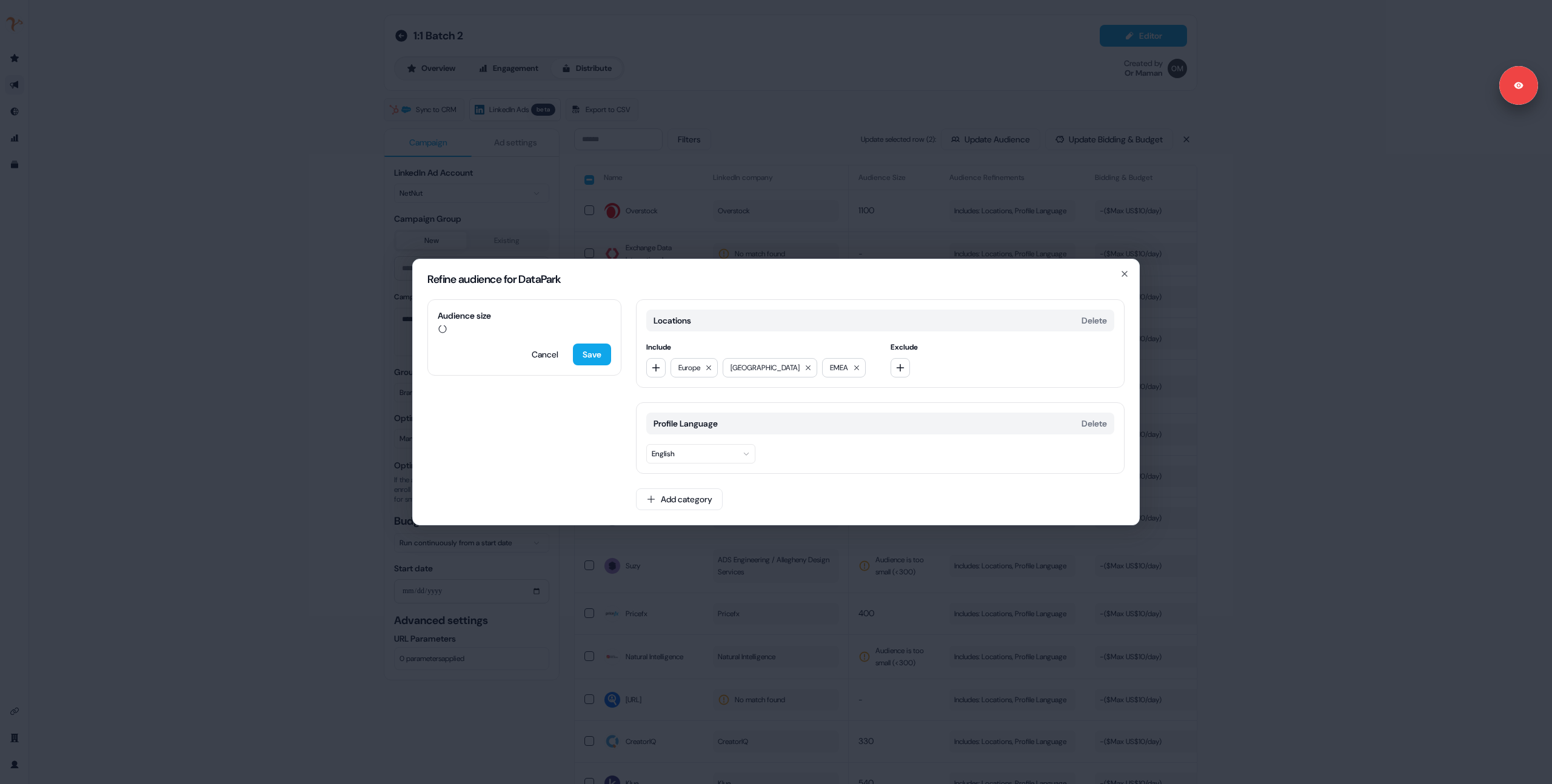 type 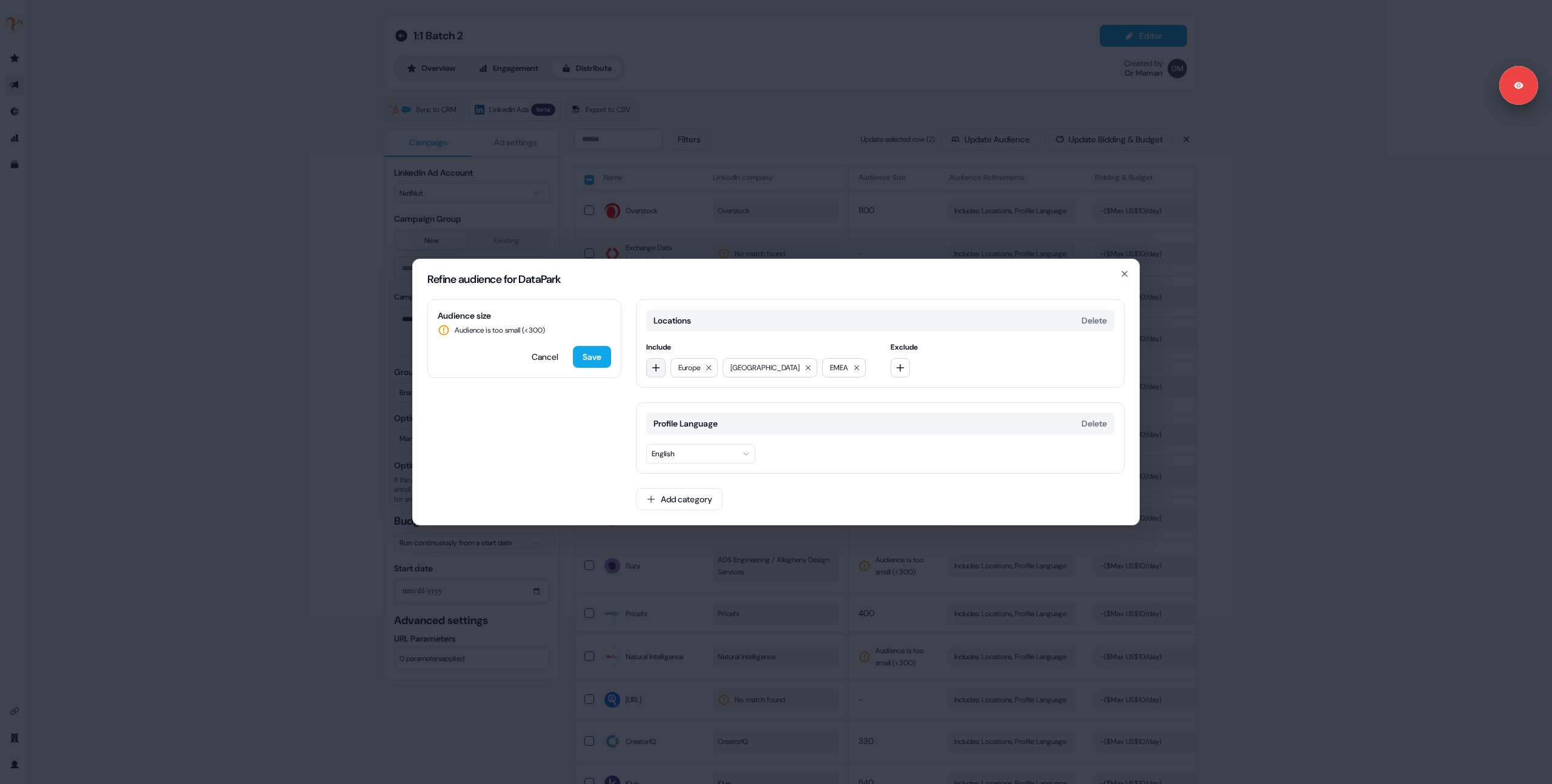 click at bounding box center [656, 368] 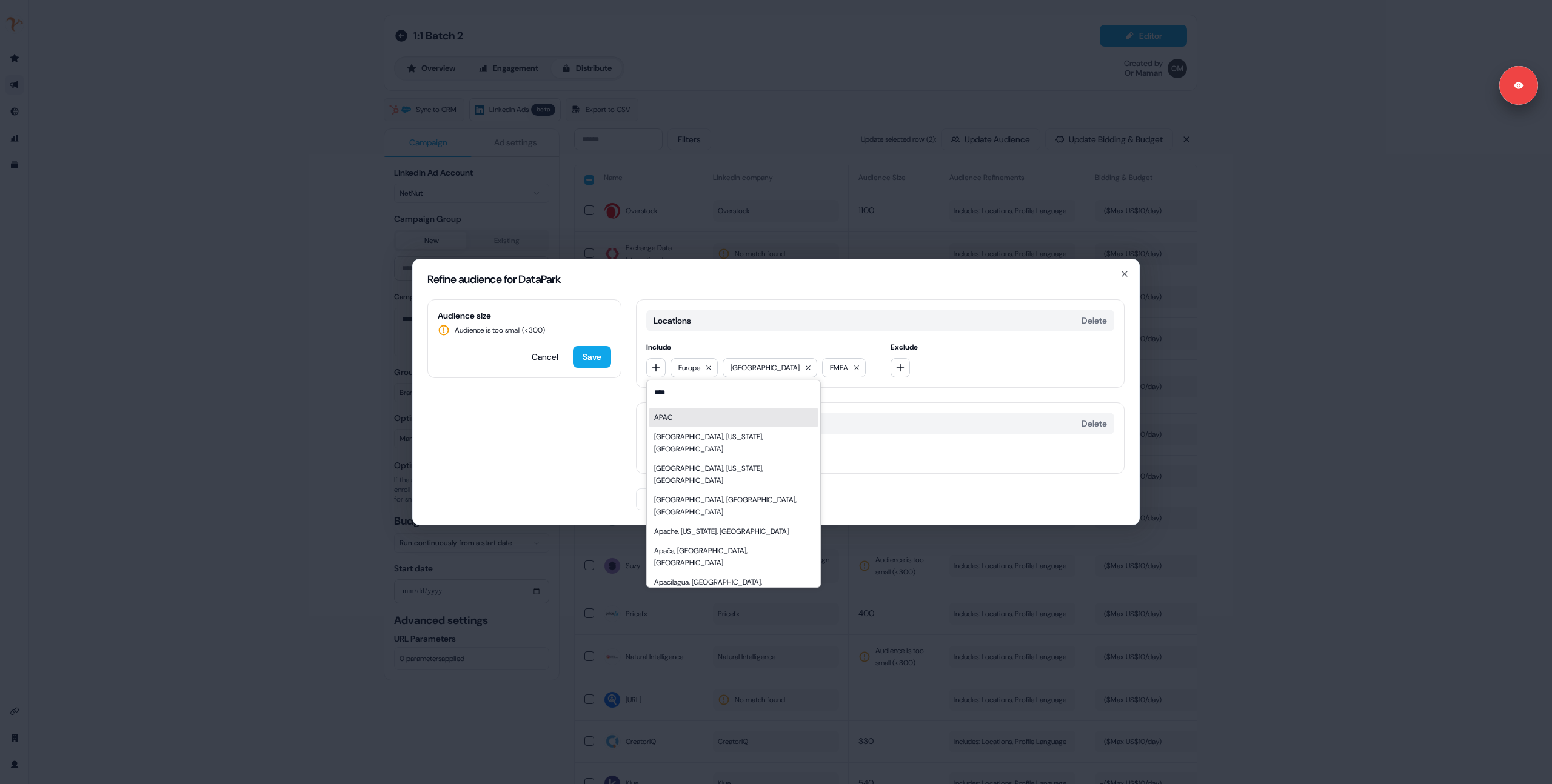 type on "****" 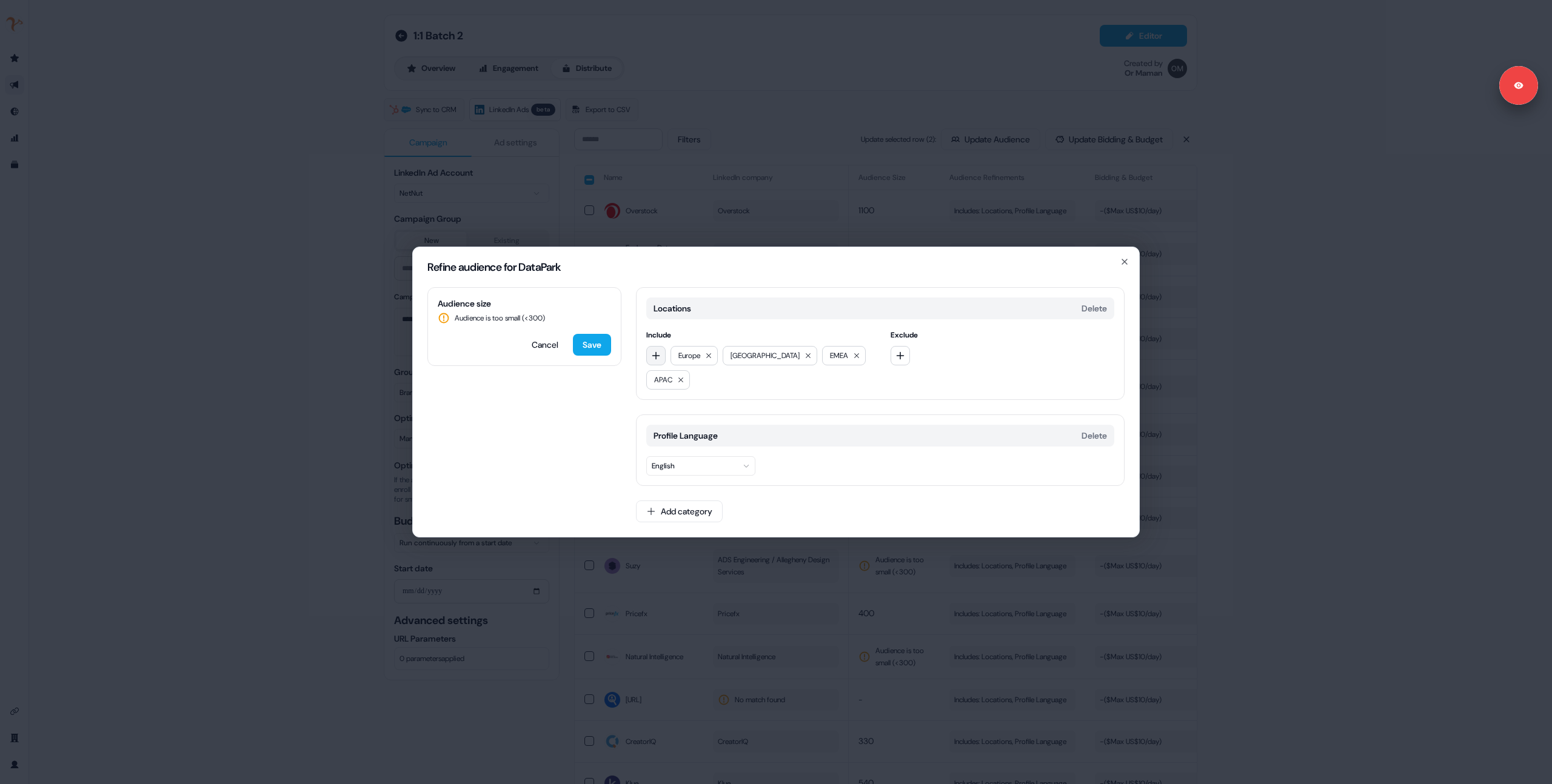 click at bounding box center (656, 356) 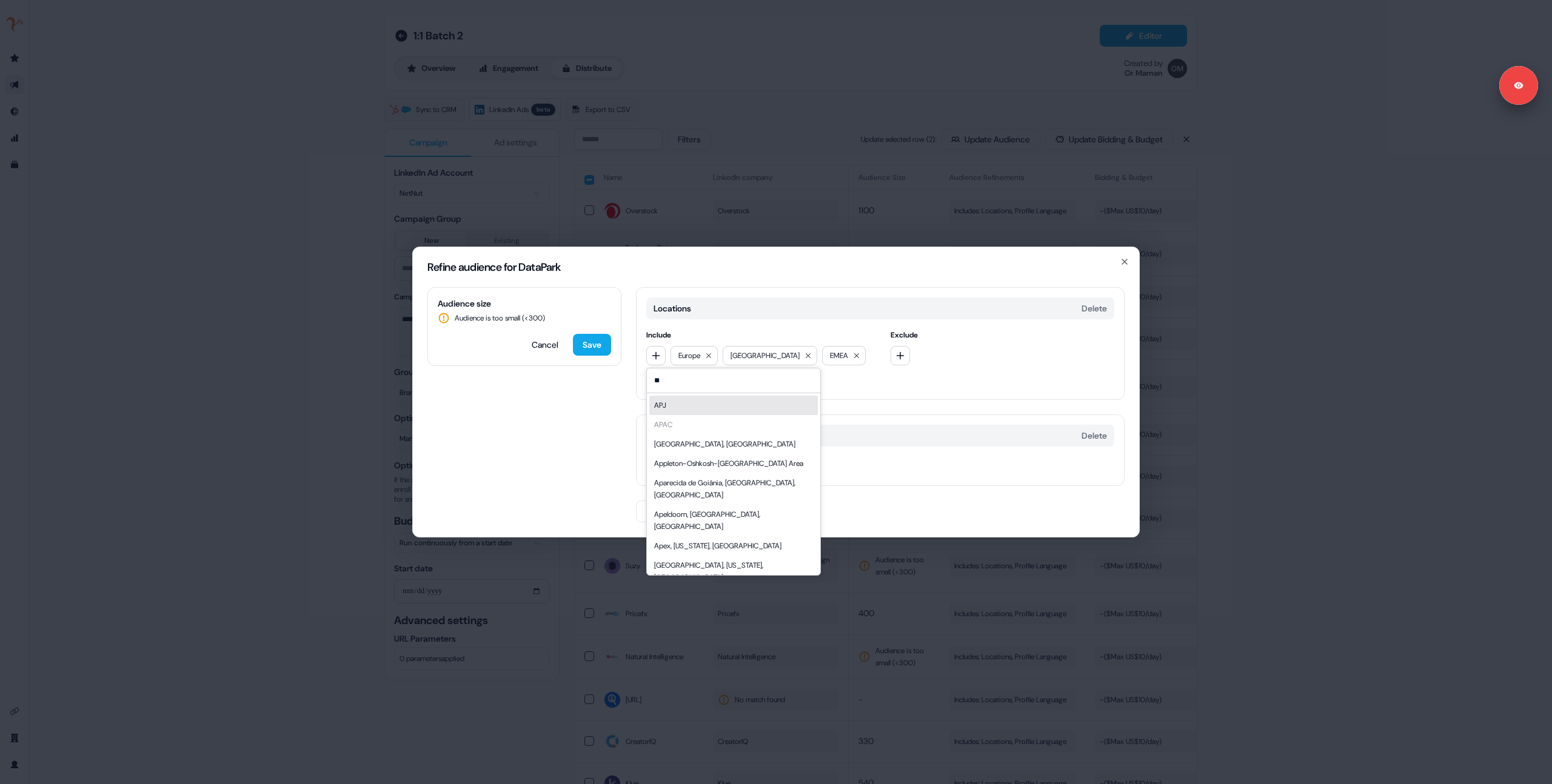 type on "**" 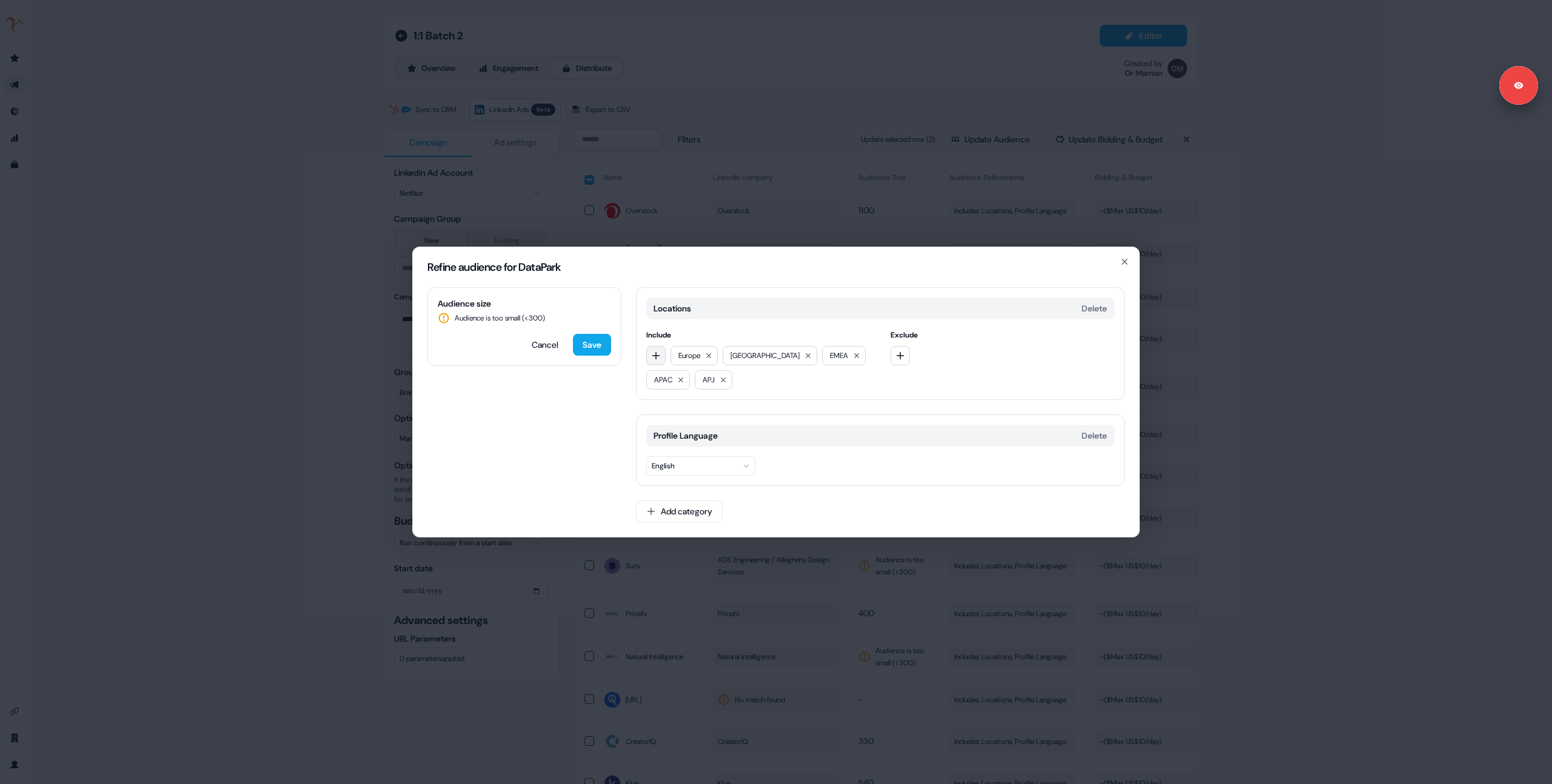 click 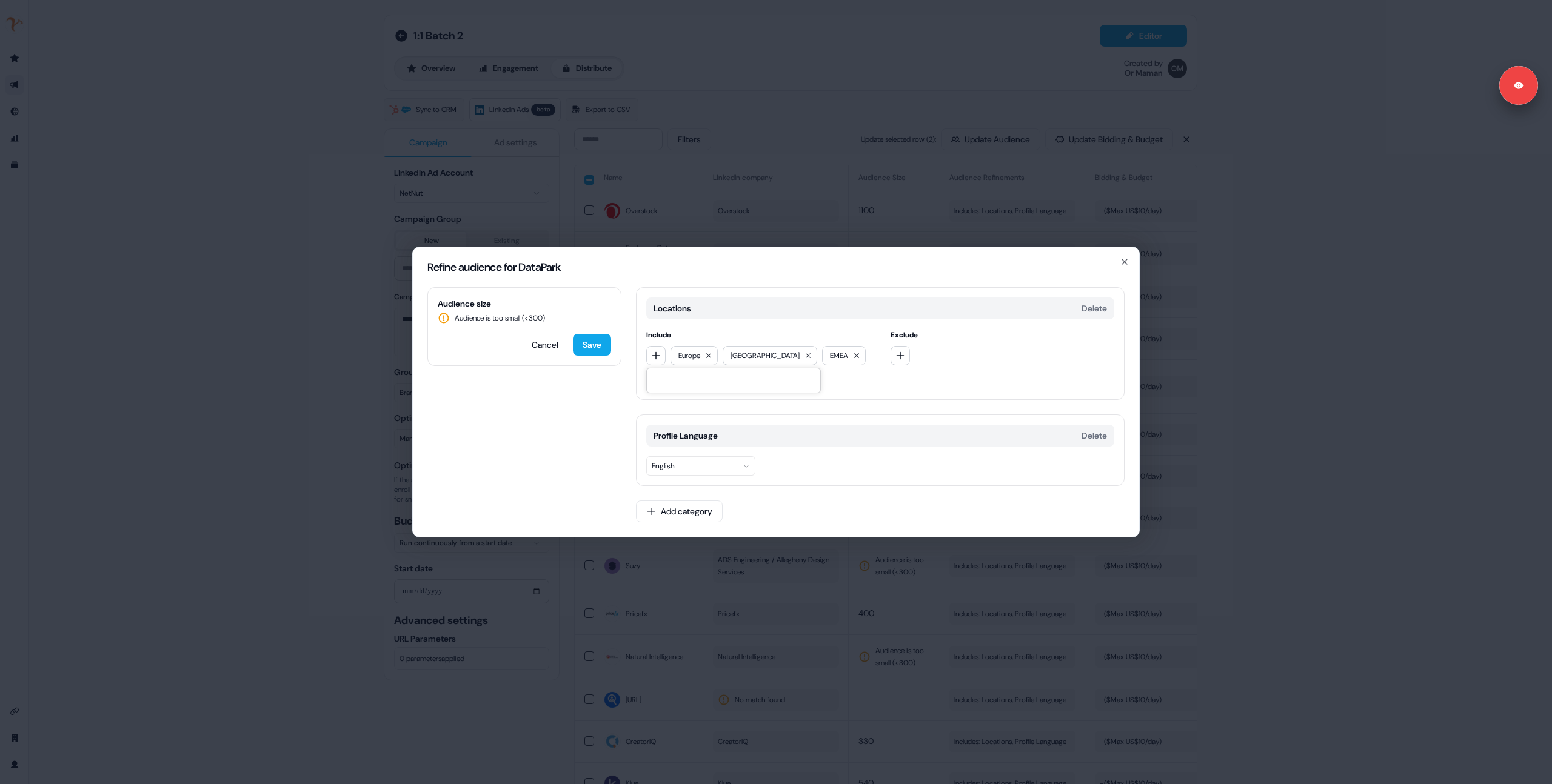 click at bounding box center [734, 380] 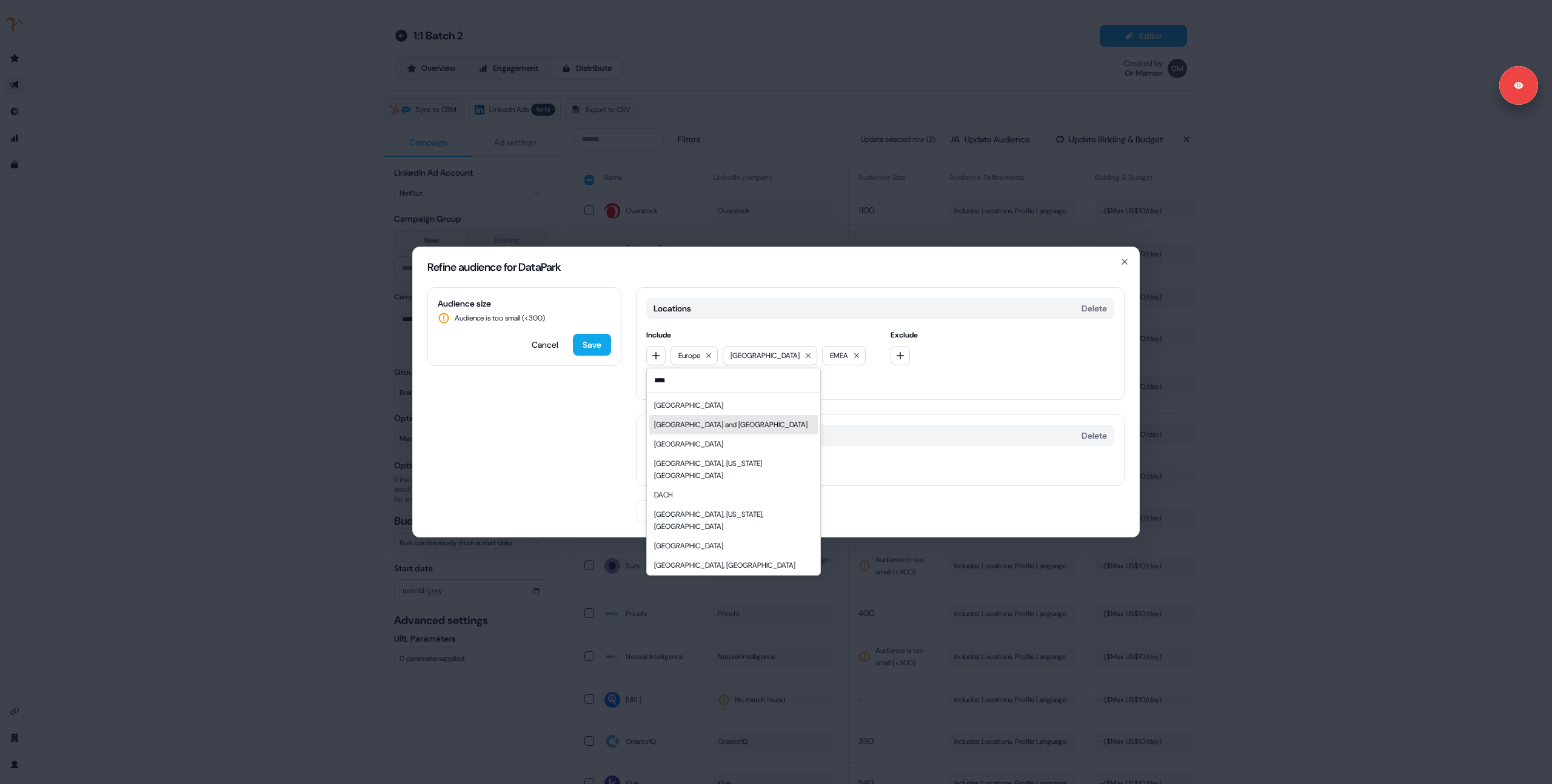 type on "****" 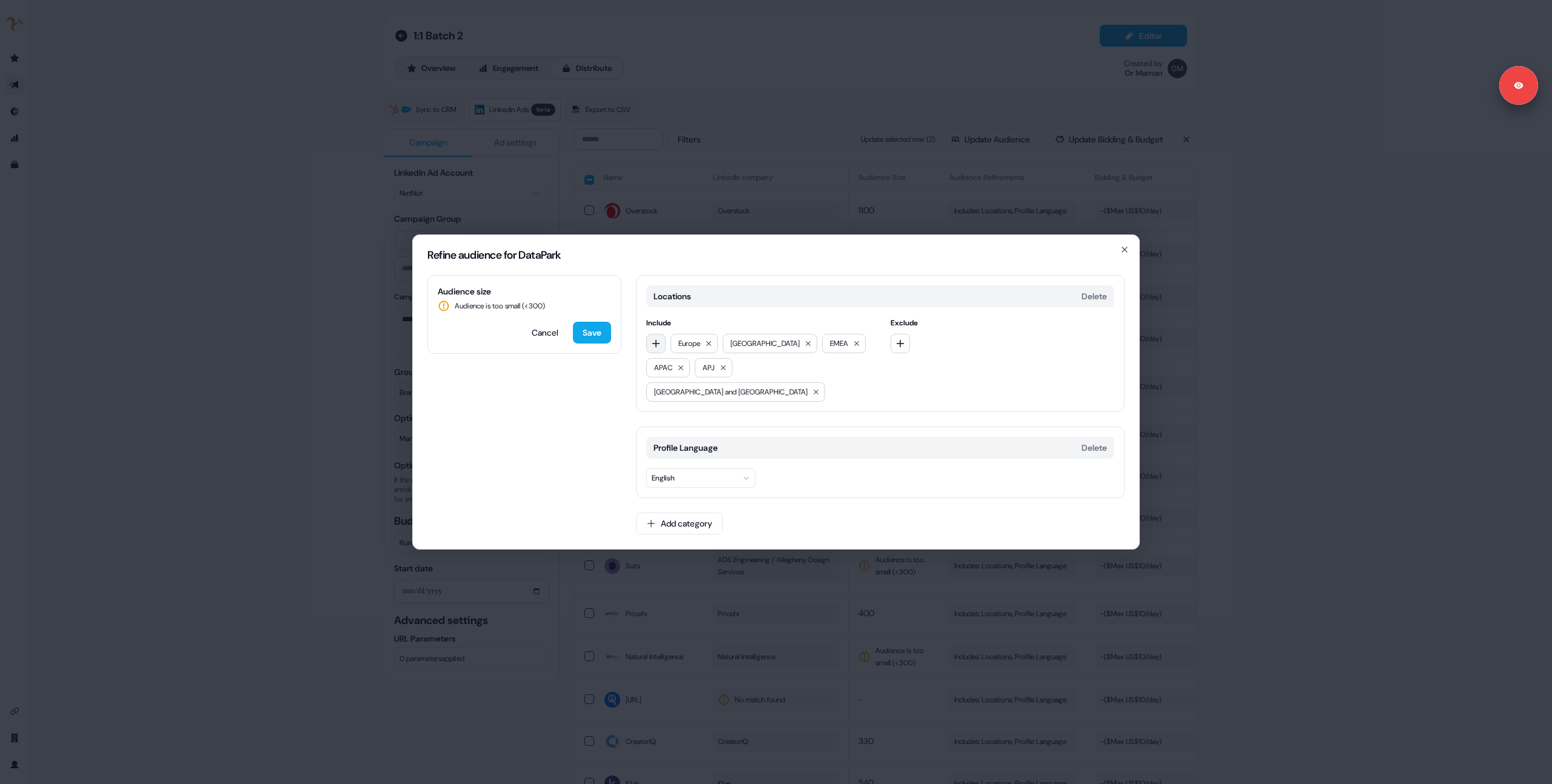 click at bounding box center (656, 344) 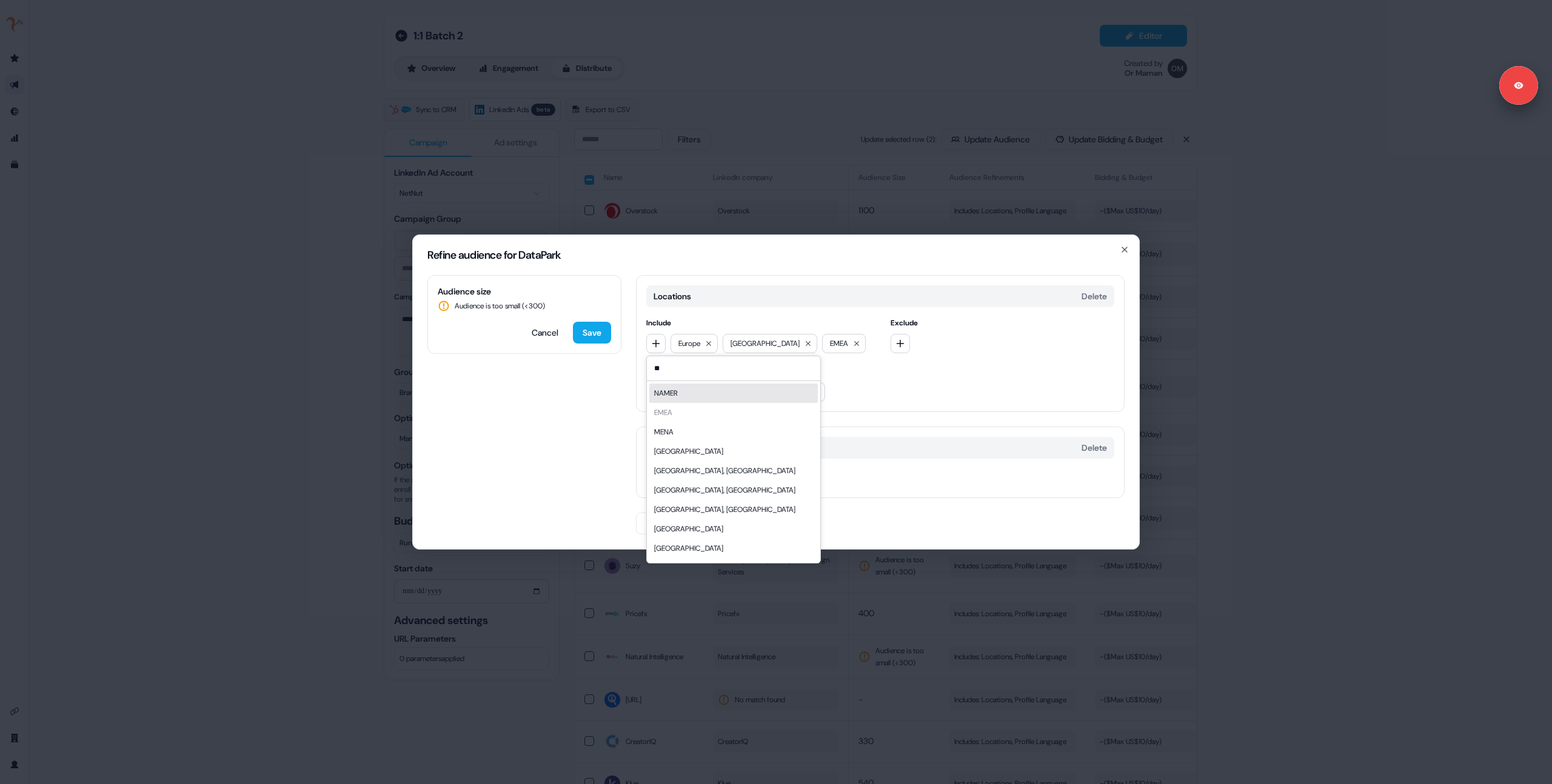 type on "**" 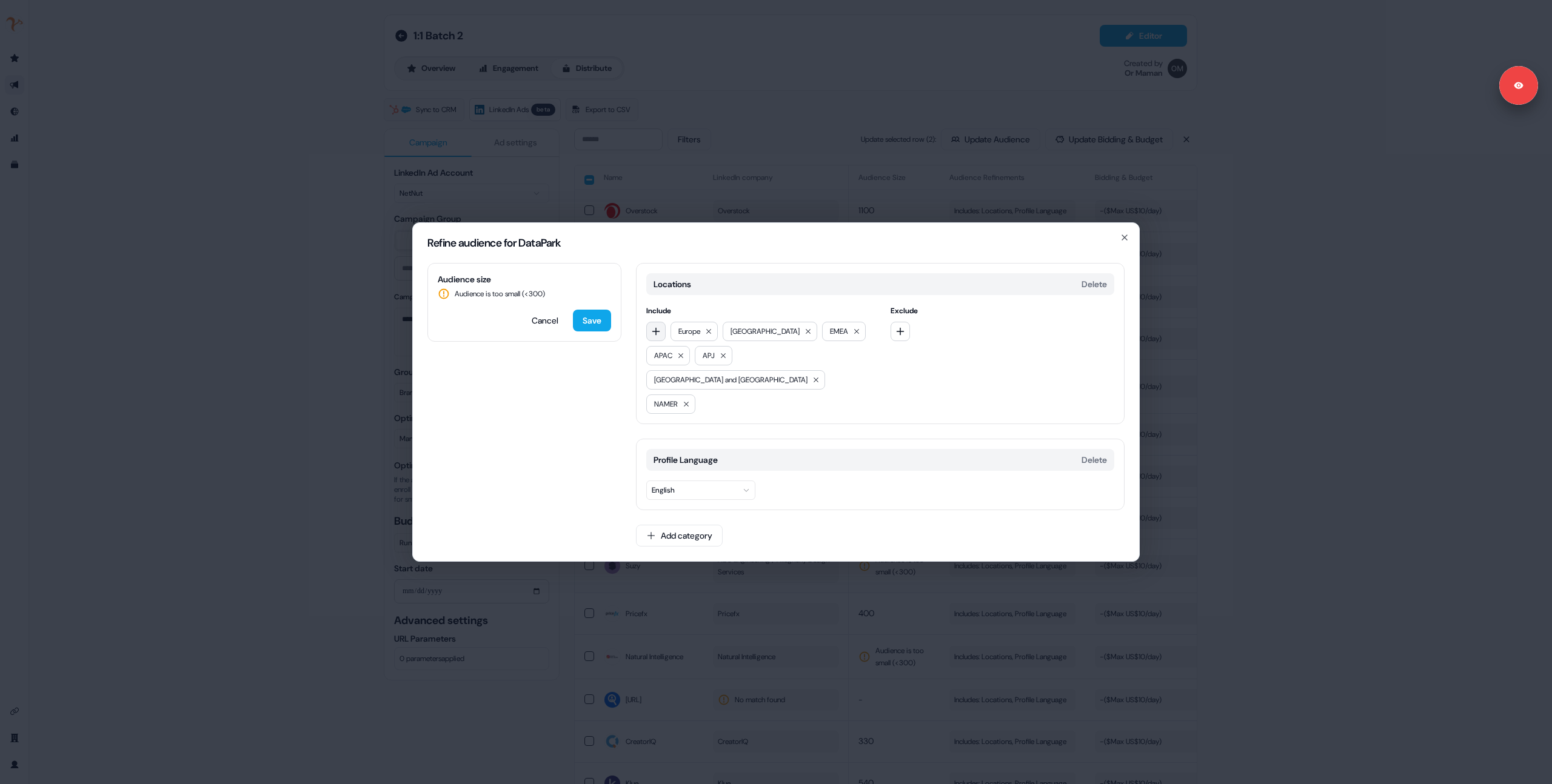 click 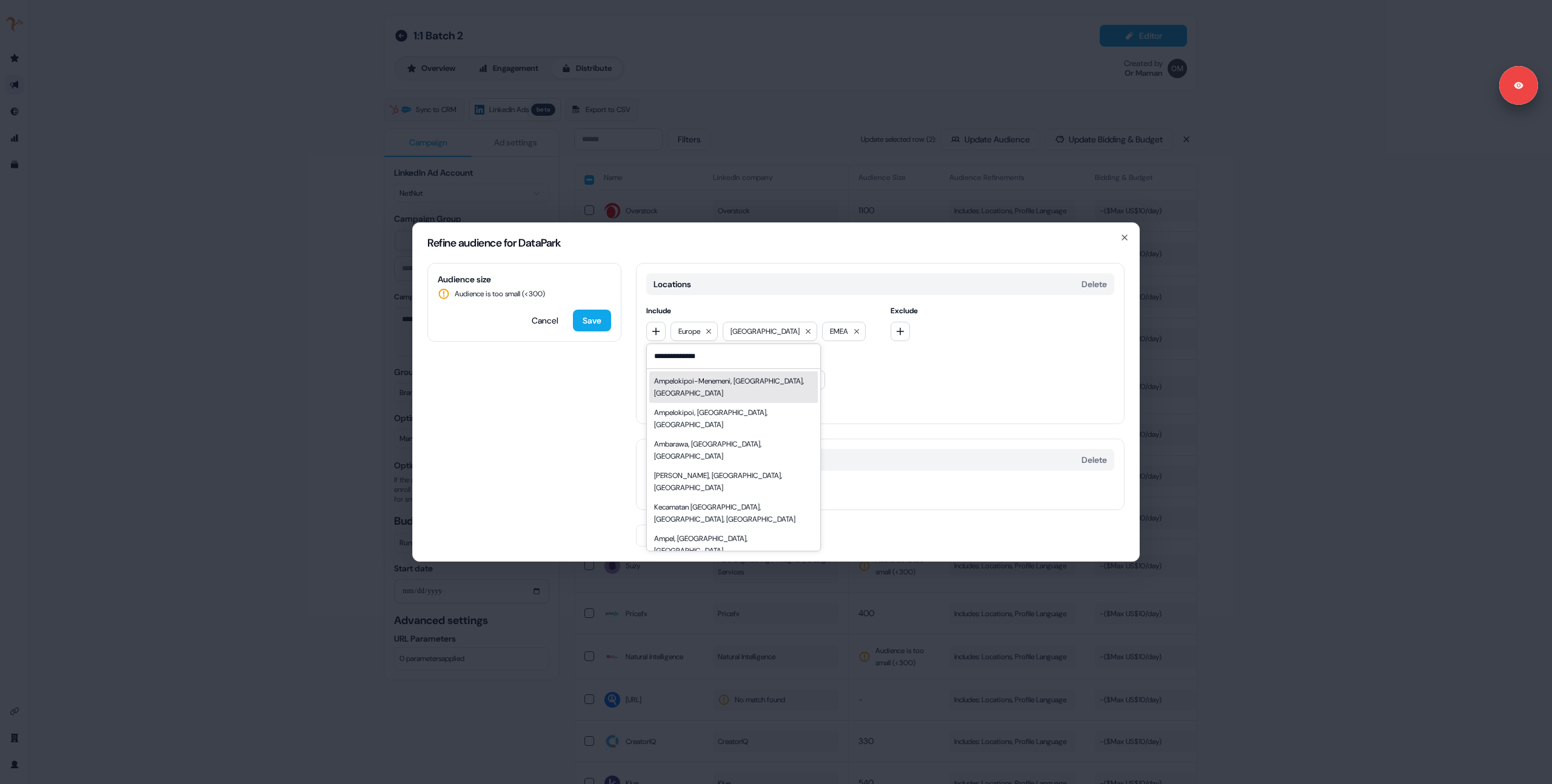 type on "**********" 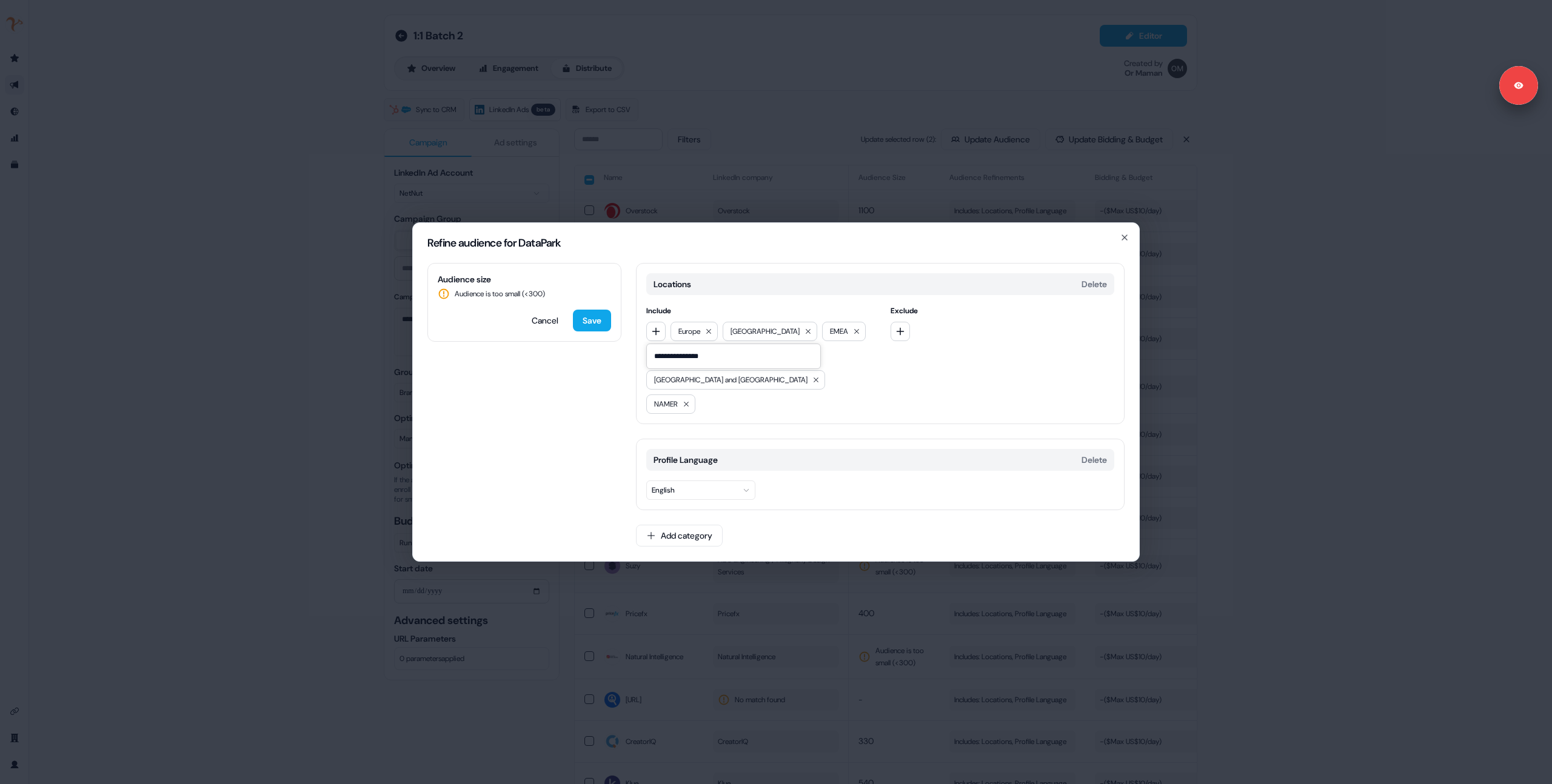 type 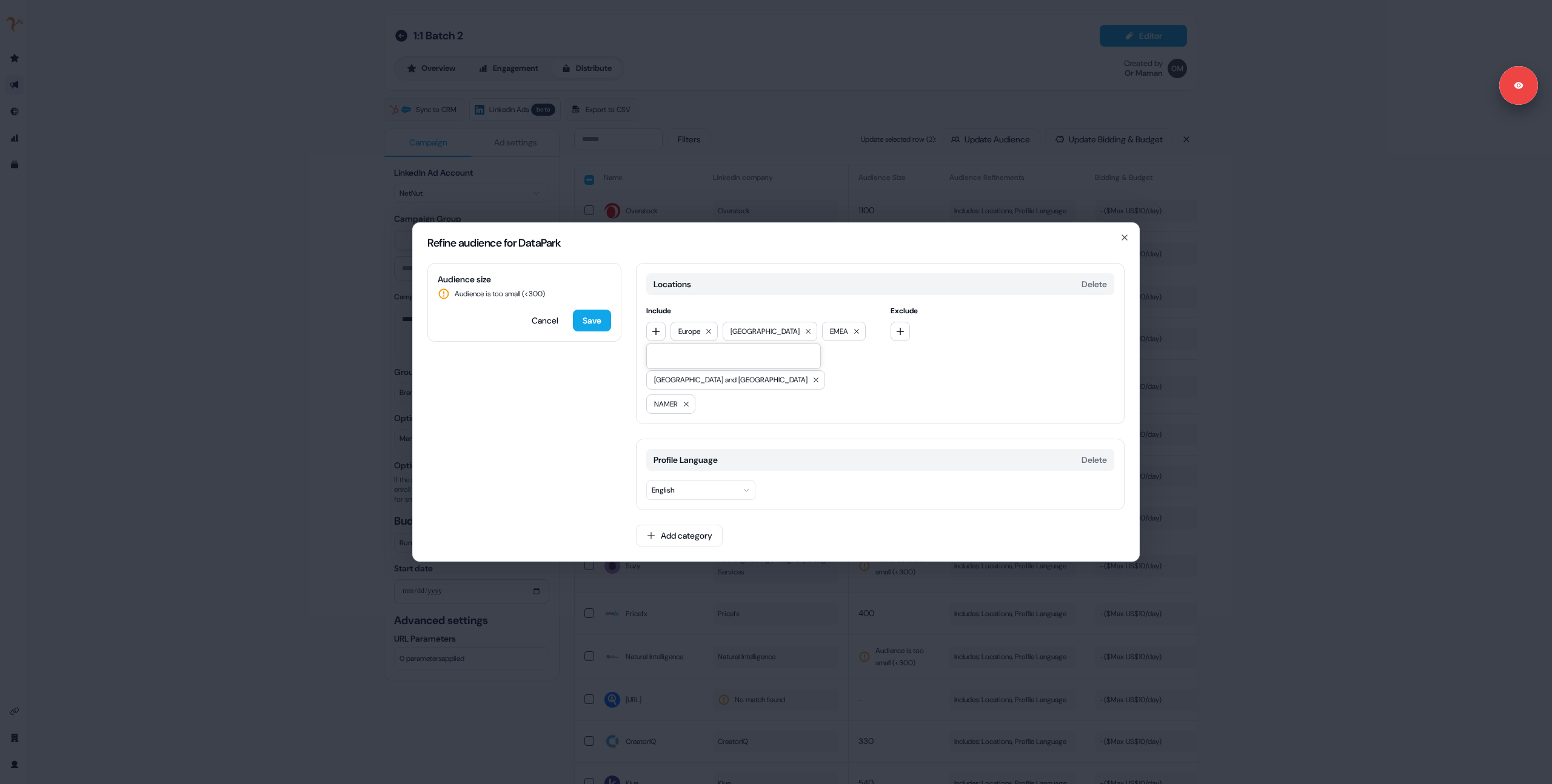 click on "Audience size Audience is too small (< 300 ) Cancel Save Locations Delete Include Europe North America EMEA APAC APJ Australia and New Zealand NAMER Exclude Profile Language Delete English Add category" at bounding box center (776, 412) 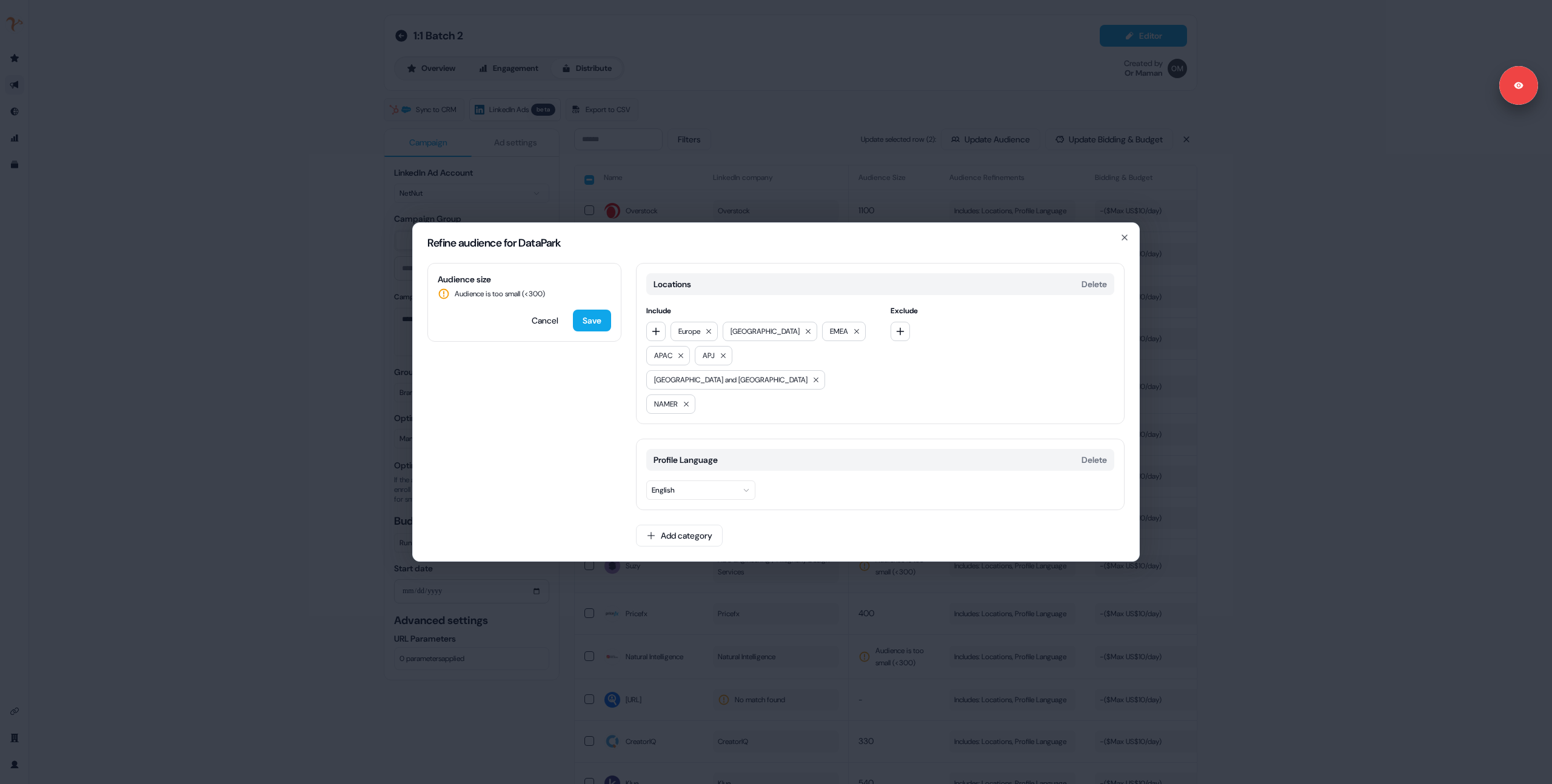 click on "Audience size Audience is too small (< 300 ) Cancel Save Locations Delete Include Europe North America EMEA APAC APJ Australia and New Zealand NAMER Exclude Profile Language Delete English Add category" at bounding box center [776, 412] 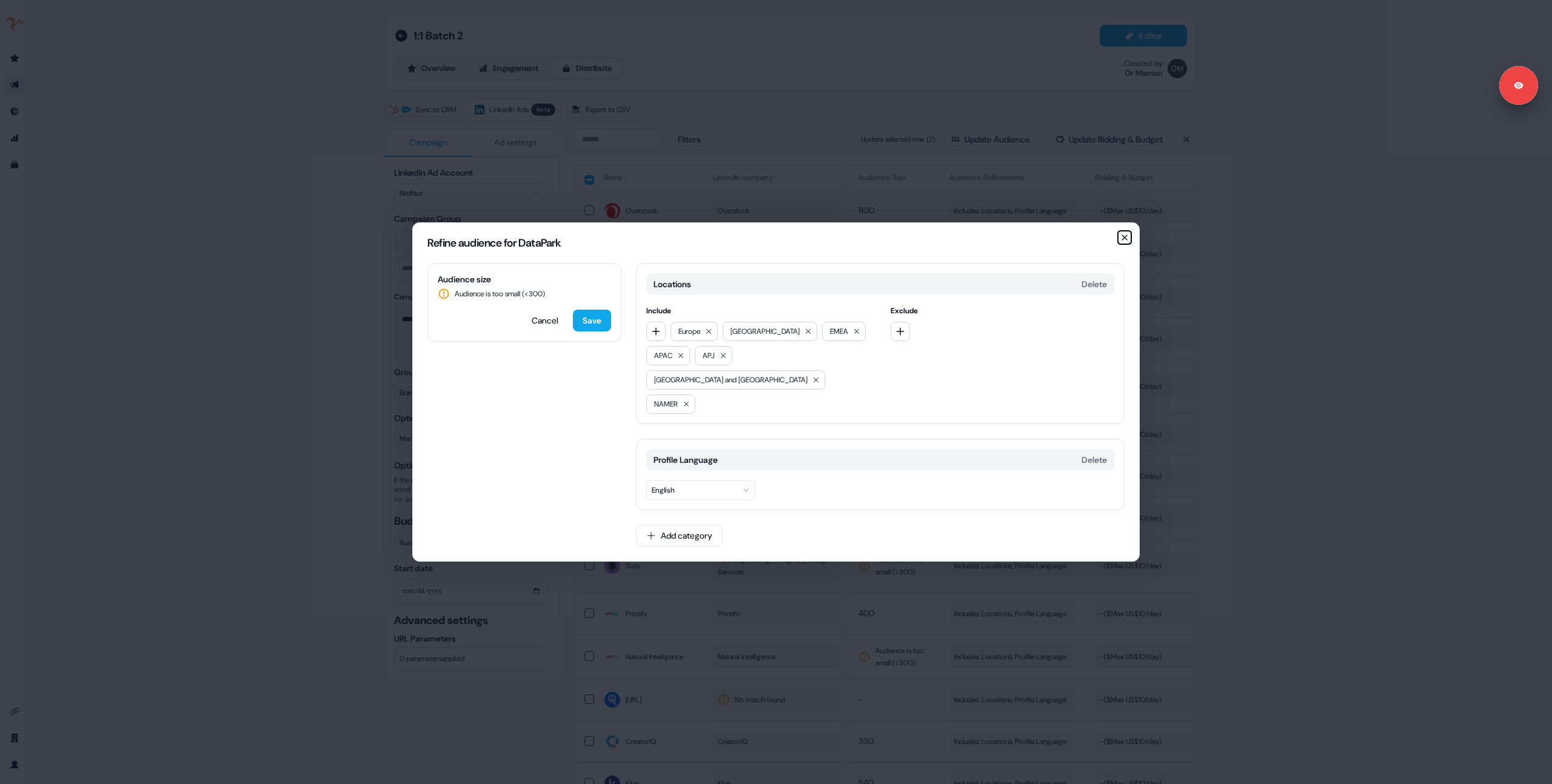 click 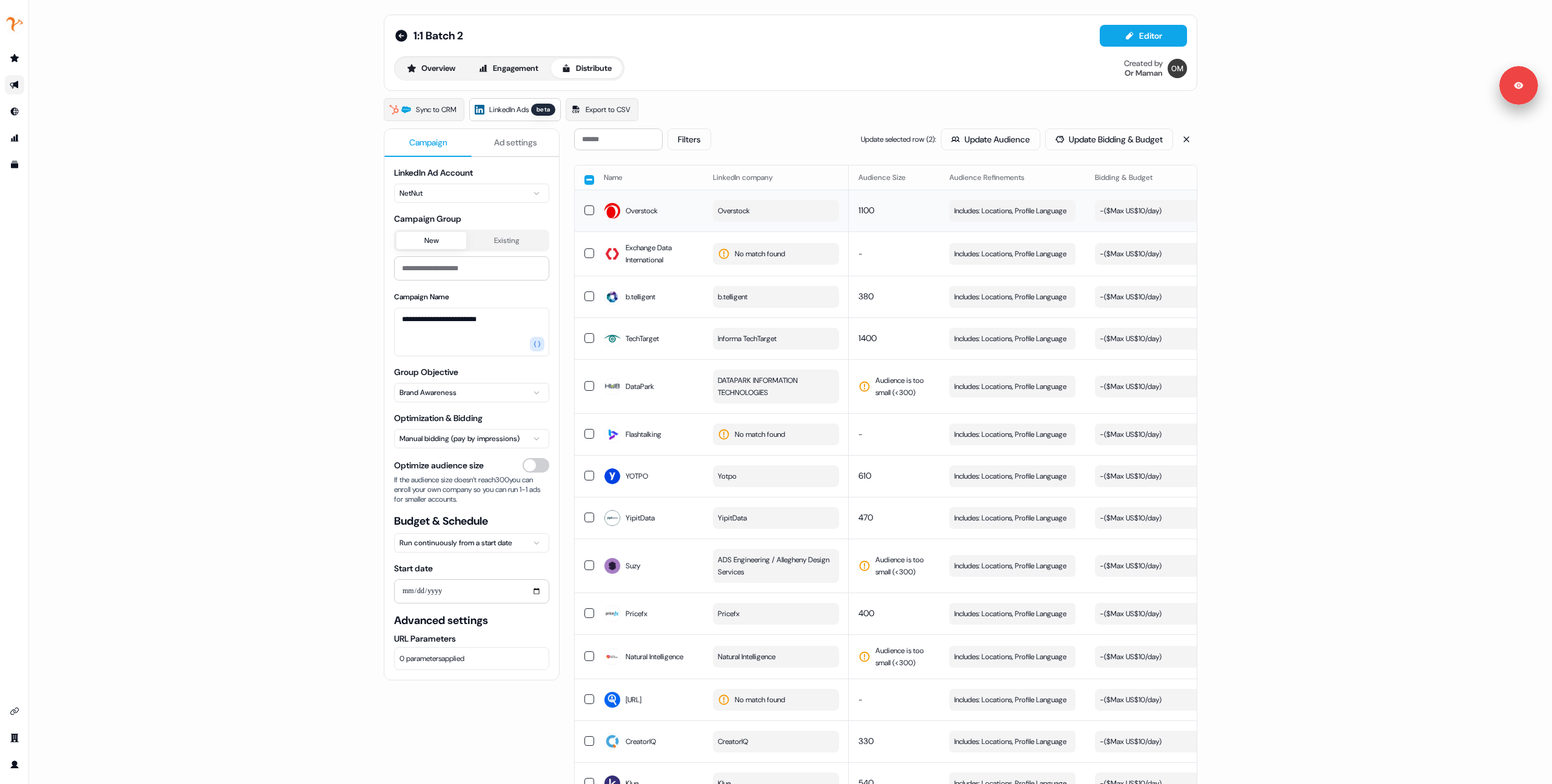 type 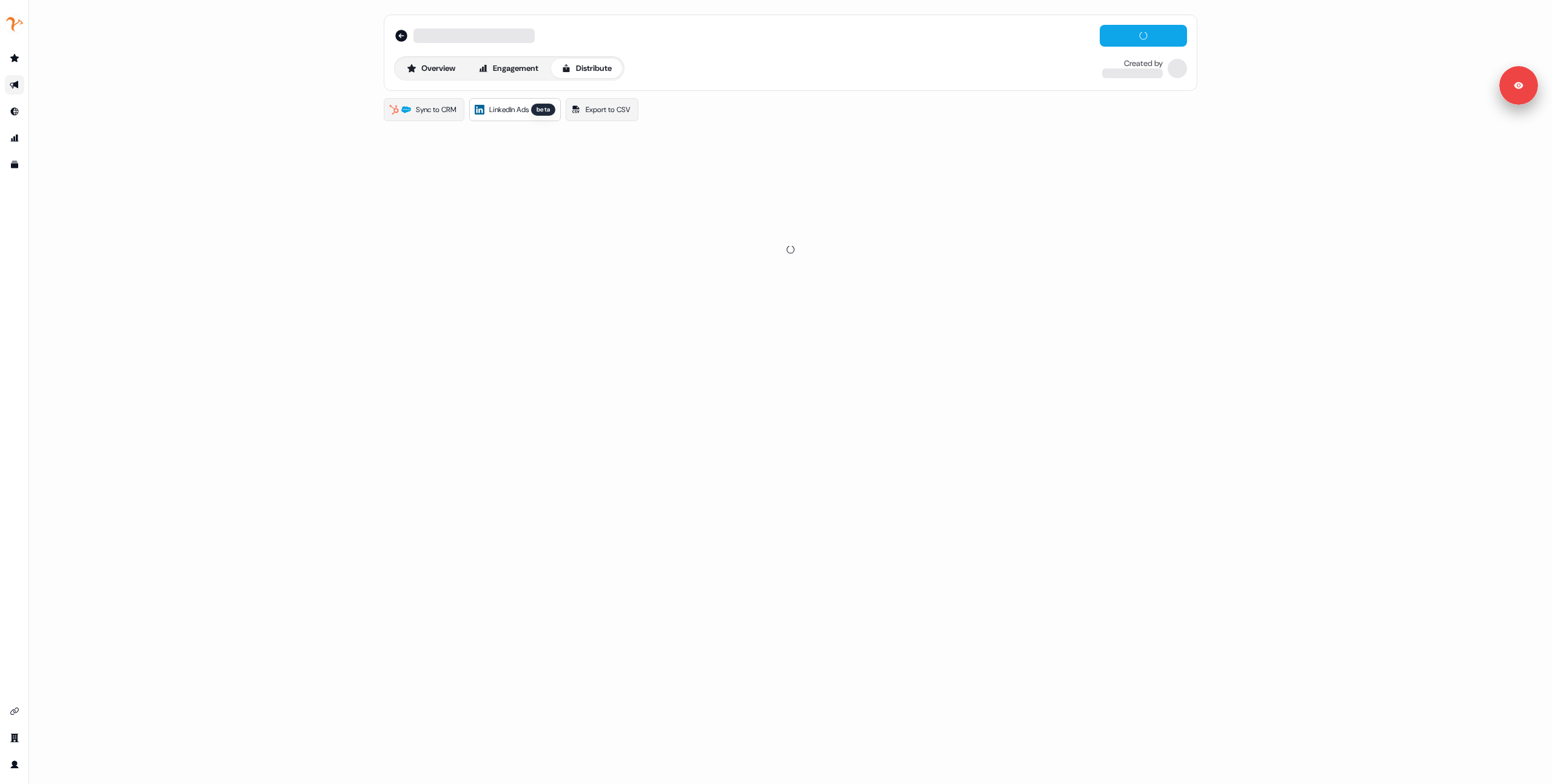 scroll, scrollTop: 0, scrollLeft: 0, axis: both 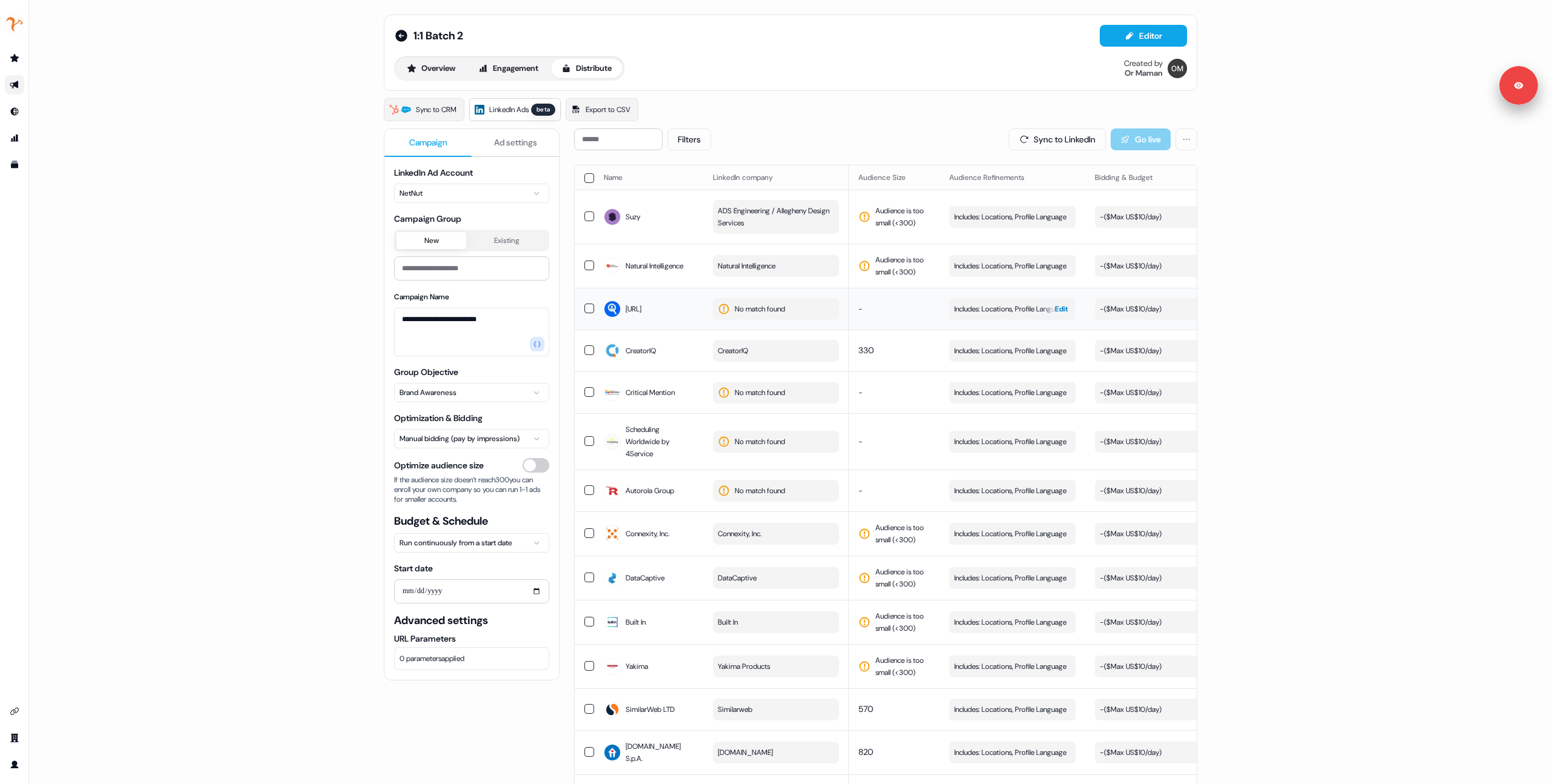 click on "Edit" at bounding box center (1062, 309) 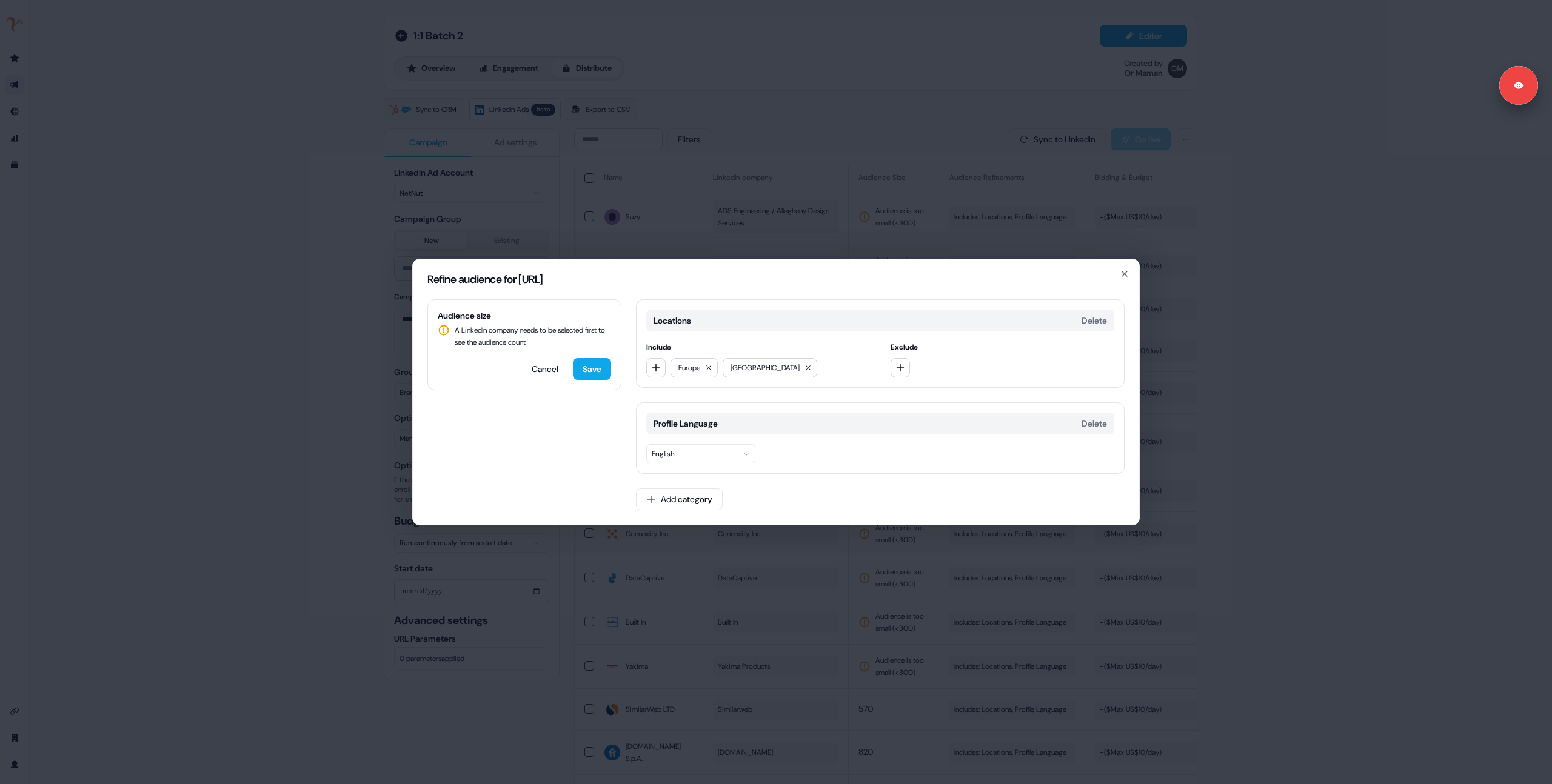 click on "Refine audience for [URL] Audience size A LinkedIn company needs to be selected first to see the audience count Cancel Save Locations Delete Include [GEOGRAPHIC_DATA] [GEOGRAPHIC_DATA] Exclude Profile Language Delete English Add category Close" at bounding box center [776, 392] 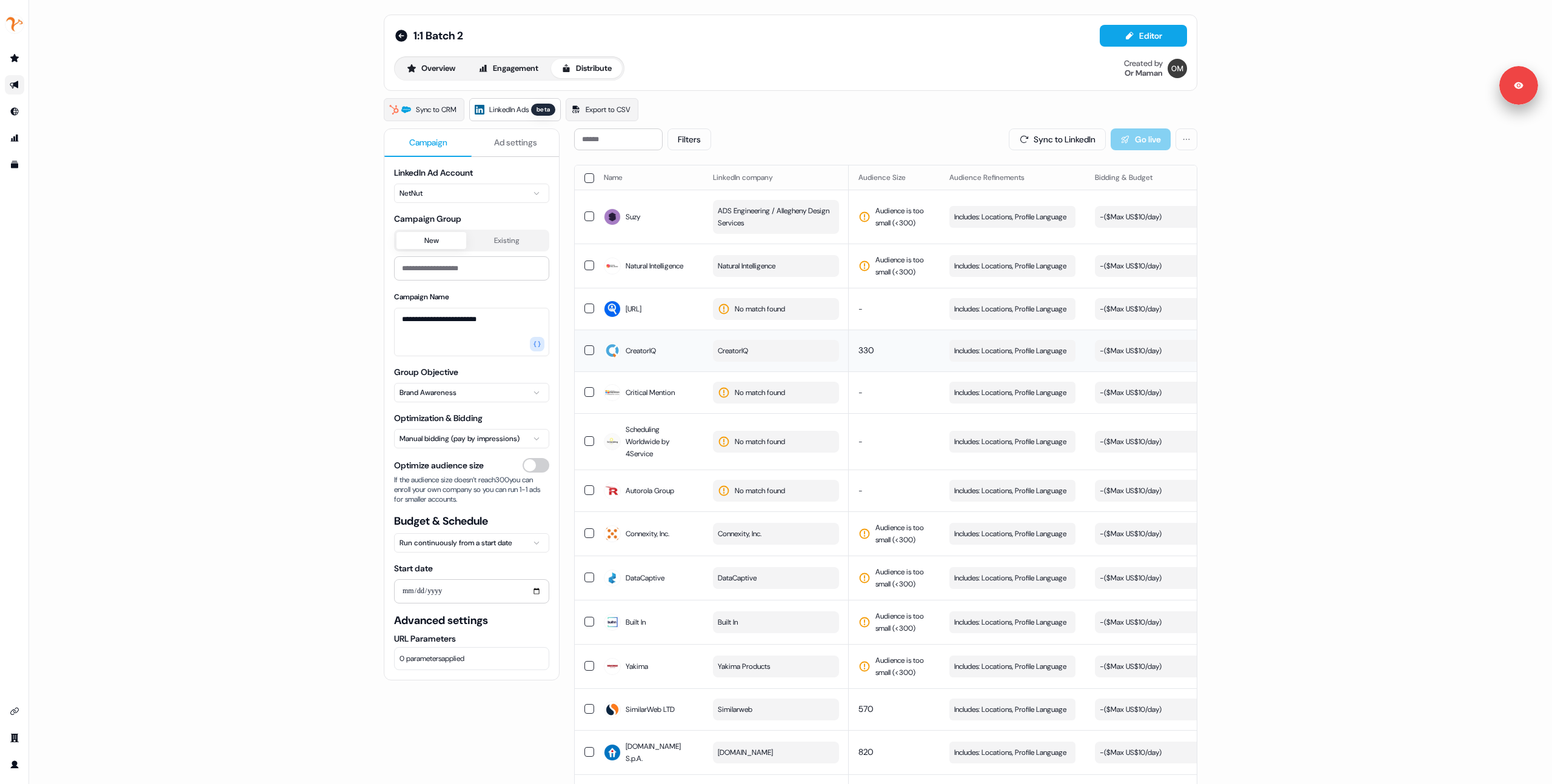 click on "330" at bounding box center [866, 350] 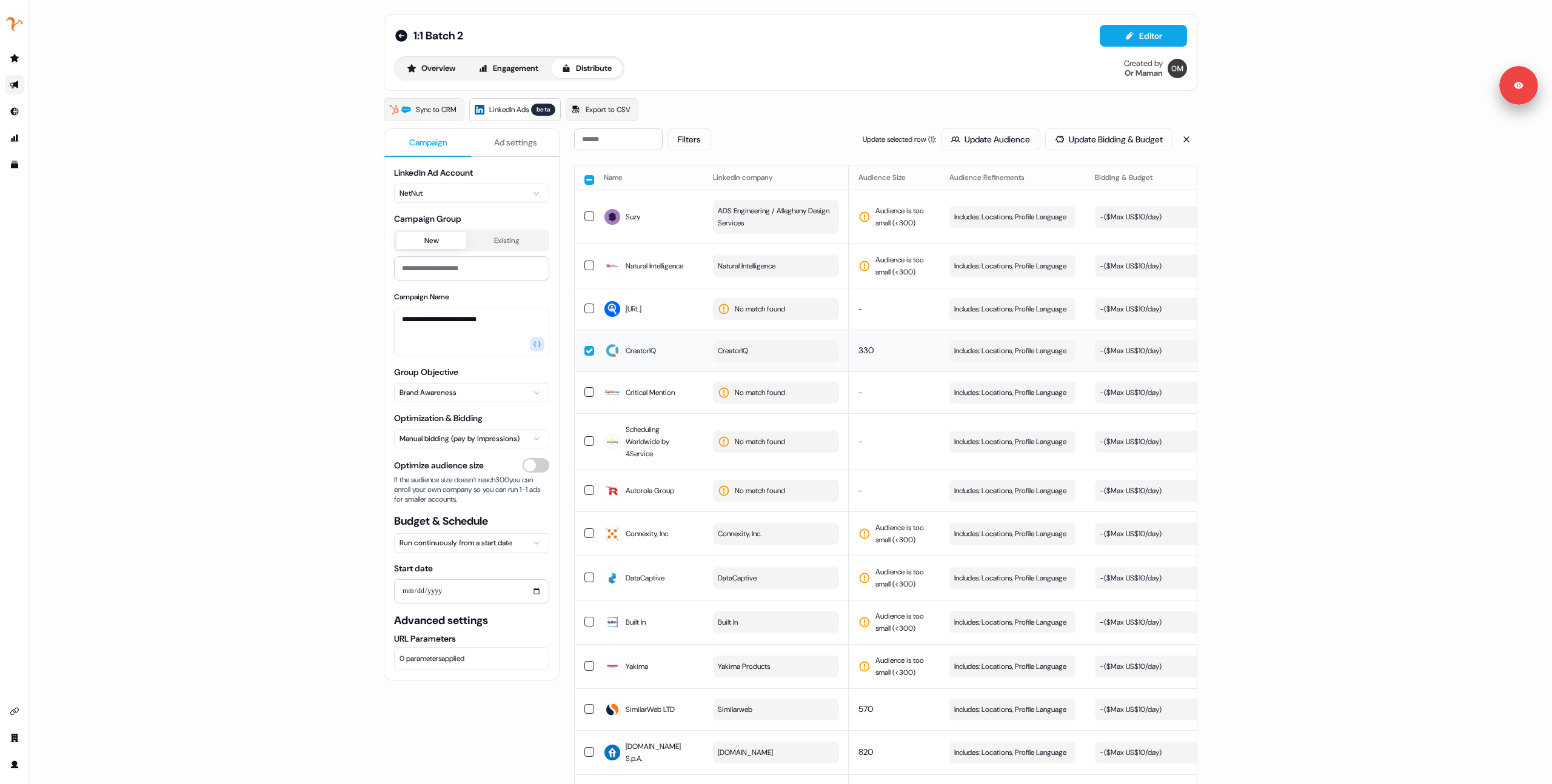 click on "330" at bounding box center (894, 350) 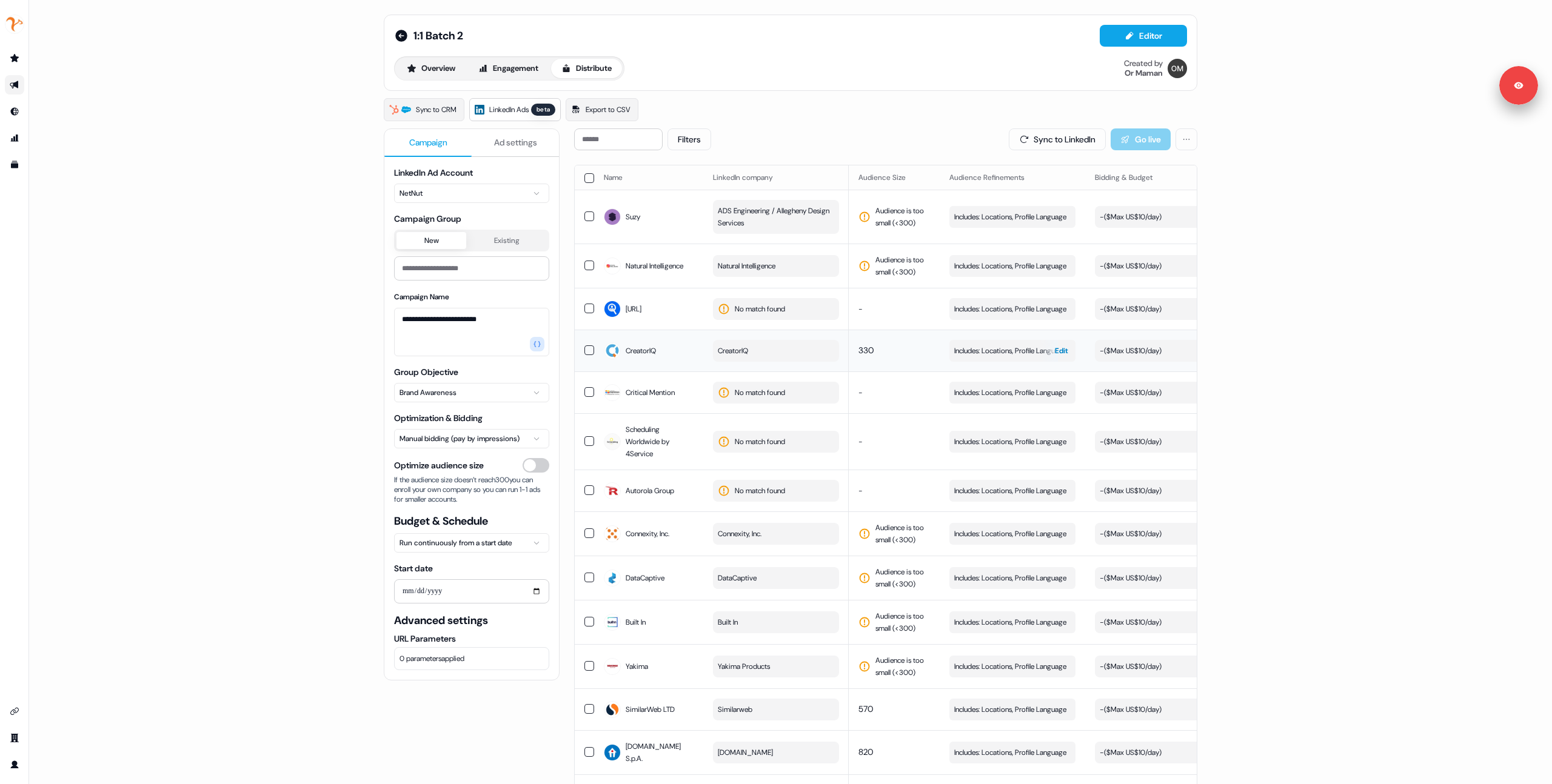 click on "Includes: Locations, Profile Language" at bounding box center (1010, 351) 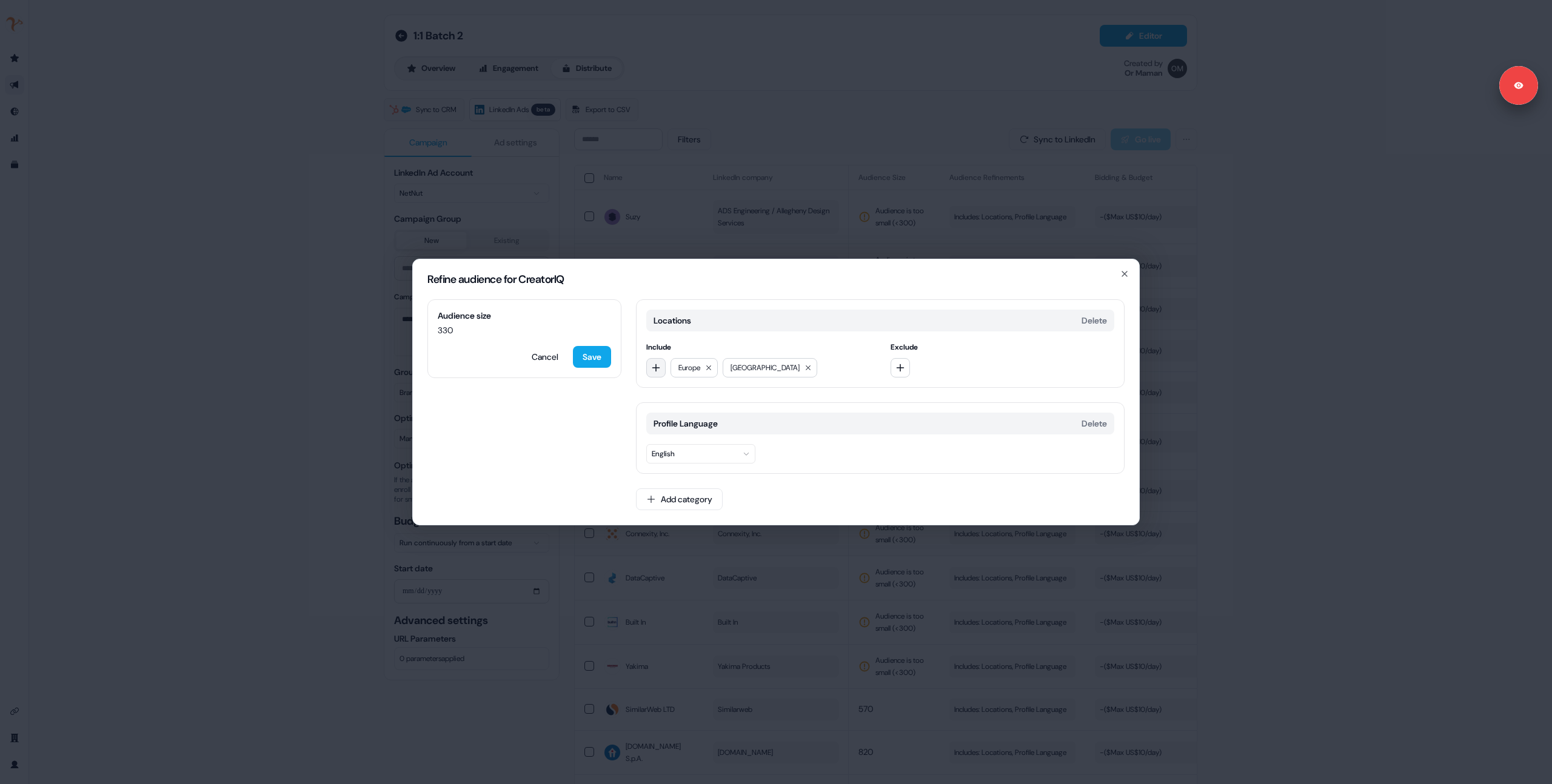 click at bounding box center [656, 368] 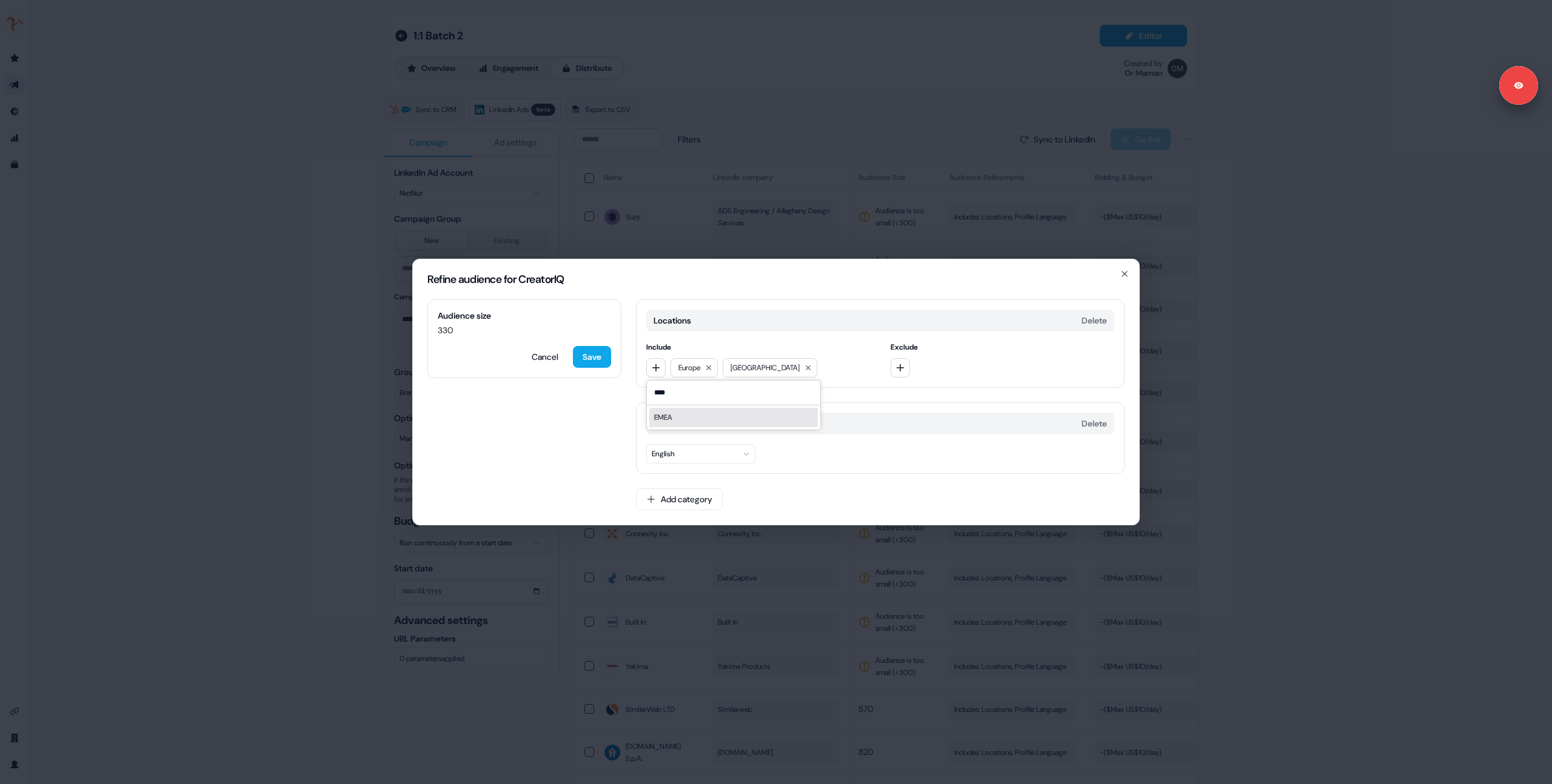 type on "****" 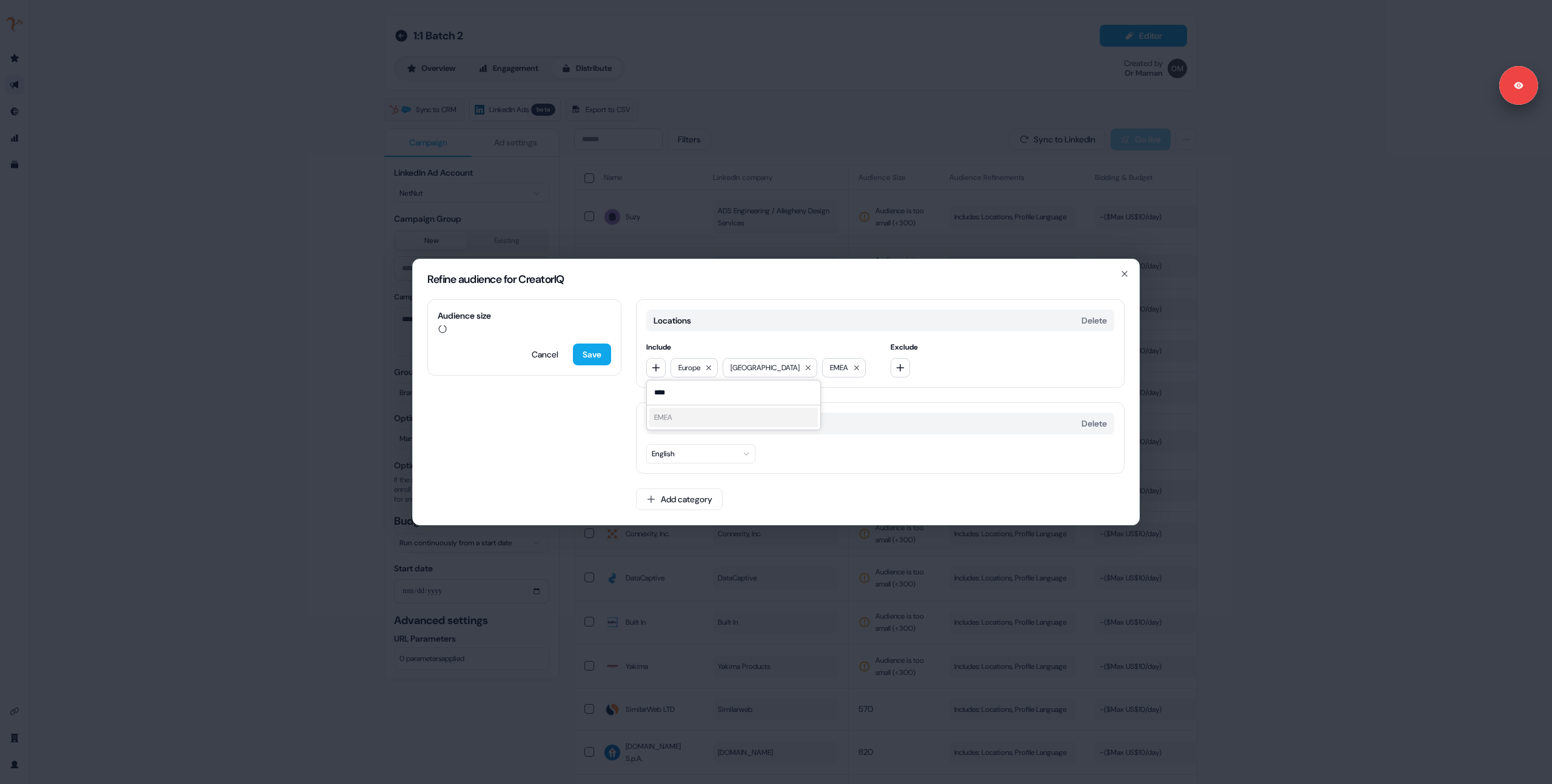 type 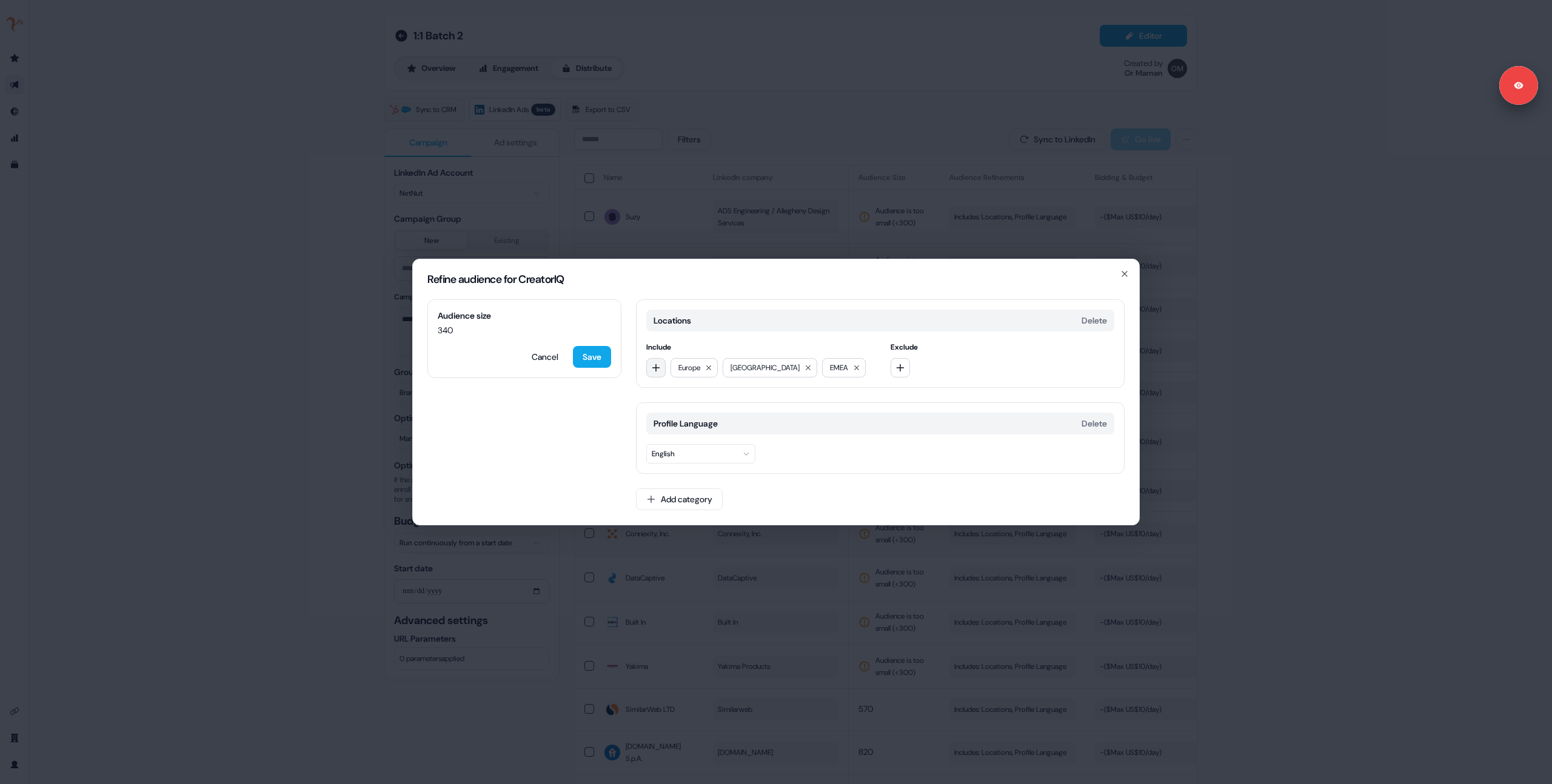 click at bounding box center [656, 368] 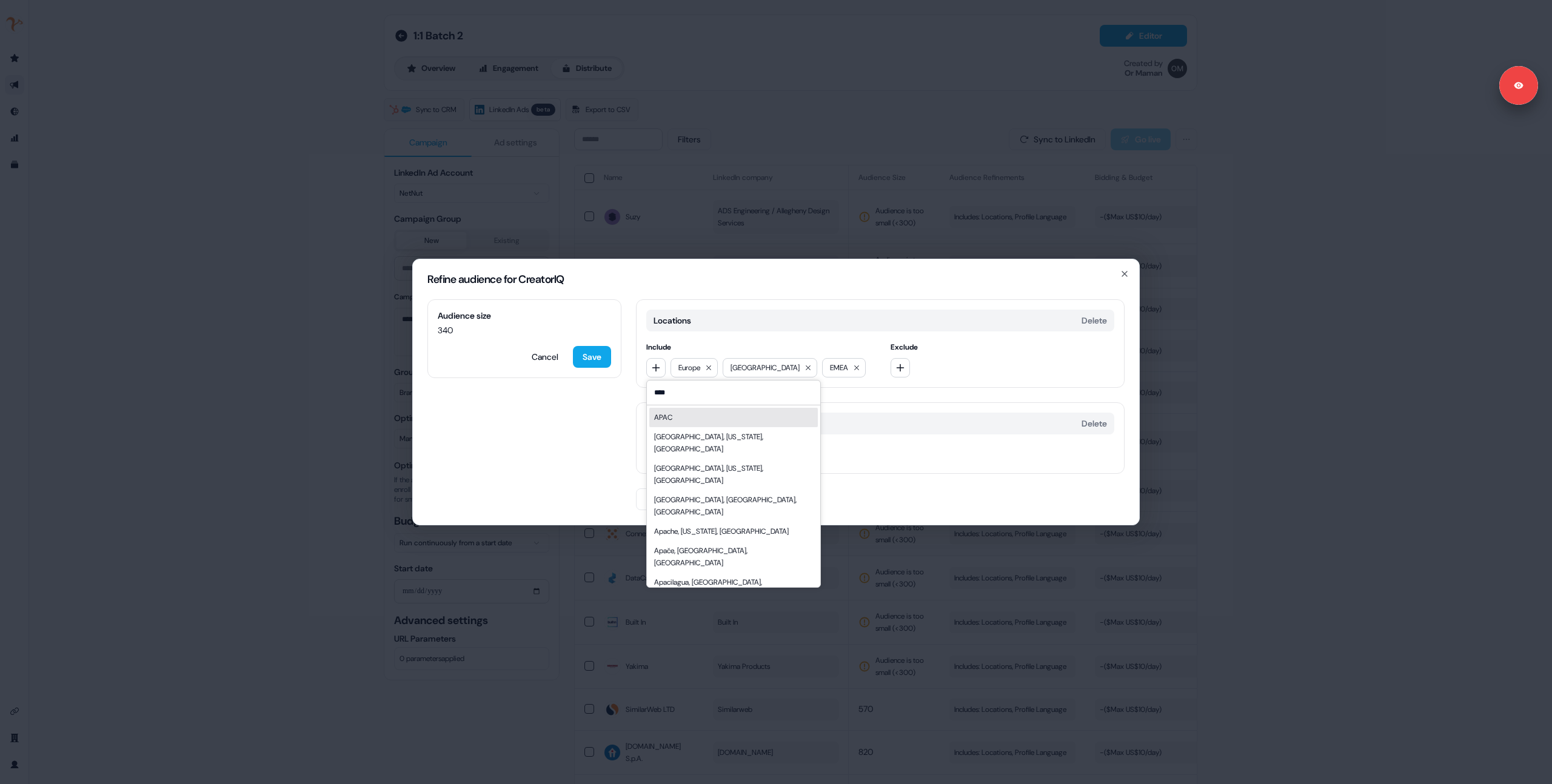 type on "****" 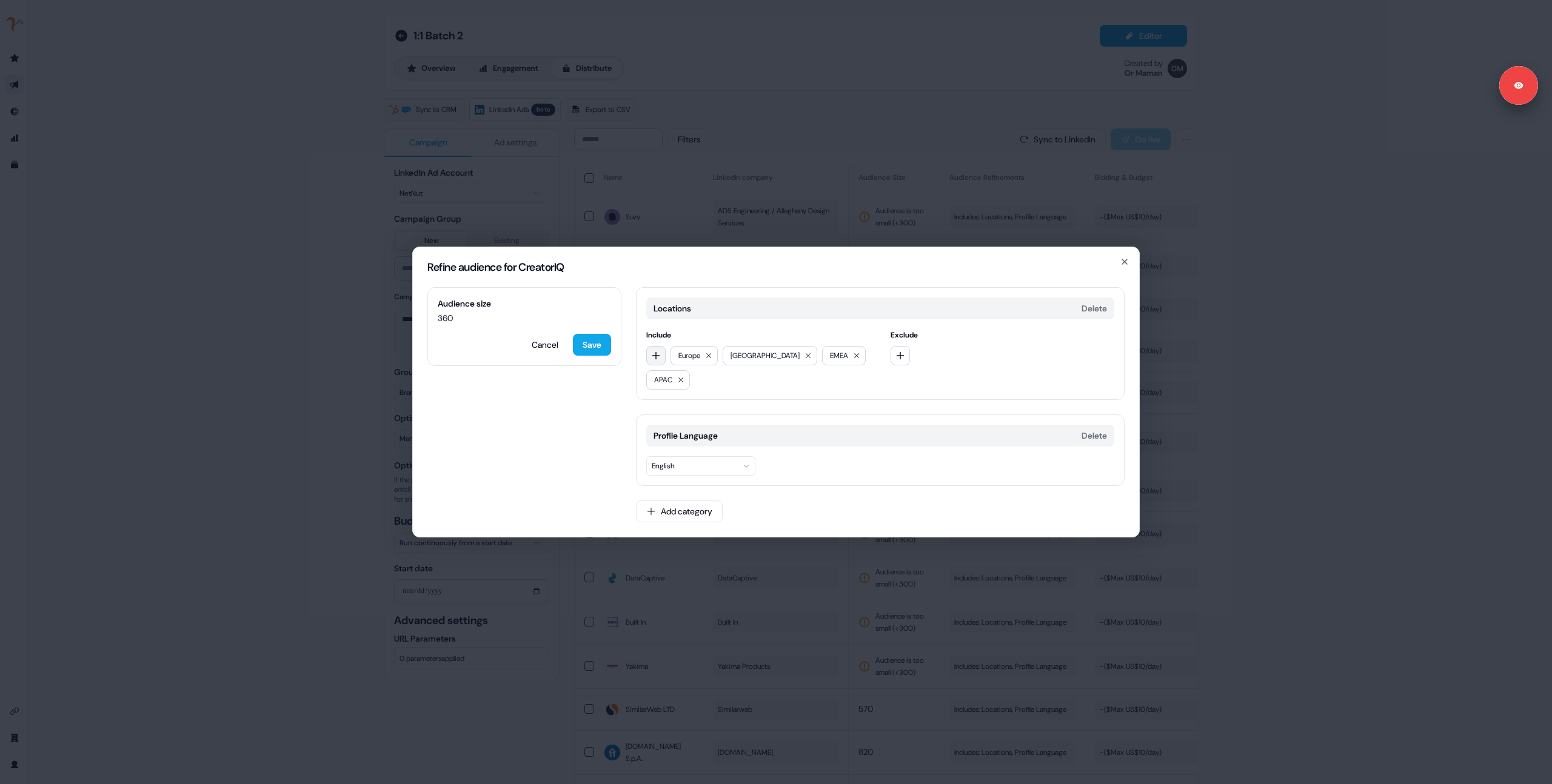 click 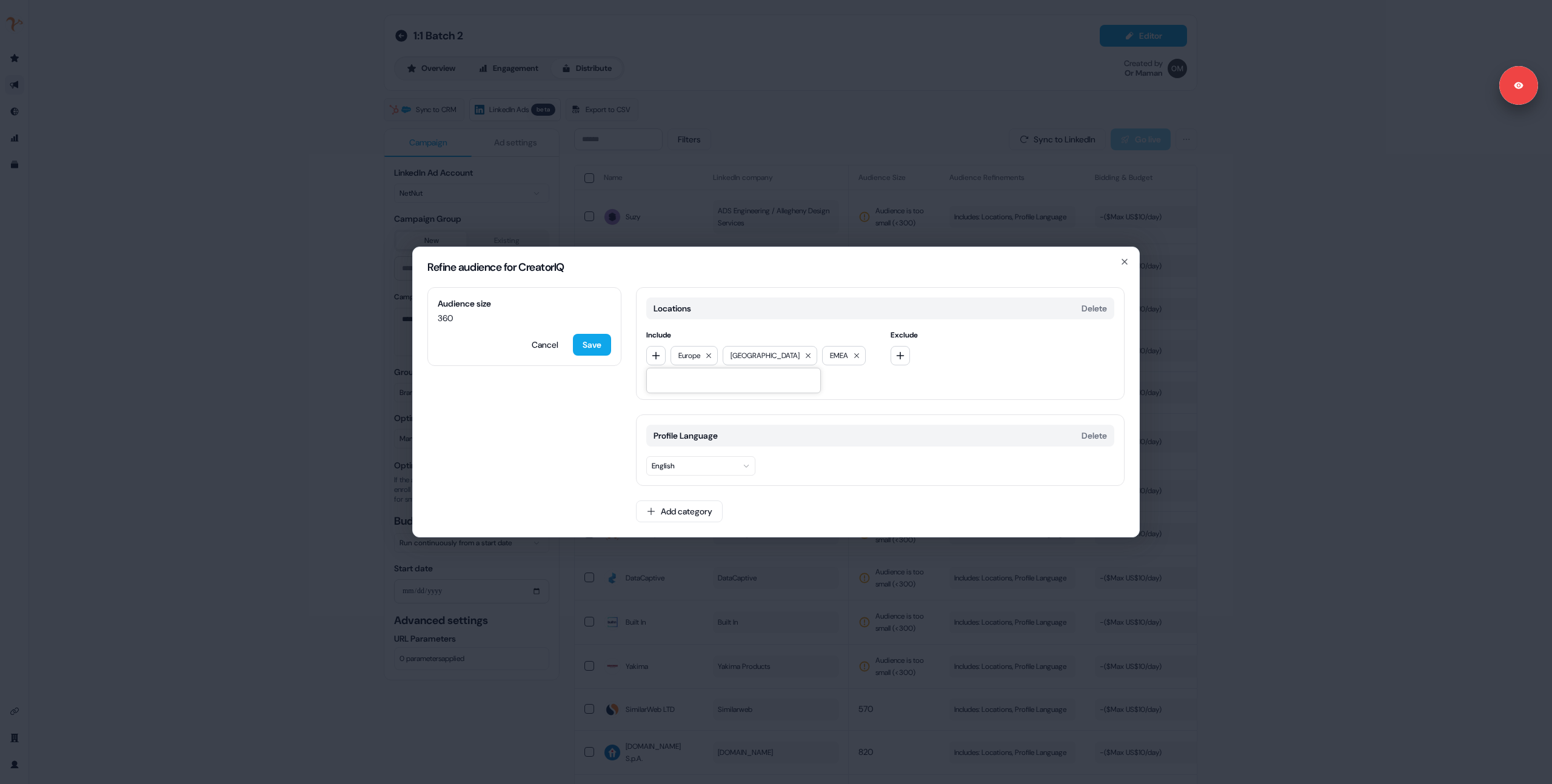 click at bounding box center (734, 380) 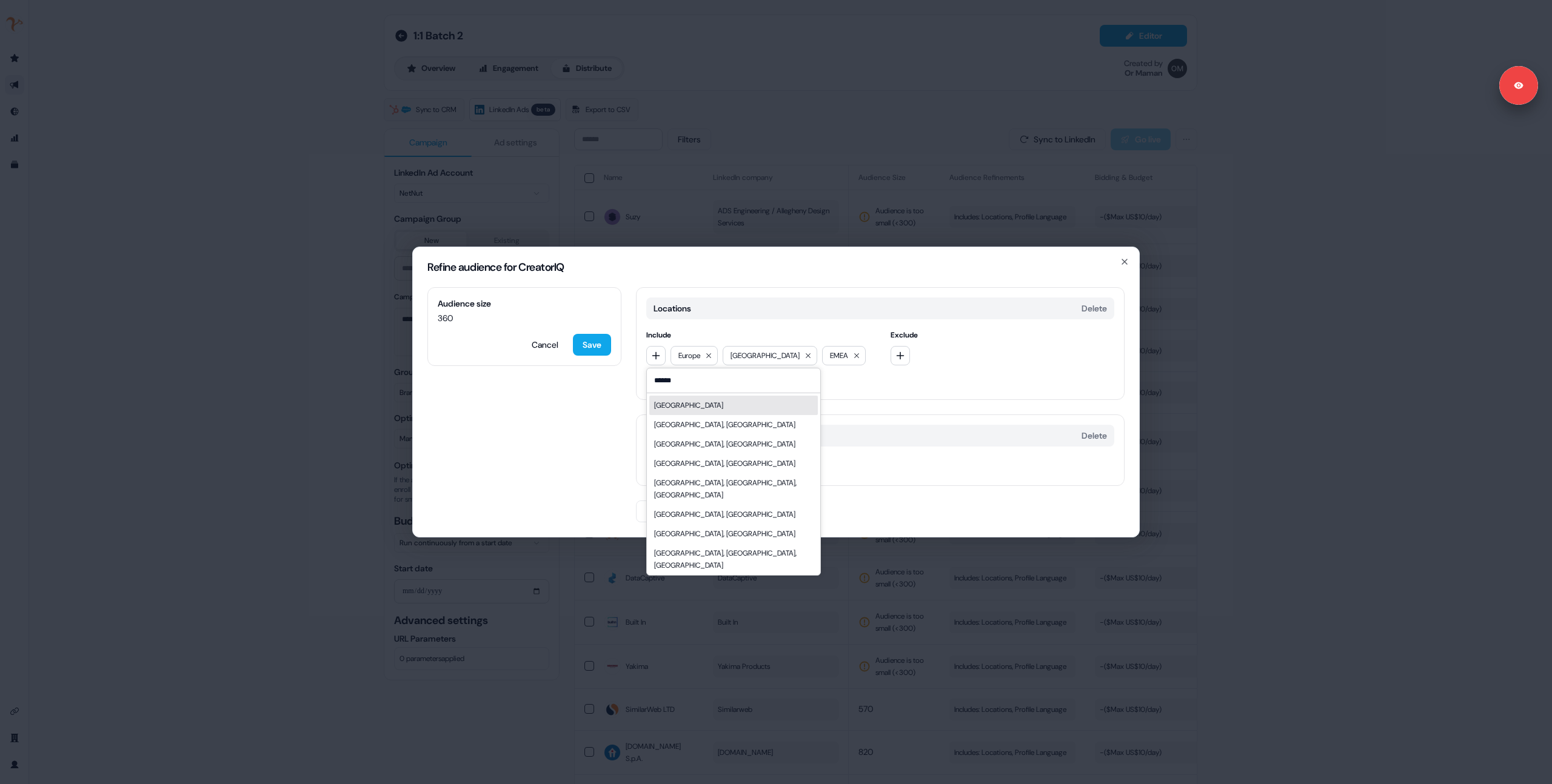 type on "******" 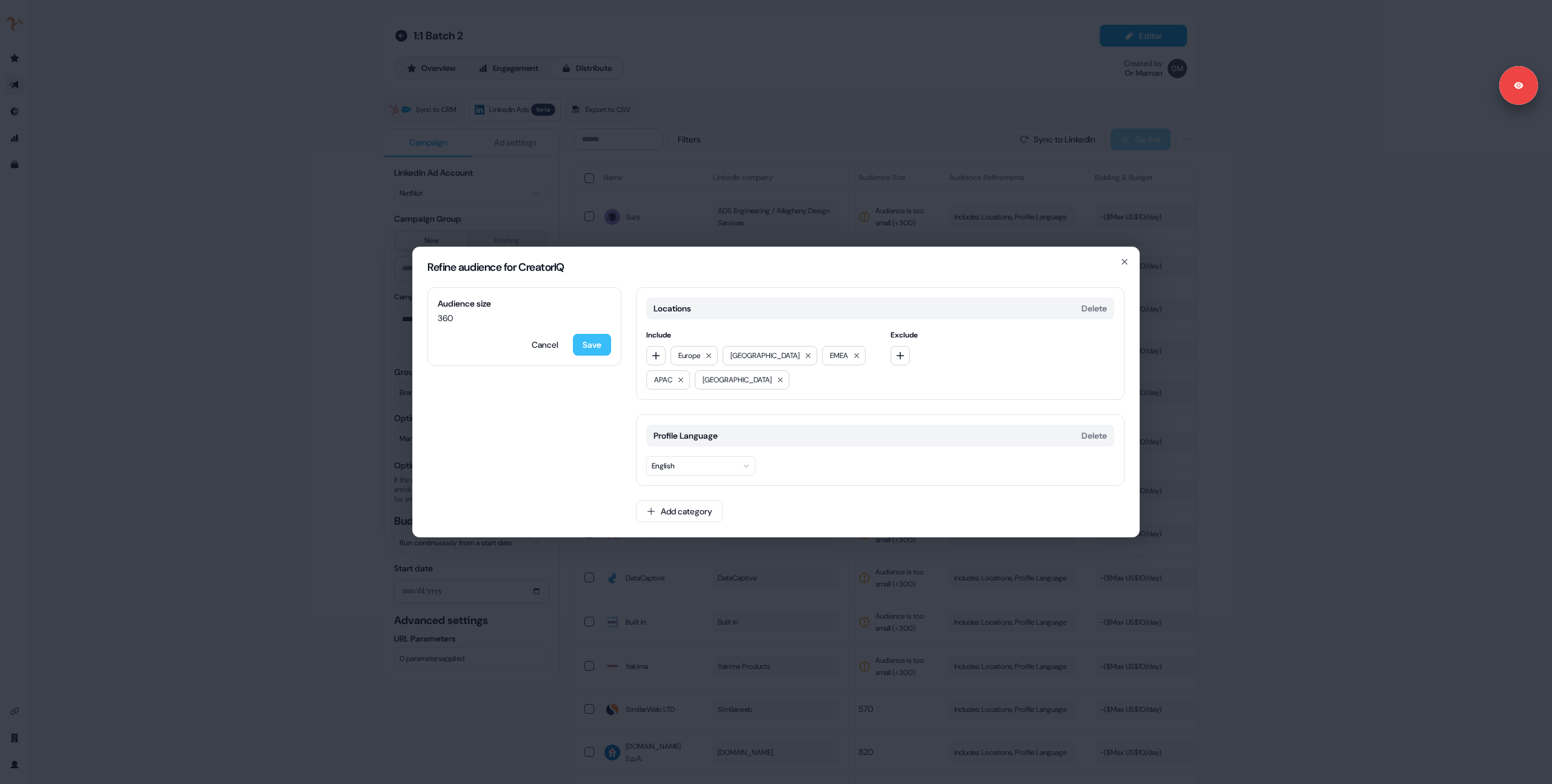 click on "Save" at bounding box center [592, 345] 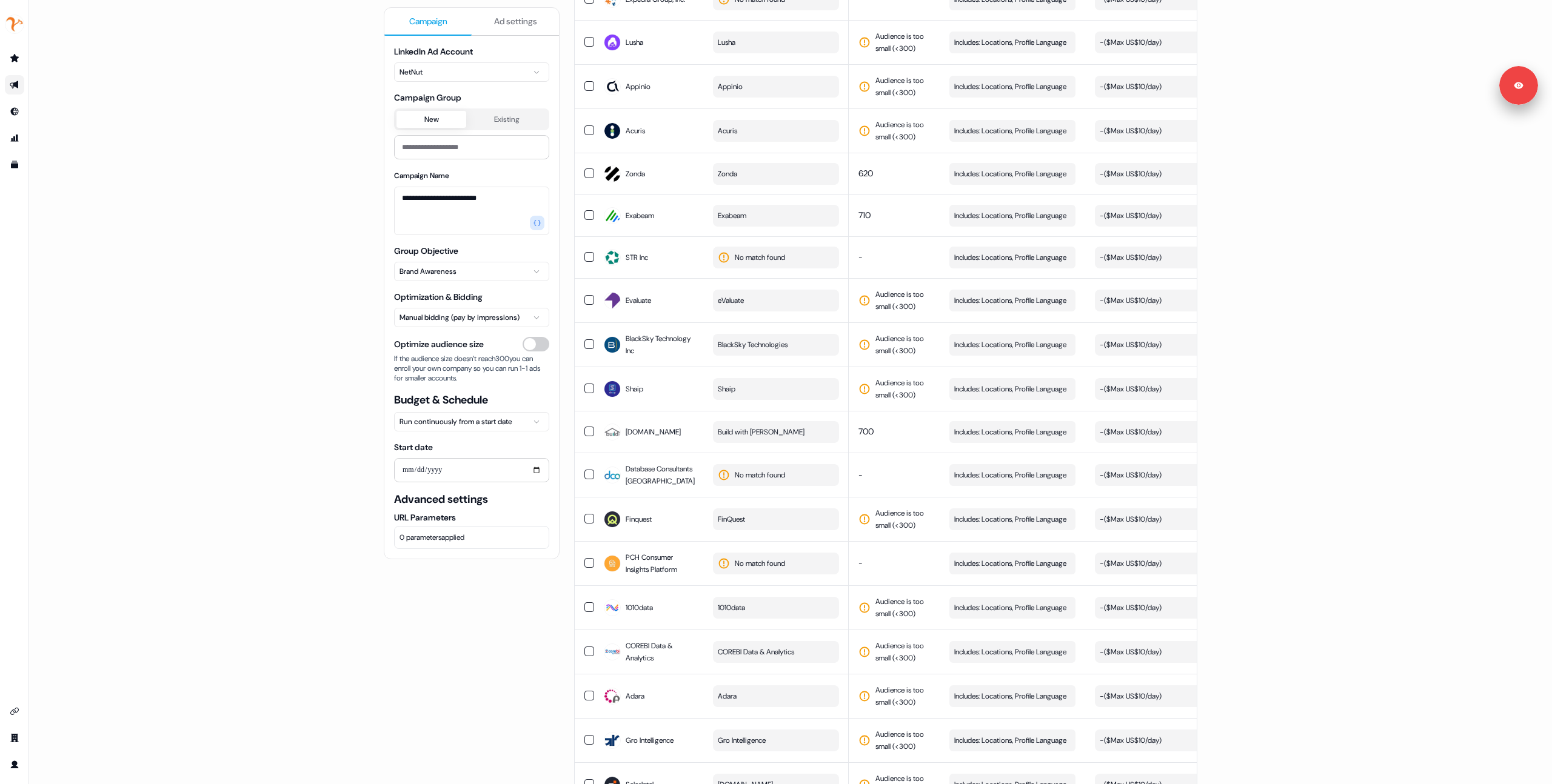 scroll, scrollTop: 3861, scrollLeft: 0, axis: vertical 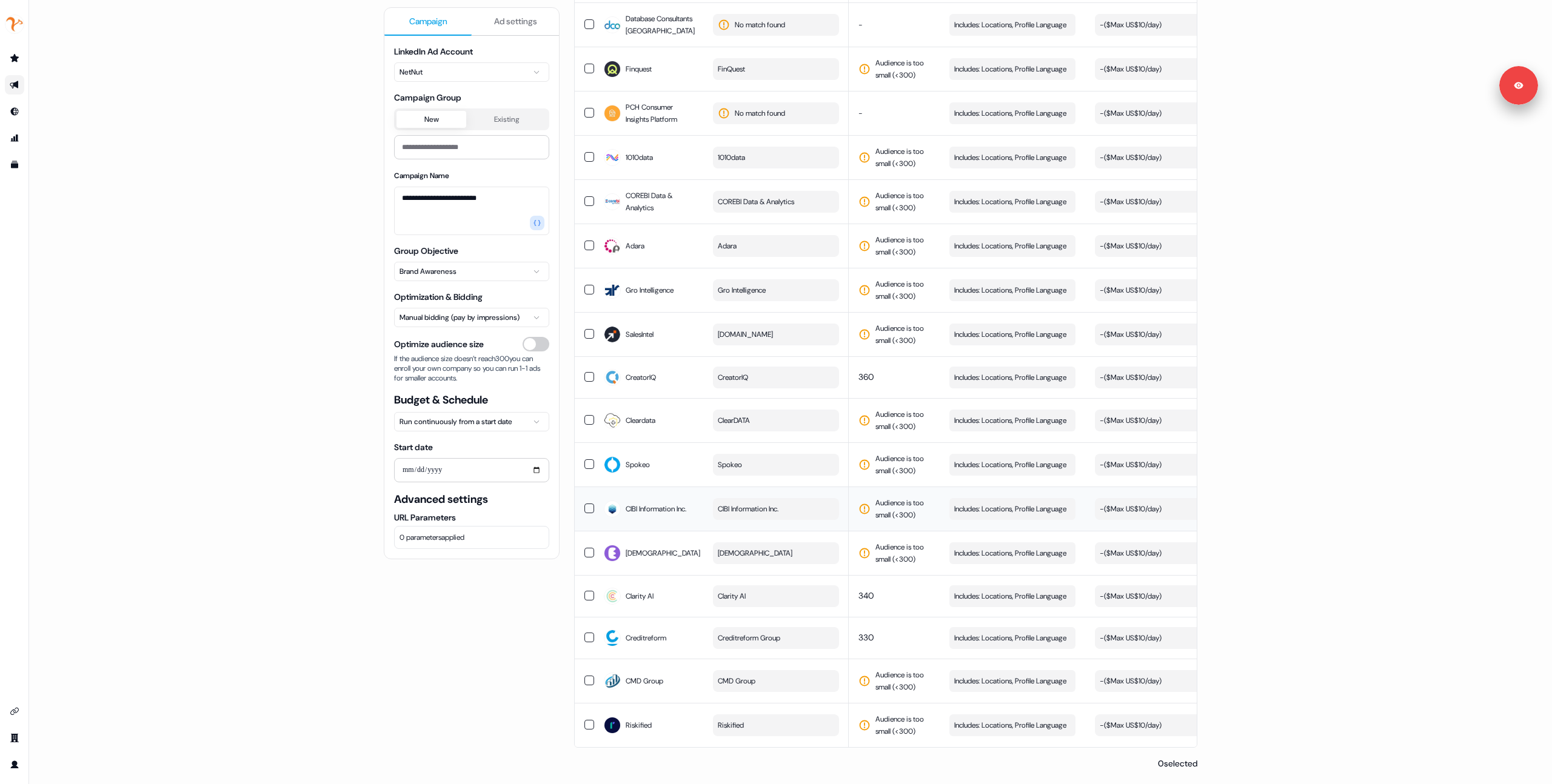 click on "Audience is too small (< 300 )" at bounding box center (903, 509) 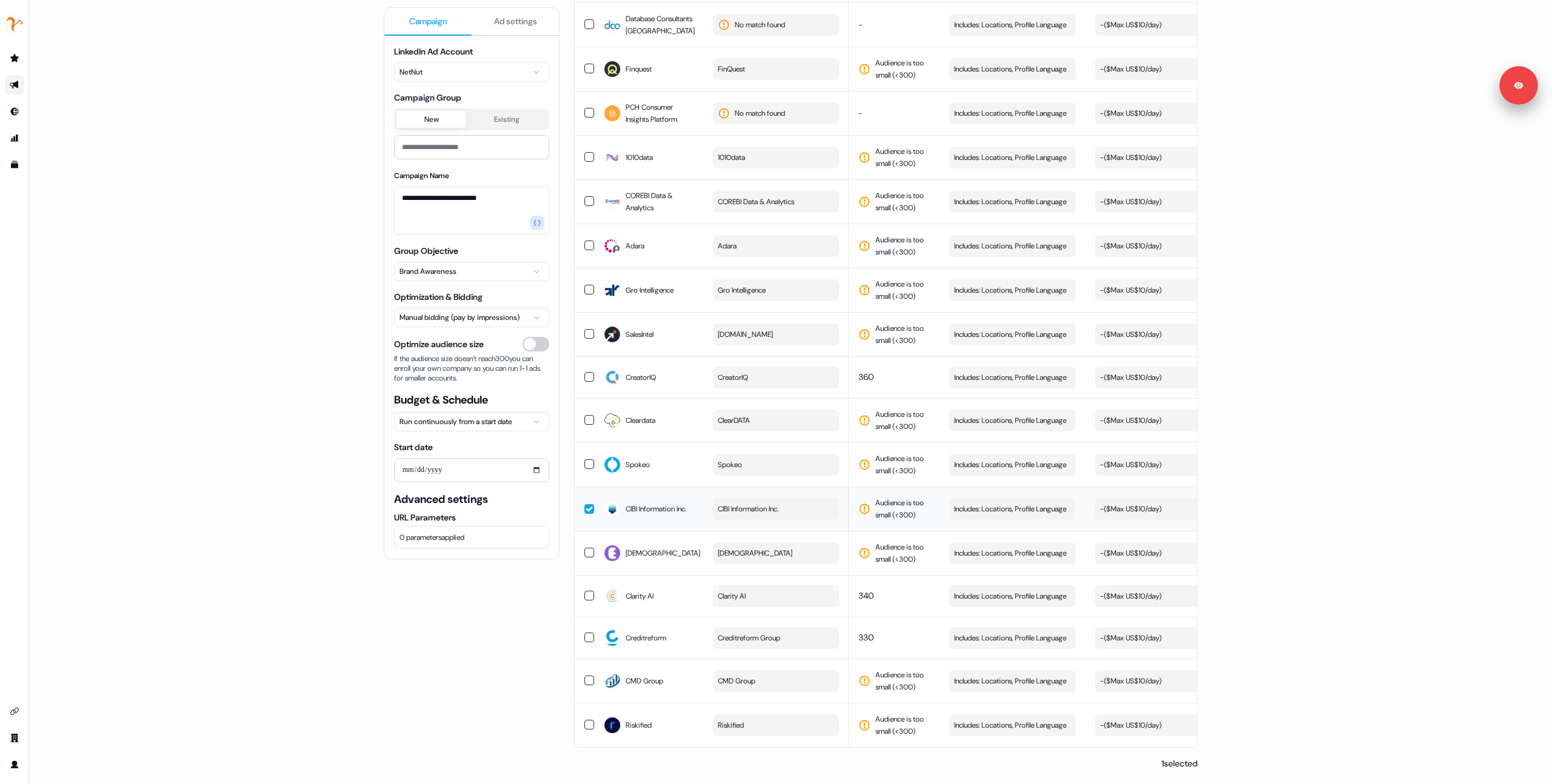 click on "Audience is too small (< 300 )" at bounding box center (903, 509) 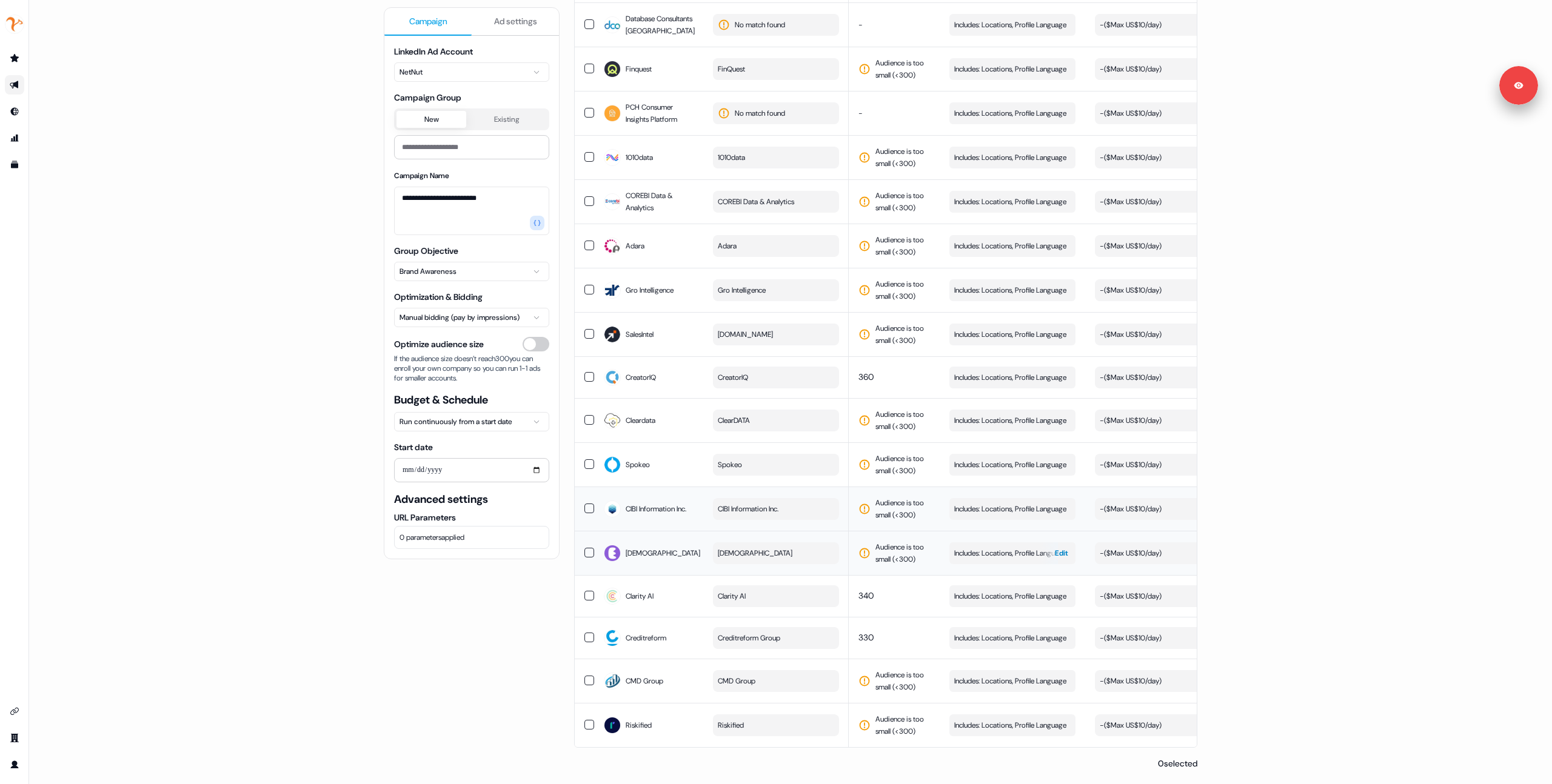 click on "Includes: Locations, Profile Language" at bounding box center (1010, 553) 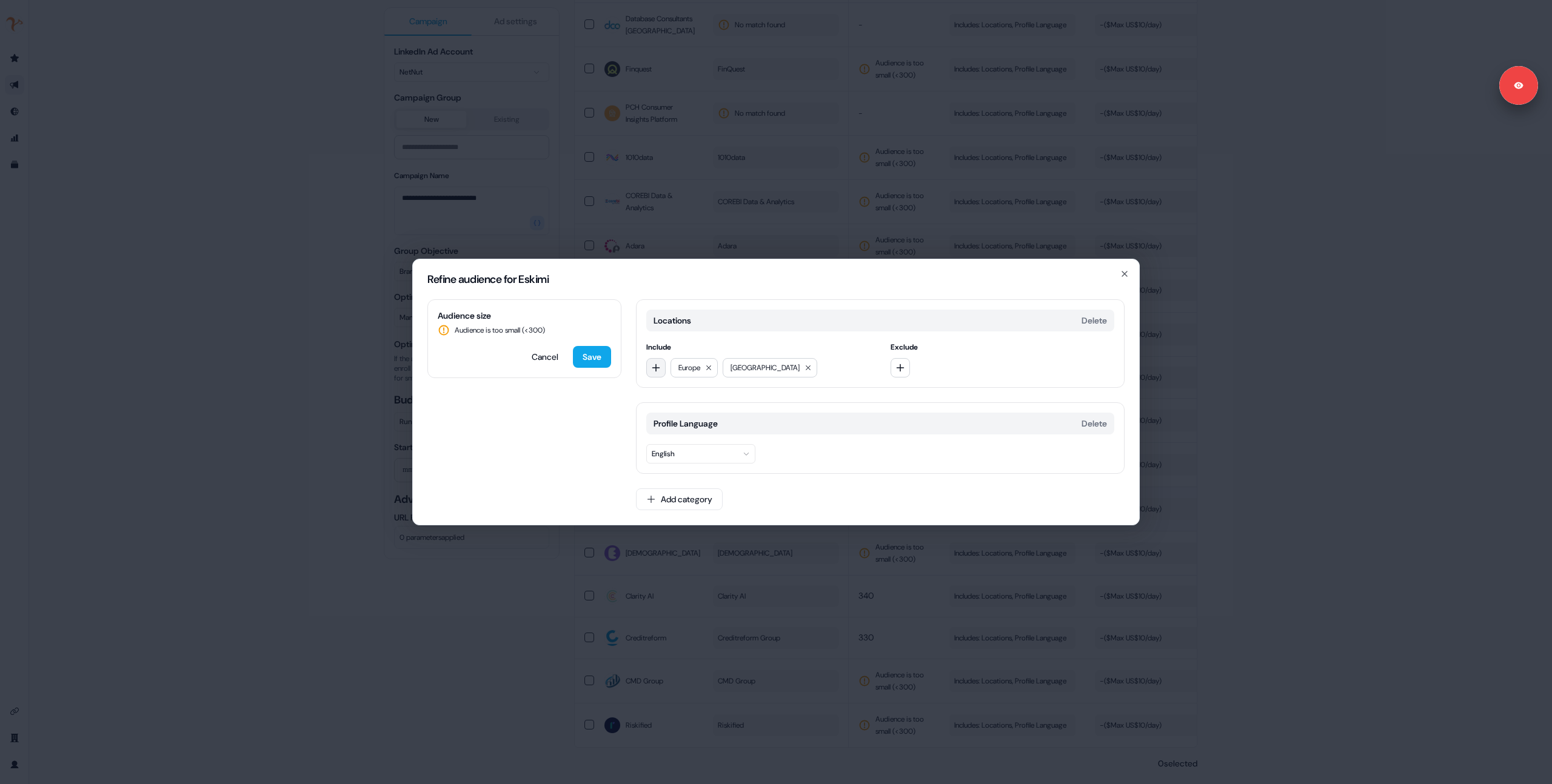 type 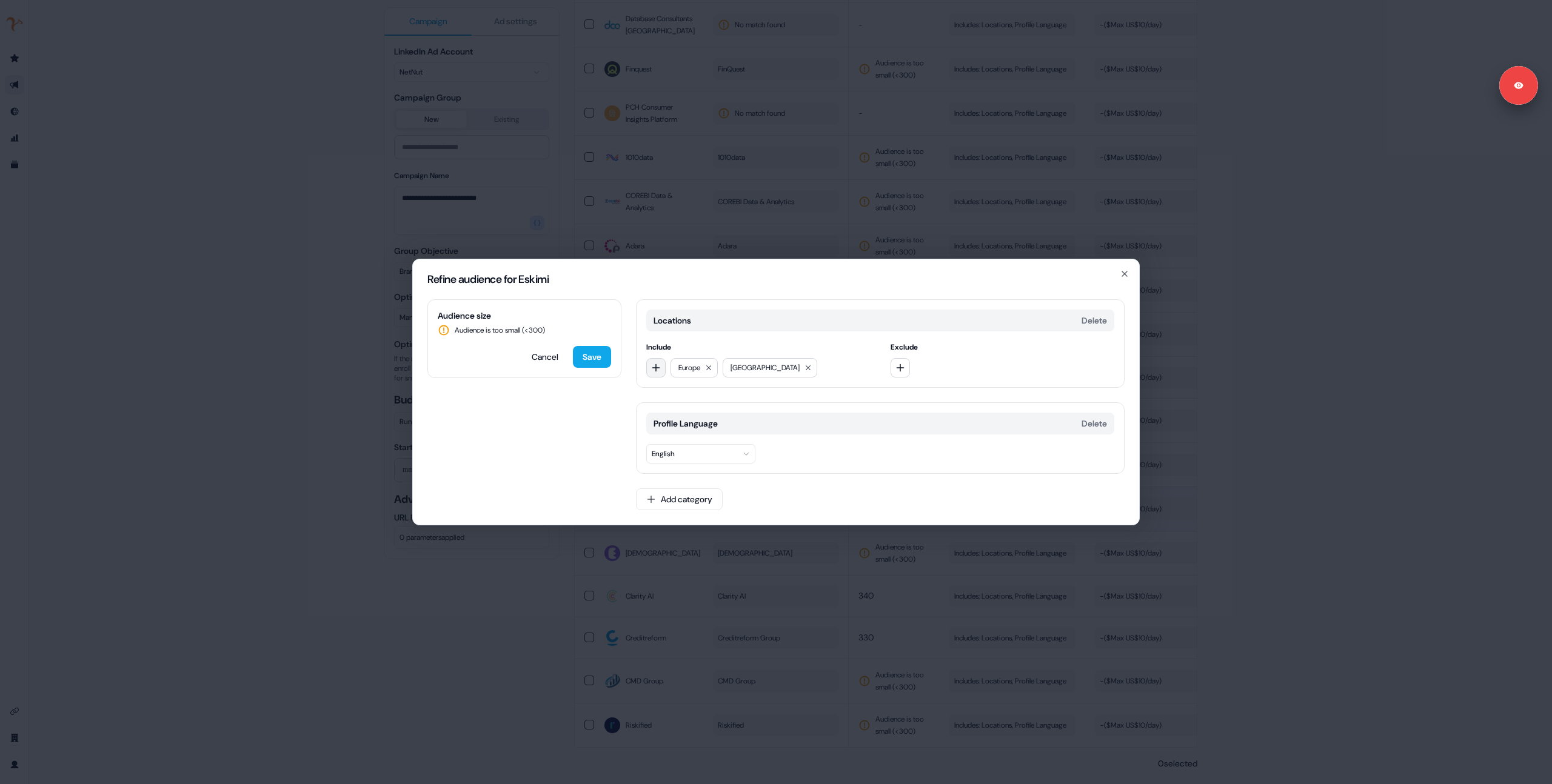 click 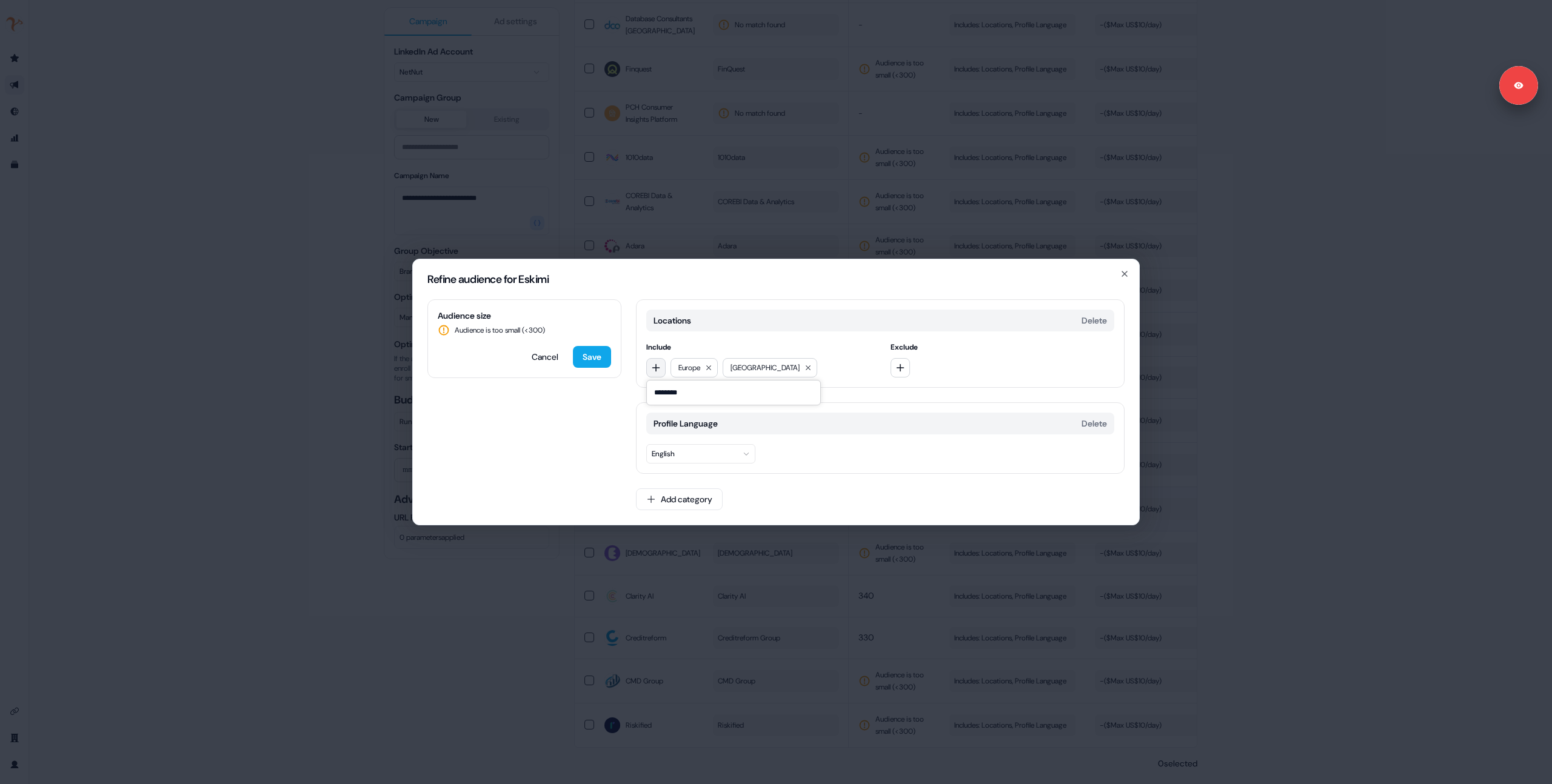 type on "*********" 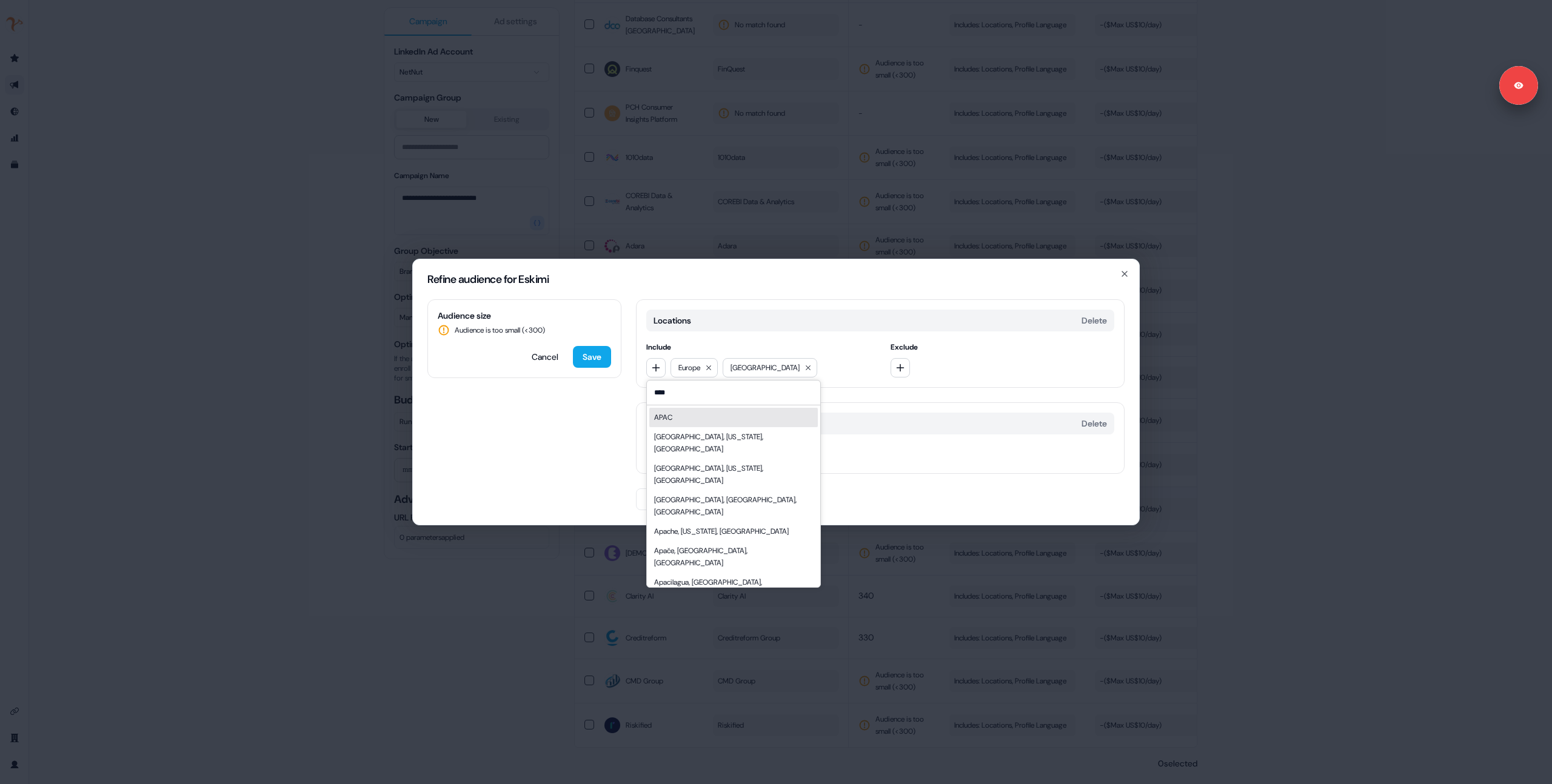 type on "****" 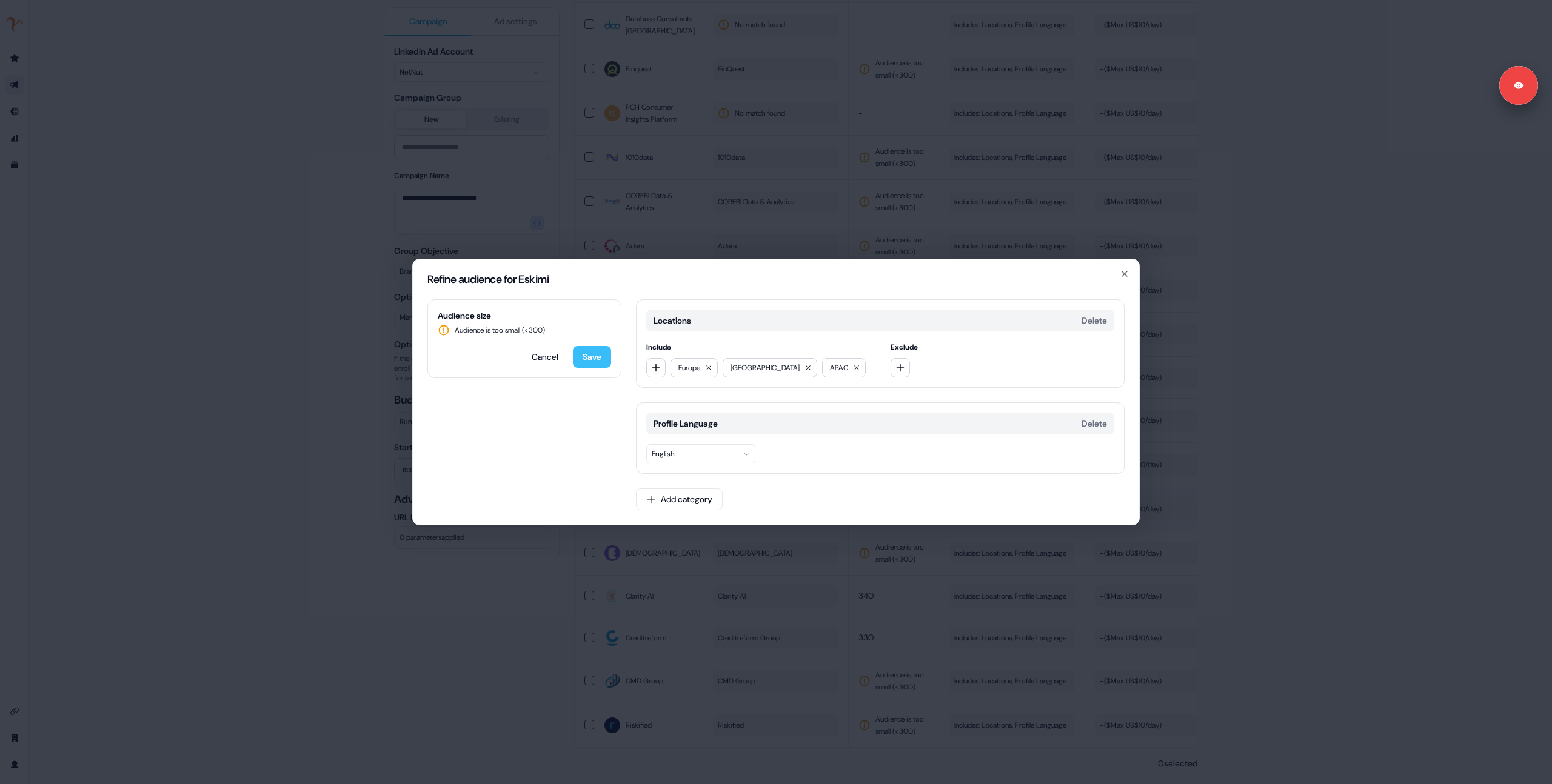 click on "Save" at bounding box center (592, 357) 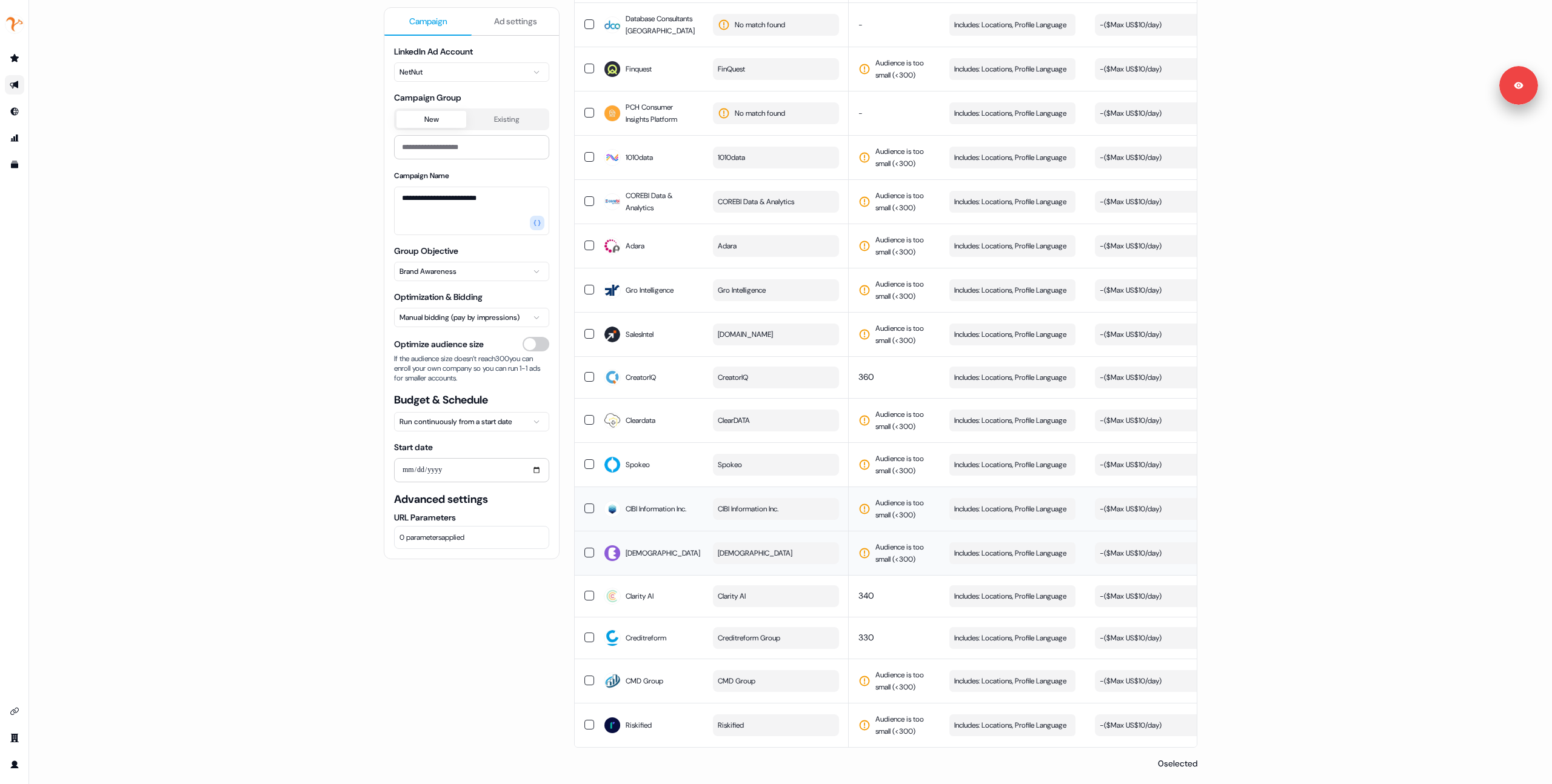 scroll, scrollTop: 3861, scrollLeft: 0, axis: vertical 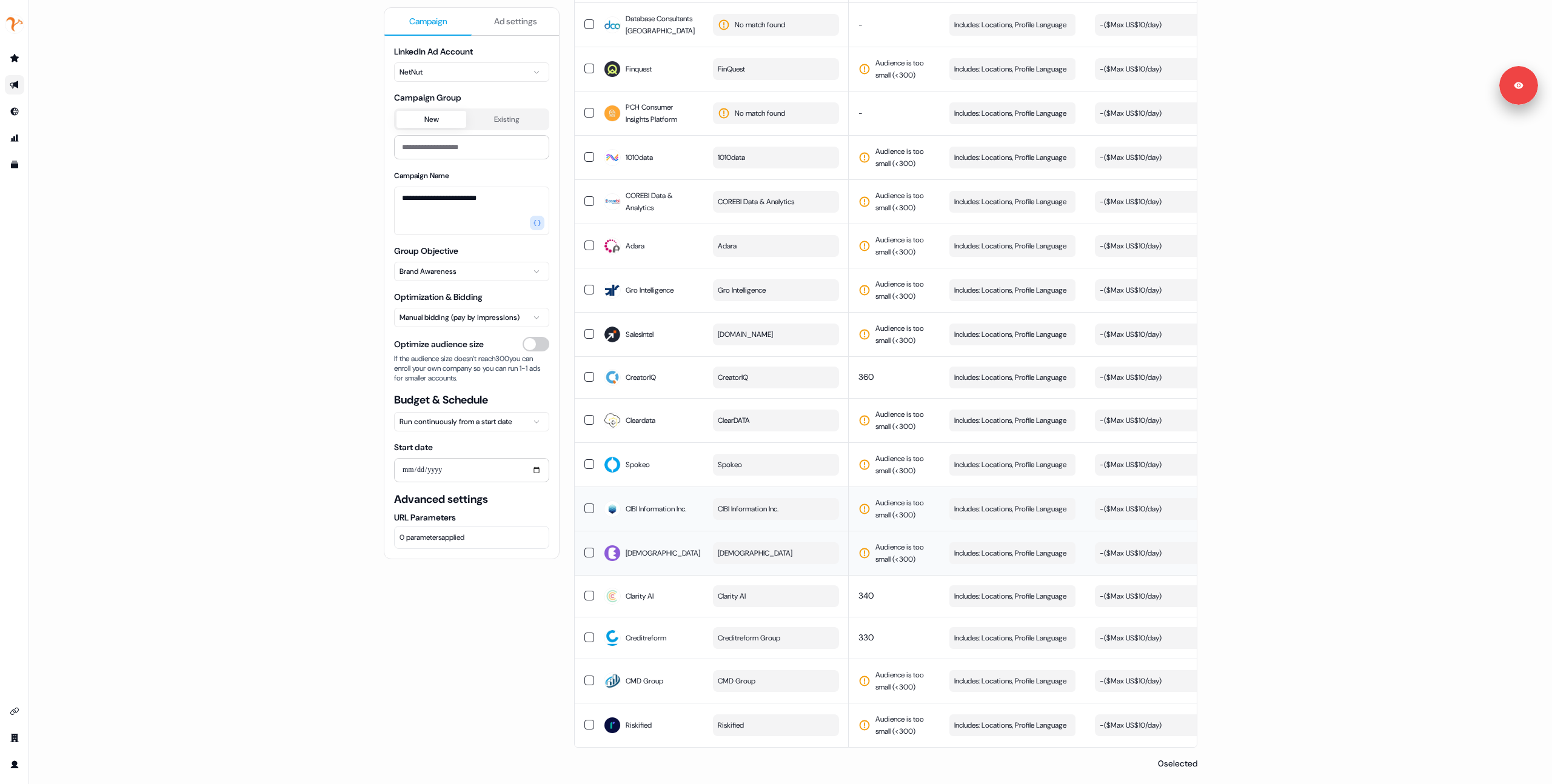 click on "Audience is too small (< 300 )" at bounding box center (903, 553) 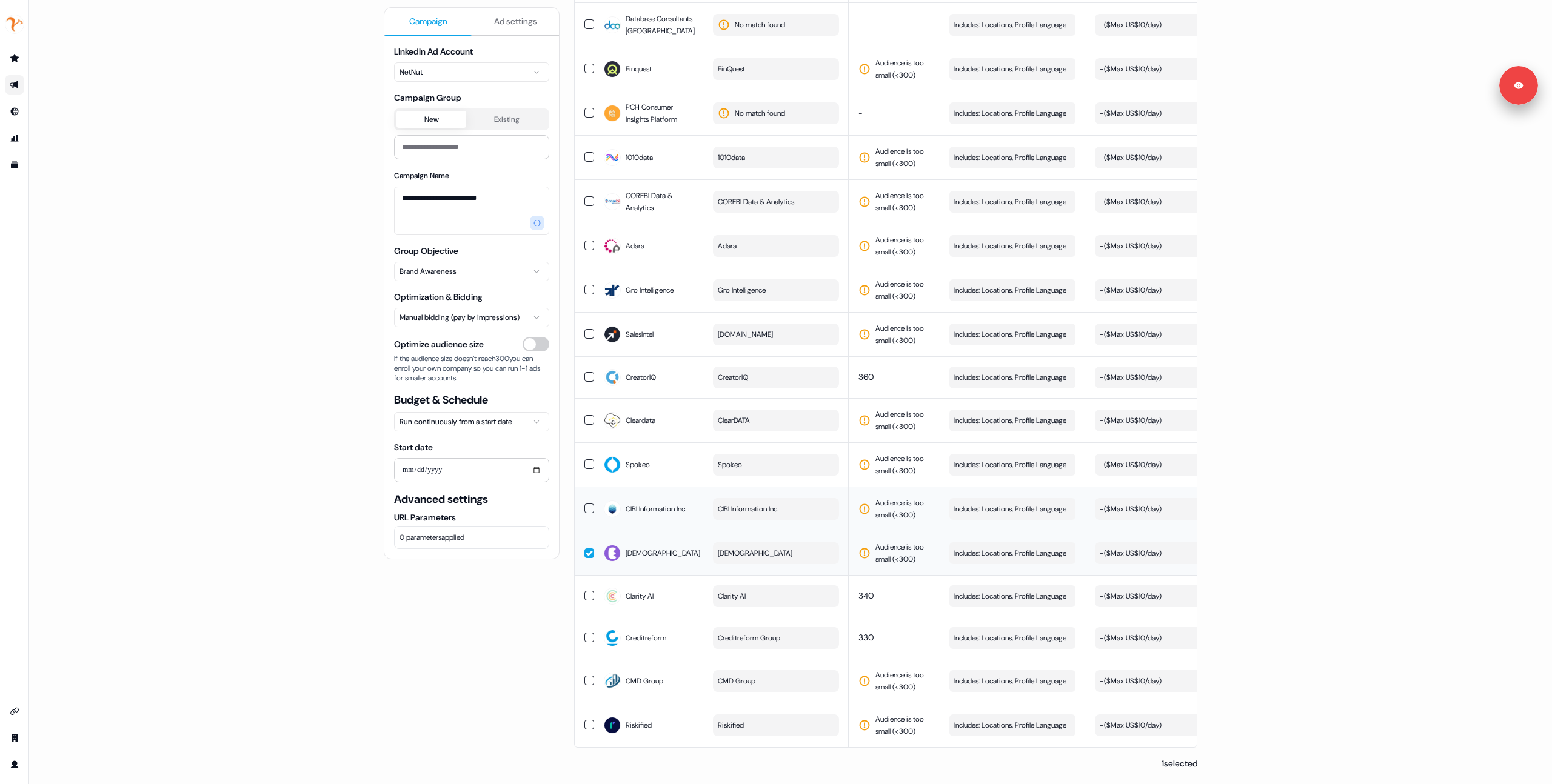 click on "Audience is too small (< 300 )" at bounding box center [903, 553] 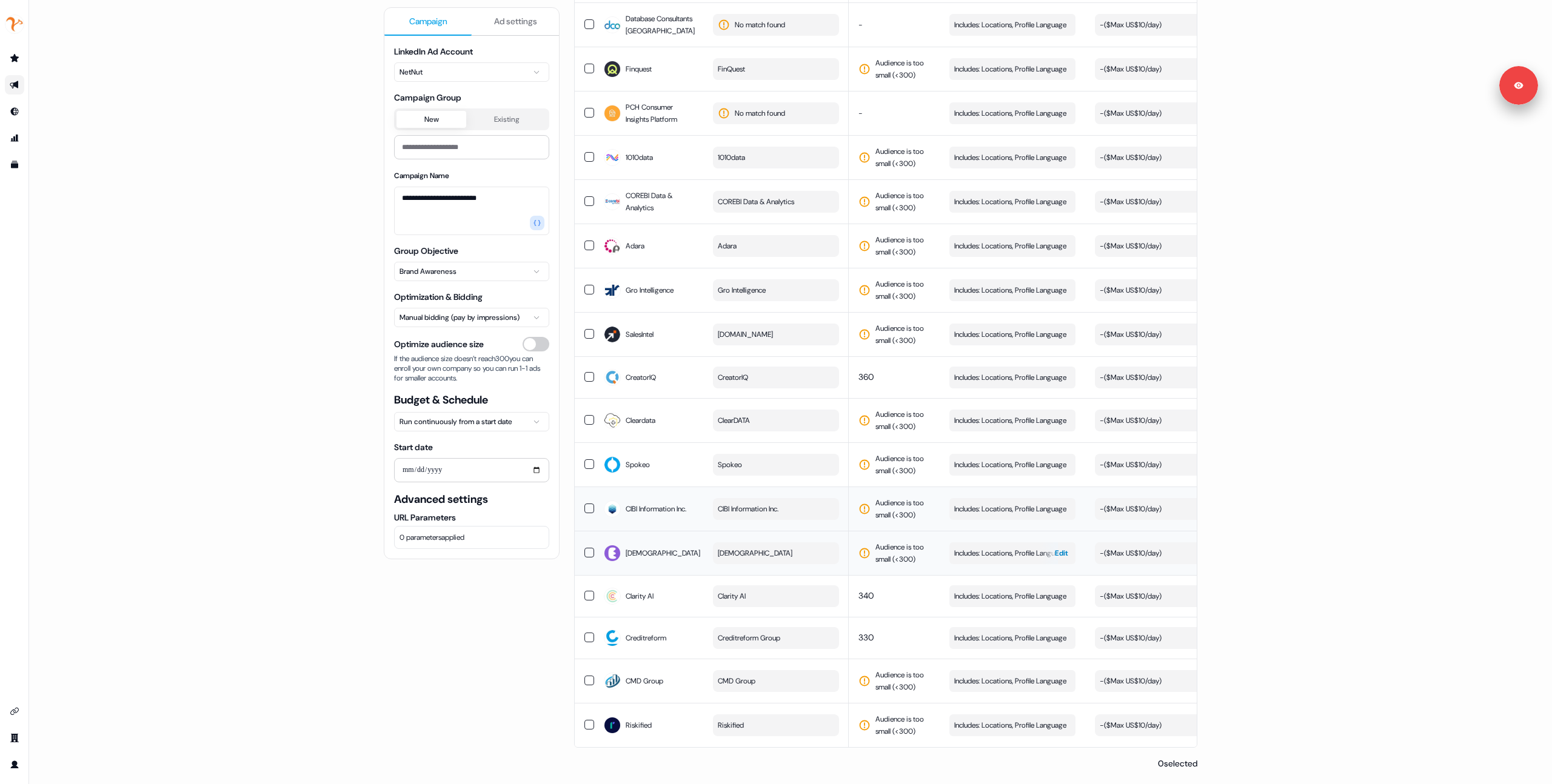 drag, startPoint x: 921, startPoint y: 547, endPoint x: 974, endPoint y: 547, distance: 53 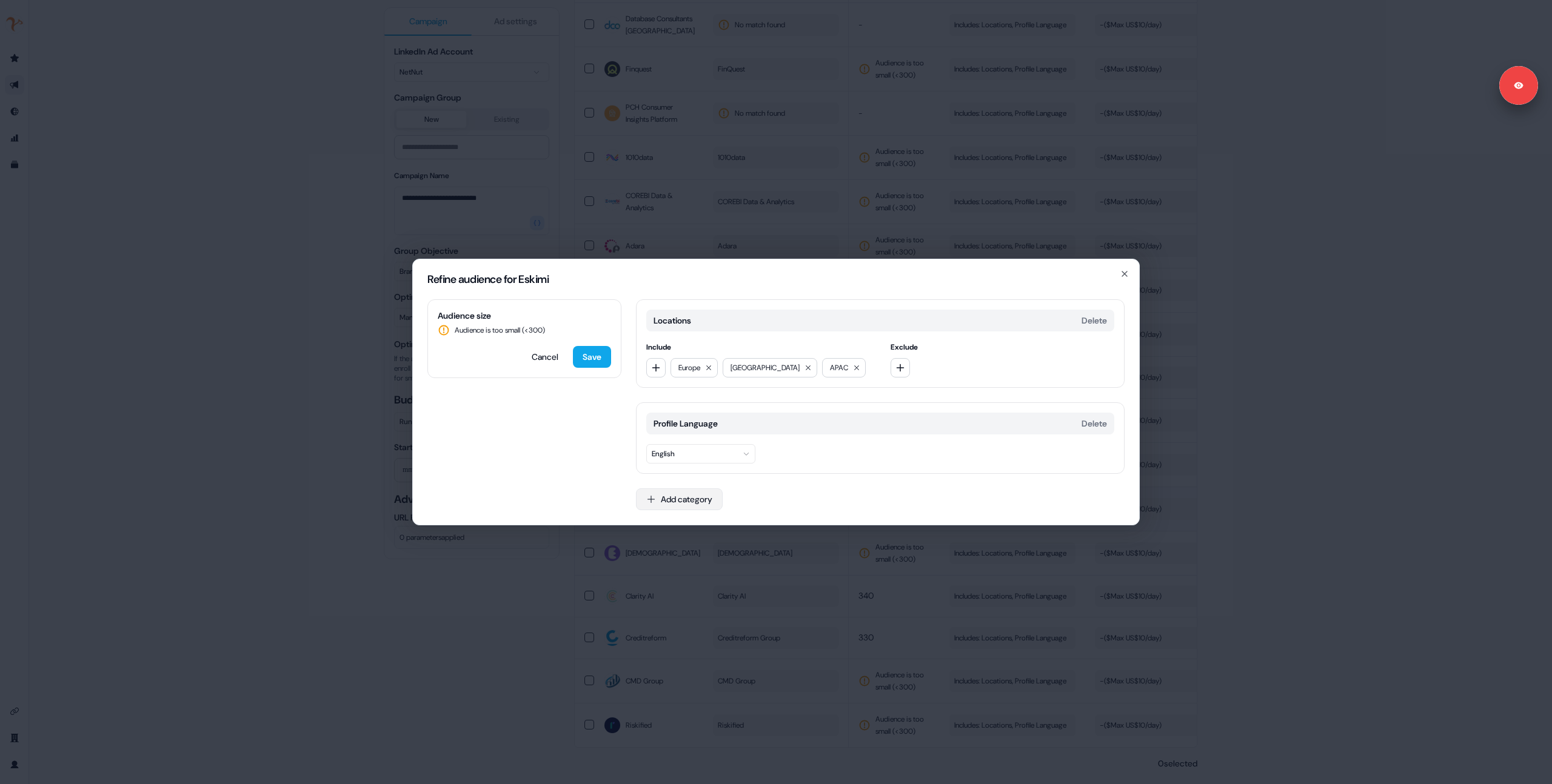 click on "Add category" at bounding box center [679, 499] 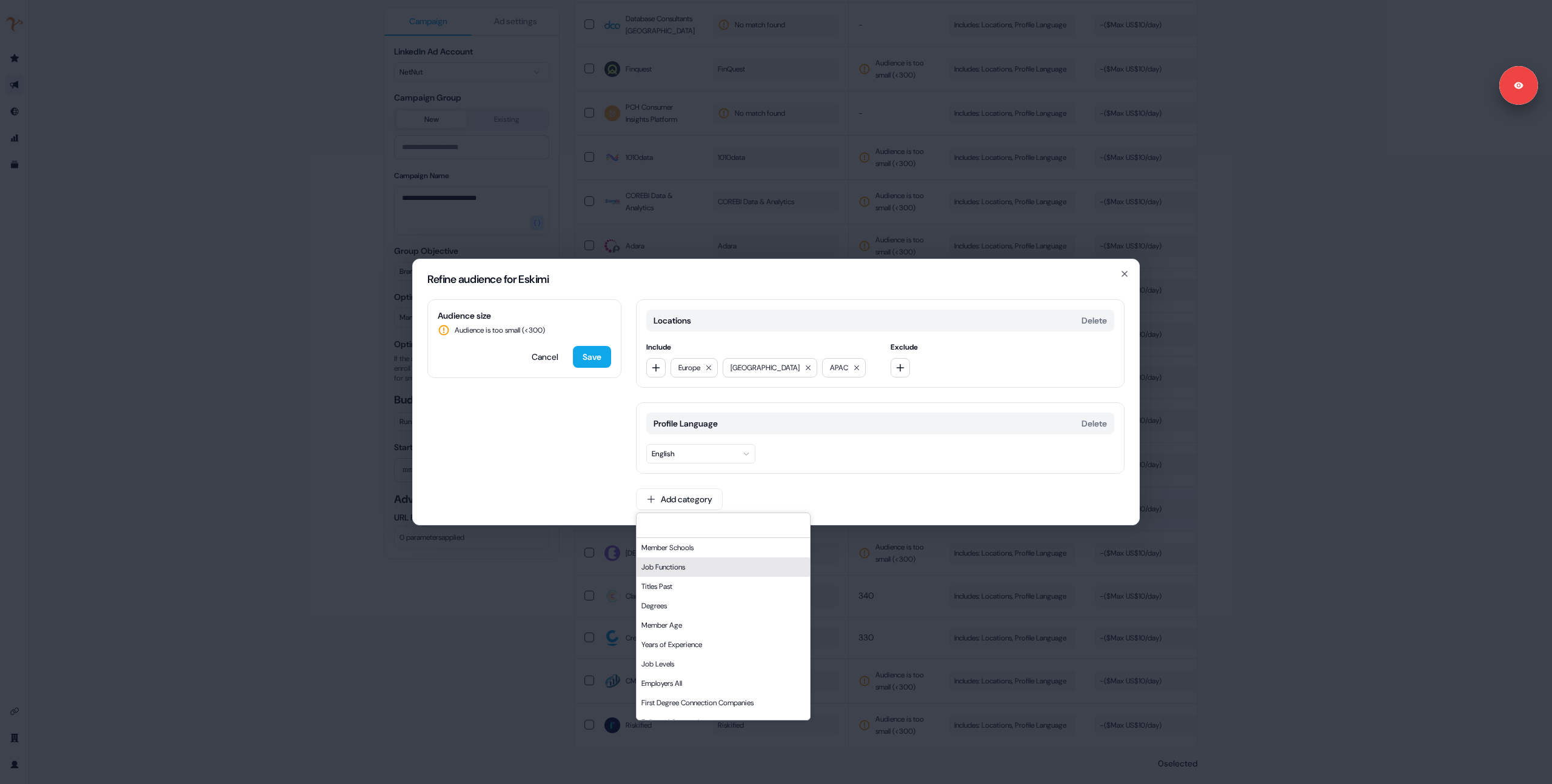 click on "Job Functions" at bounding box center [723, 567] 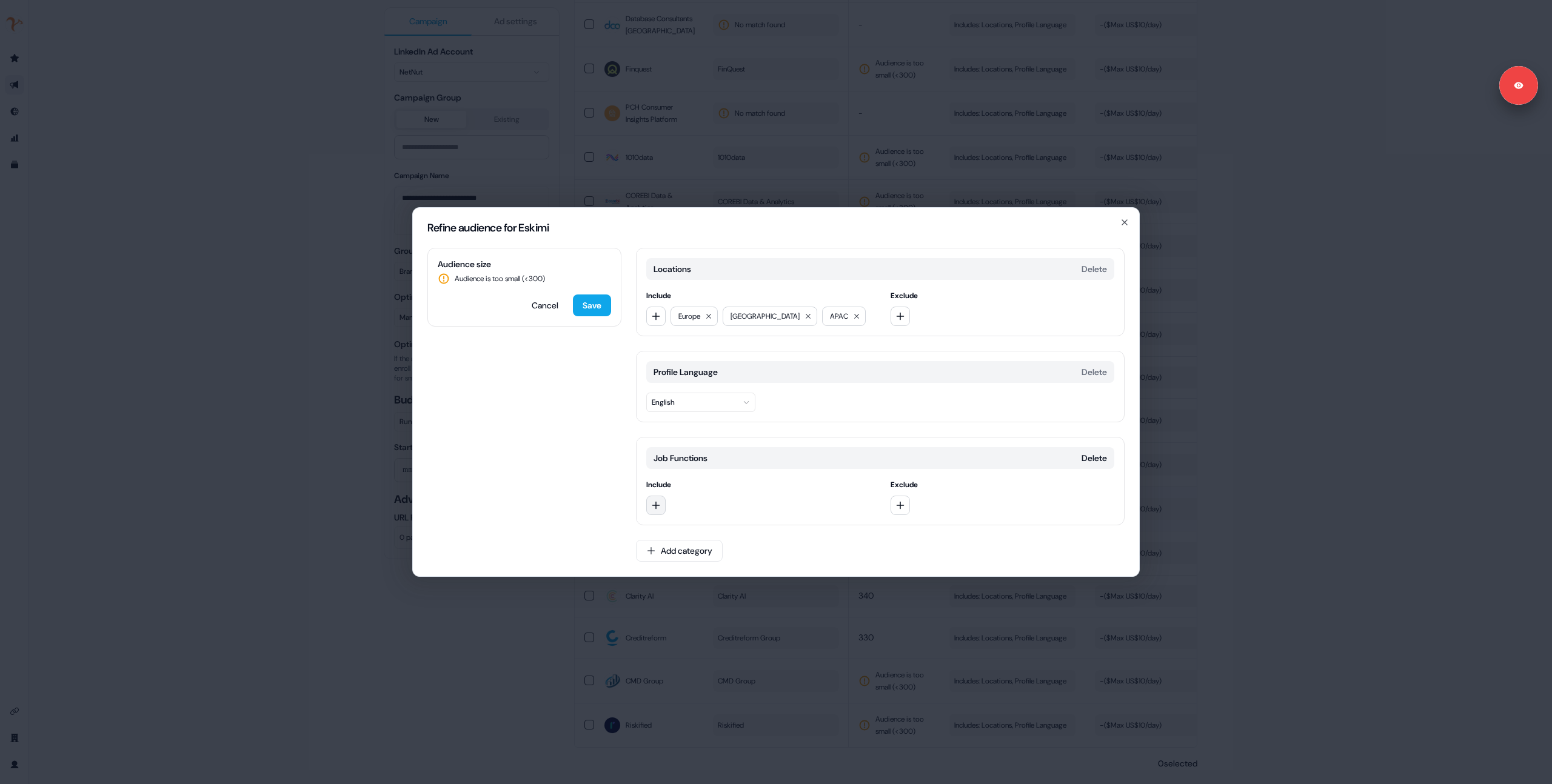 click at bounding box center [656, 505] 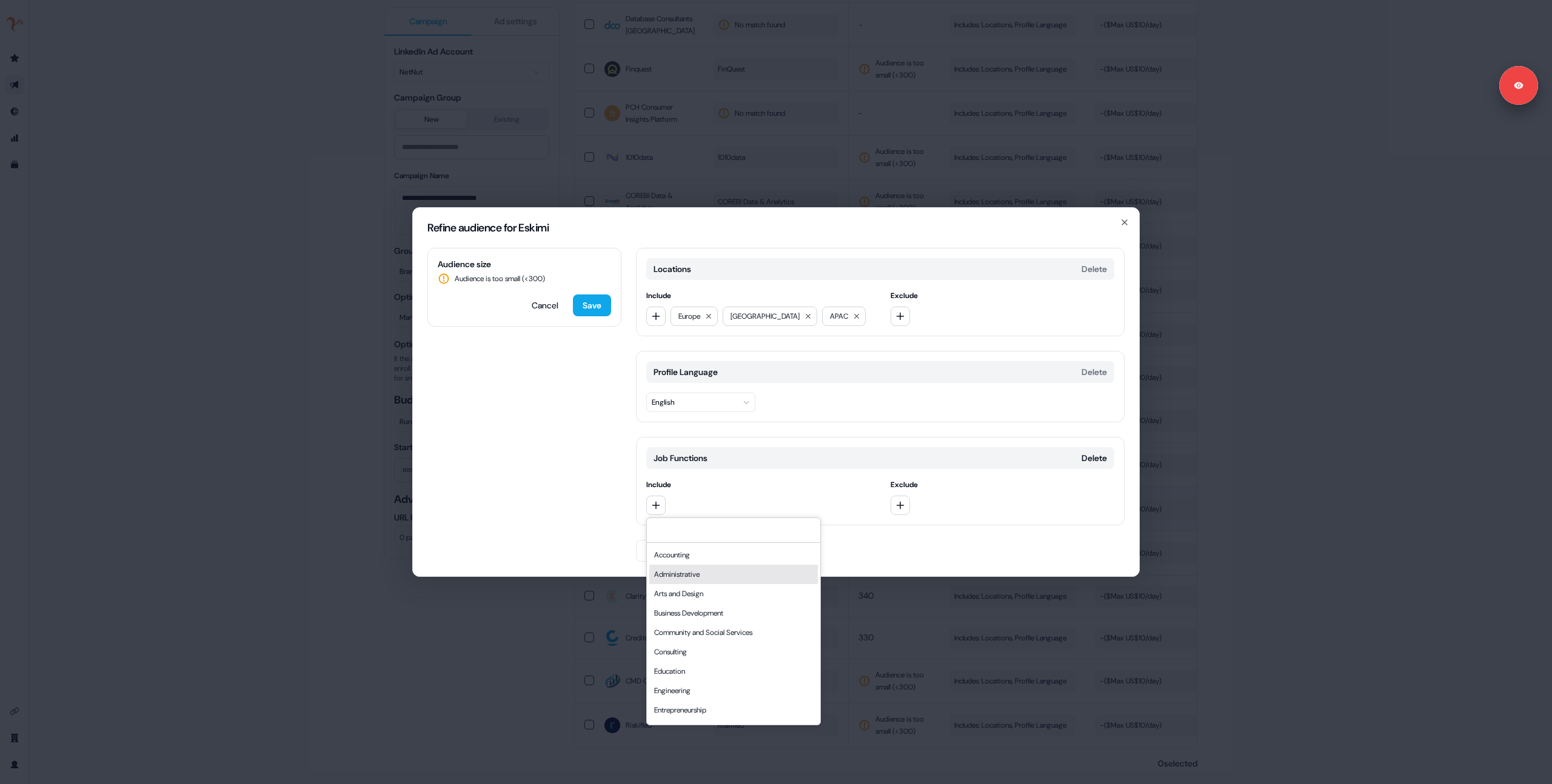 click on "Accounting" at bounding box center (734, 555) 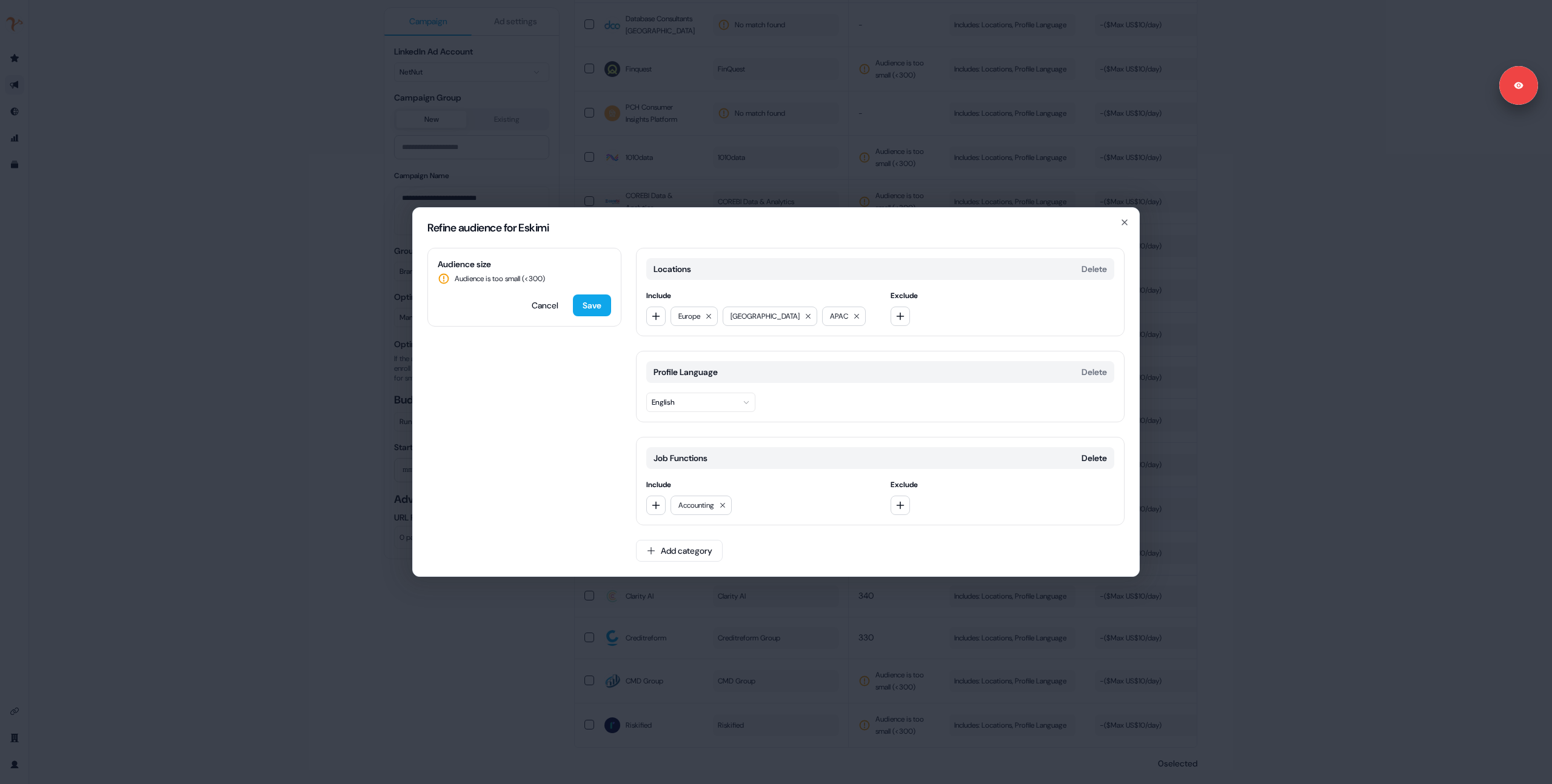 click on "Audience size Audience is too small (< 300 ) Cancel Save Locations Delete Include Europe North America APAC Exclude Profile Language Delete English Job Functions Delete Include Accounting Exclude Add category" at bounding box center [776, 412] 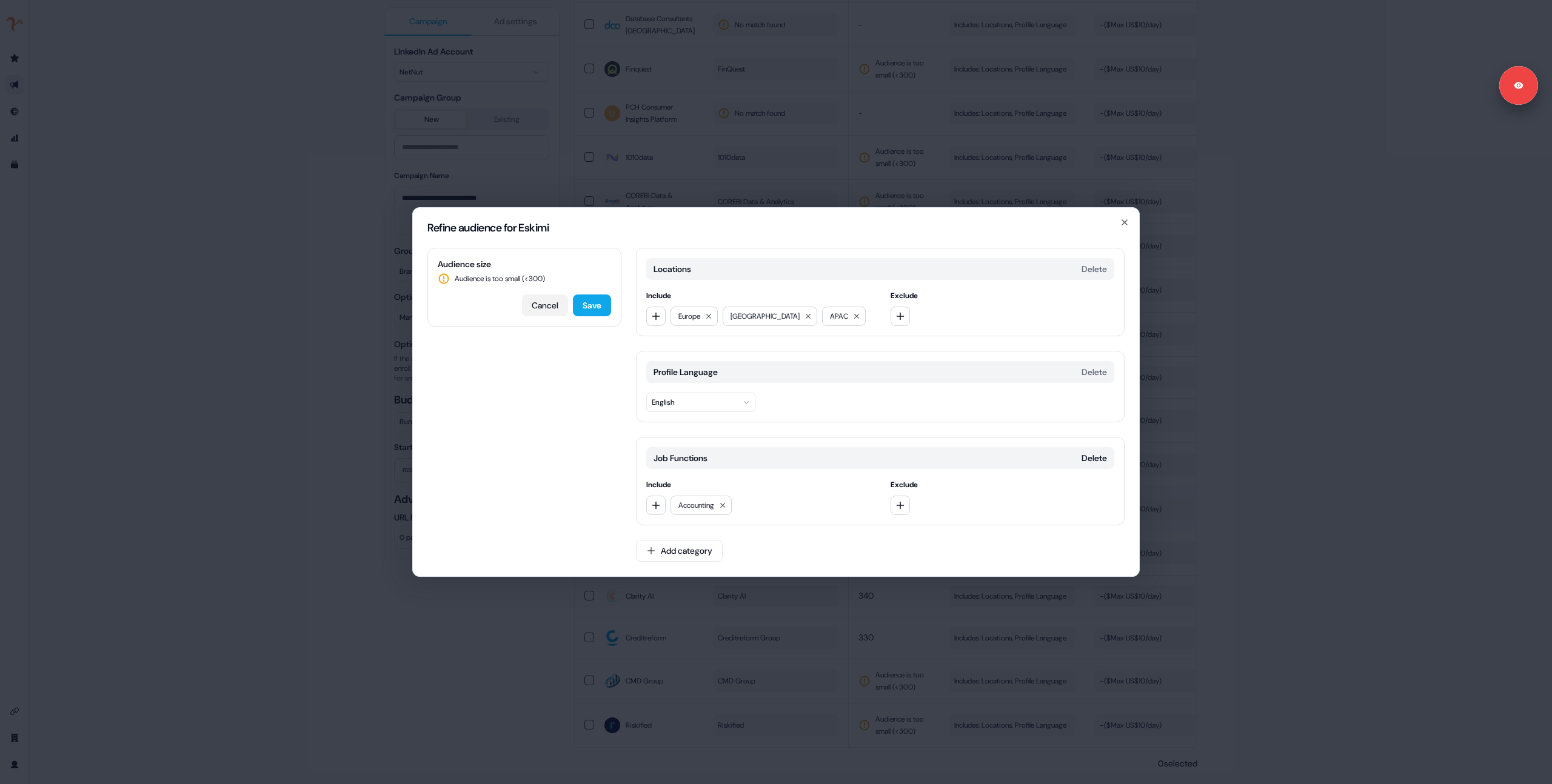 click on "Cancel" at bounding box center (545, 305) 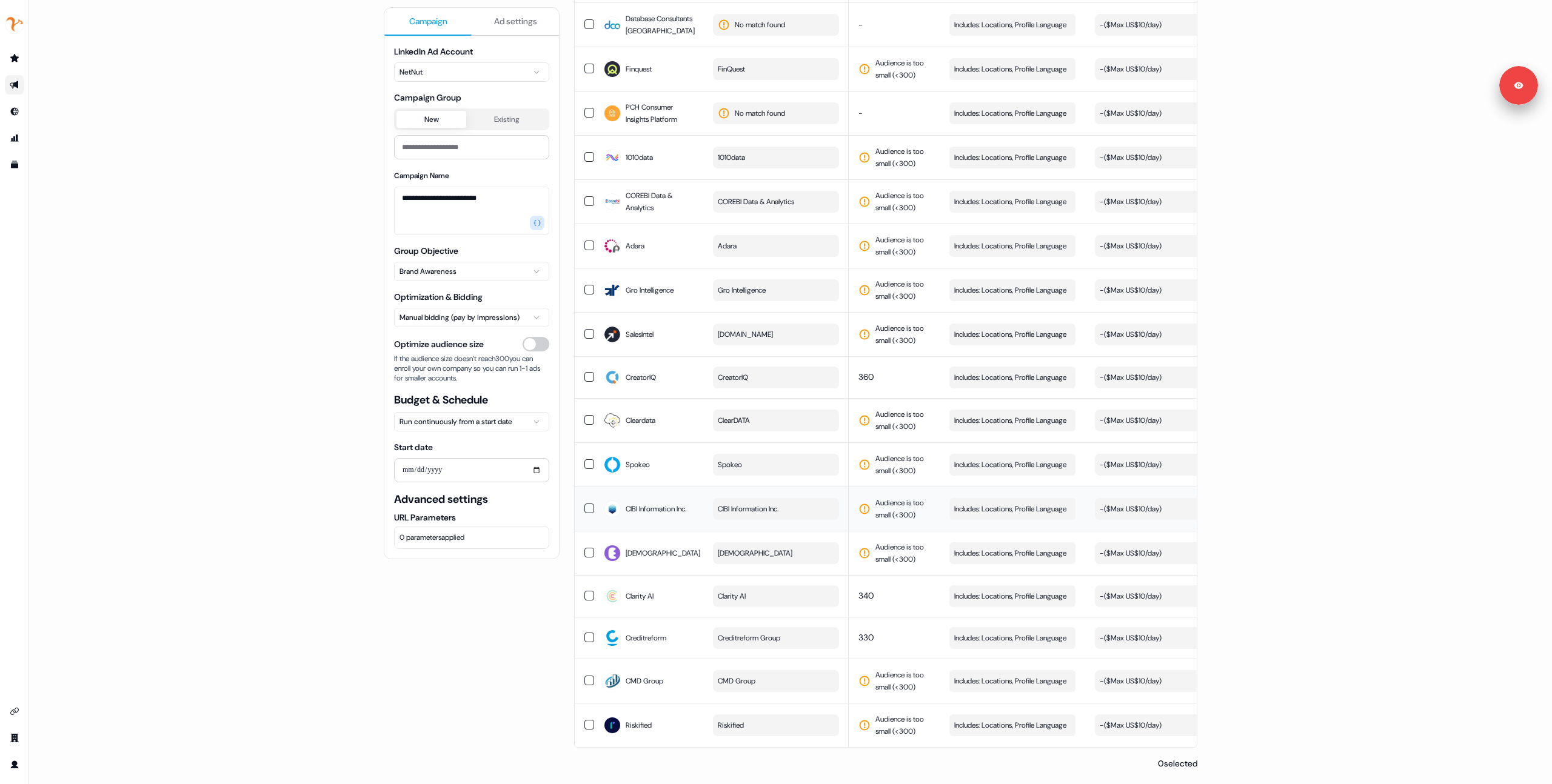click on "Audience is too small (< 300 )" at bounding box center [903, 553] 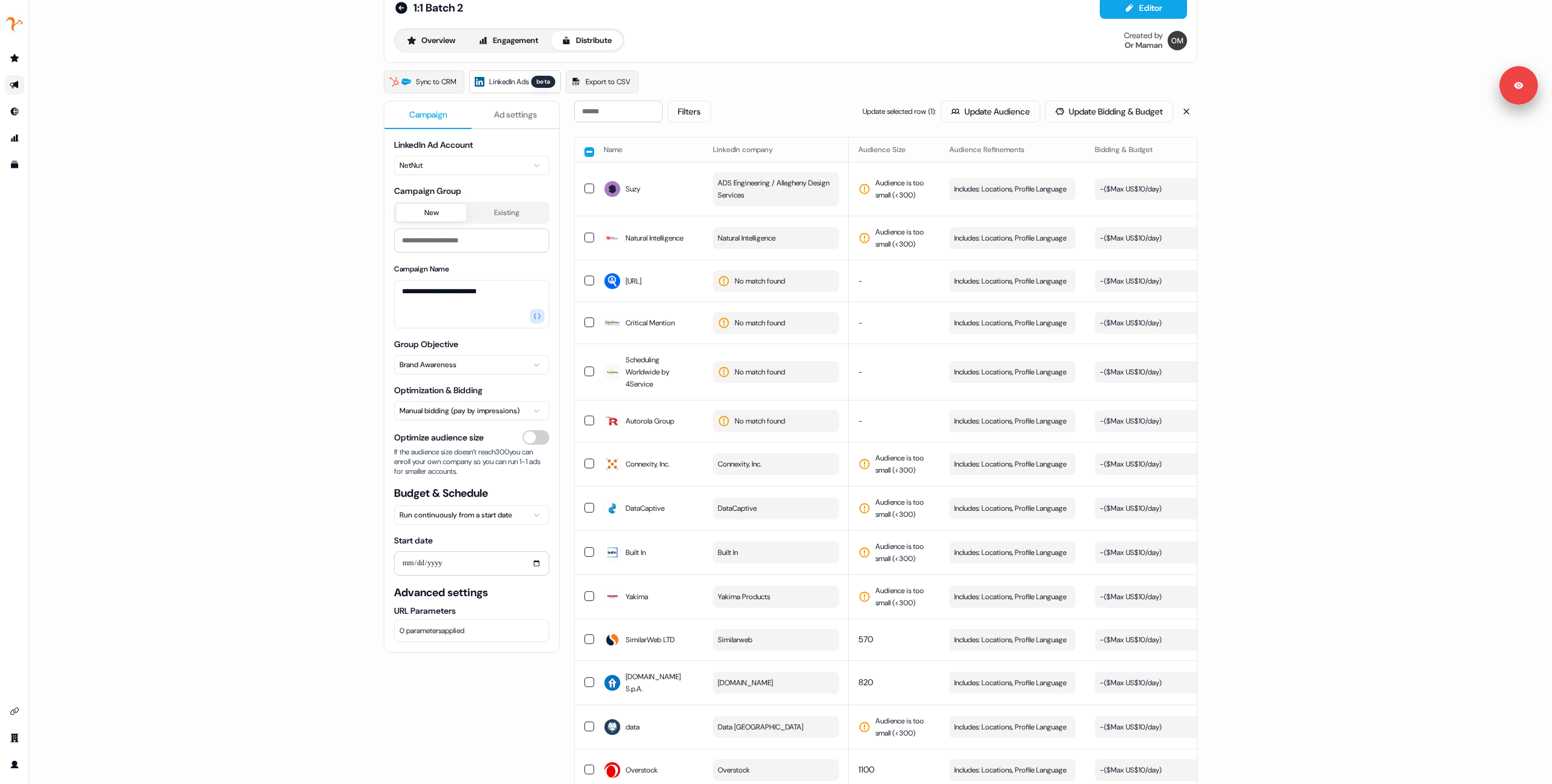 scroll, scrollTop: 0, scrollLeft: 0, axis: both 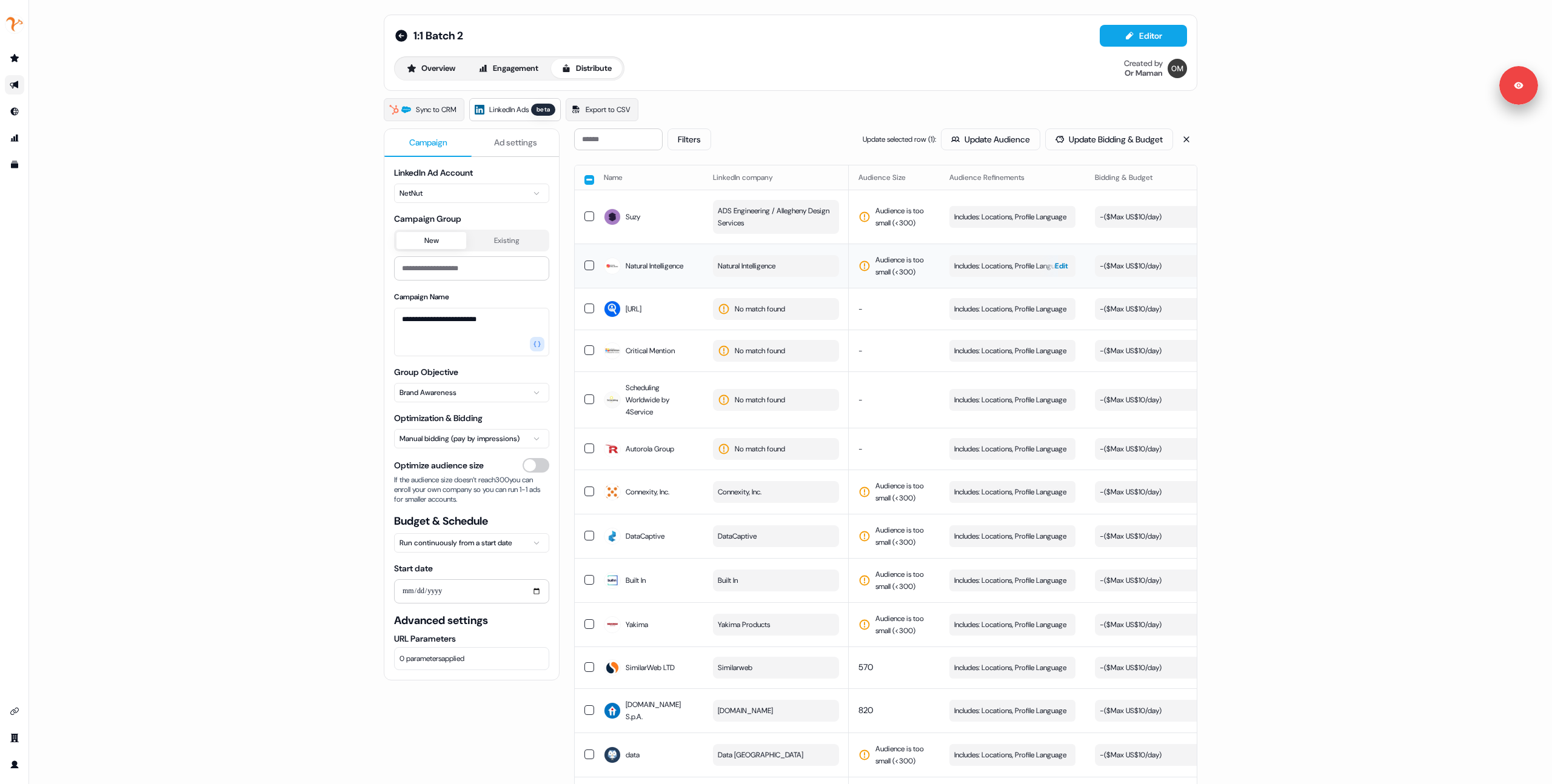 click on "Edit" at bounding box center (1062, 266) 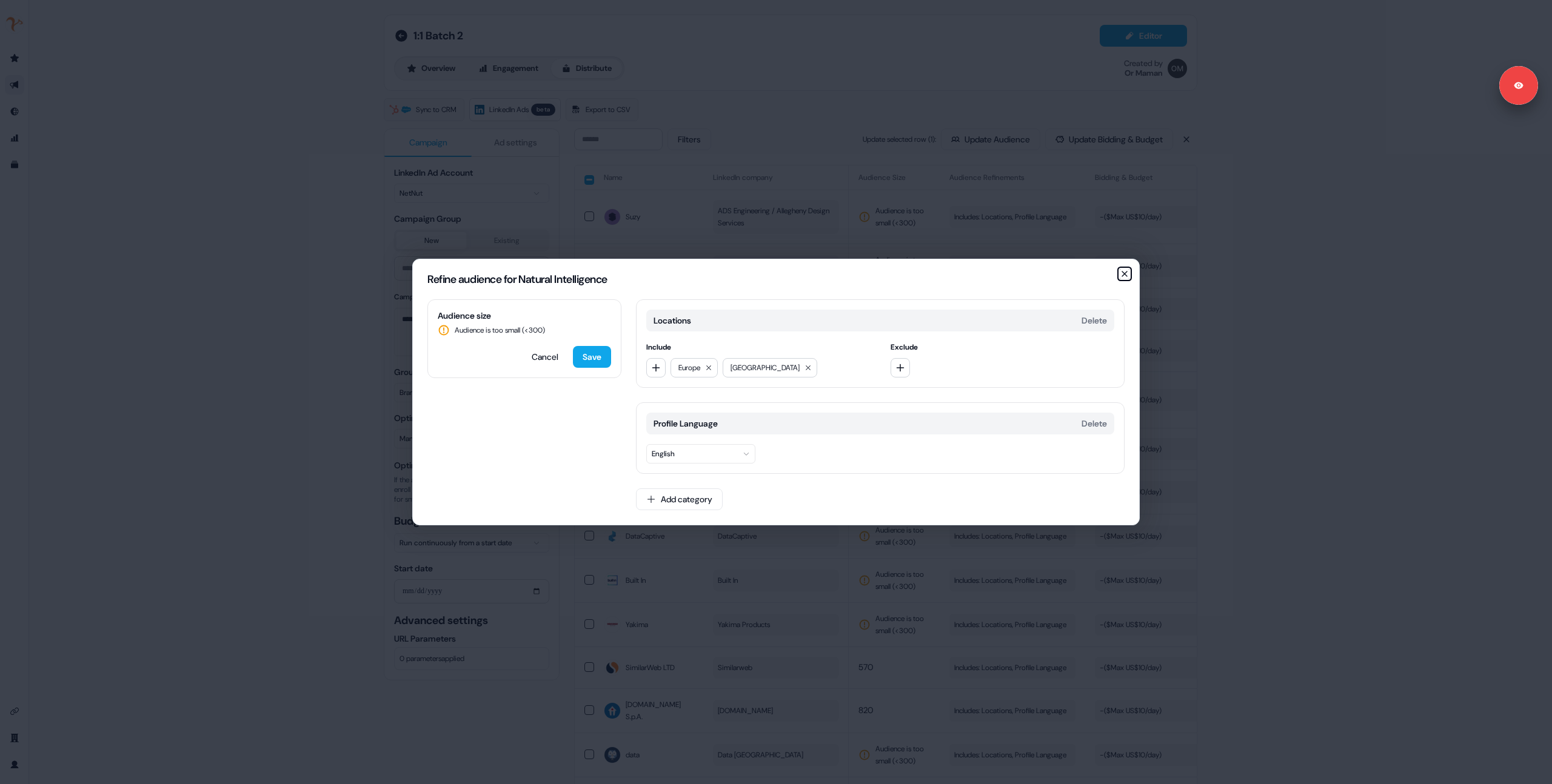 click 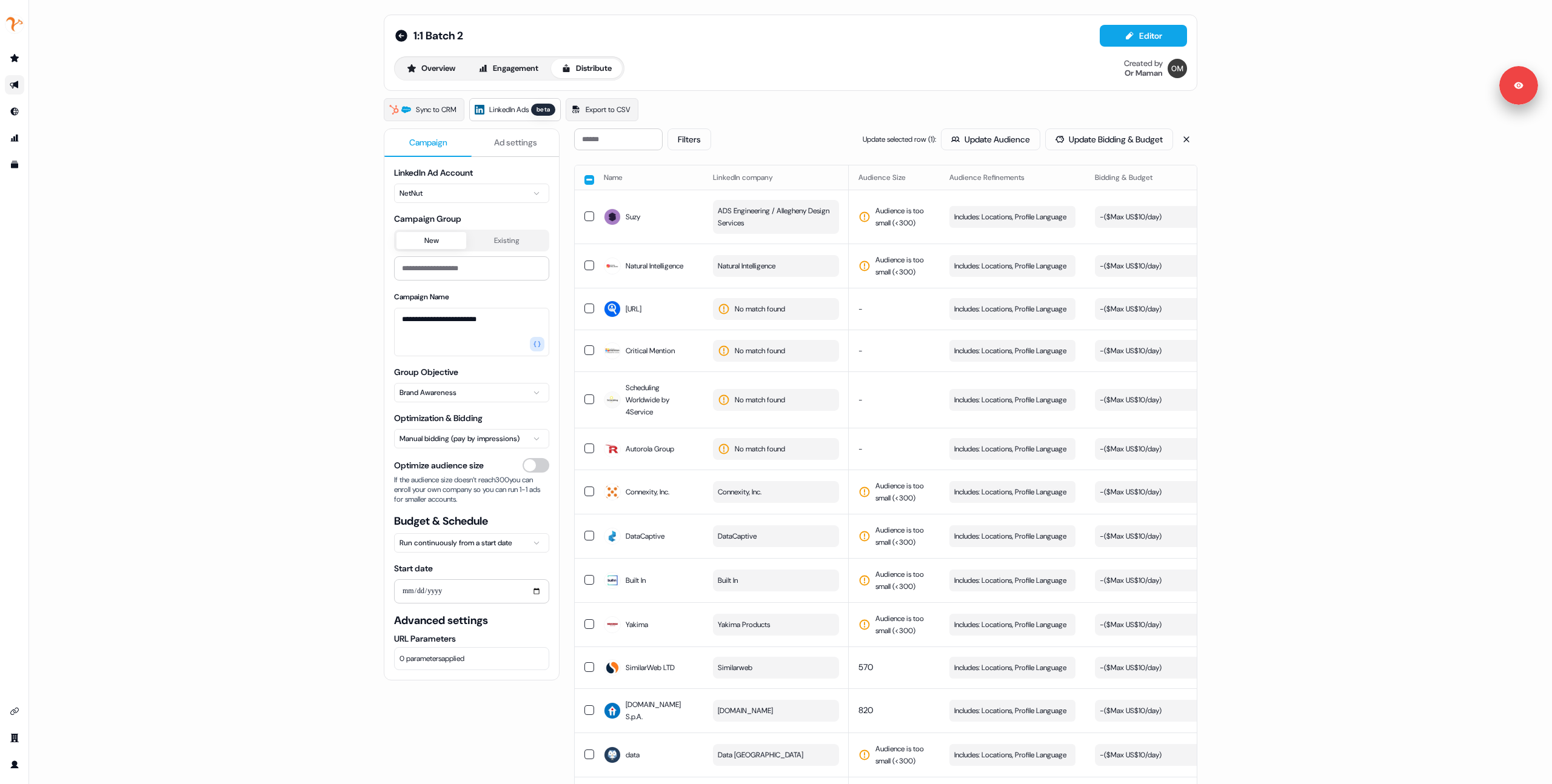 click on "Sync to CRM LinkedIn Ads beta Export to CSV" at bounding box center (791, 110) 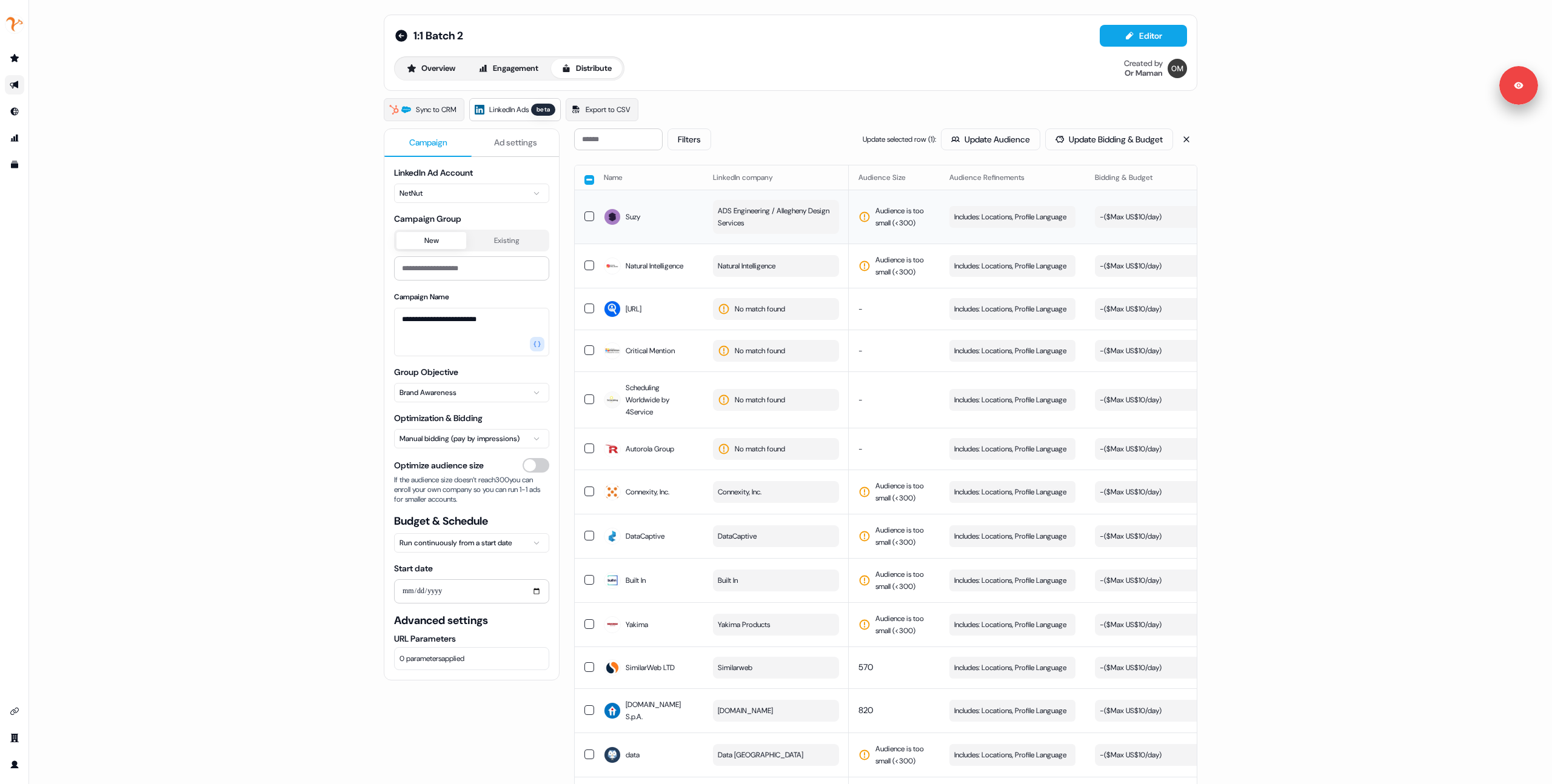 click at bounding box center (584, 216) 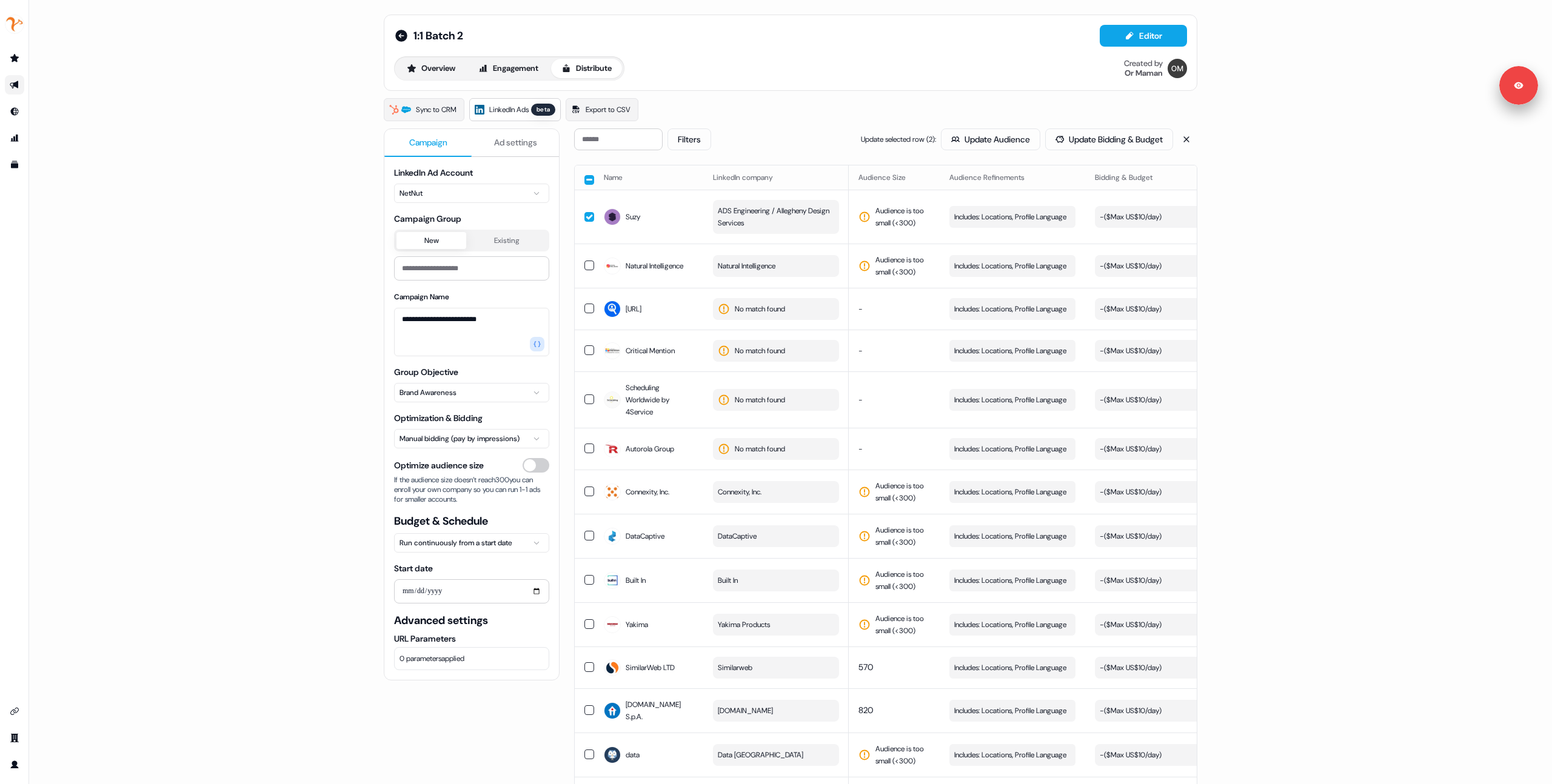 click at bounding box center (589, 180) 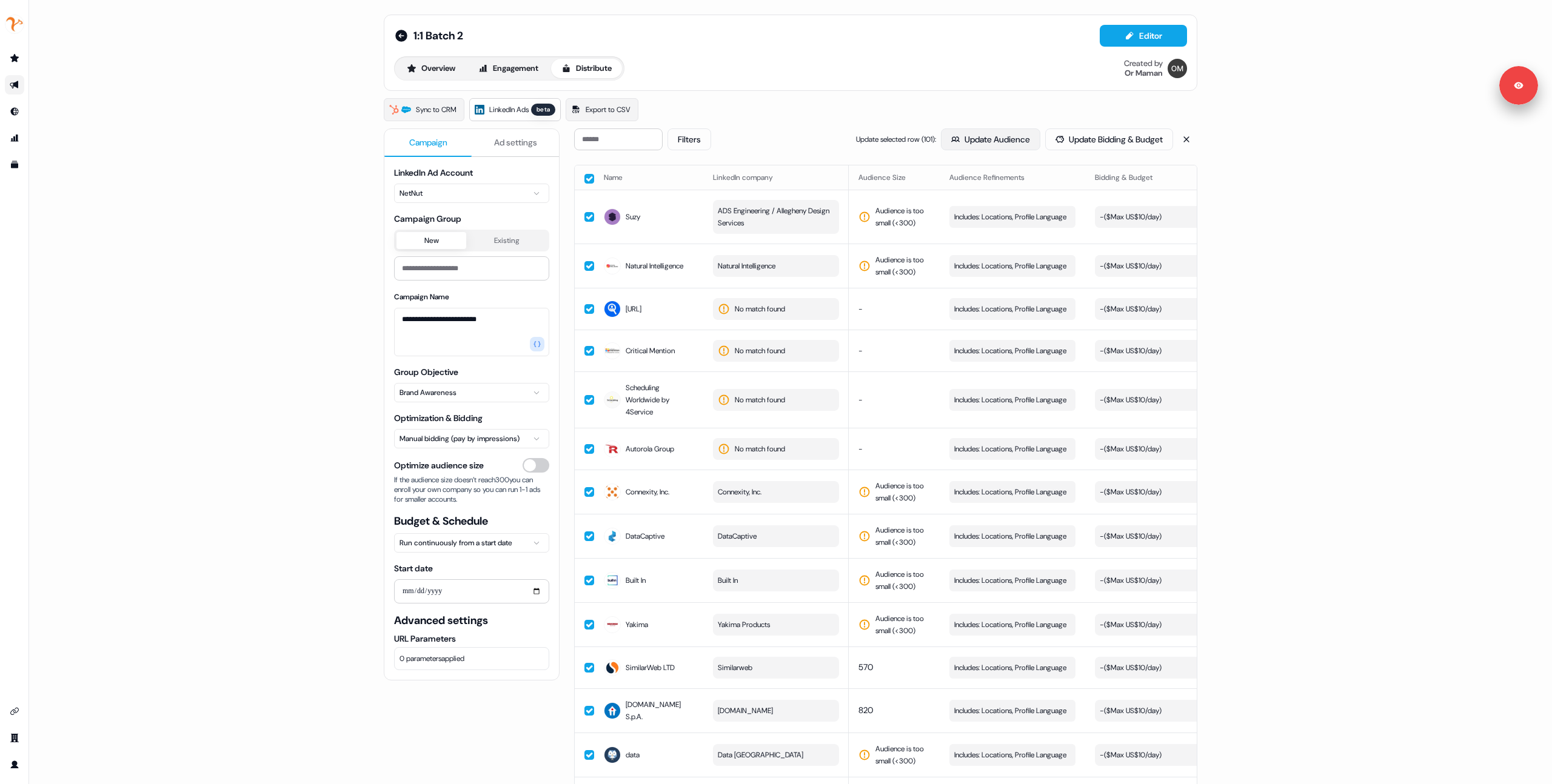 click on "Update Audience" at bounding box center [991, 139] 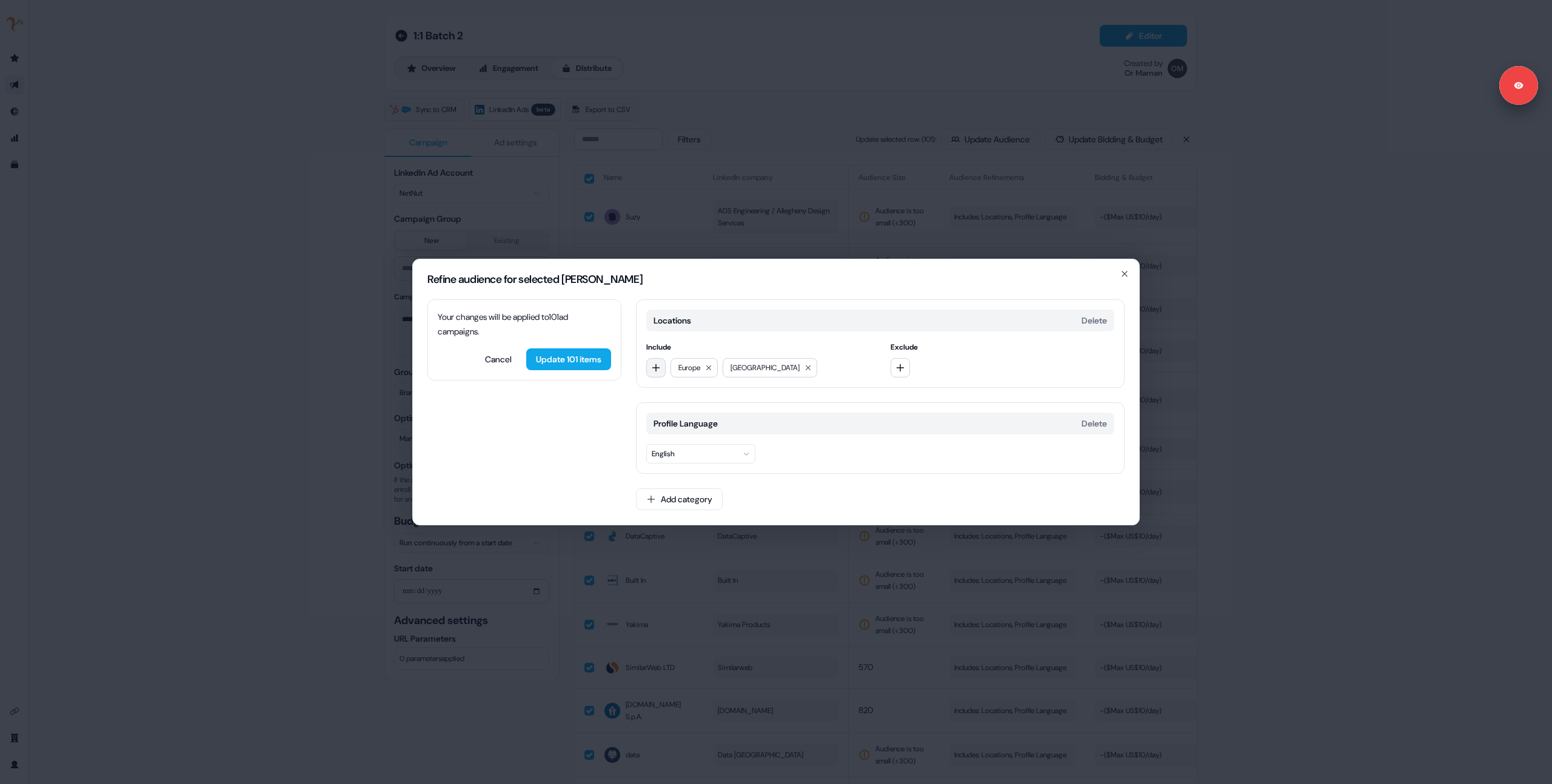 click 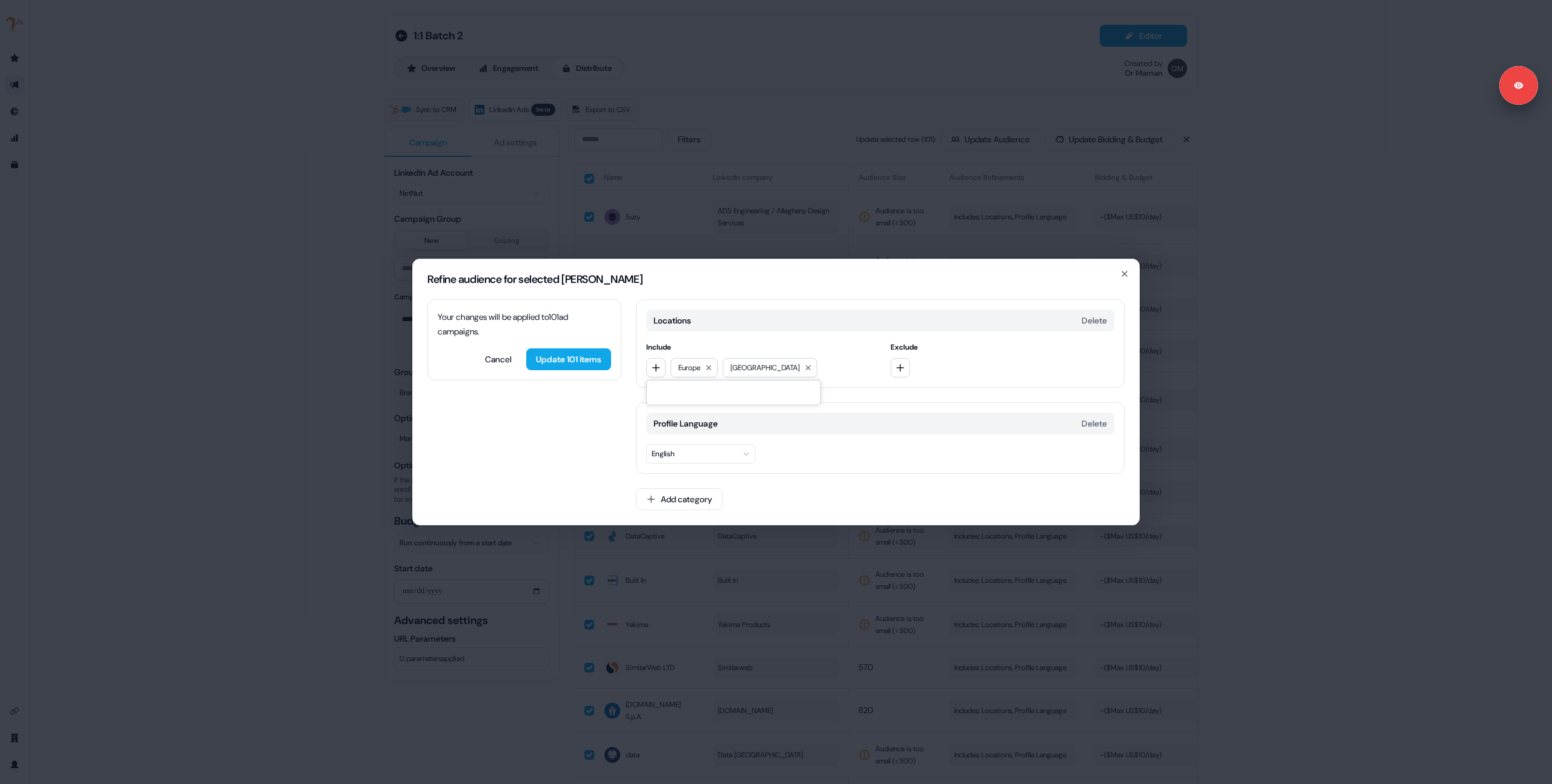 click at bounding box center [734, 393] 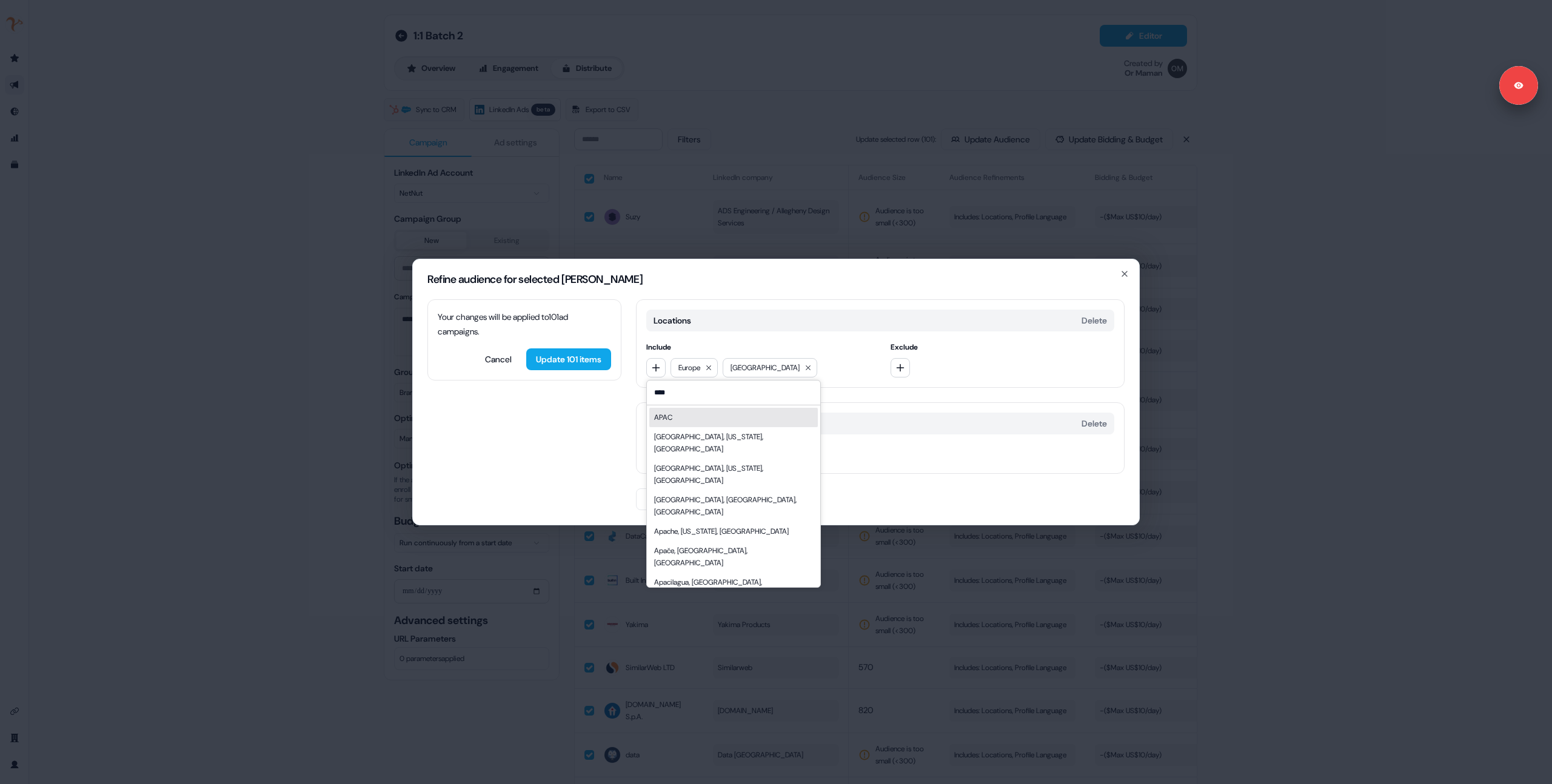 type on "****" 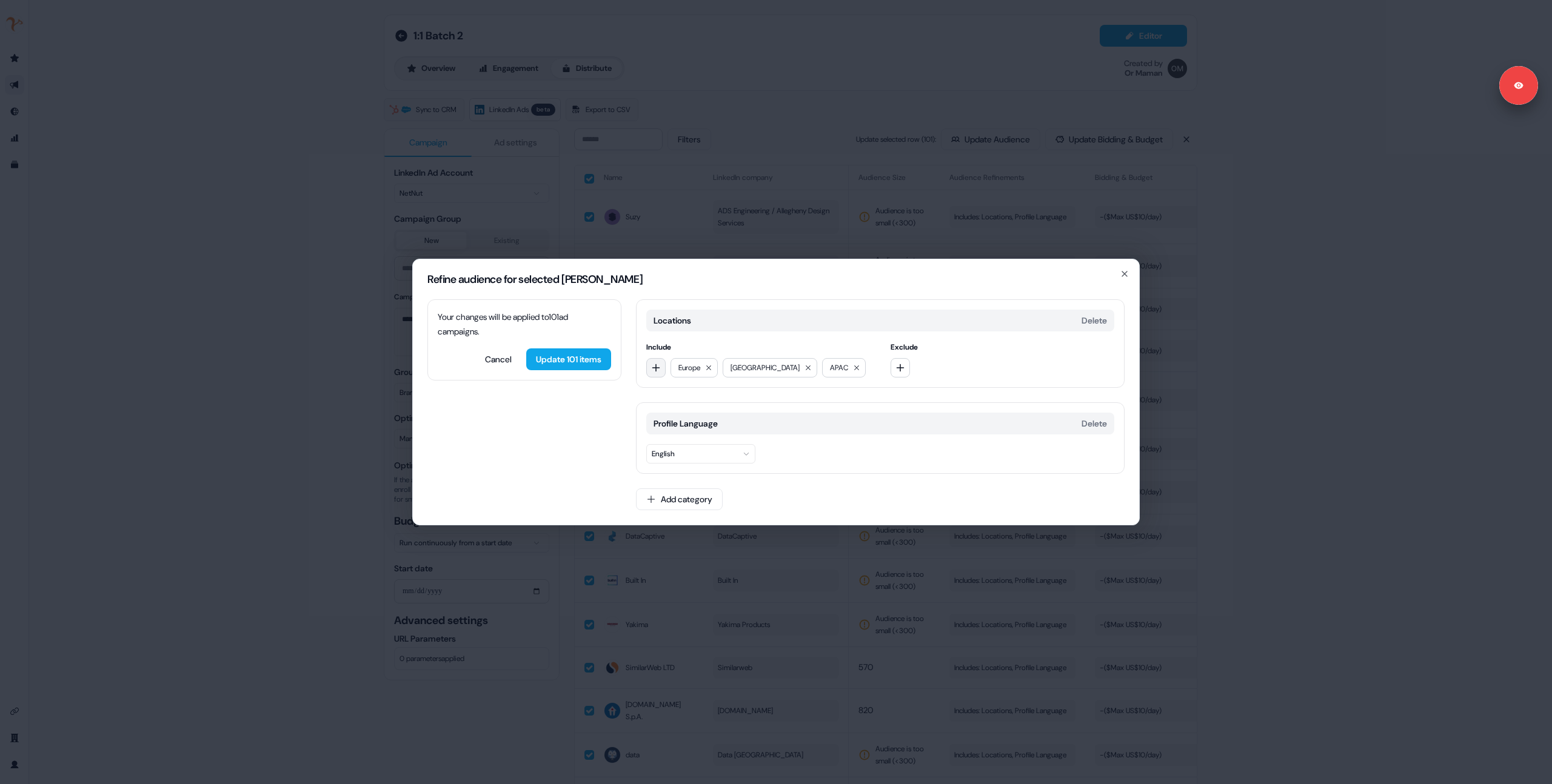 click 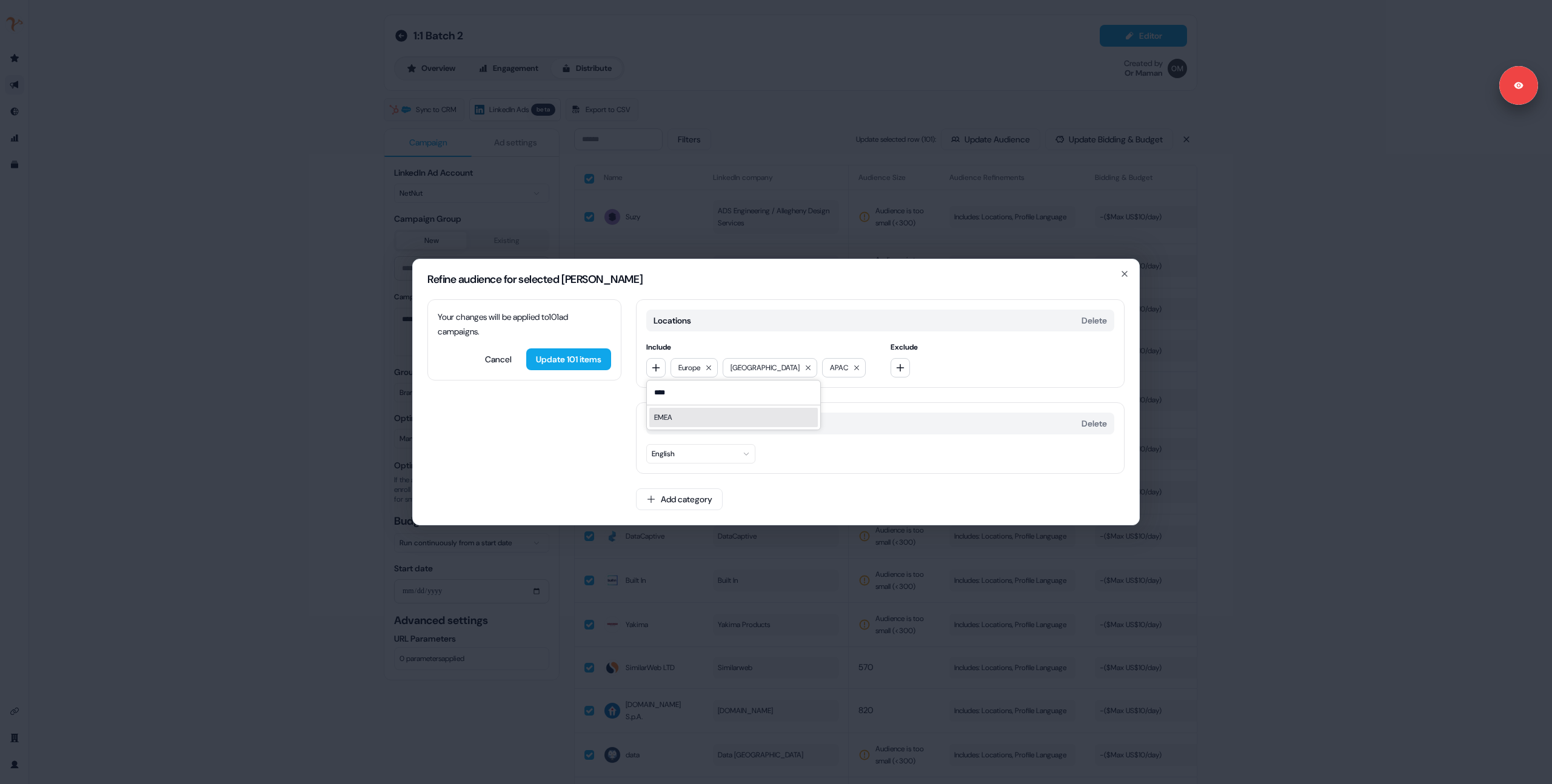 type on "****" 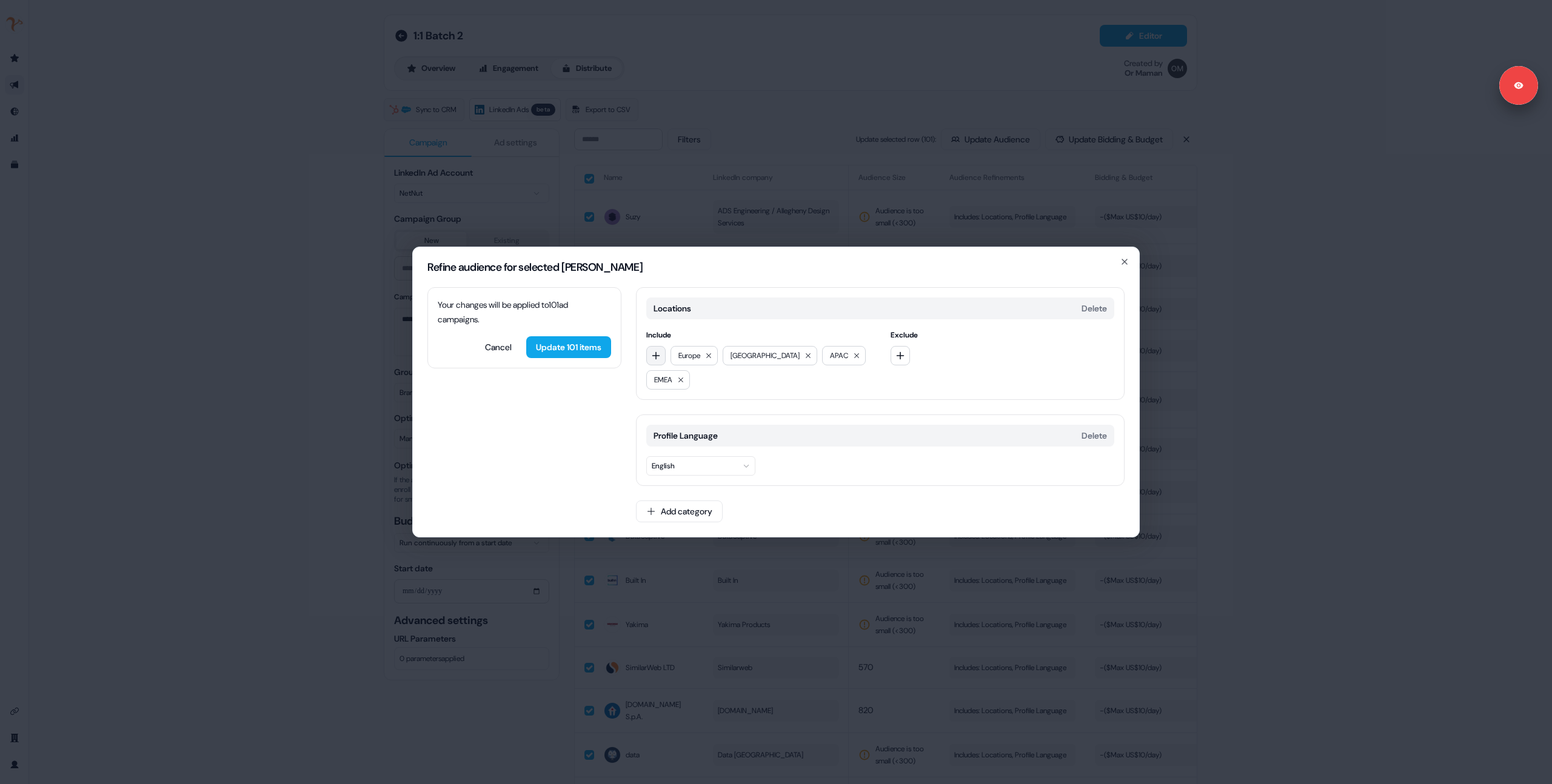 click at bounding box center (656, 356) 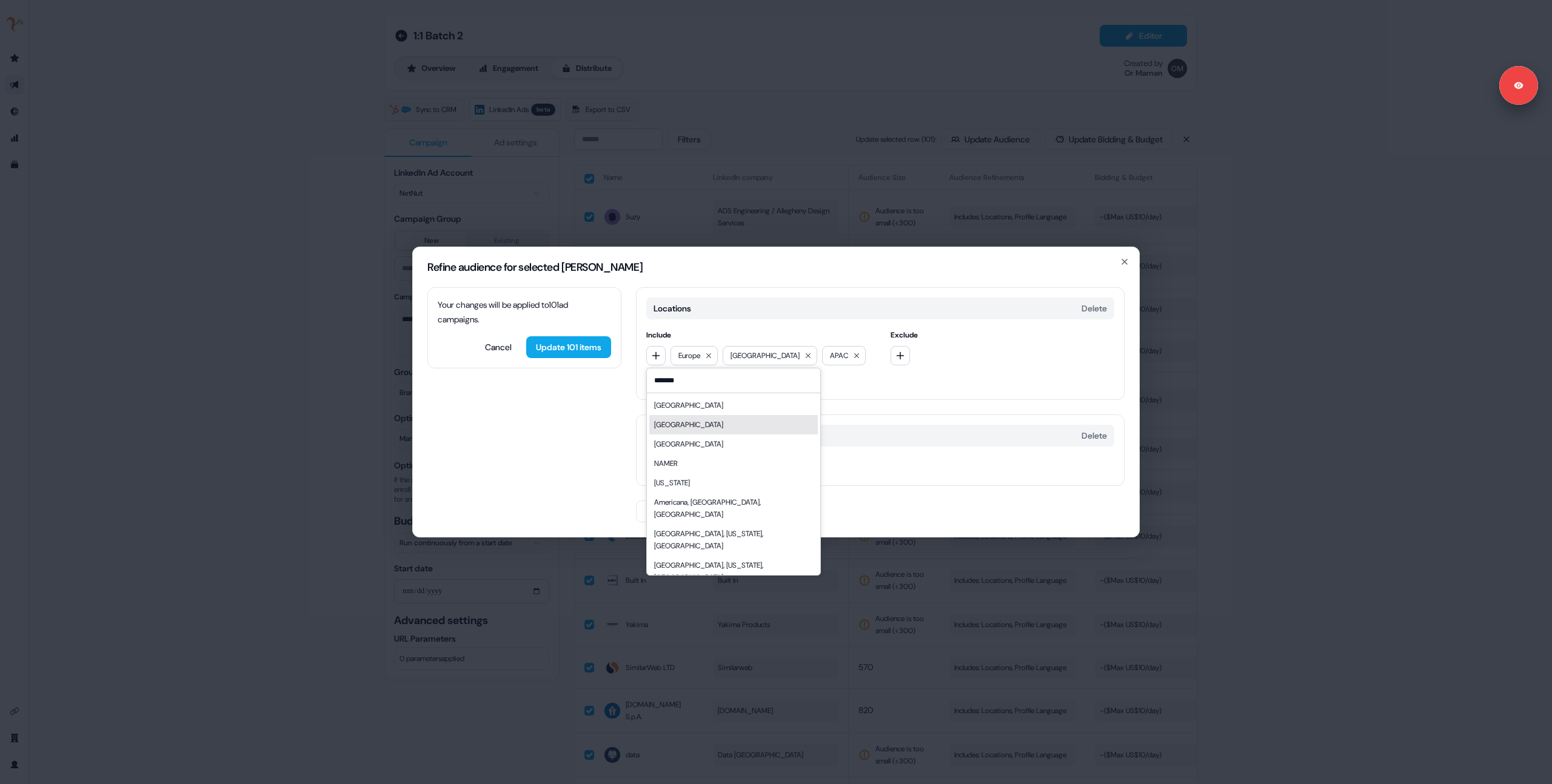 type on "*******" 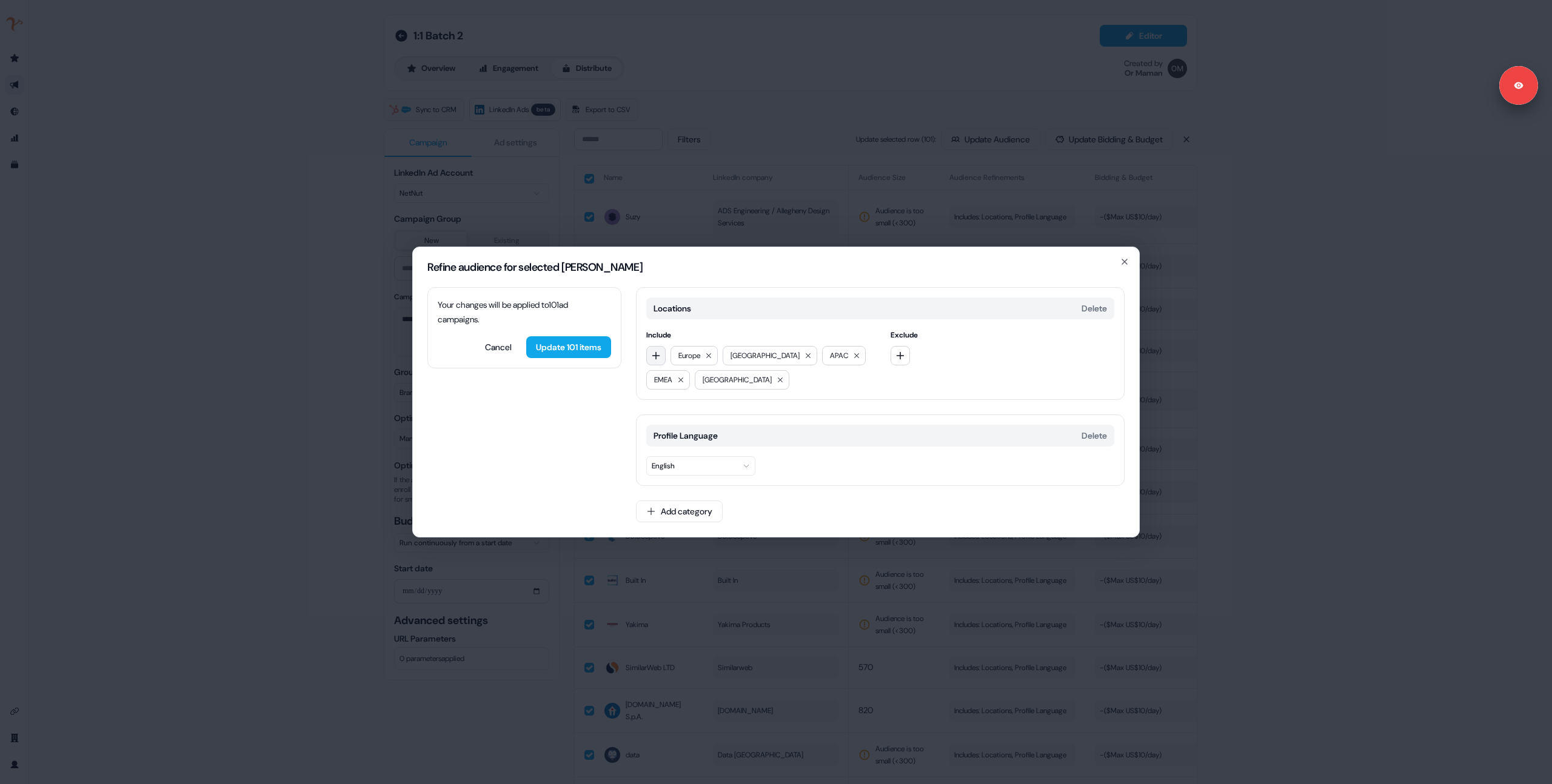 click at bounding box center (656, 356) 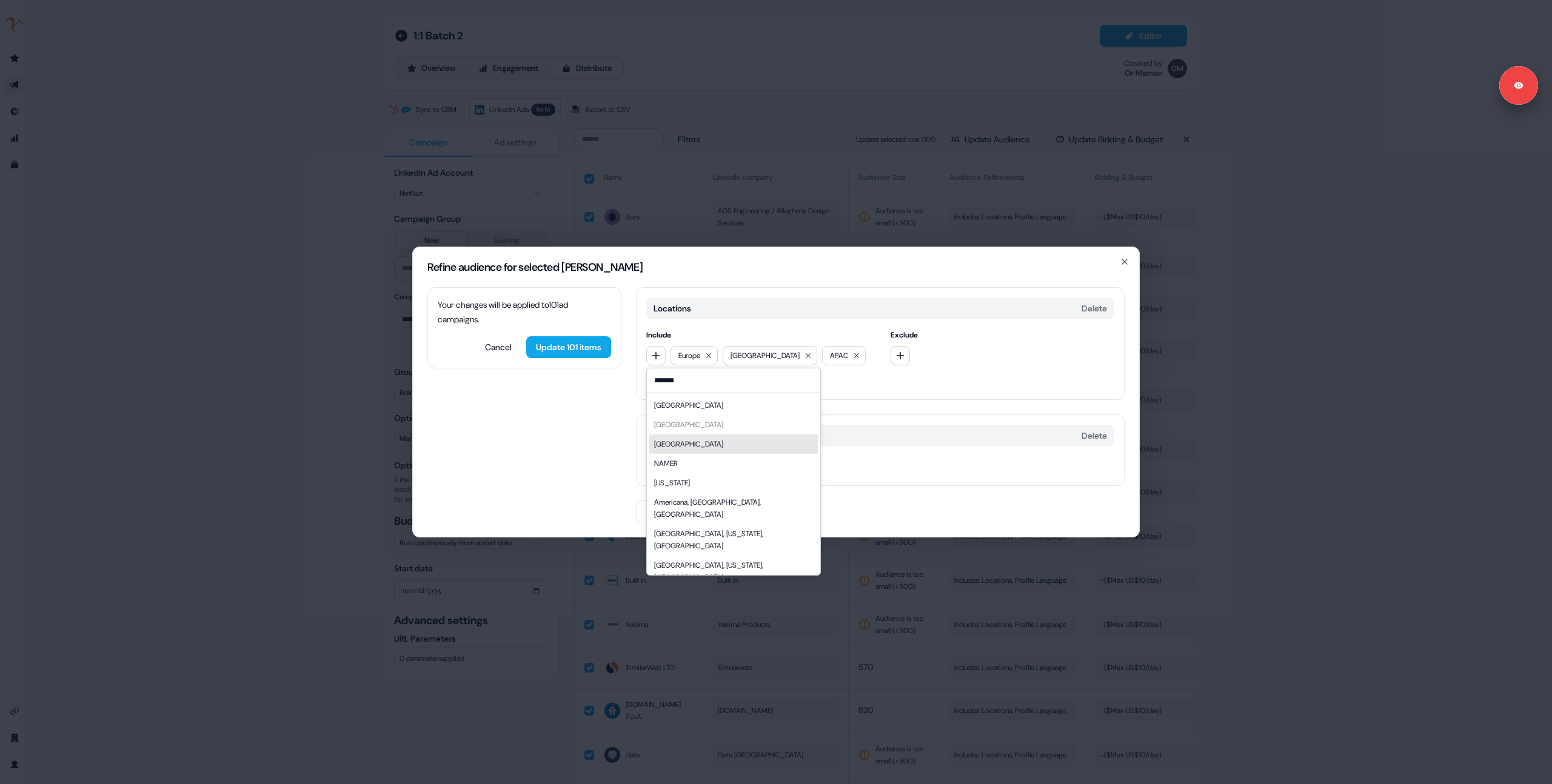 type on "*******" 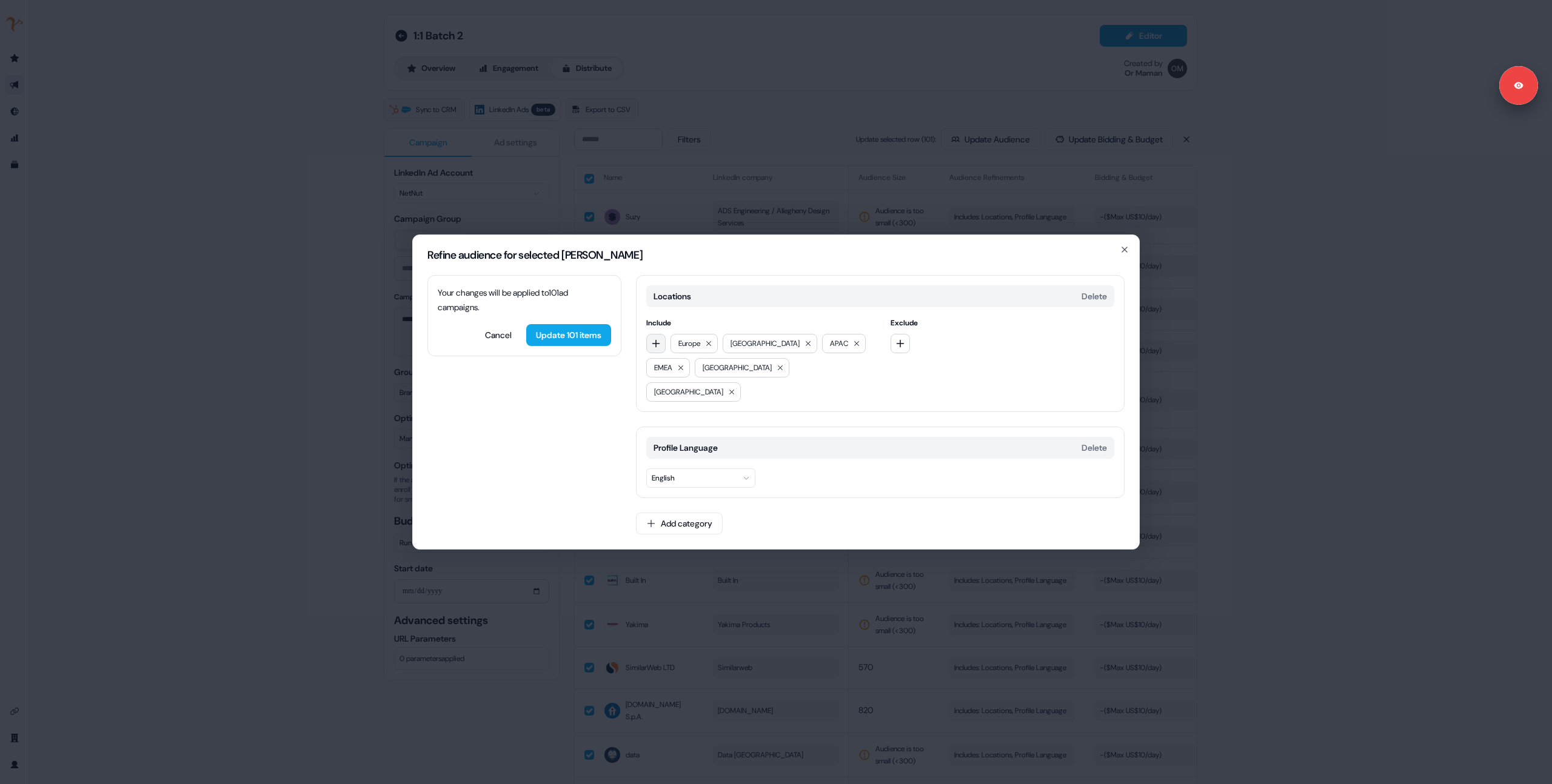click 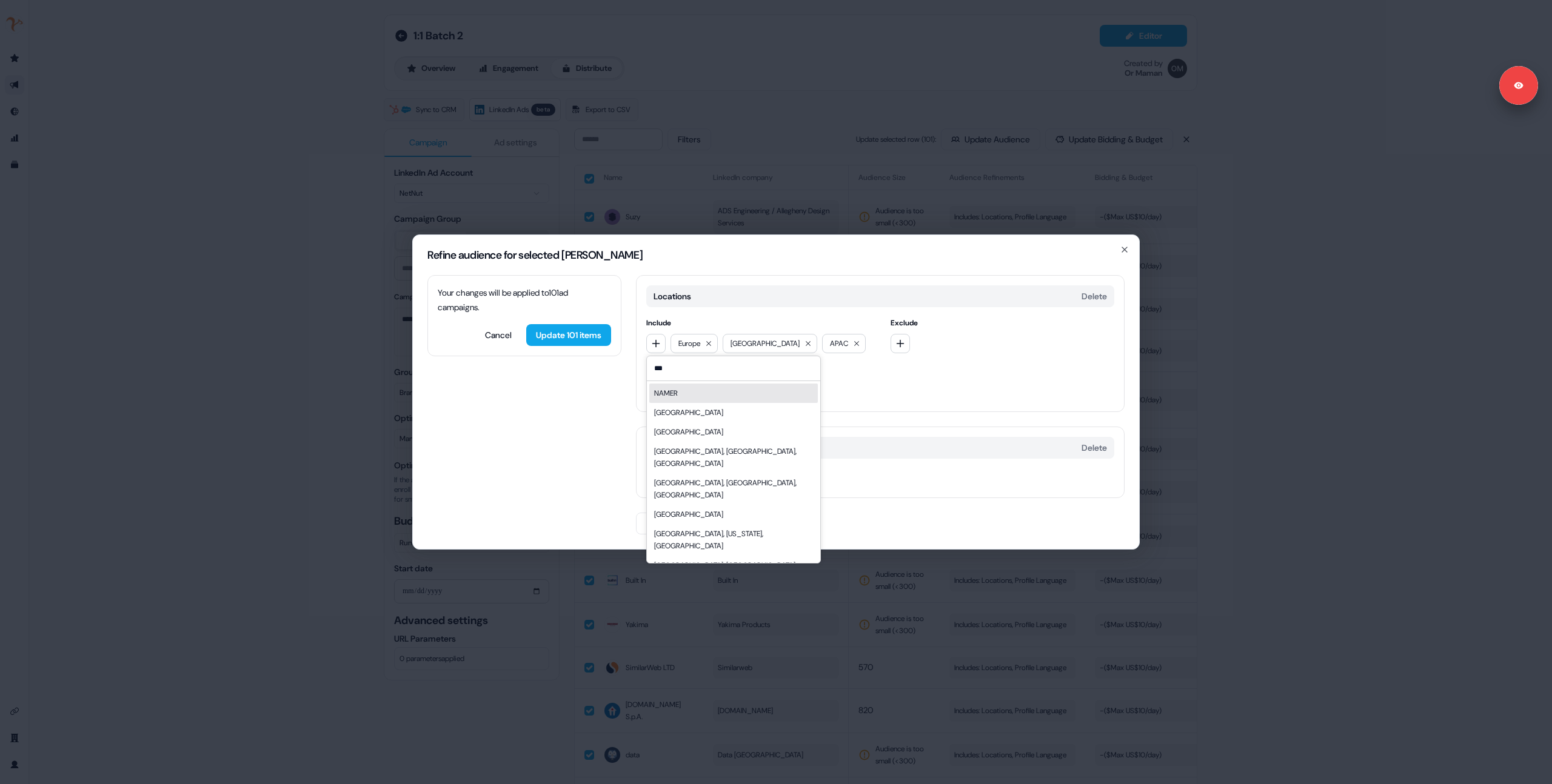 type on "***" 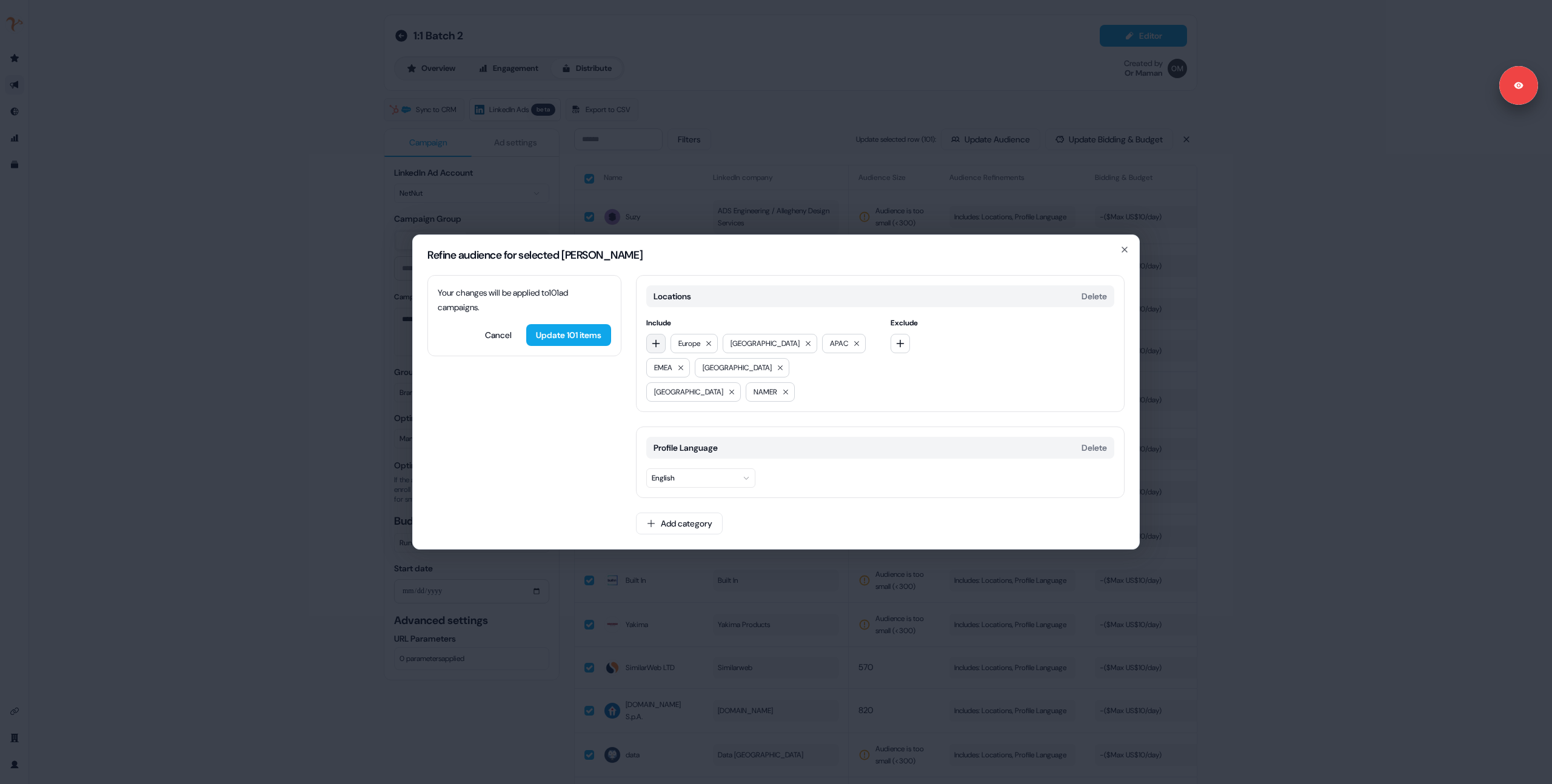 click 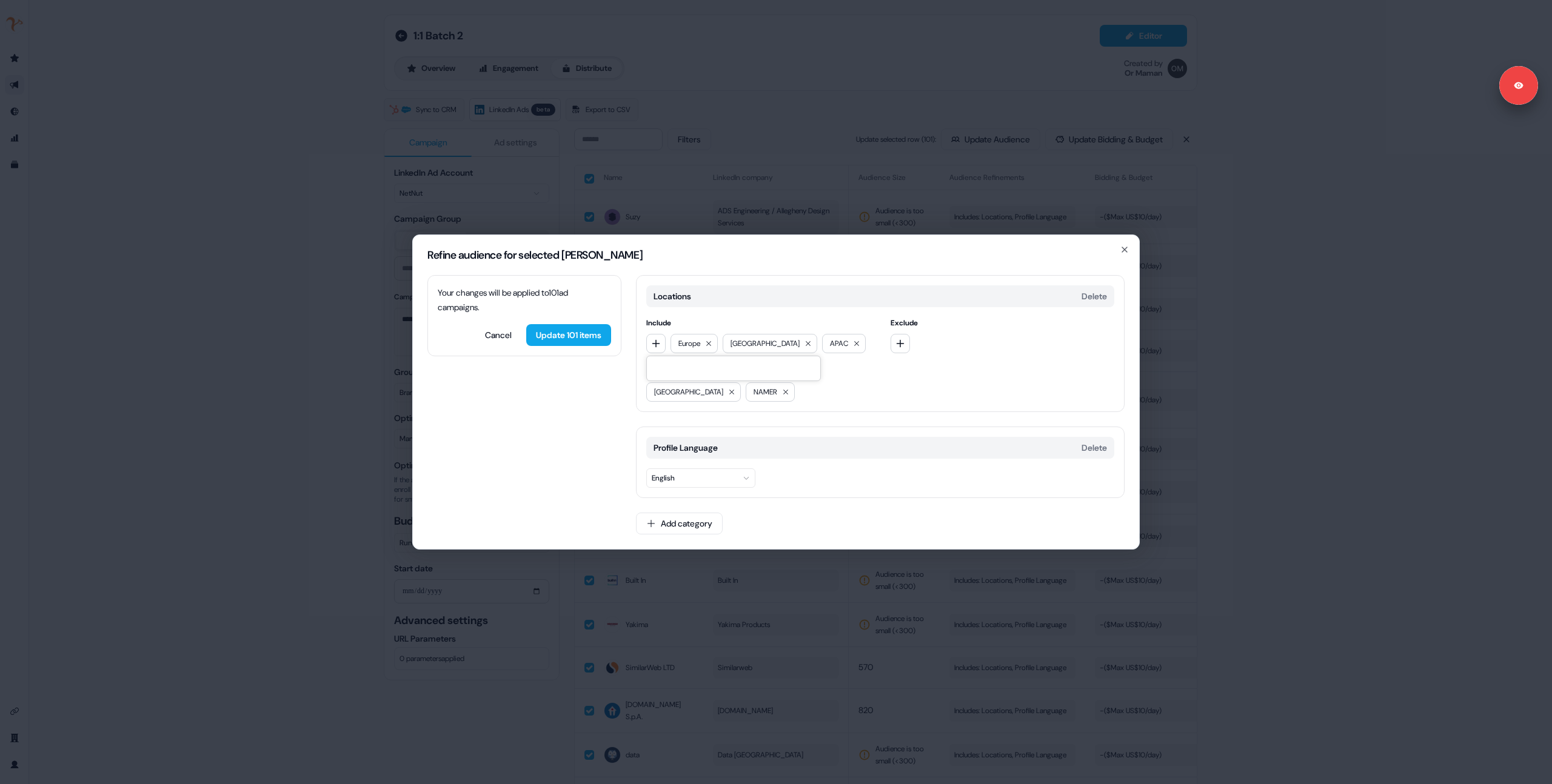 click at bounding box center [734, 368] 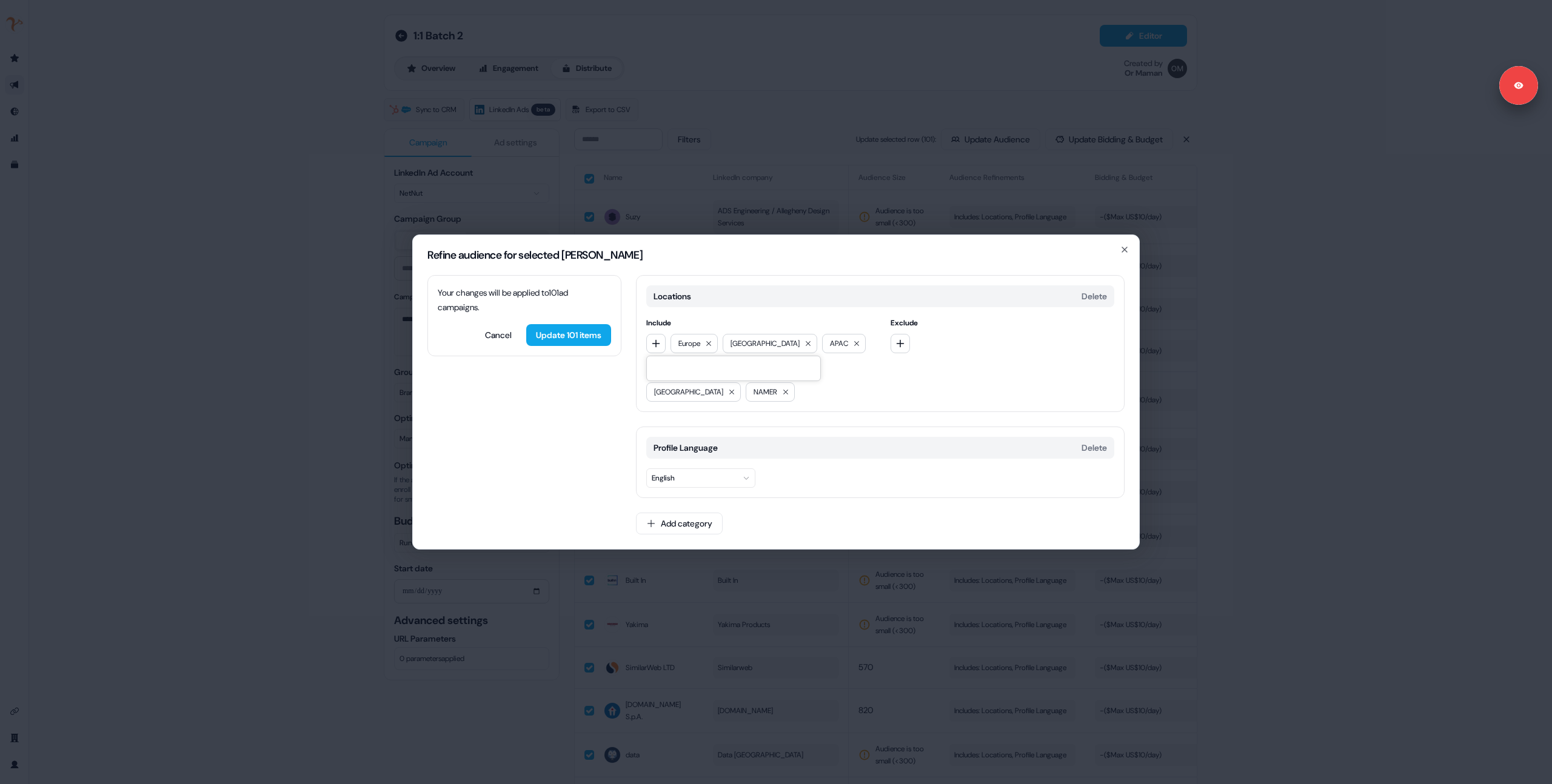 click on "Europe North America APAC EMEA Latin America South America NAMER" at bounding box center (758, 368) 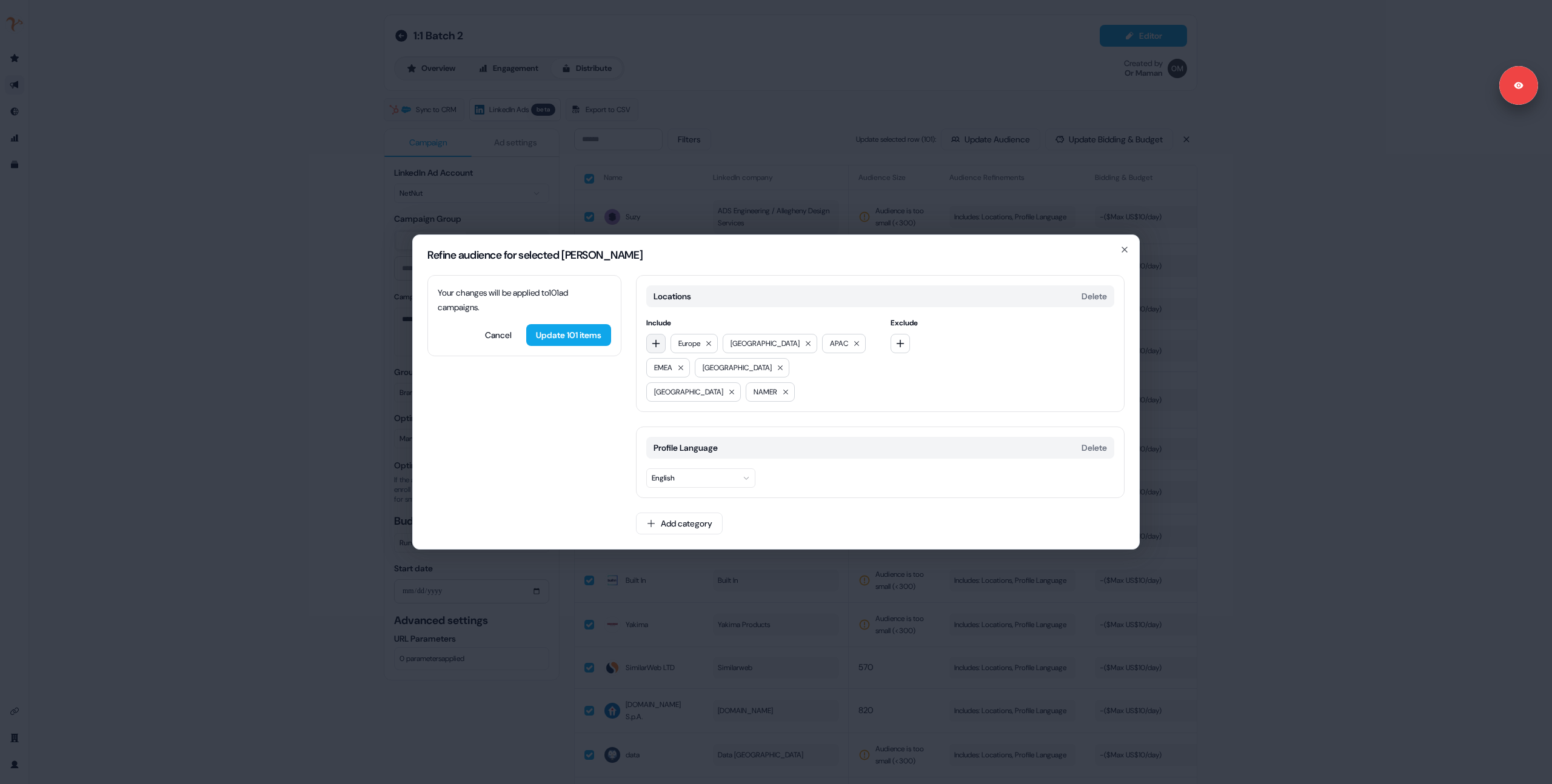 click at bounding box center (656, 344) 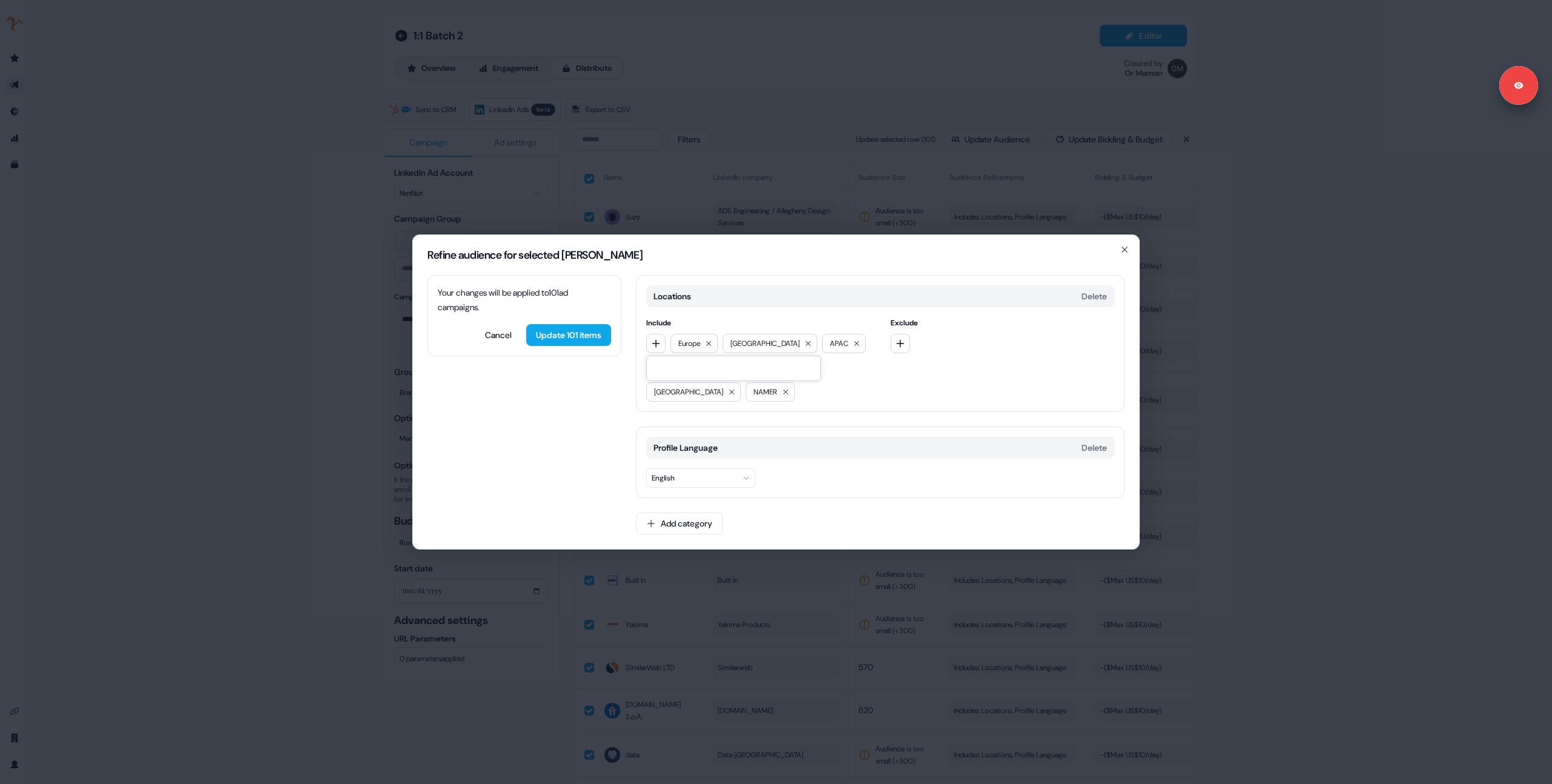click at bounding box center (734, 368) 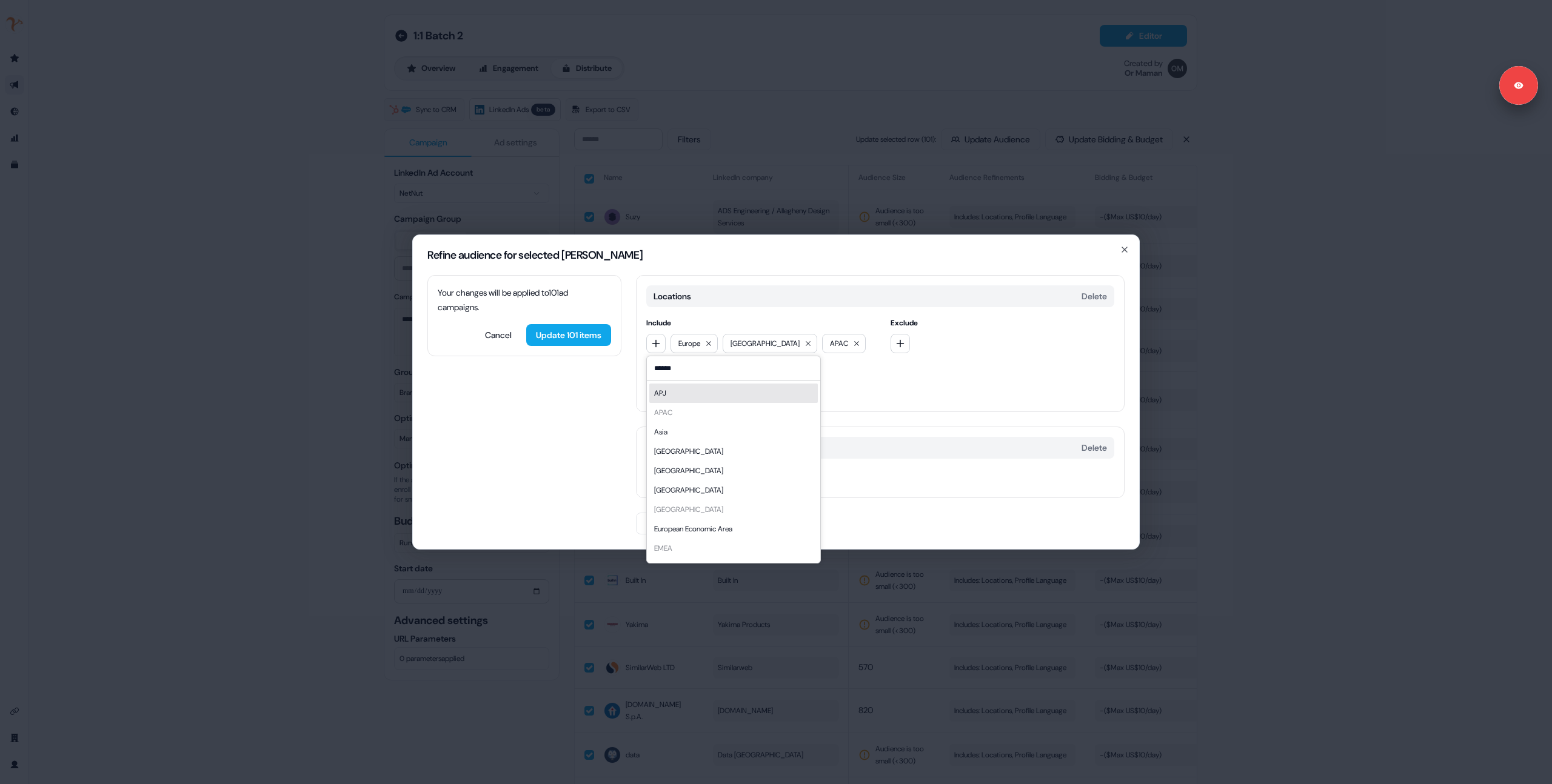 type on "*****" 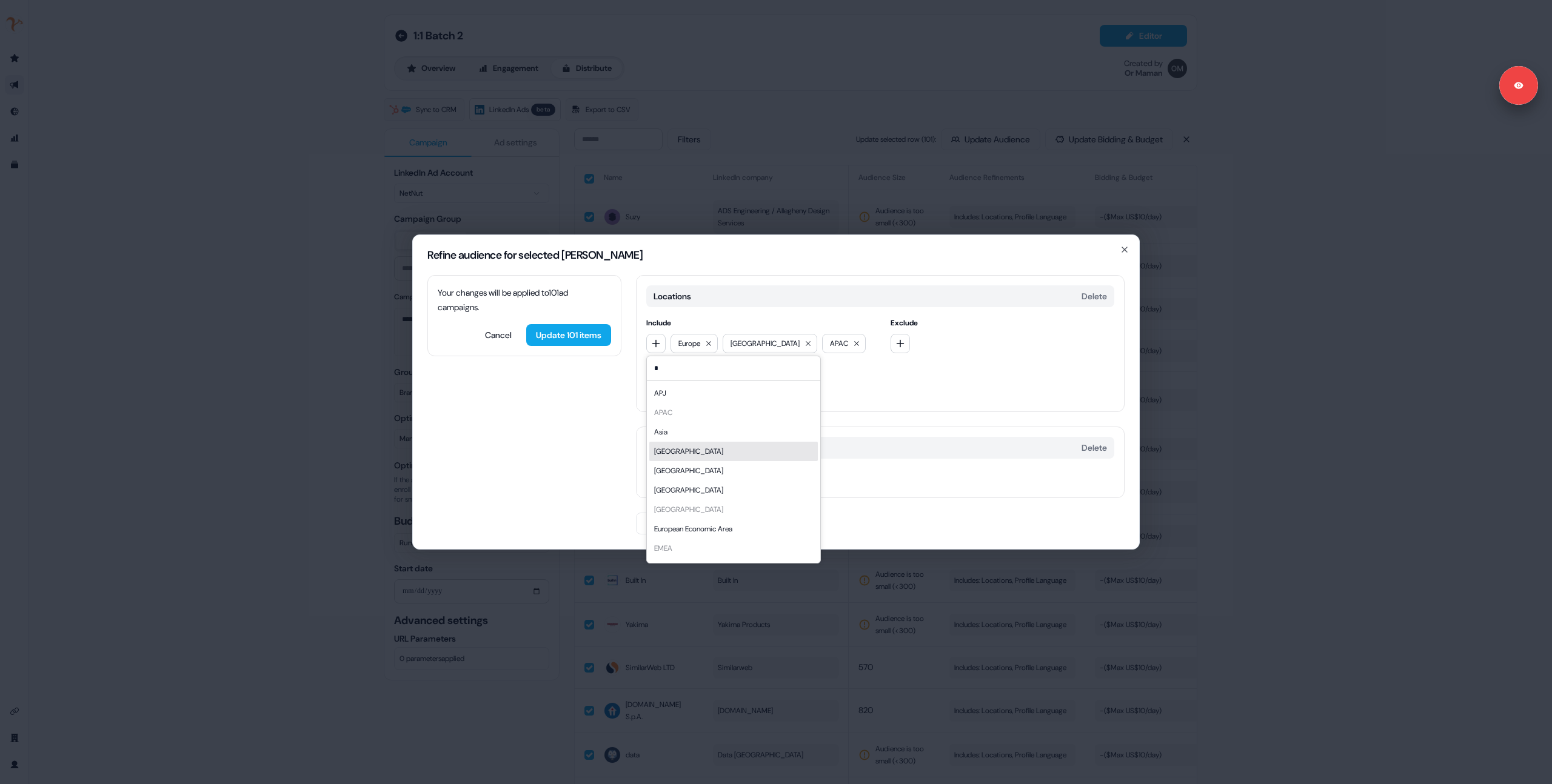 type on "*" 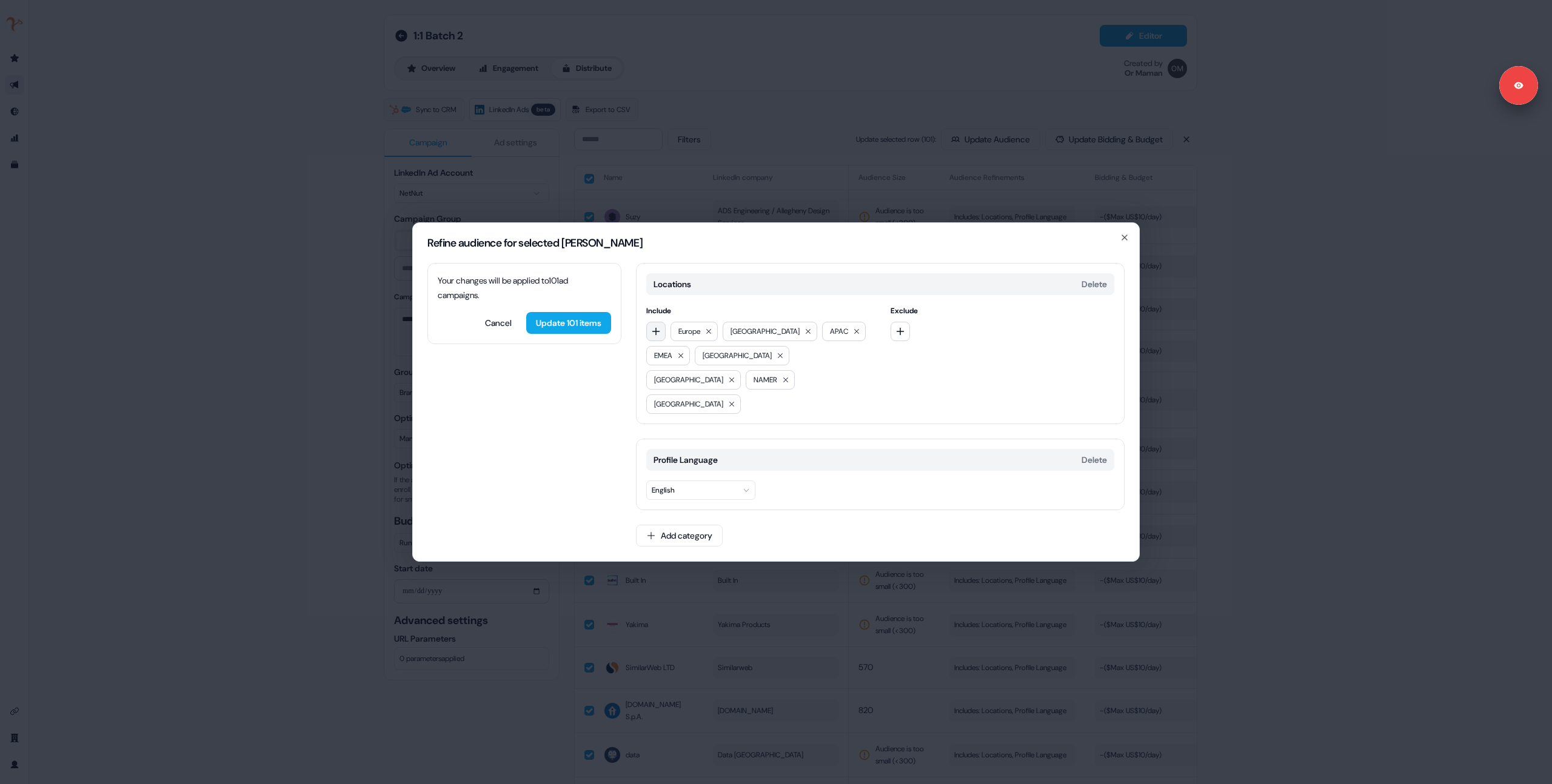 click at bounding box center [656, 331] 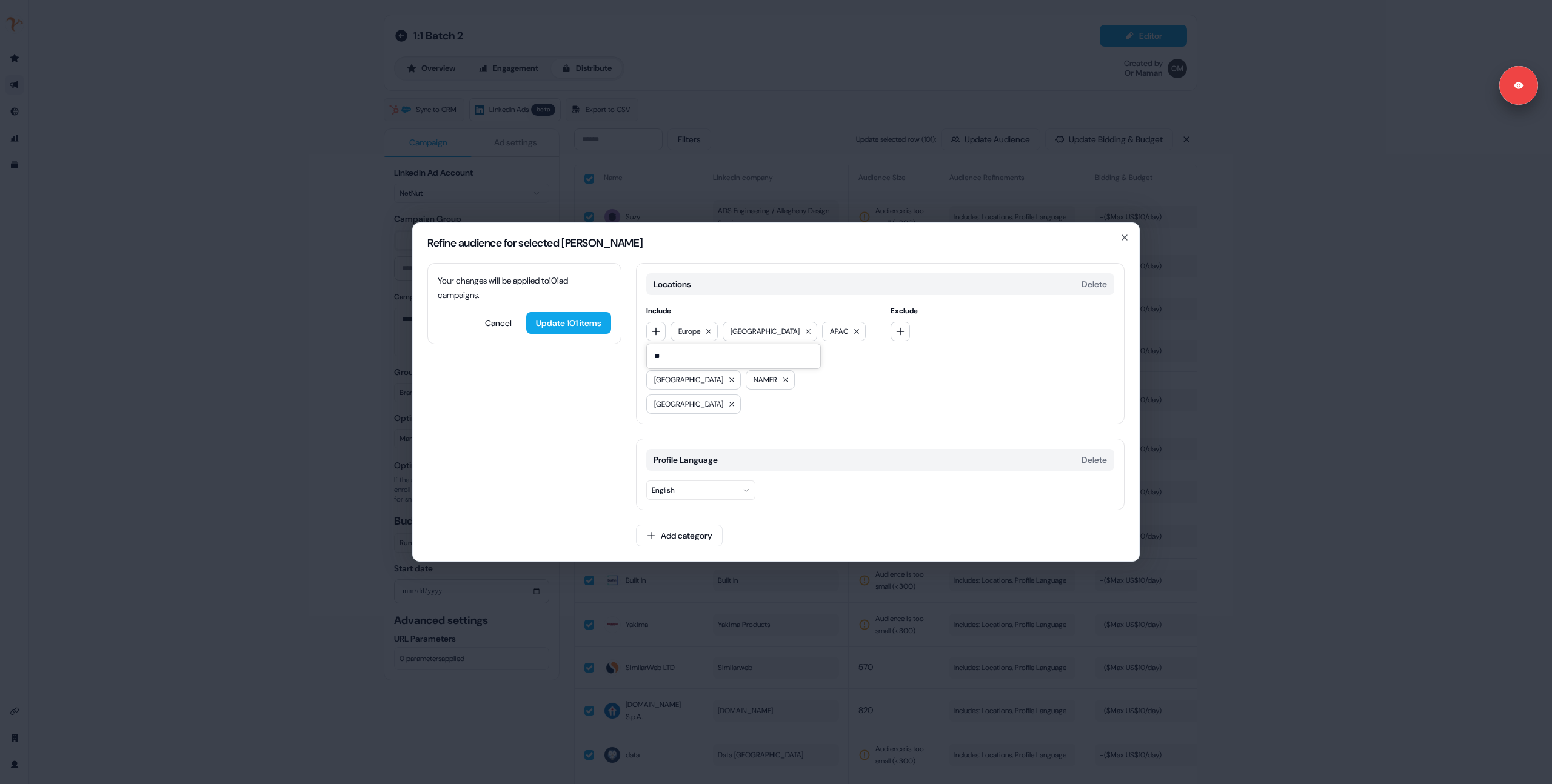 type on "*" 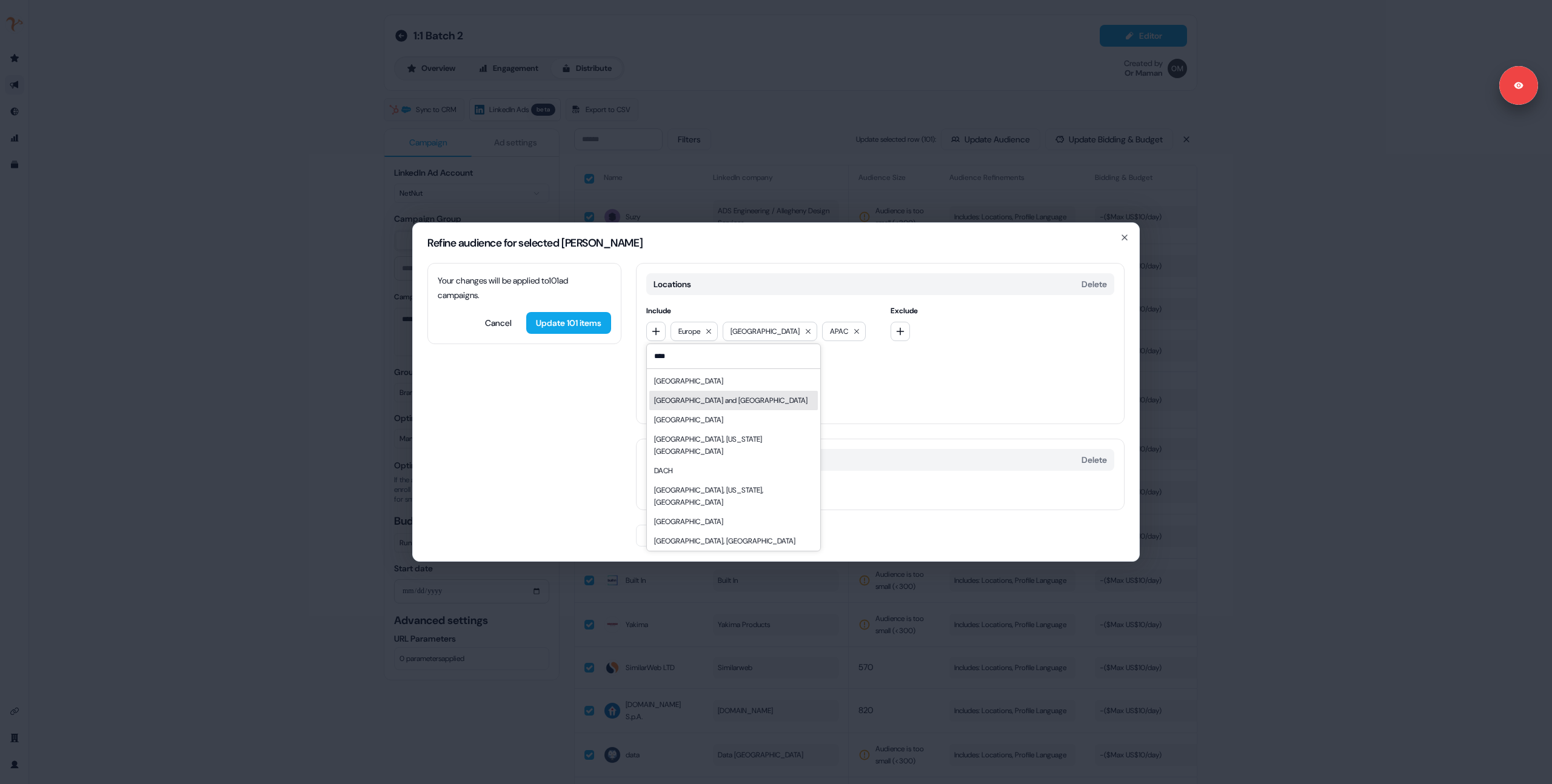 type on "****" 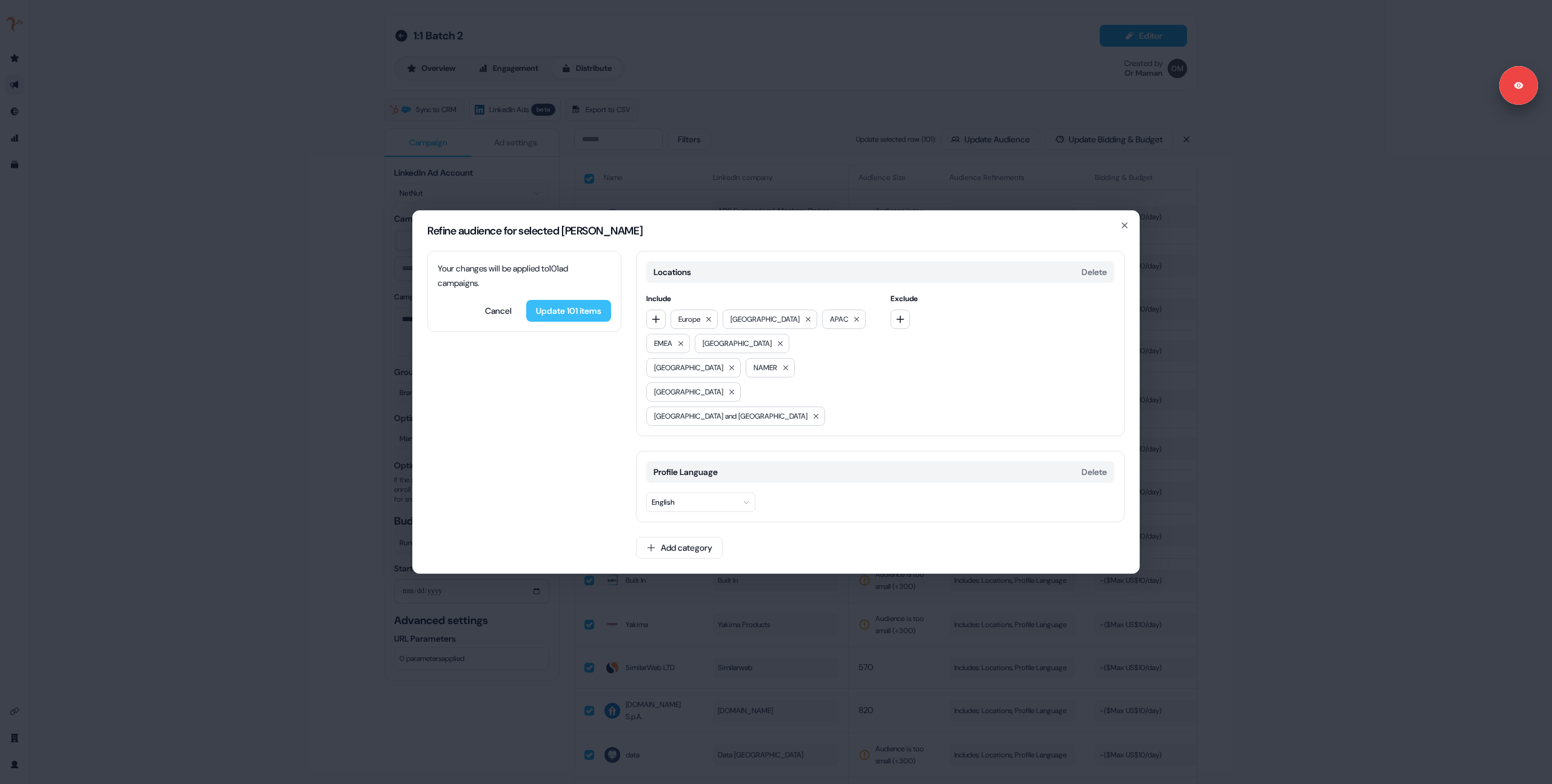 click on "Update 101 items" at bounding box center (569, 311) 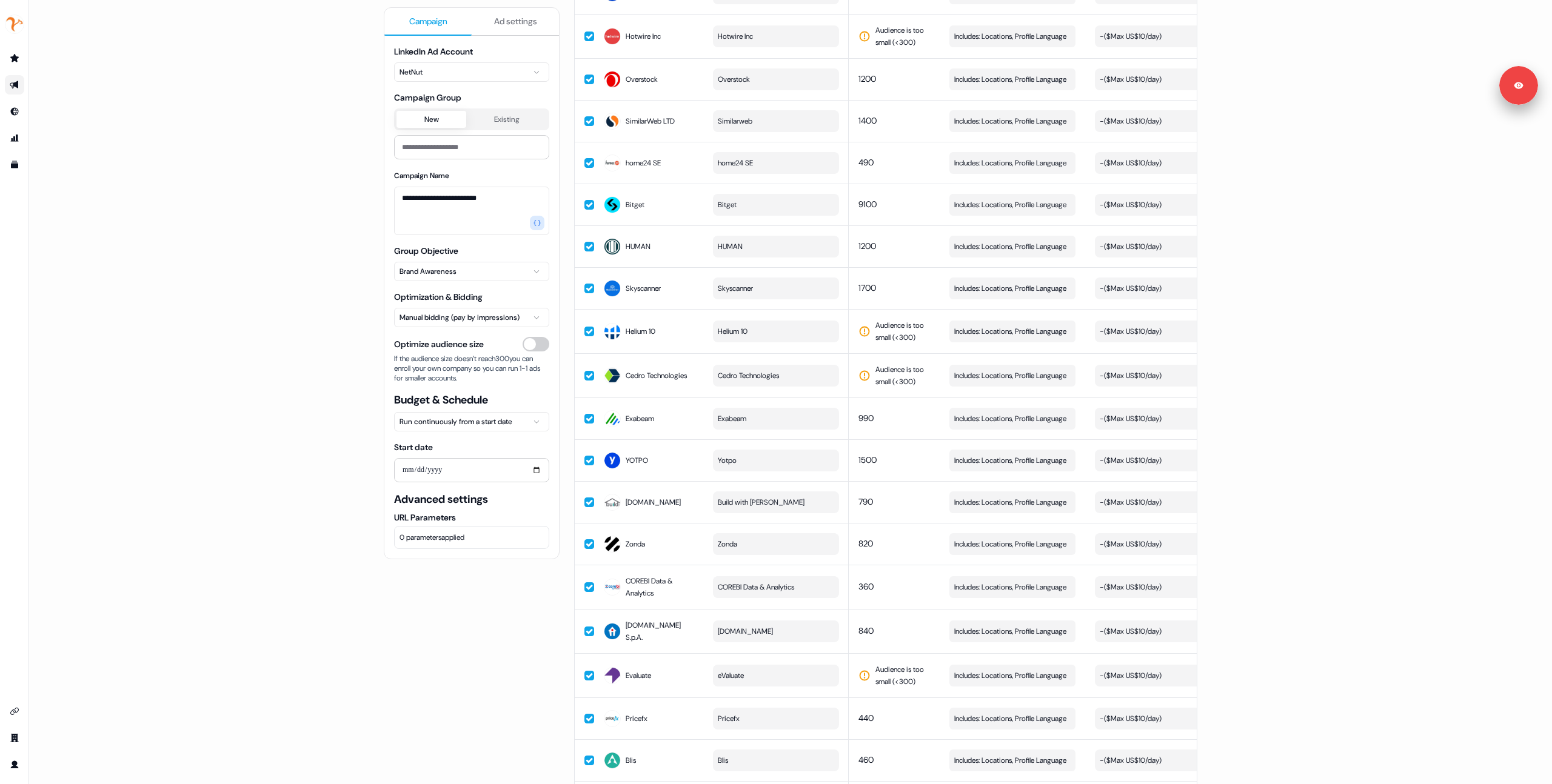 scroll, scrollTop: 3832, scrollLeft: 0, axis: vertical 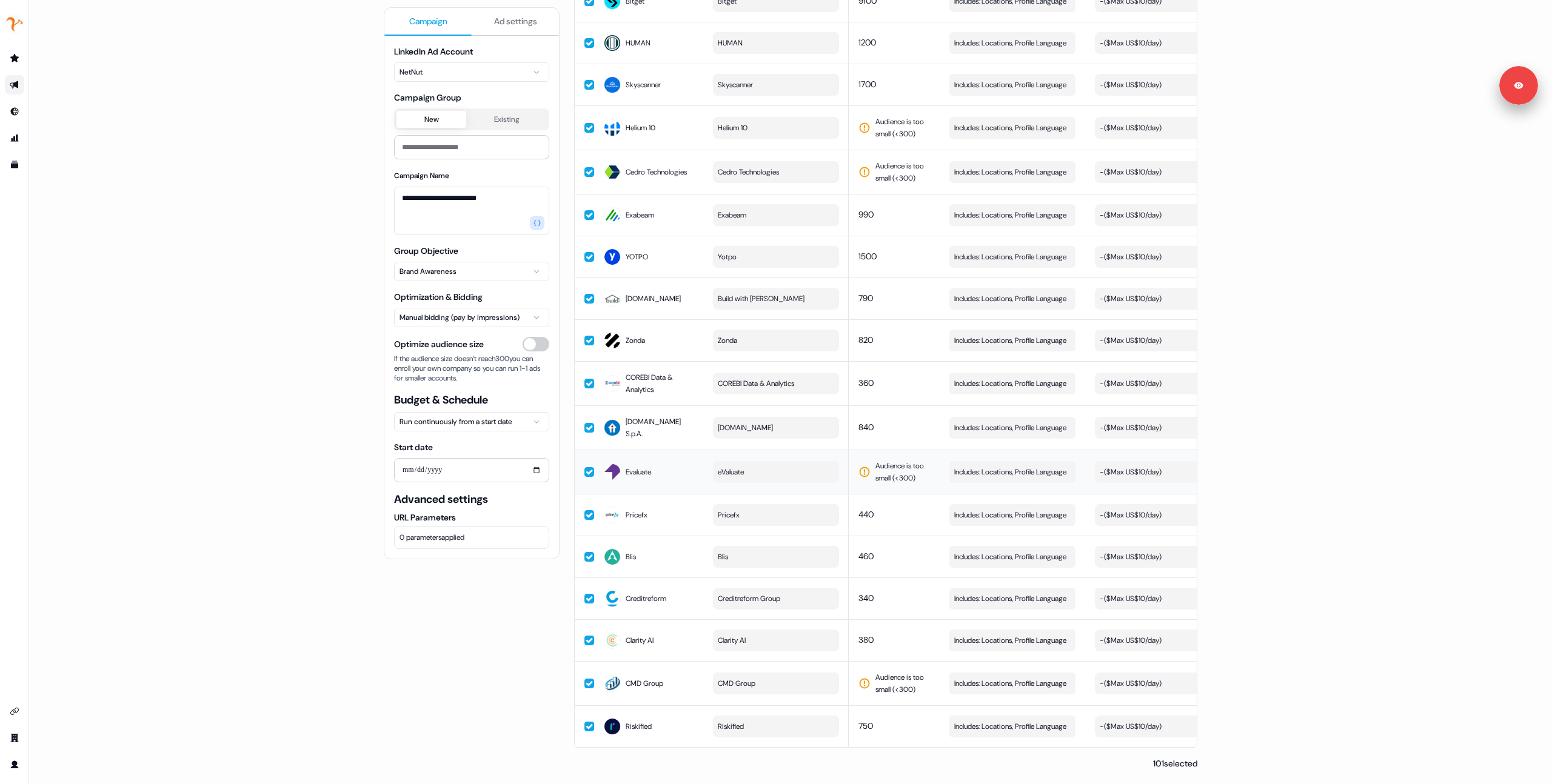 click on "eValuate" at bounding box center [776, 472] 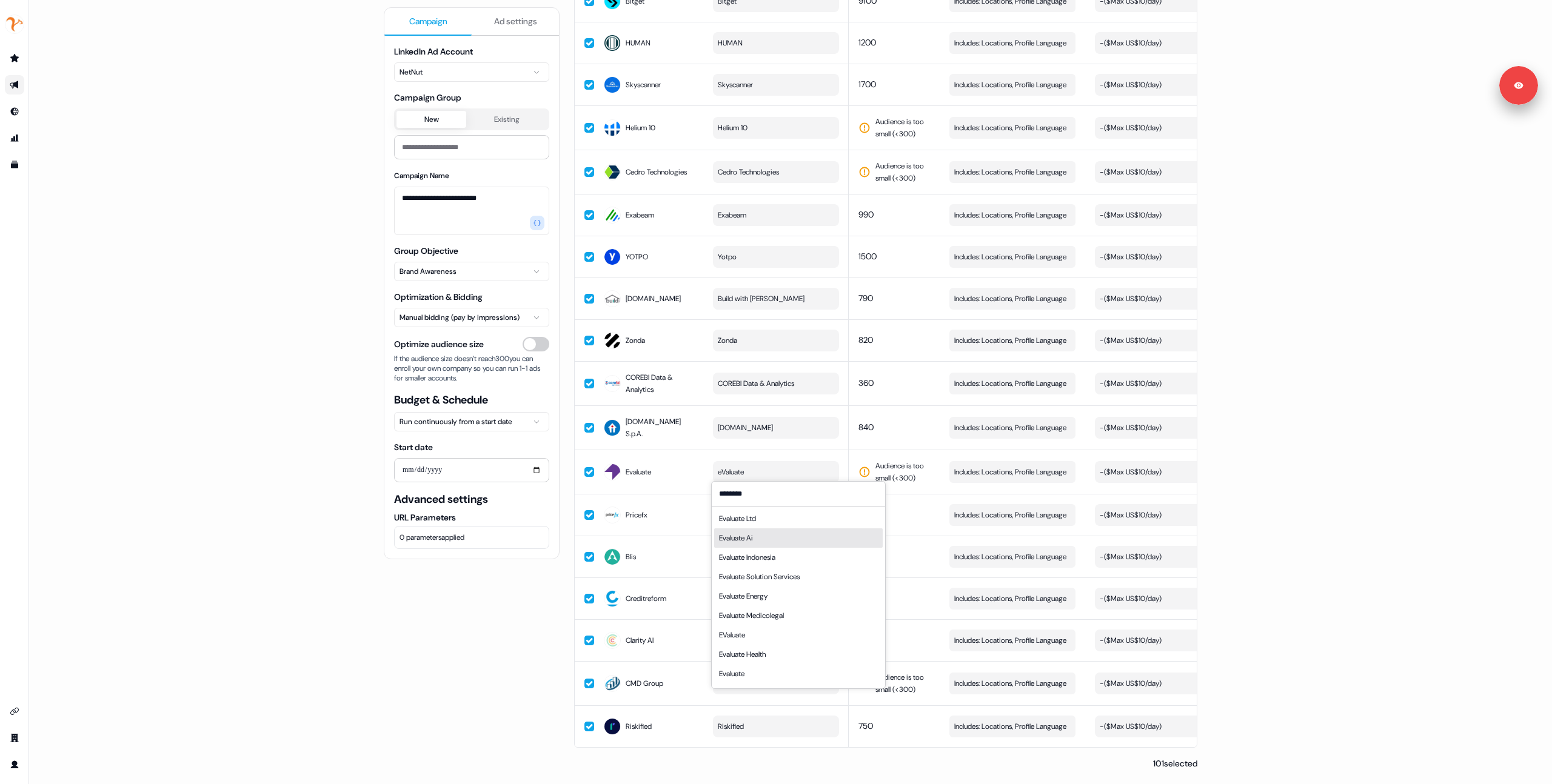 type on "********" 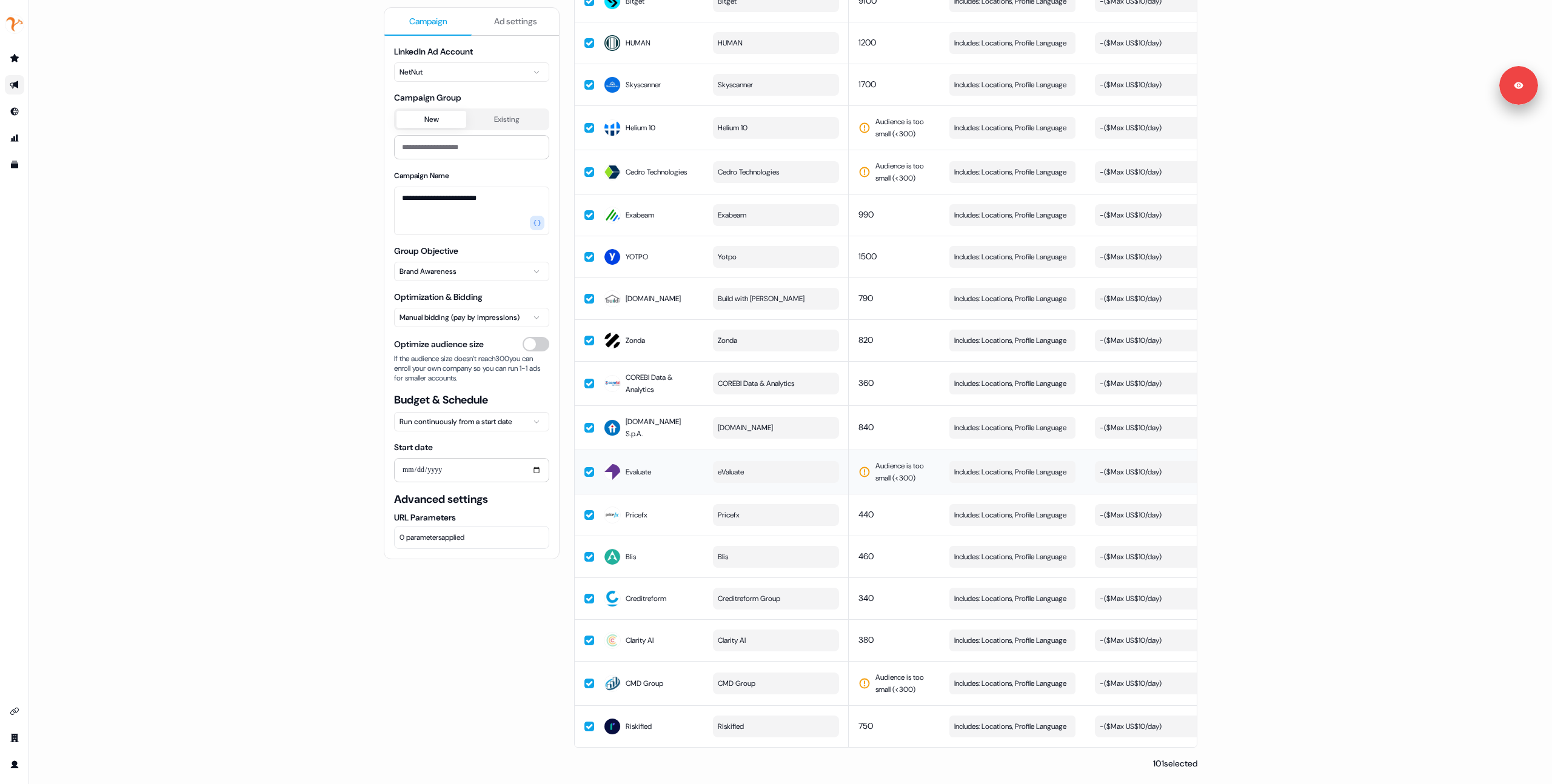 click on "eValuate" at bounding box center (776, 472) 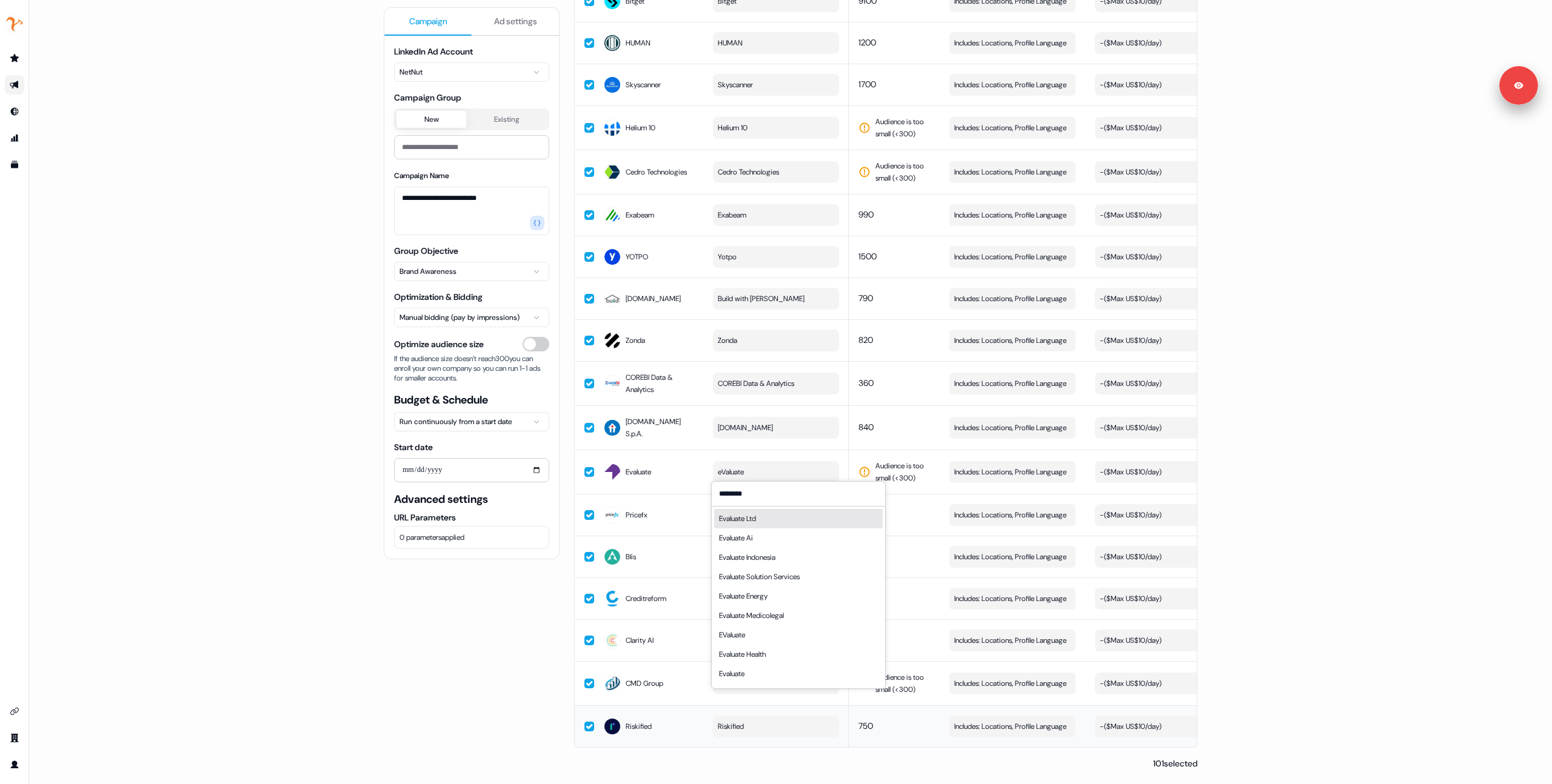 type on "********" 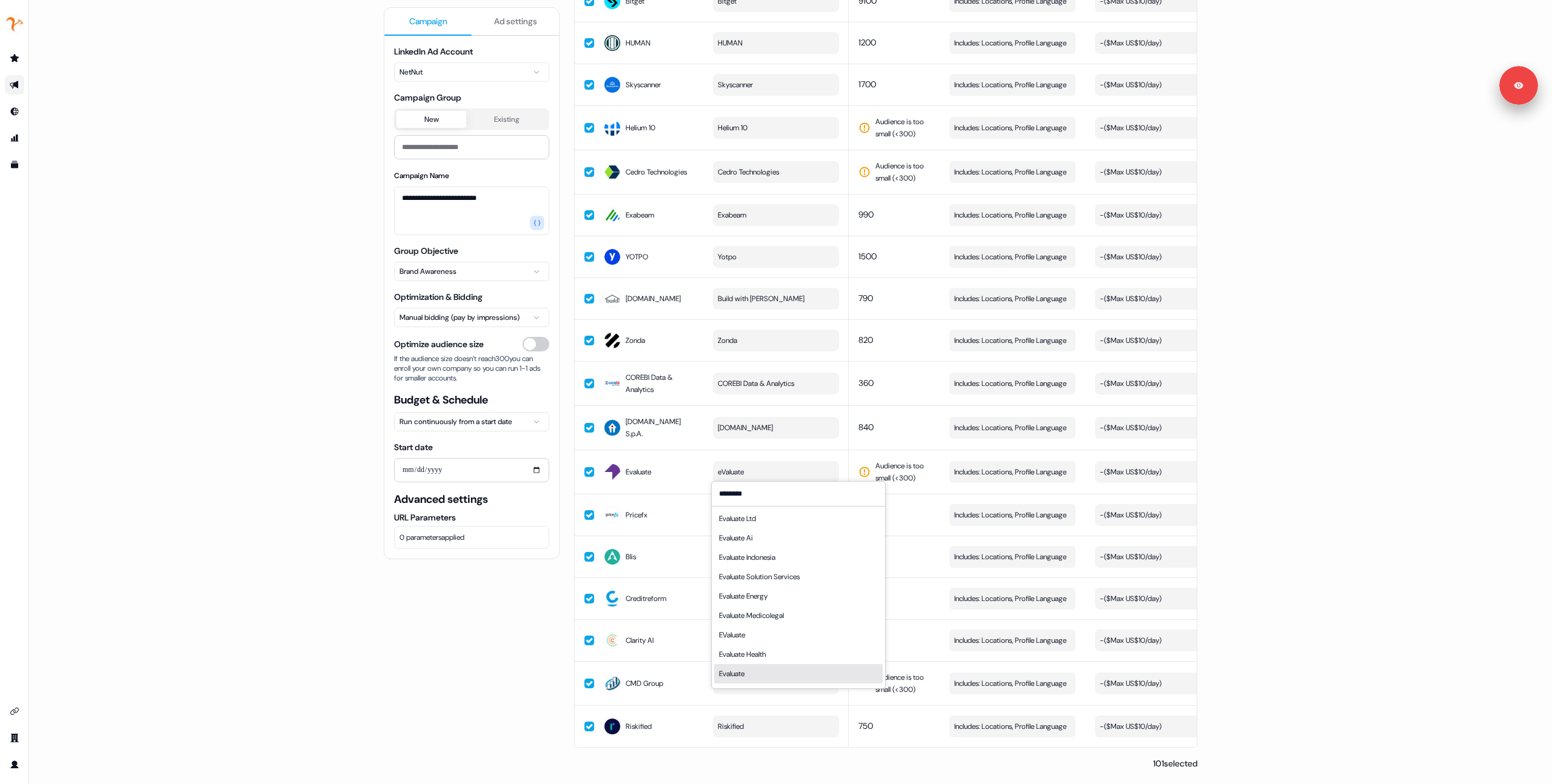 click on "**********" at bounding box center [791, -1460] 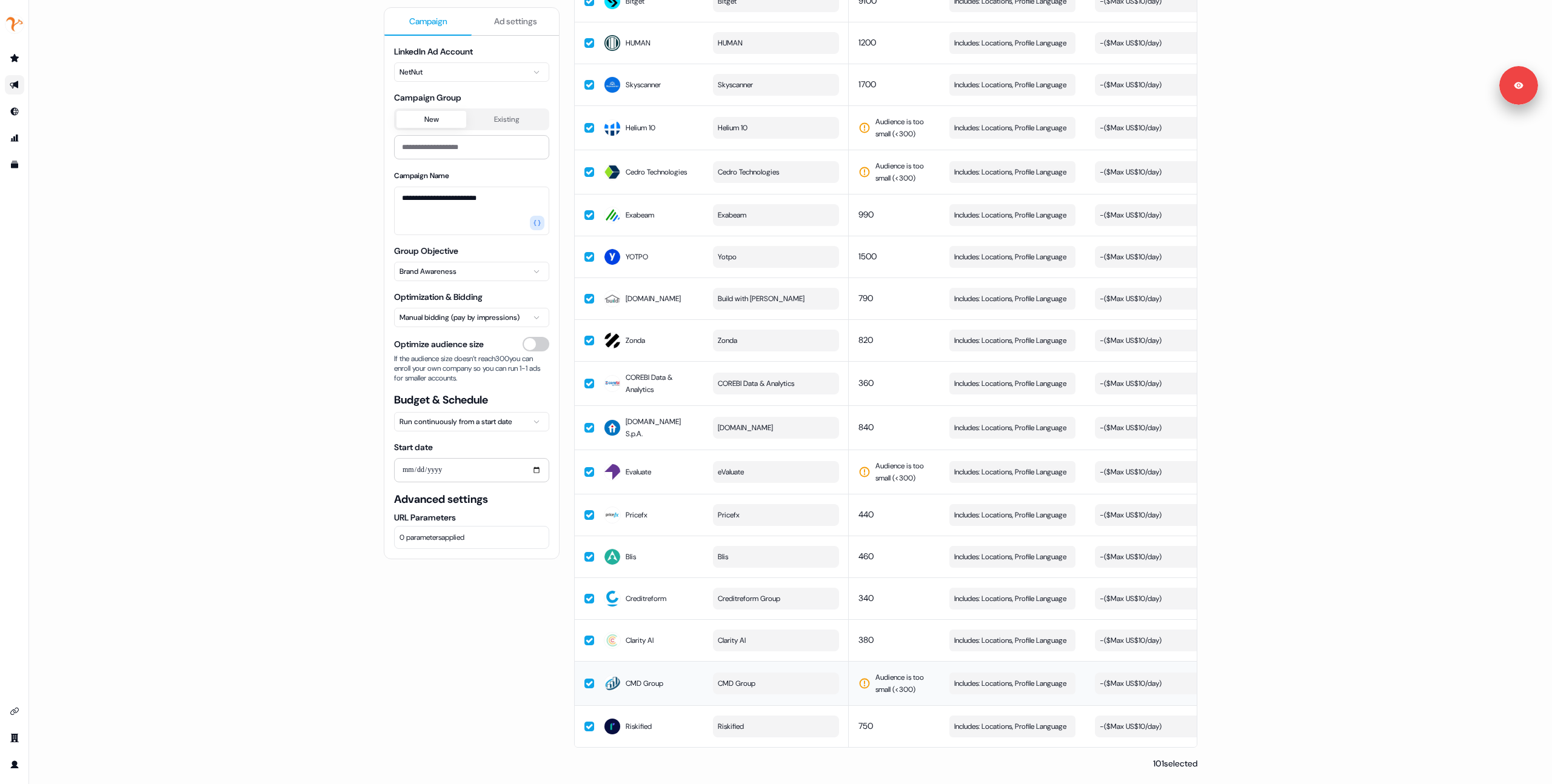 click on "CMD Group" at bounding box center (737, 683) 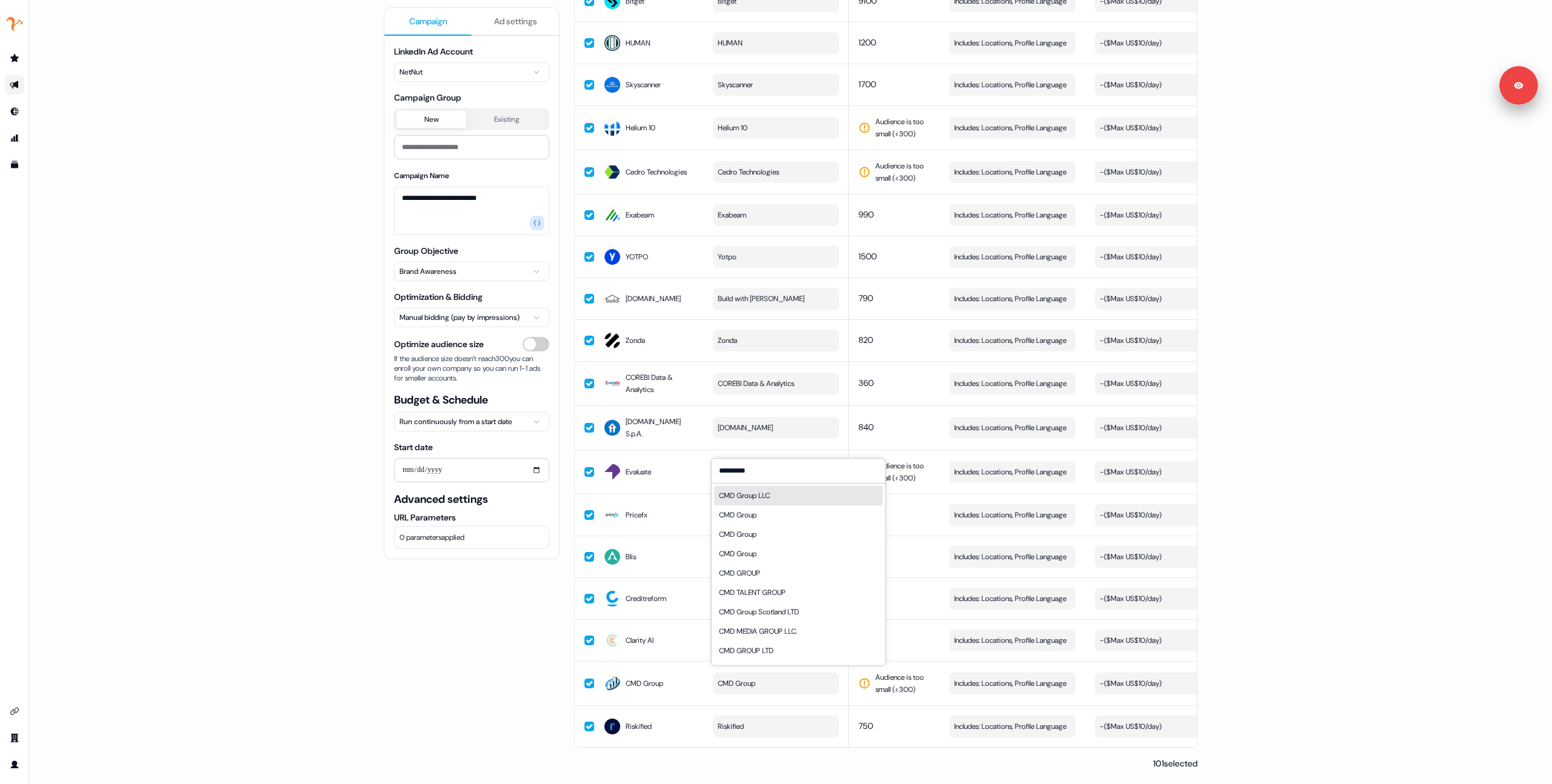type on "*********" 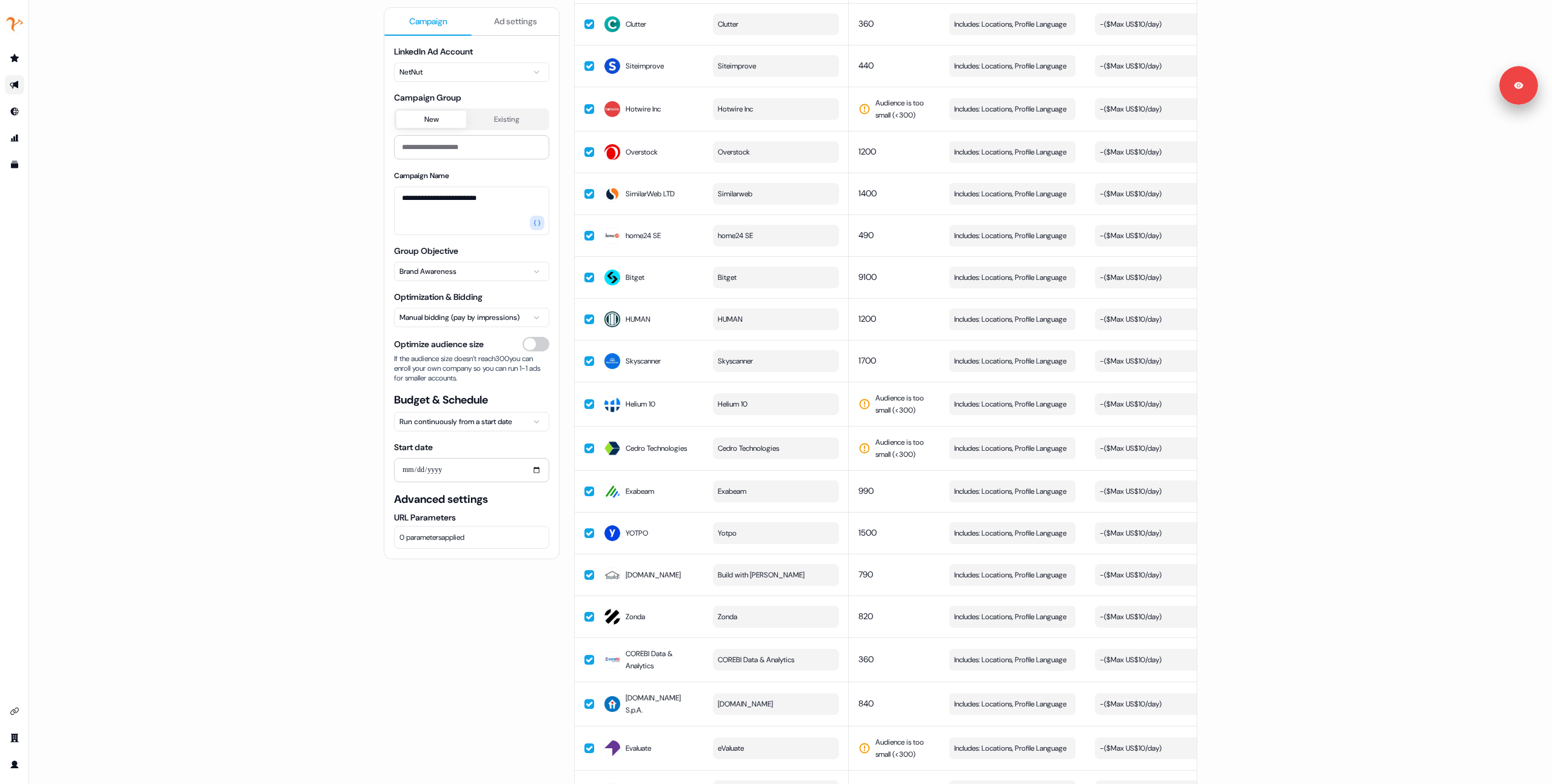 scroll, scrollTop: 3538, scrollLeft: 0, axis: vertical 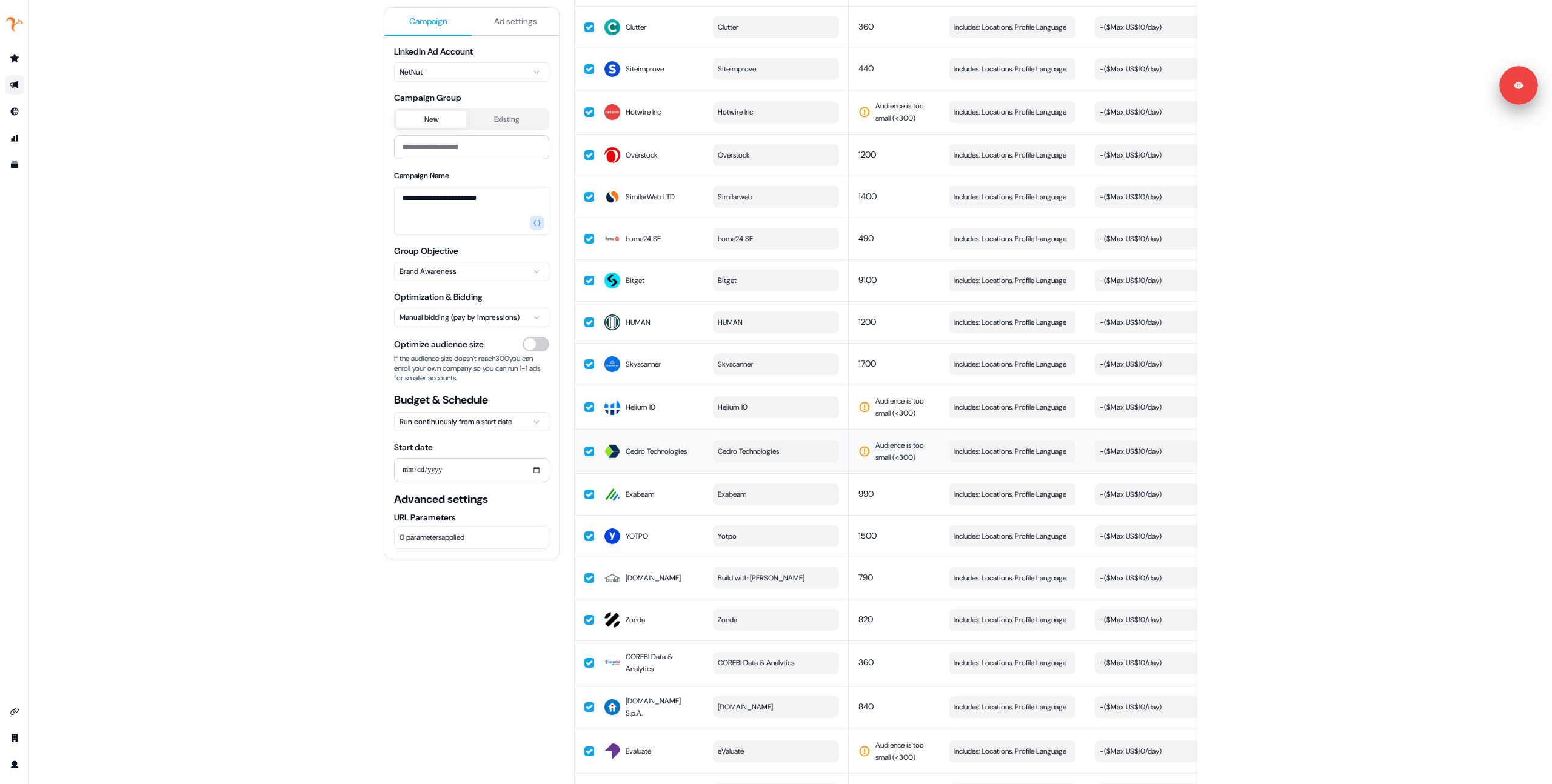 click on "Cedro Technologies" at bounding box center (748, 451) 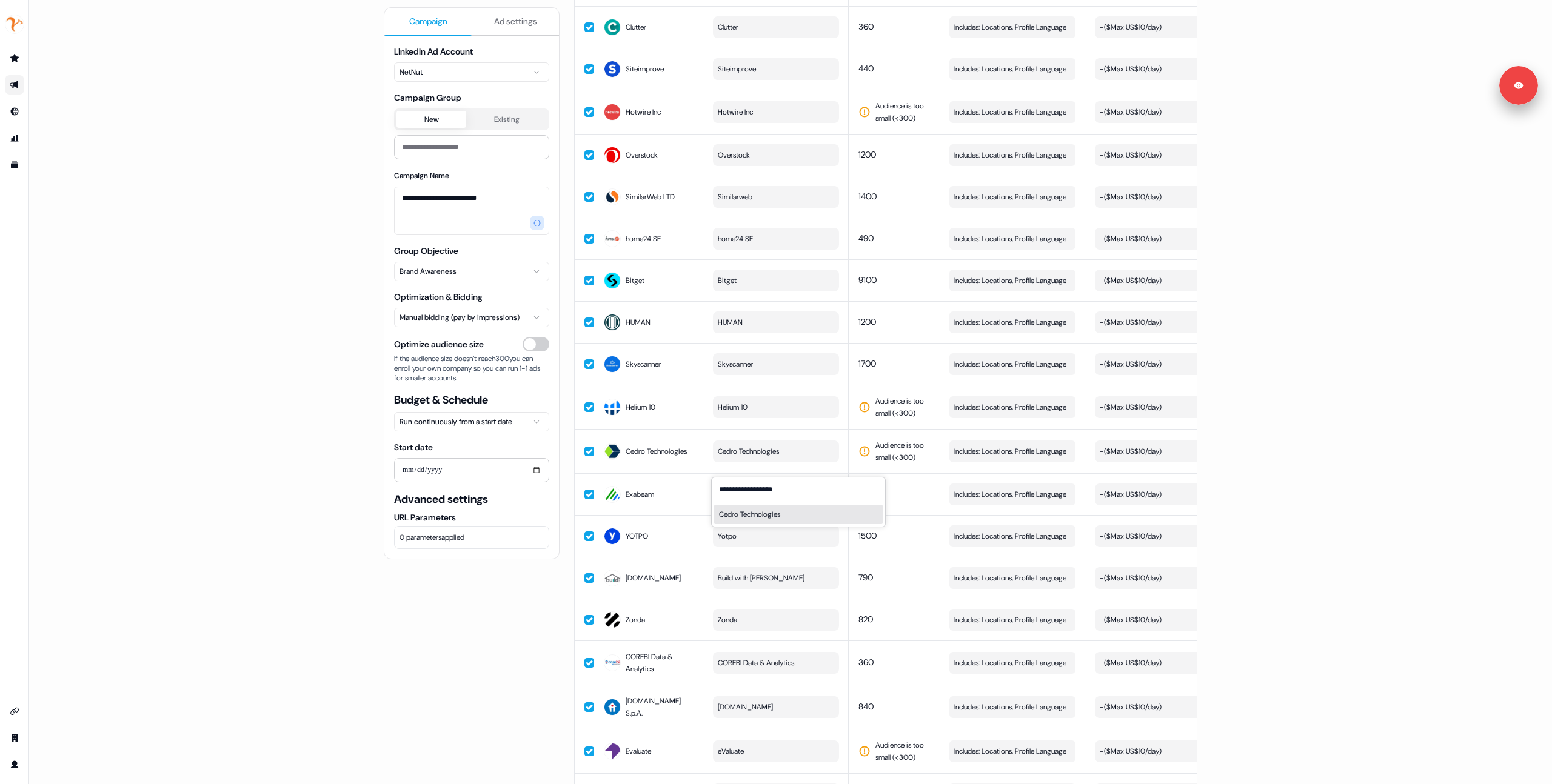 type on "**********" 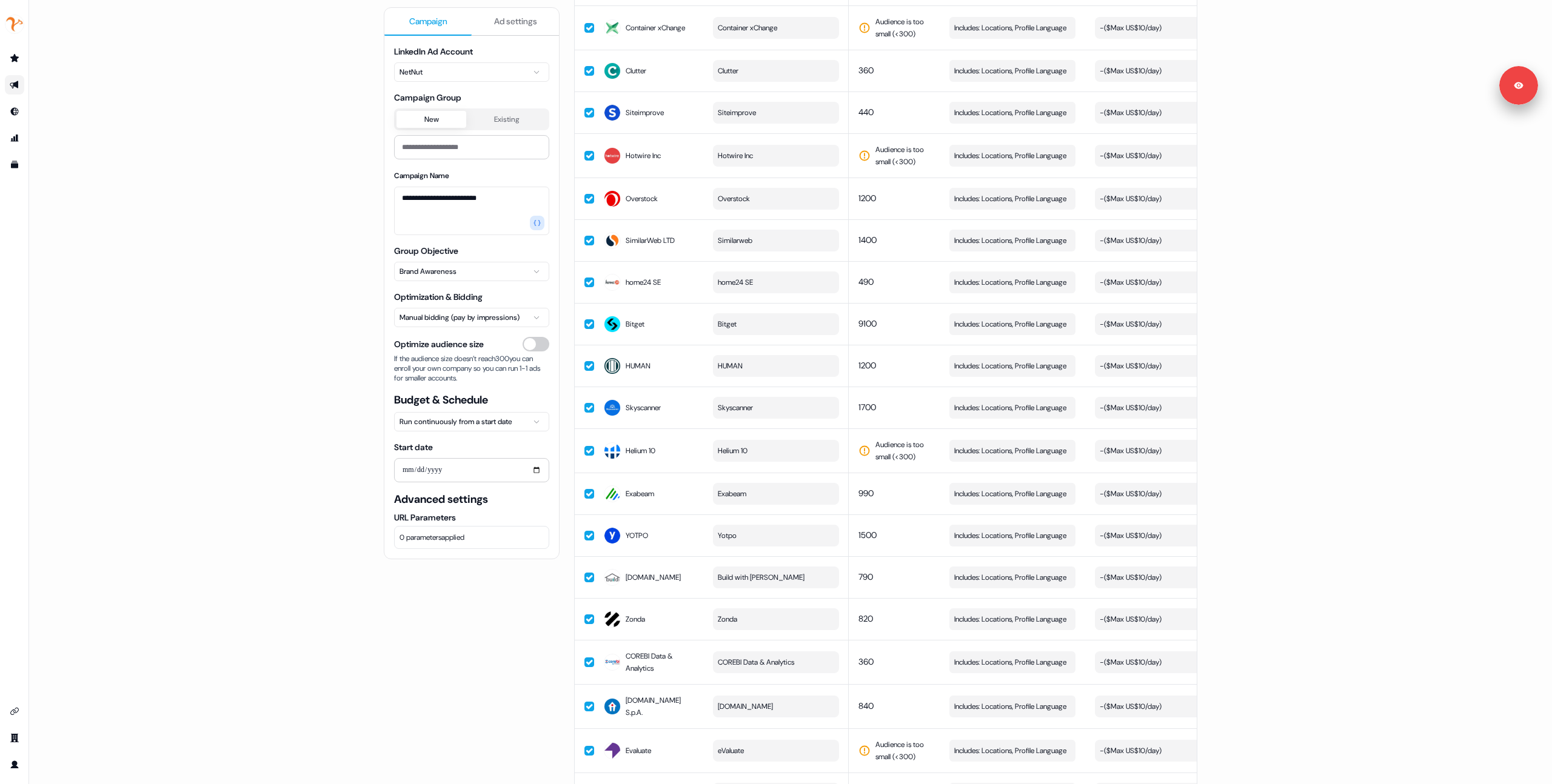 scroll, scrollTop: 3387, scrollLeft: 0, axis: vertical 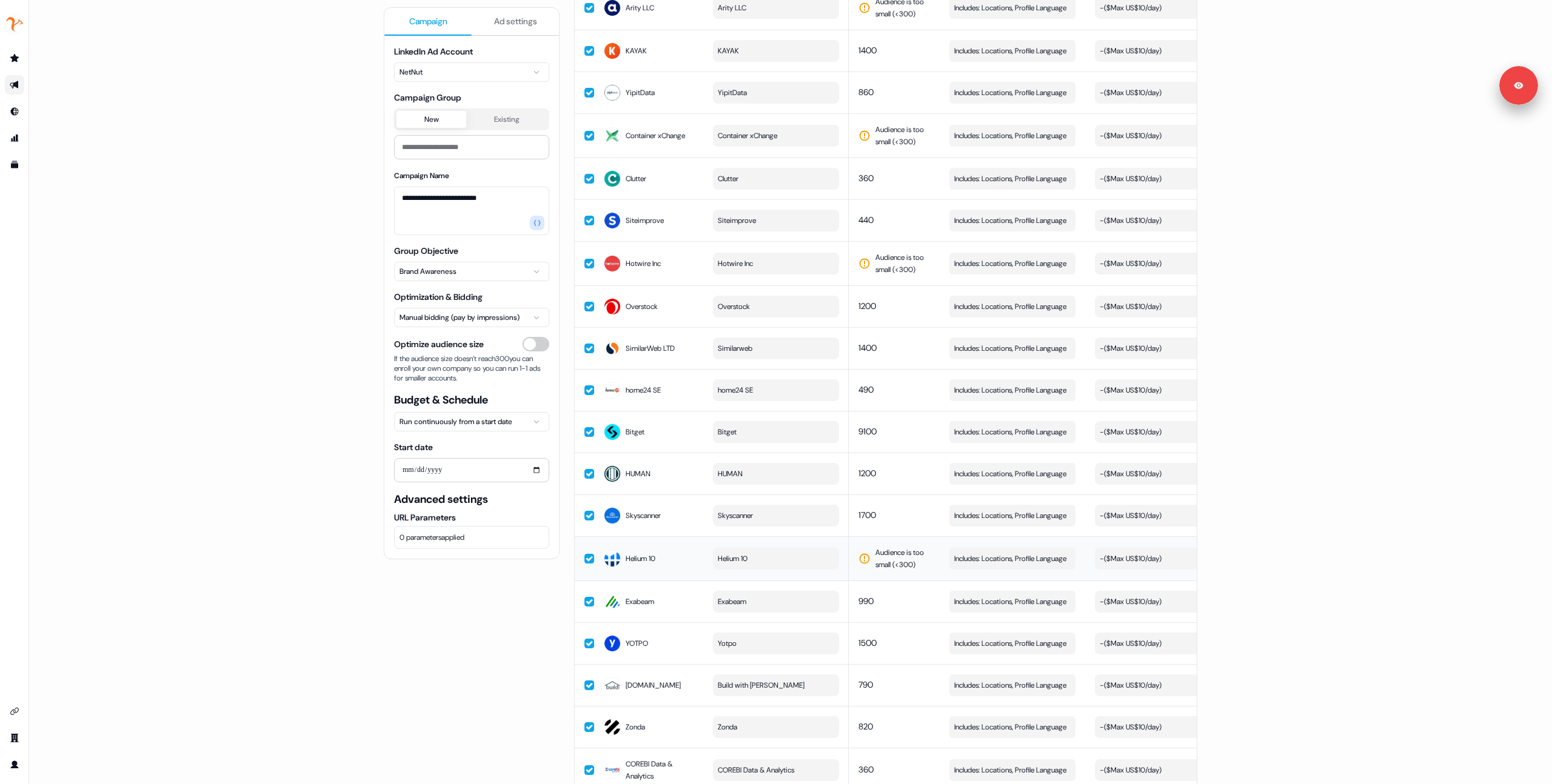 click on "Helium 10" at bounding box center [776, 559] 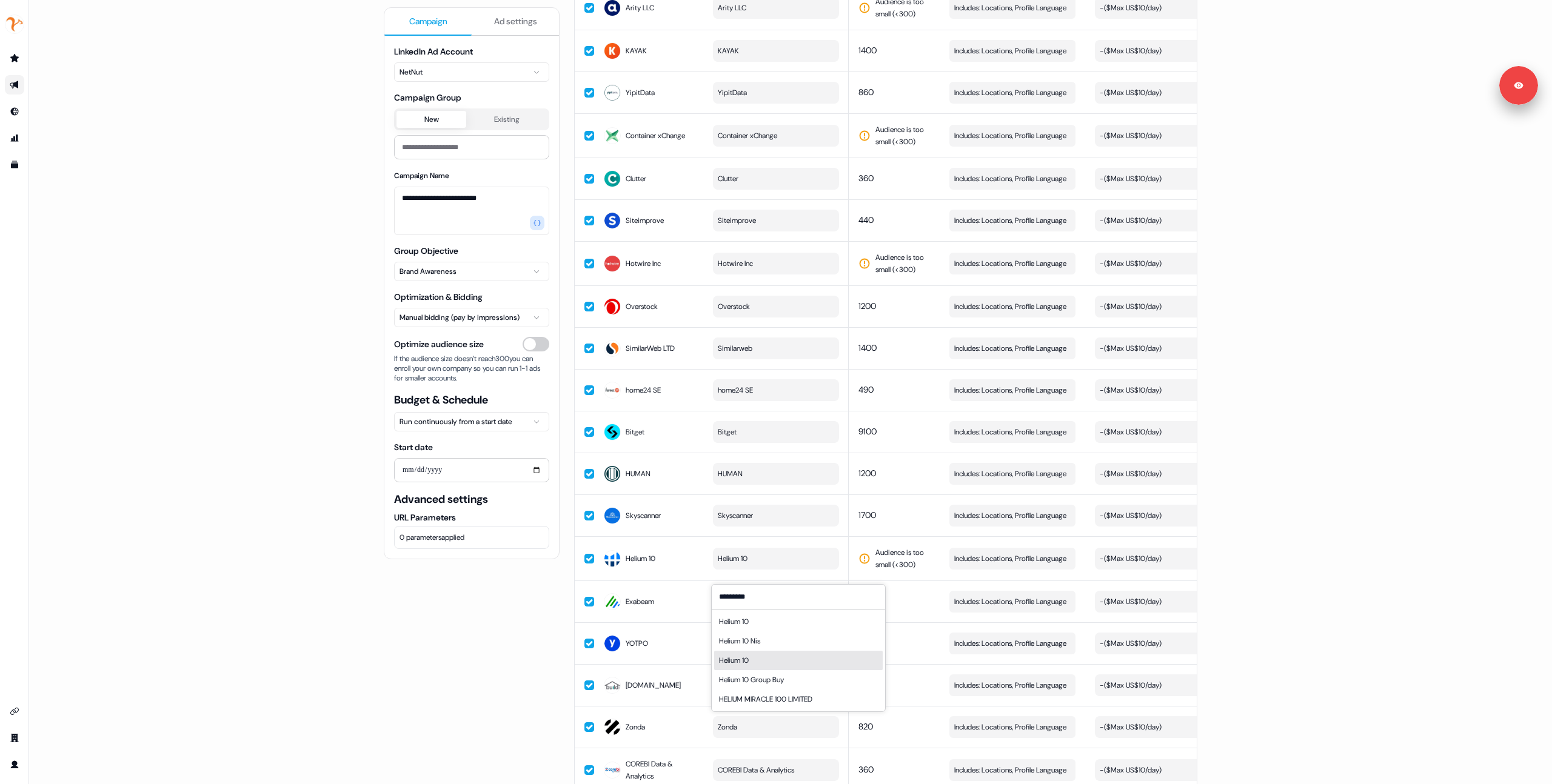 type on "*********" 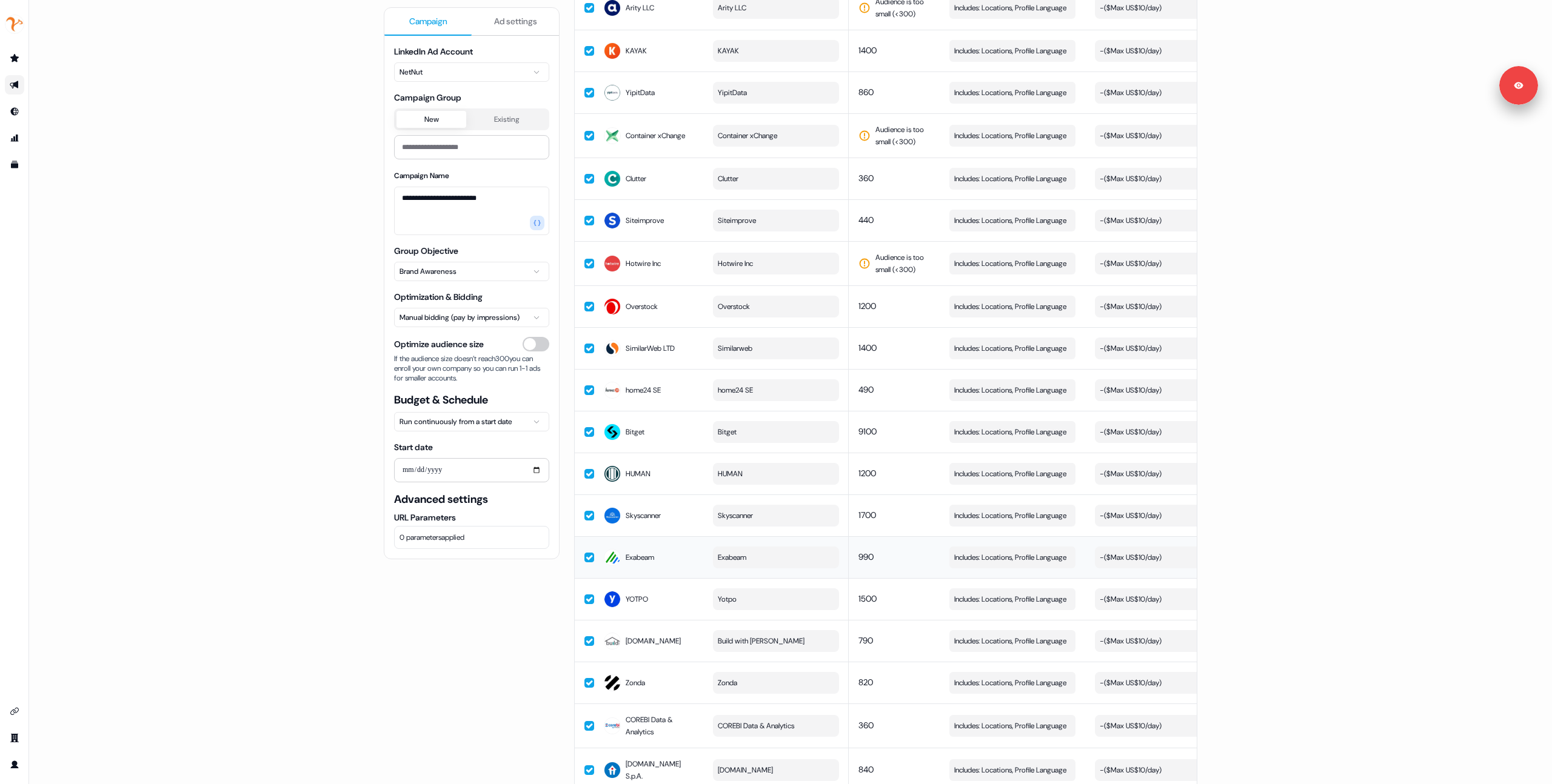 scroll, scrollTop: 3829, scrollLeft: 0, axis: vertical 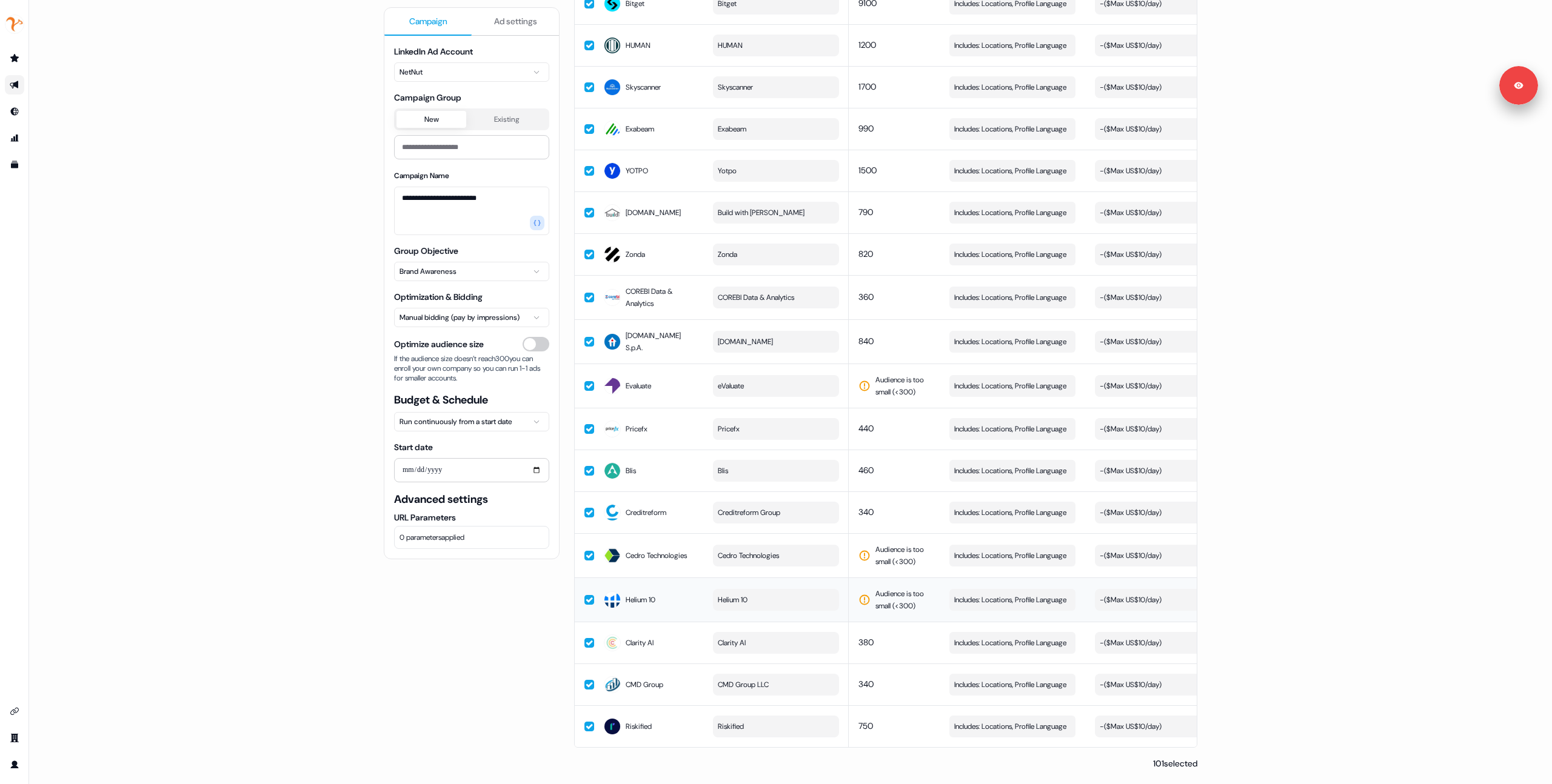click on "Helium 10" at bounding box center [776, 600] 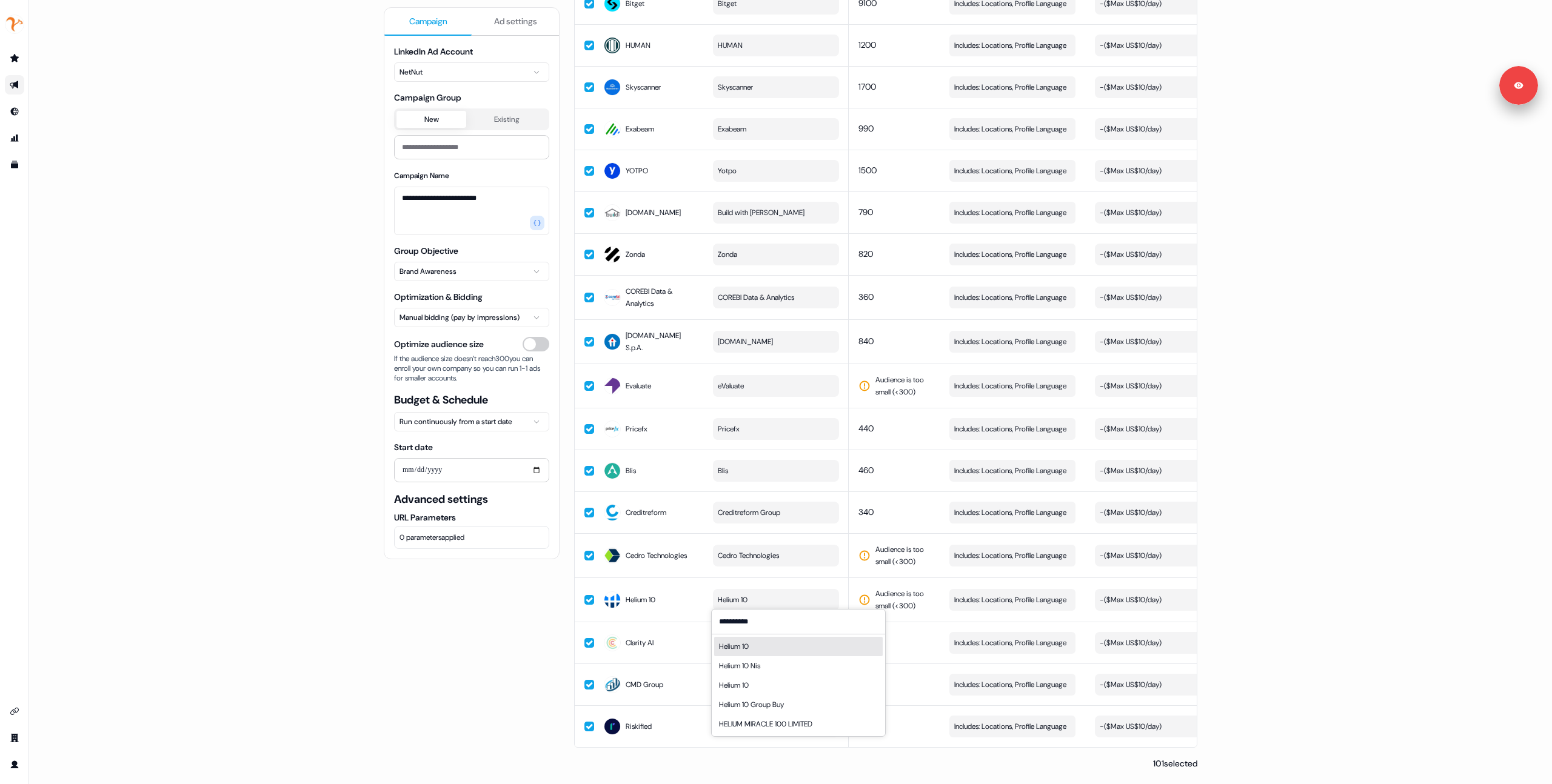 type on "*********" 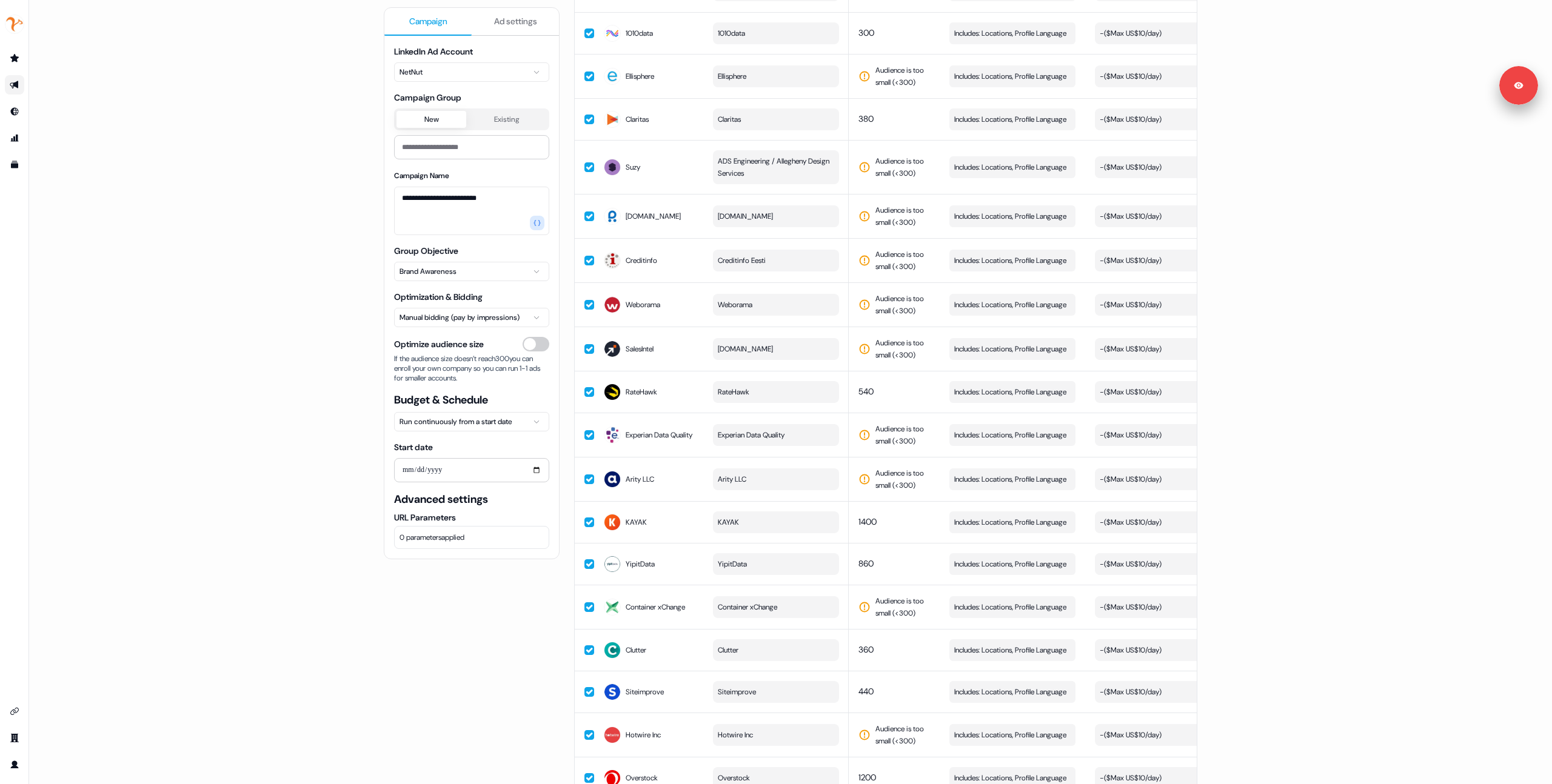 scroll, scrollTop: 2912, scrollLeft: 0, axis: vertical 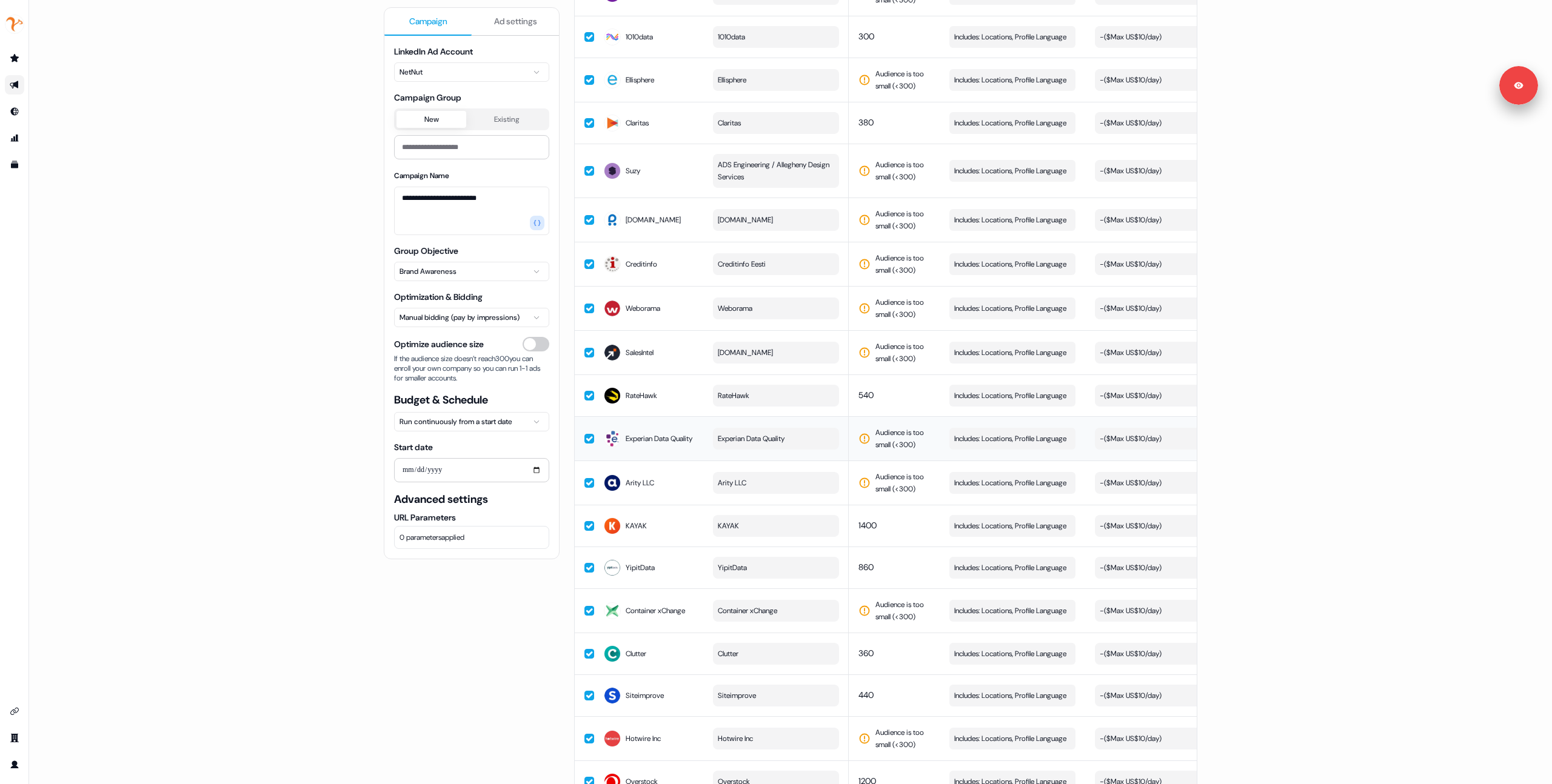 click on "Experian Data Quality" at bounding box center (751, 439) 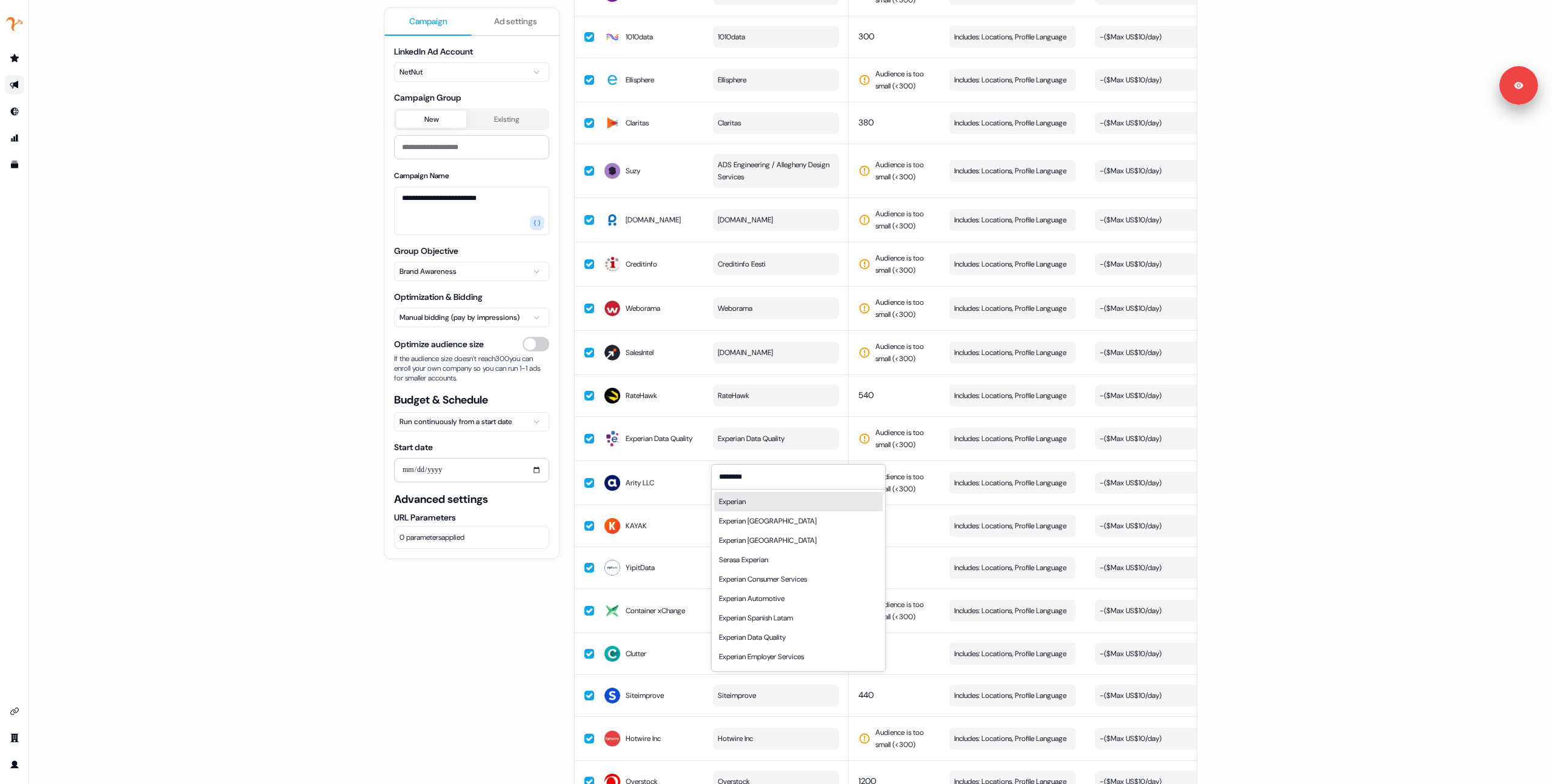 type on "********" 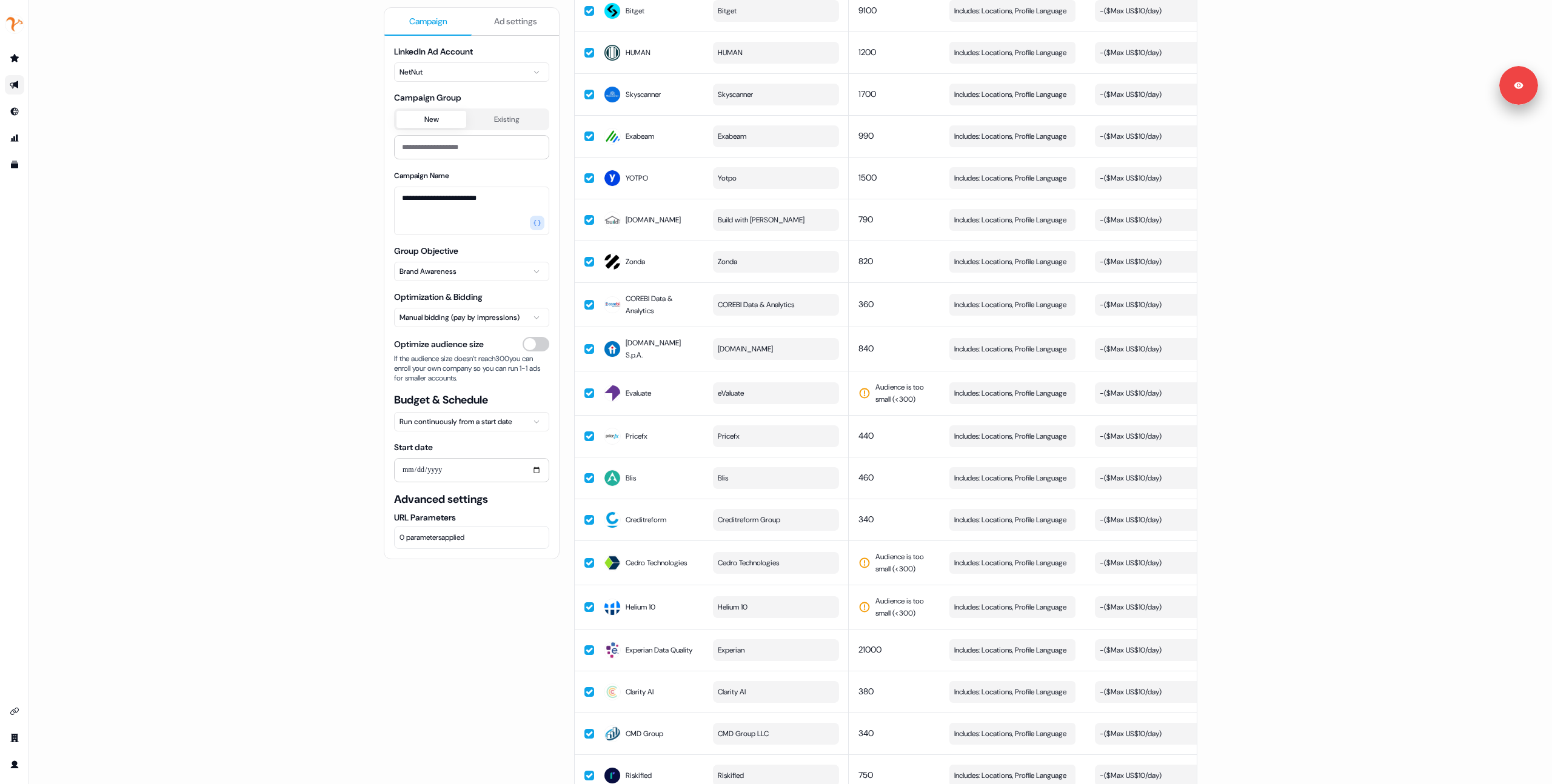 scroll, scrollTop: 3829, scrollLeft: 0, axis: vertical 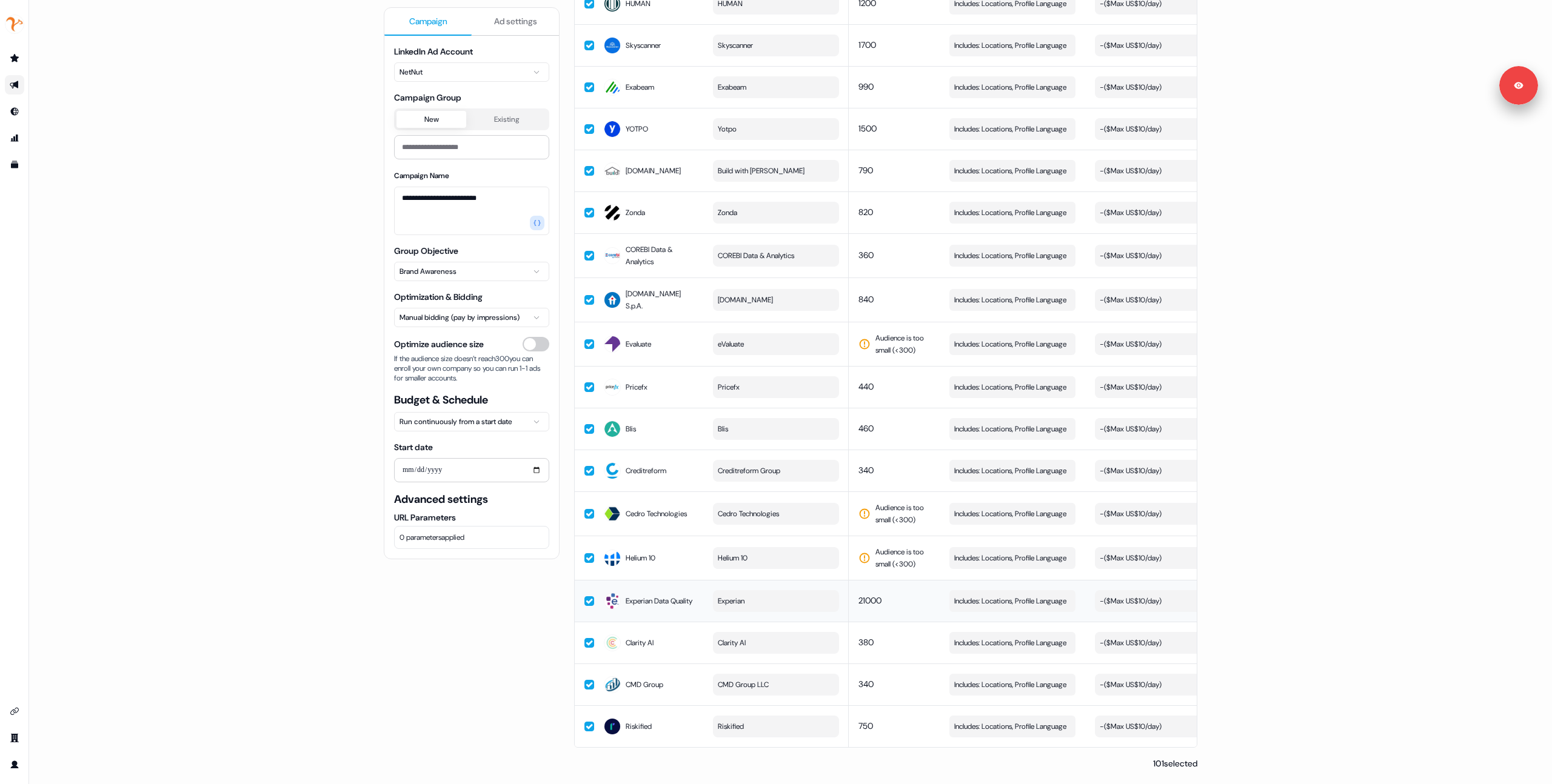 click on "Experian" at bounding box center [776, 601] 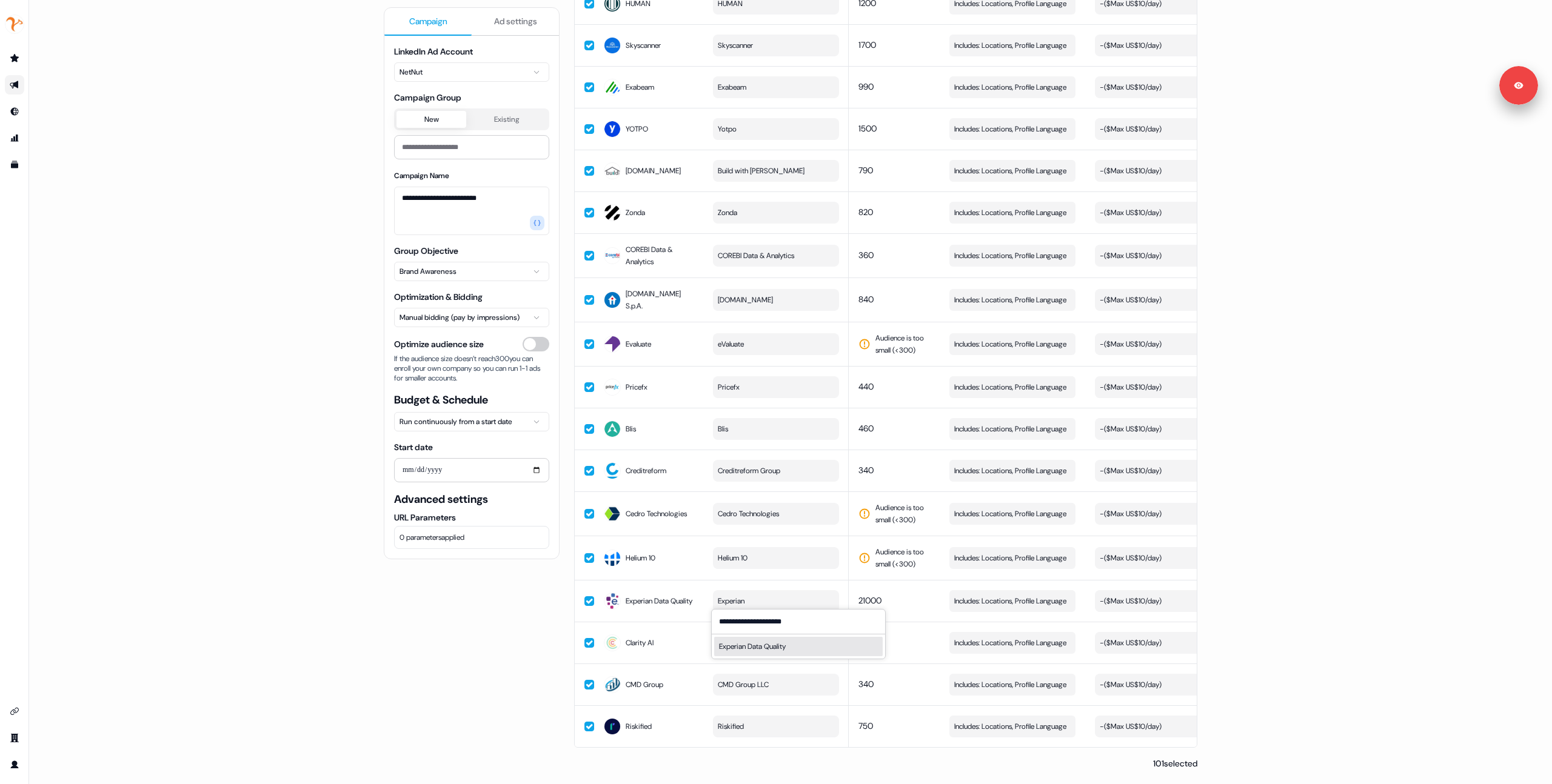 type on "**********" 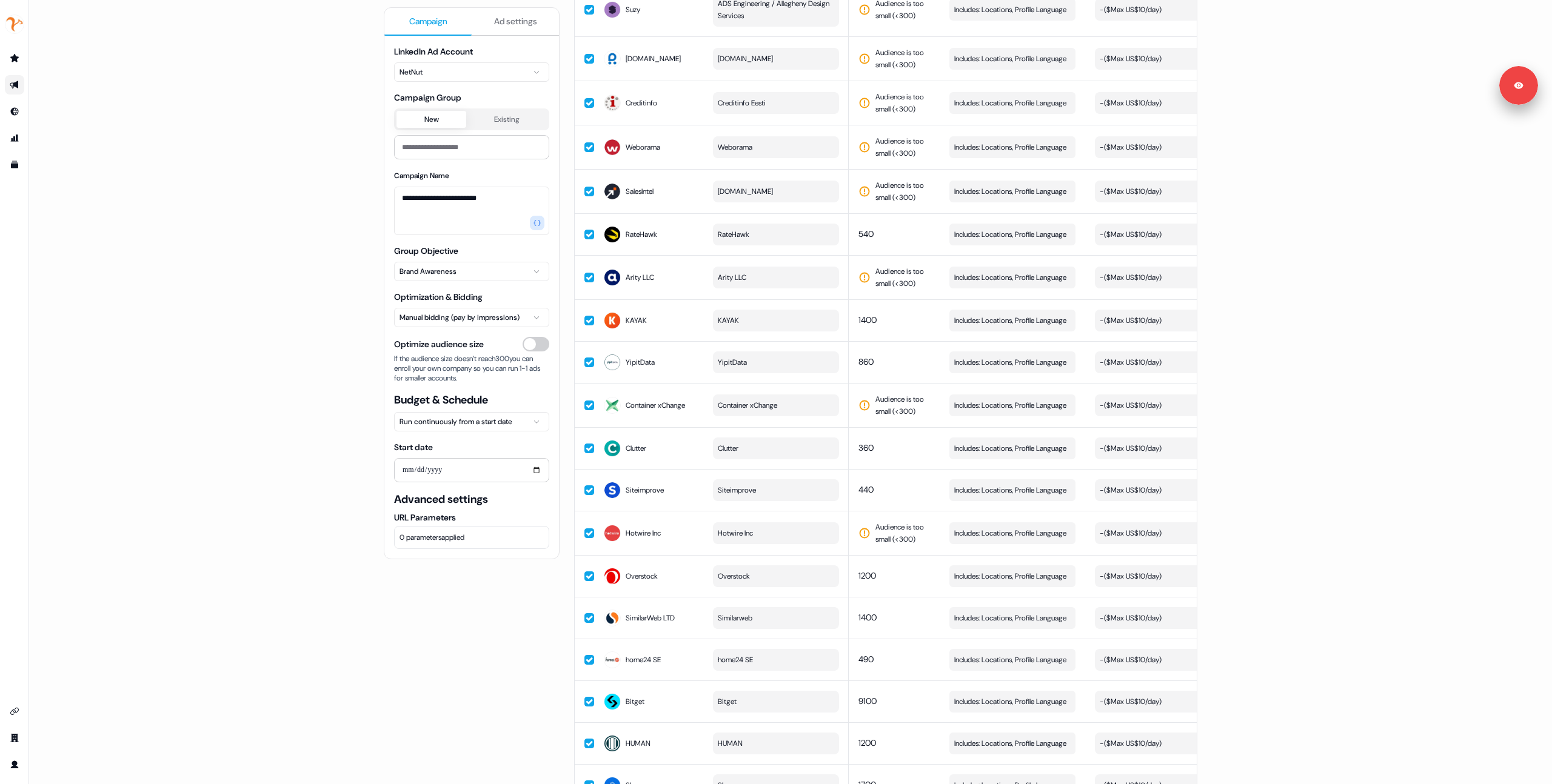 scroll, scrollTop: 2909, scrollLeft: 0, axis: vertical 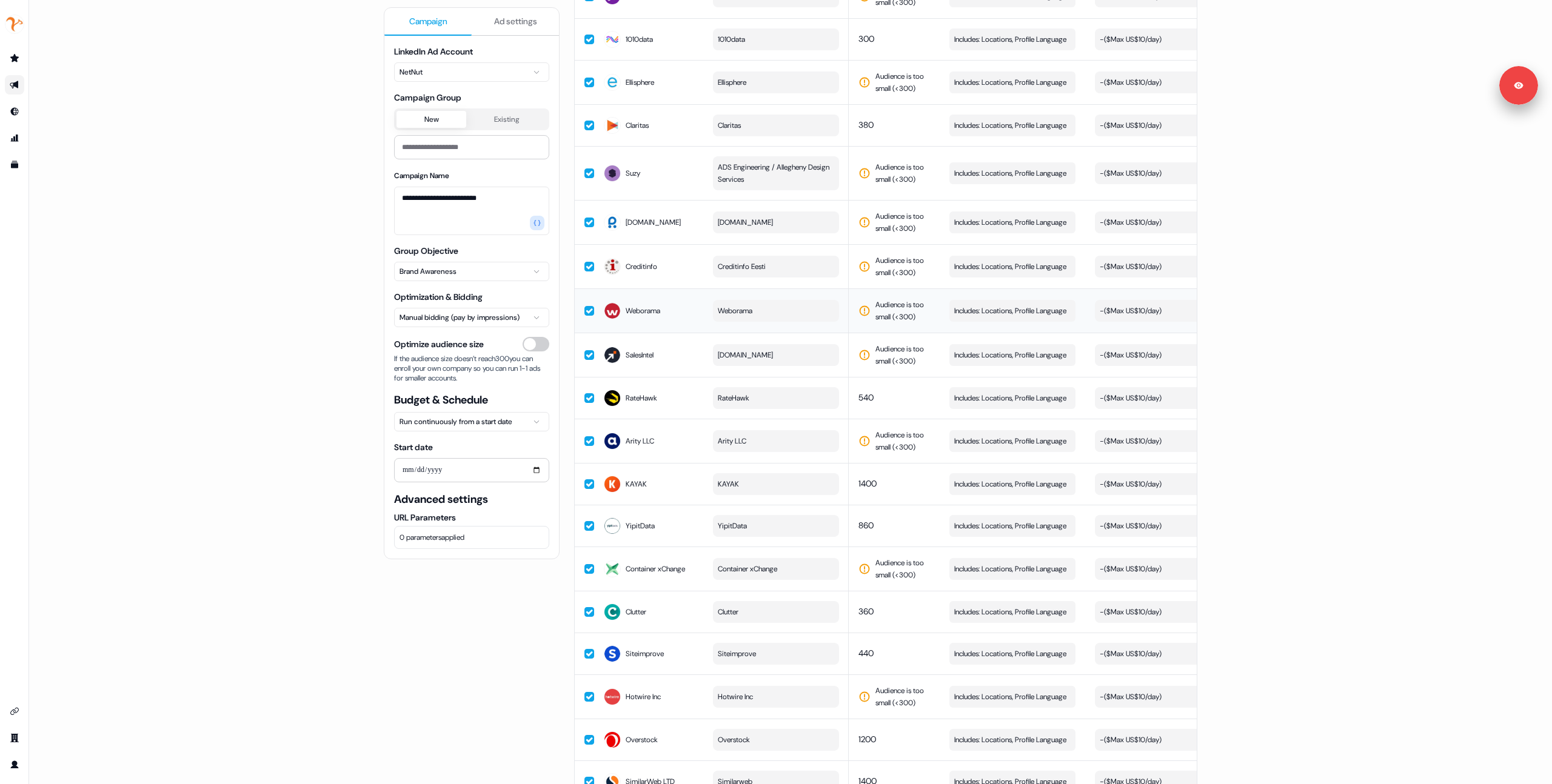 click on "Weborama" at bounding box center (776, 311) 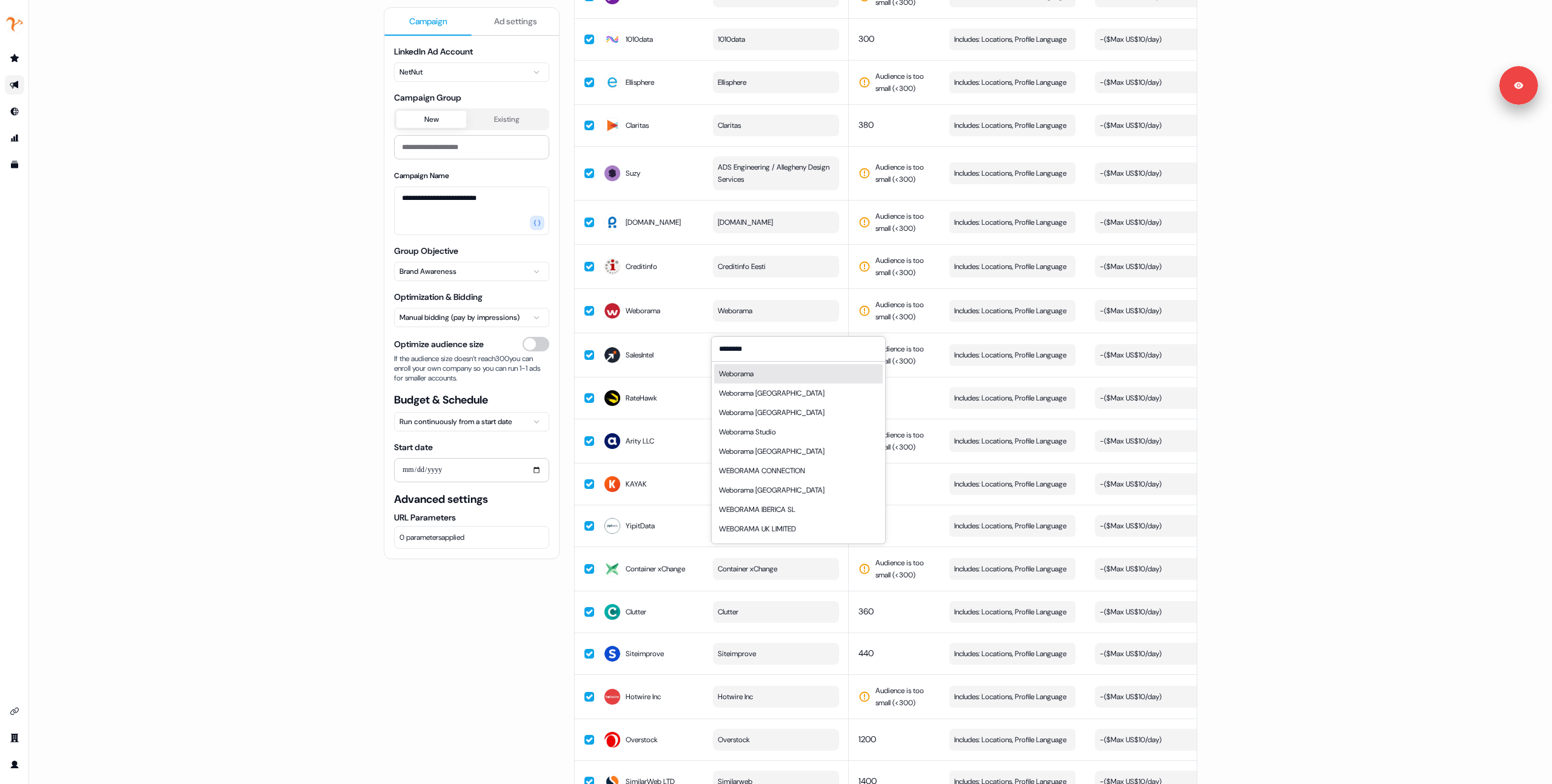 type on "********" 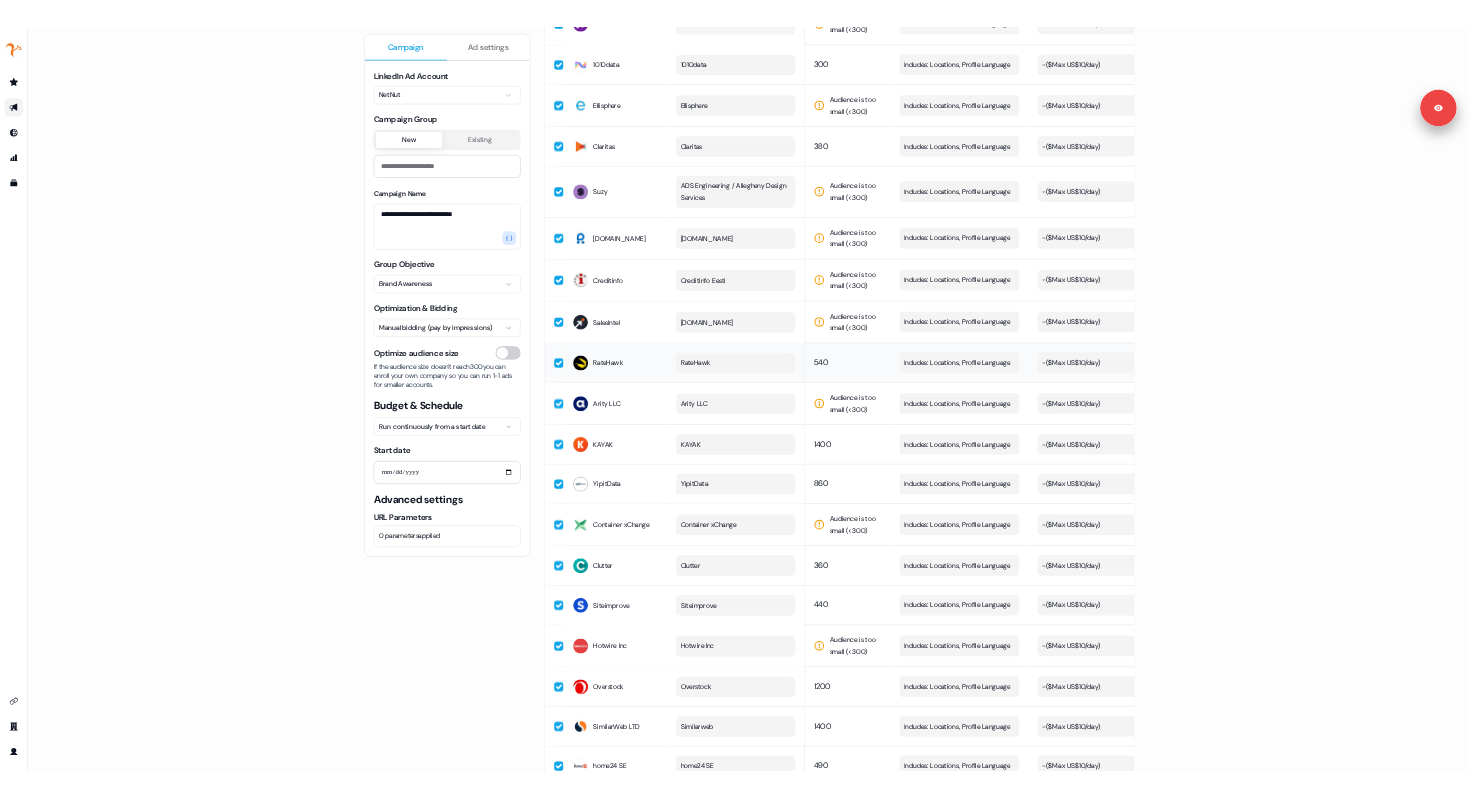 scroll, scrollTop: 6320, scrollLeft: 0, axis: vertical 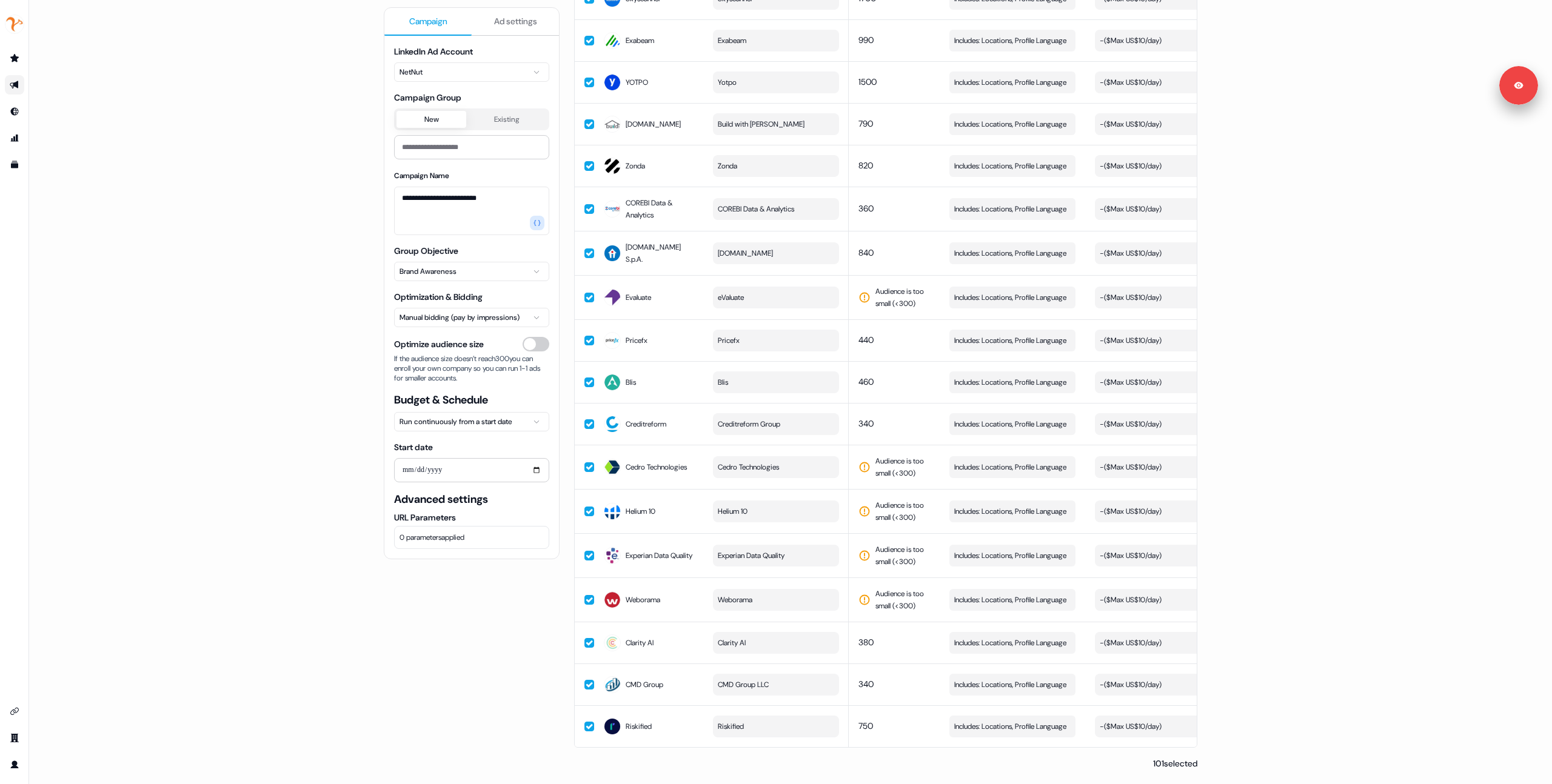 click on "**********" at bounding box center [791, 392] 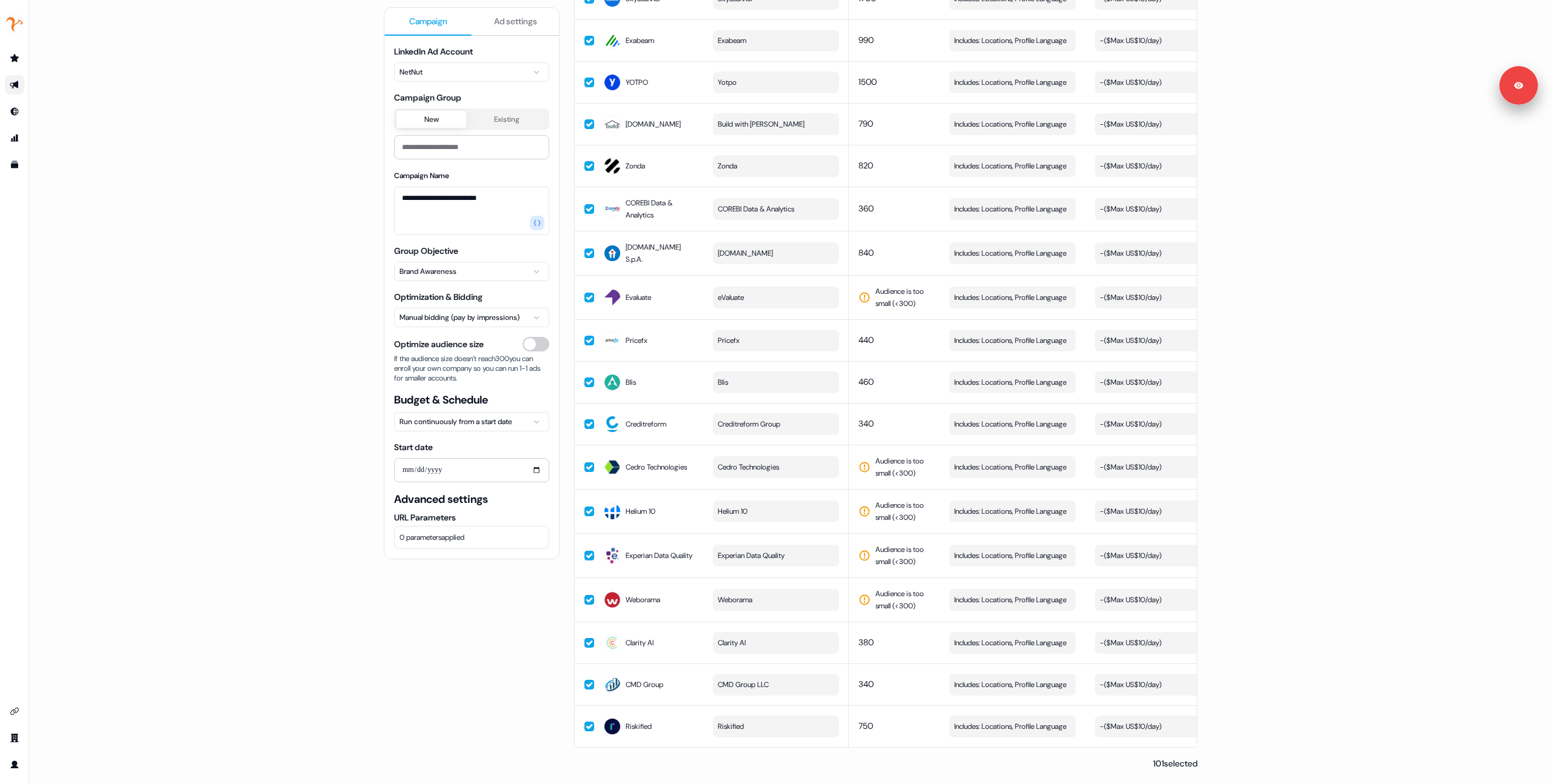 click on "**********" at bounding box center (791, 392) 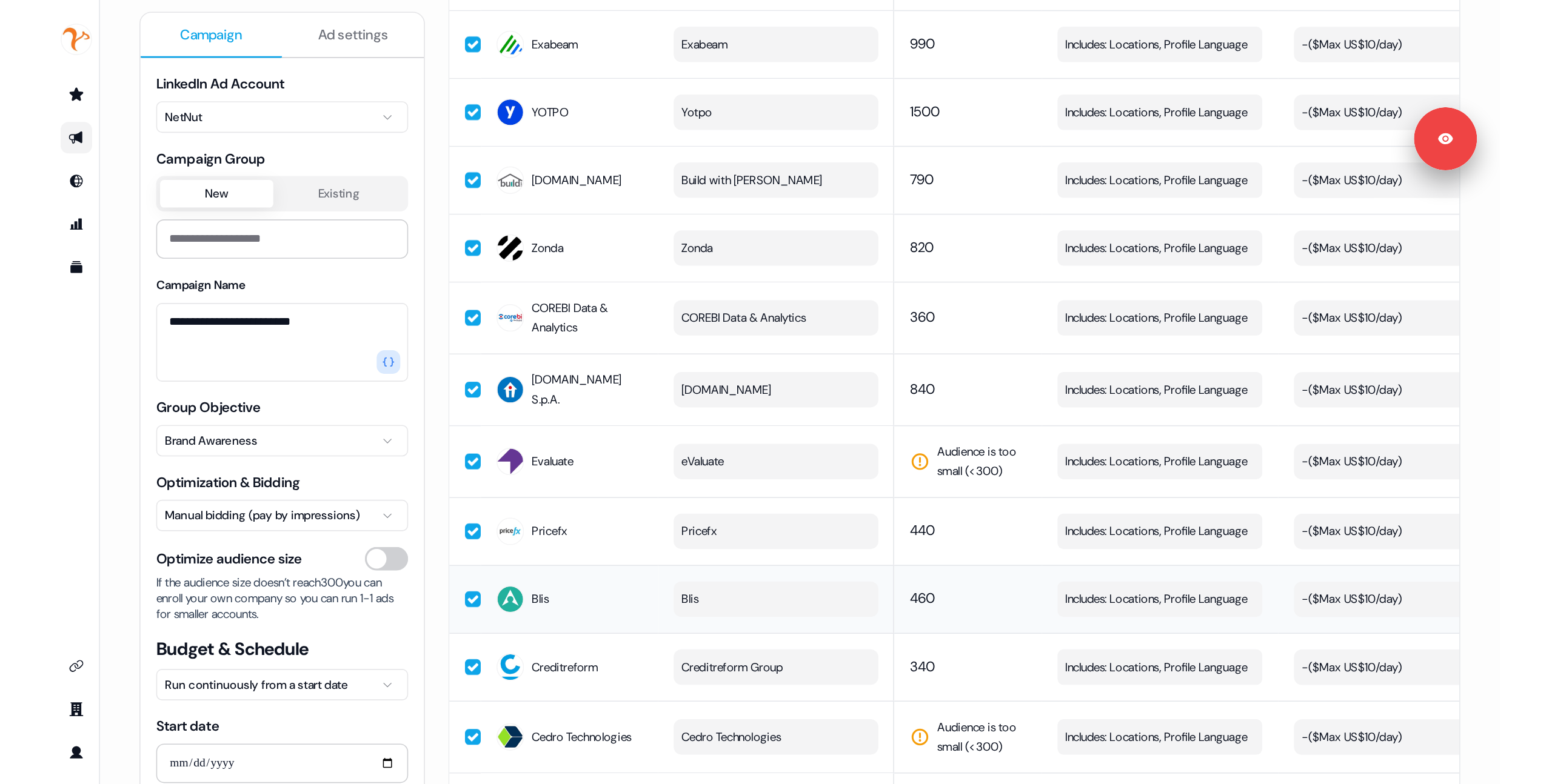 scroll, scrollTop: 3829, scrollLeft: 0, axis: vertical 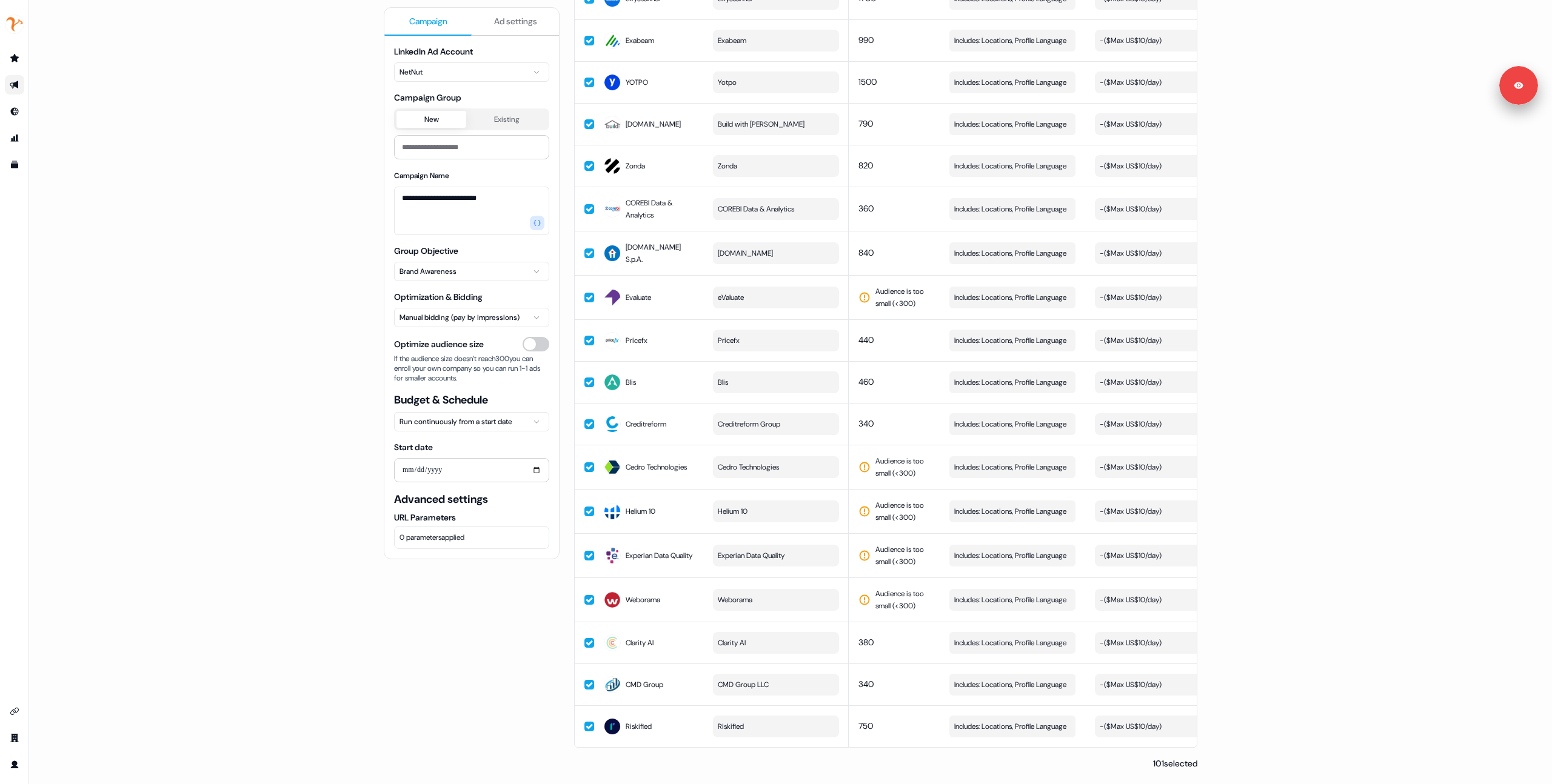 drag, startPoint x: 202, startPoint y: 96, endPoint x: 341, endPoint y: 233, distance: 195.1666 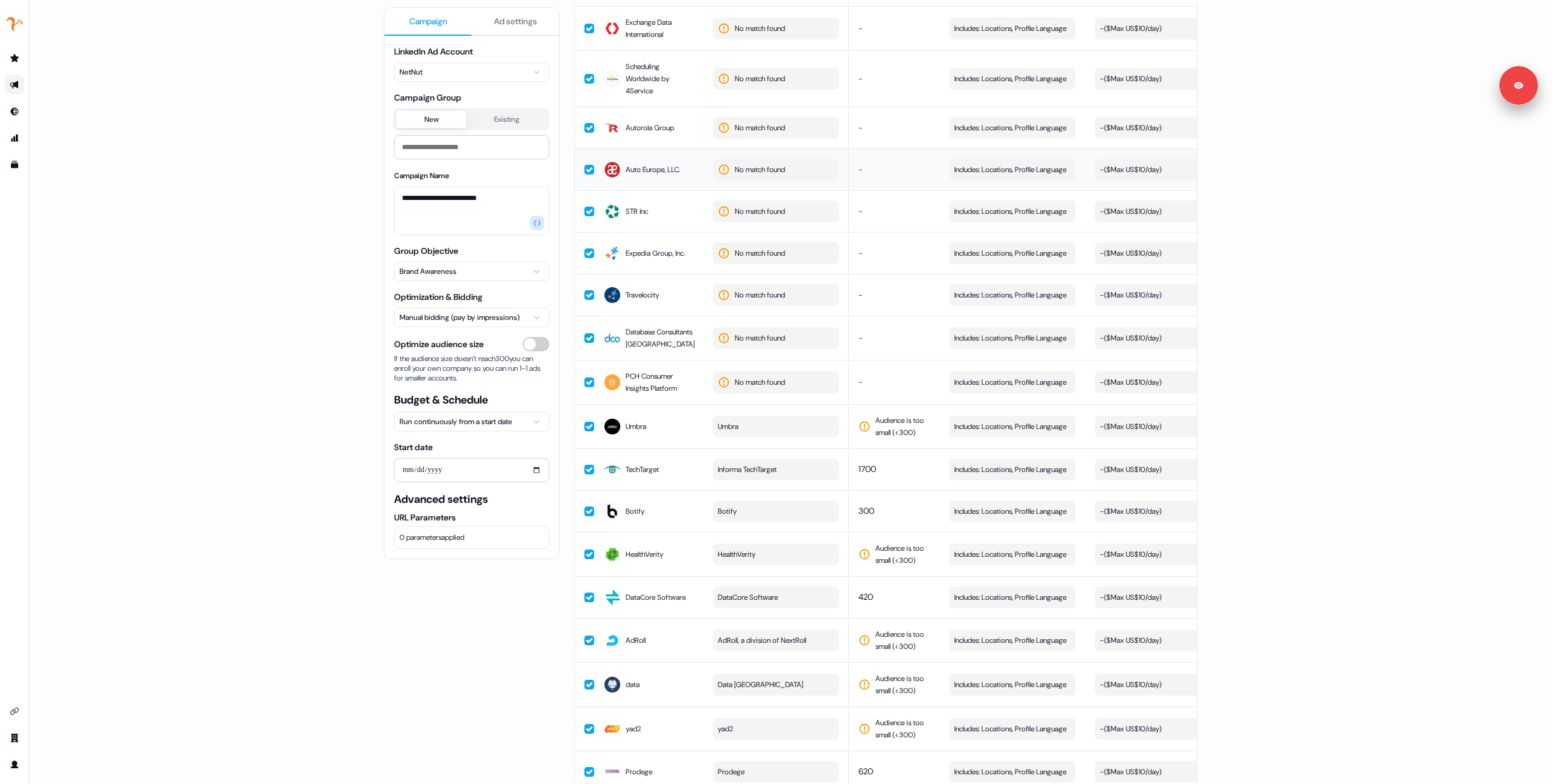 scroll, scrollTop: 0, scrollLeft: 0, axis: both 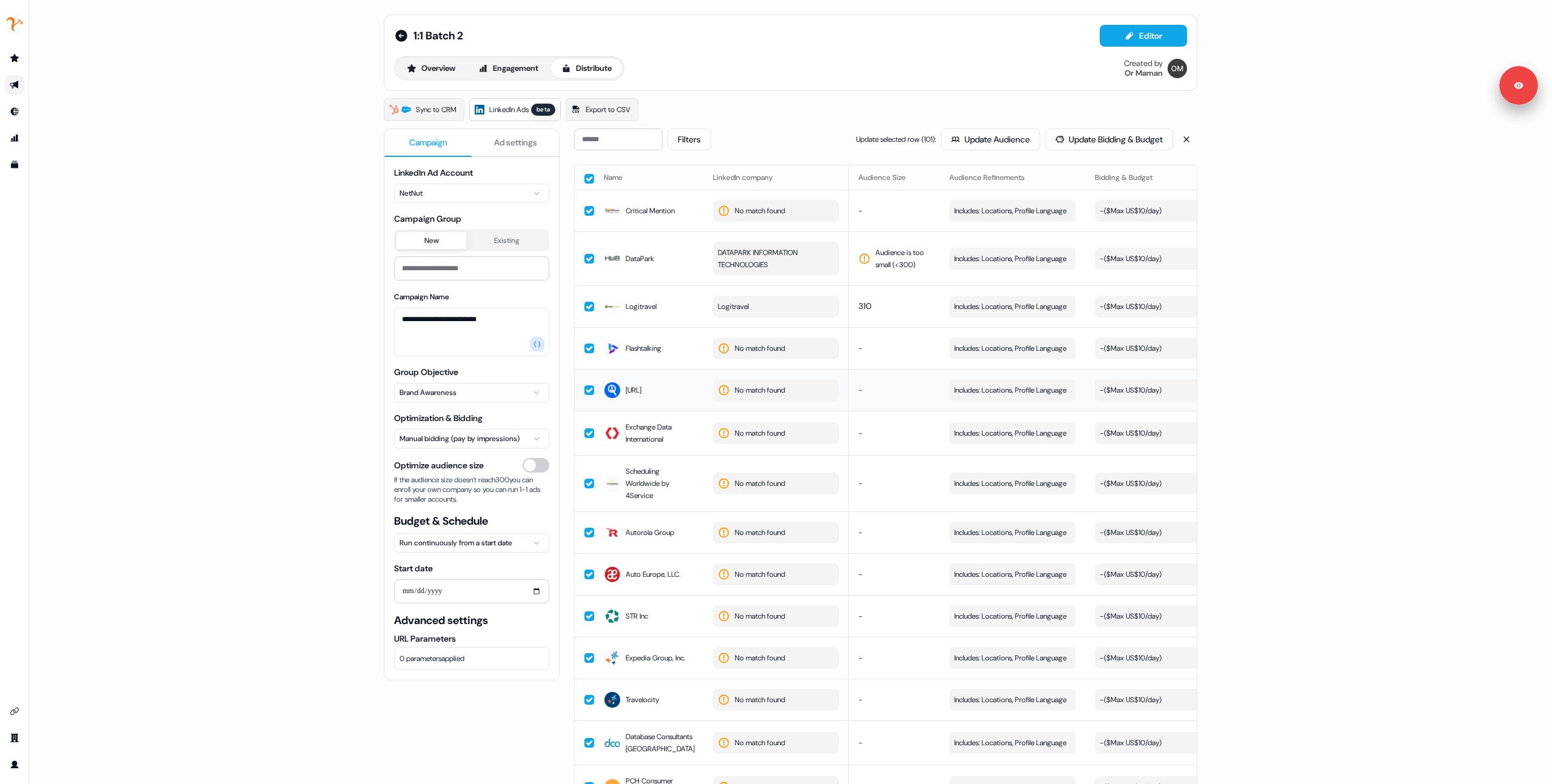 click on "No match found" at bounding box center [760, 390] 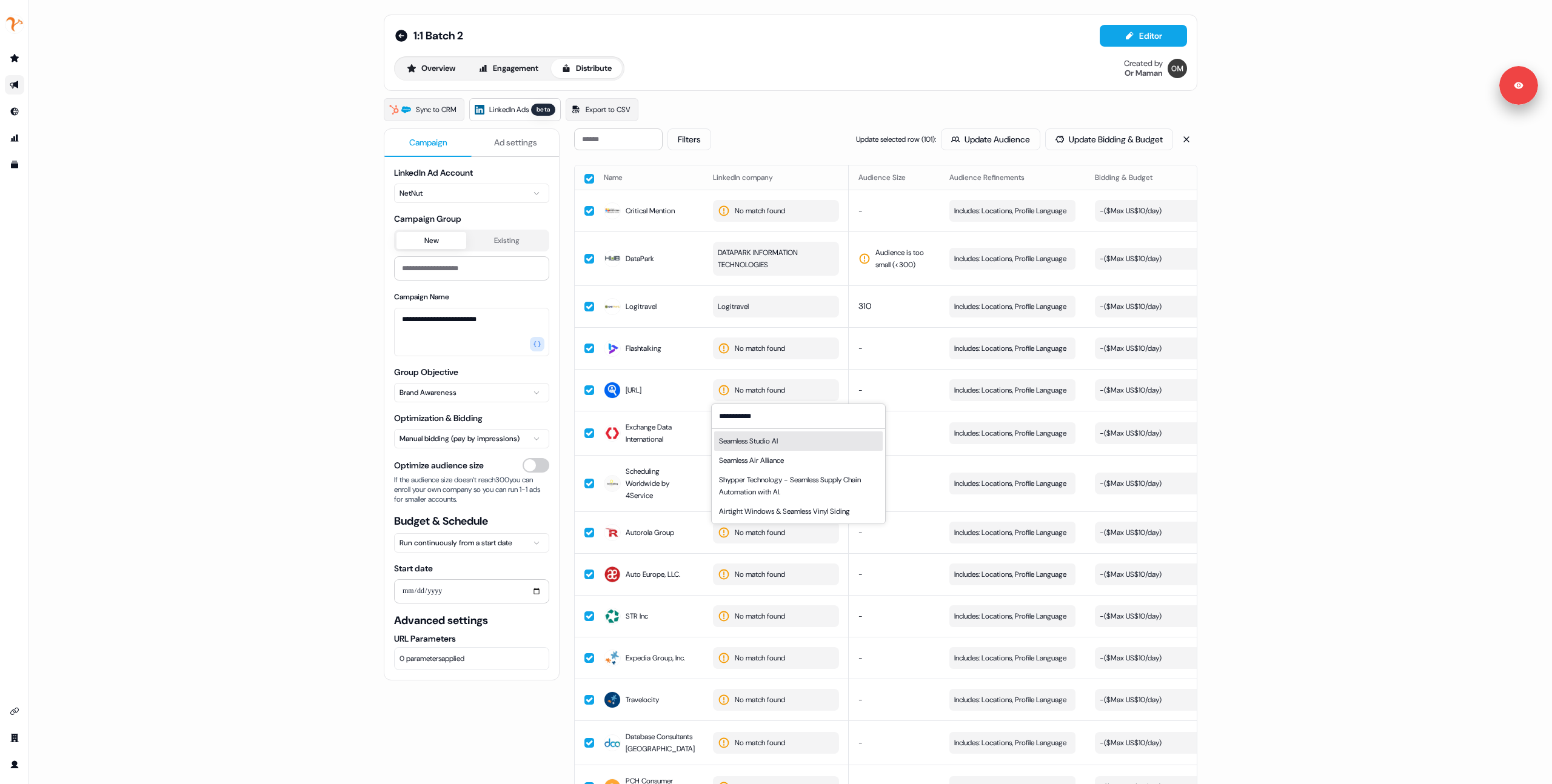 type on "**********" 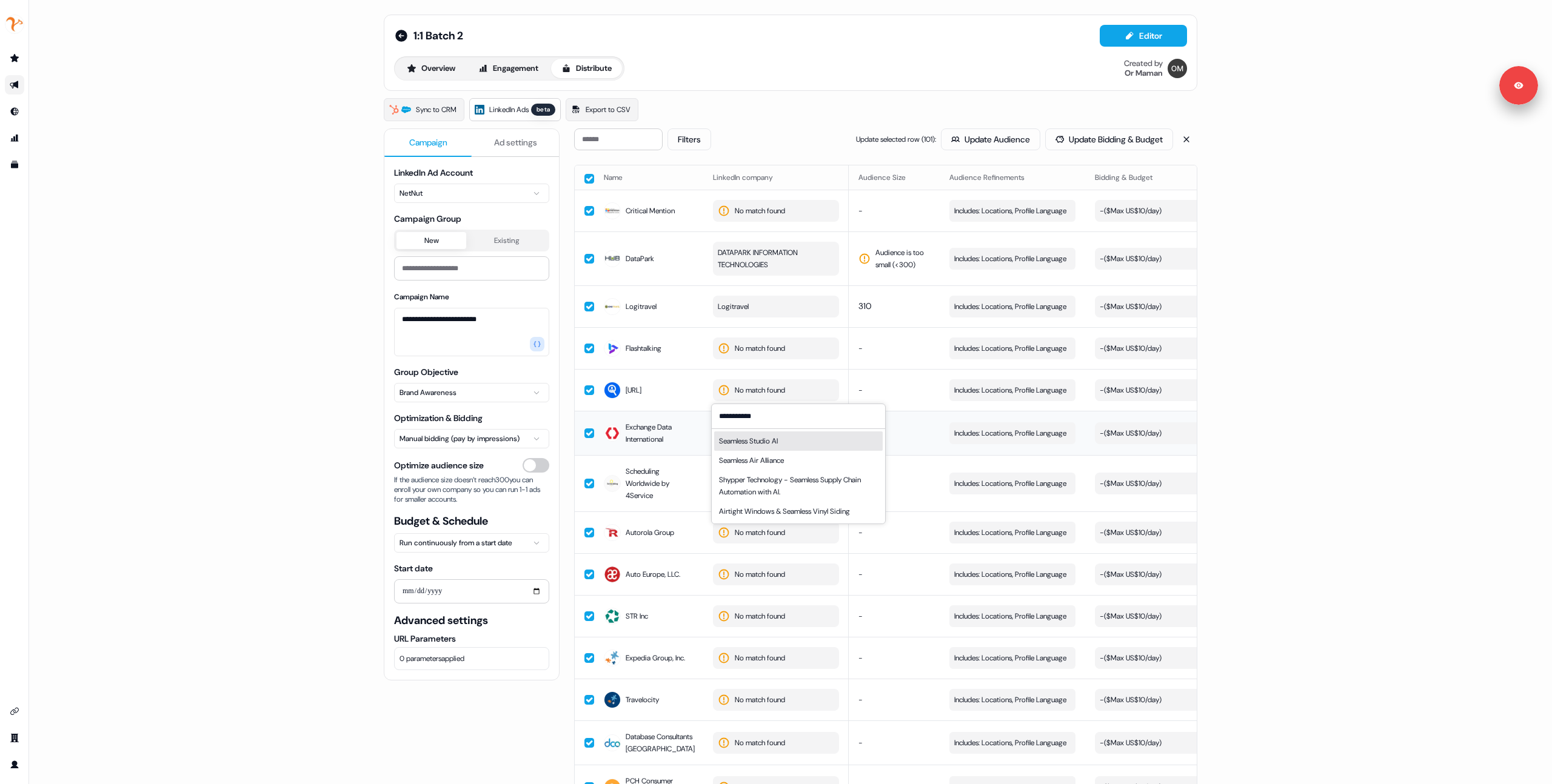 click on "Exchange Data International" at bounding box center (660, 433) 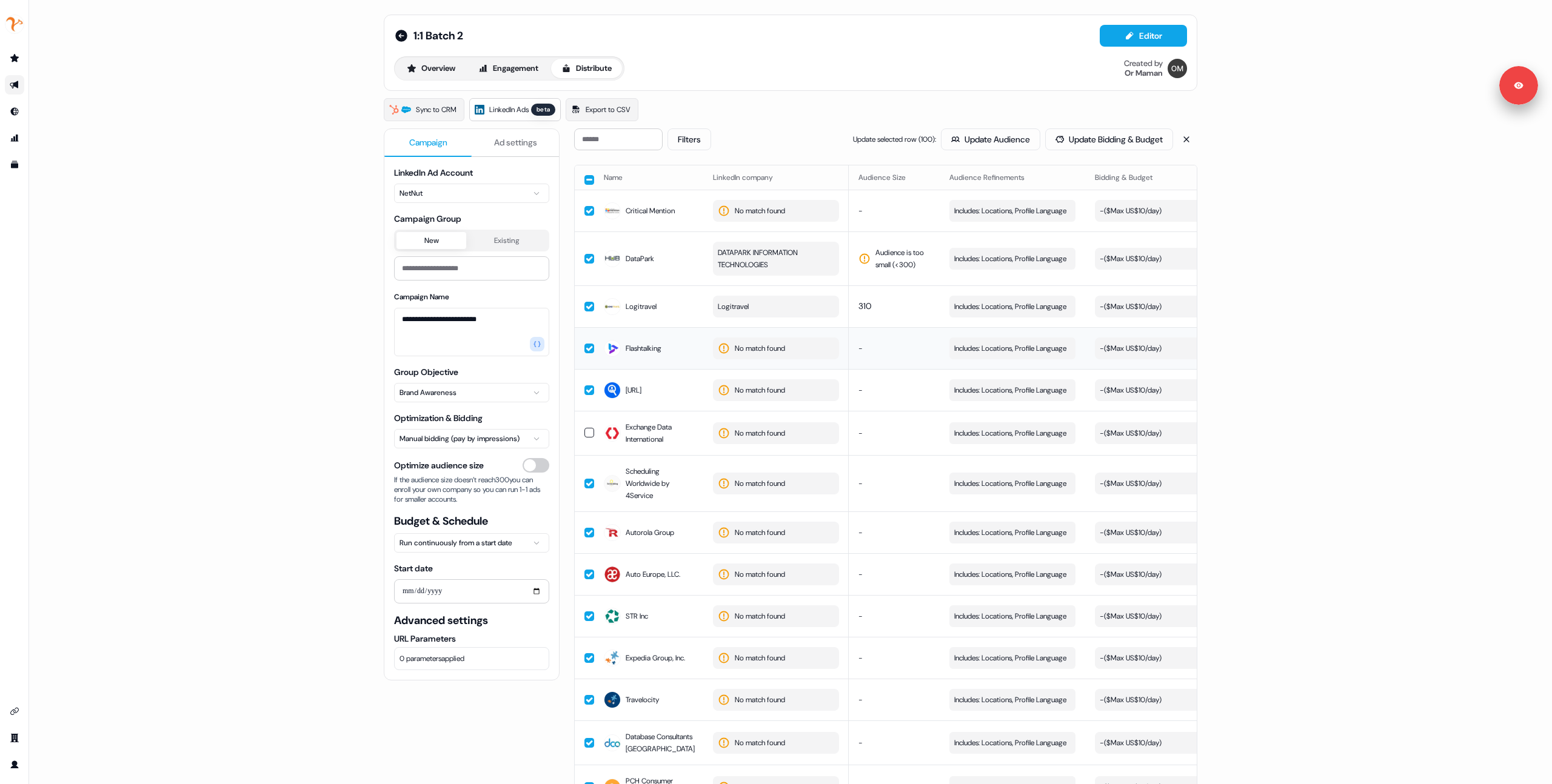 click on "No match found" at bounding box center [760, 348] 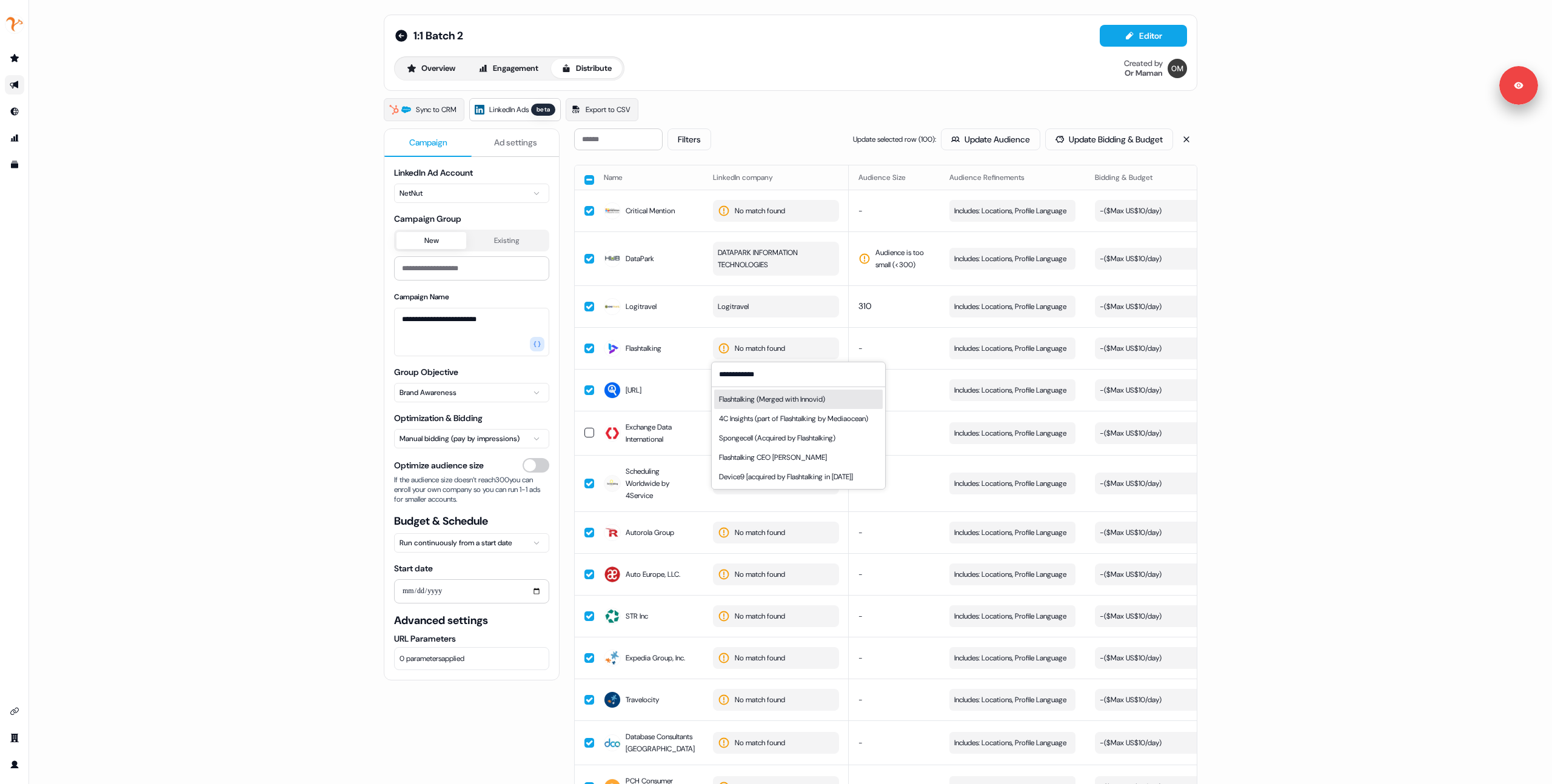 type on "**********" 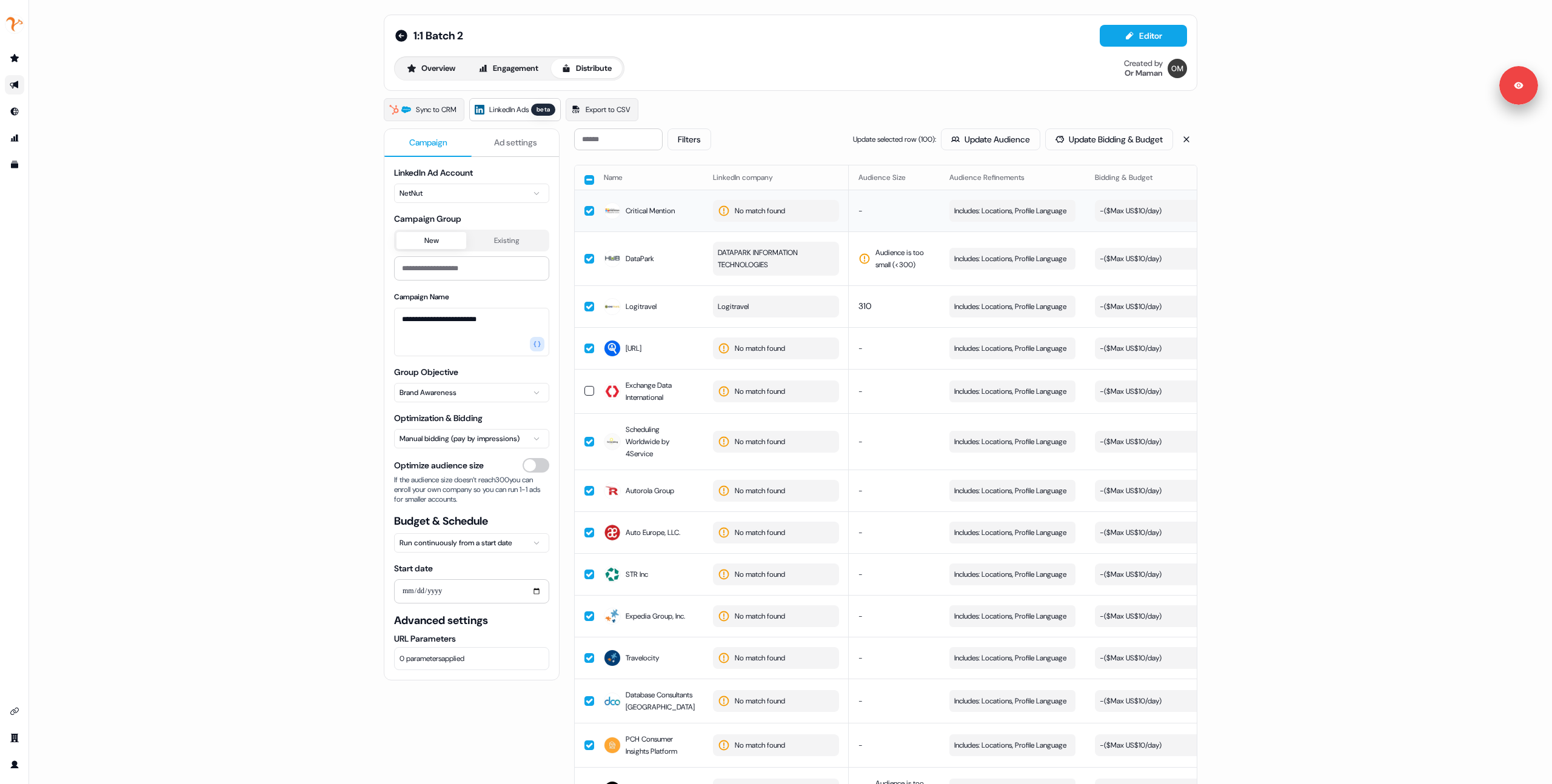 click on "No match found" at bounding box center [776, 210] 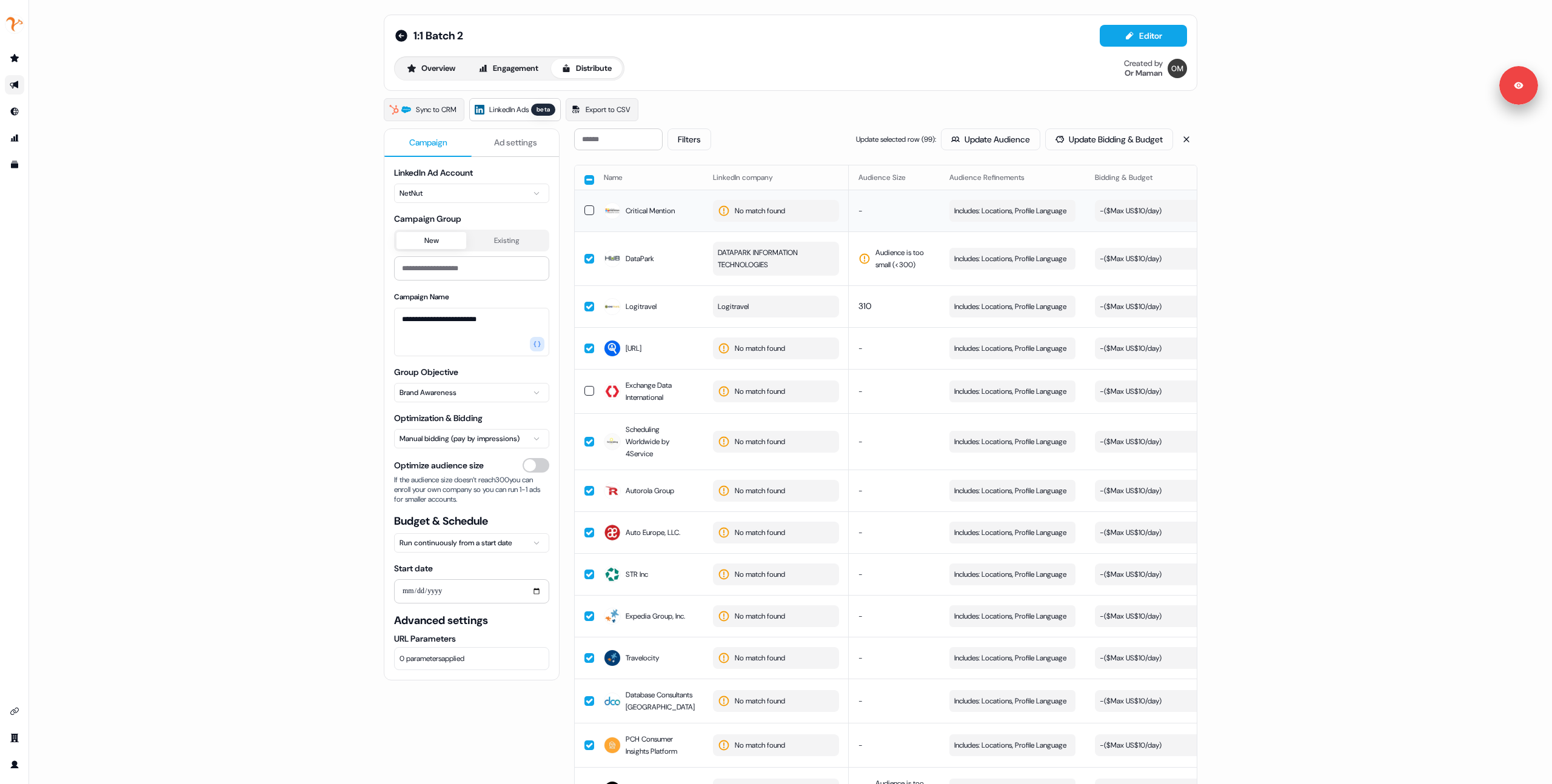 click on "No match found" at bounding box center [776, 211] 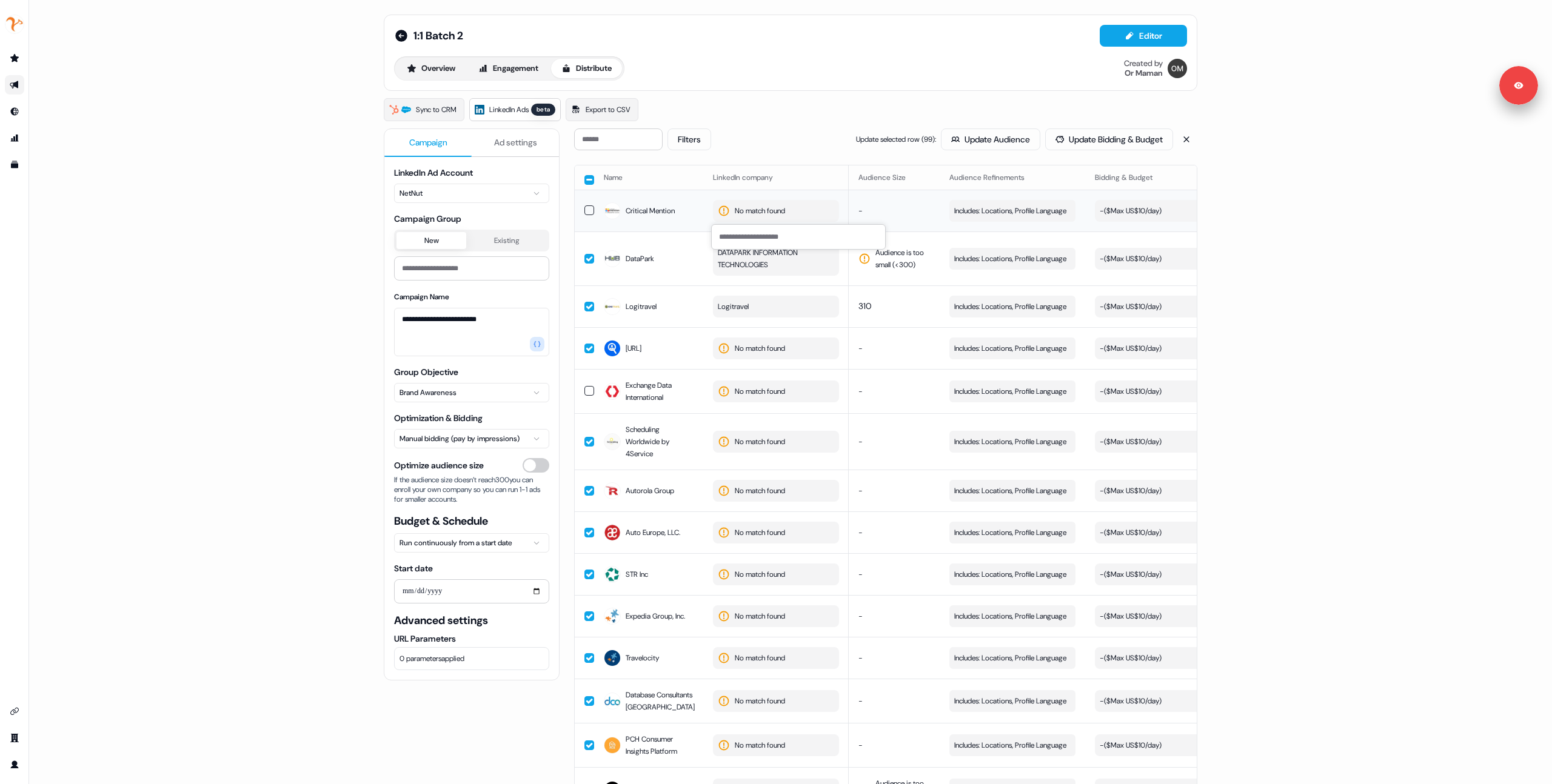 type on "*" 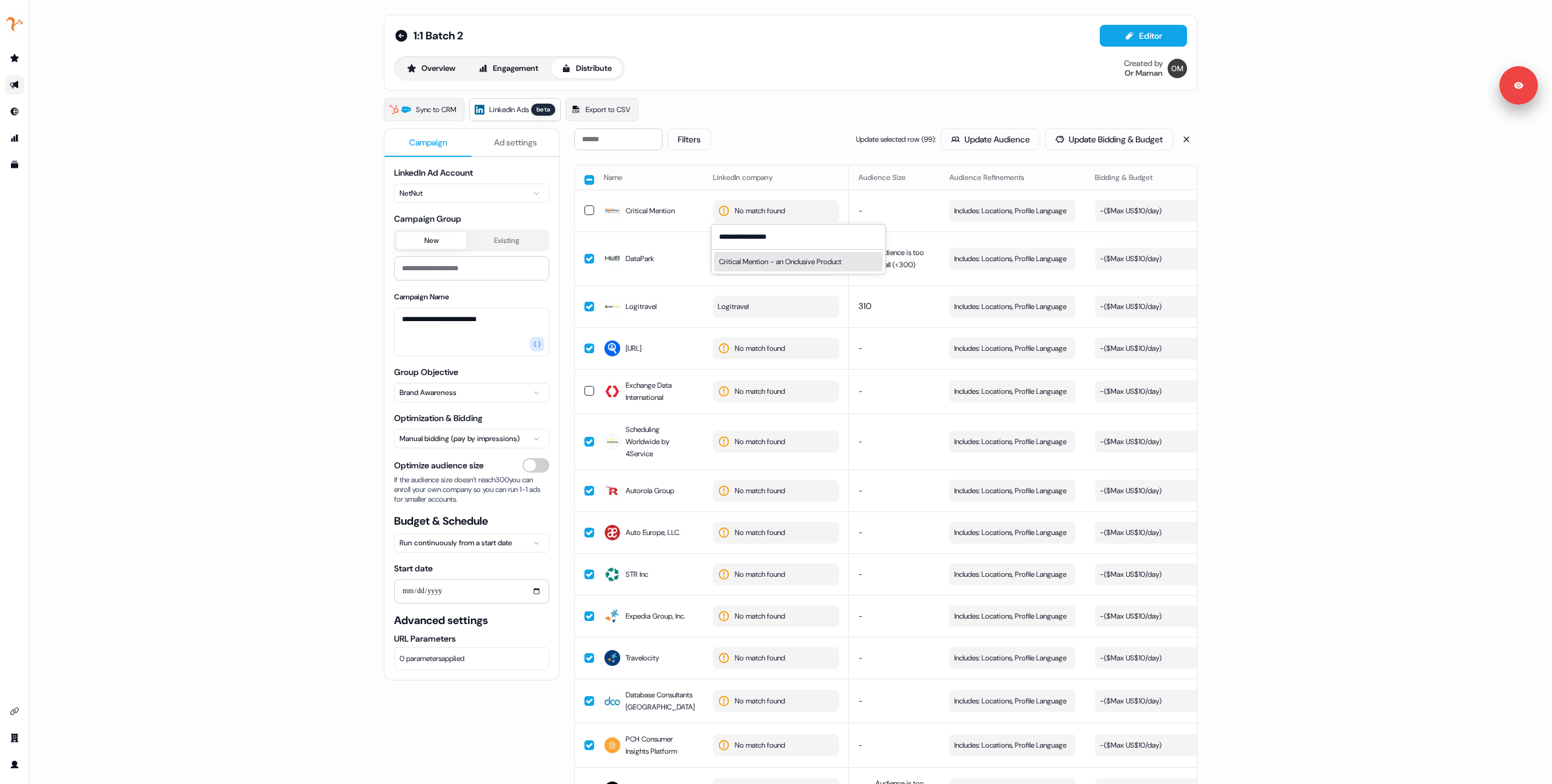 type on "**********" 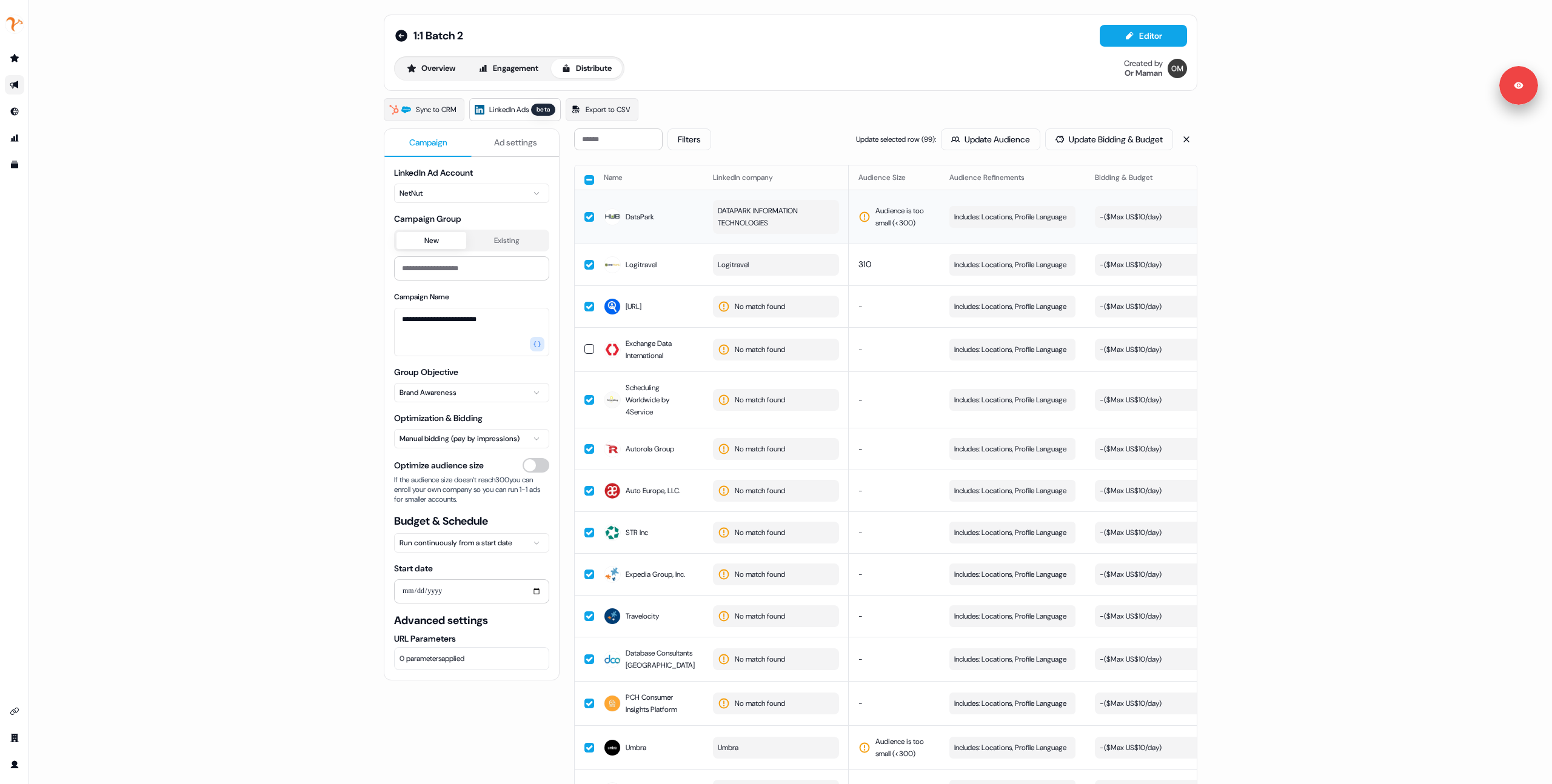 click on "DATAPARK INFORMATION TECHNOLOGIES" at bounding box center (775, 217) 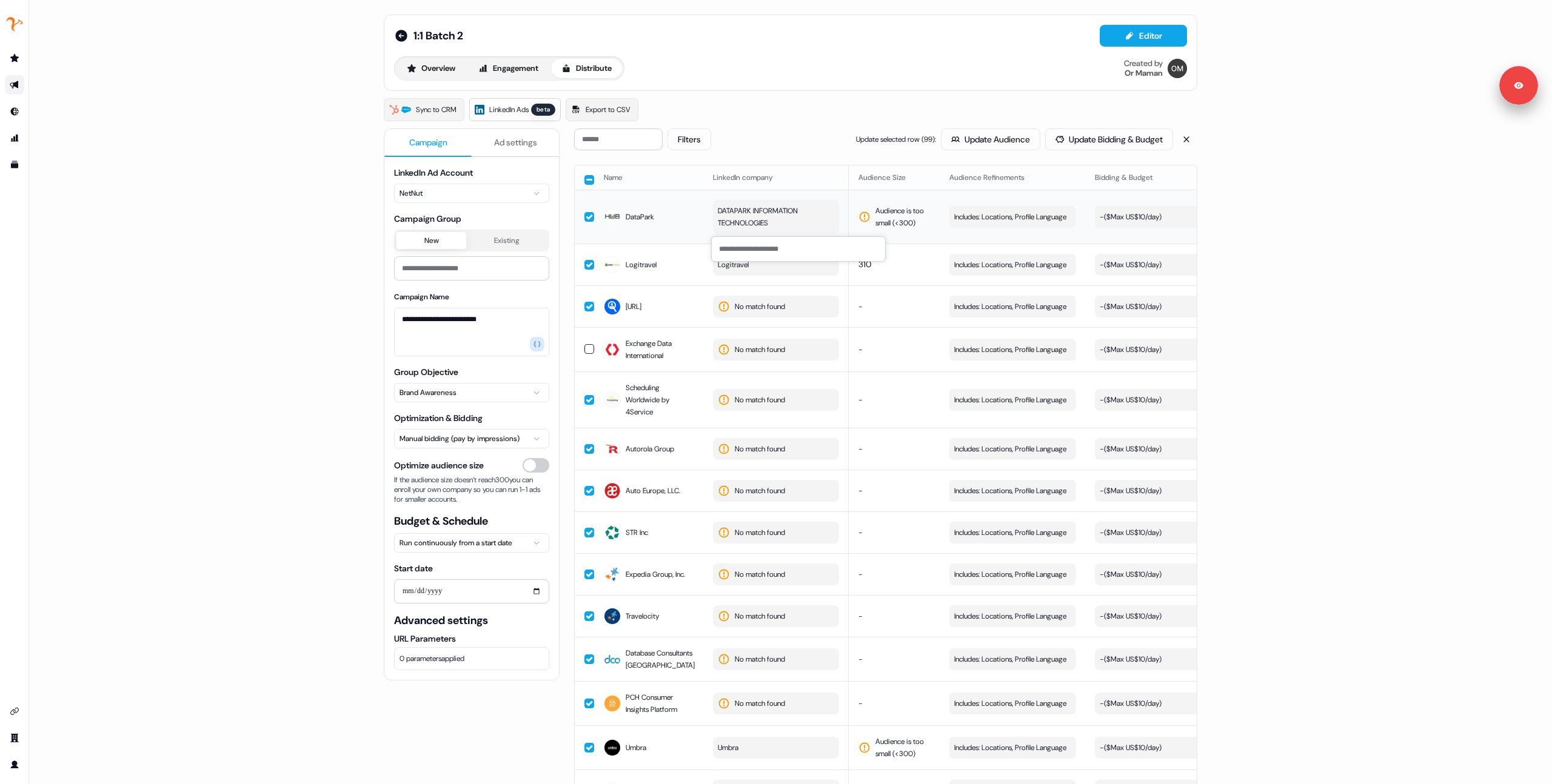 type on "*" 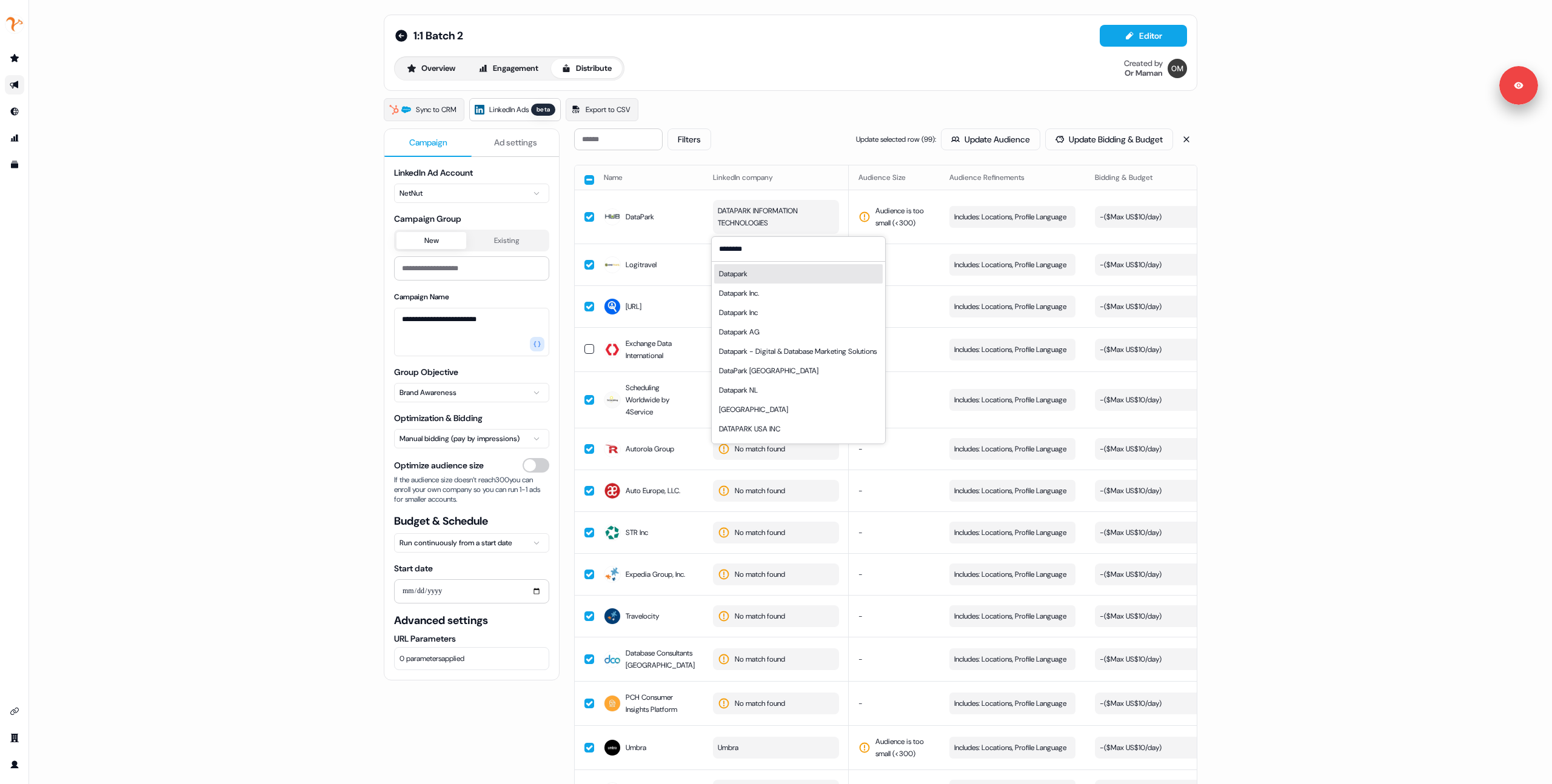 type on "********" 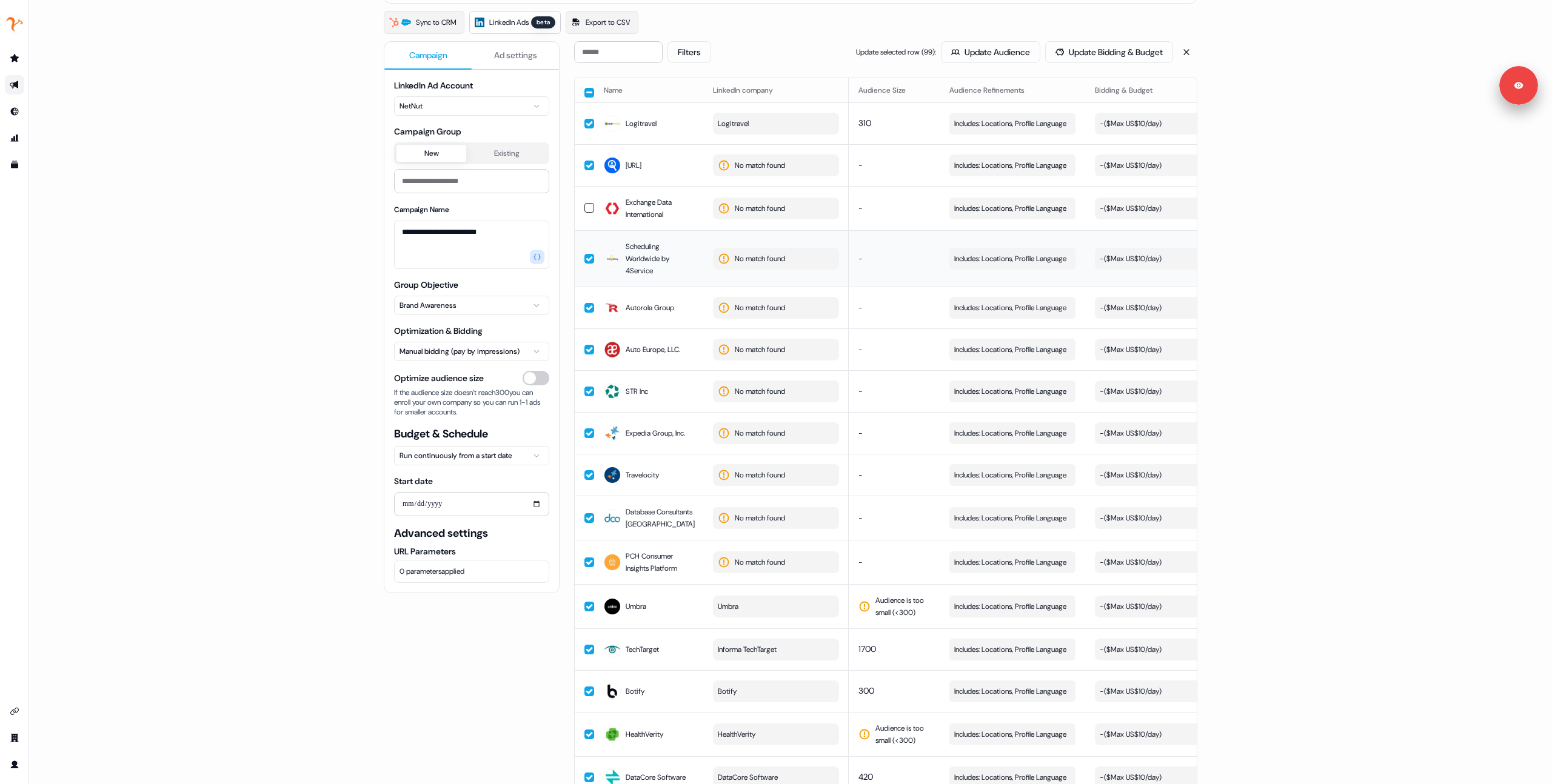 scroll, scrollTop: 88, scrollLeft: 0, axis: vertical 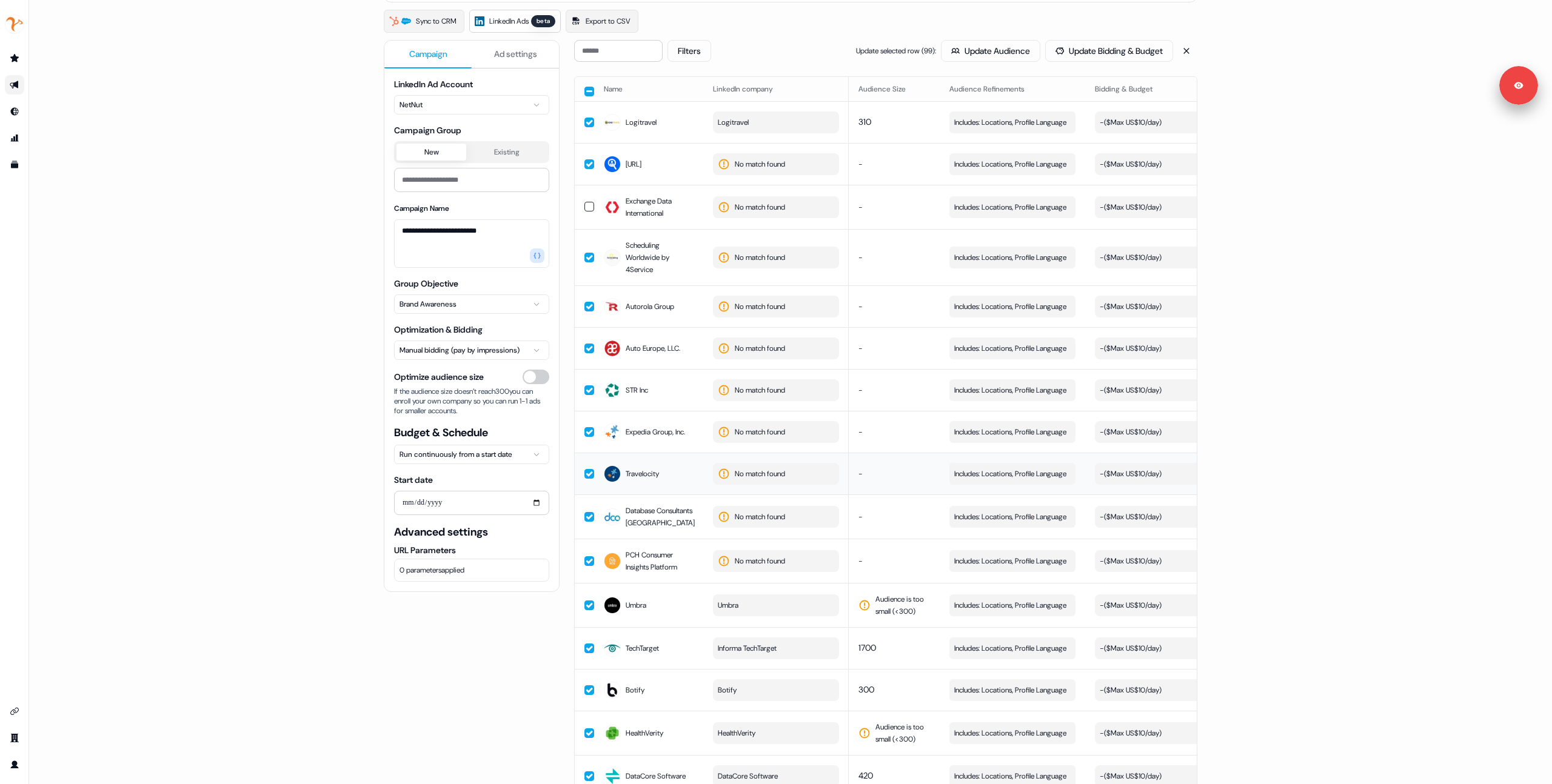 click on "No match found" at bounding box center [760, 474] 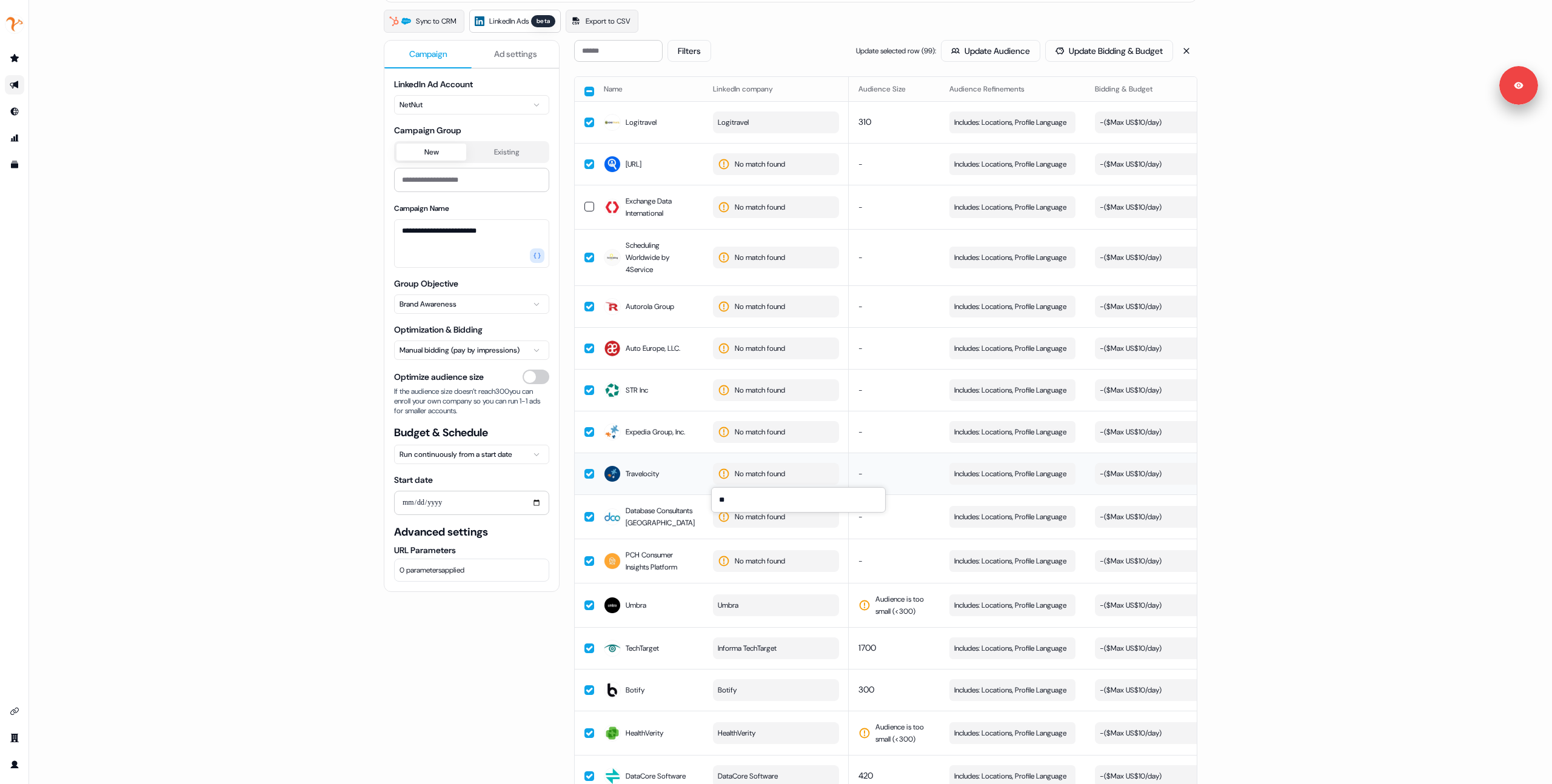 type on "*" 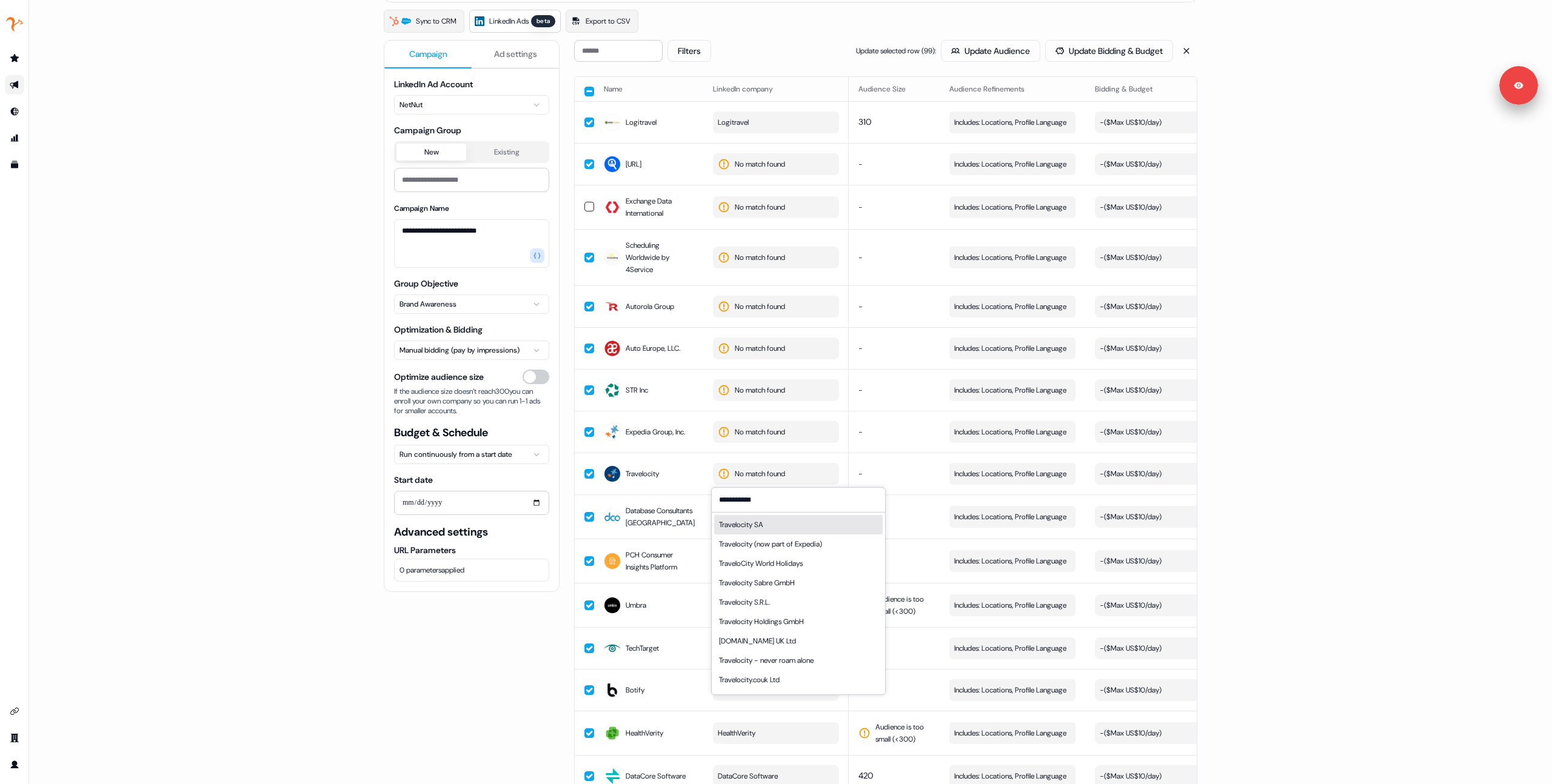 type on "**********" 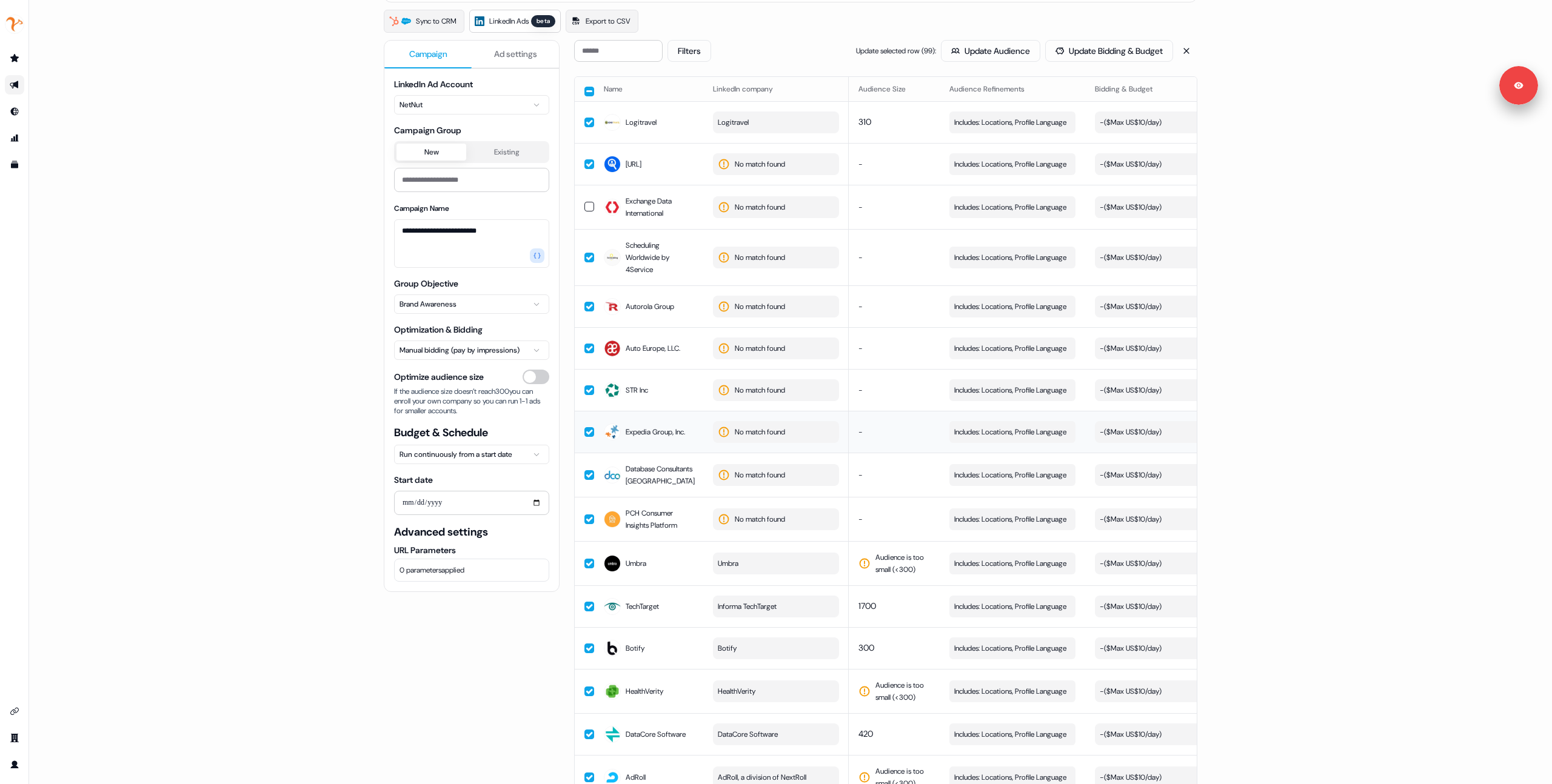click on "No match found" at bounding box center [760, 432] 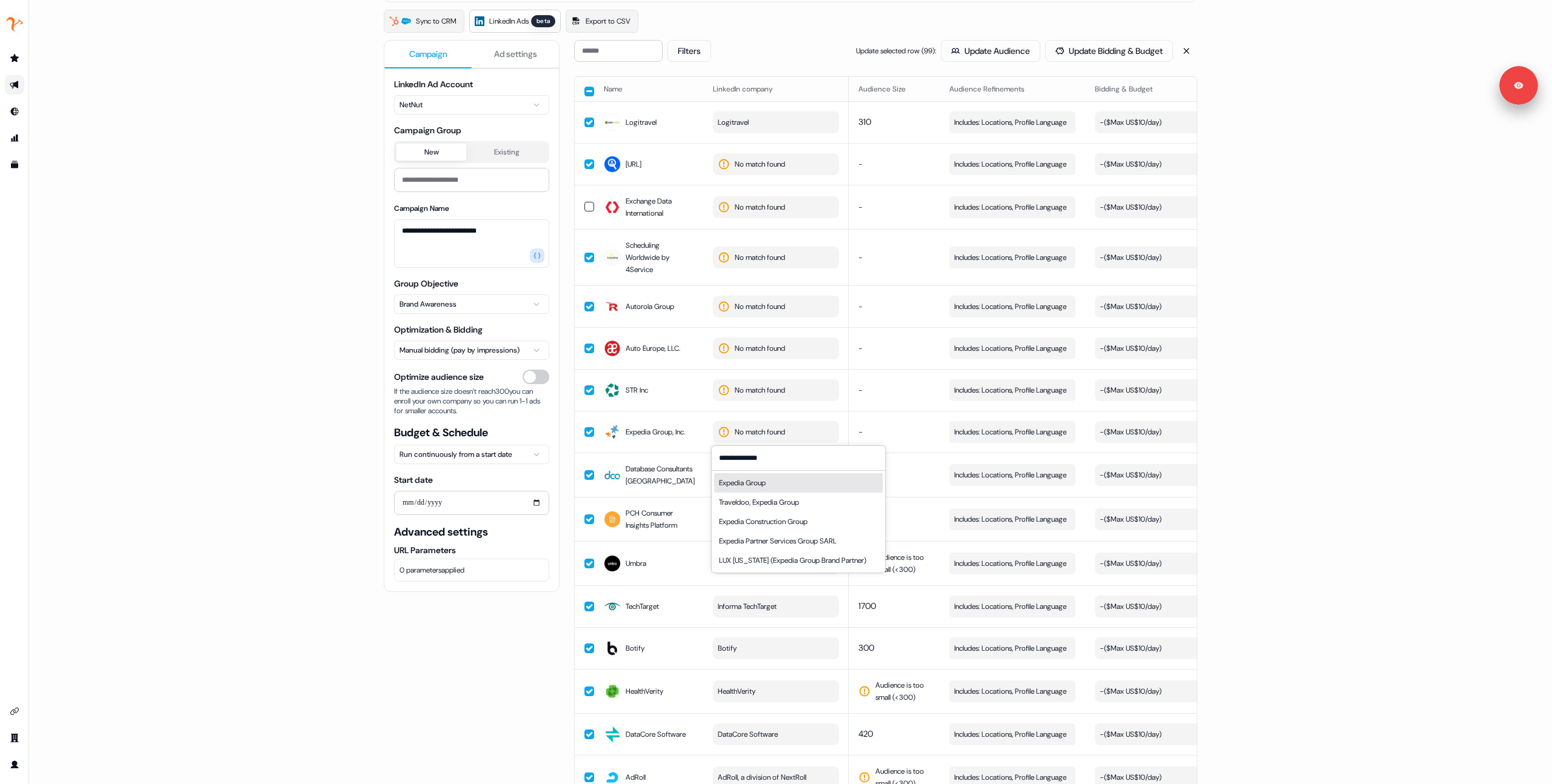 type on "**********" 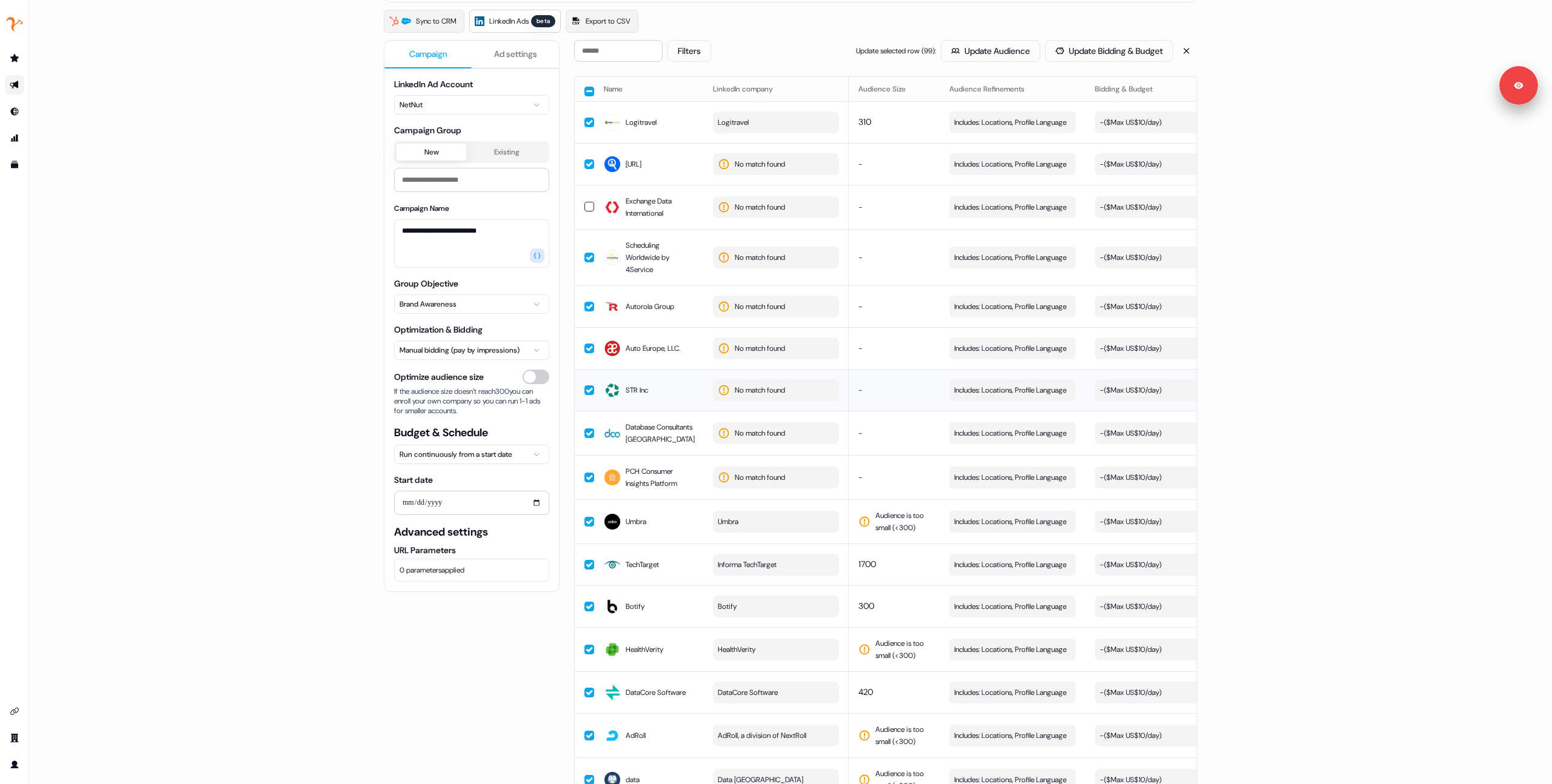 click on "No match found" at bounding box center (760, 390) 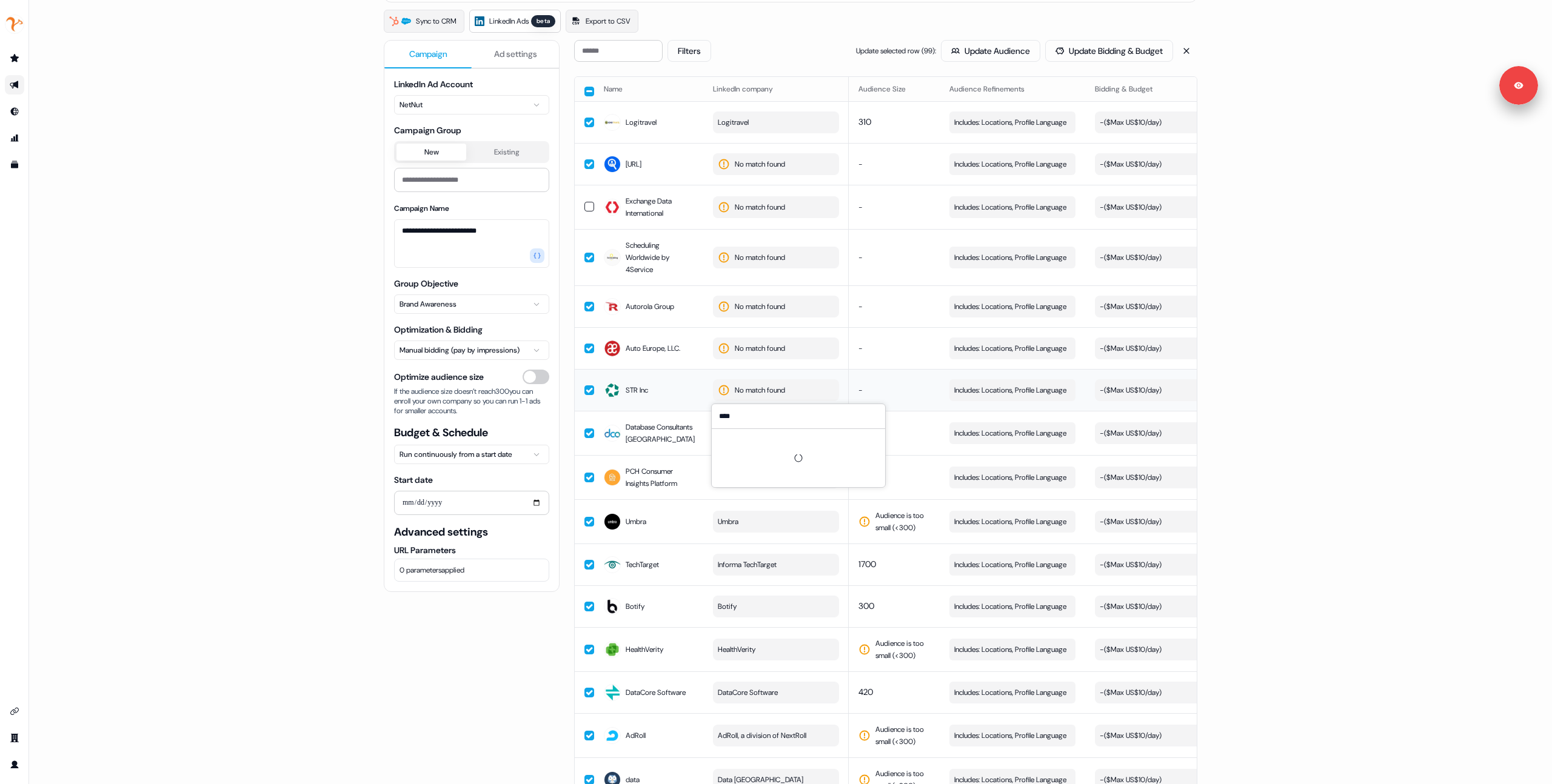 type on "***" 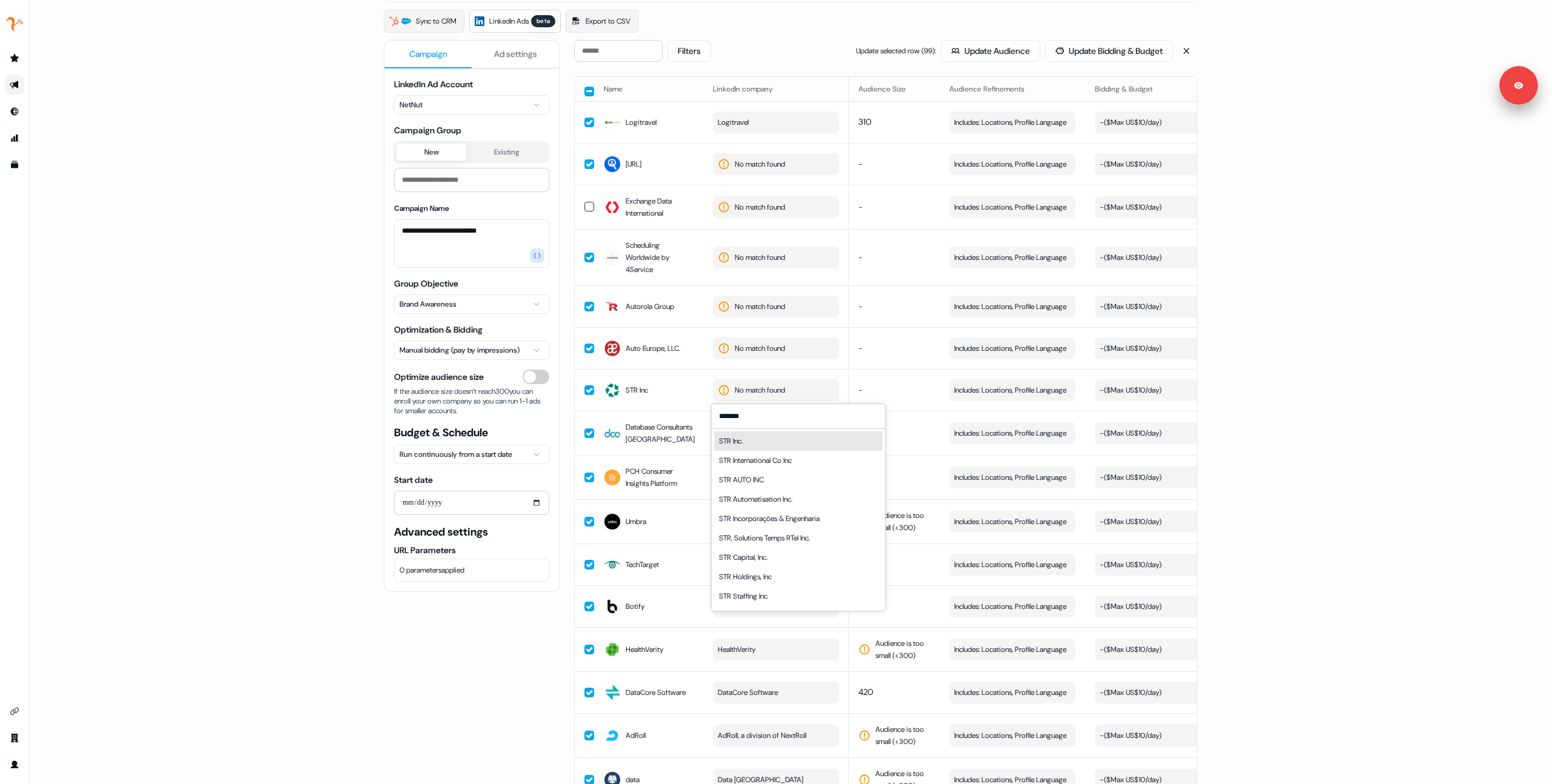 type on "*******" 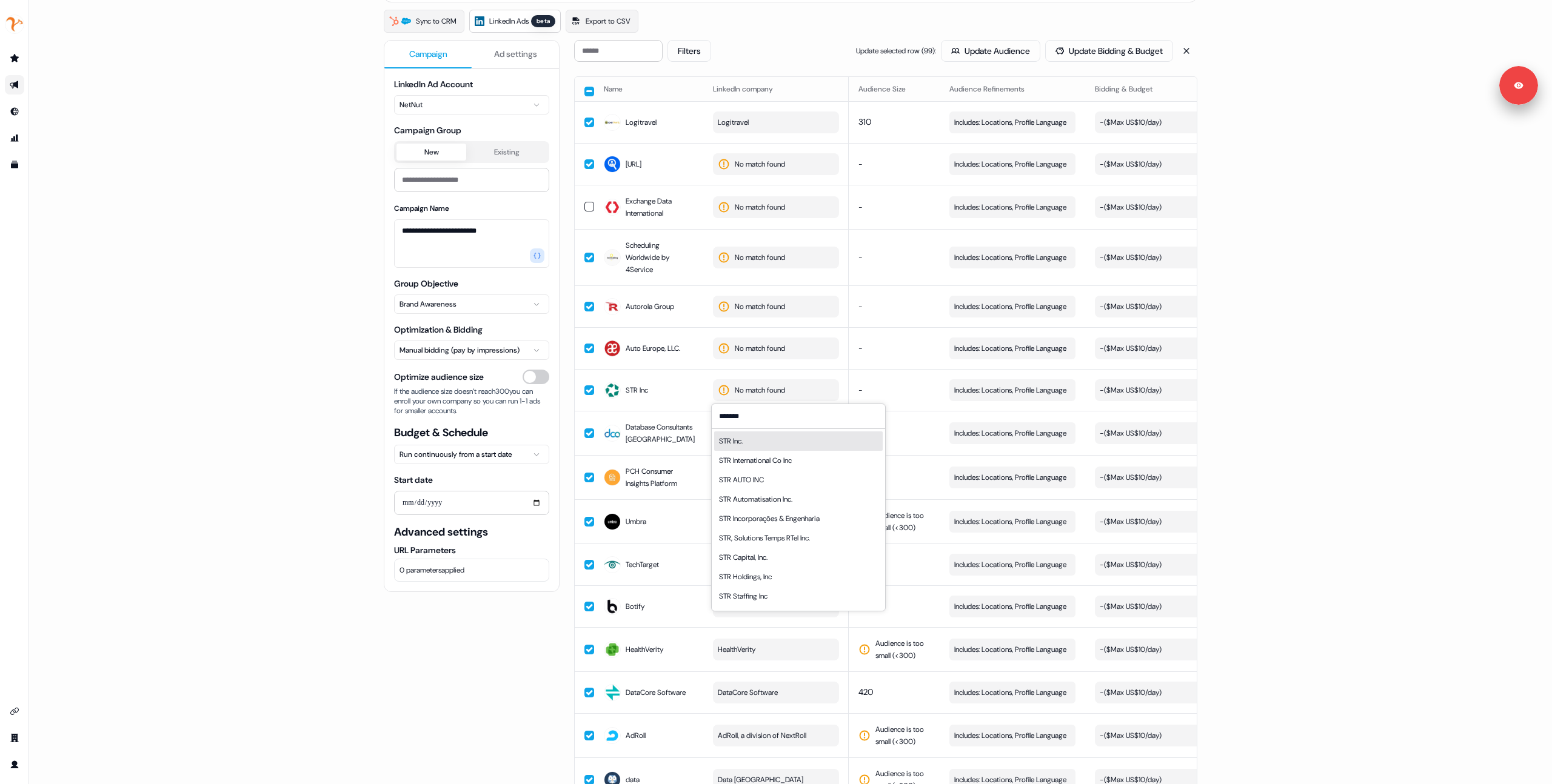 click on "STR Inc." at bounding box center [798, 441] 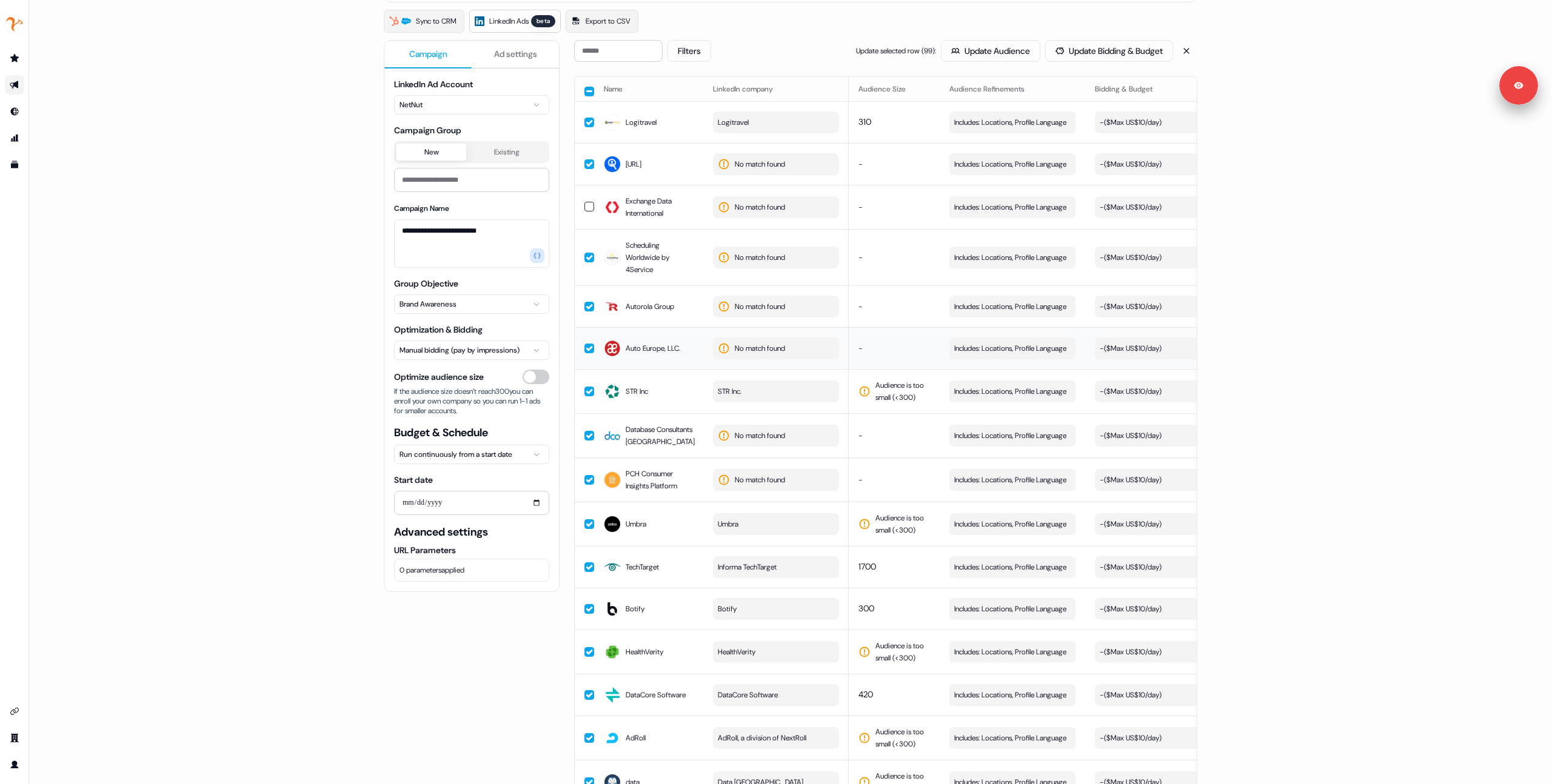 click on "No match found" at bounding box center (776, 348) 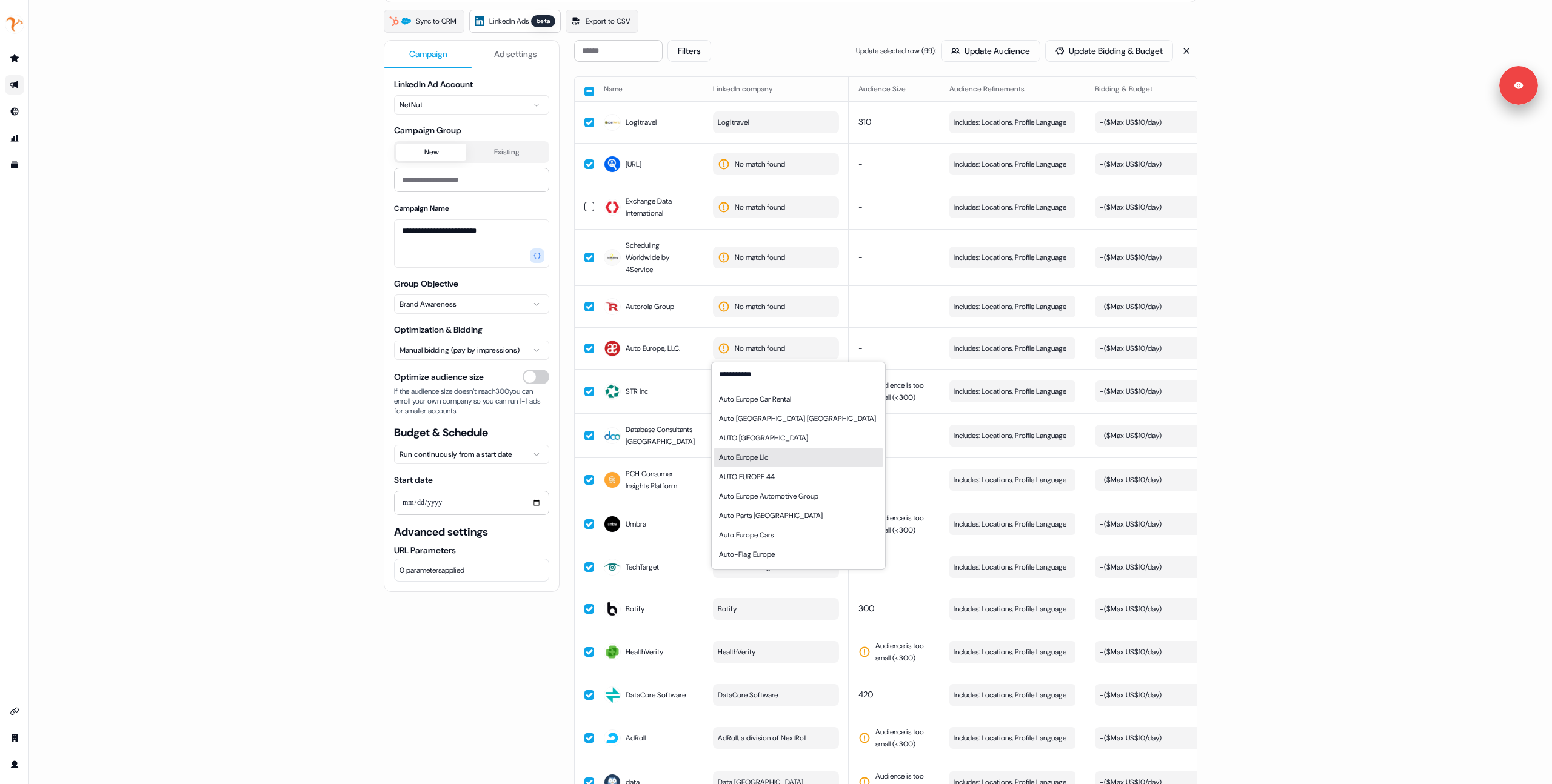 type on "**********" 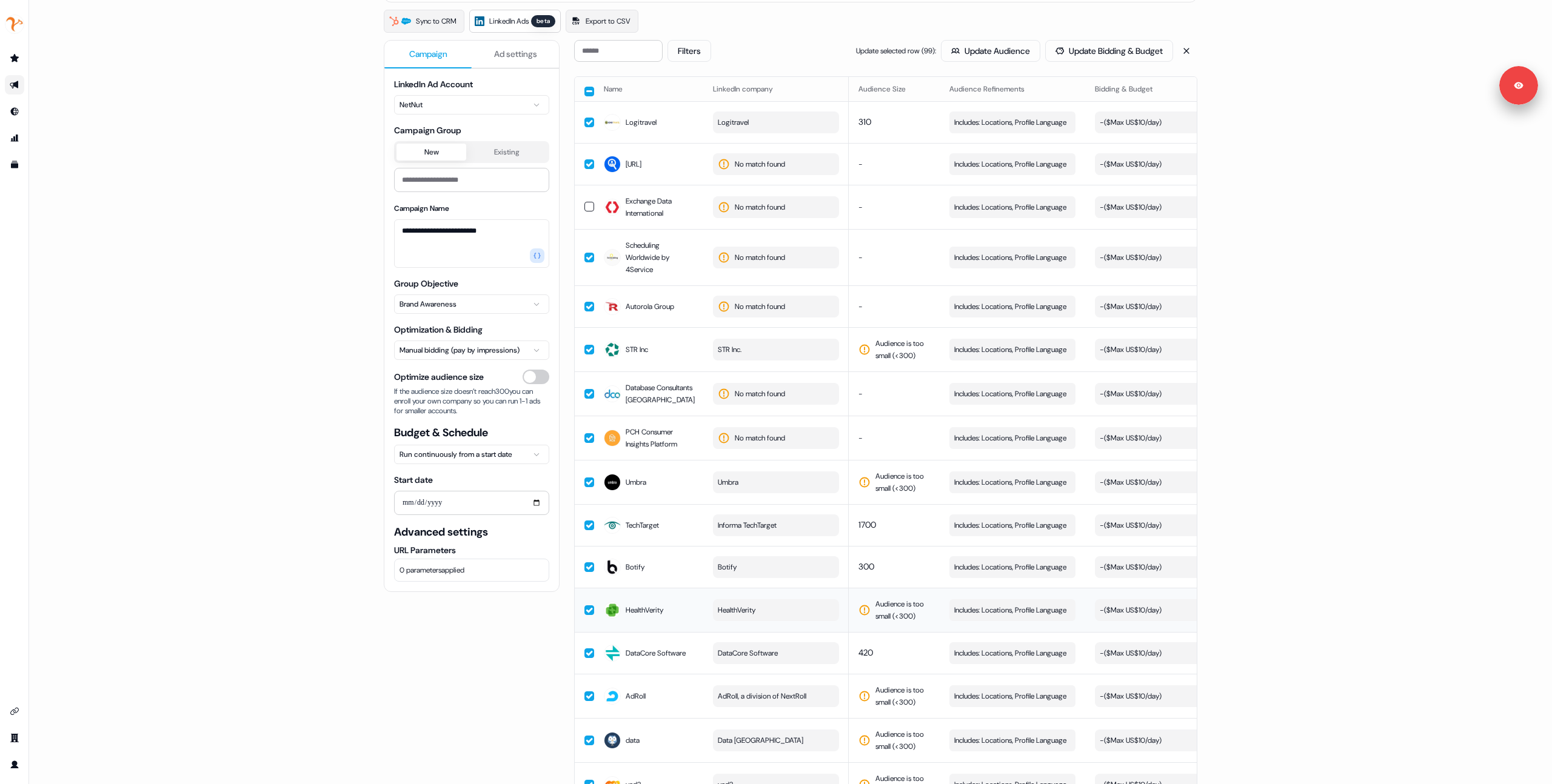 click on "HealthVerity" at bounding box center (776, 610) 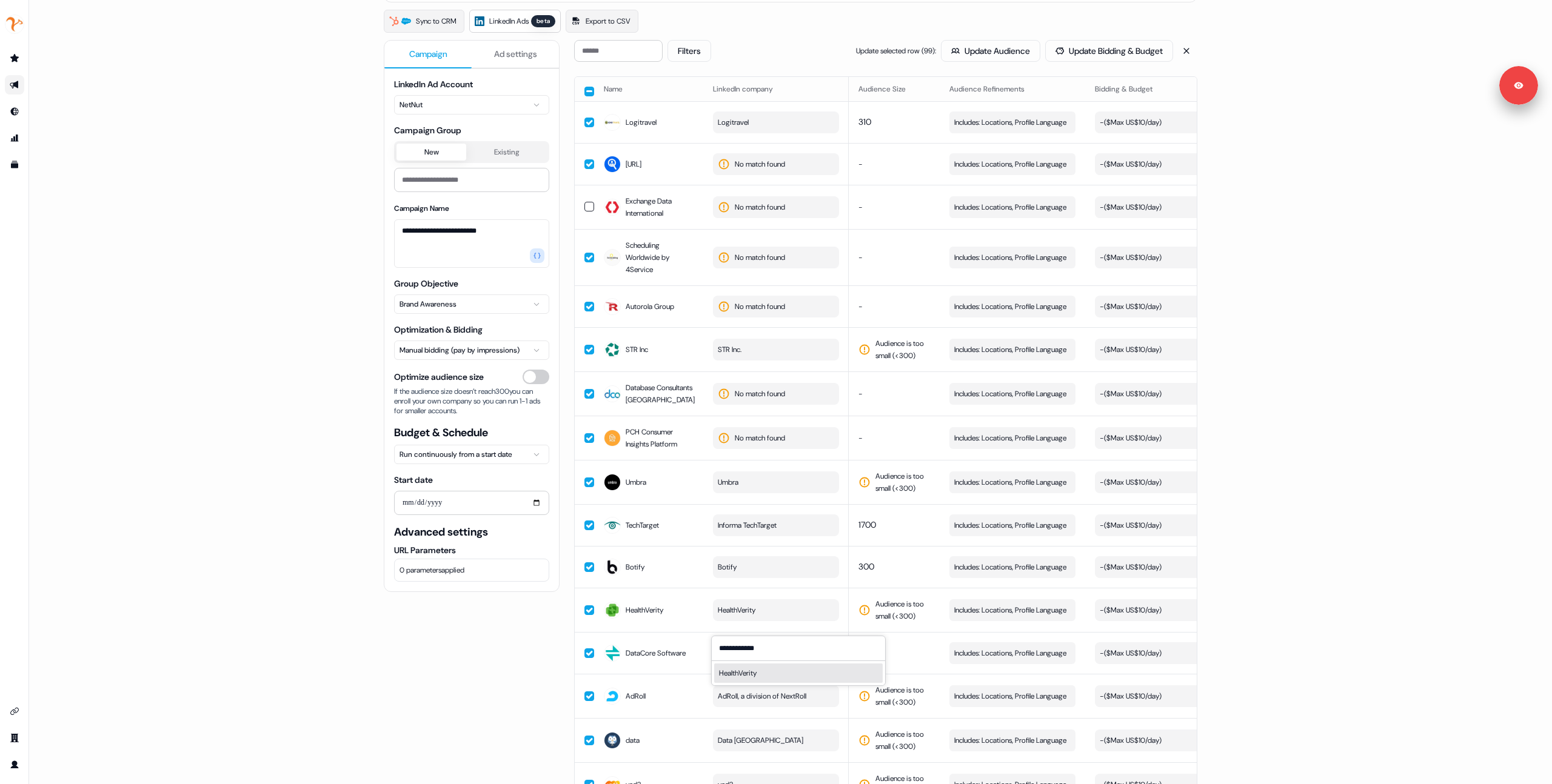 type on "**********" 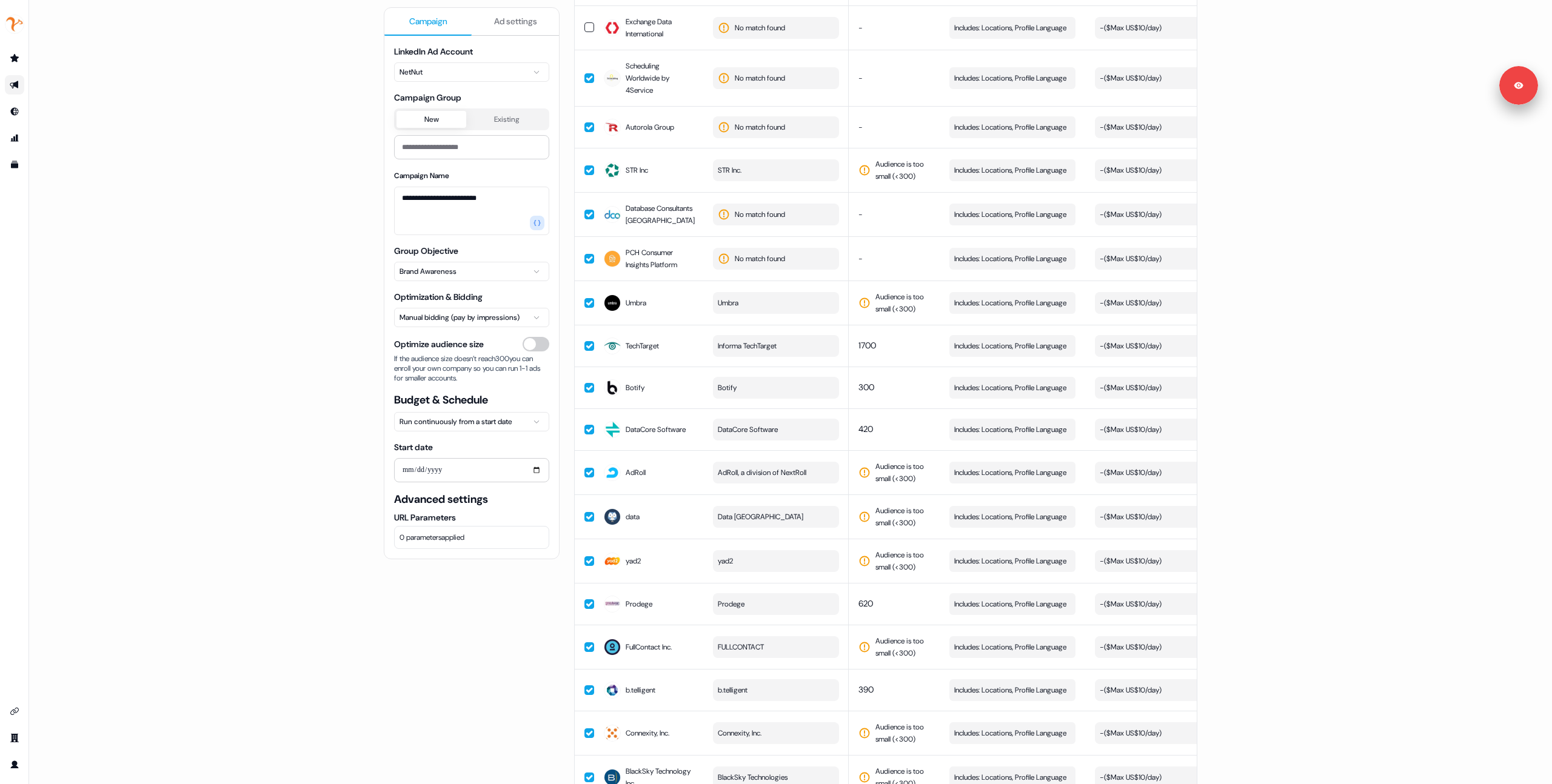 scroll, scrollTop: 268, scrollLeft: 0, axis: vertical 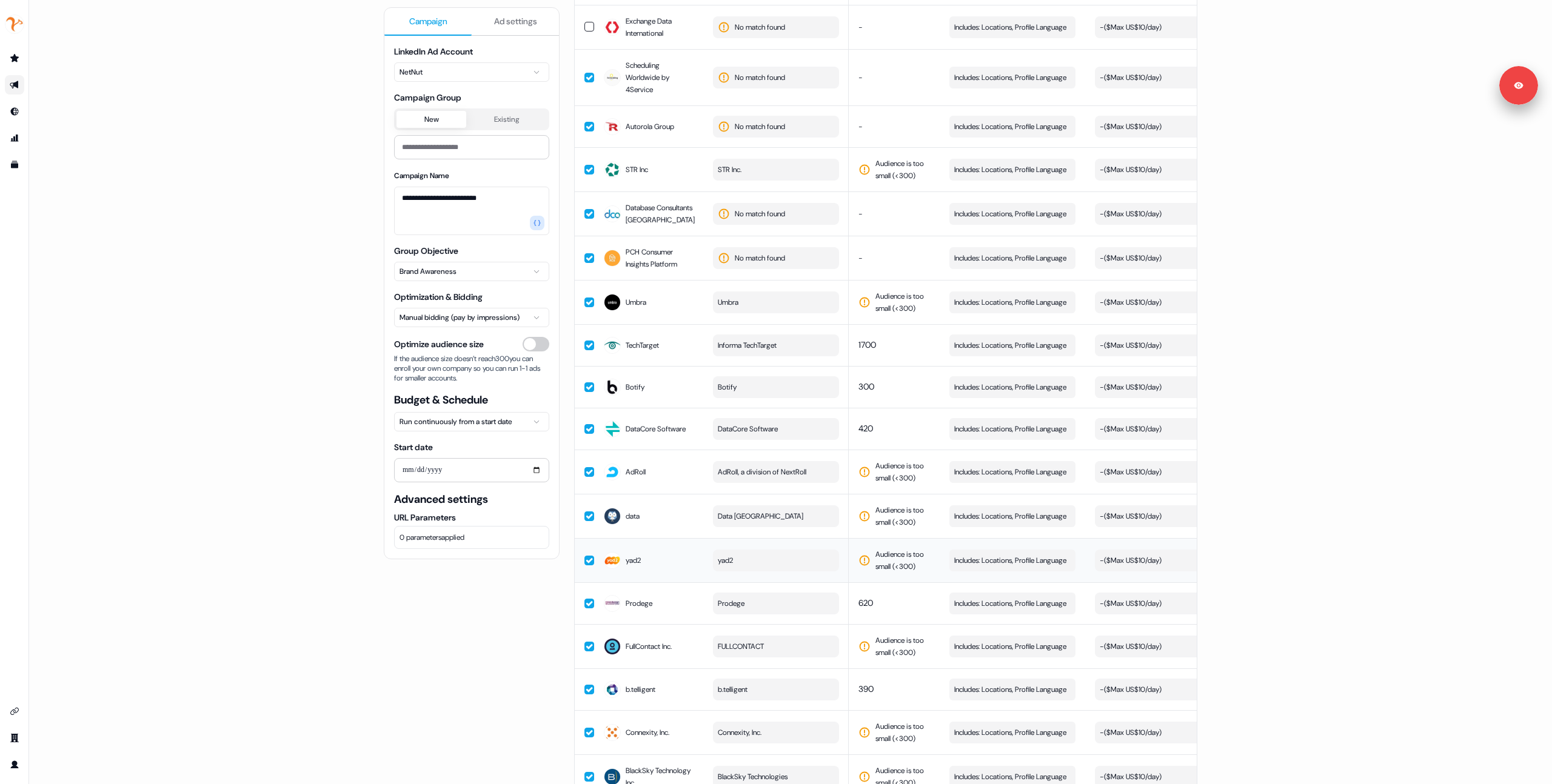 click on "yad2" at bounding box center (776, 560) 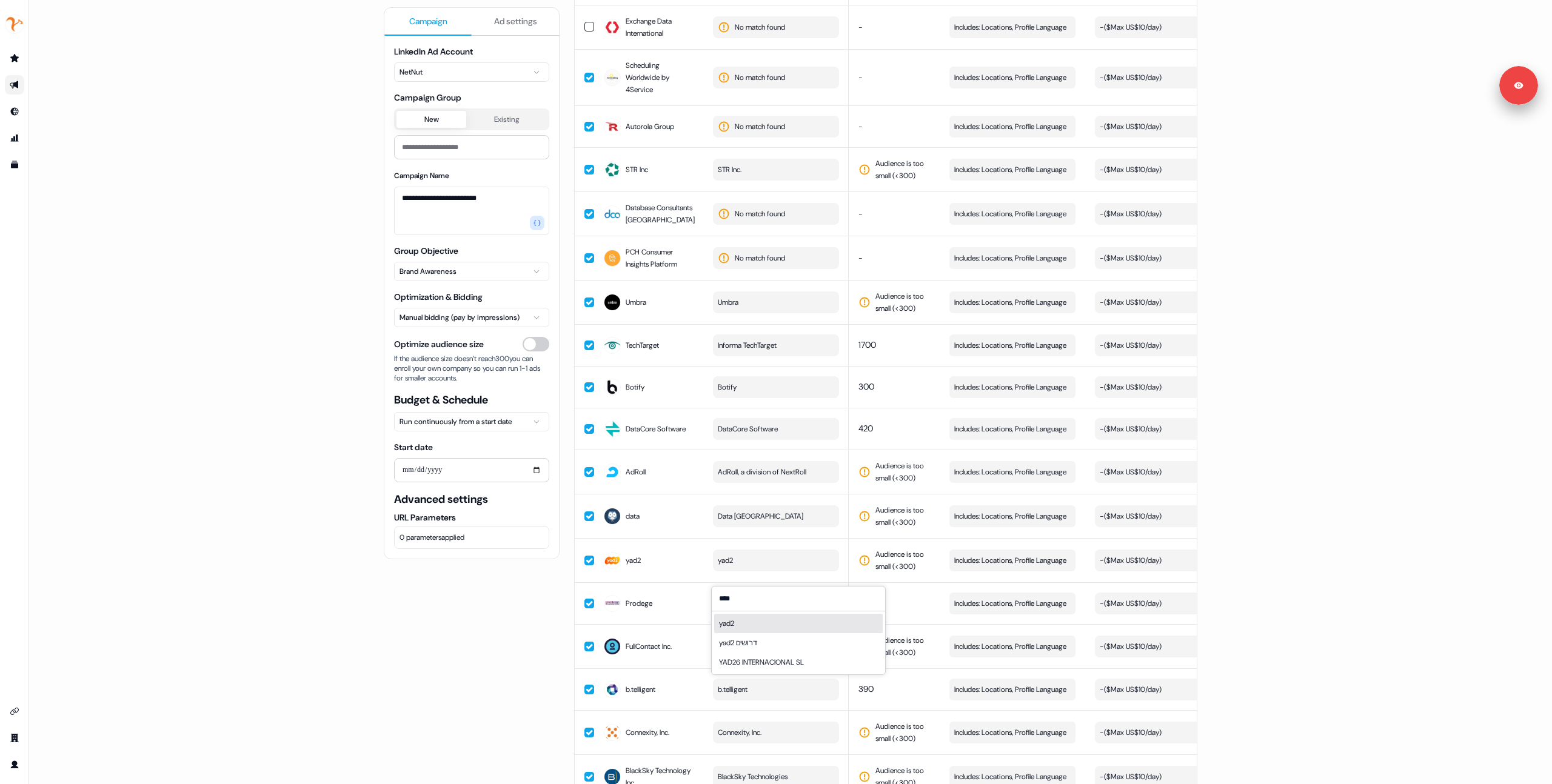 type on "****" 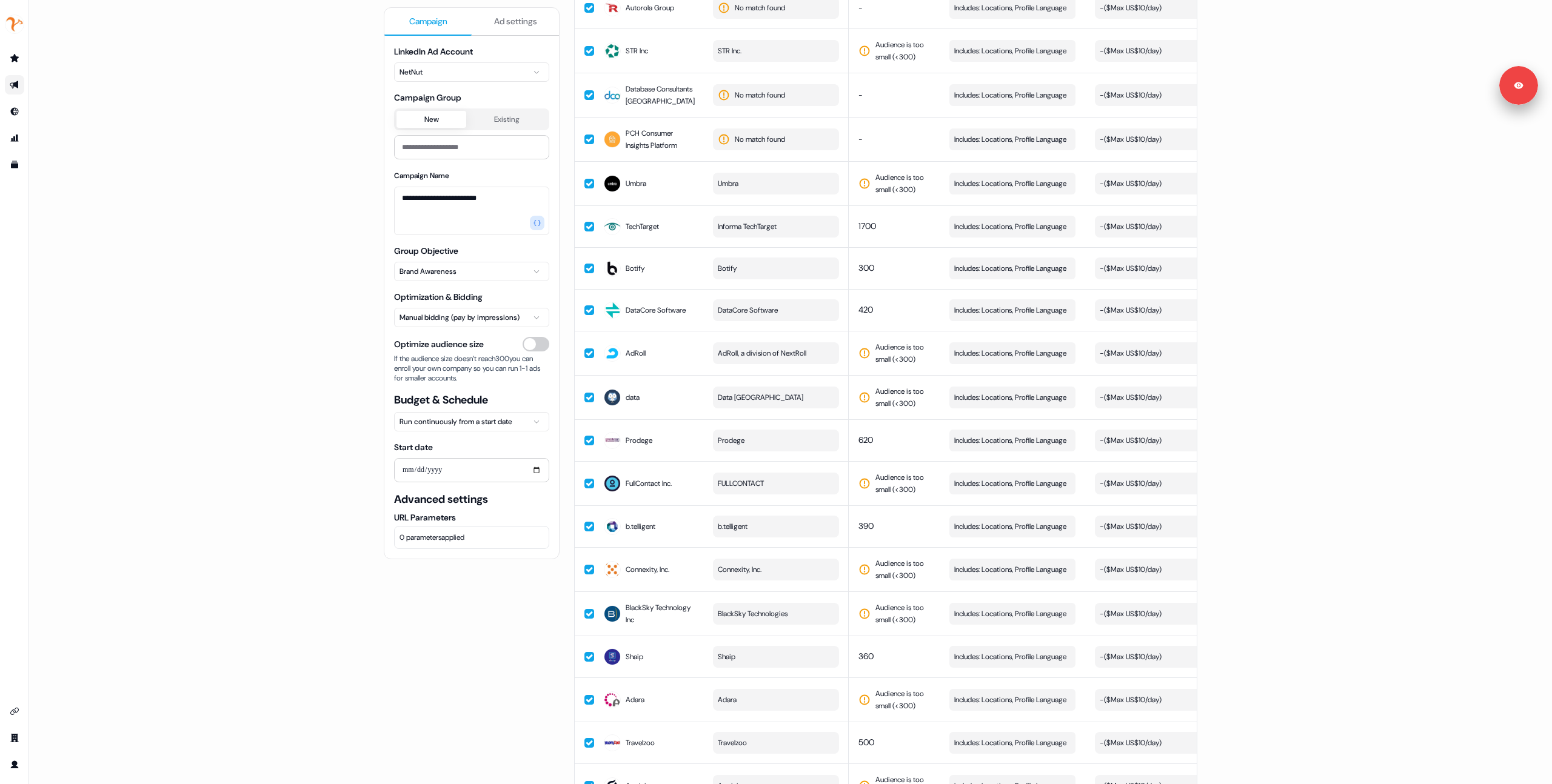 scroll, scrollTop: 0, scrollLeft: 0, axis: both 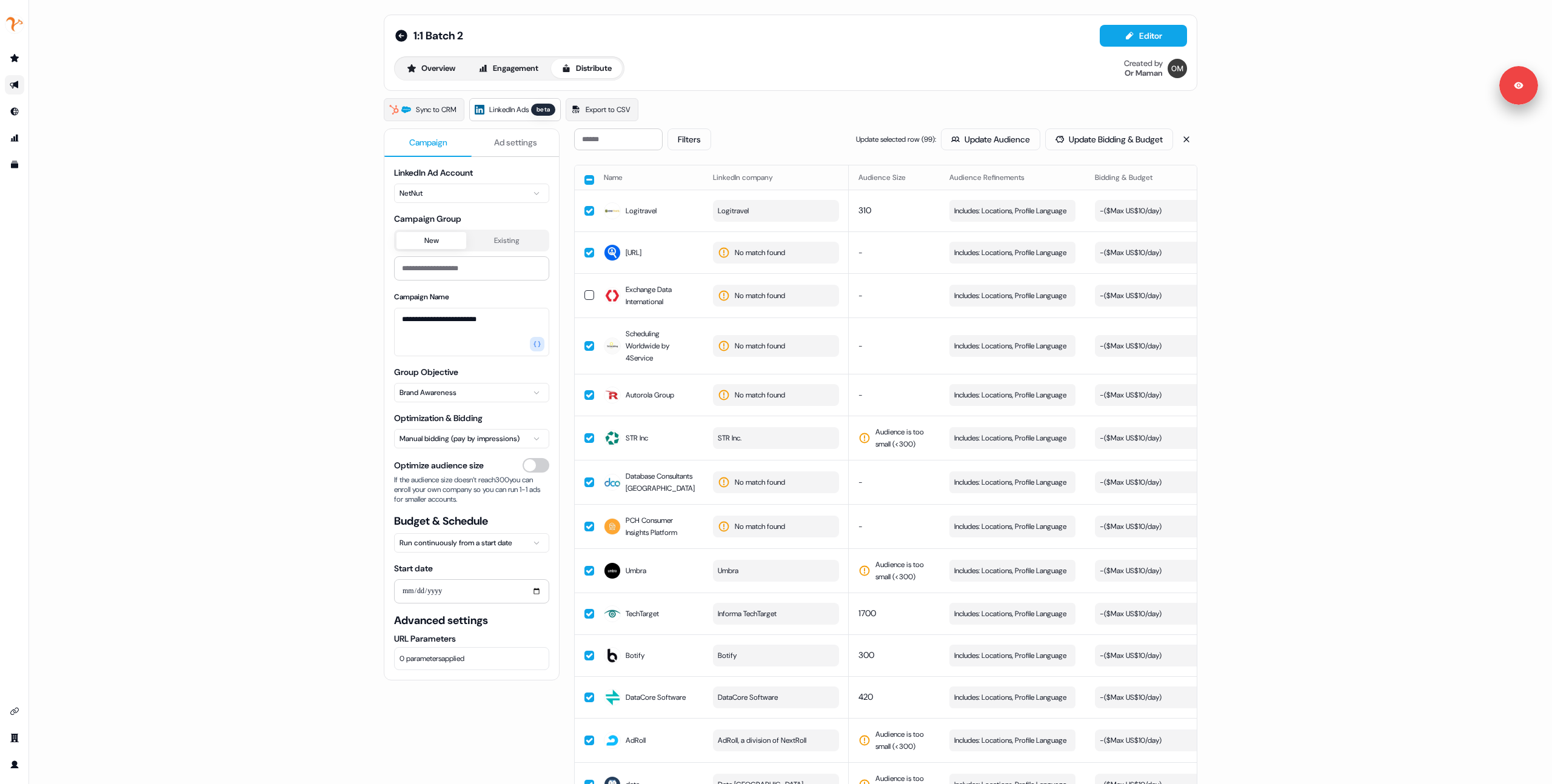 click on "Filters Update selected row ( 99 ): Update Audience Update   Bidding & Budget" at bounding box center [886, 139] 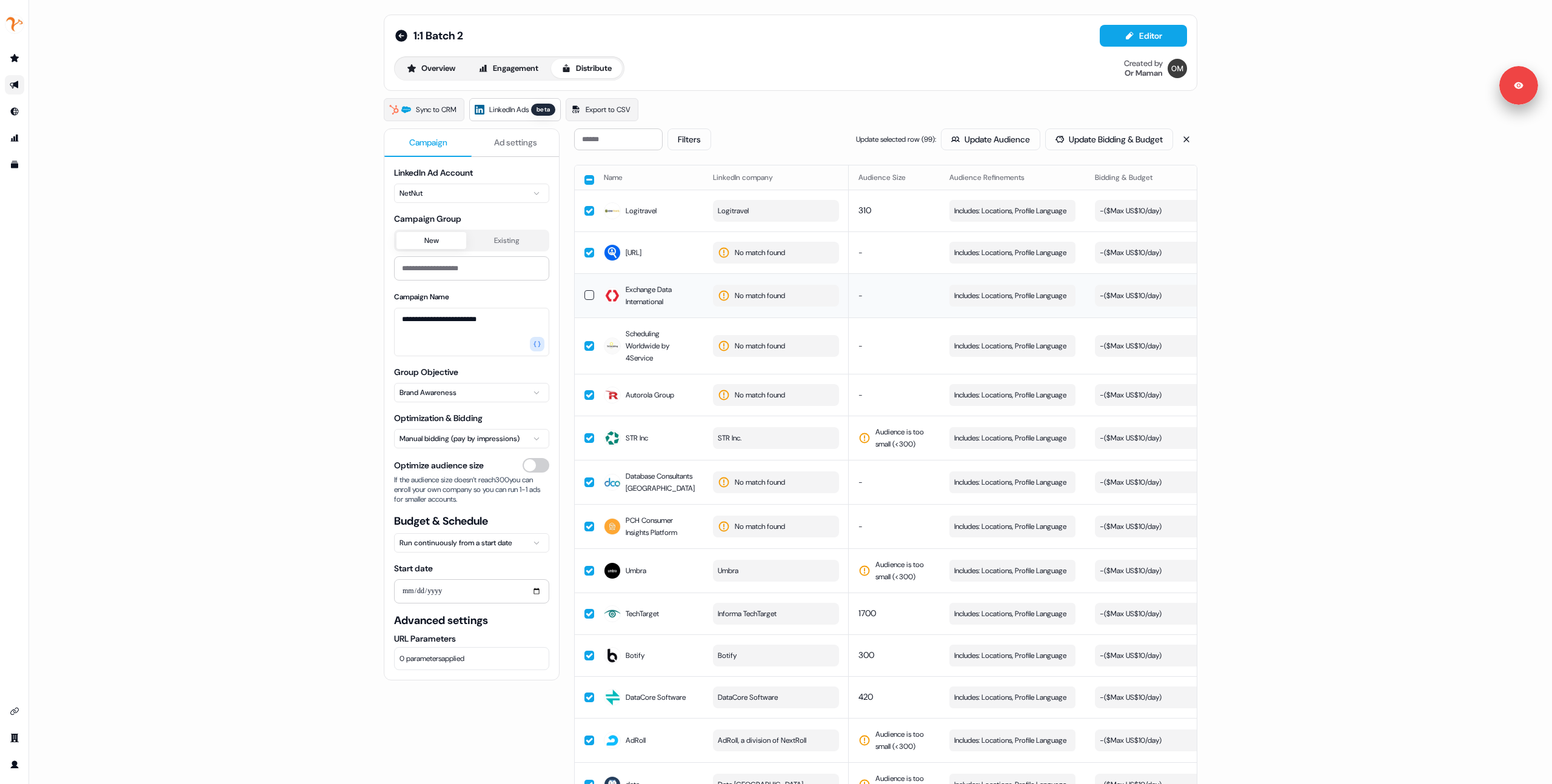 click on "-  ($ Max US$10/day )" at bounding box center [1131, 296] 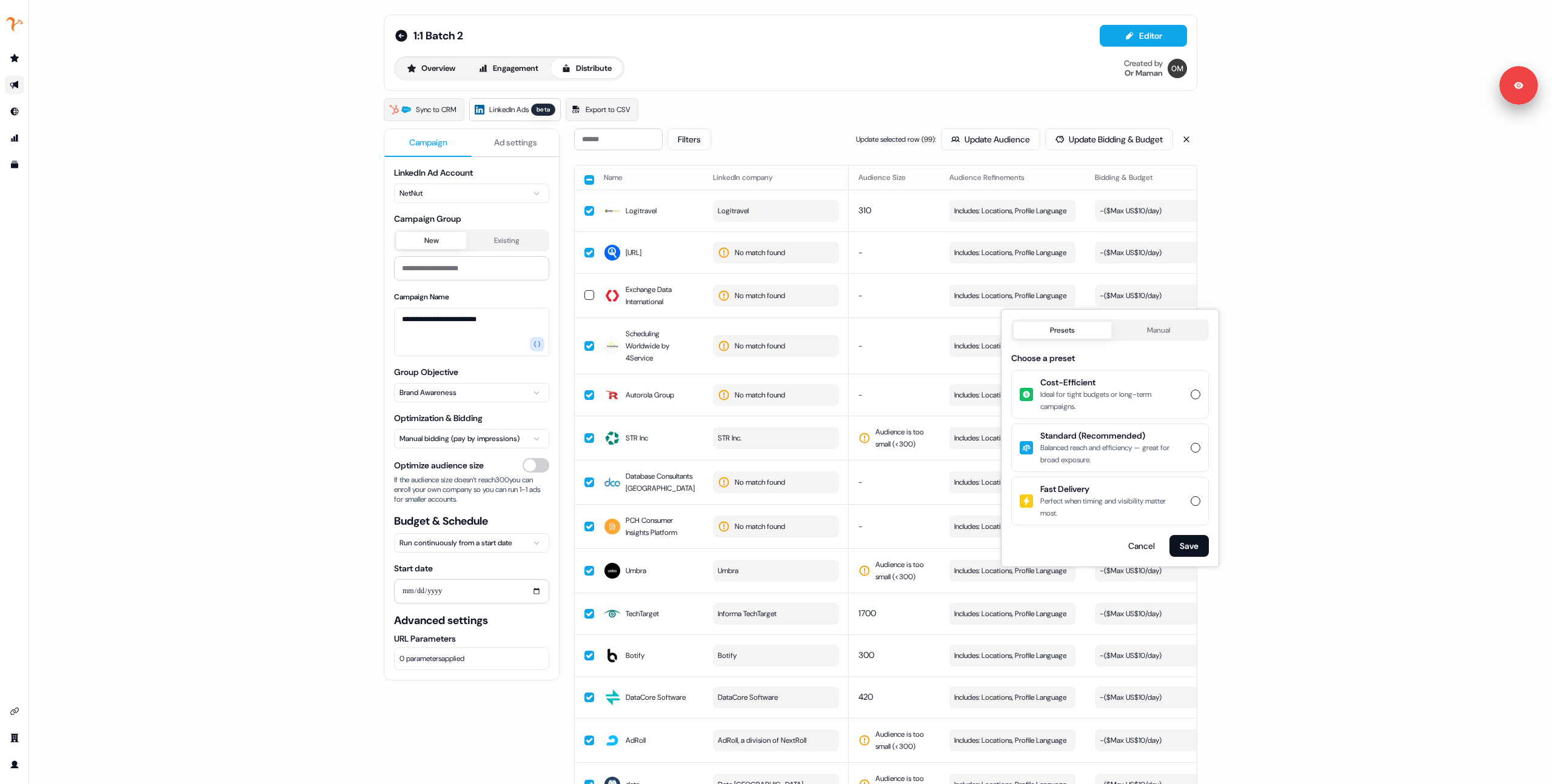click on "**********" at bounding box center [791, 392] 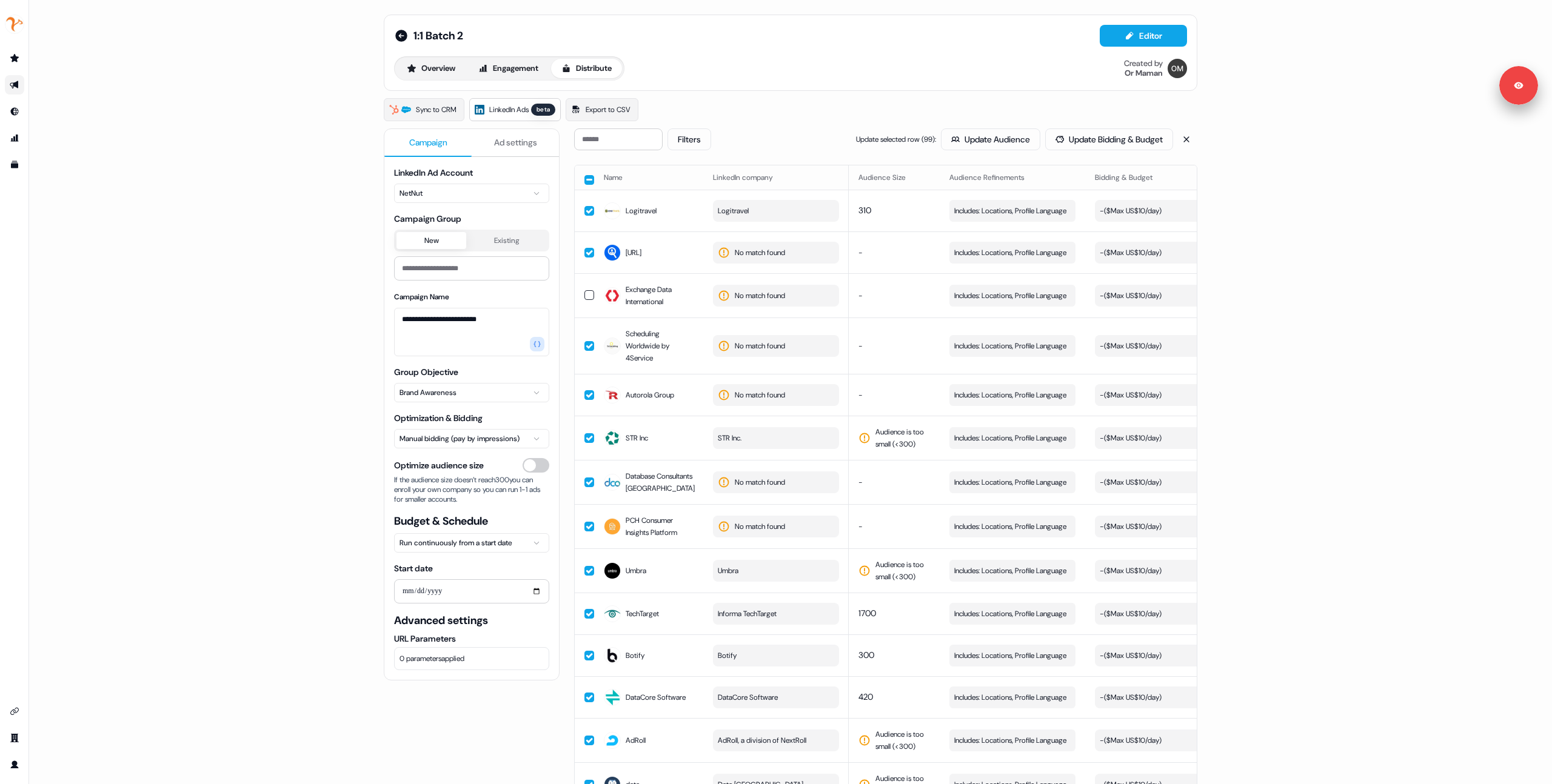 click on "**********" at bounding box center [791, 2304] 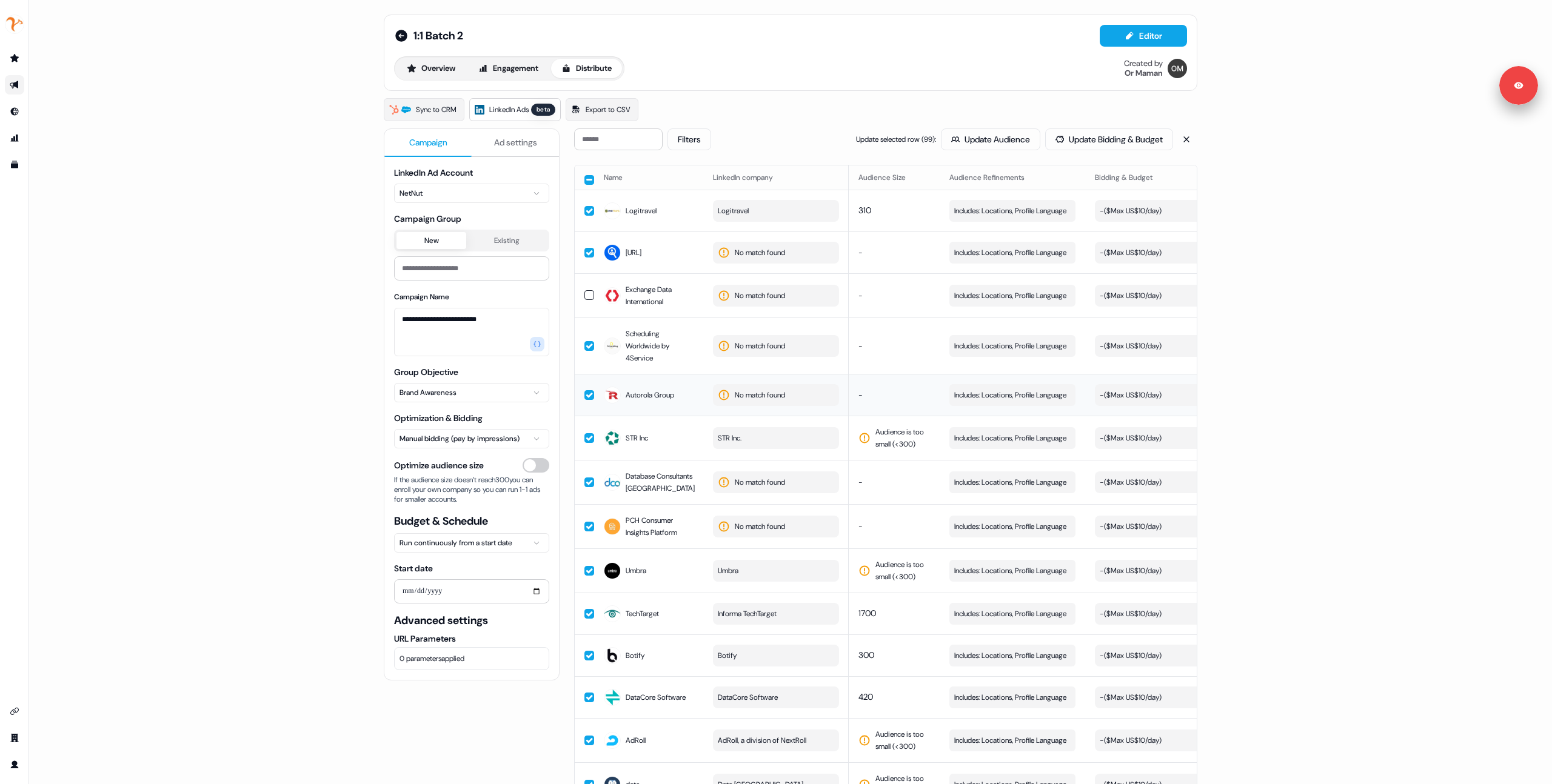 click on "No match found" at bounding box center [760, 395] 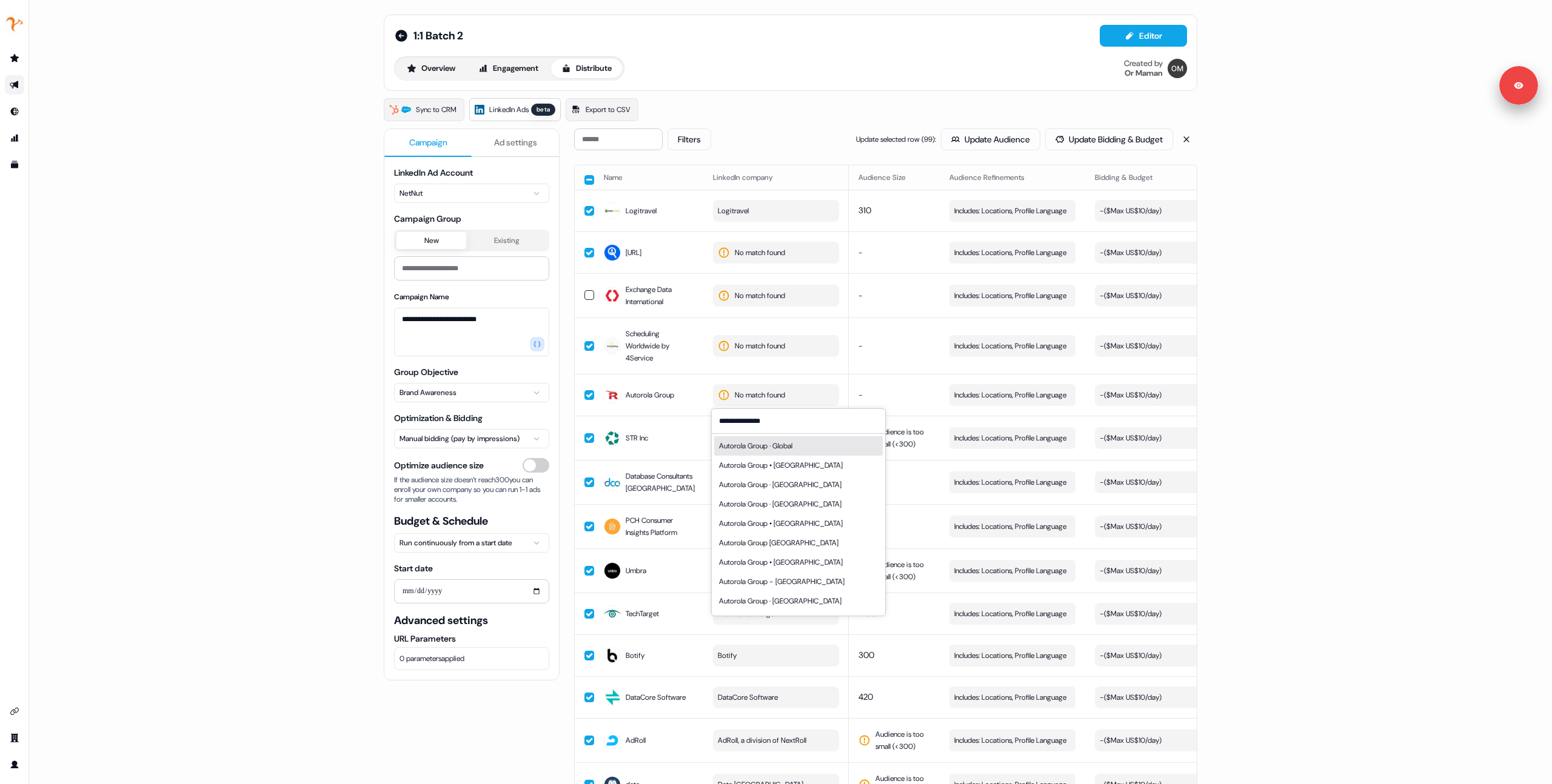type on "**********" 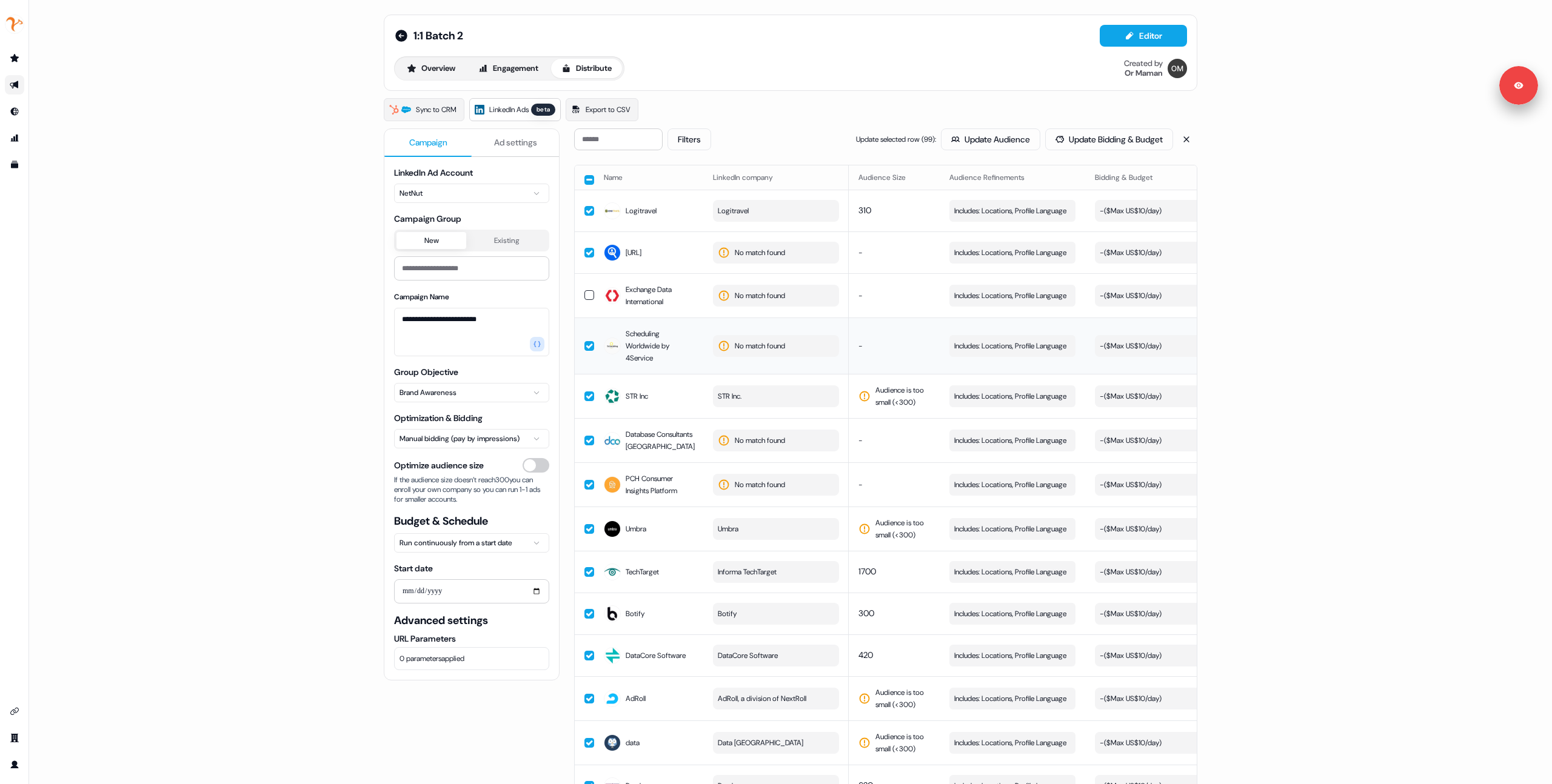 click on "No match found" at bounding box center [776, 346] 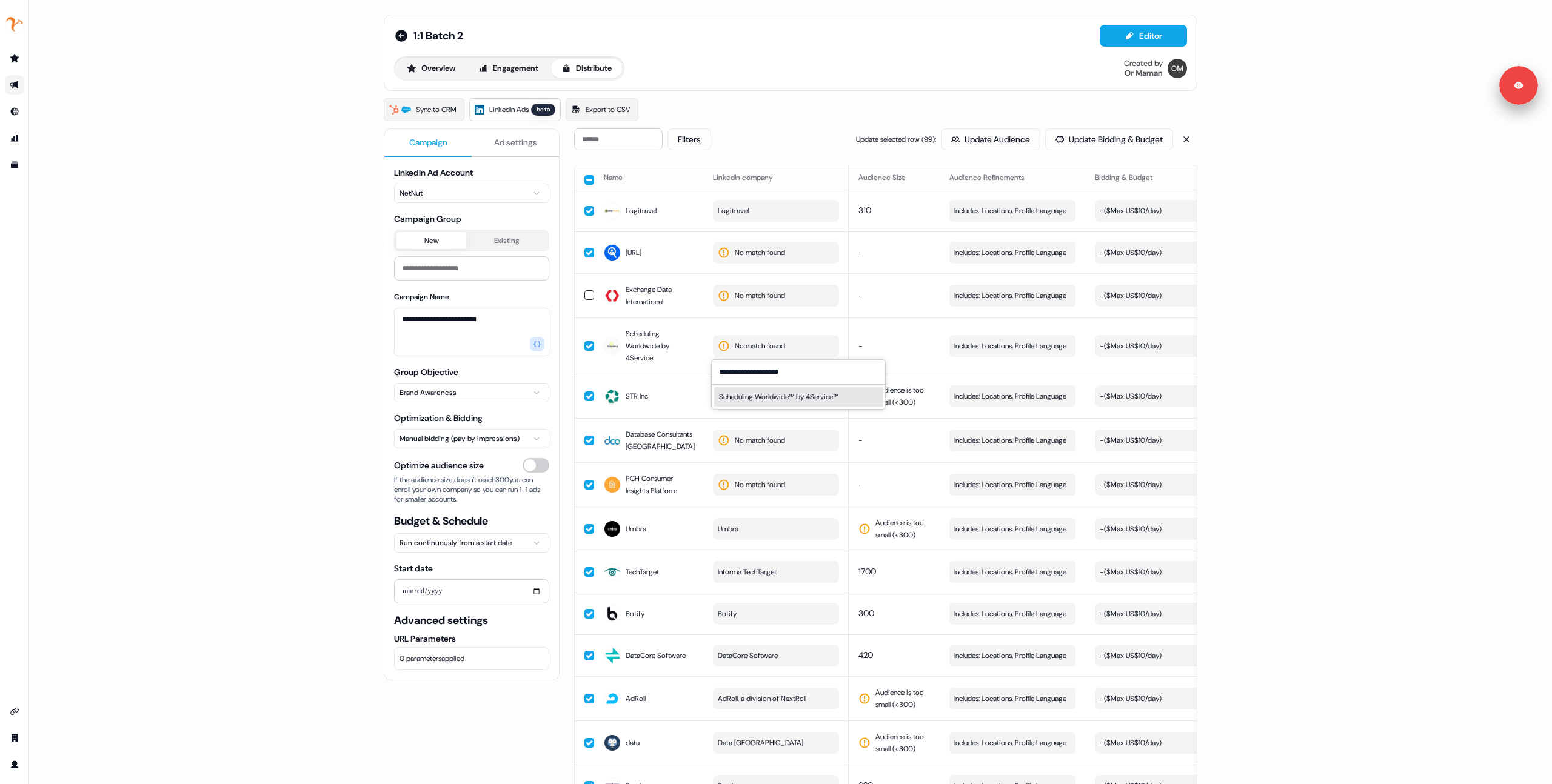 type on "**********" 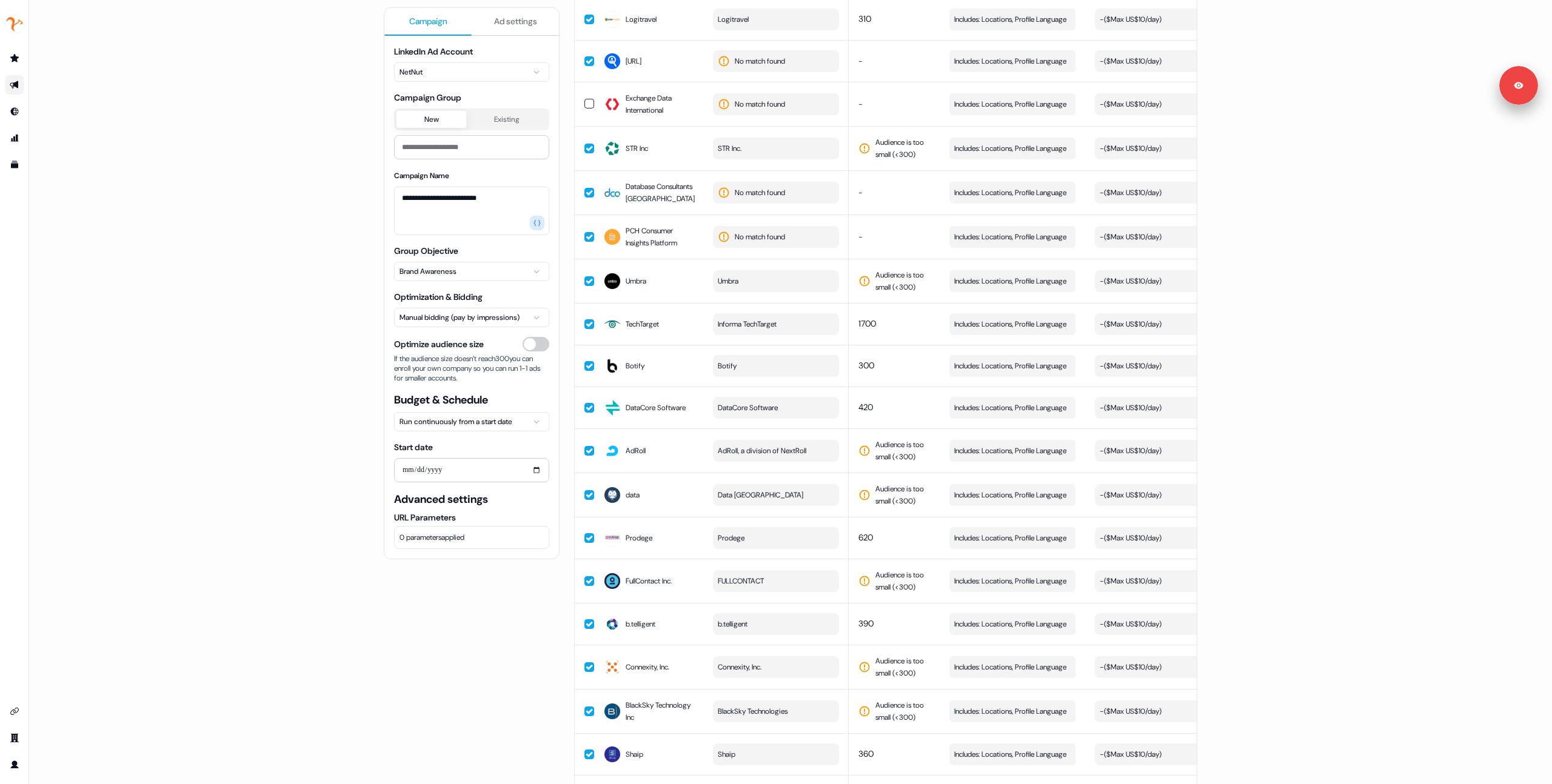 scroll, scrollTop: 0, scrollLeft: 0, axis: both 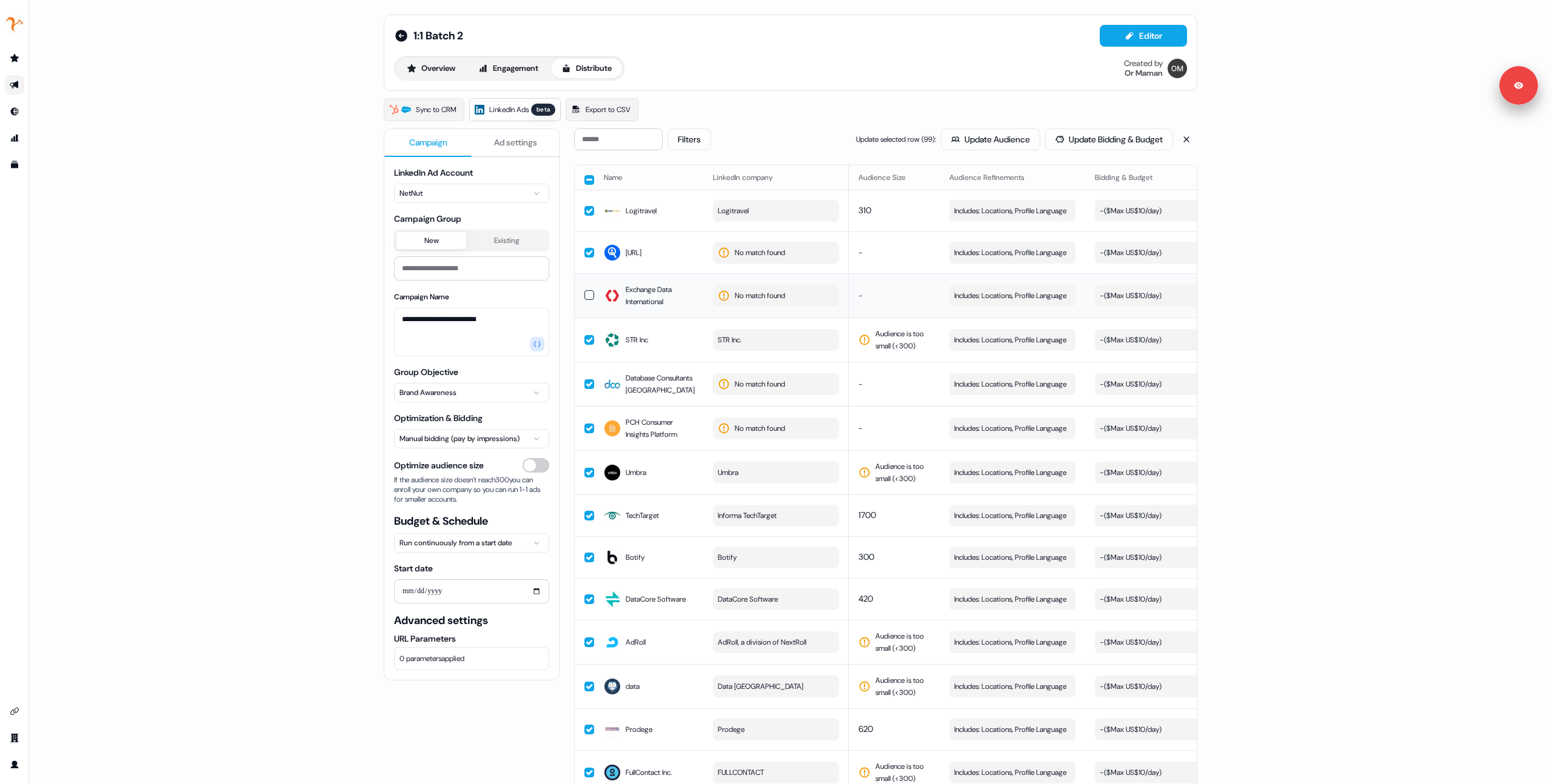 click on "No match found" at bounding box center (776, 296) 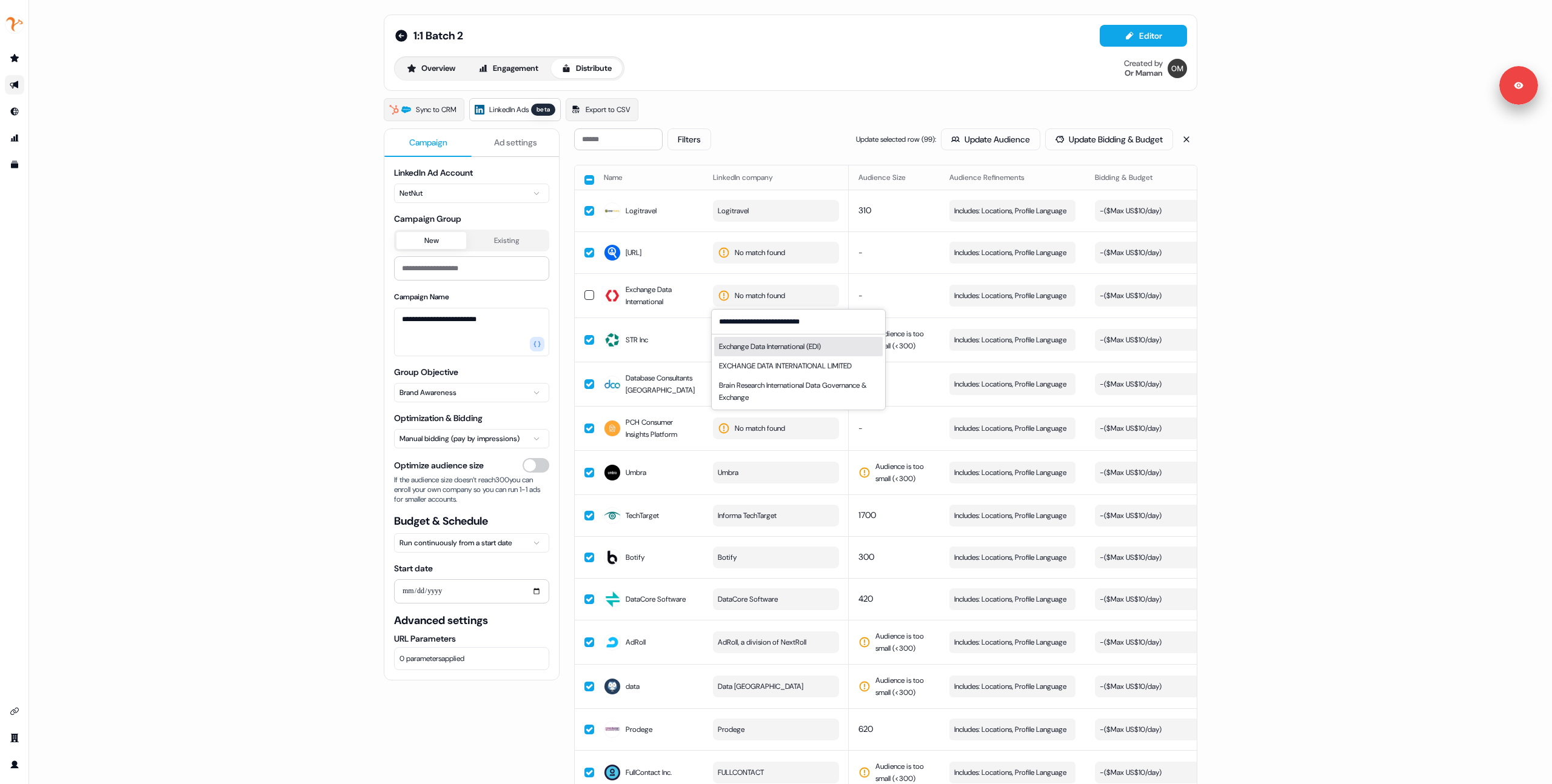 type on "**********" 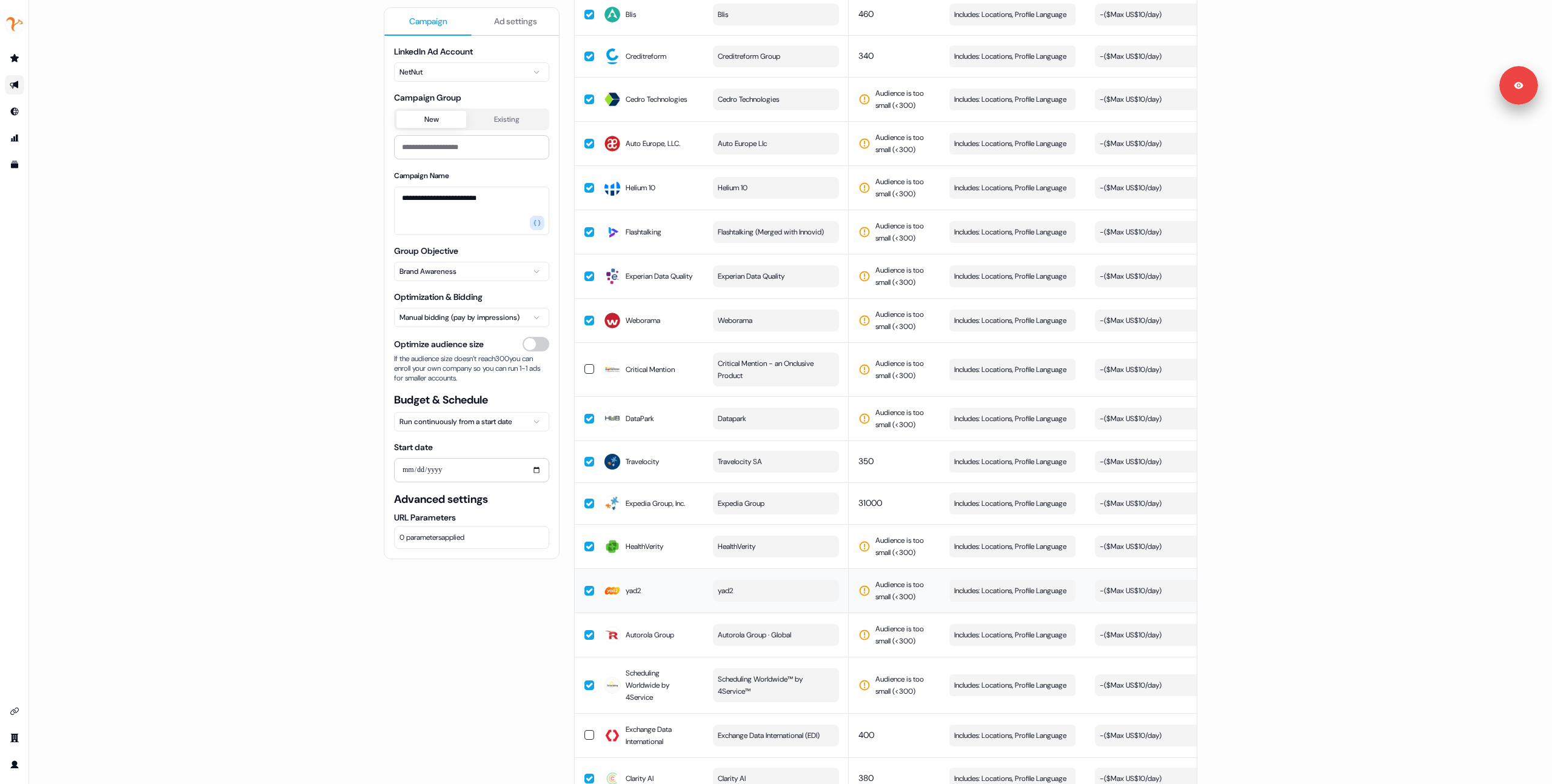 scroll, scrollTop: 3851, scrollLeft: 0, axis: vertical 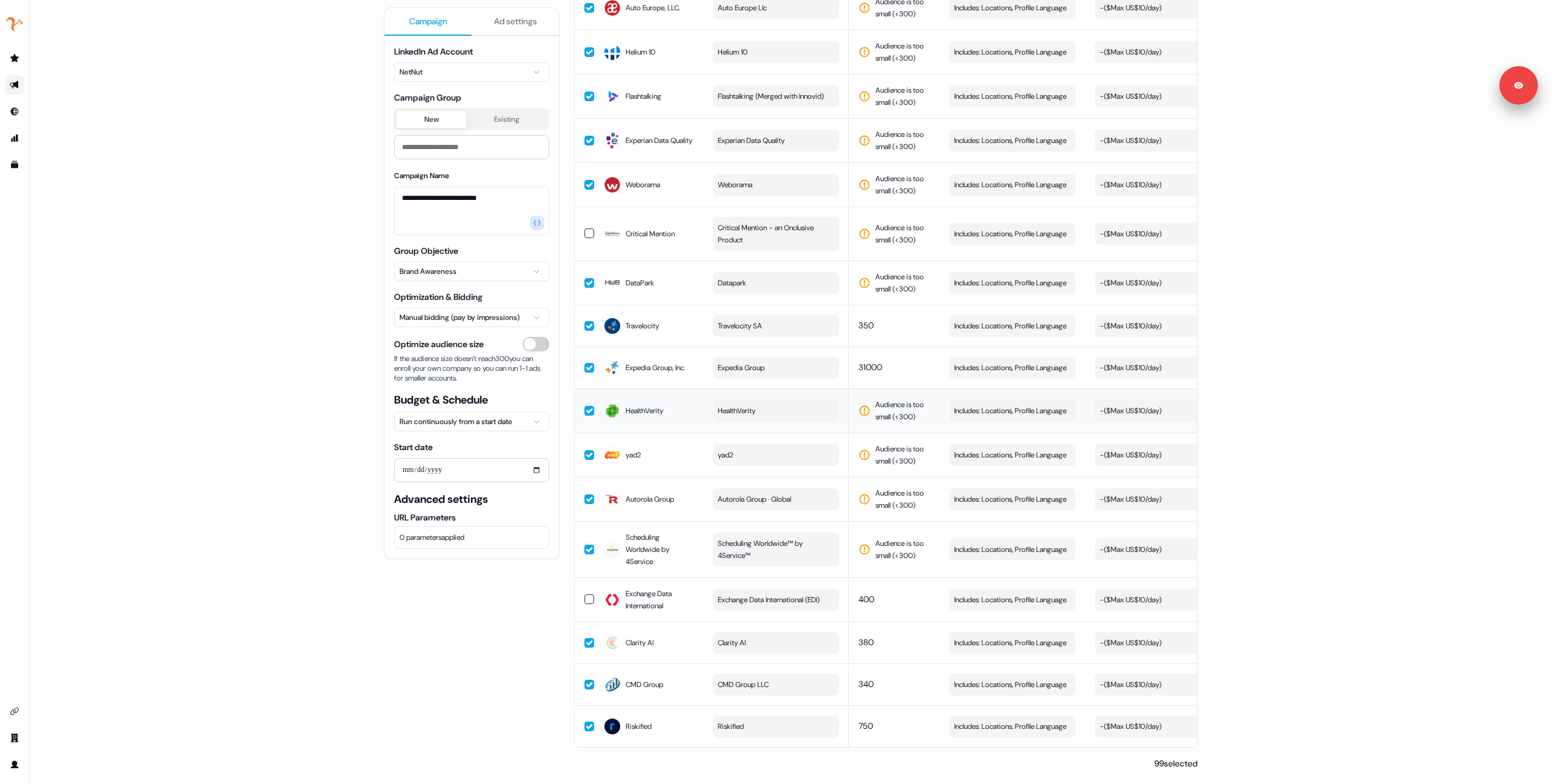 click on "Audience is too small (< 300 )" at bounding box center [903, 411] 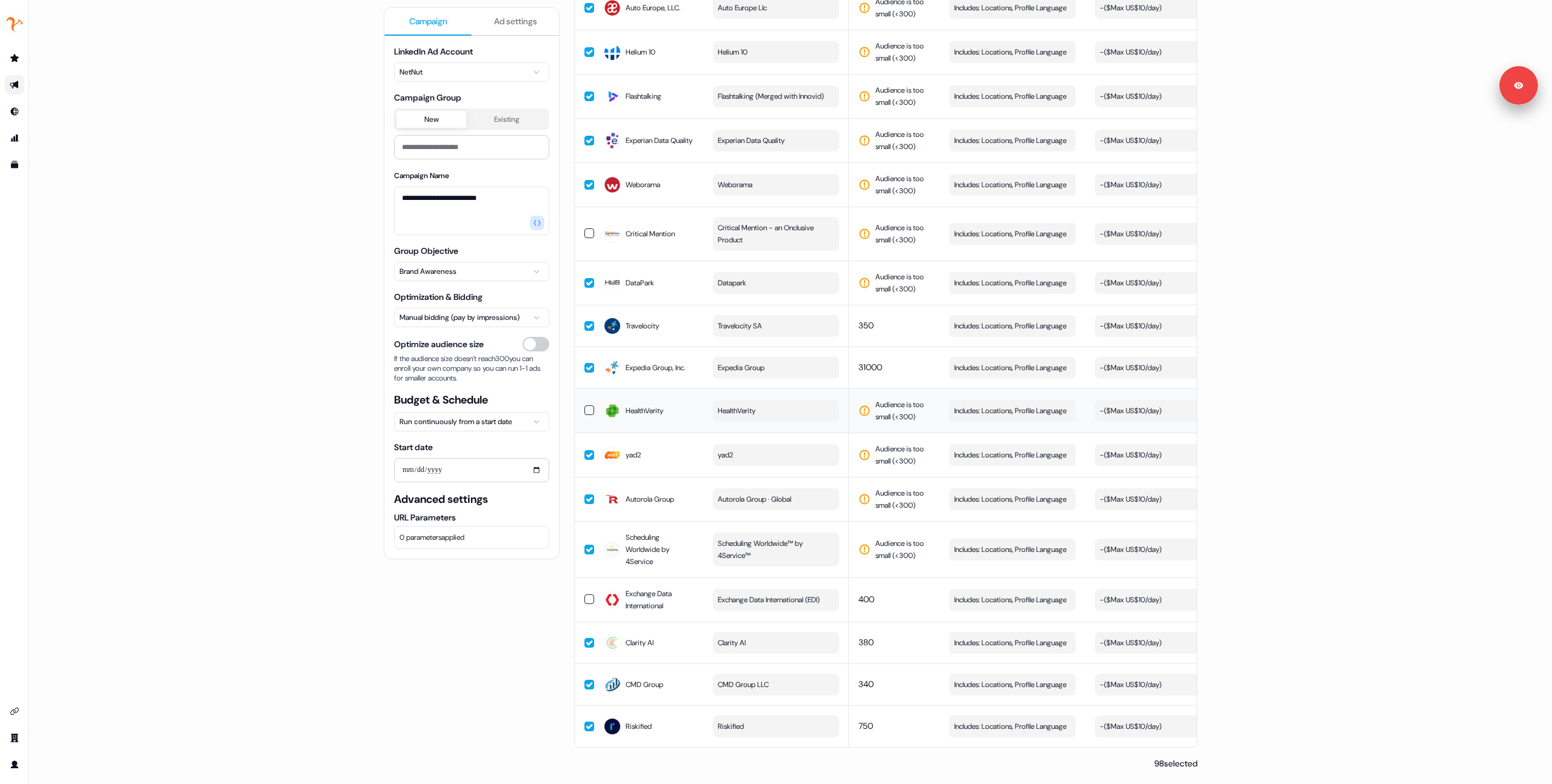 click at bounding box center [589, 410] 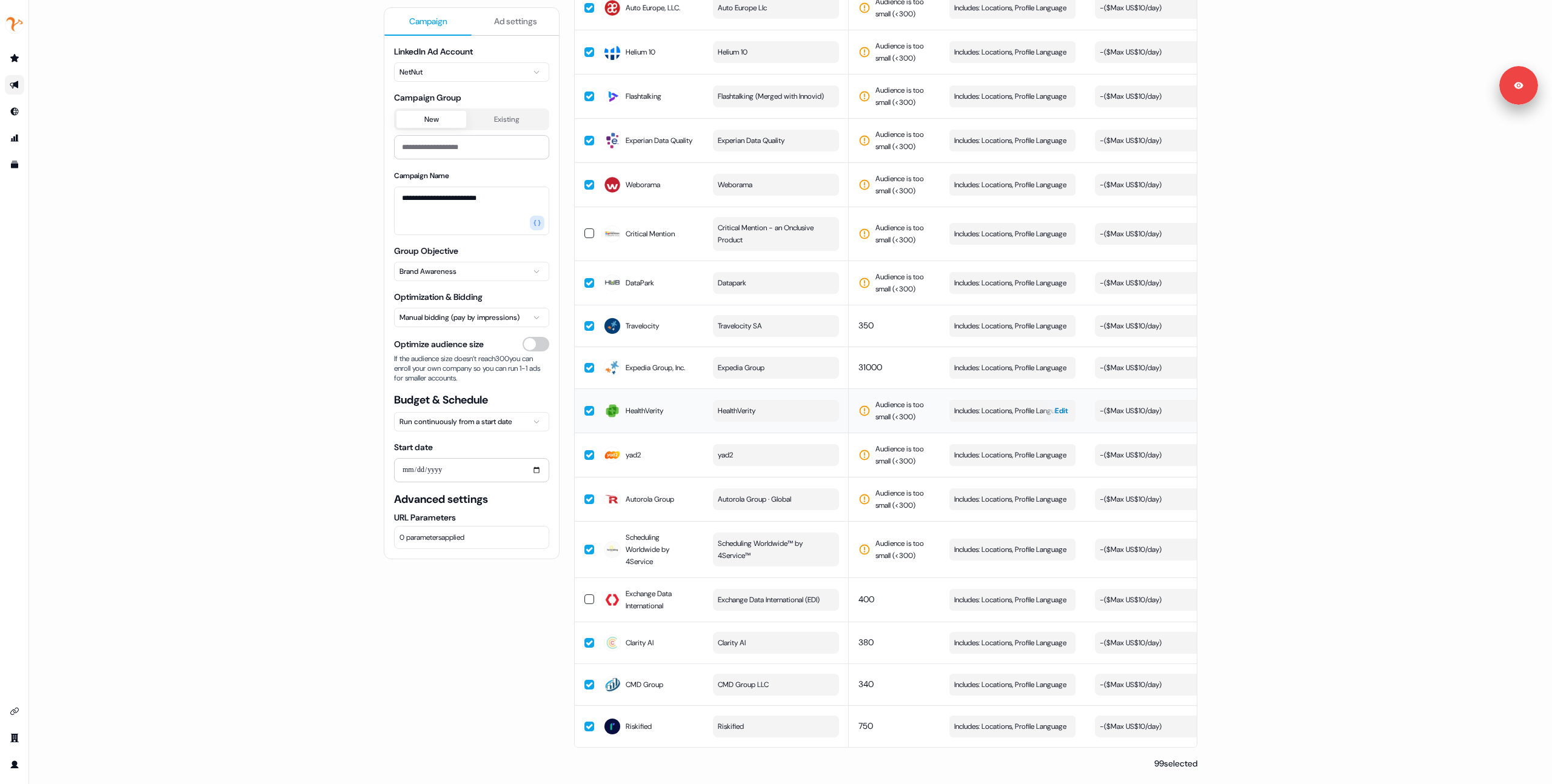 click on "Includes: Locations, Profile Language" at bounding box center [1010, 411] 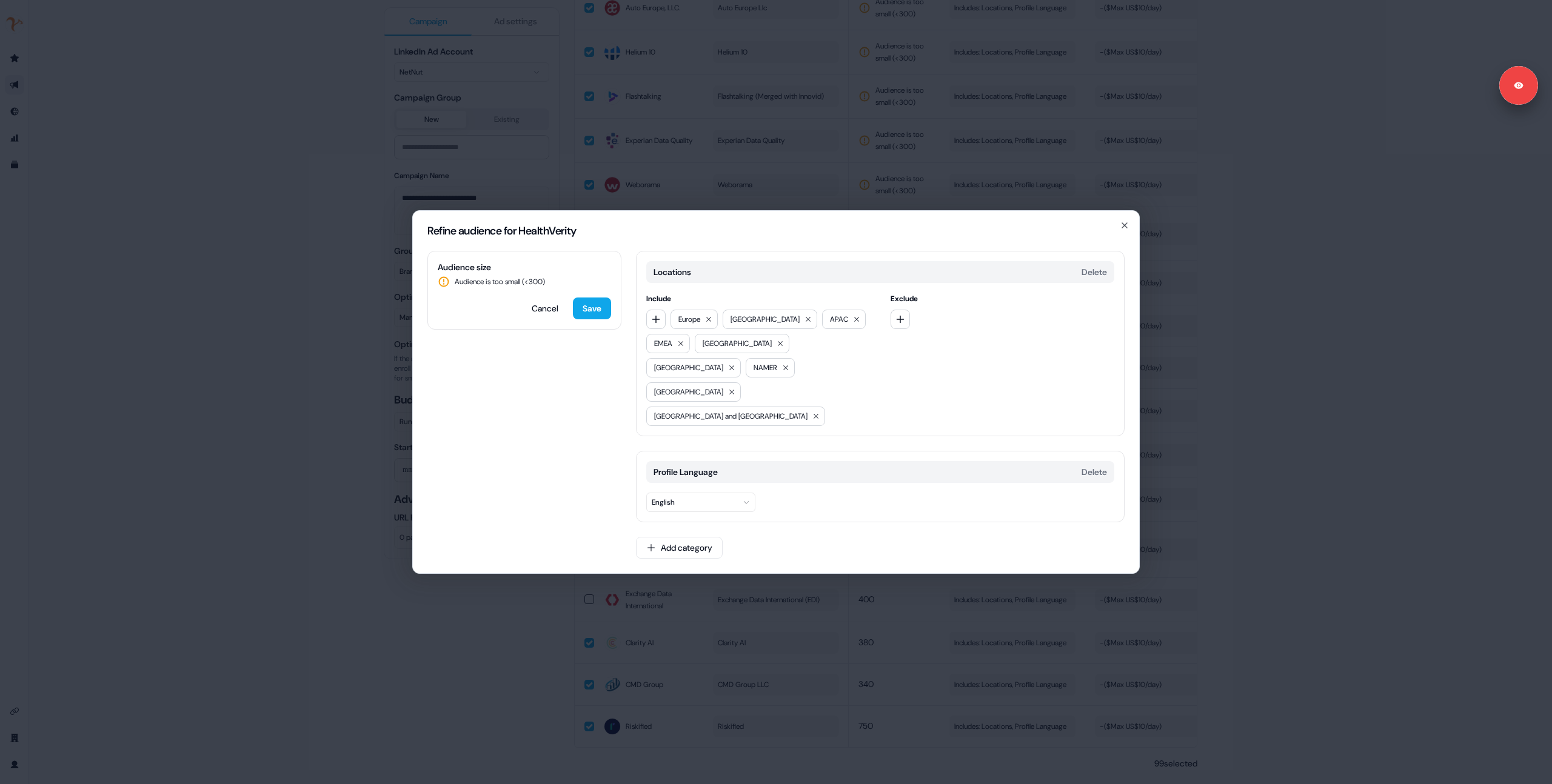 click on "Refine audience for HealthVerity Audience size Audience is too small (< 300 ) Cancel Save Locations Delete Include Europe North America APAC EMEA Latin America South America NAMER Africa Australia and New Zealand Exclude Profile Language Delete English Add category Close" at bounding box center [776, 392] 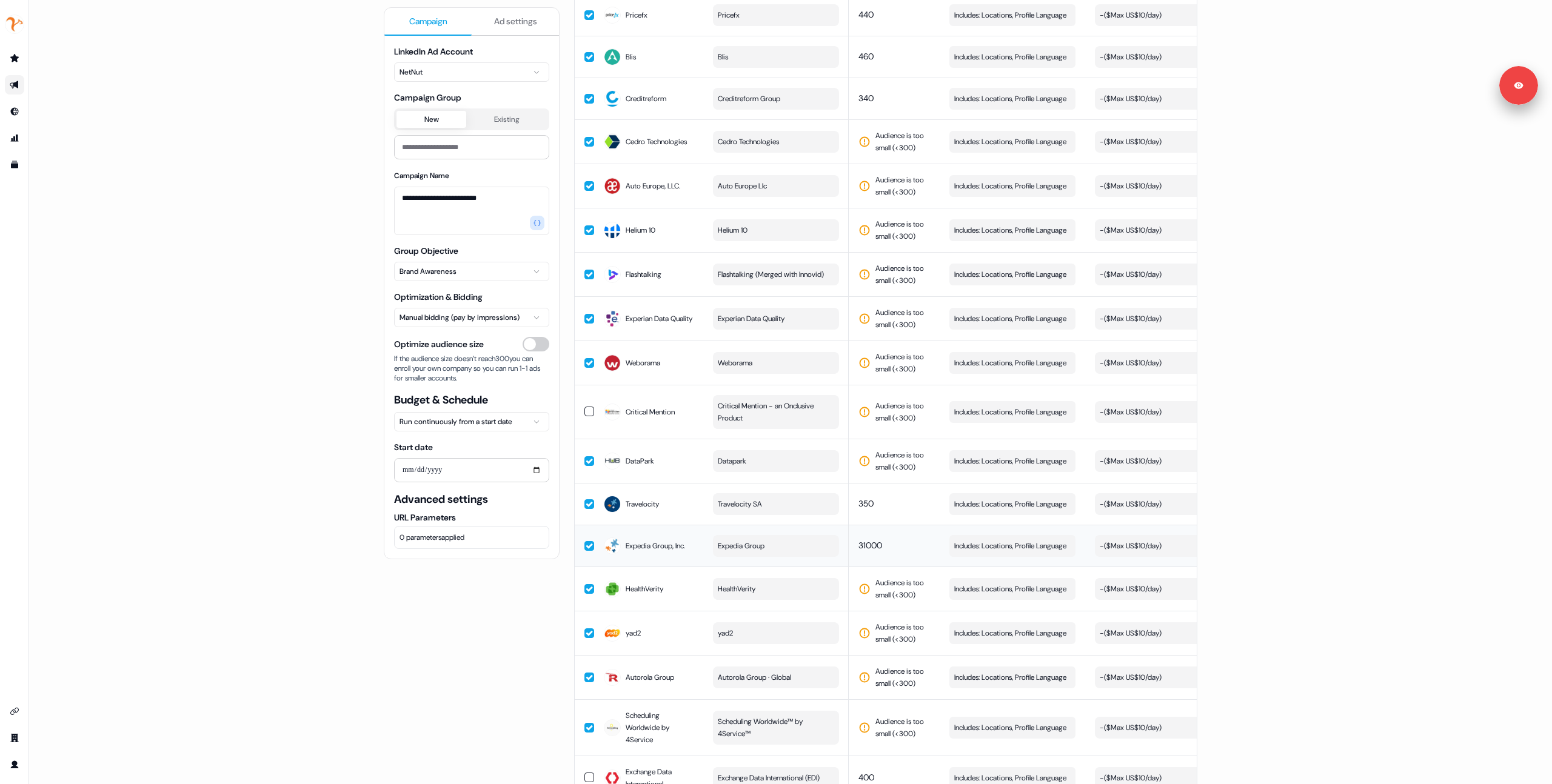 scroll, scrollTop: 3688, scrollLeft: 0, axis: vertical 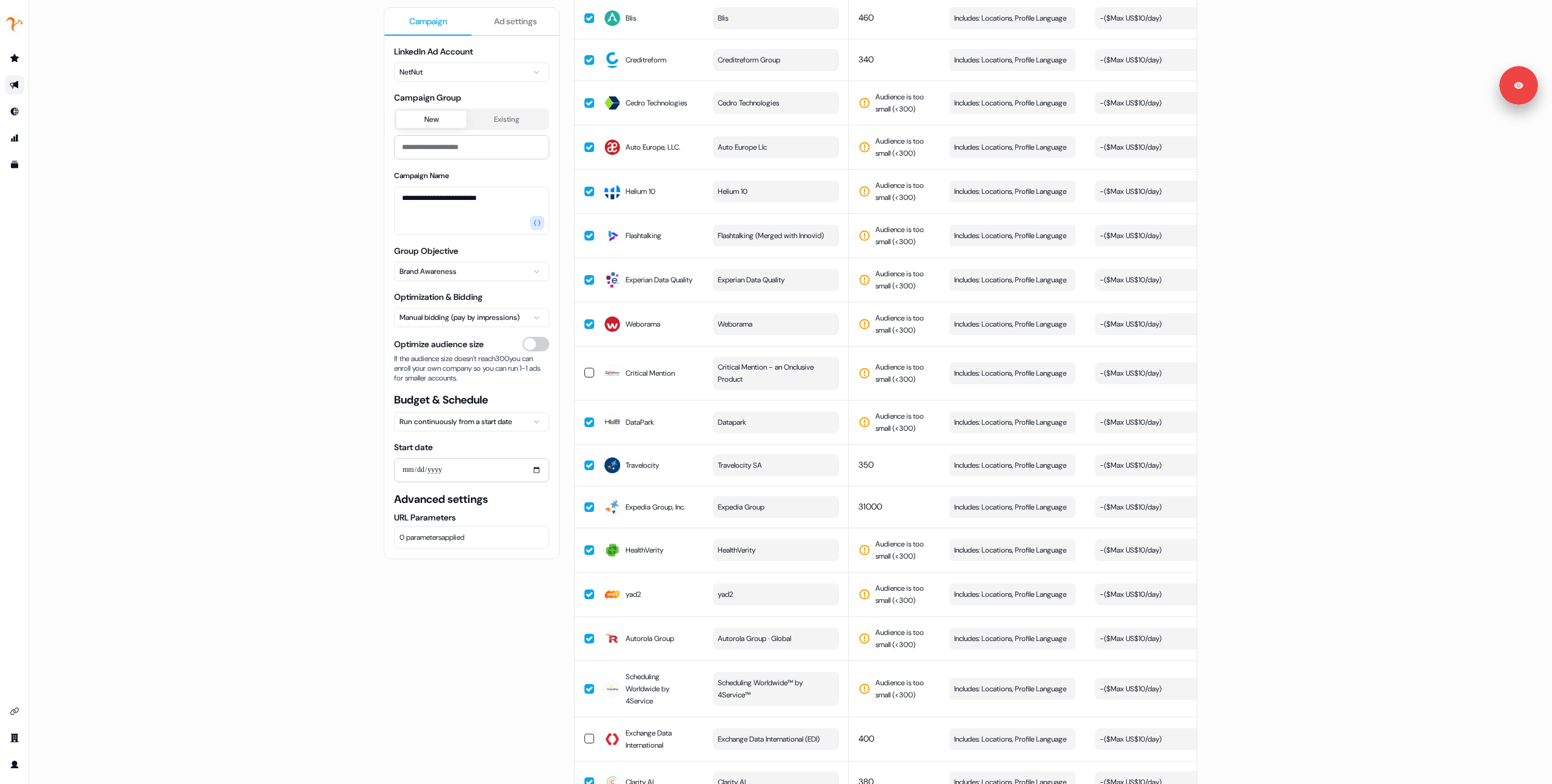 type 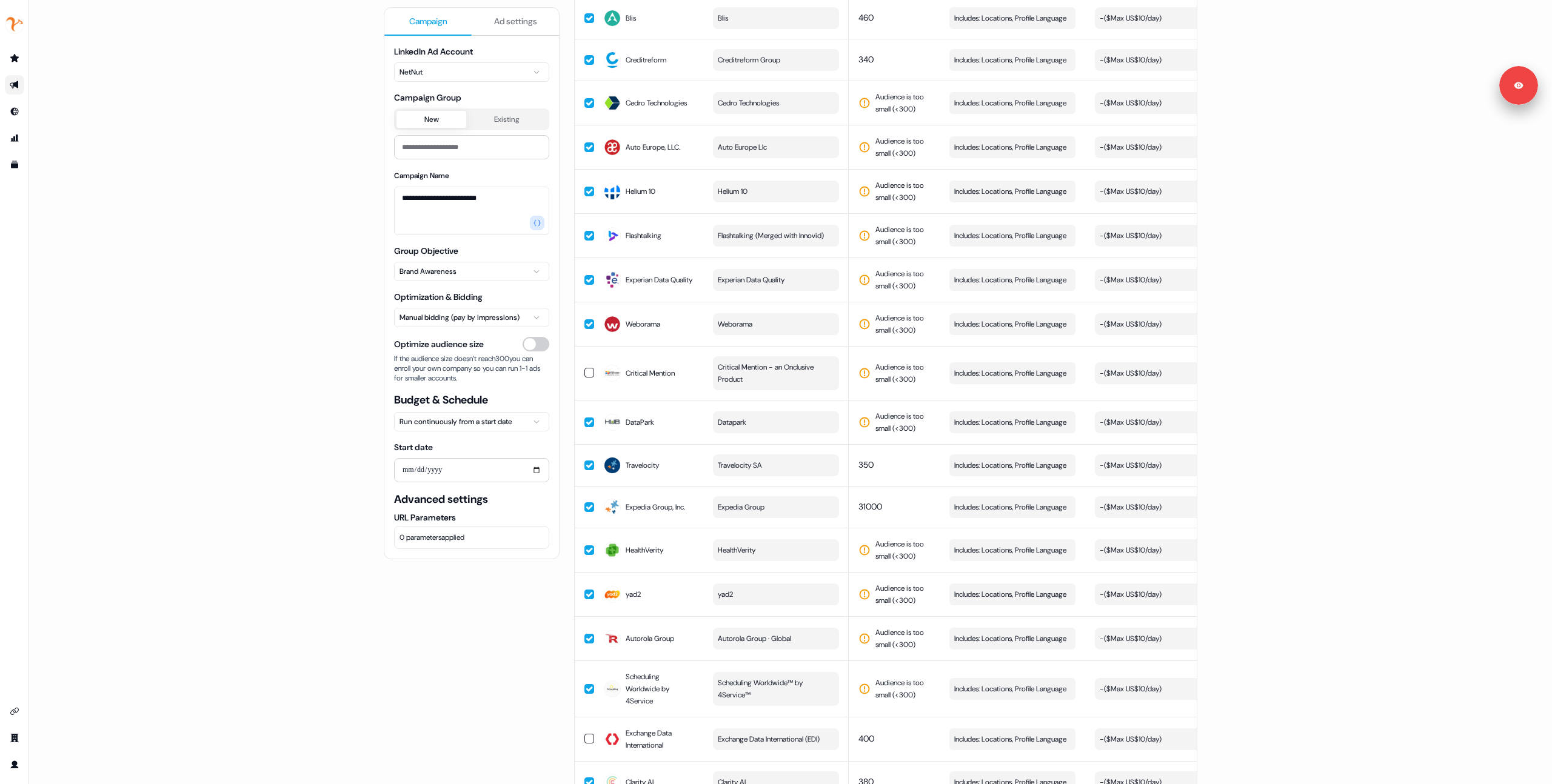 click on "**********" at bounding box center (791, 392) 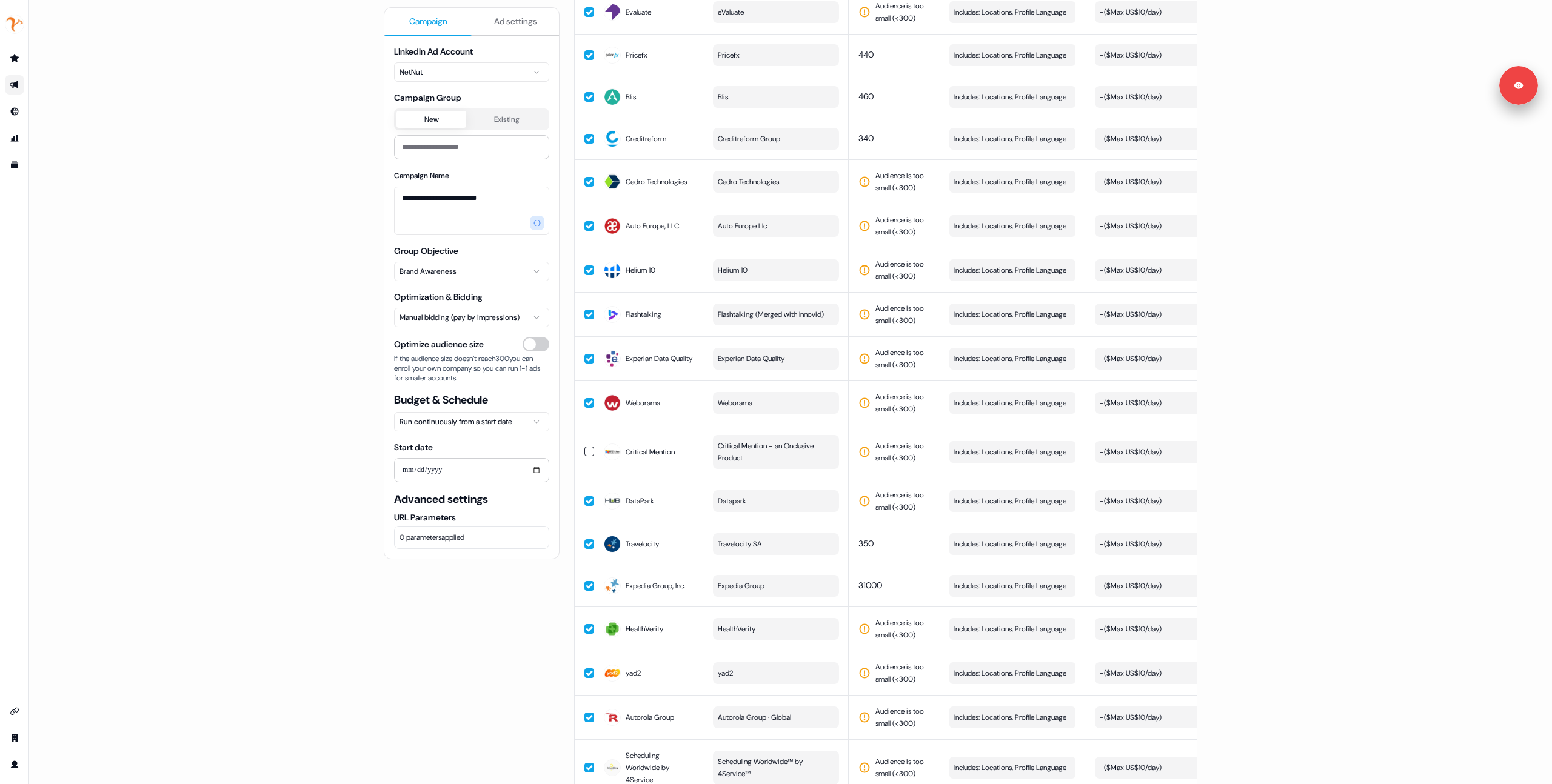 scroll, scrollTop: 3607, scrollLeft: 0, axis: vertical 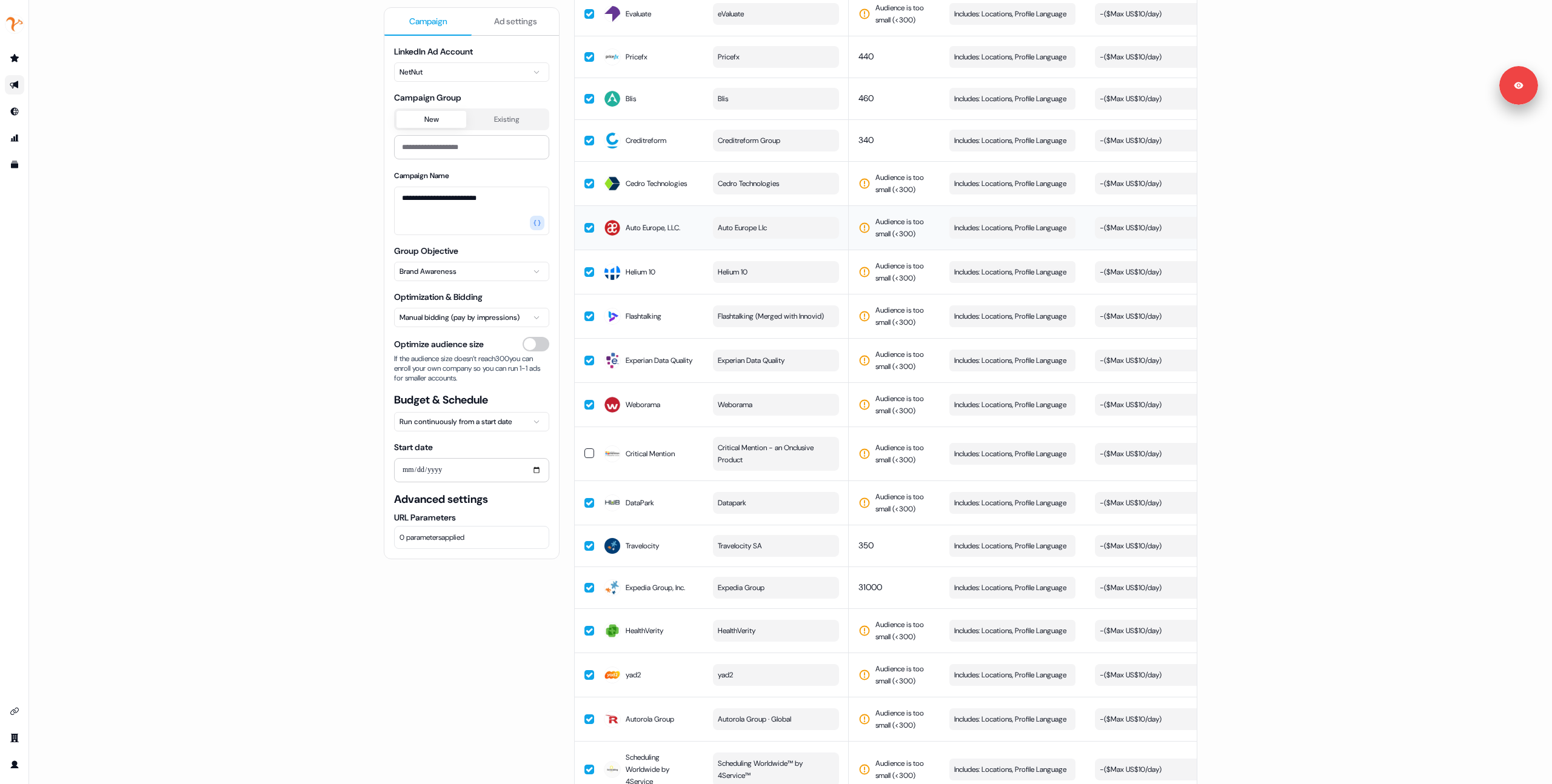 click on "Auto Europe Llc" at bounding box center (742, 228) 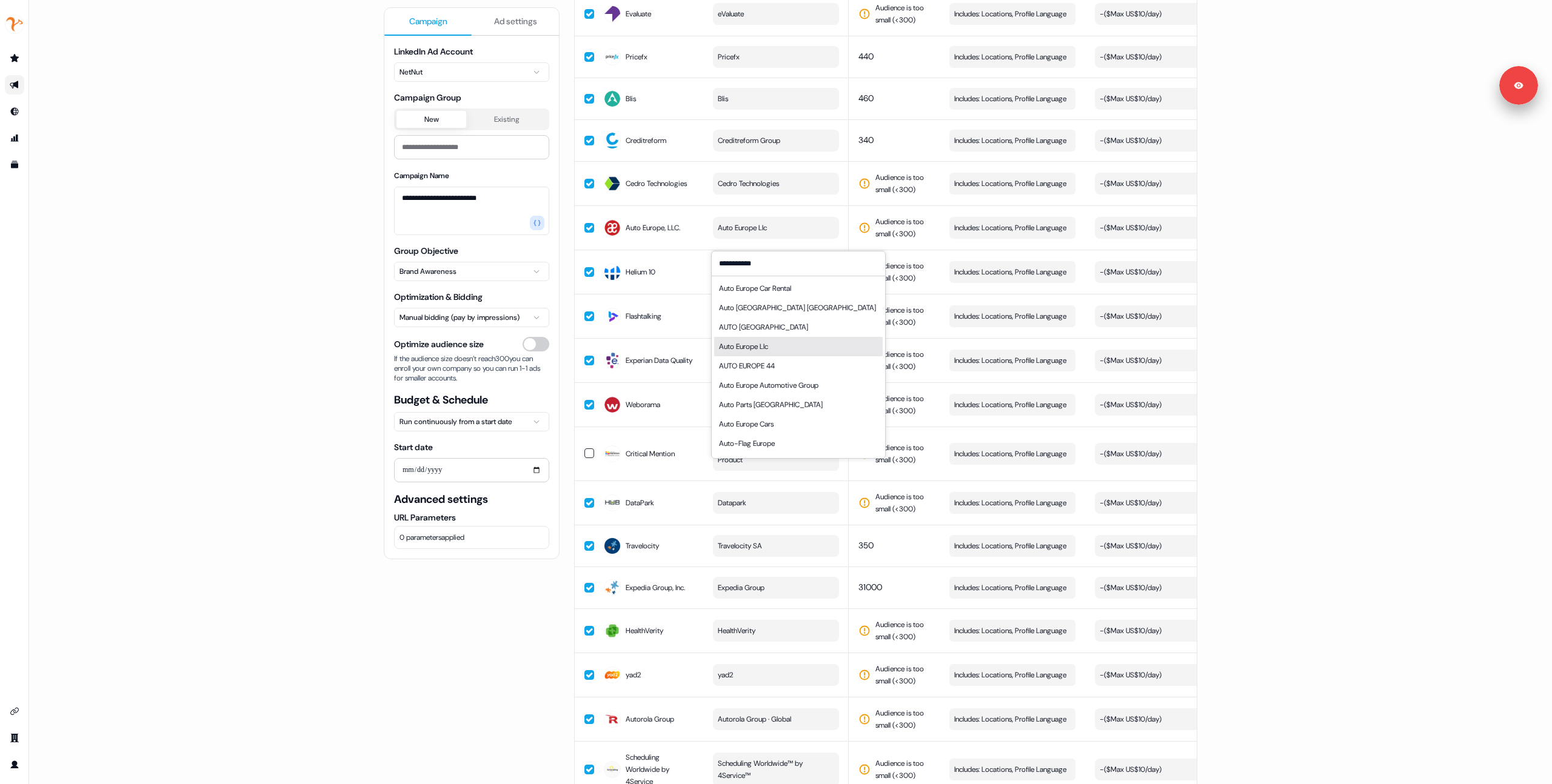 type on "**********" 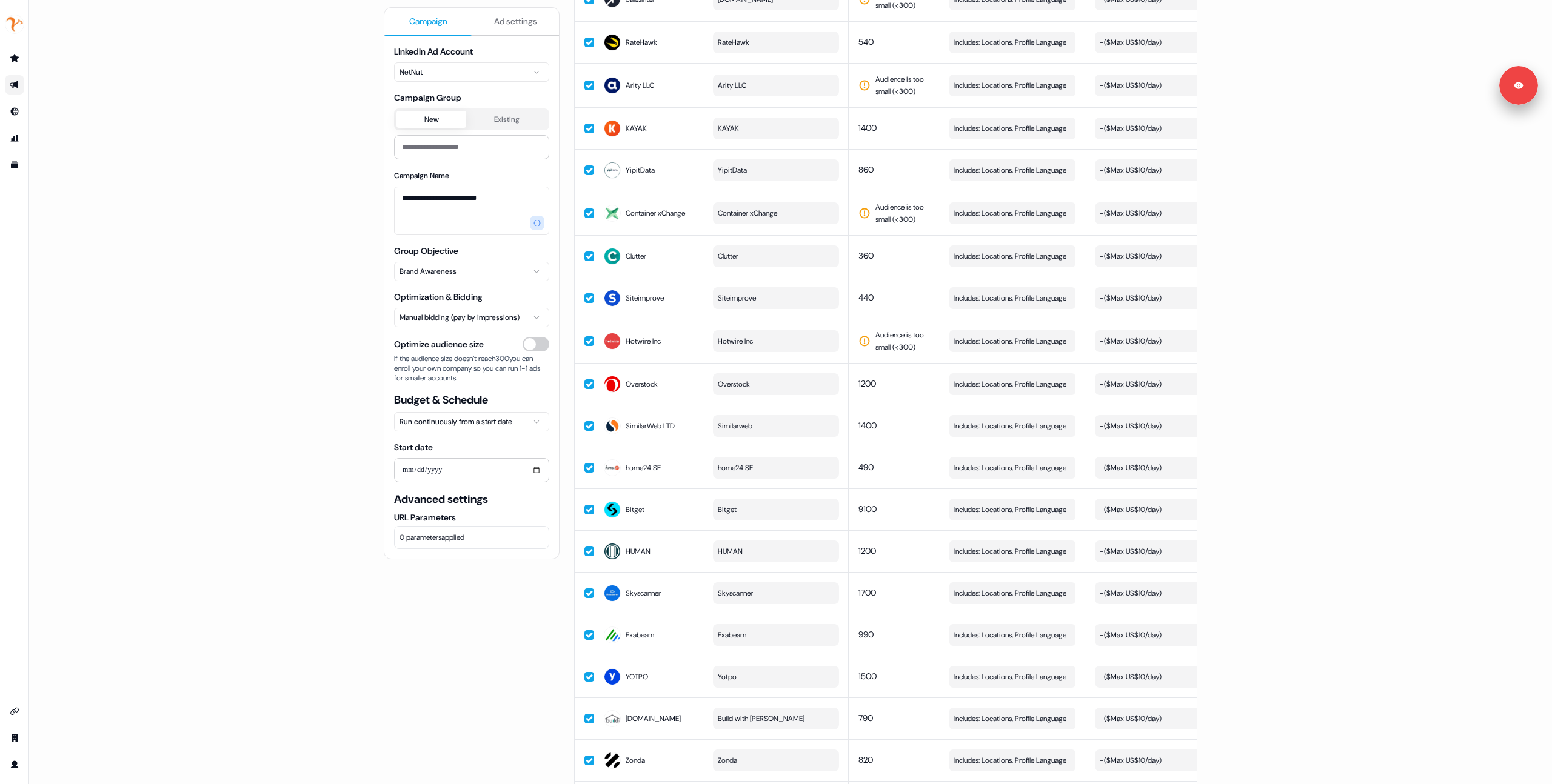 scroll, scrollTop: 1871, scrollLeft: 0, axis: vertical 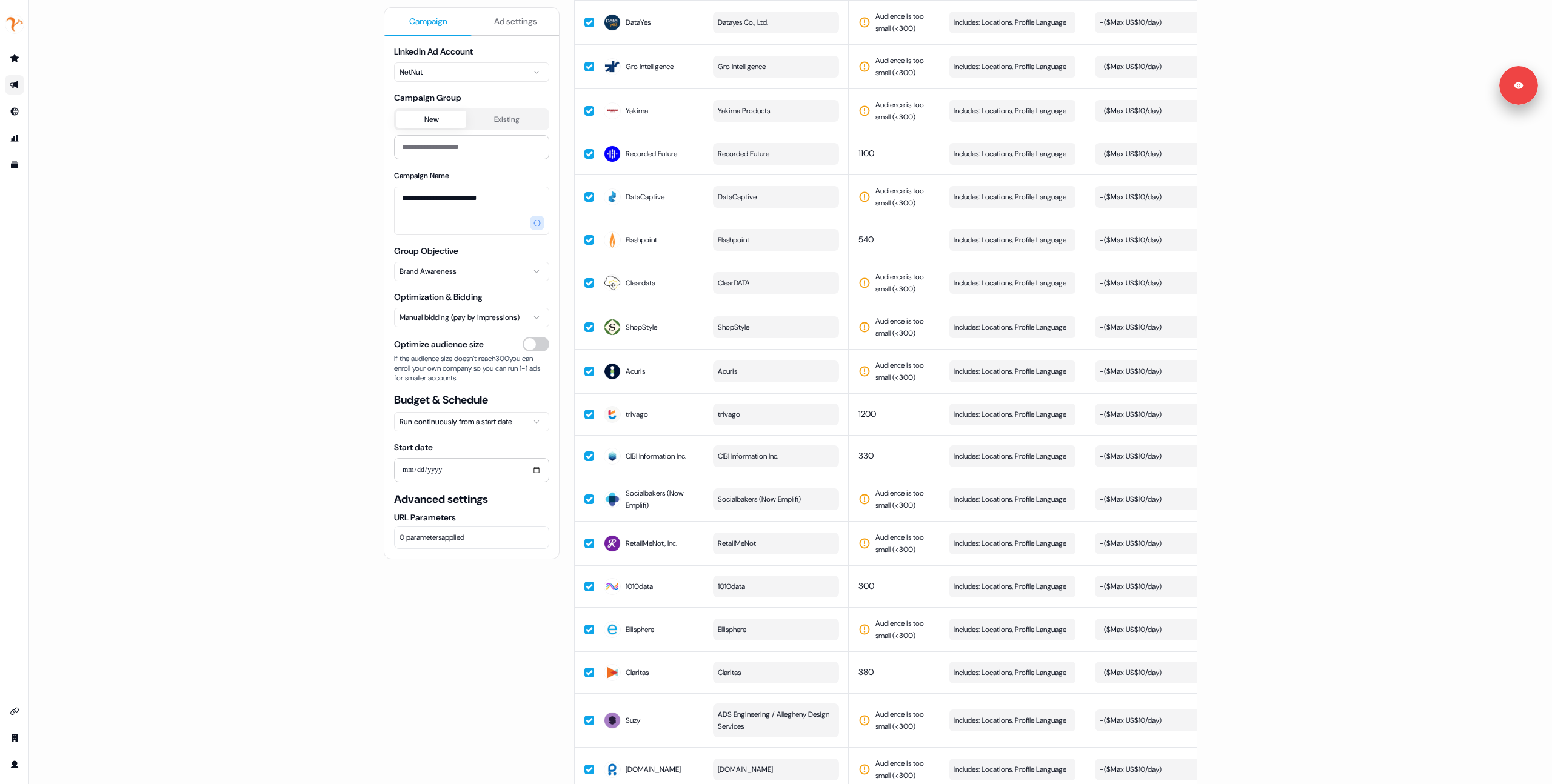 drag, startPoint x: 168, startPoint y: 328, endPoint x: 176, endPoint y: 319, distance: 12.041595 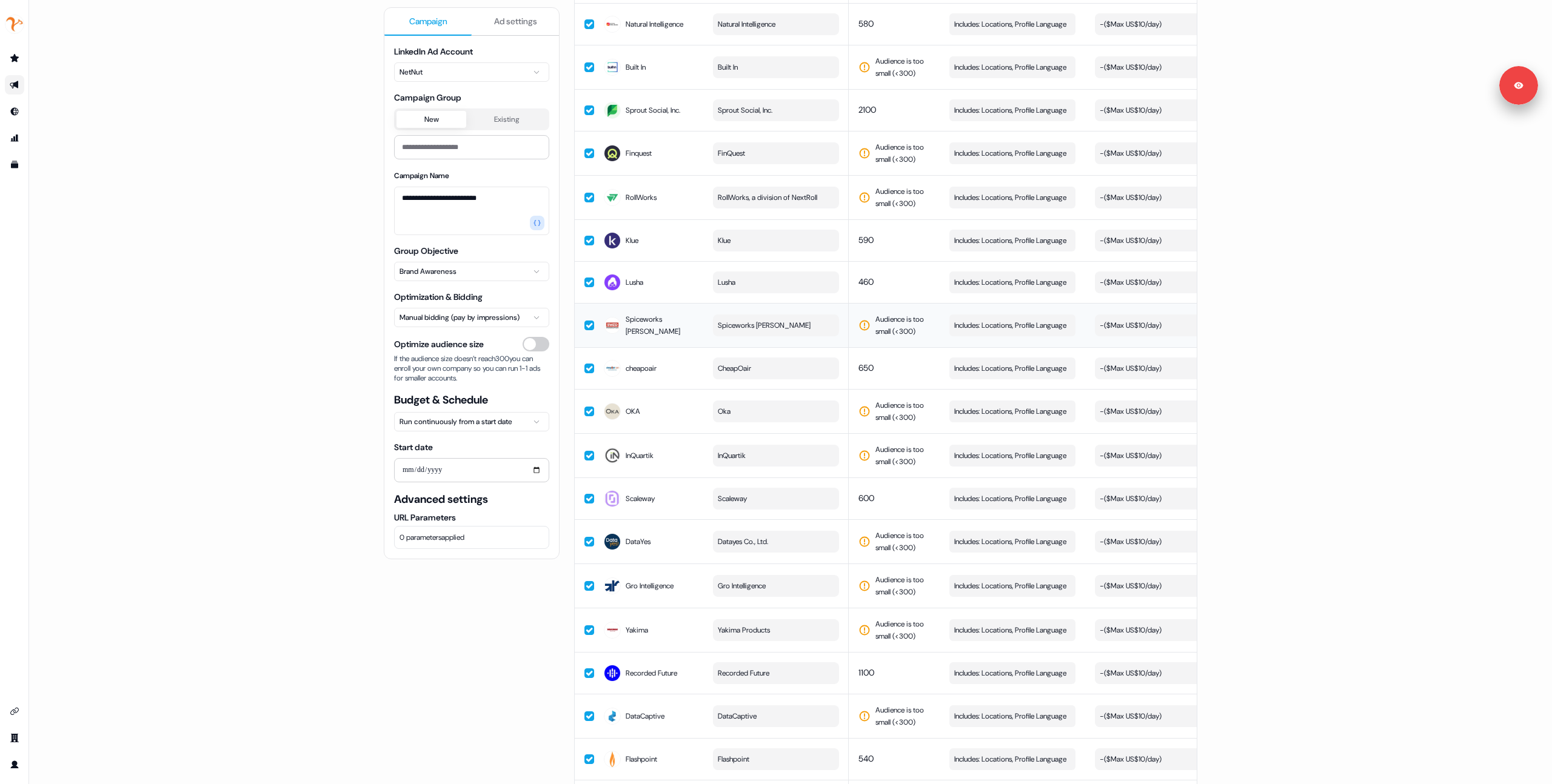 scroll, scrollTop: 1334, scrollLeft: 0, axis: vertical 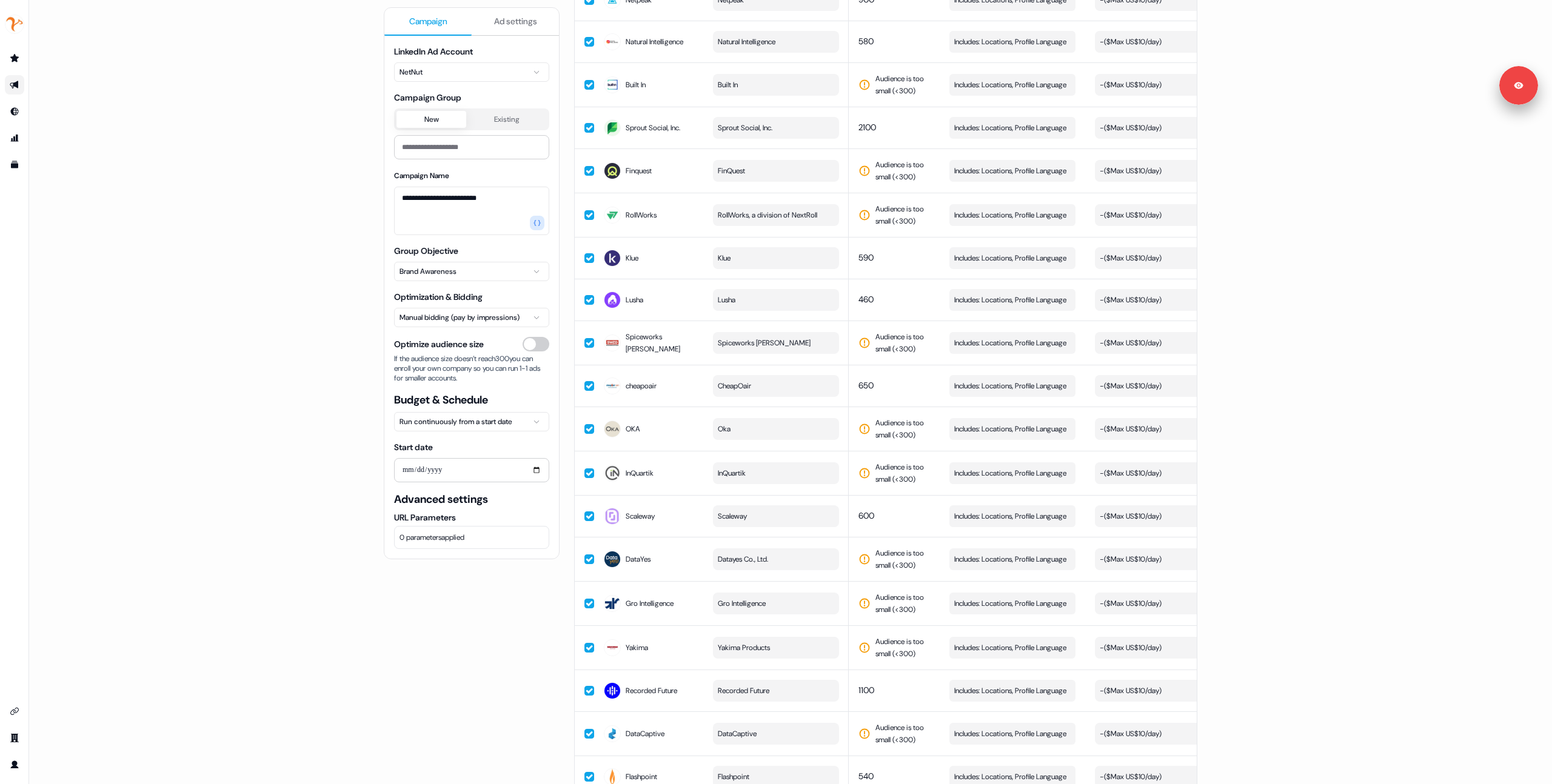 click on "**********" at bounding box center [791, 392] 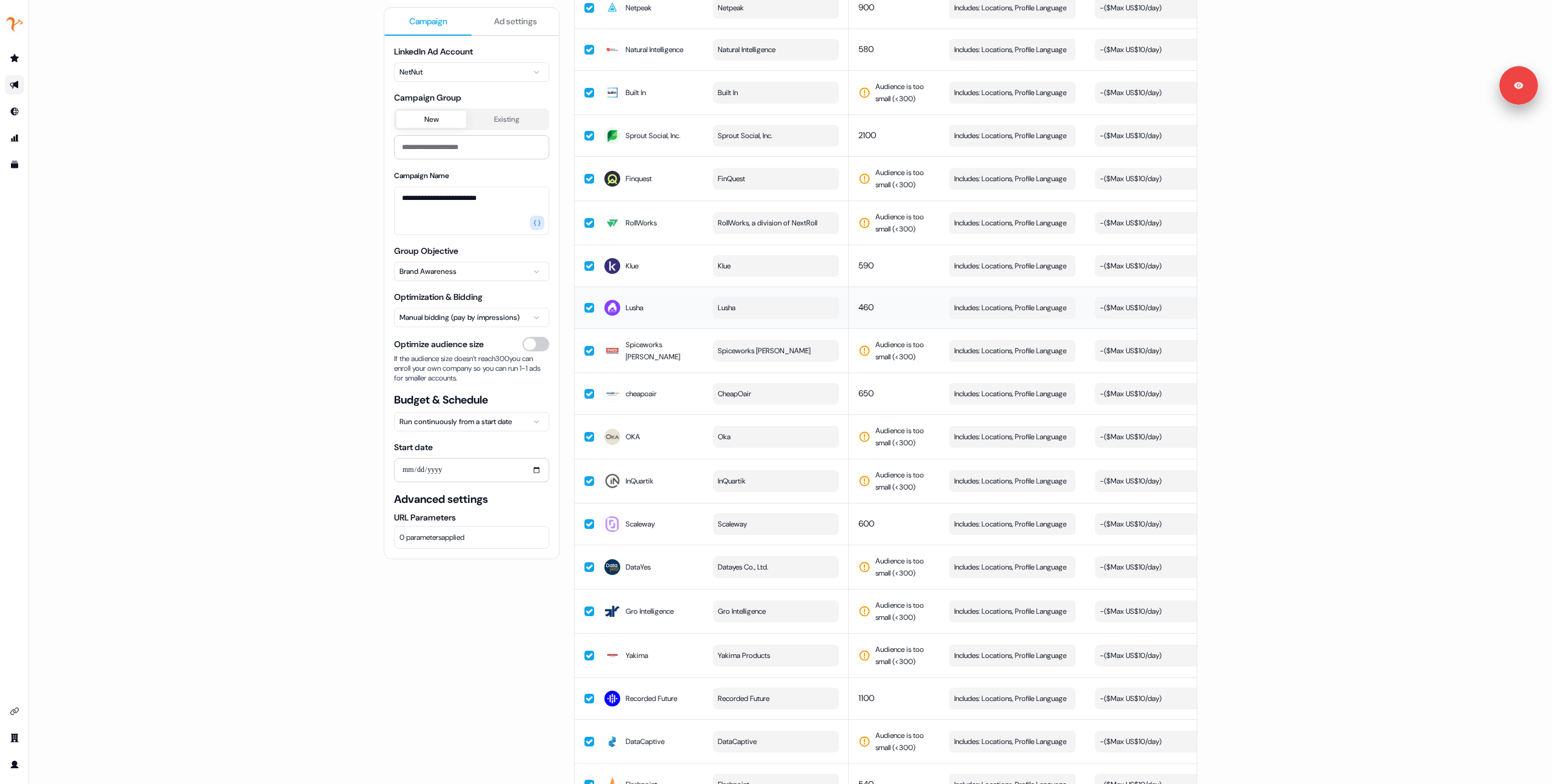 scroll, scrollTop: 1326, scrollLeft: 0, axis: vertical 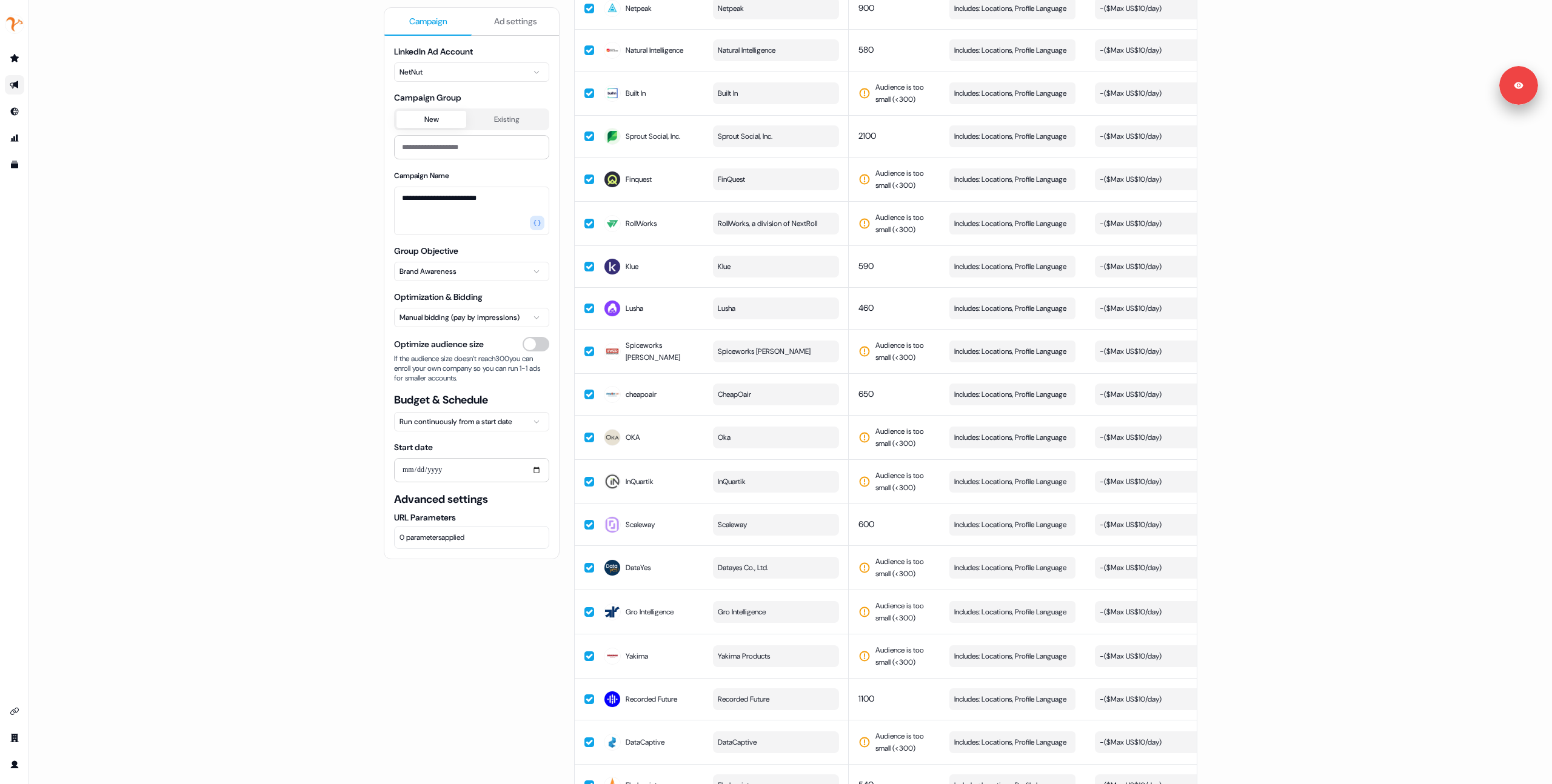 click on "**********" at bounding box center (791, 392) 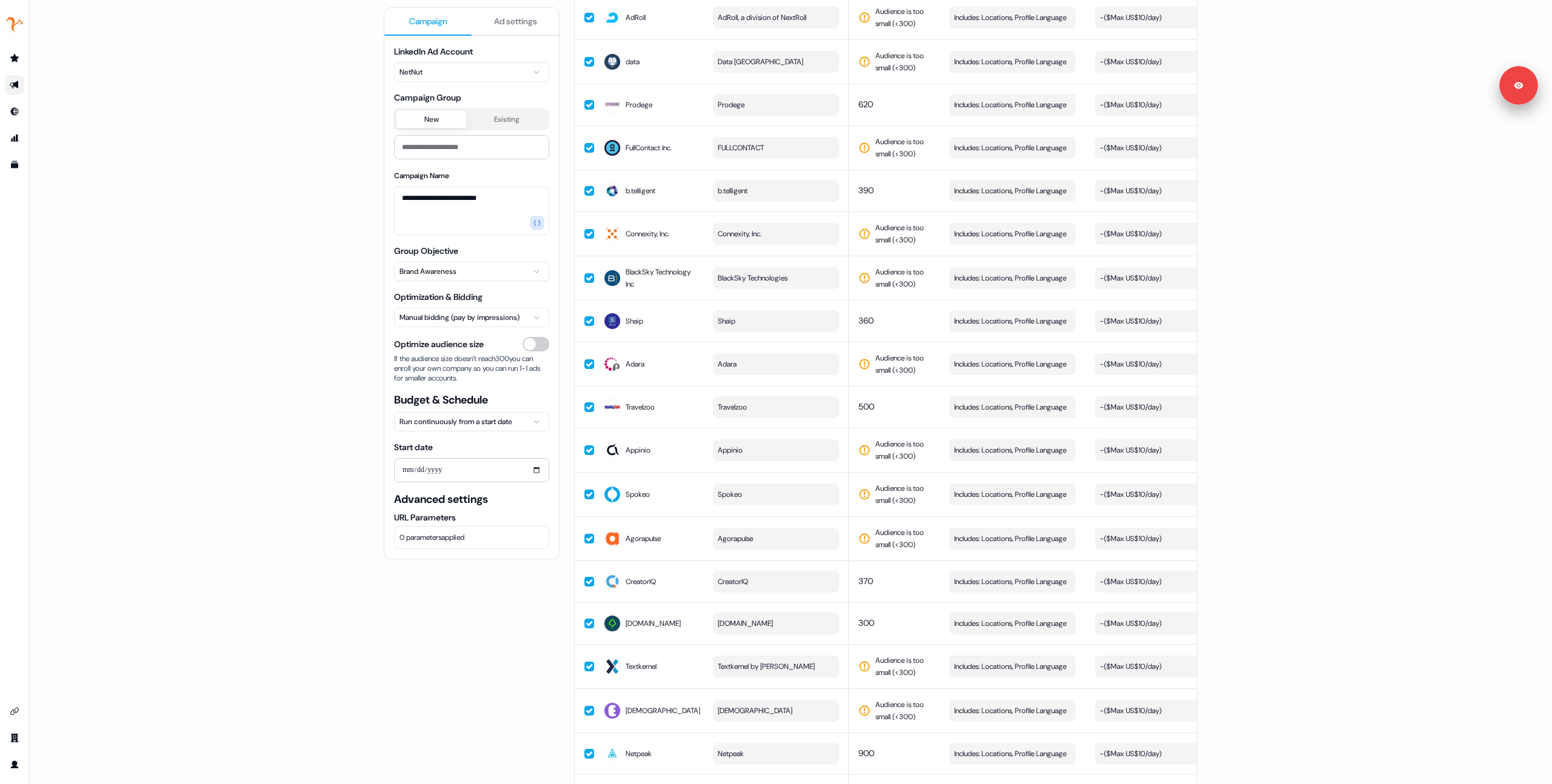 scroll, scrollTop: 0, scrollLeft: 0, axis: both 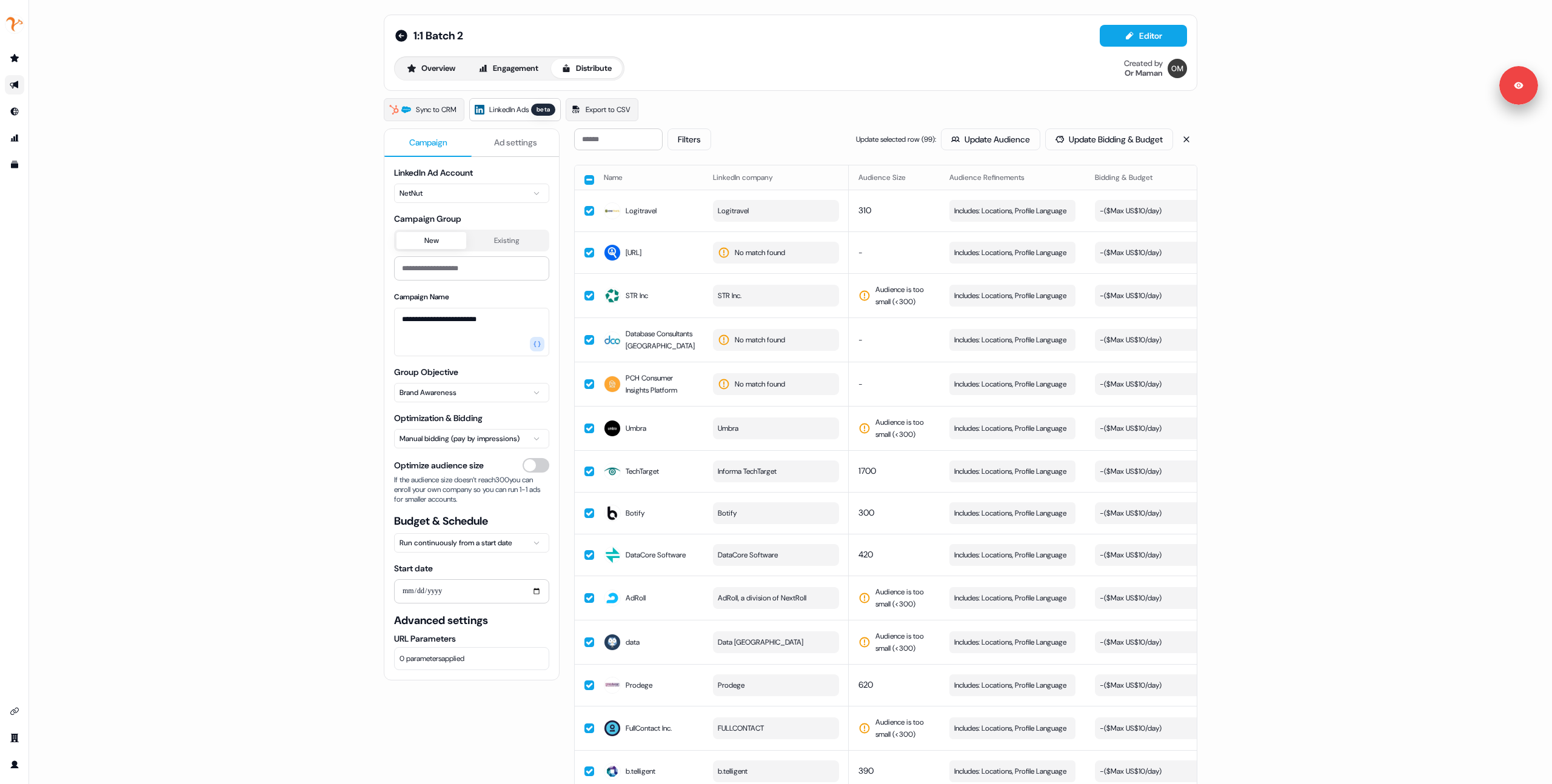 click at bounding box center [589, 180] 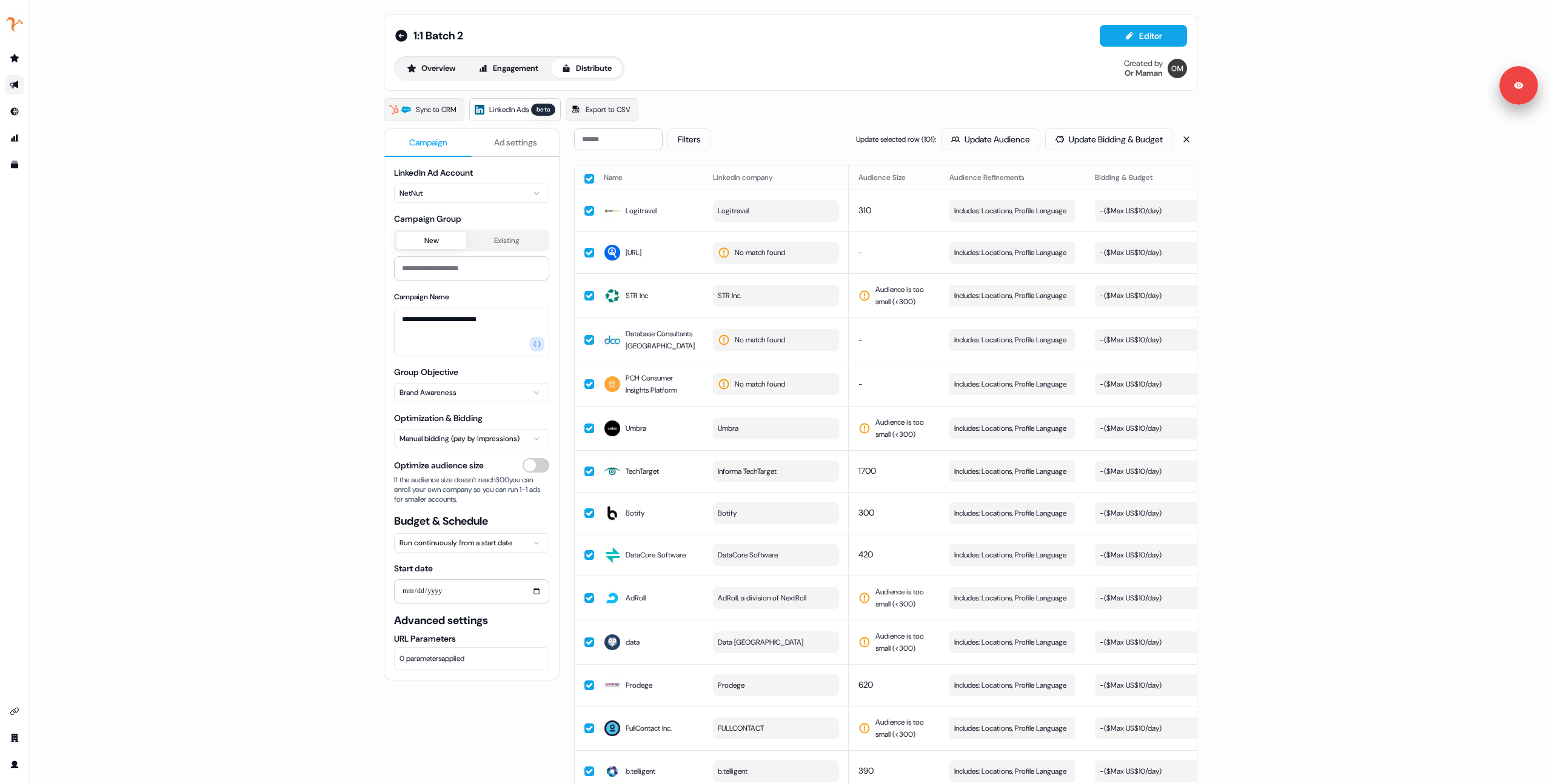click at bounding box center (589, 179) 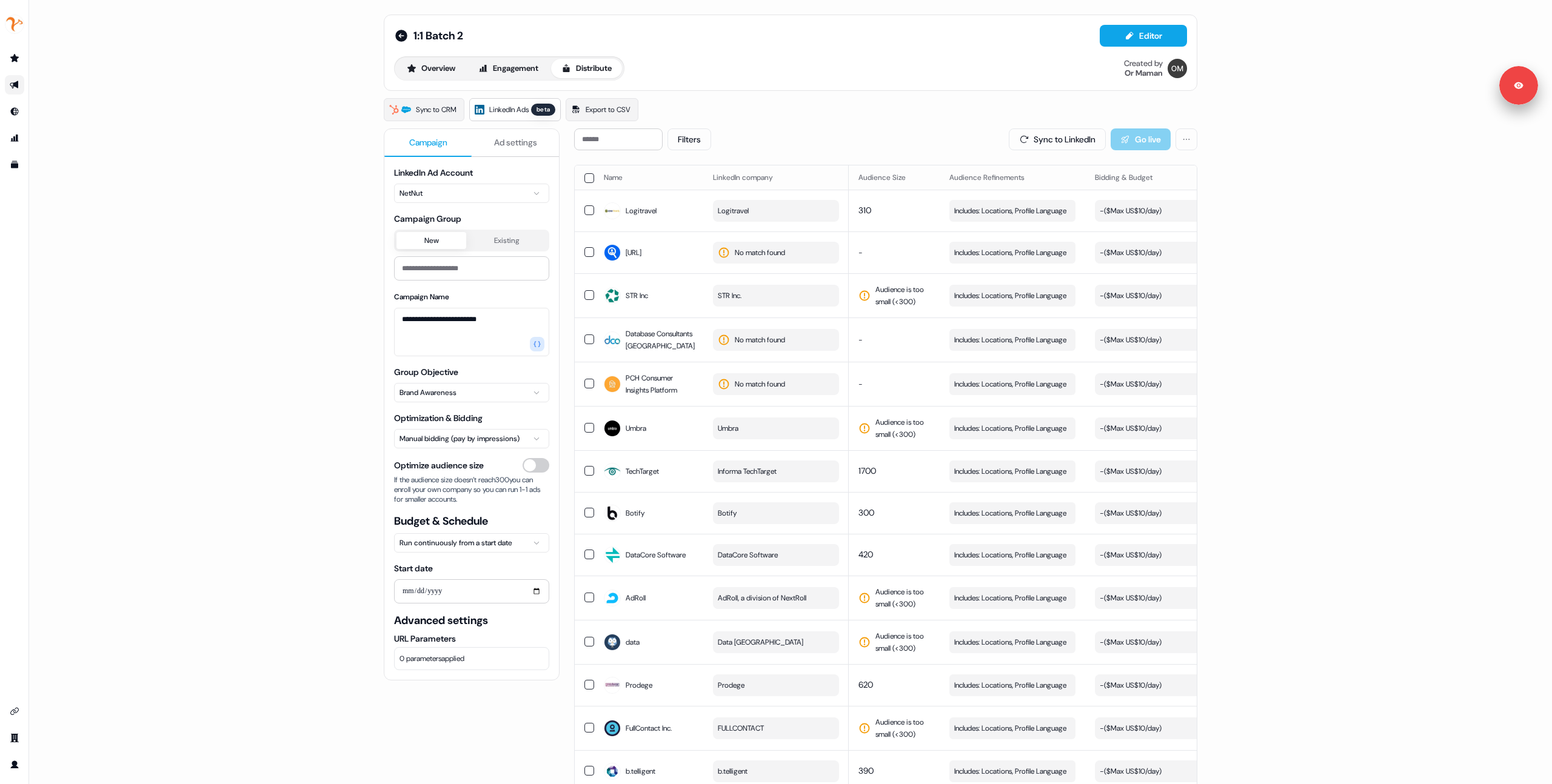 click on "**********" at bounding box center [791, 392] 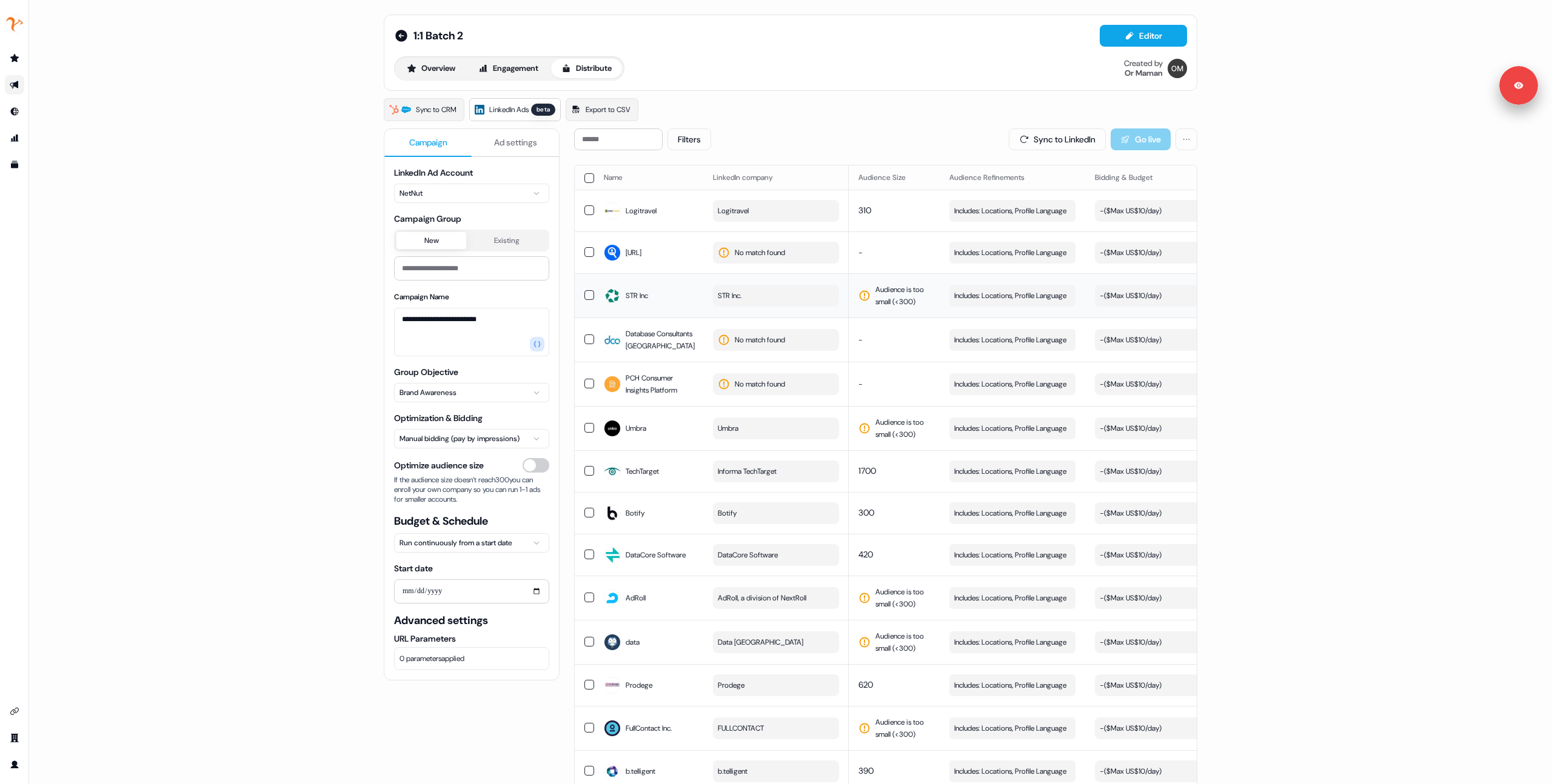 click on "STR Inc" at bounding box center (649, 296) 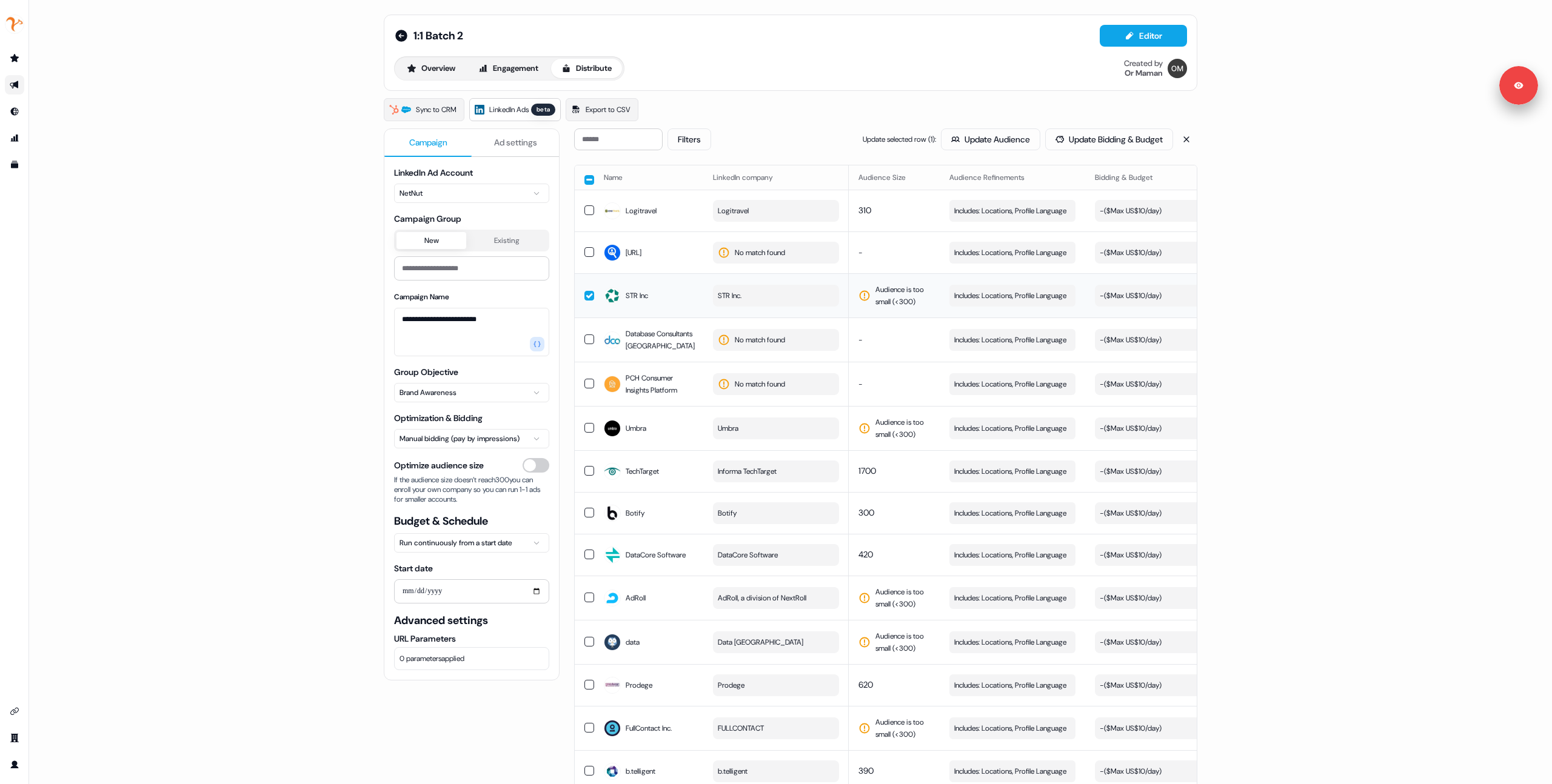 click on "STR Inc." at bounding box center (776, 296) 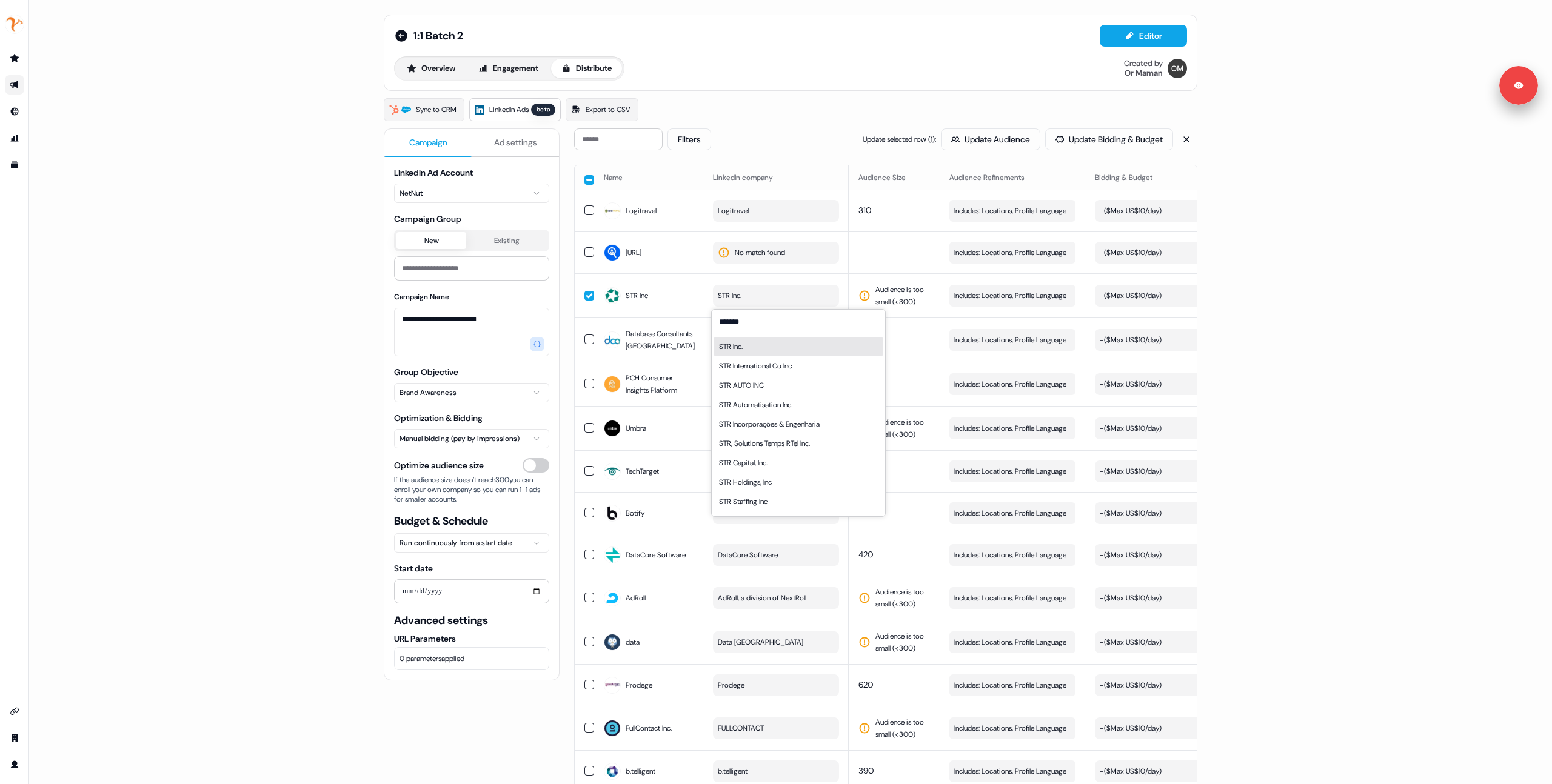 type on "*******" 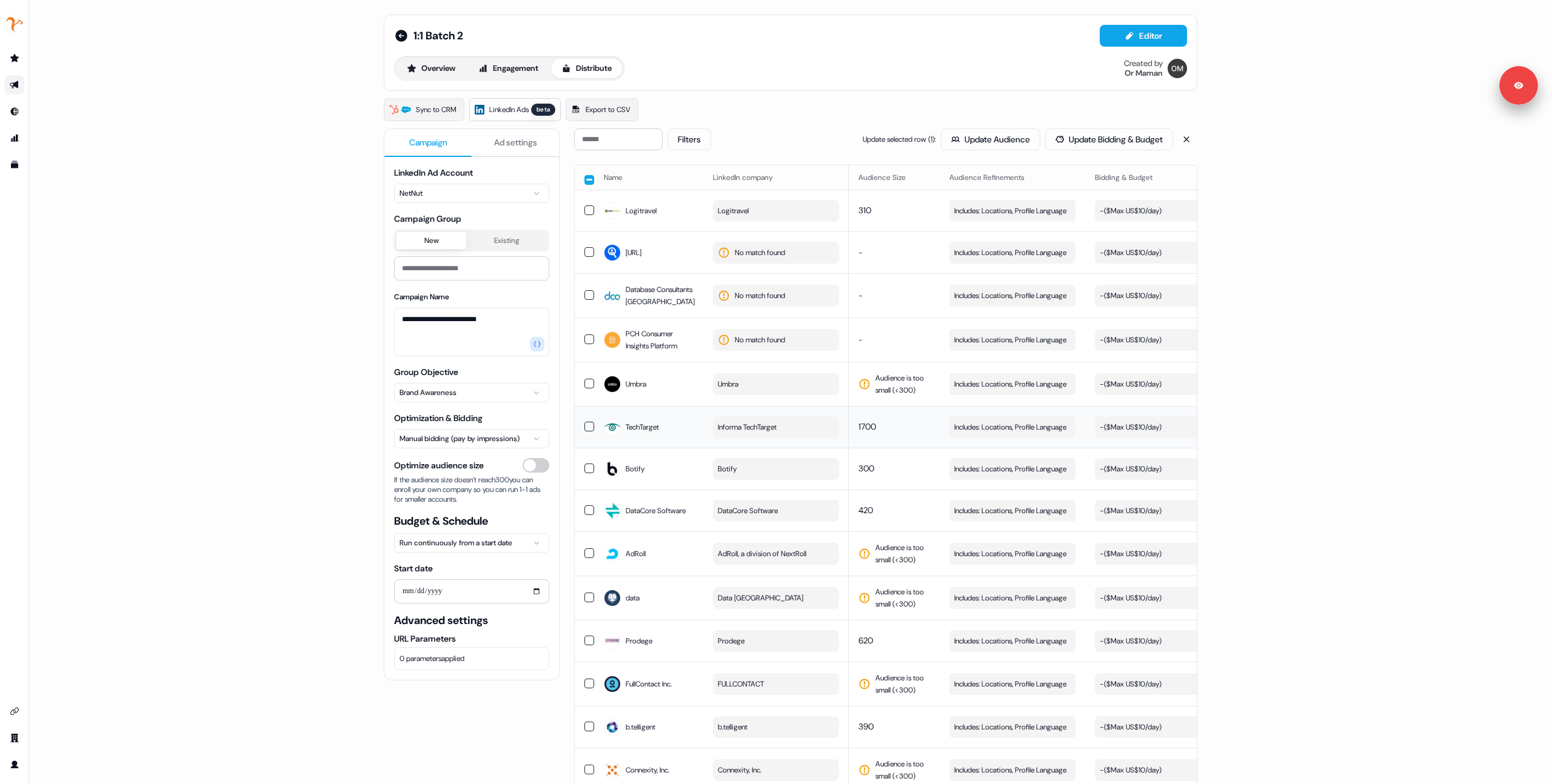 scroll, scrollTop: 3851, scrollLeft: 0, axis: vertical 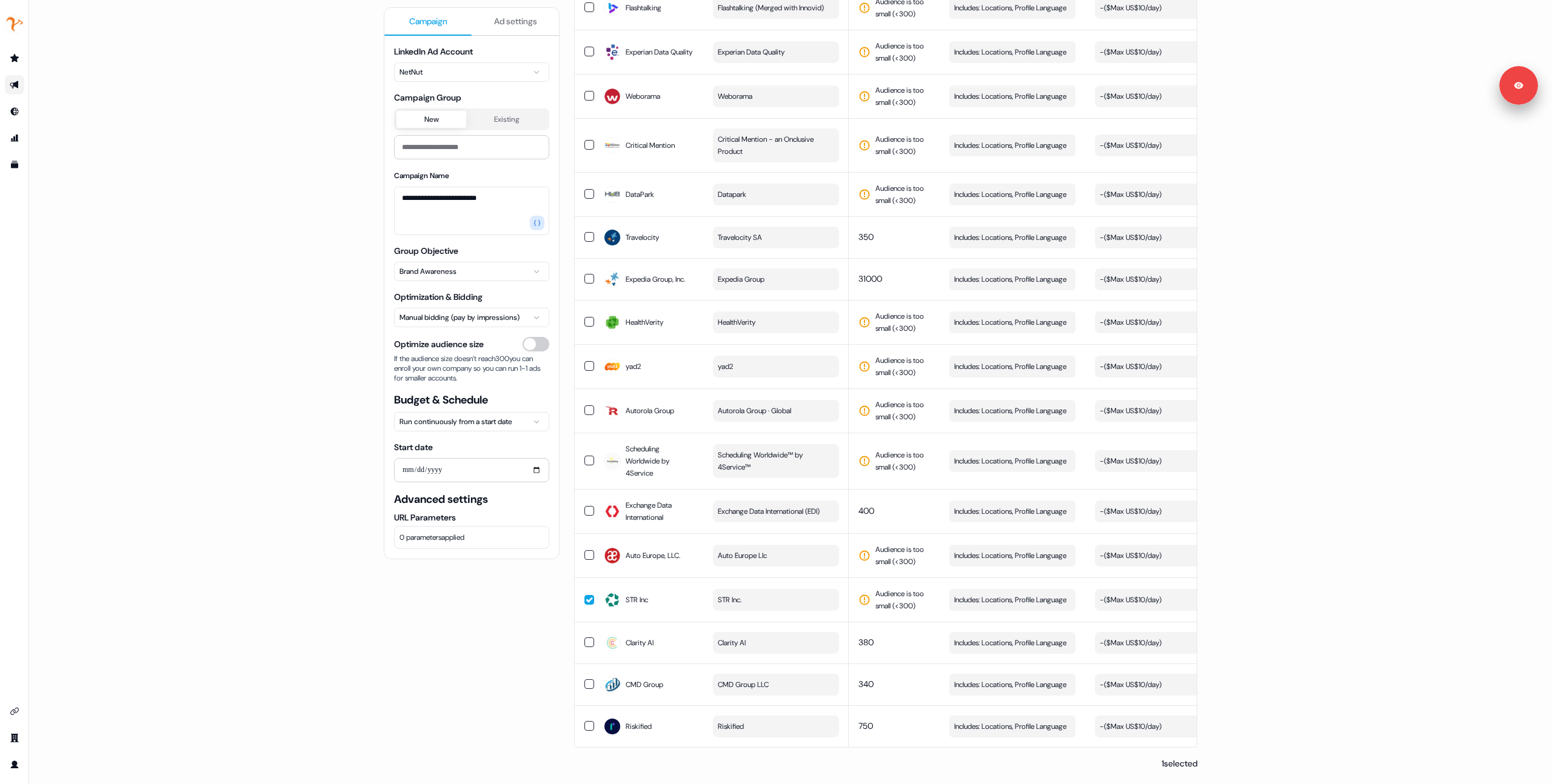 drag, startPoint x: 289, startPoint y: 525, endPoint x: 297, endPoint y: 525, distance: 8 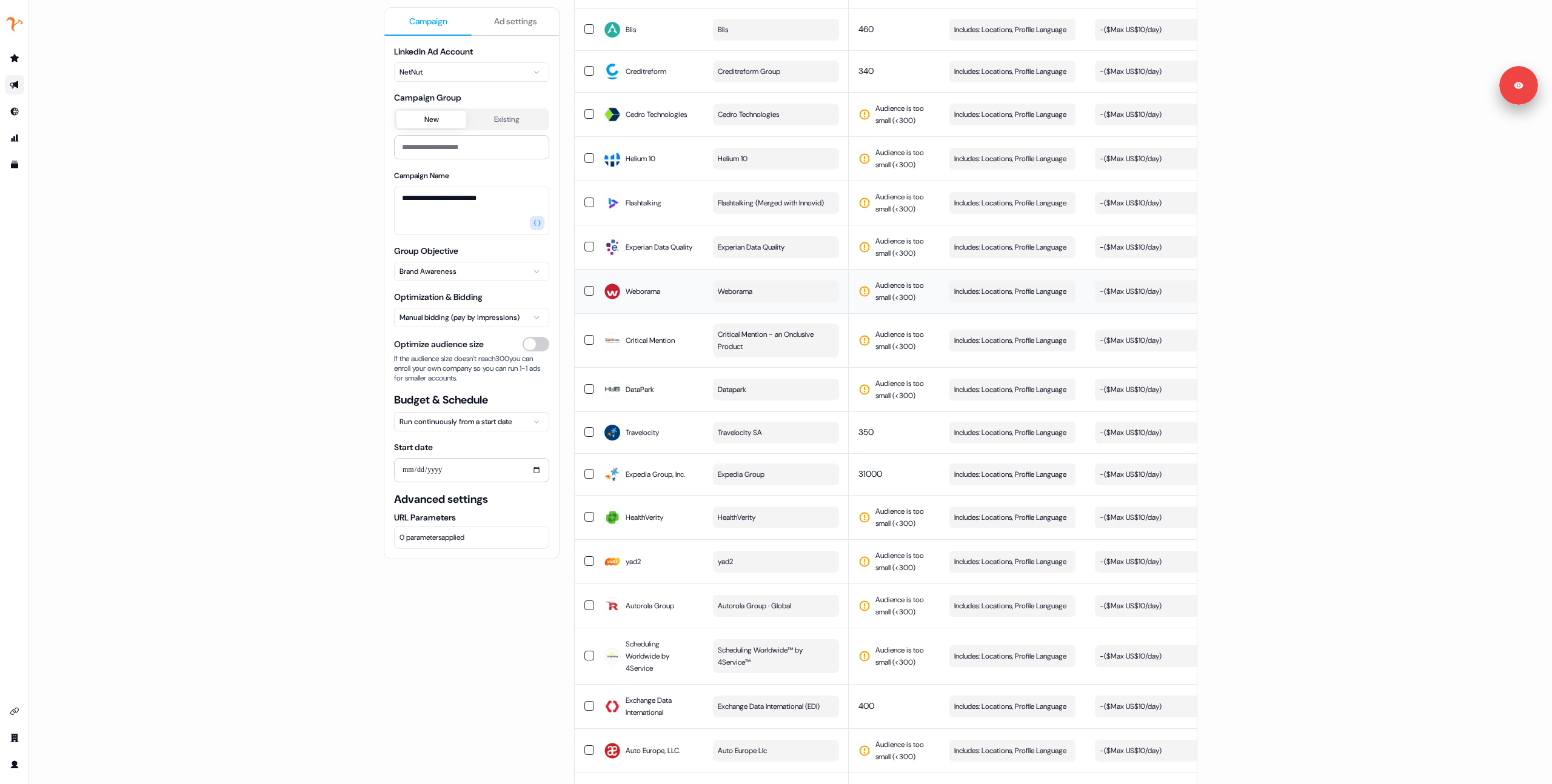 scroll, scrollTop: 3626, scrollLeft: 0, axis: vertical 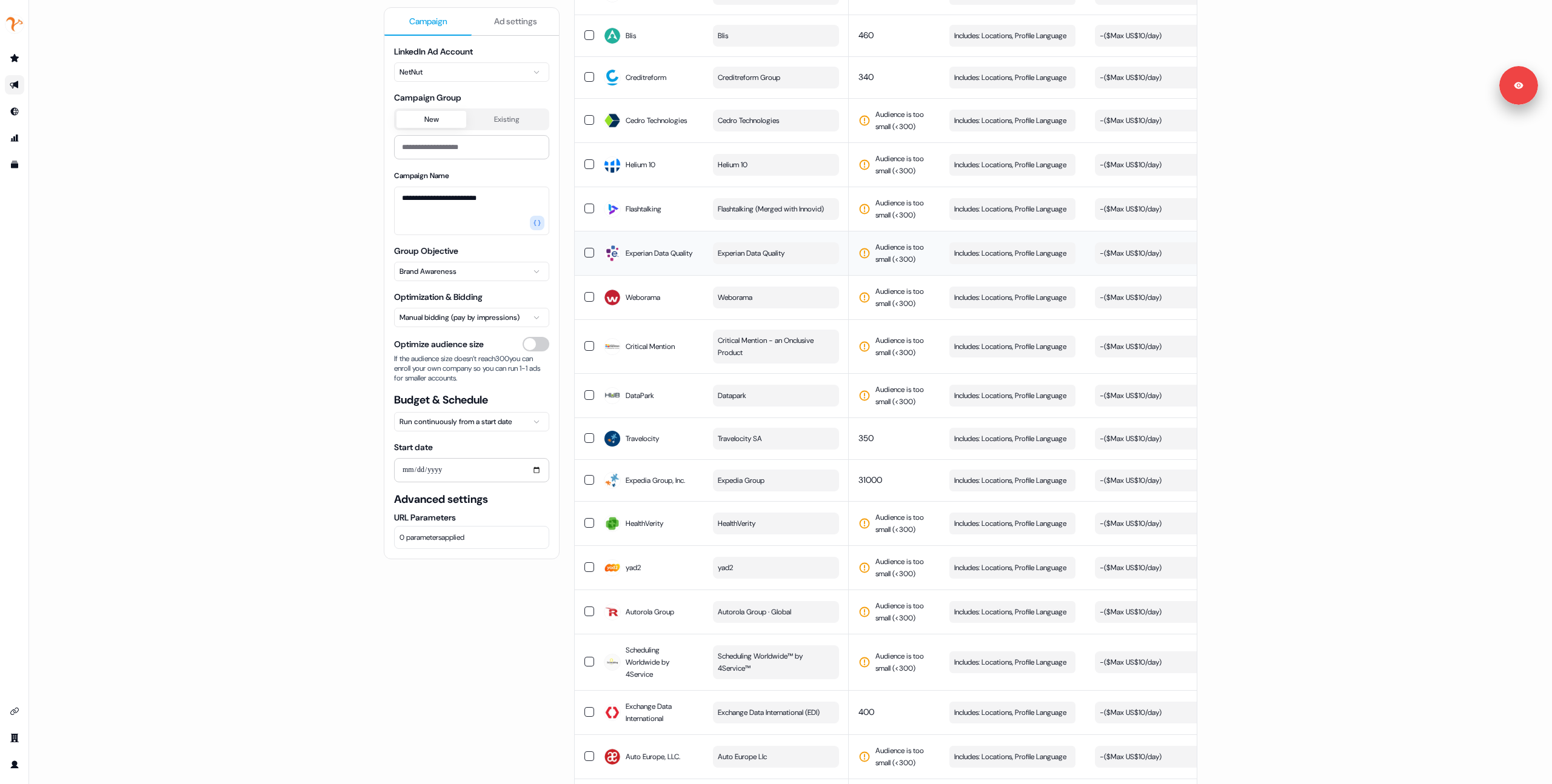 click on "Experian Data Quality" at bounding box center (659, 253) 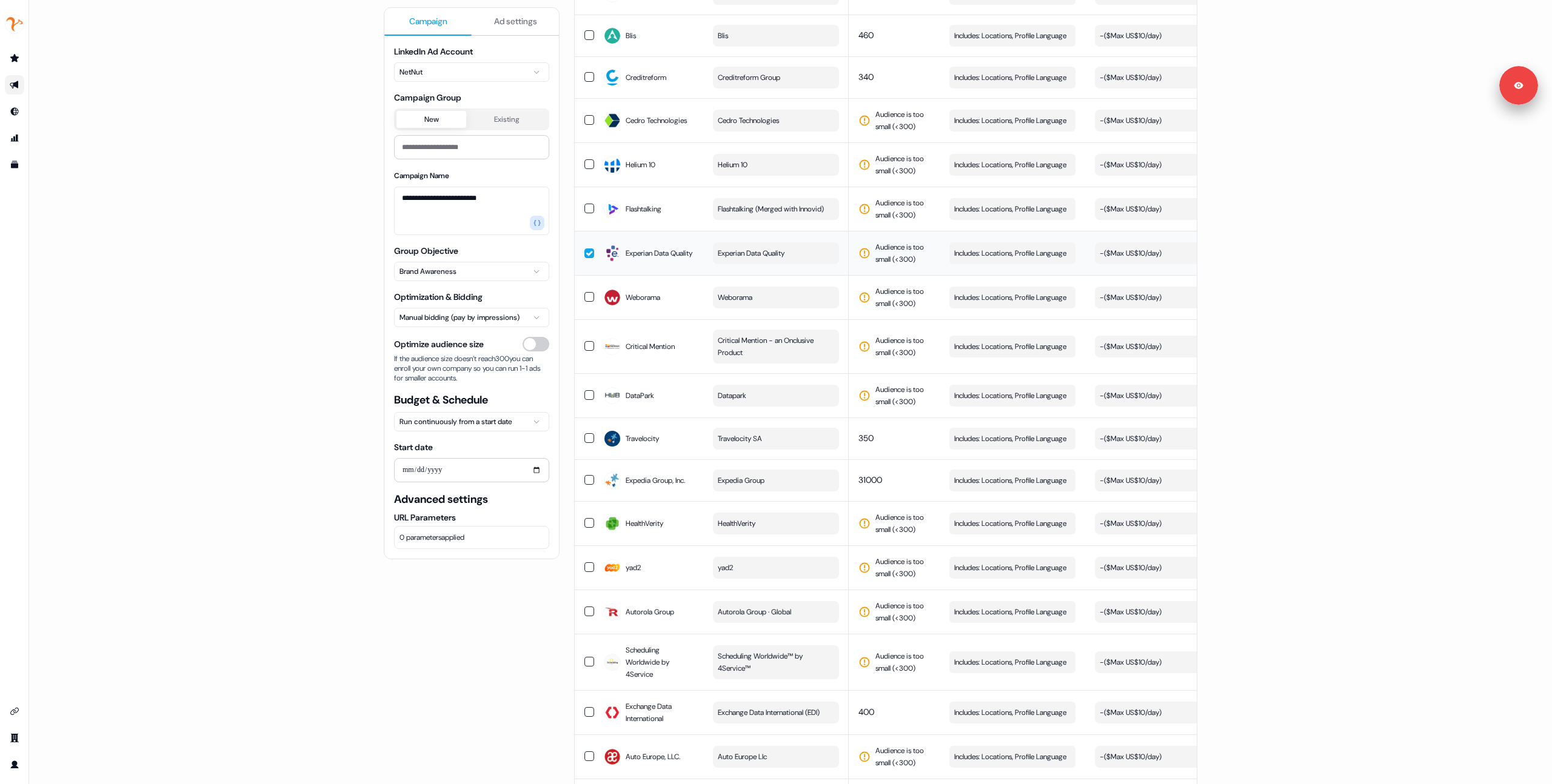 click on "Experian Data Quality" at bounding box center [751, 253] 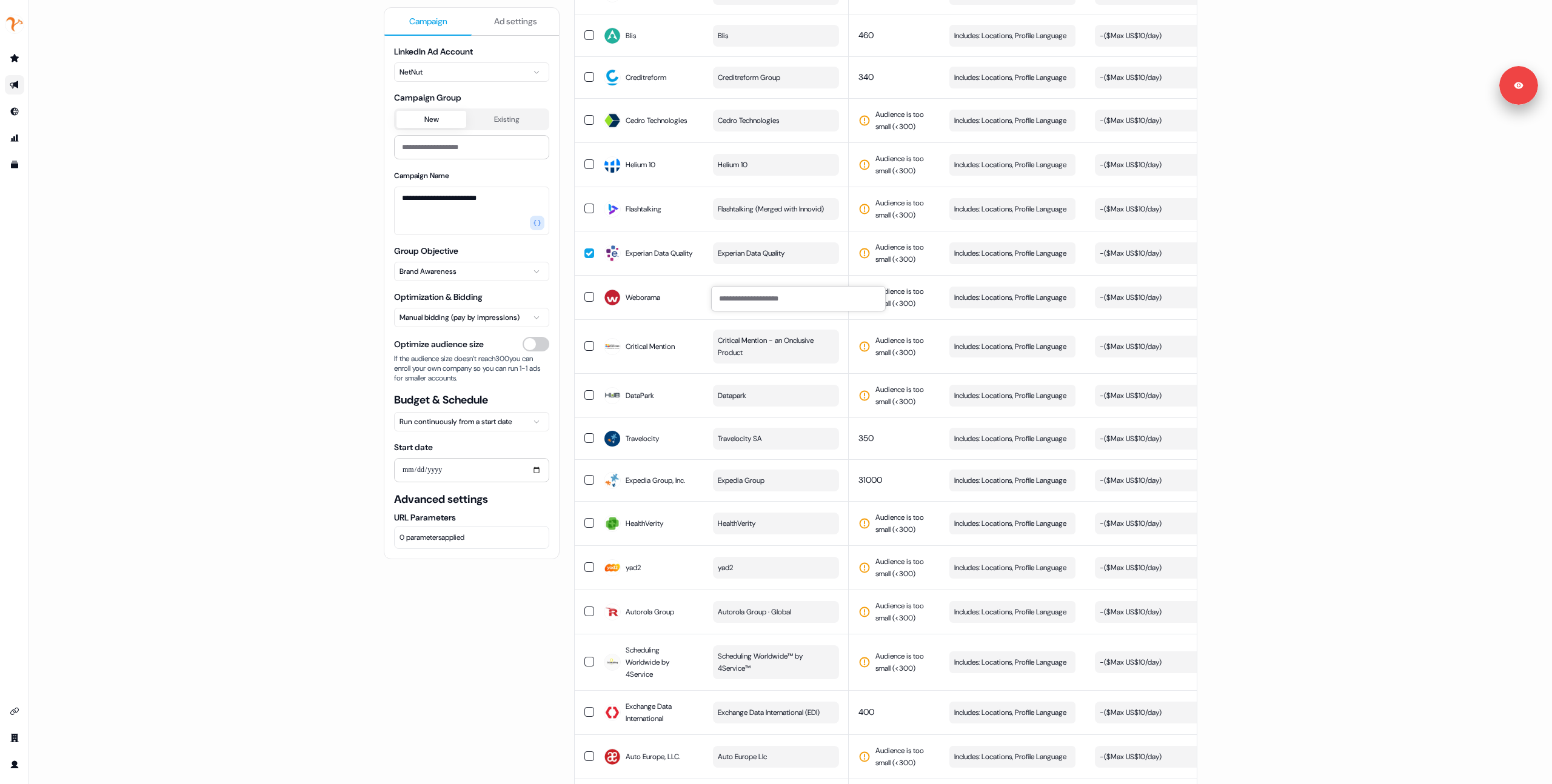 click at bounding box center [798, 299] 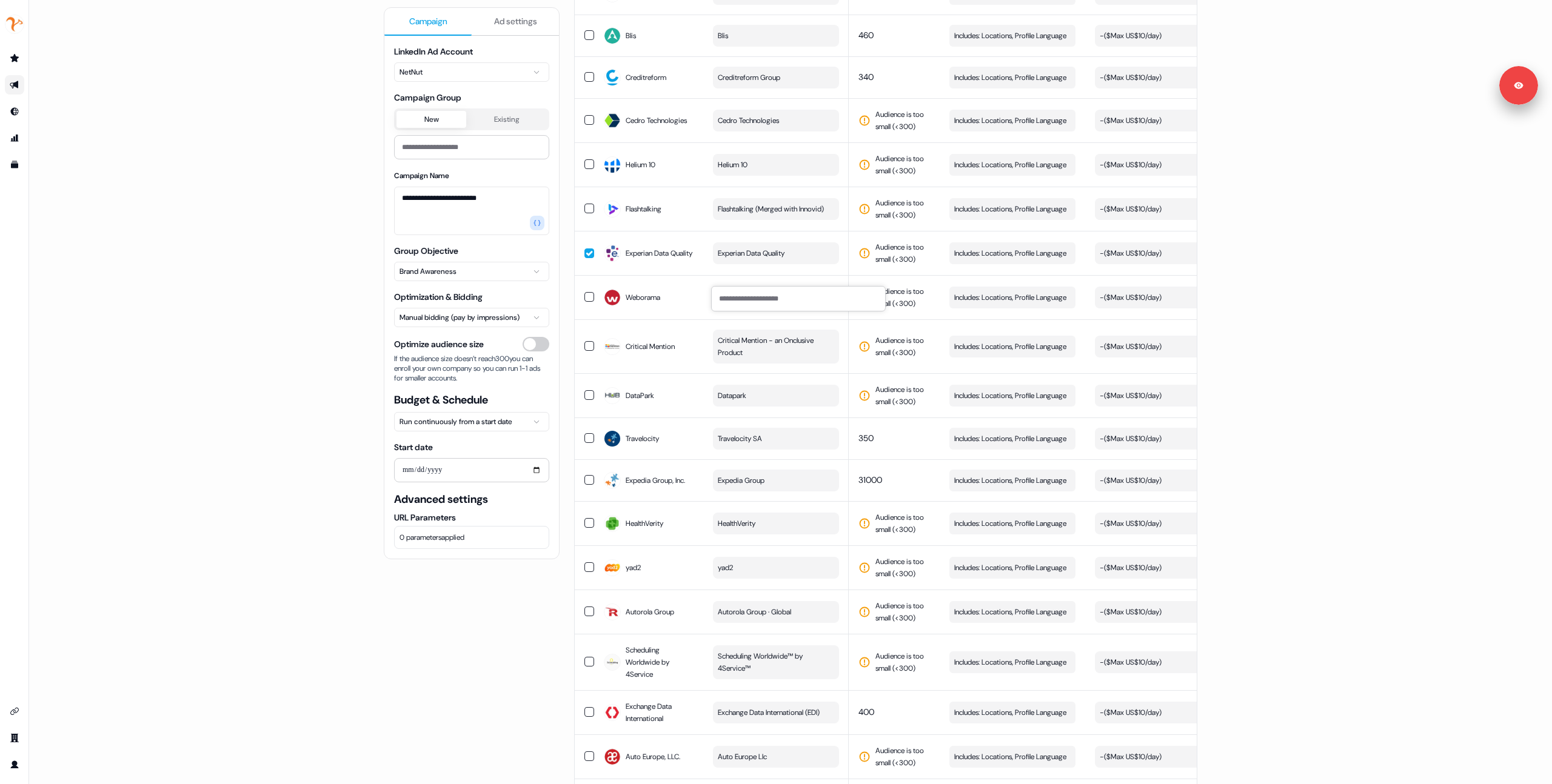 click on "**********" at bounding box center (791, 392) 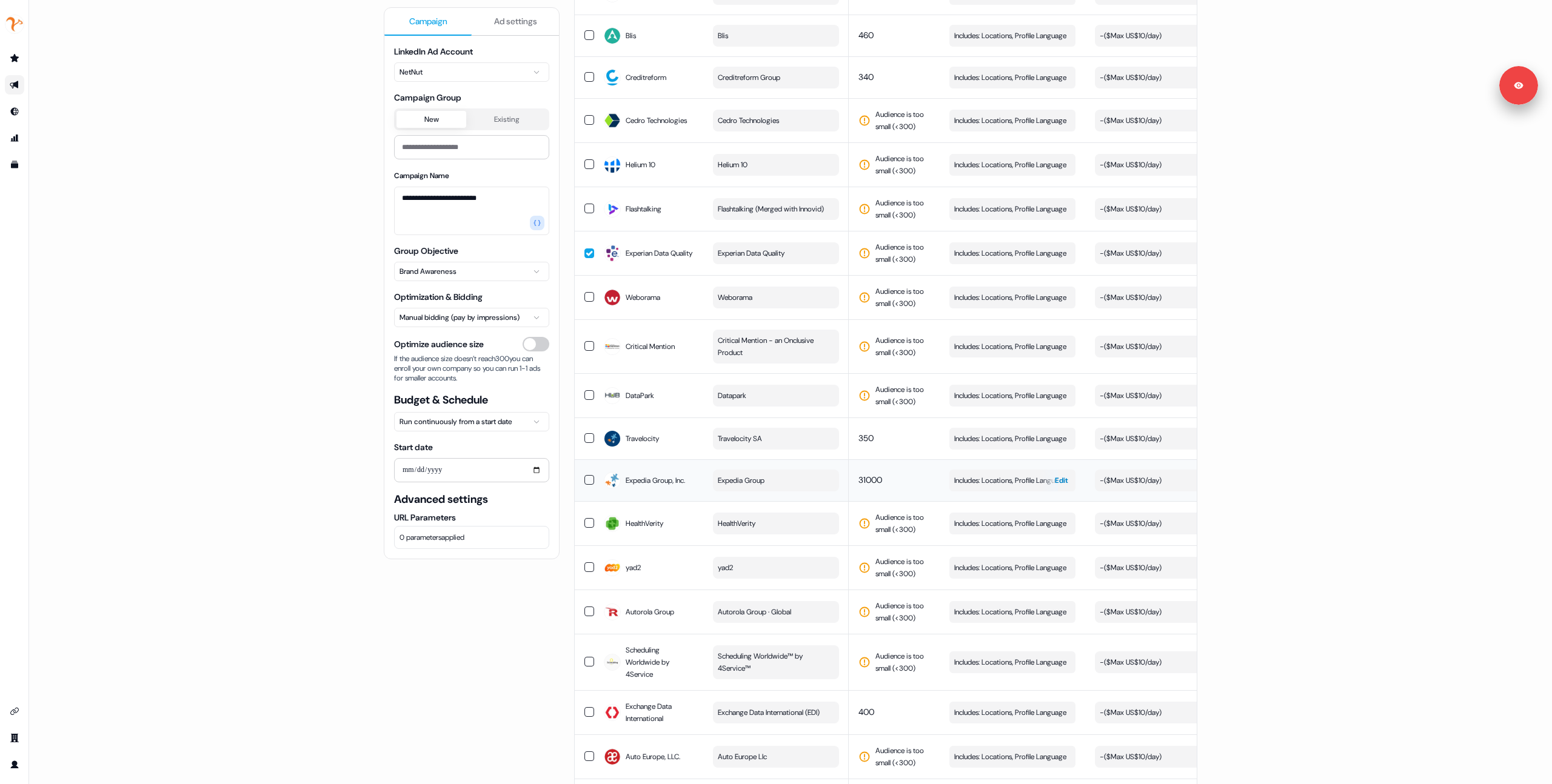 click on "Includes: Locations, Profile Language" at bounding box center [1010, 480] 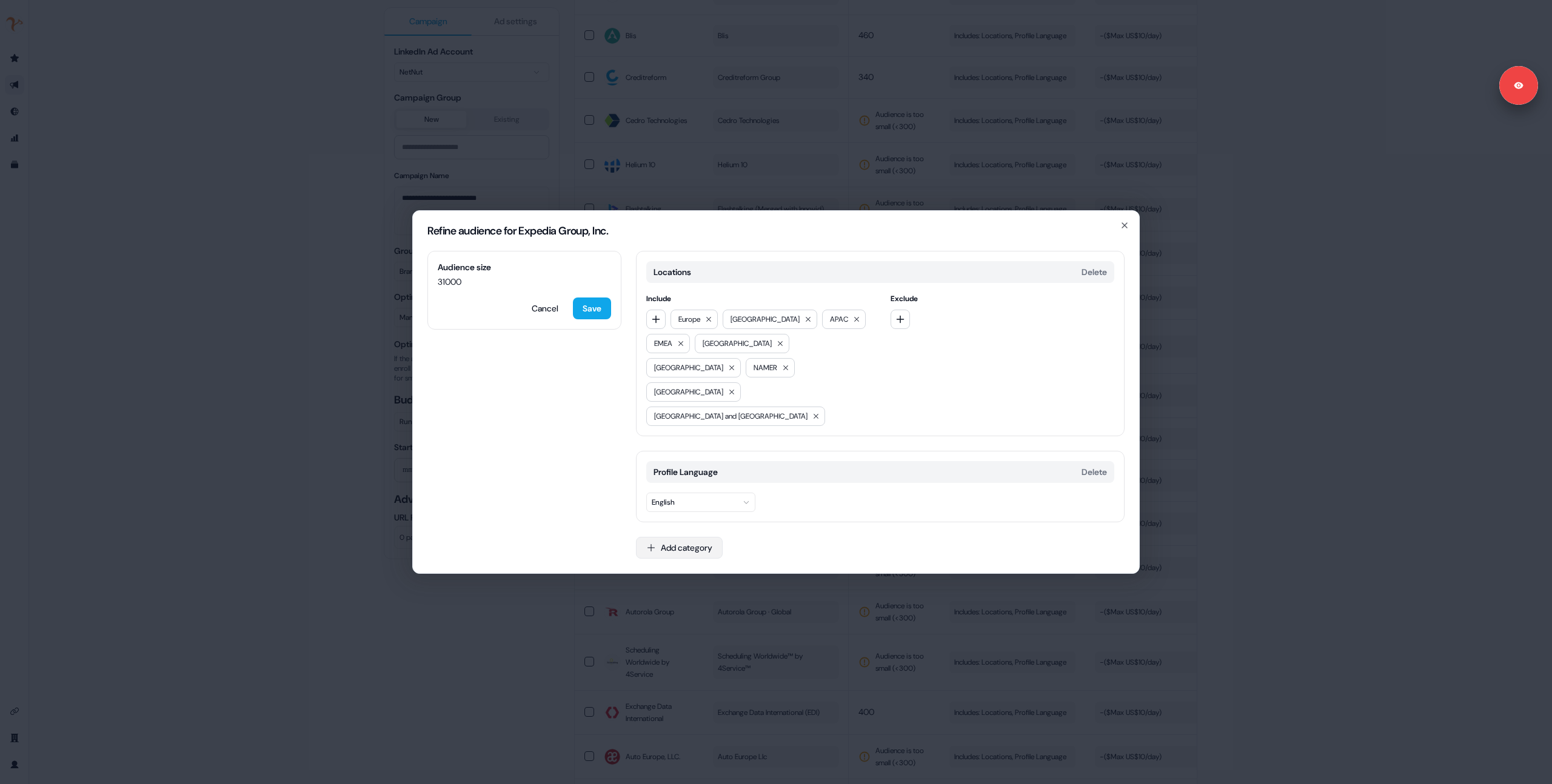click on "Add category" at bounding box center (679, 548) 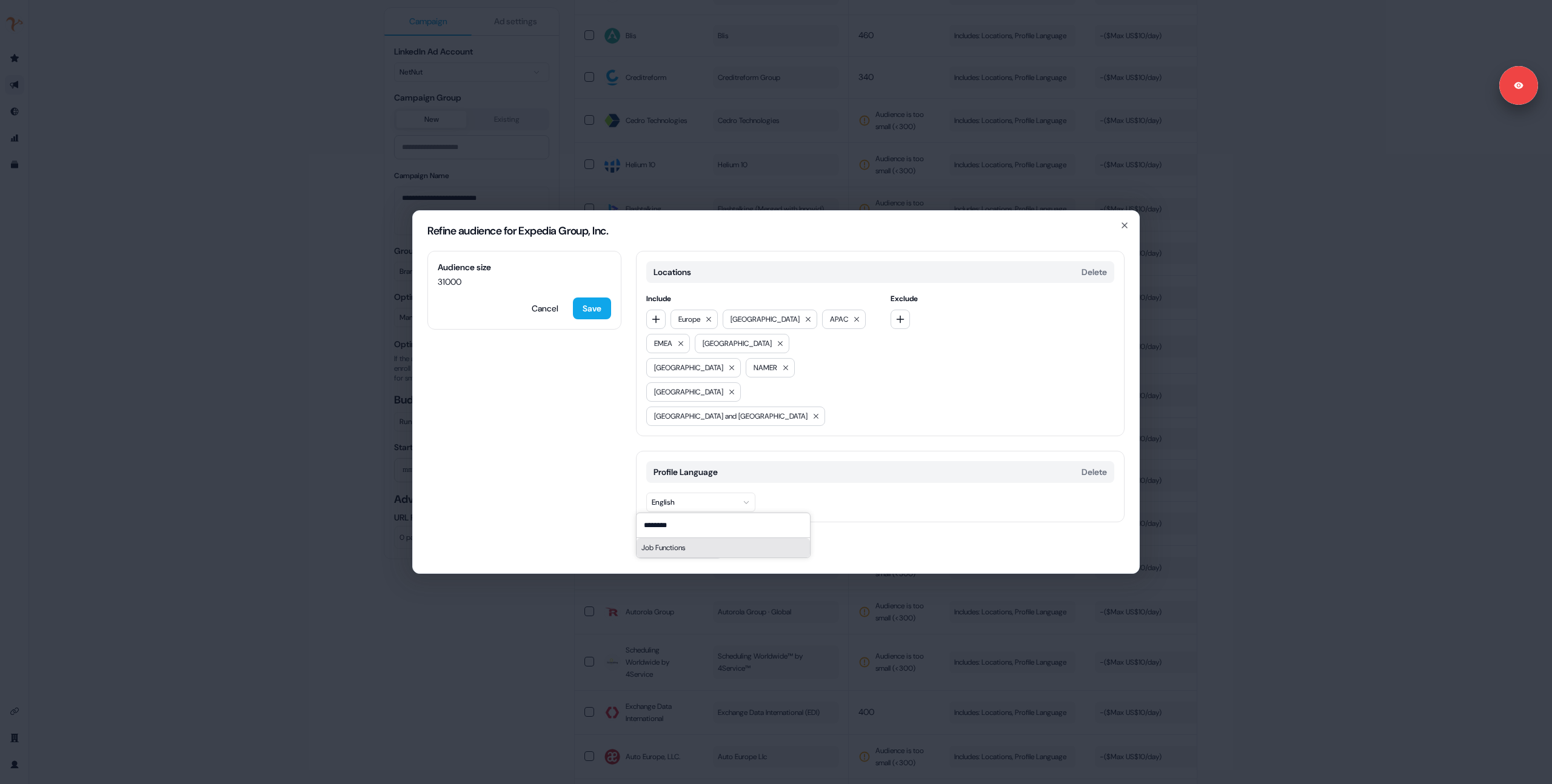 type on "********" 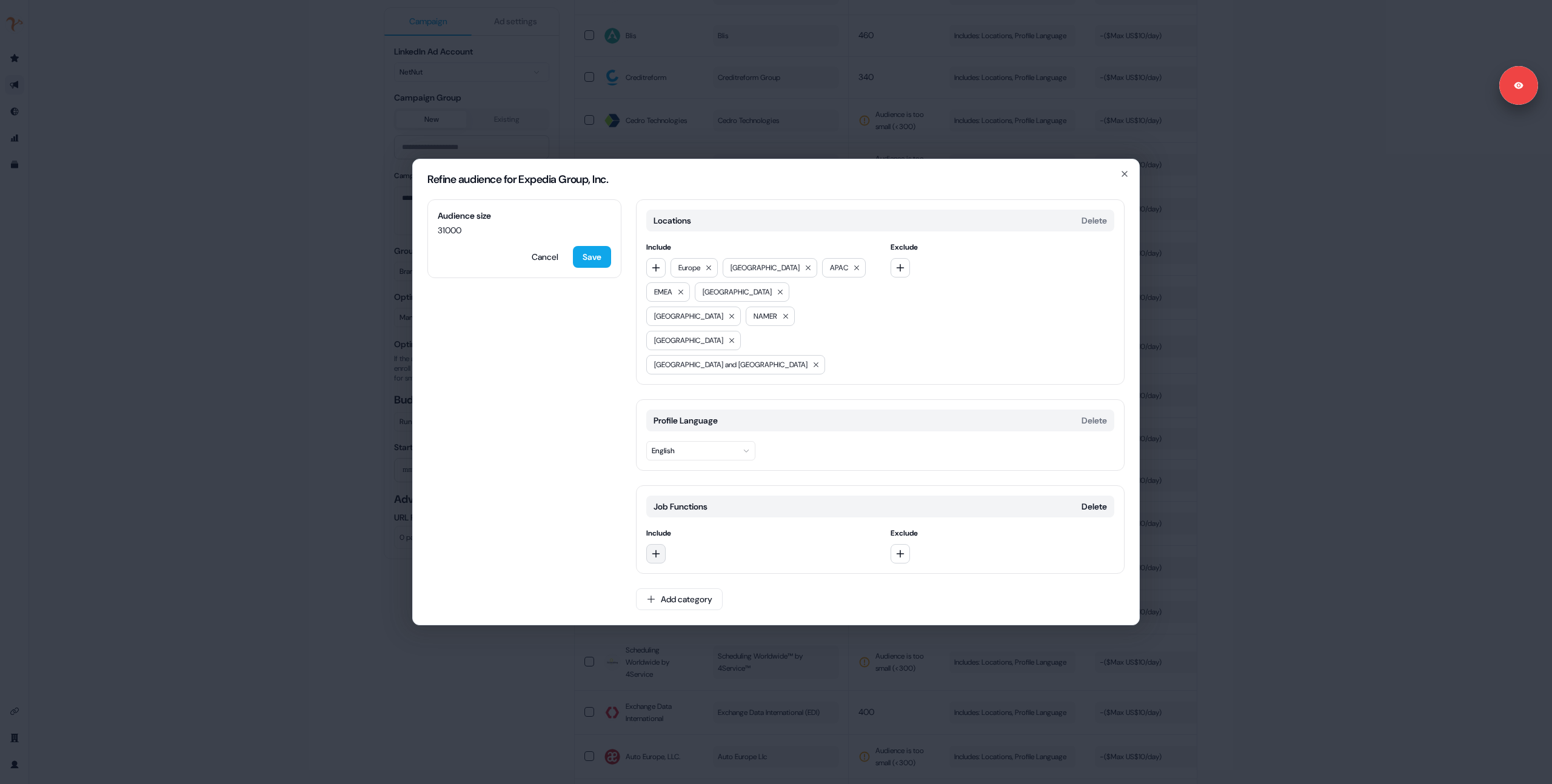 click at bounding box center (656, 554) 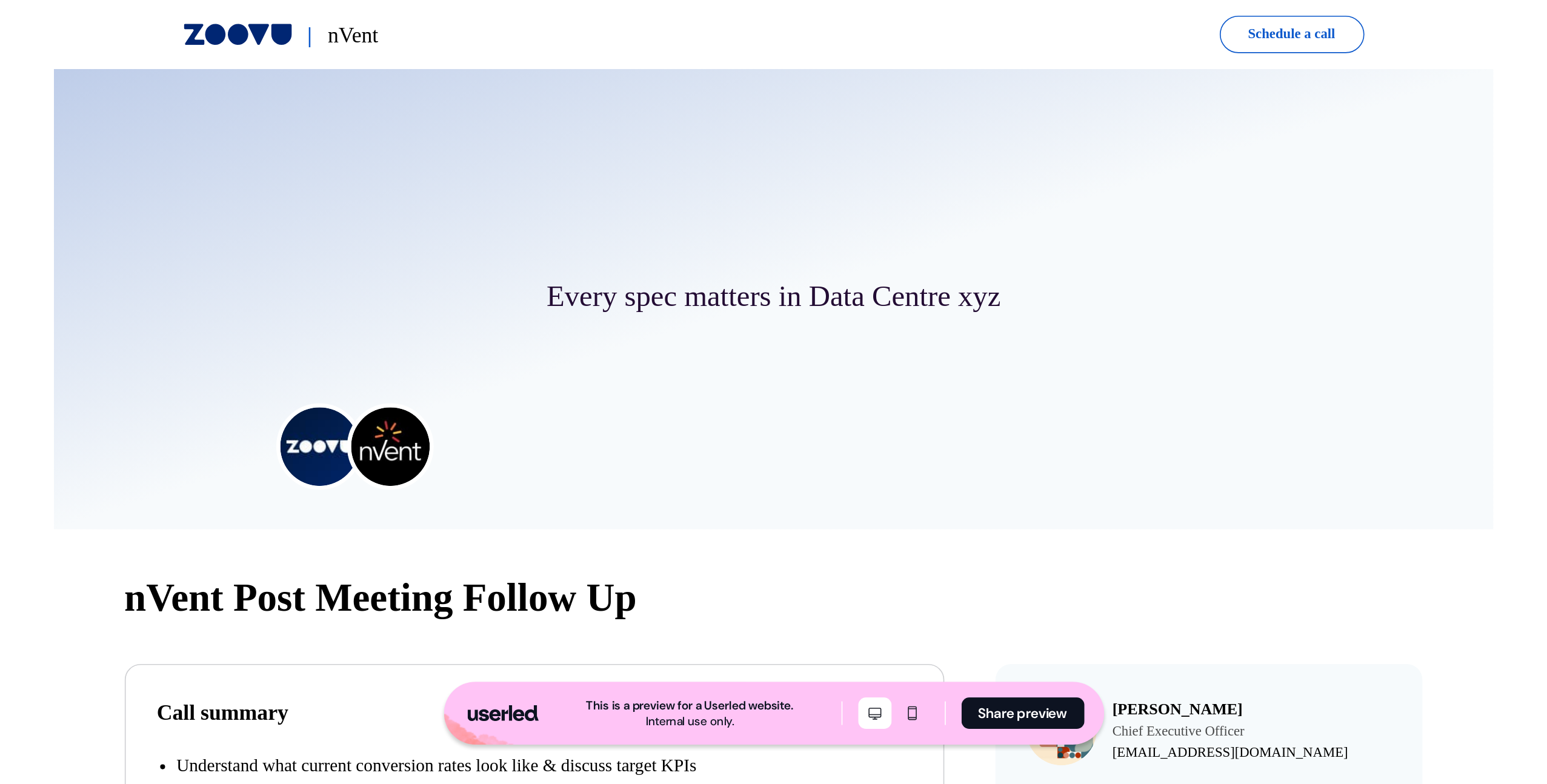 scroll, scrollTop: 2933, scrollLeft: 0, axis: vertical 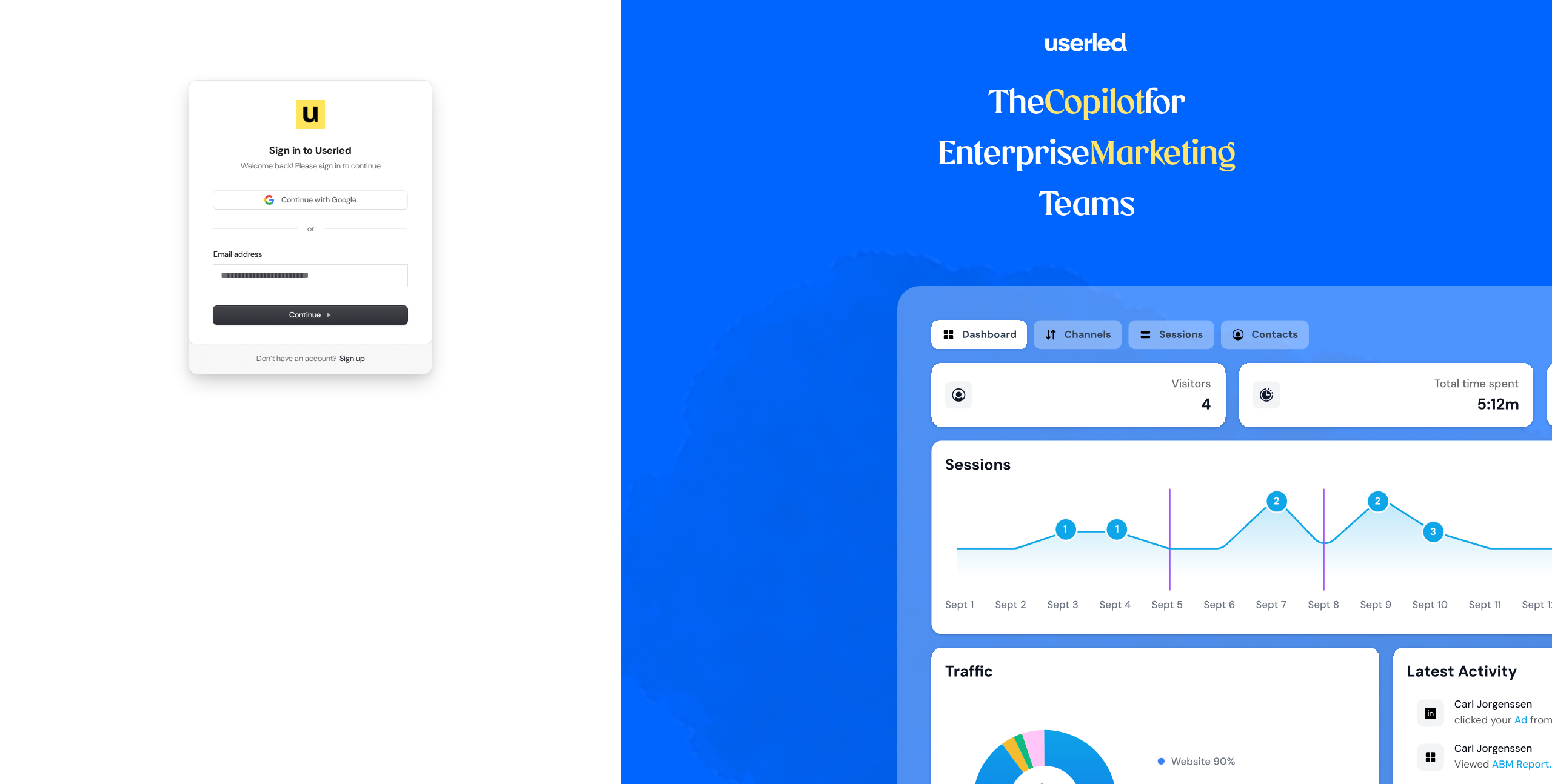 type 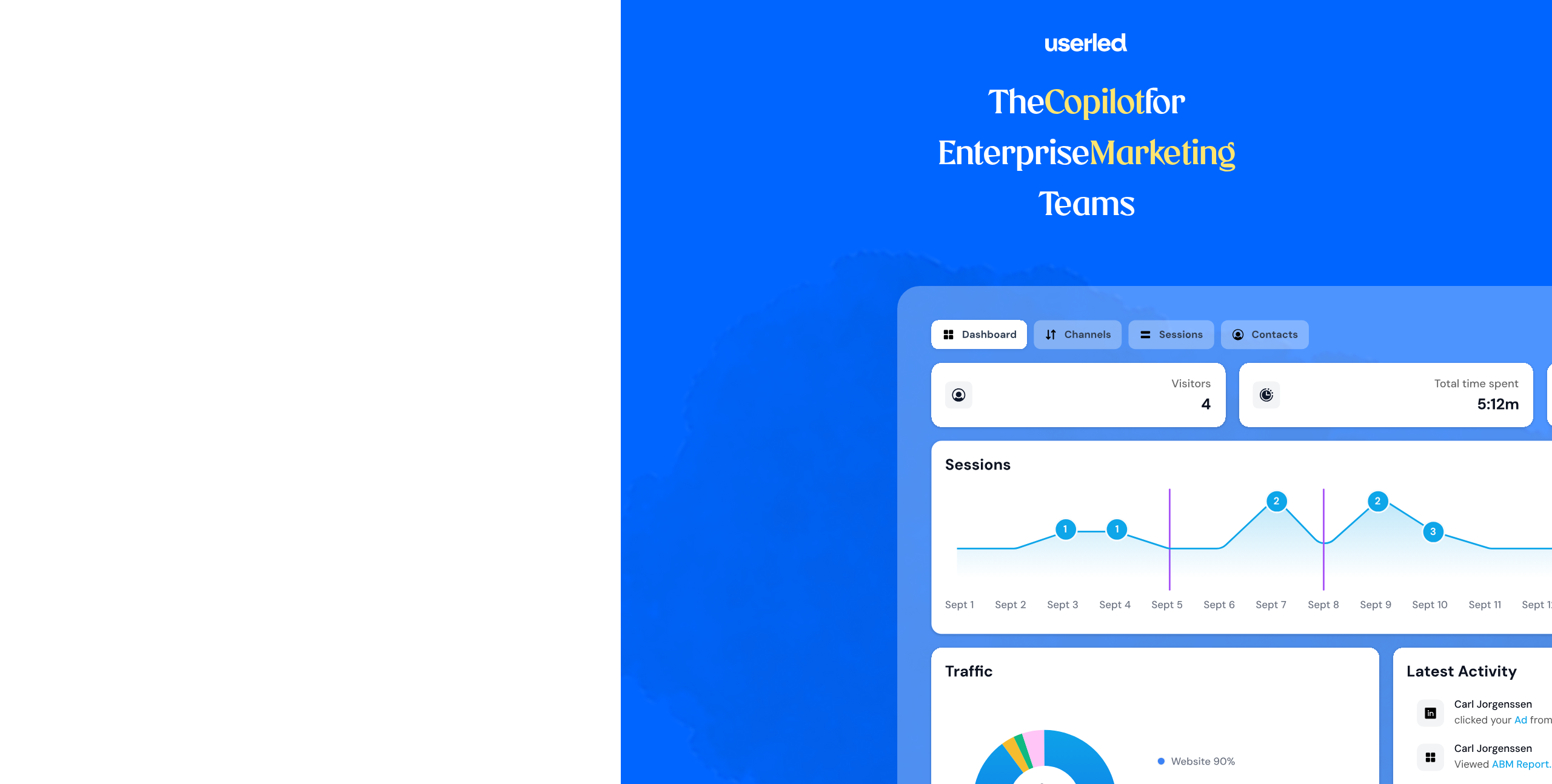 scroll, scrollTop: 0, scrollLeft: 0, axis: both 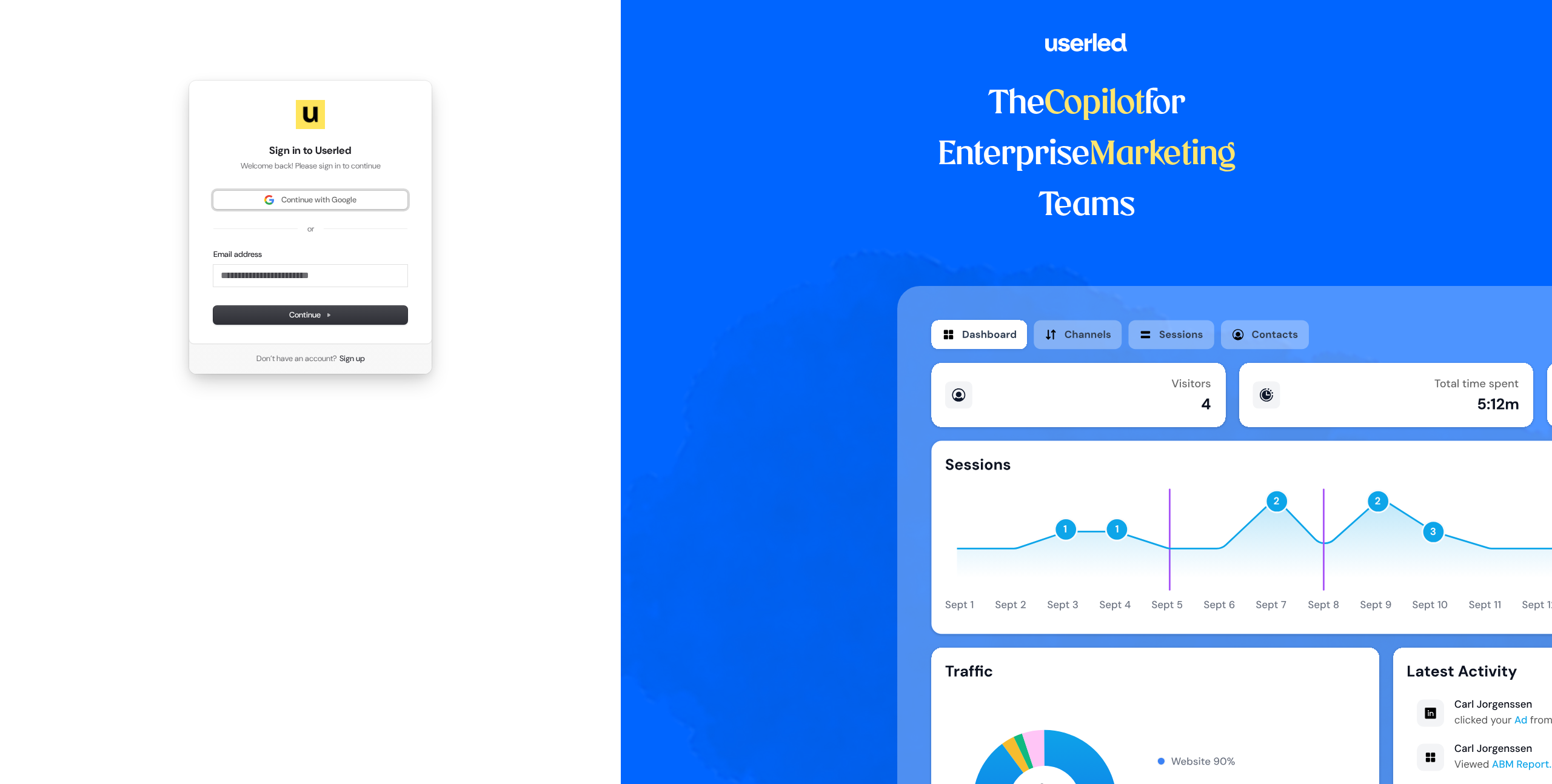 drag, startPoint x: 323, startPoint y: 193, endPoint x: 316, endPoint y: 196, distance: 7.615773 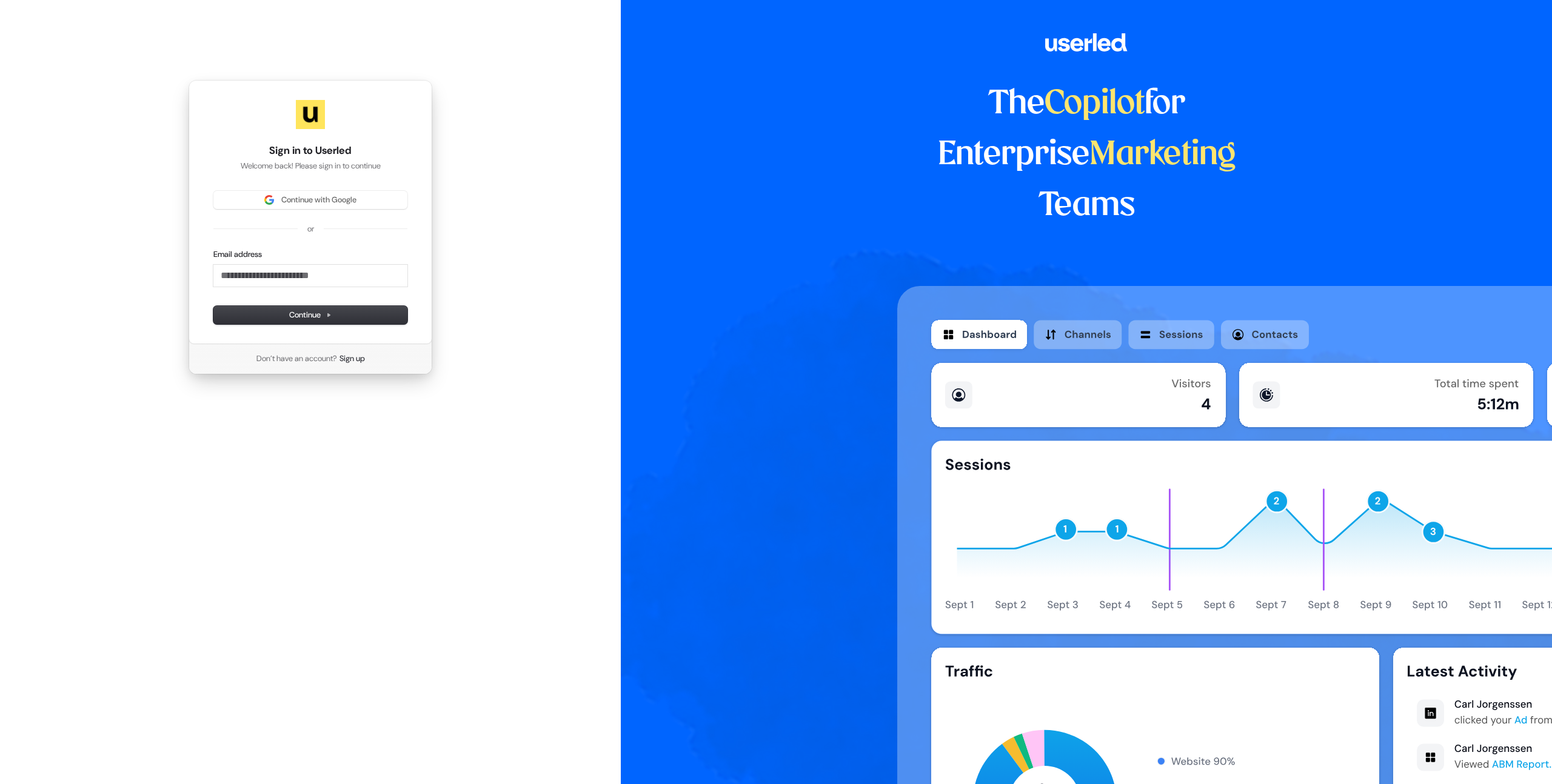 type 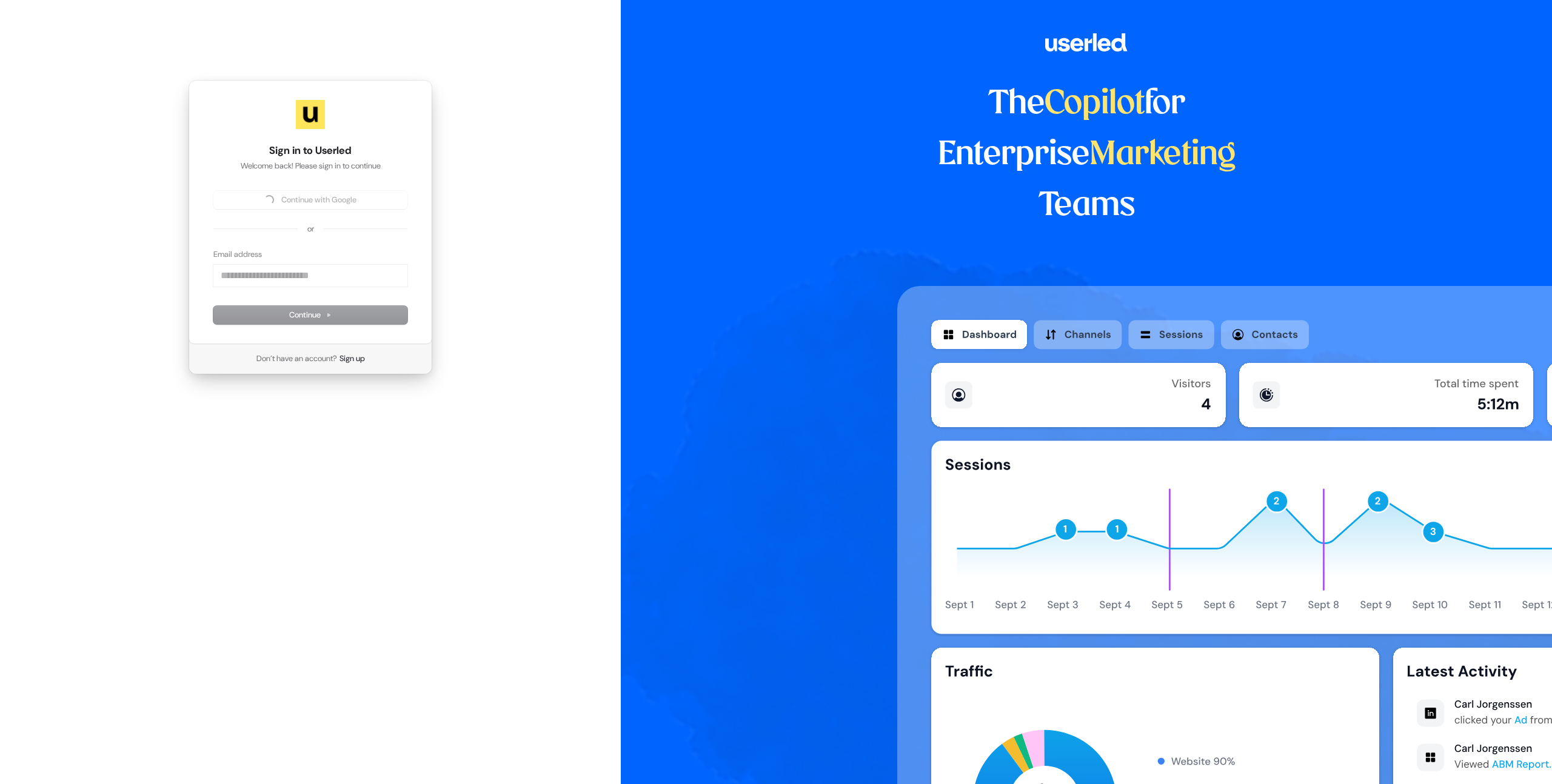 drag, startPoint x: 652, startPoint y: 205, endPoint x: 261, endPoint y: 68, distance: 414.3066 